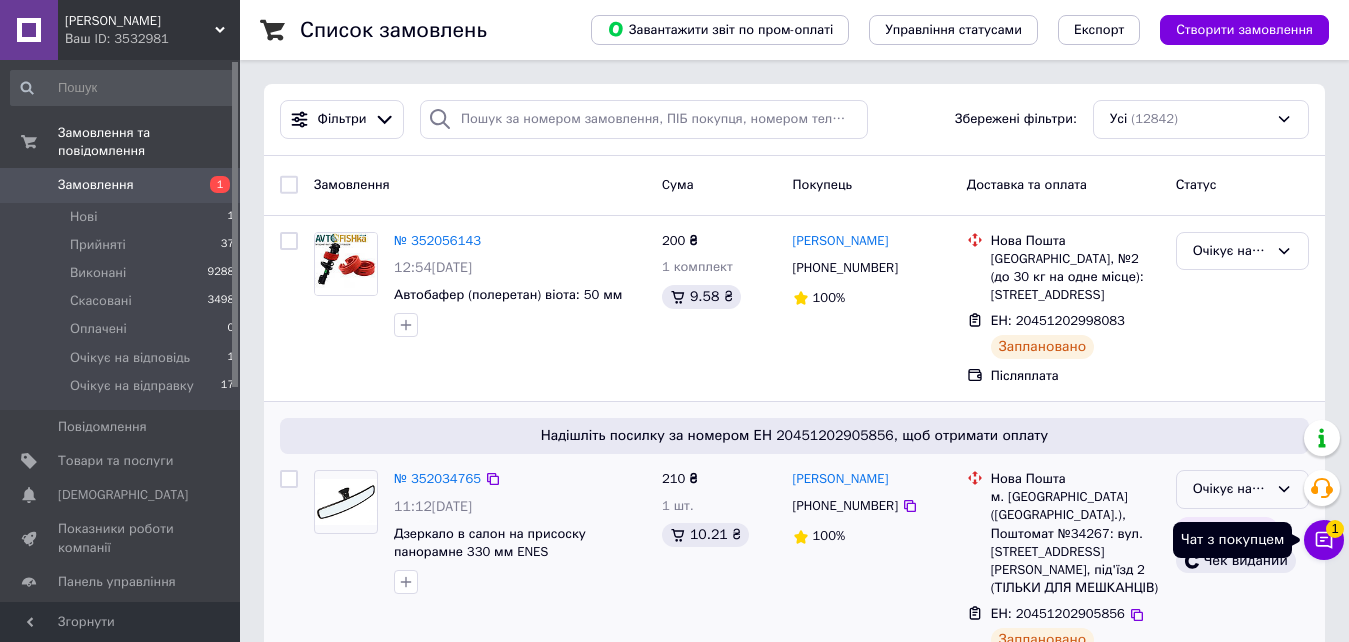 click 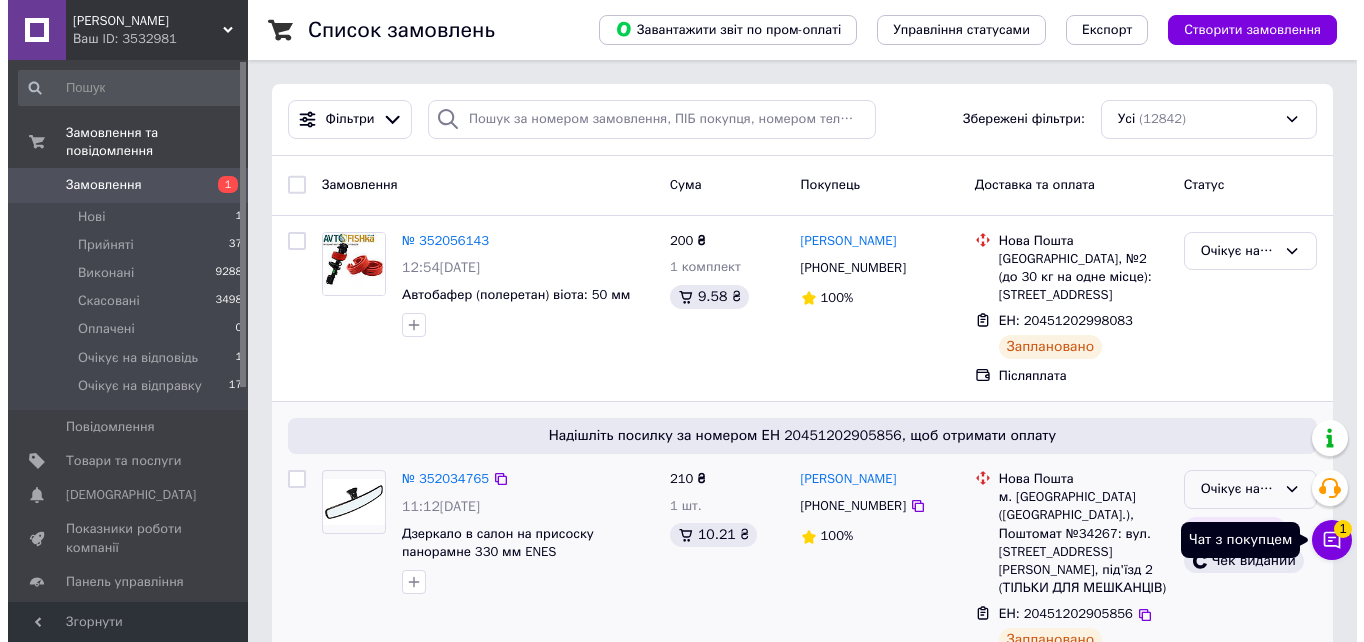scroll, scrollTop: 0, scrollLeft: 0, axis: both 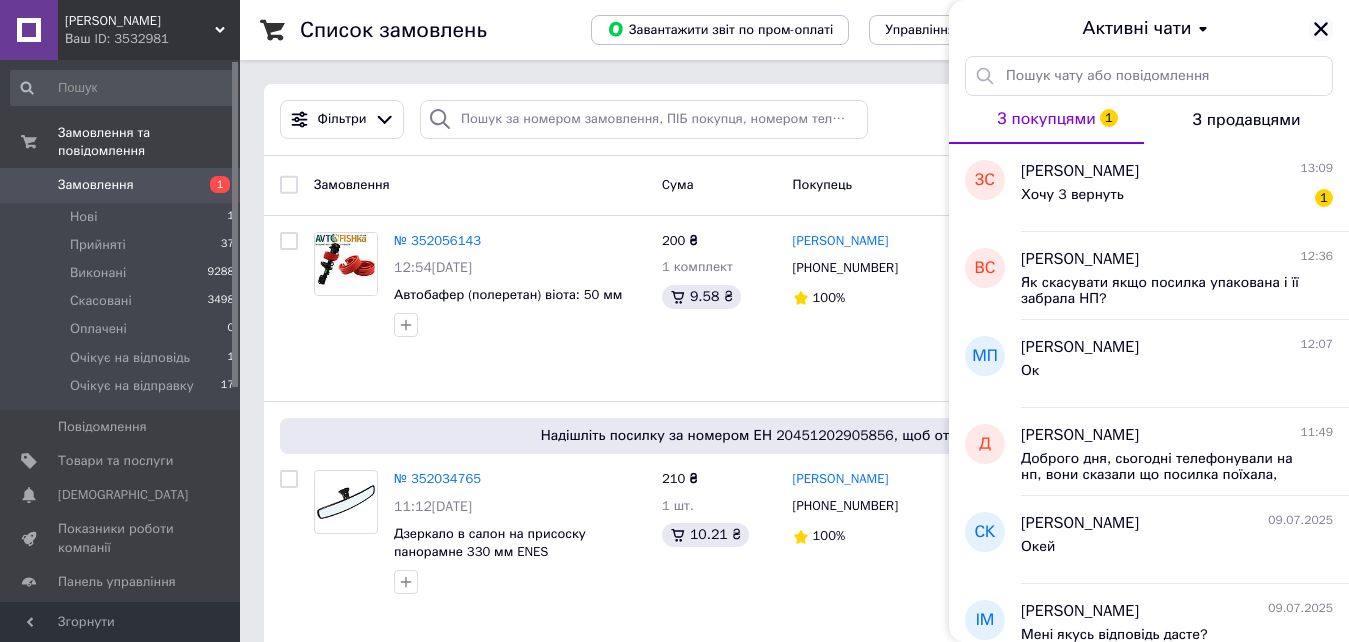 click 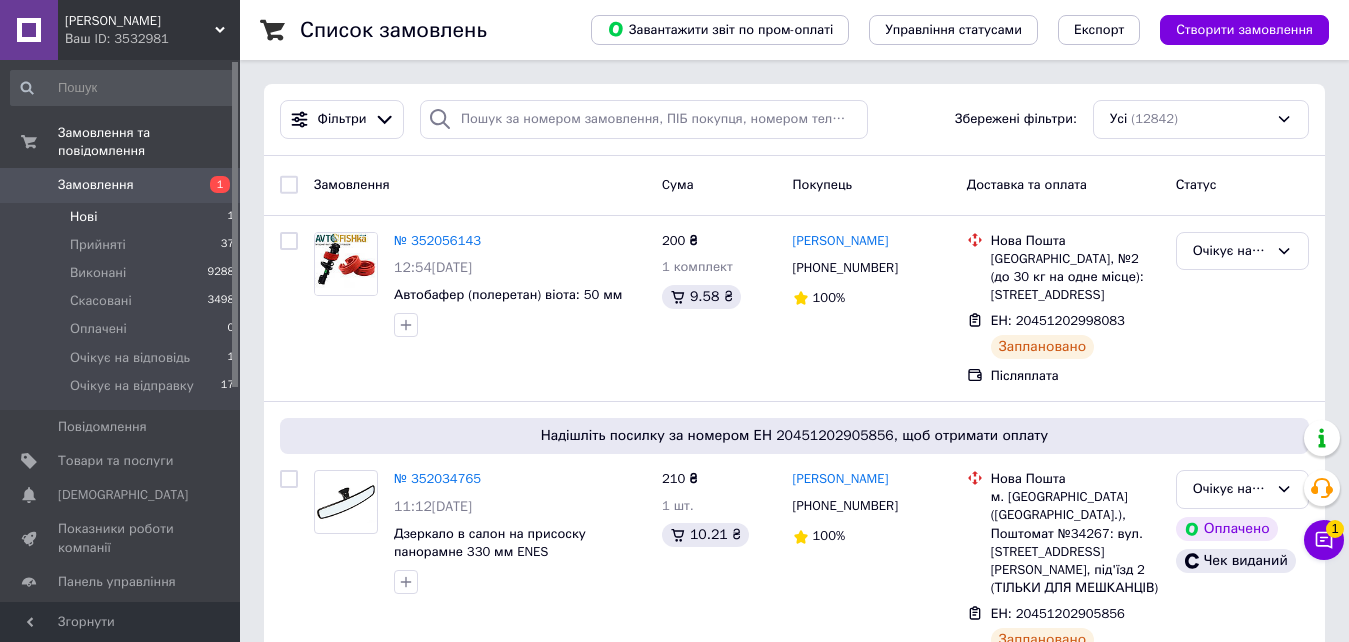 click on "Нові" at bounding box center (83, 217) 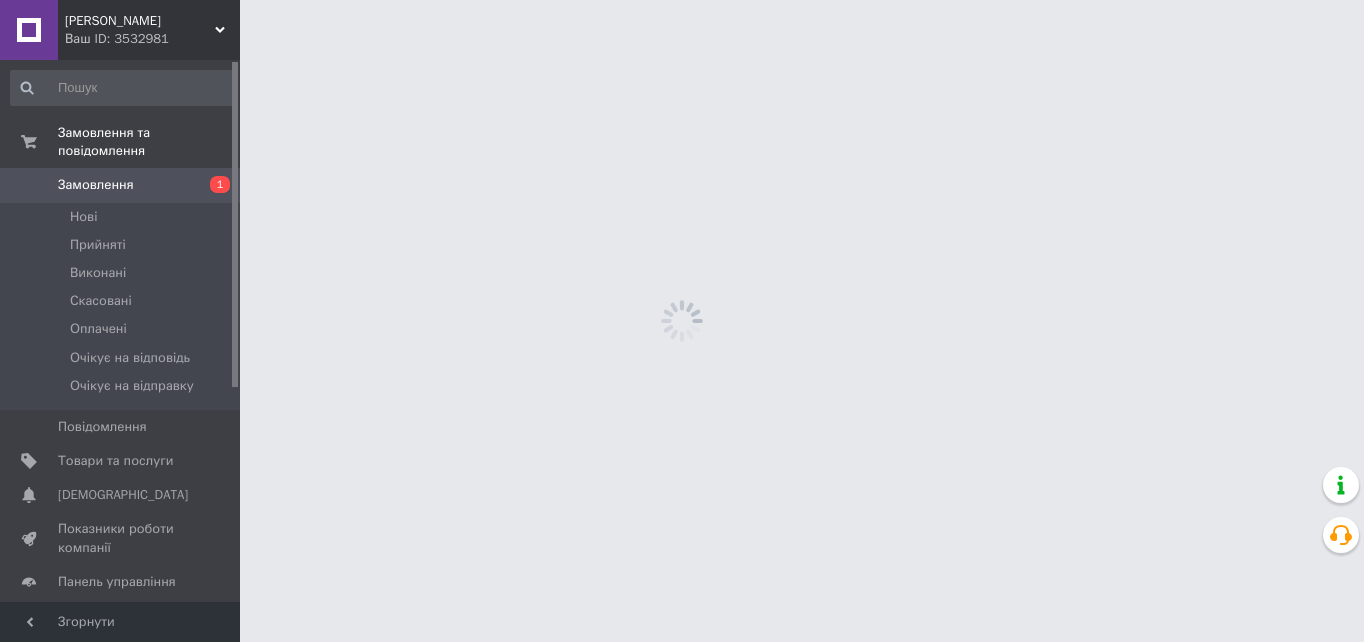 scroll, scrollTop: 0, scrollLeft: 0, axis: both 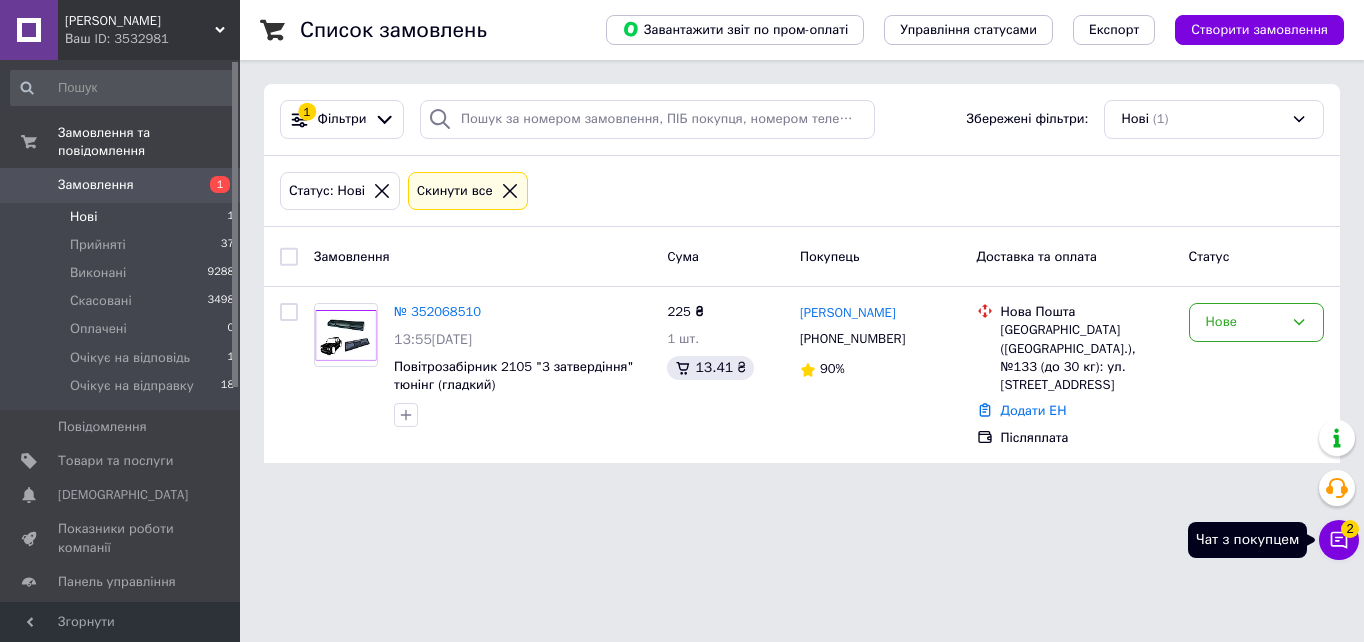 click 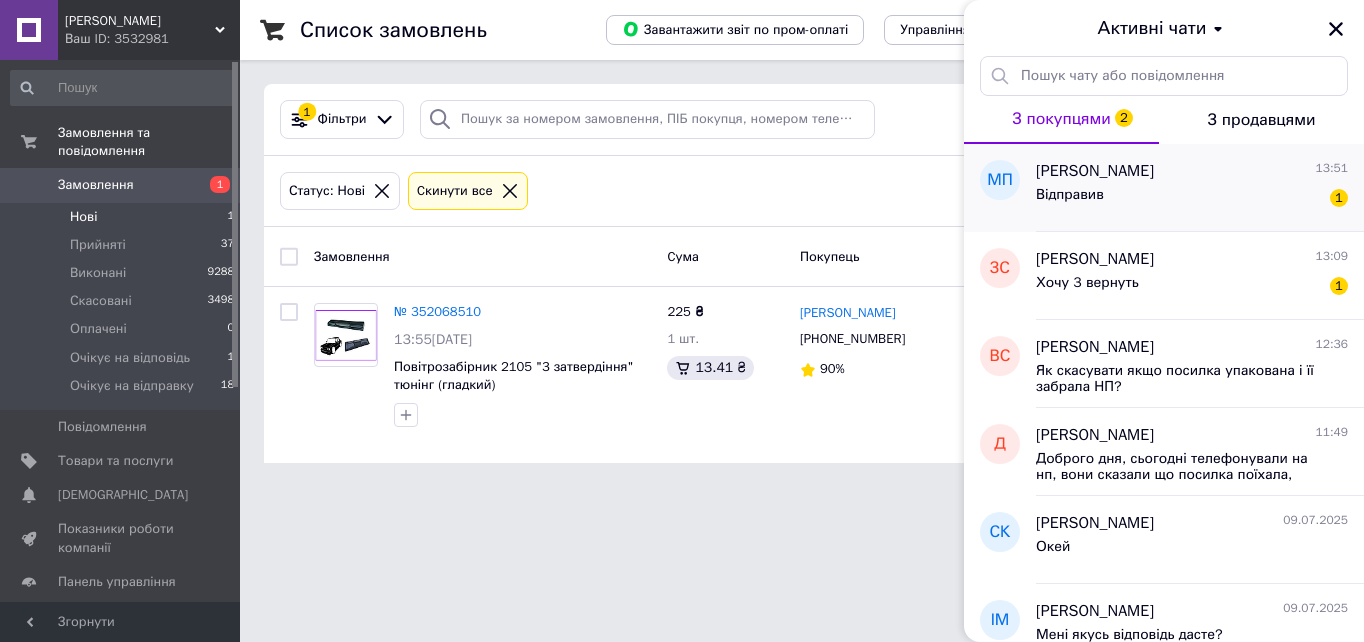 click on "Відправив 1" at bounding box center [1192, 199] 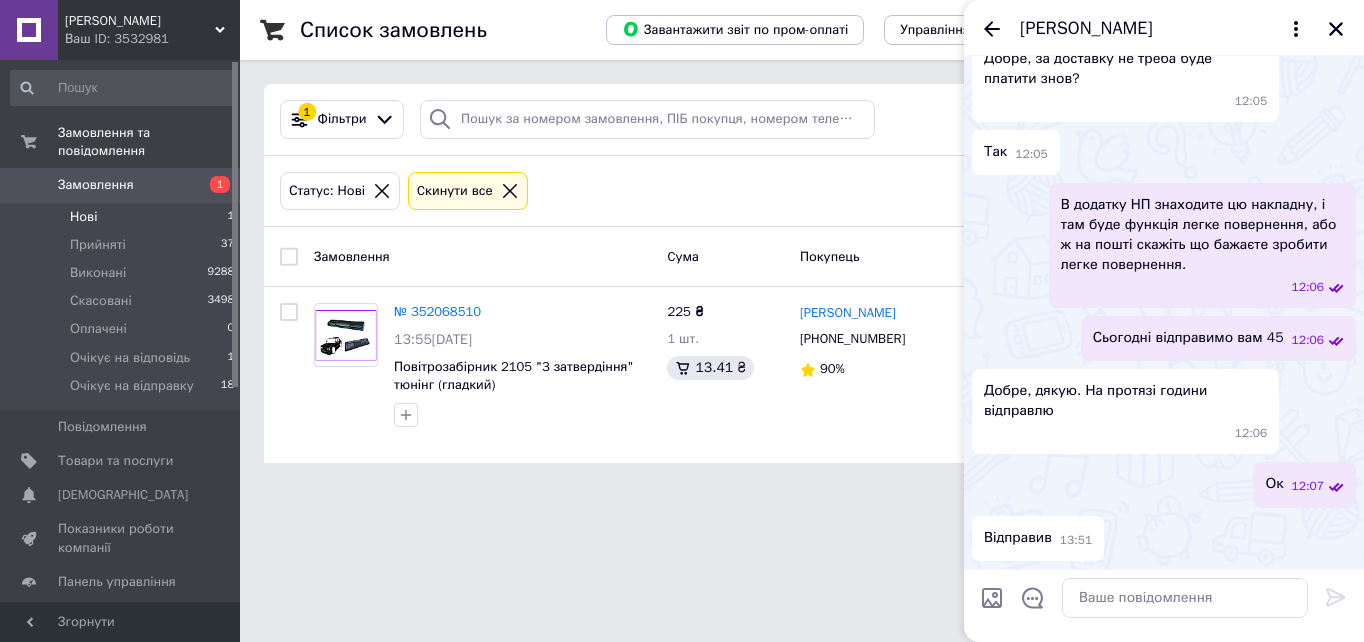 scroll, scrollTop: 2196, scrollLeft: 0, axis: vertical 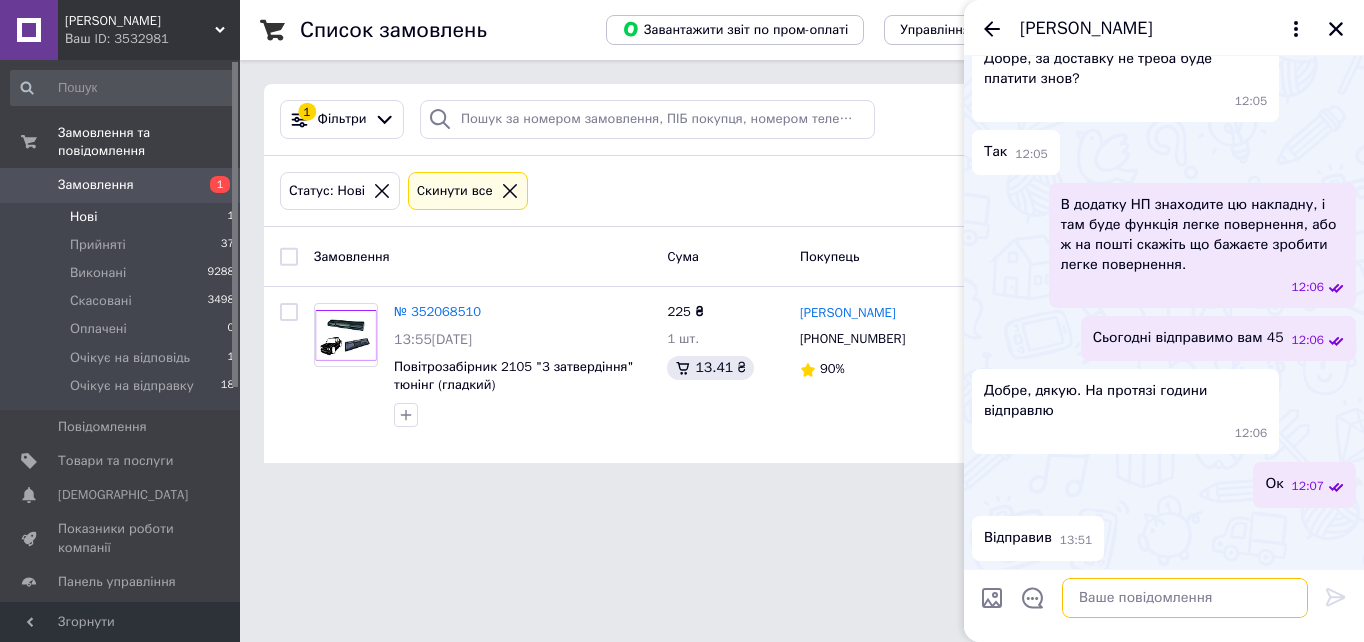 click at bounding box center [1185, 598] 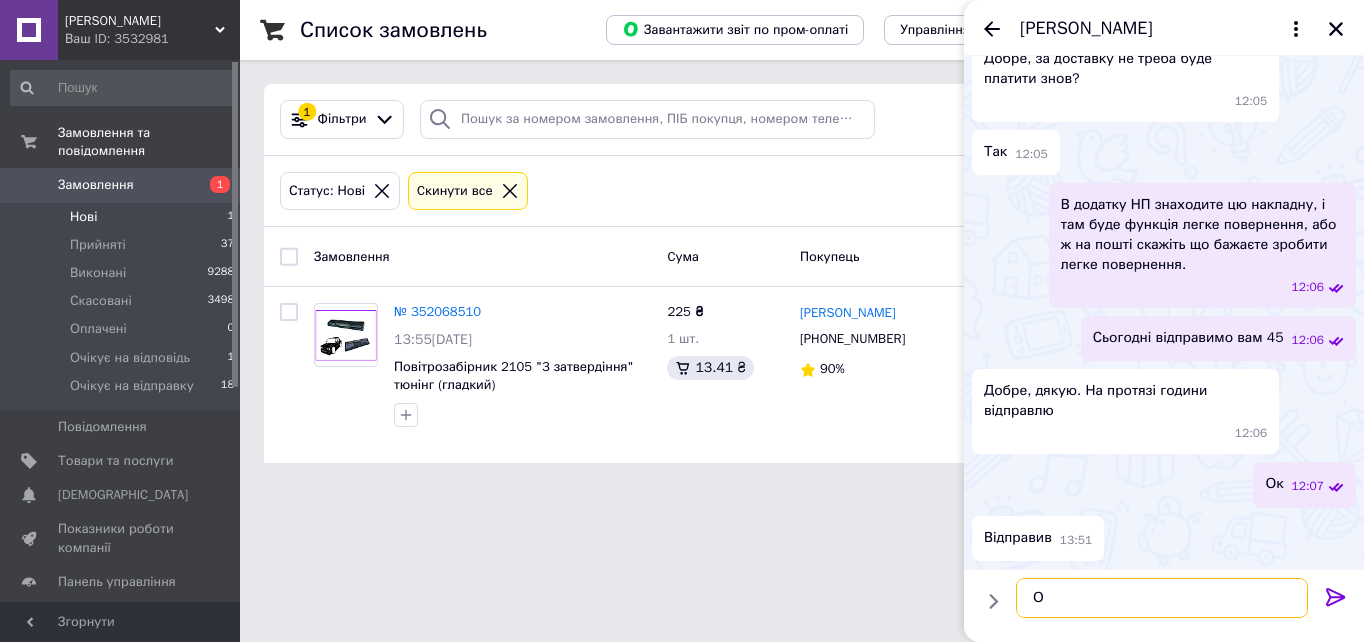 type on "Ок" 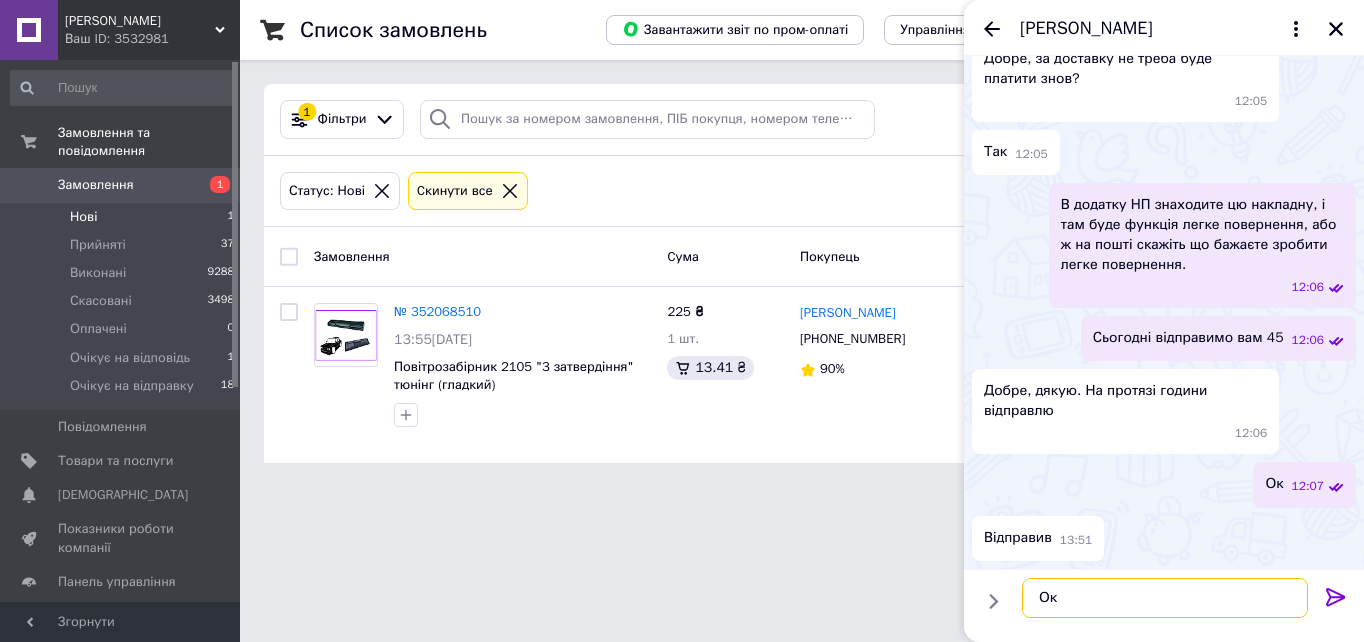 type 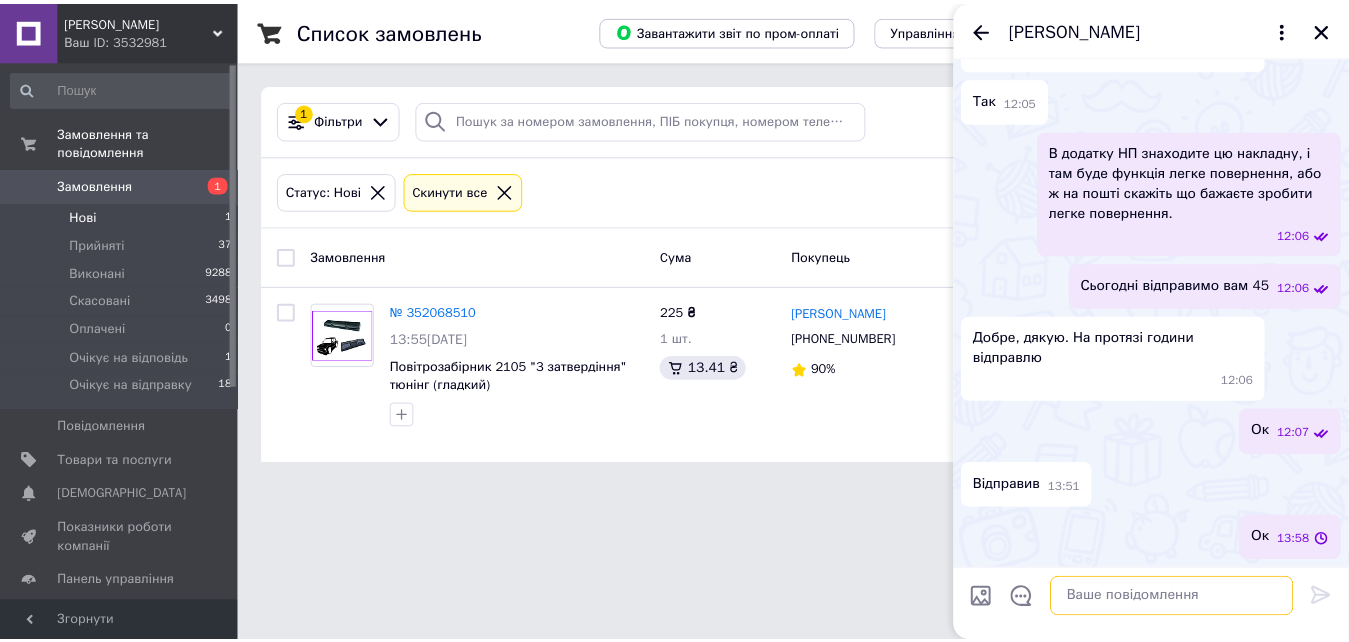 scroll, scrollTop: 2249, scrollLeft: 0, axis: vertical 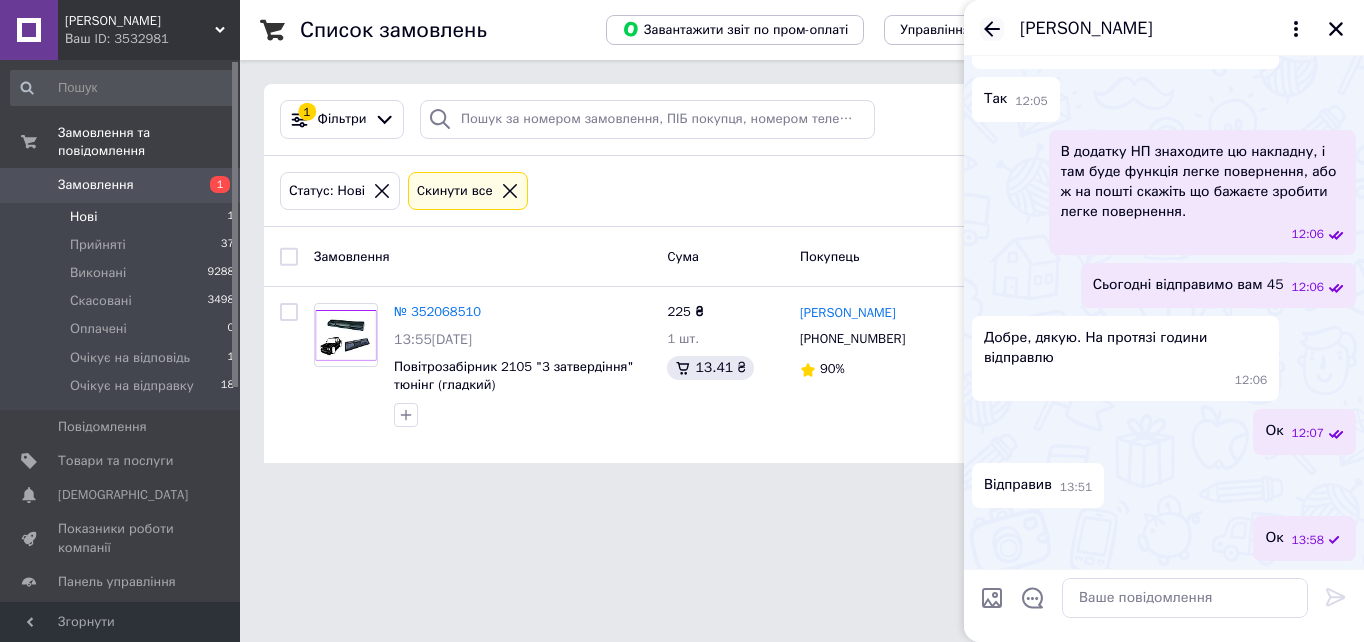 click 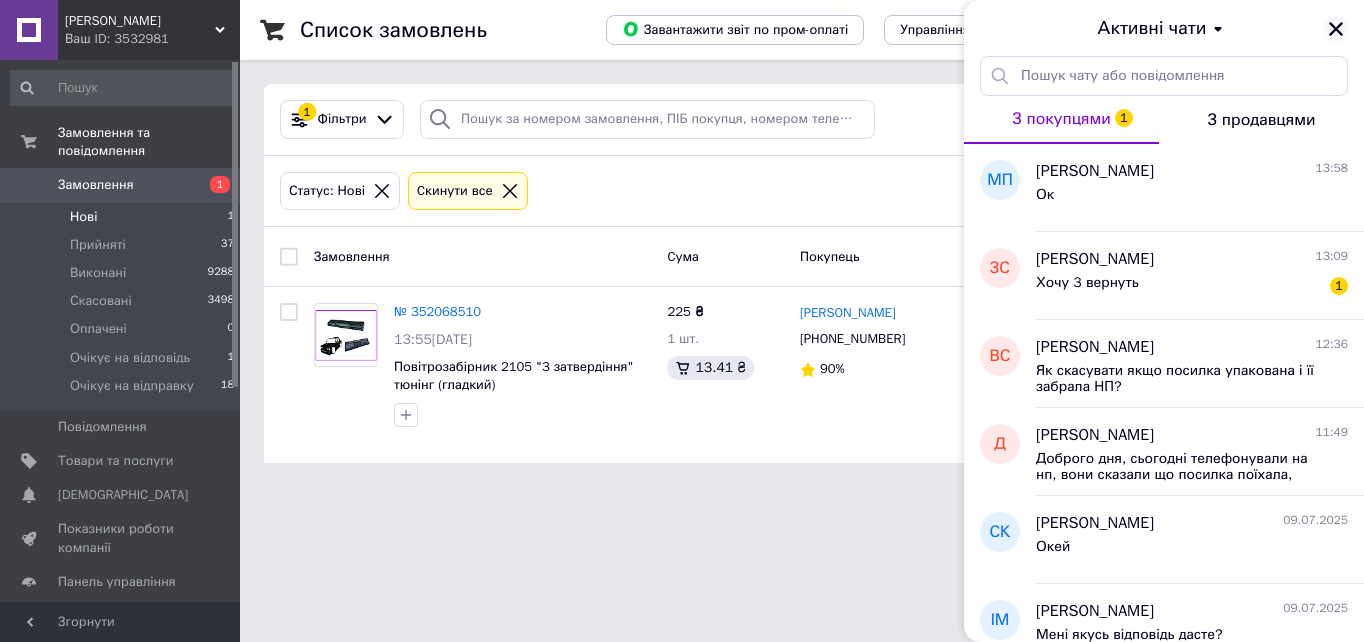 click 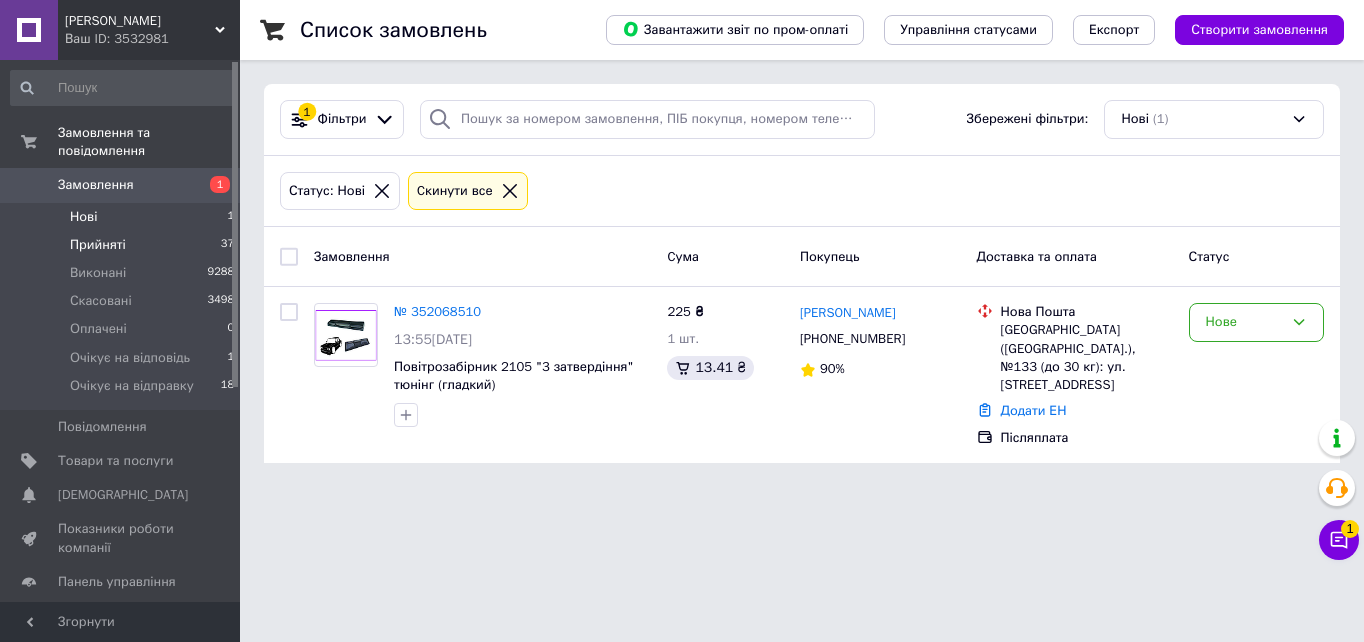 click on "Прийняті" at bounding box center (98, 245) 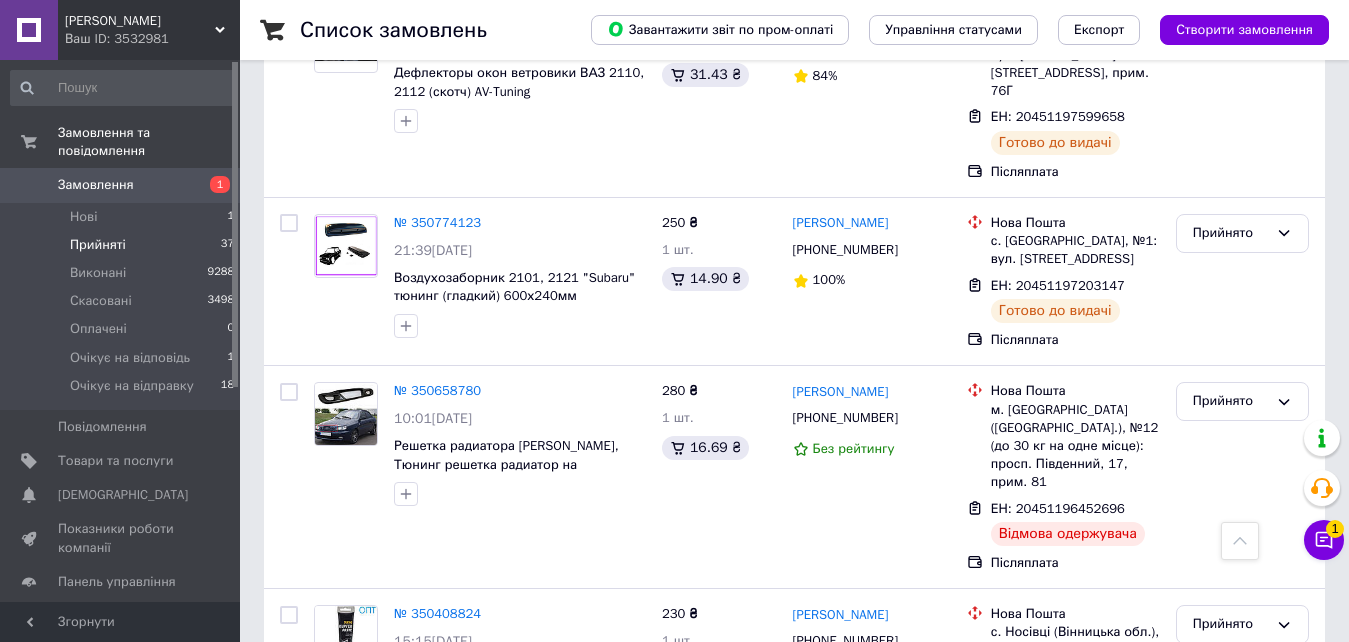 scroll, scrollTop: 6725, scrollLeft: 0, axis: vertical 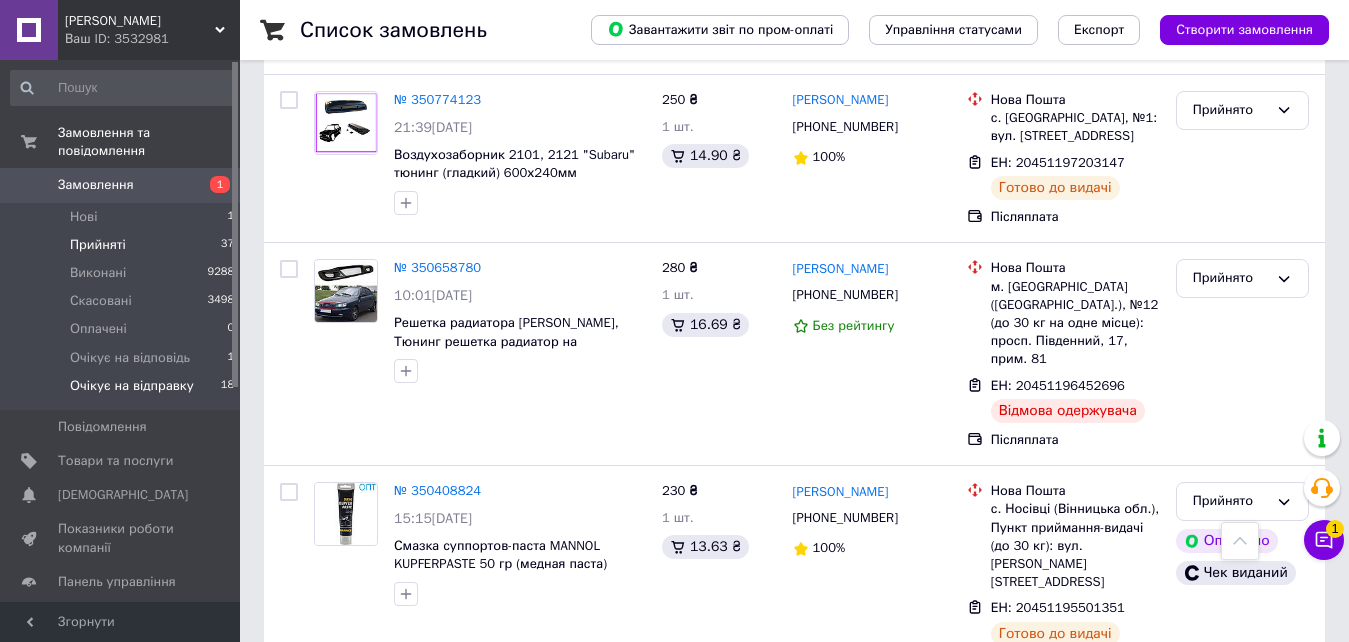 click on "Очікує на відправку 18" at bounding box center (123, 391) 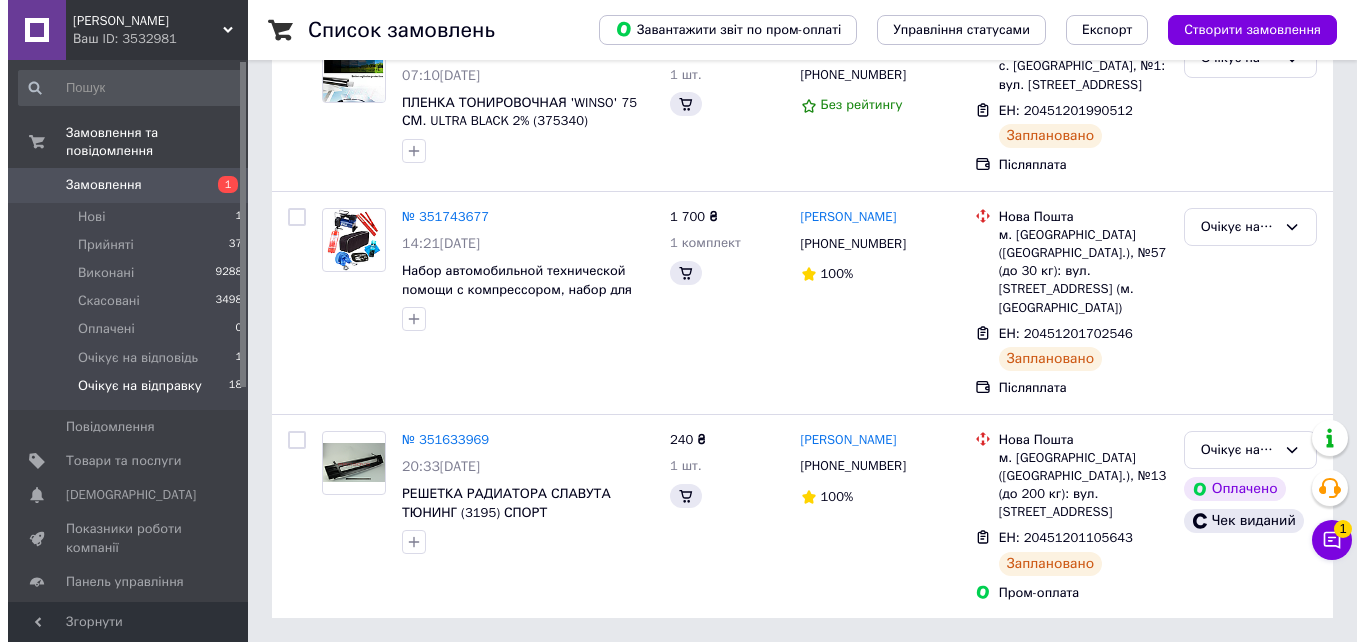 scroll, scrollTop: 0, scrollLeft: 0, axis: both 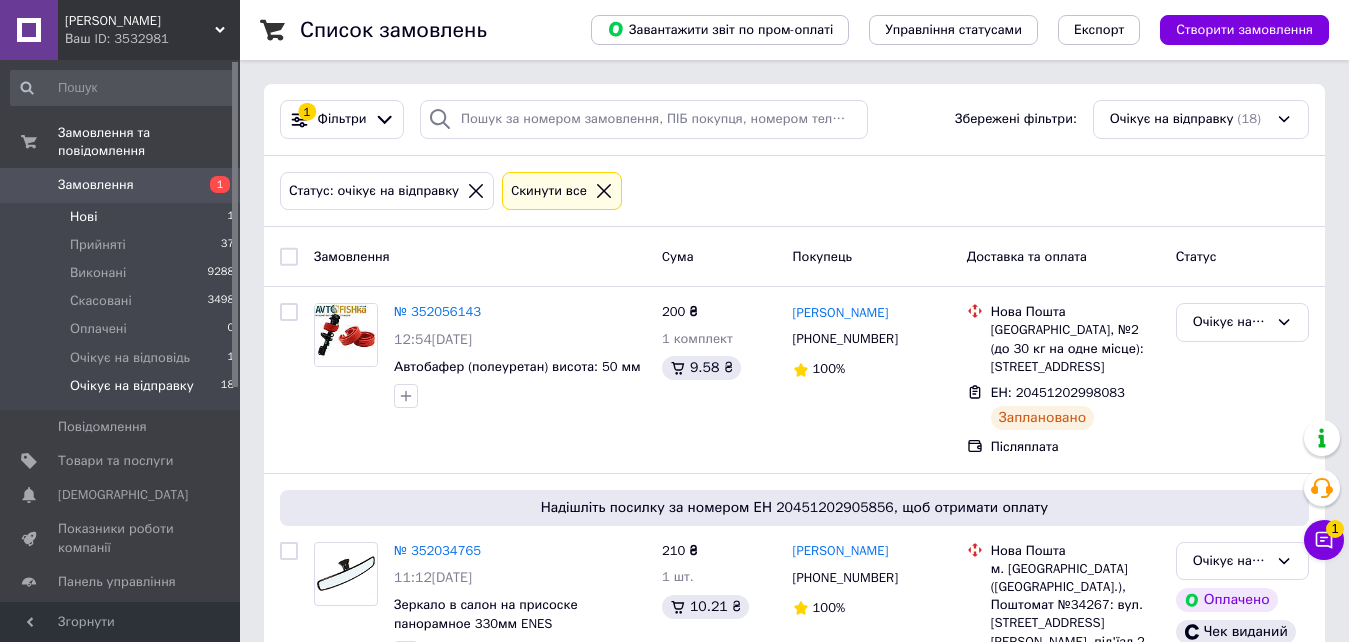 click on "Нові 1" at bounding box center (123, 217) 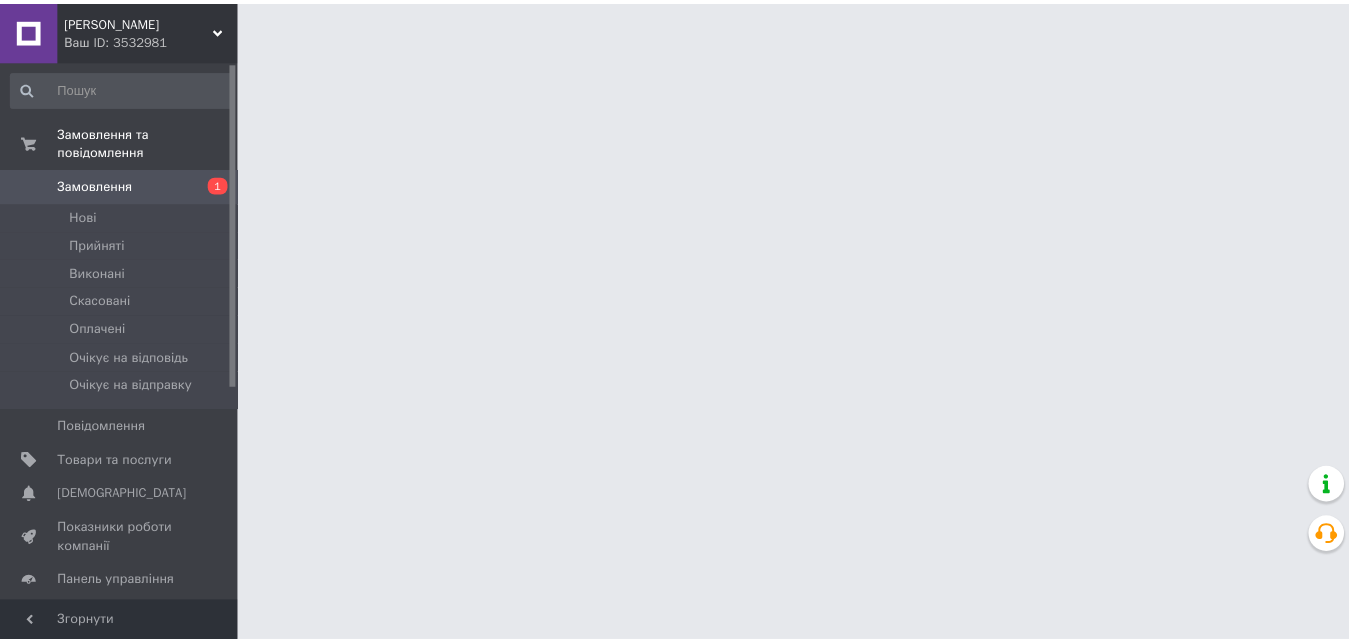 scroll, scrollTop: 0, scrollLeft: 0, axis: both 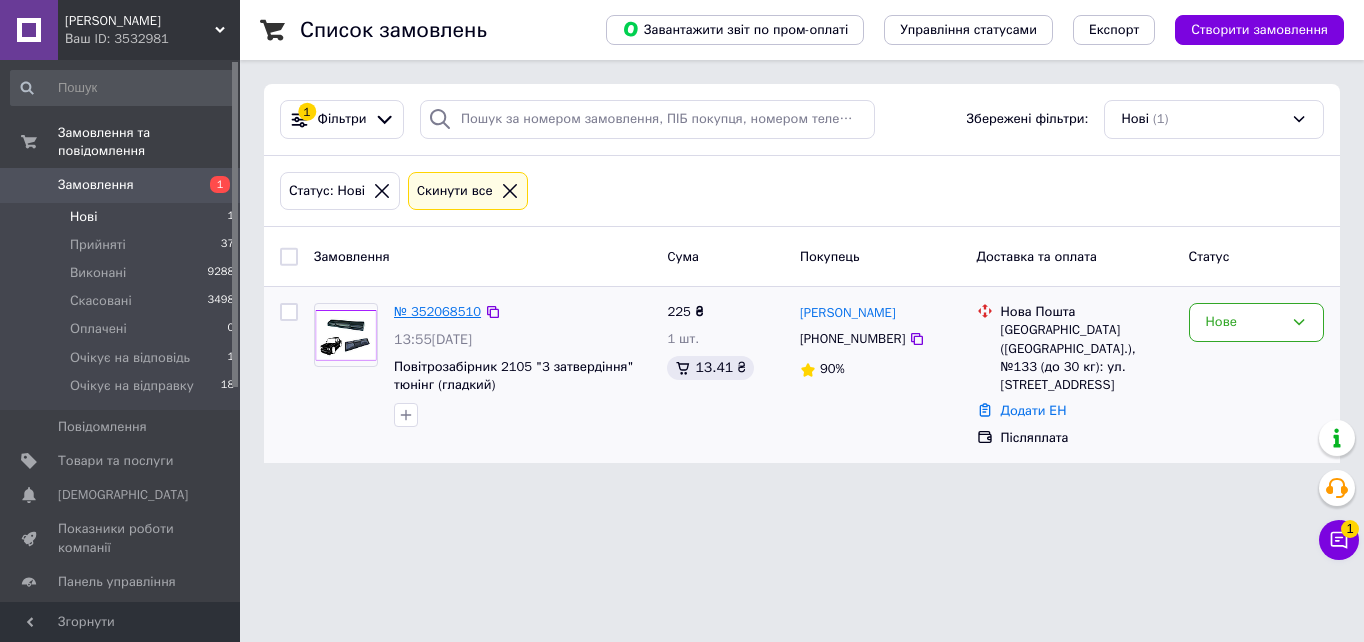 click on "№ 352068510" at bounding box center [437, 311] 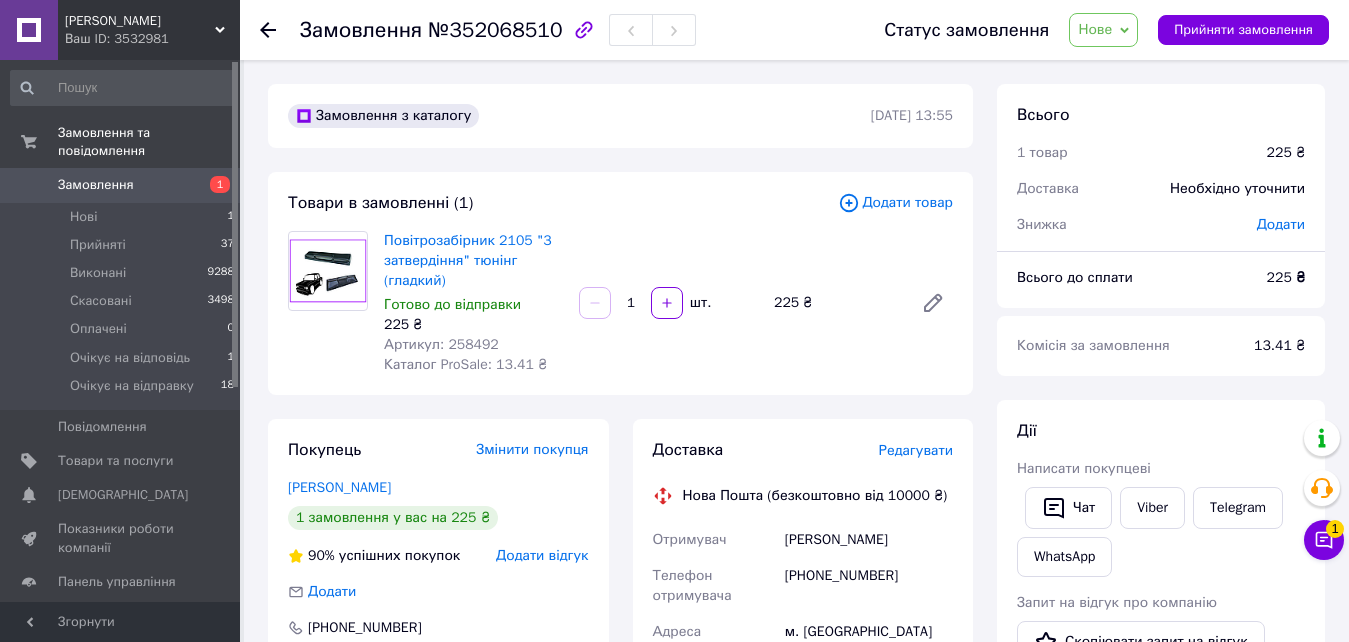 click on "Артикул: 258492" at bounding box center (441, 344) 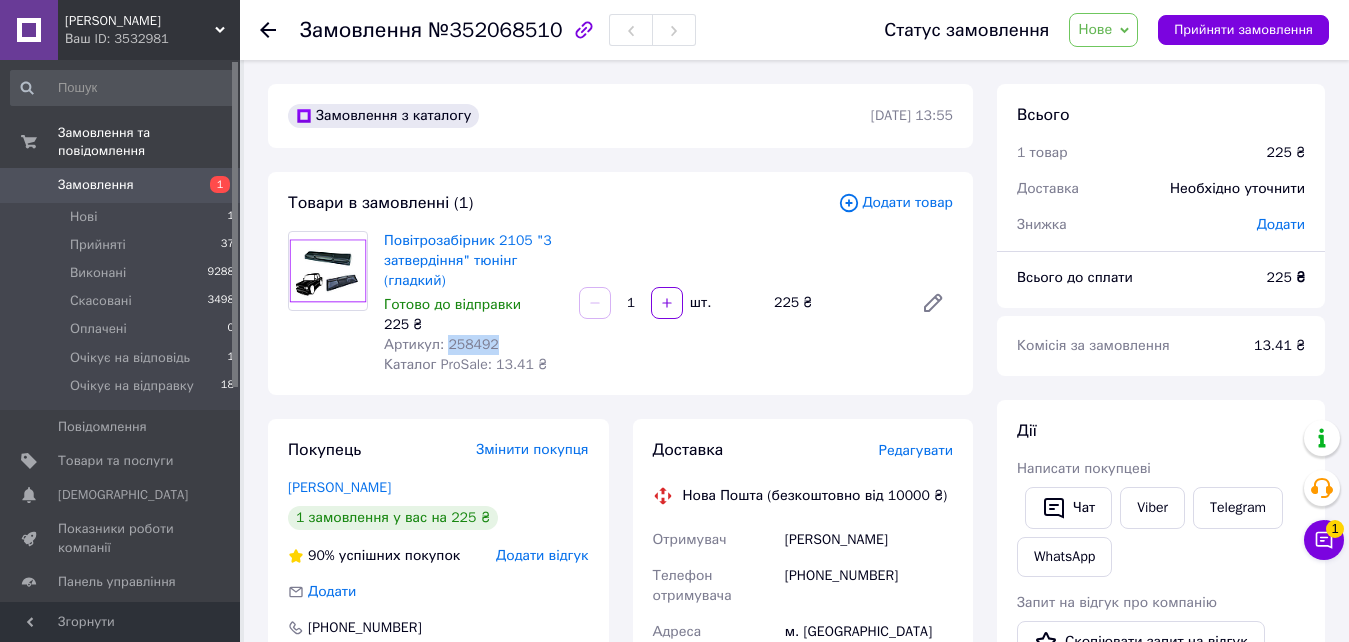 click on "Артикул: 258492" at bounding box center [441, 344] 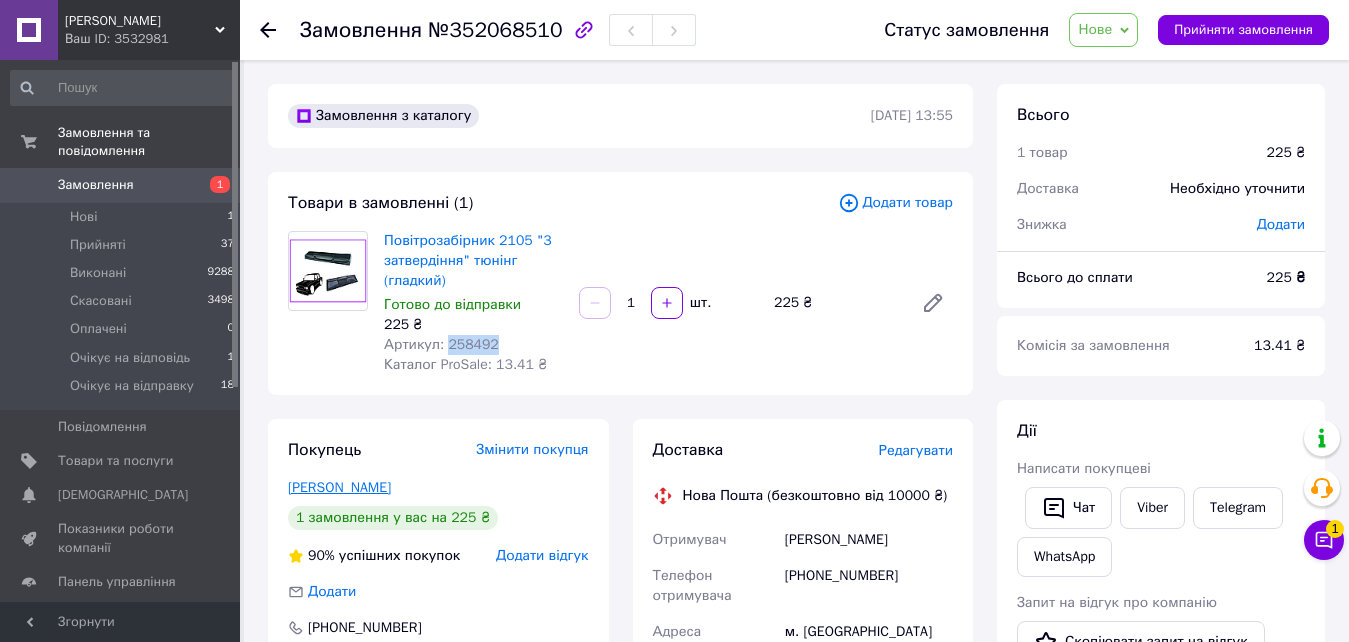 click on "Москаленко Юрий" at bounding box center (339, 487) 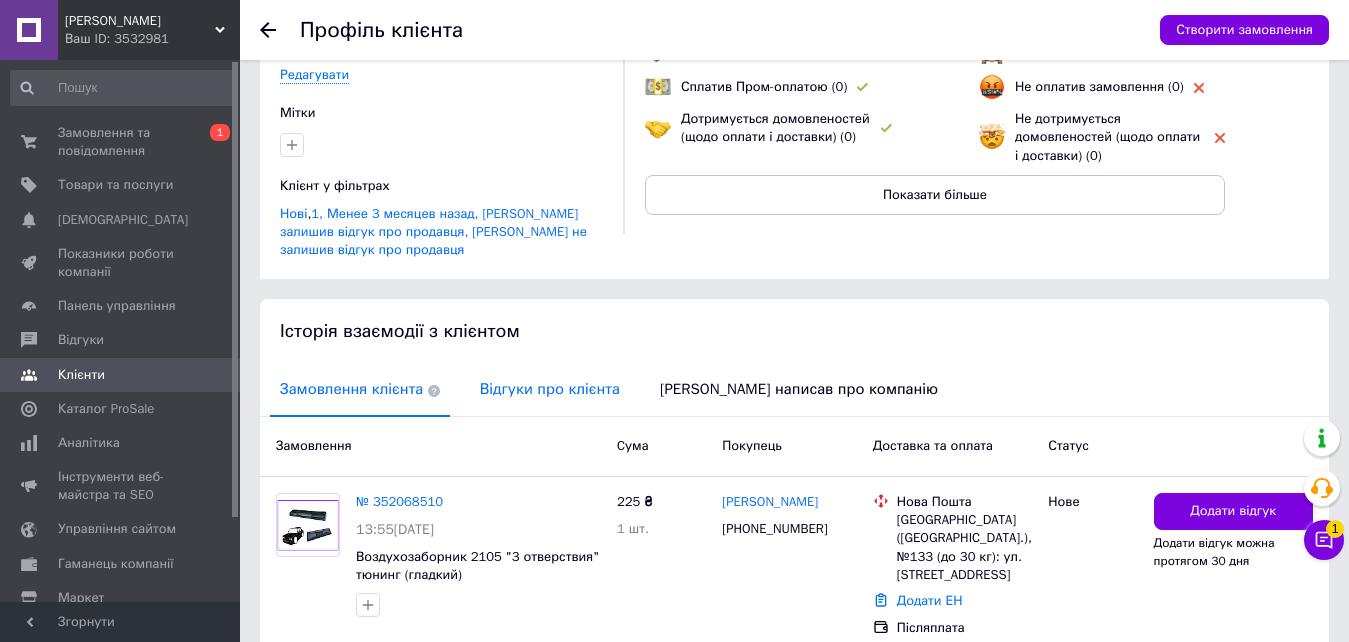 click on "Відгуки про клієнта" at bounding box center [550, 389] 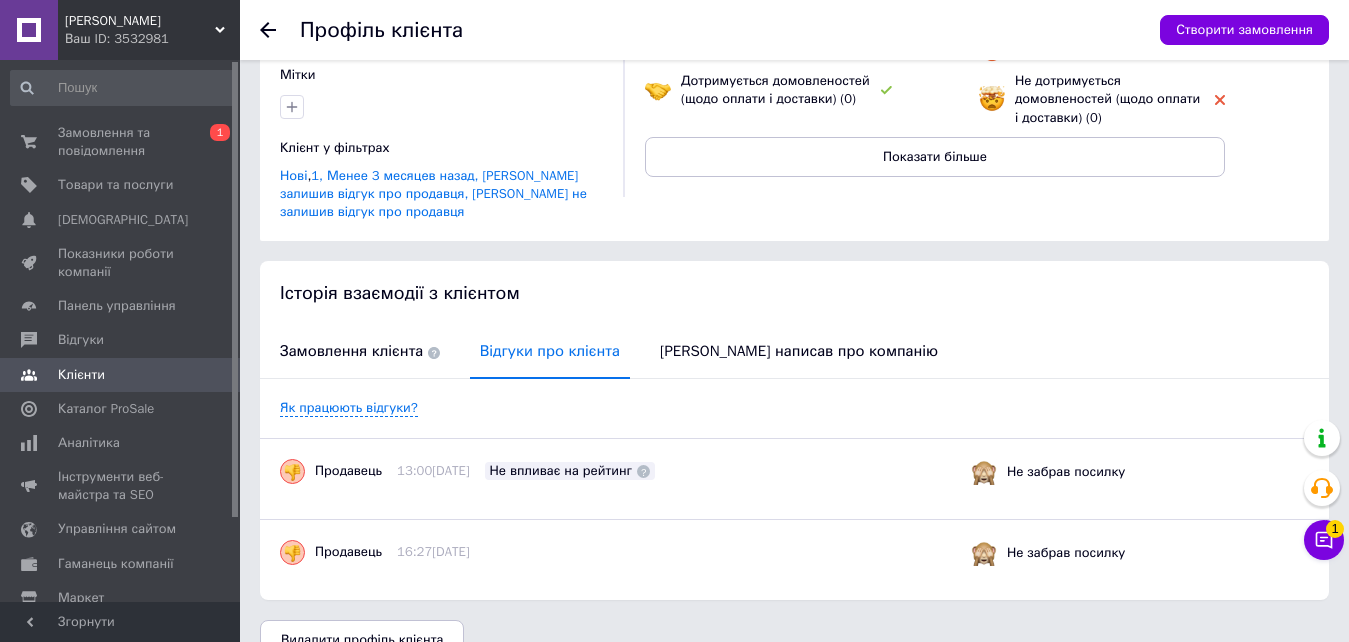 scroll, scrollTop: 258, scrollLeft: 0, axis: vertical 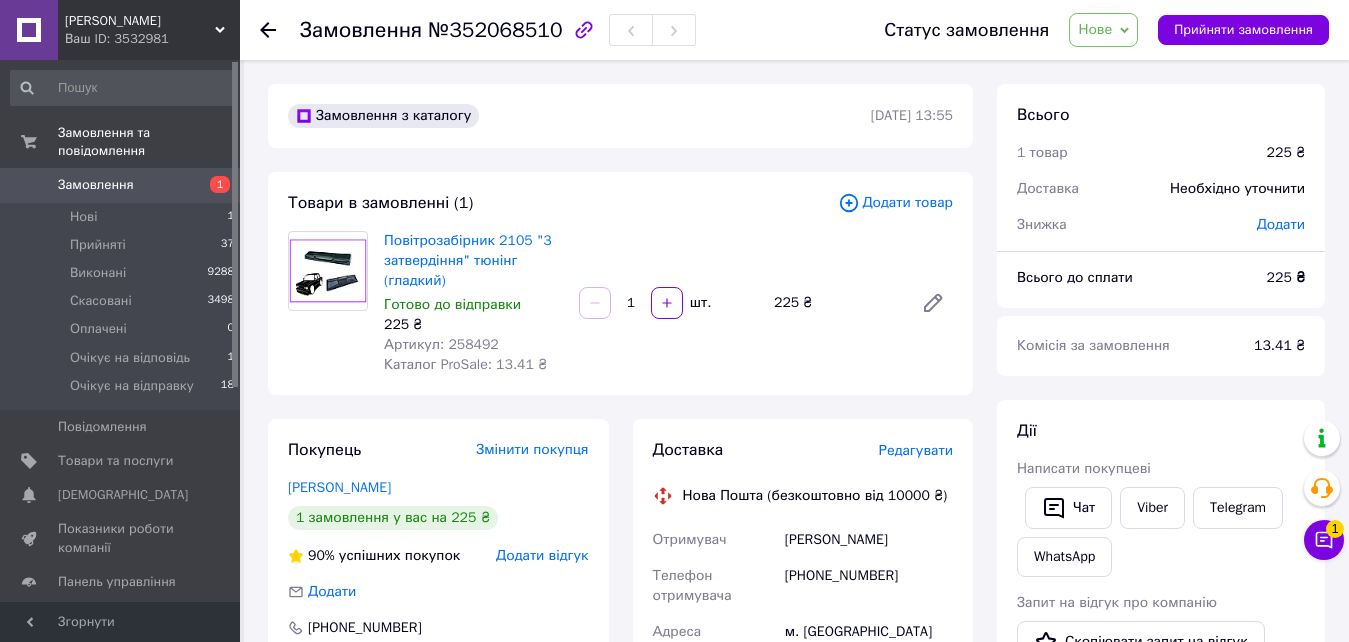 click on "Редагувати" at bounding box center (916, 450) 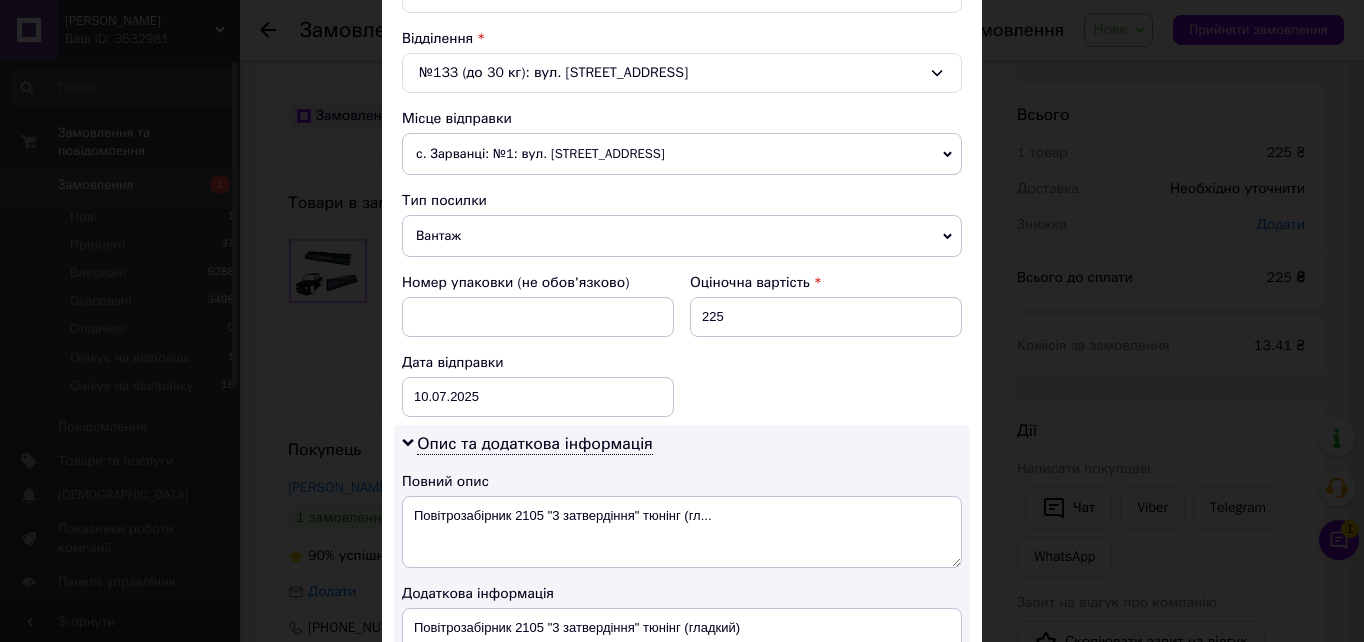 scroll, scrollTop: 800, scrollLeft: 0, axis: vertical 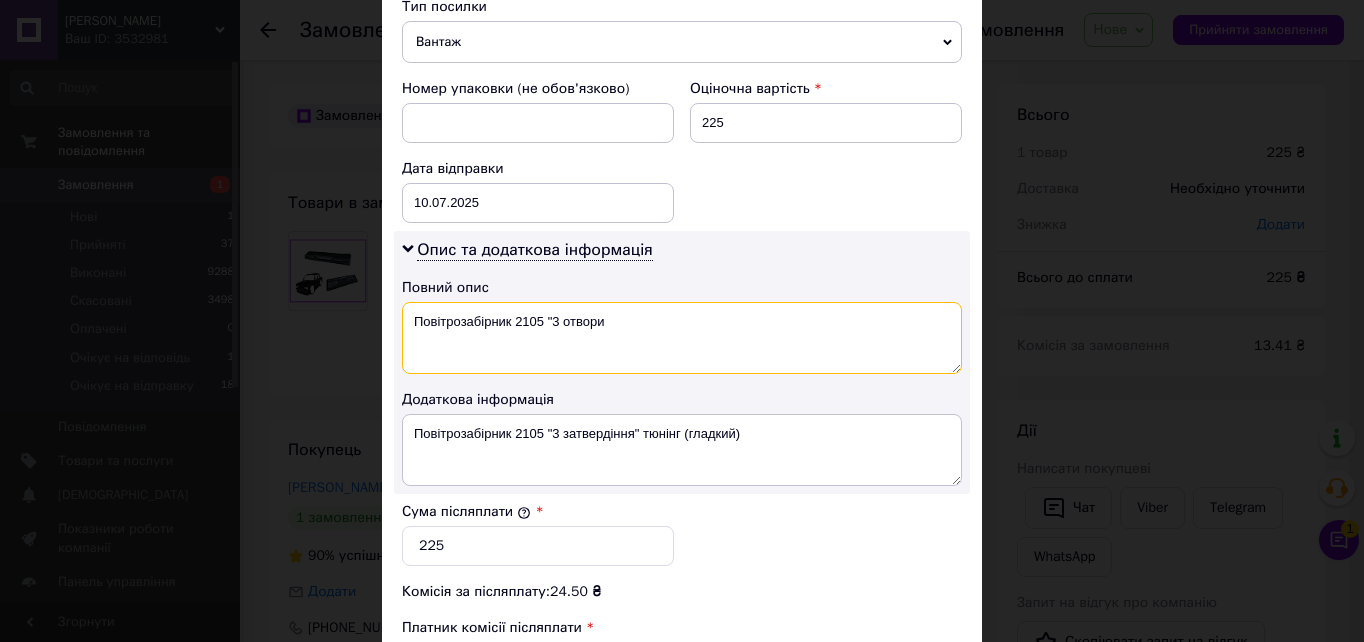 type on "Повітрозабірник 2105 "3 отвори" 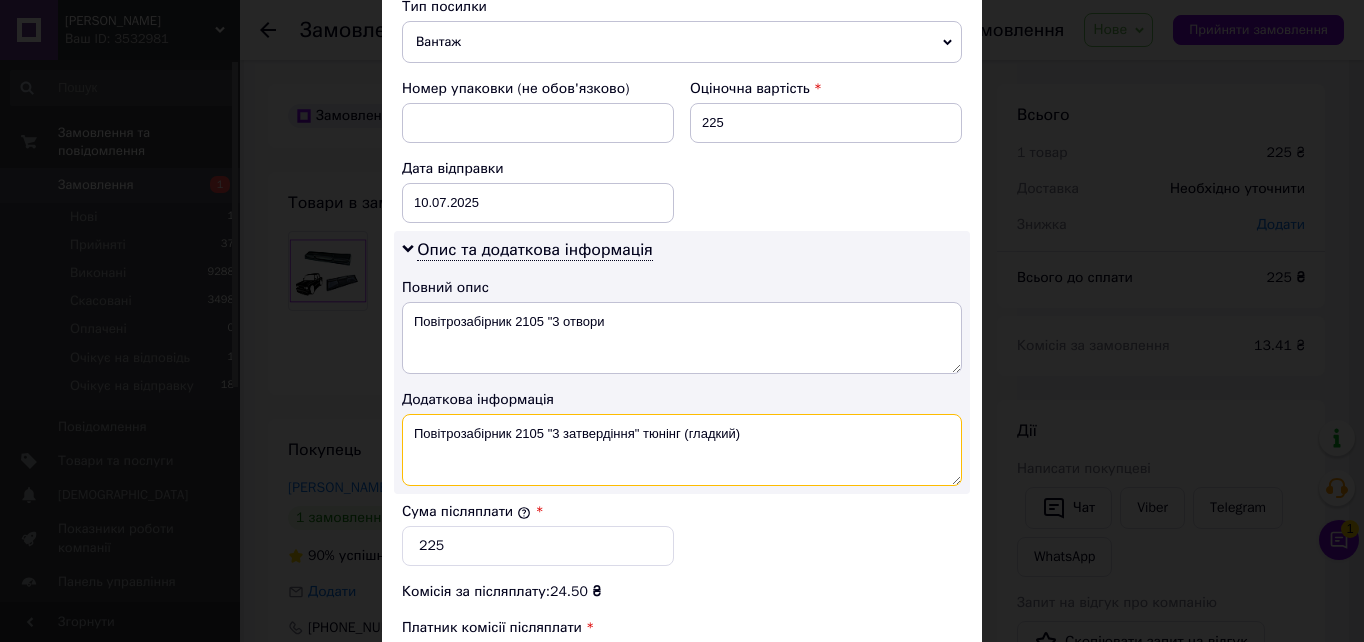 click on "Повітрозабірник 2105 "3 затвердіння" тюнінг (гладкий)" at bounding box center [682, 450] 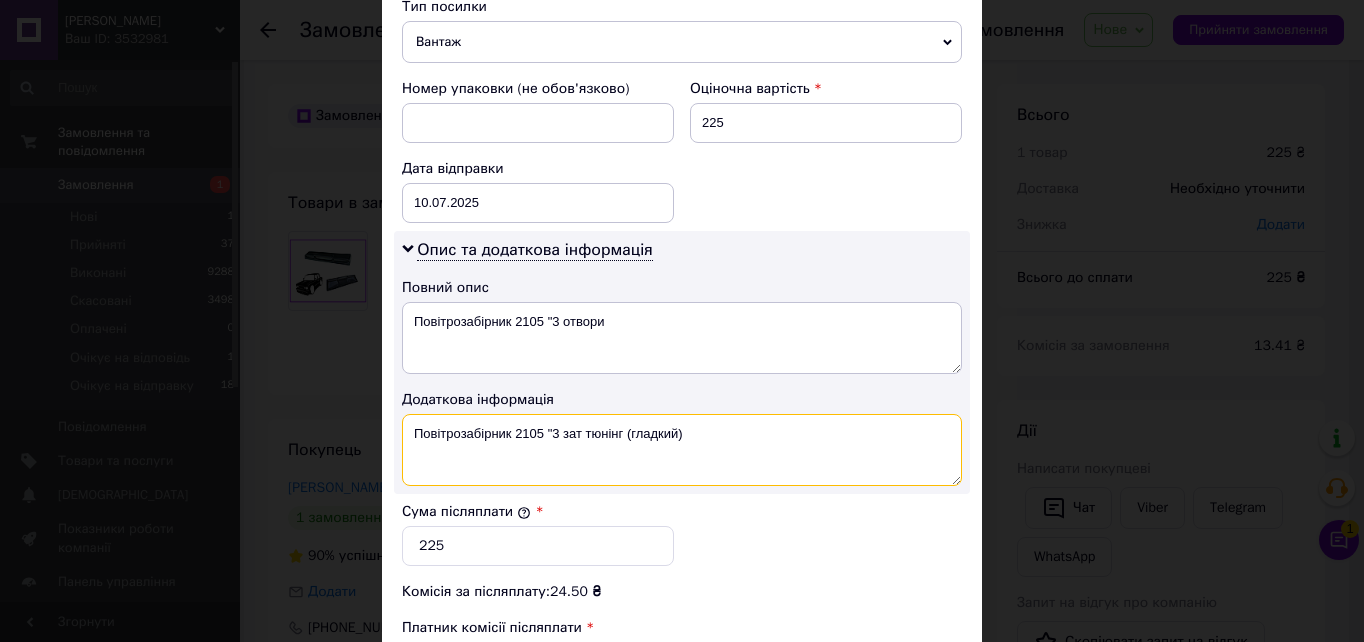 click on "Повітрозабірник 2105 "3 зат тюнінг (гладкий)" at bounding box center [682, 450] 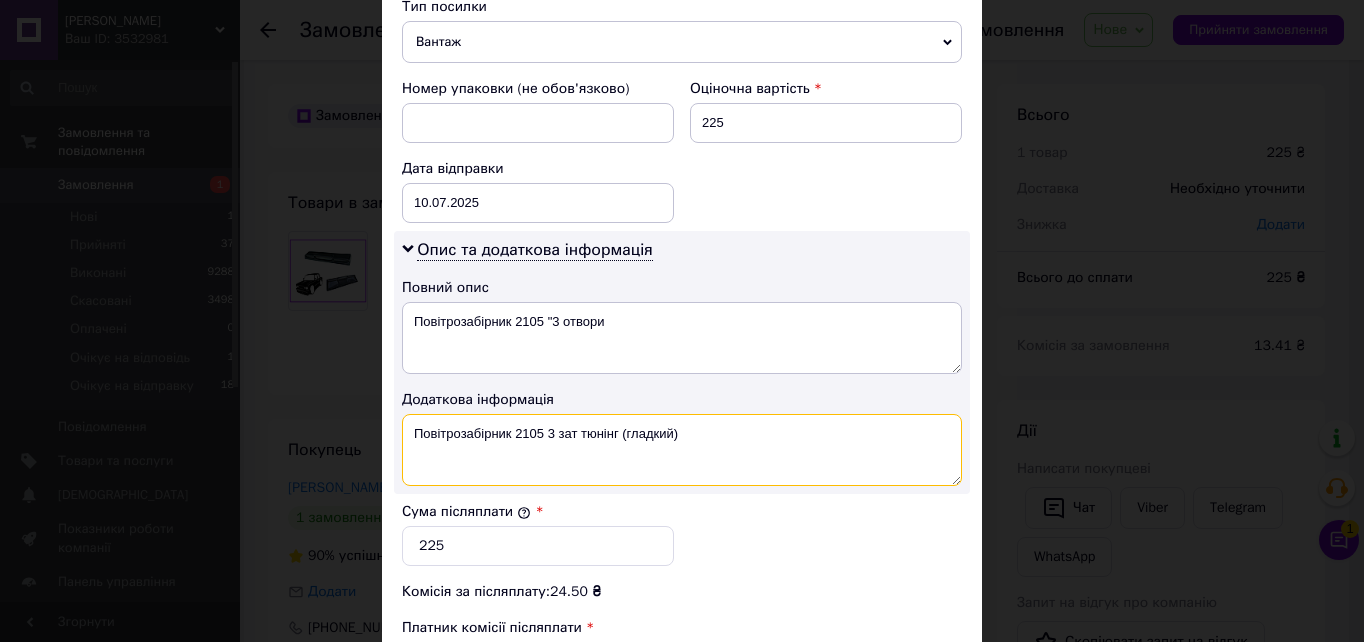 type on "Повітрозабірник 2105 3 зат тюнінг (гладкий)" 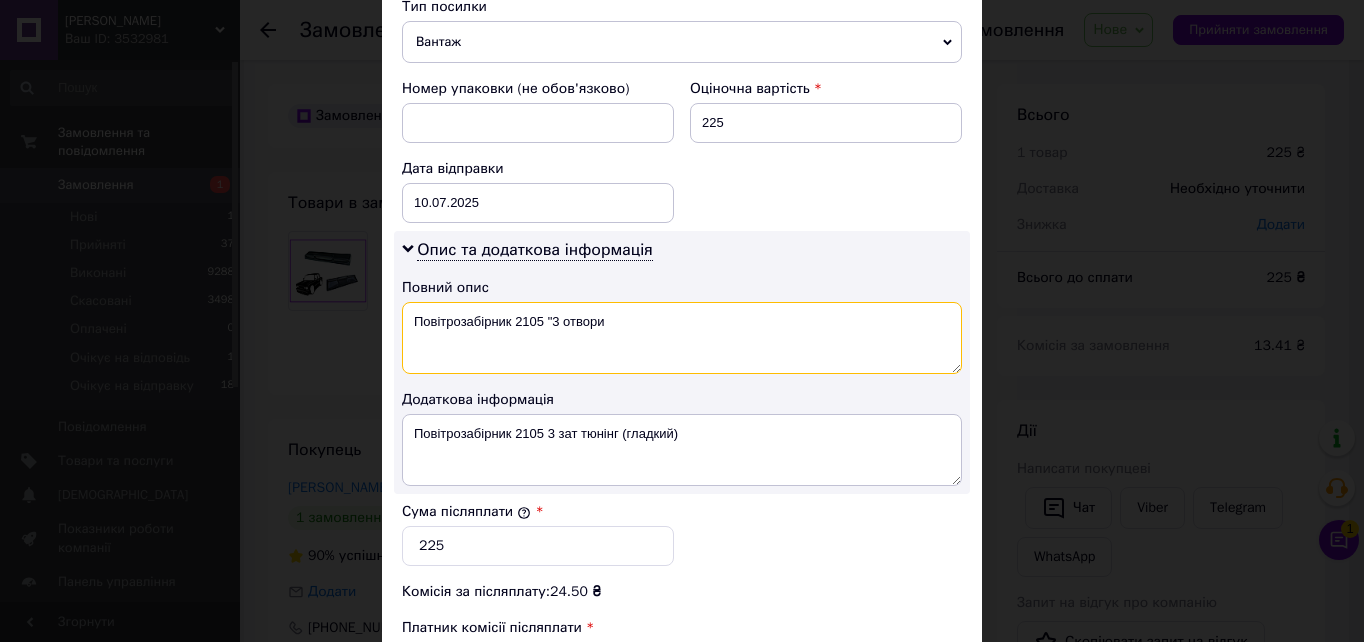 click on "Повітрозабірник 2105 "3 отвори" at bounding box center [682, 338] 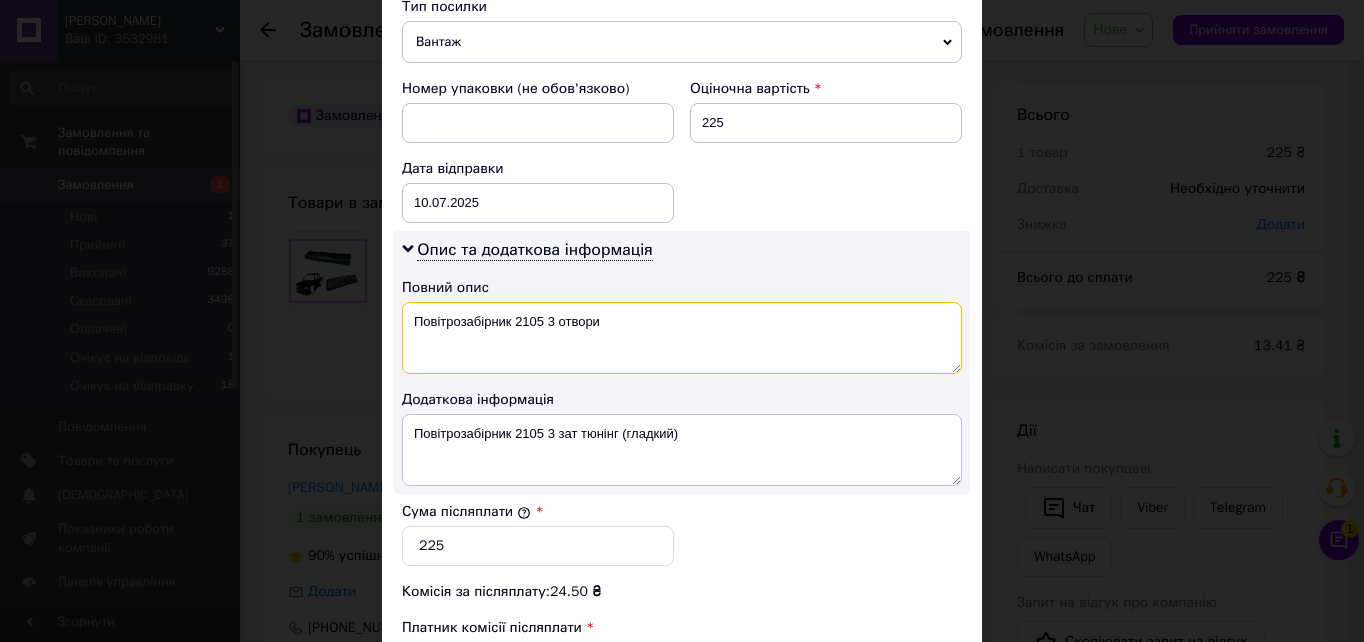 type on "Повітрозабірник 2105 3 отвори" 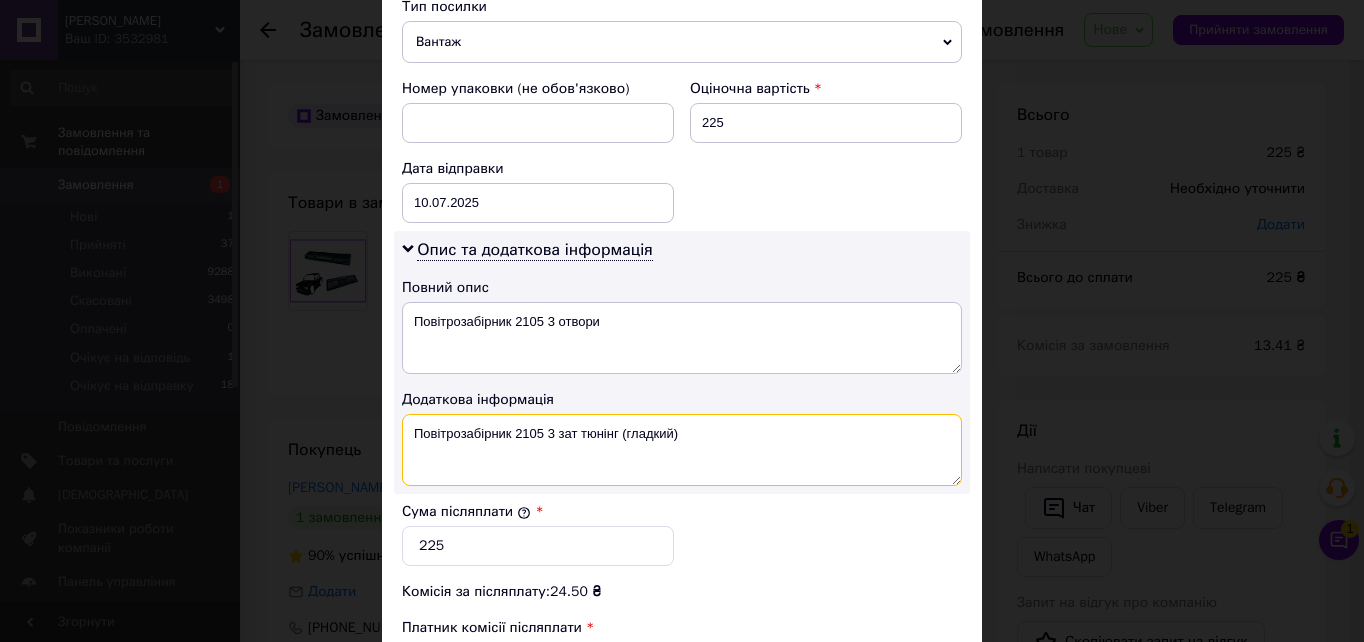 click on "Повітрозабірник 2105 3 зат тюнінг (гладкий)" at bounding box center (682, 450) 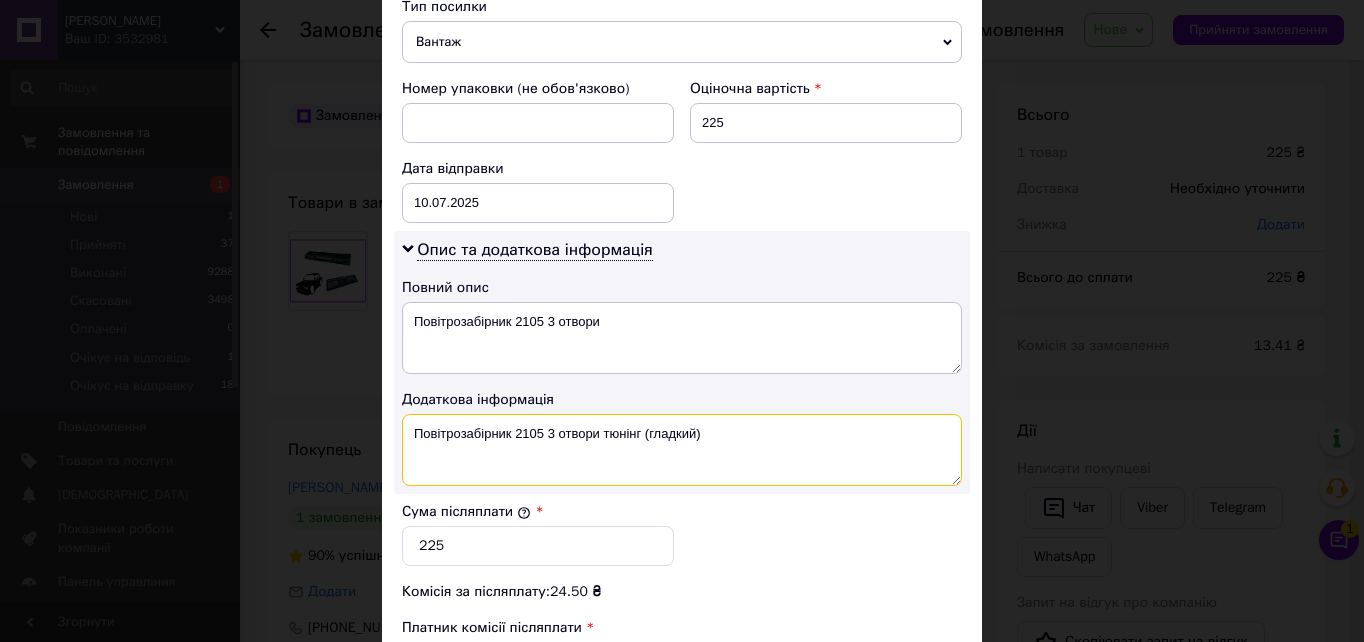drag, startPoint x: 414, startPoint y: 429, endPoint x: 700, endPoint y: 429, distance: 286 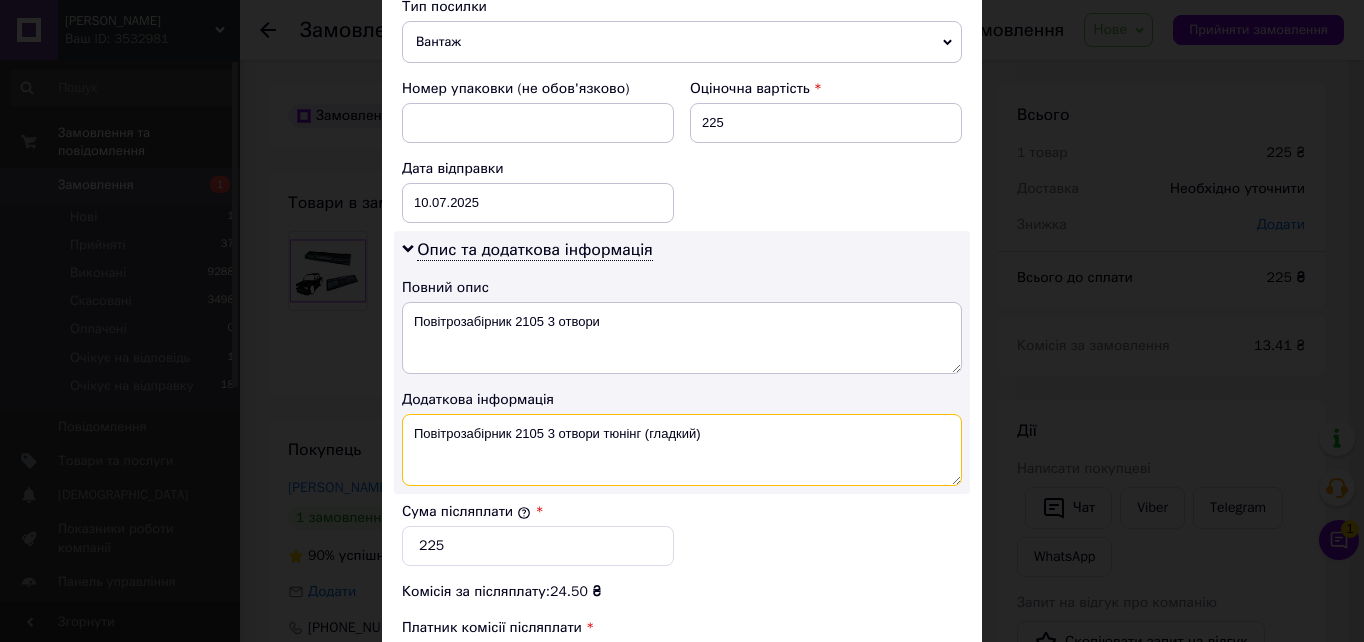 click on "Повітрозабірник 2105 3 отвори тюнінг (гладкий)" at bounding box center [682, 450] 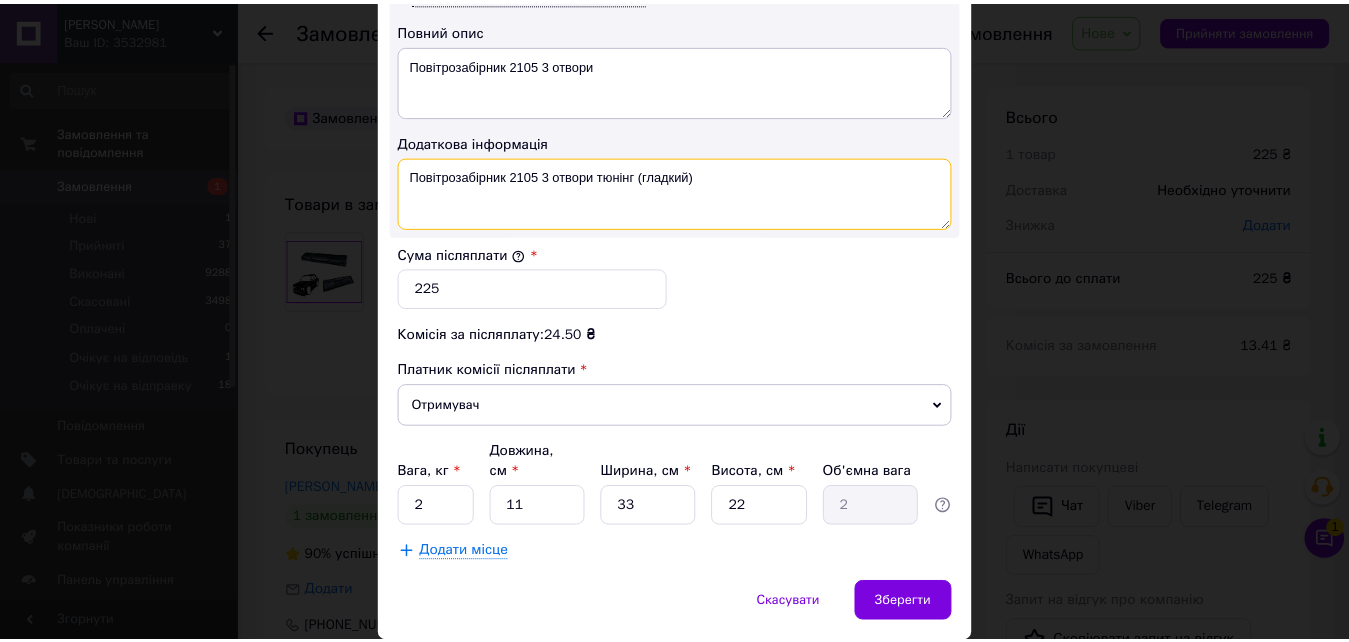 scroll, scrollTop: 1100, scrollLeft: 0, axis: vertical 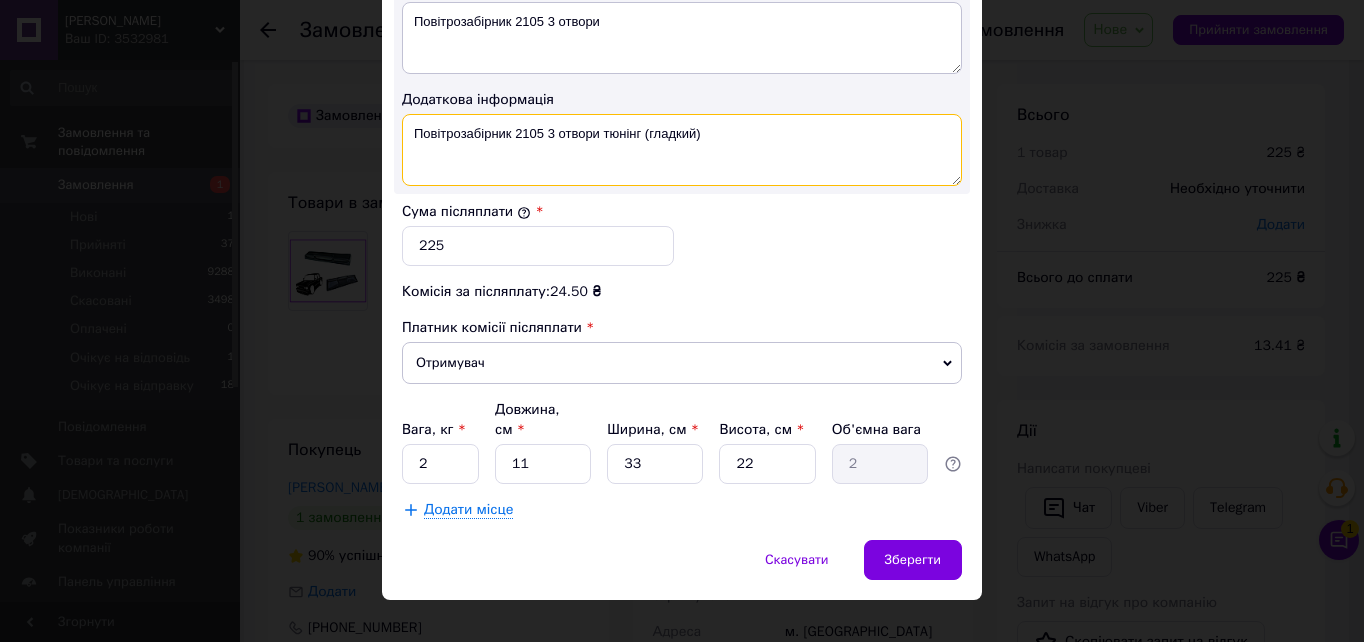 type on "Повітрозабірник 2105 3 отвори тюнінг (гладкий)" 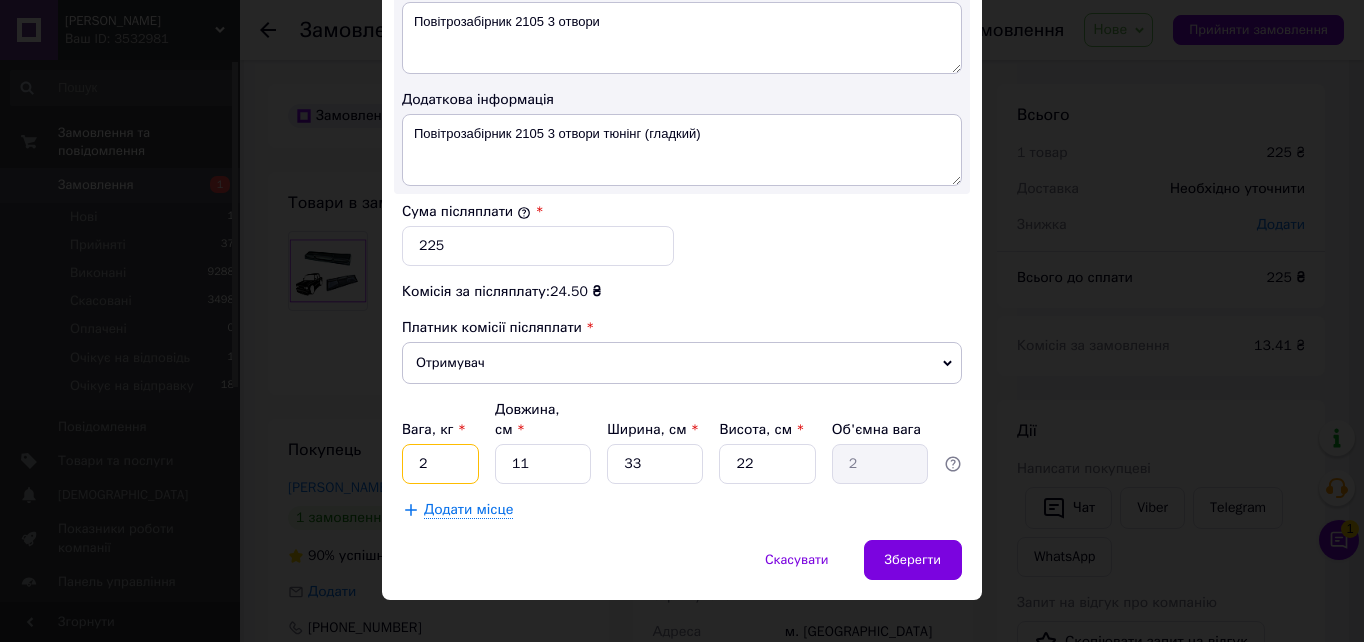 click on "2" at bounding box center [440, 464] 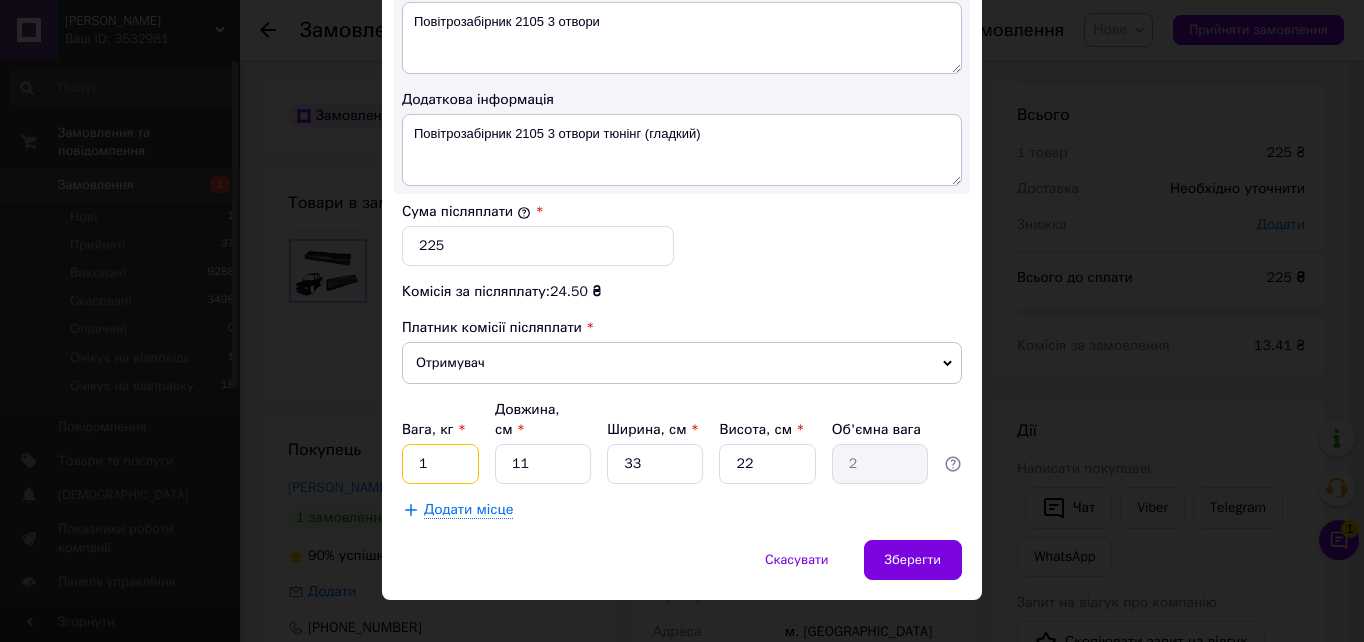 type on "1" 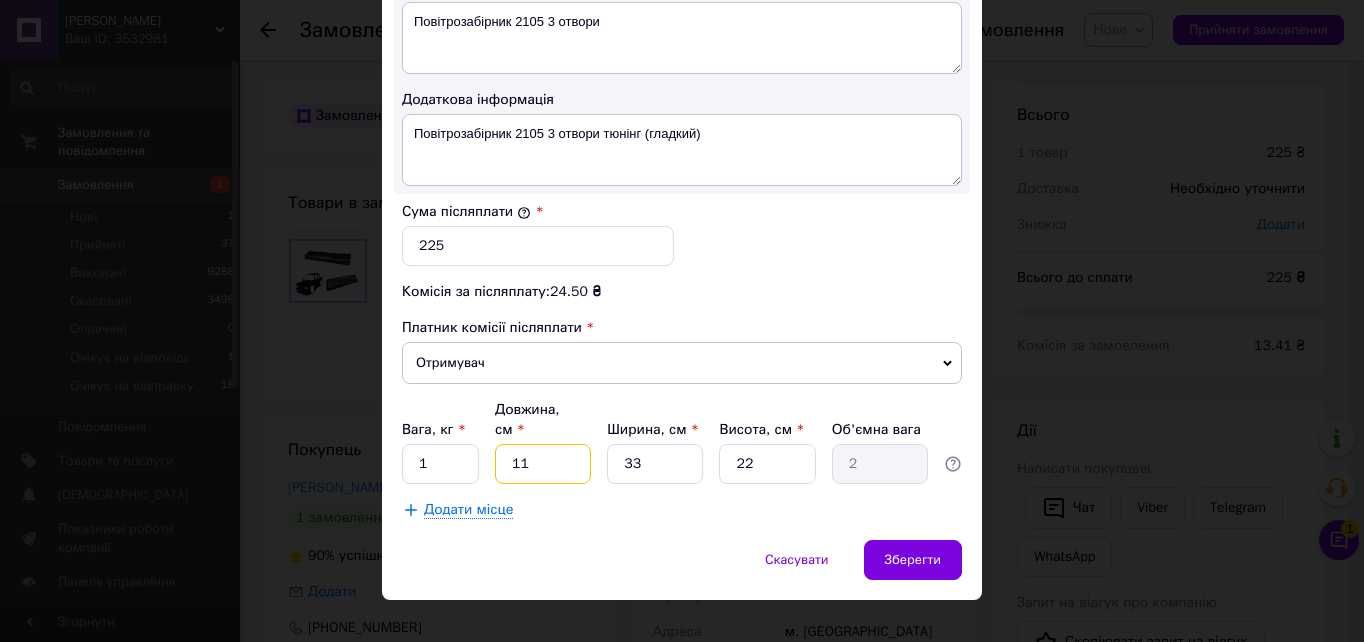 click on "11" at bounding box center [543, 464] 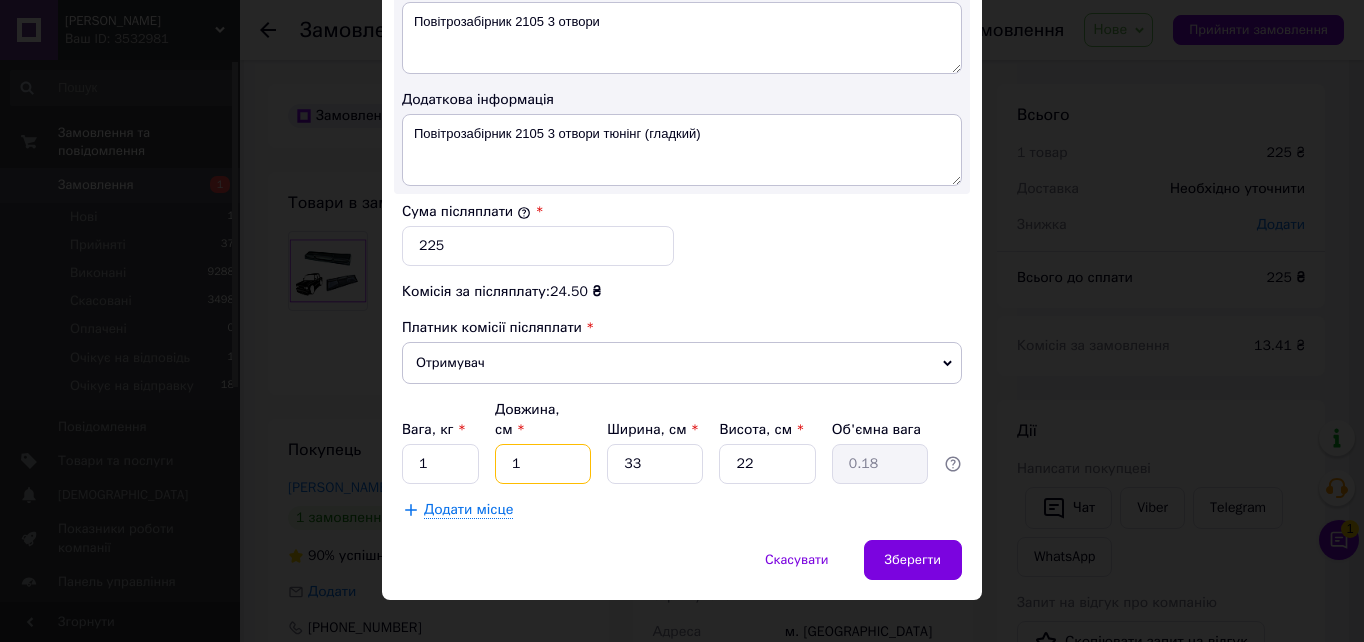 type 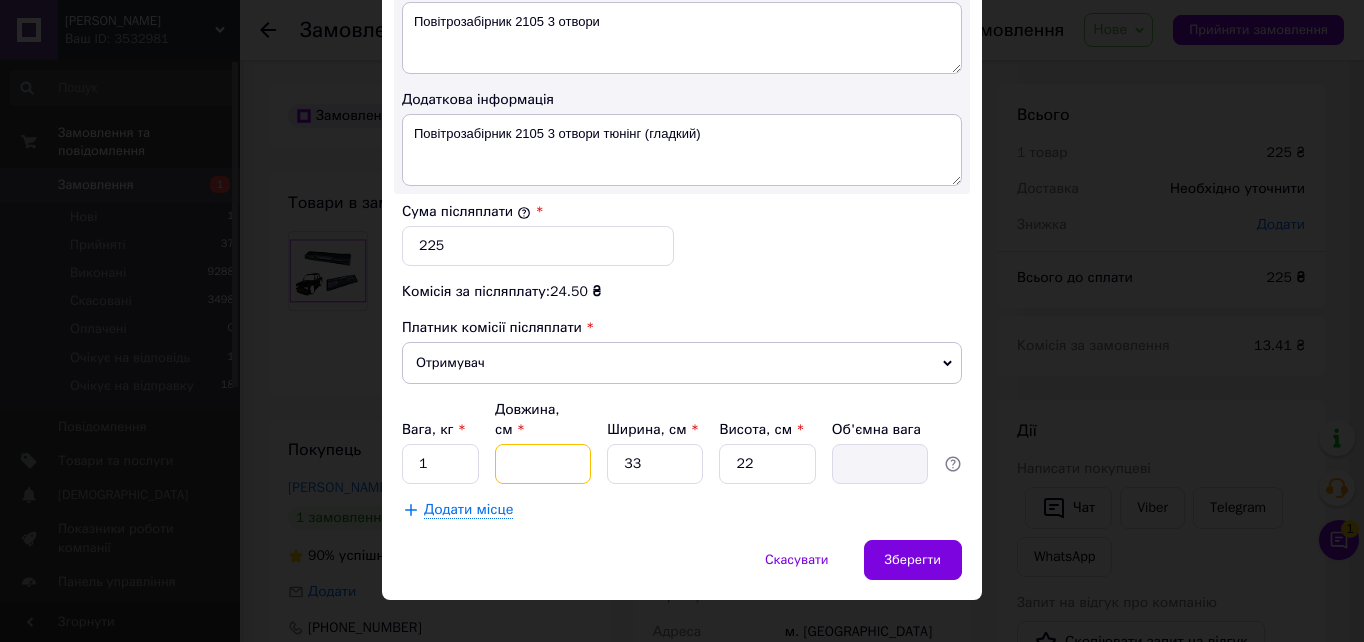 type on "5" 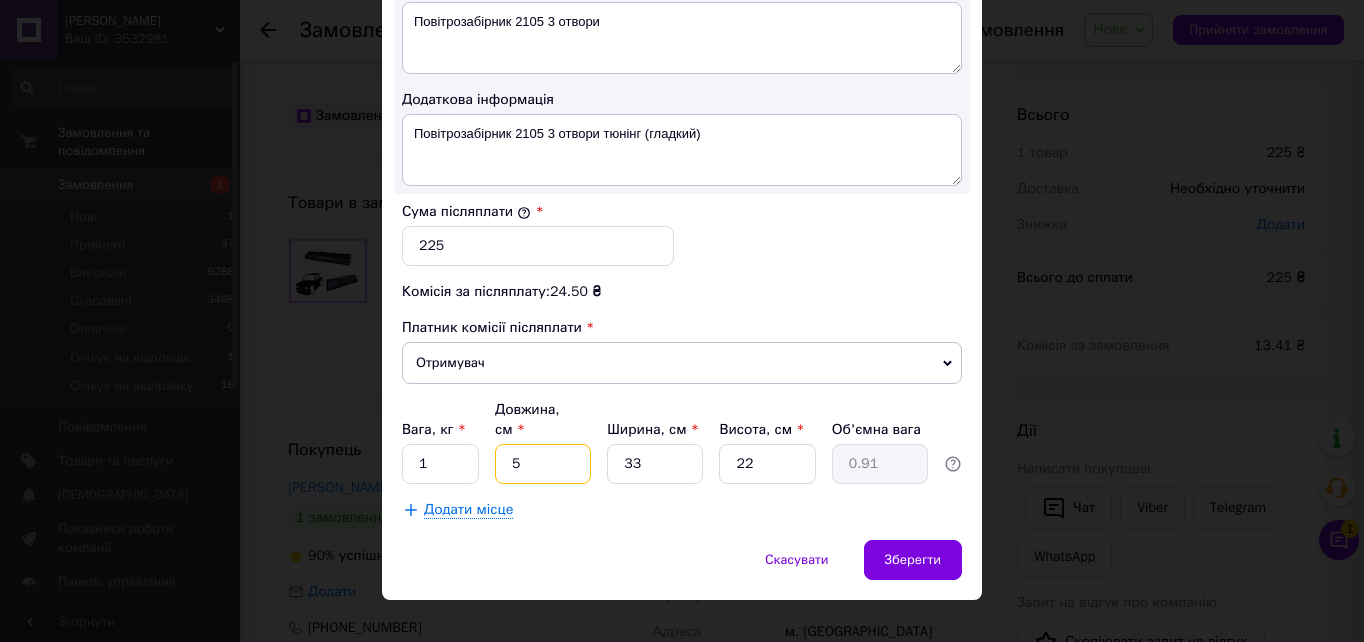 type on "50" 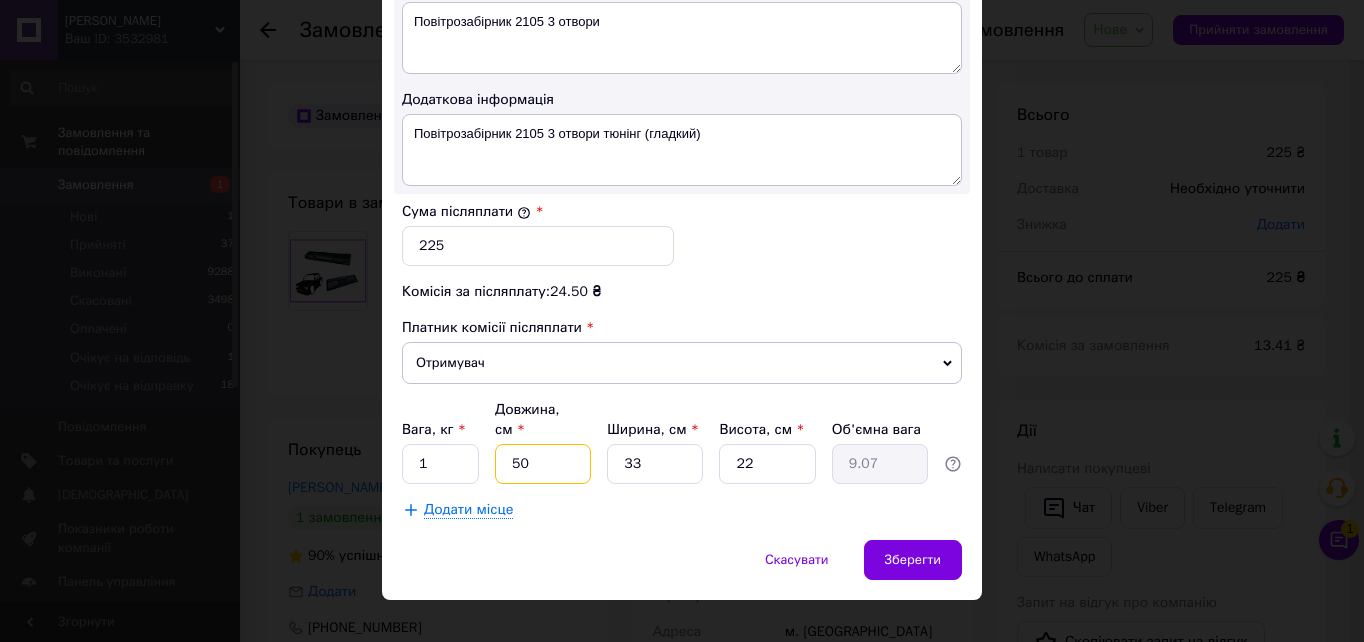 type on "50" 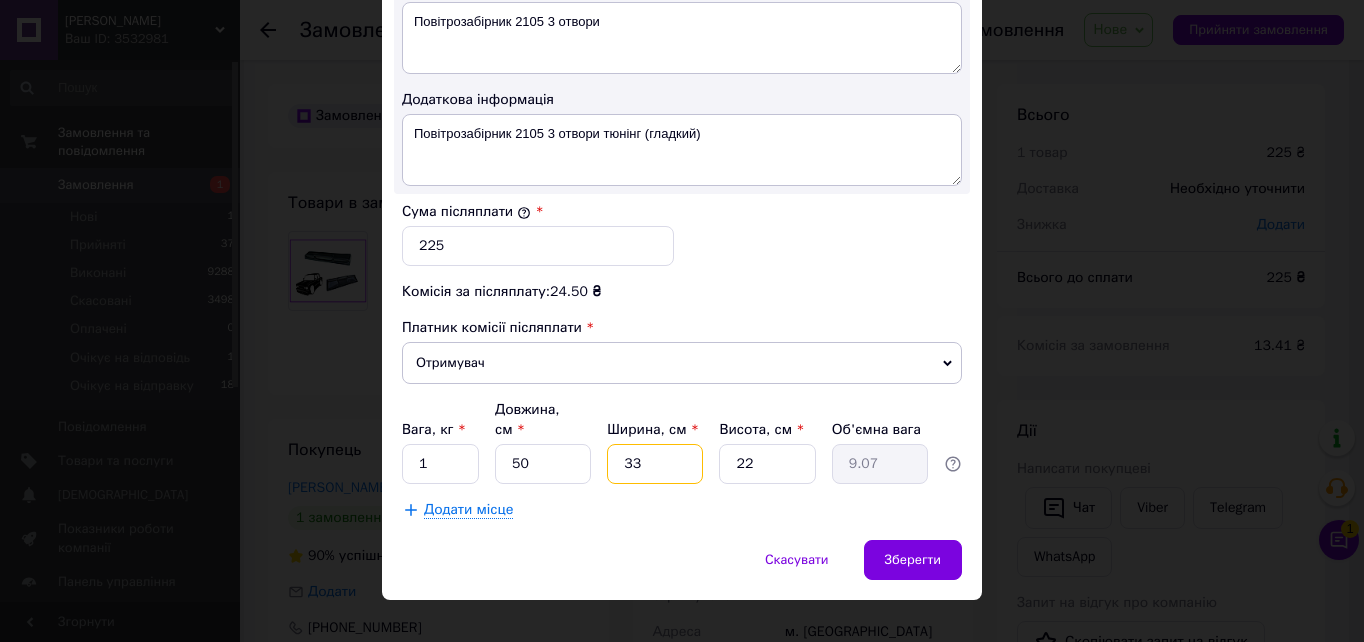click on "33" at bounding box center (655, 464) 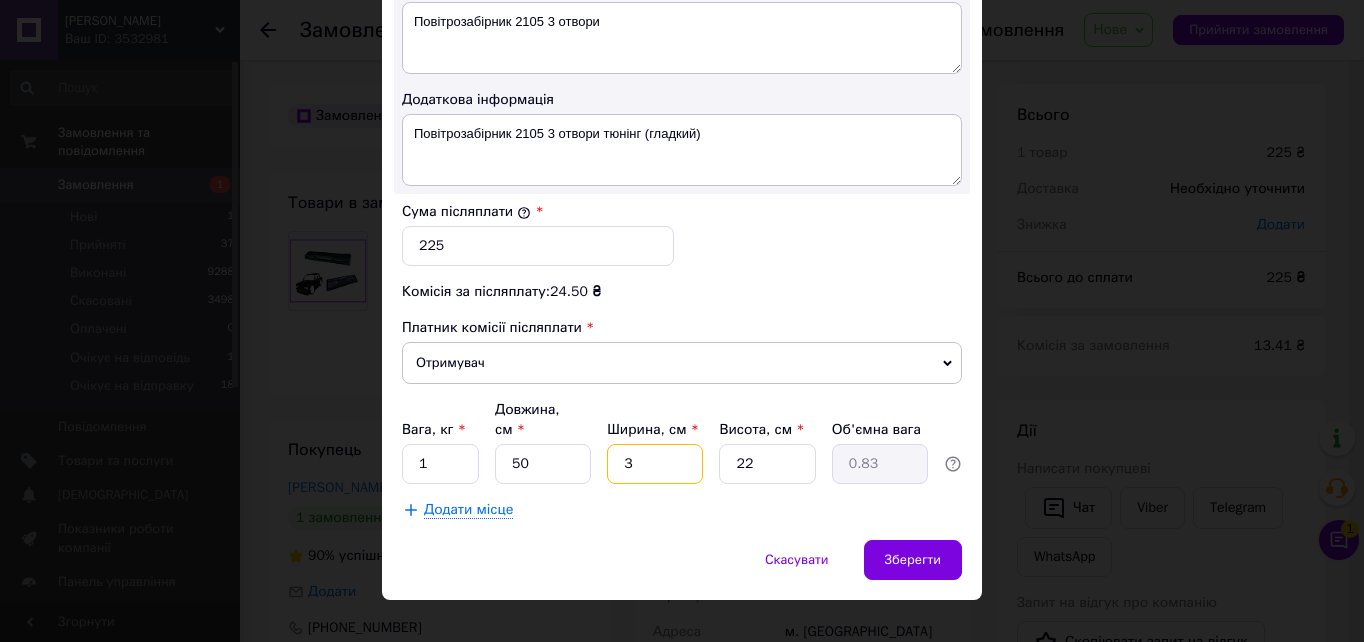 type 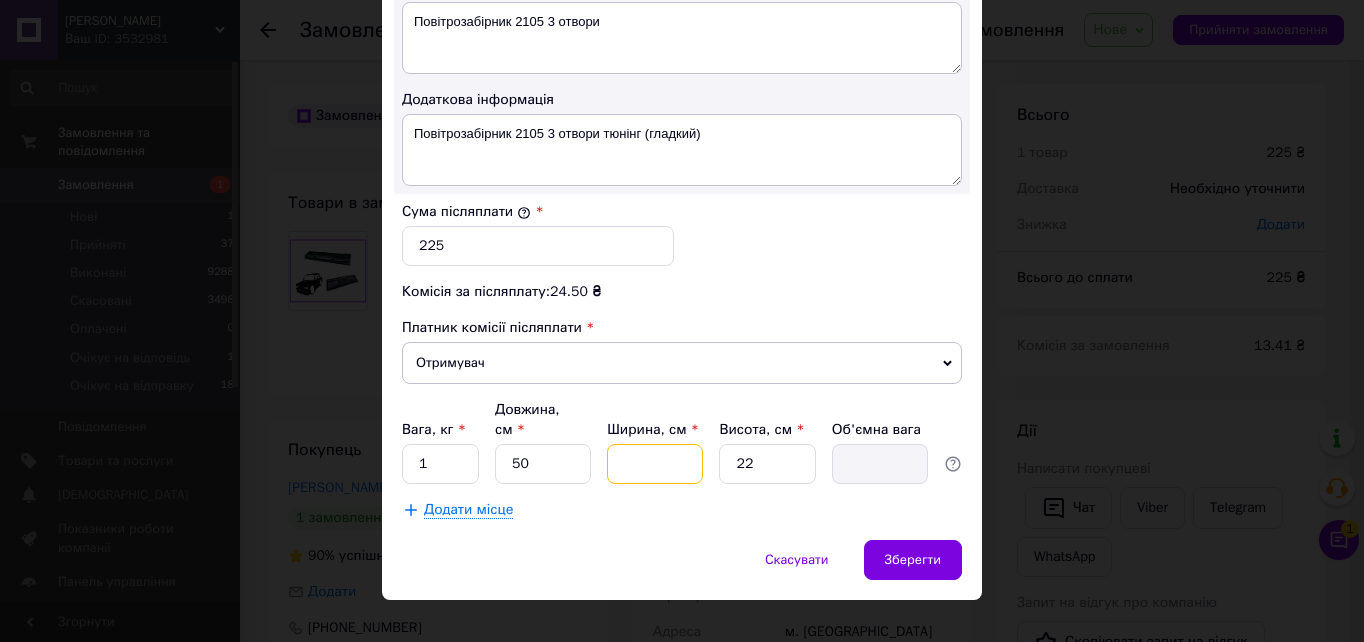 type on "1" 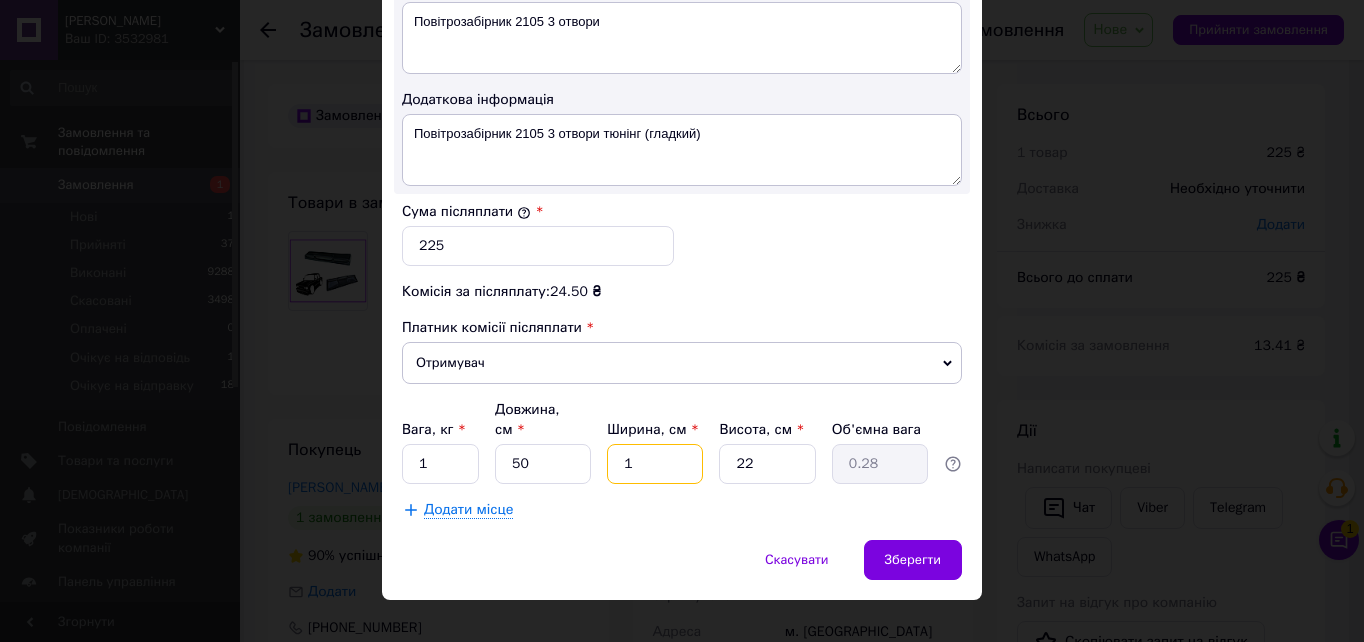 type on "10" 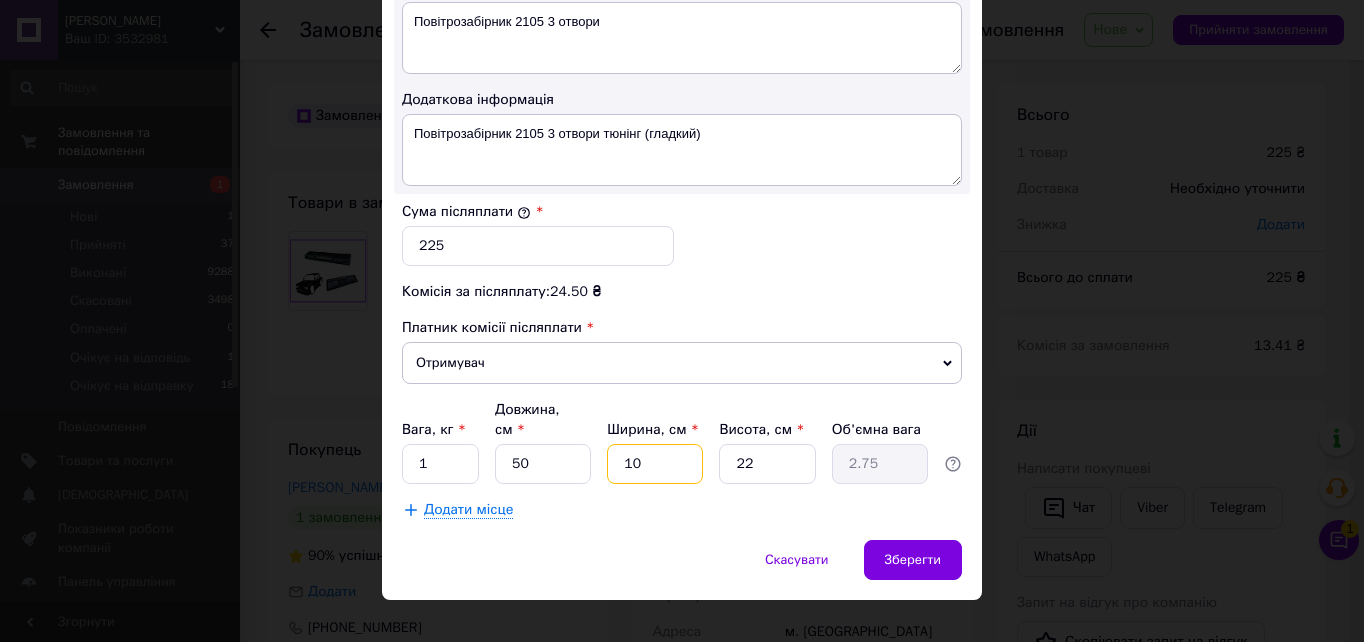type on "10" 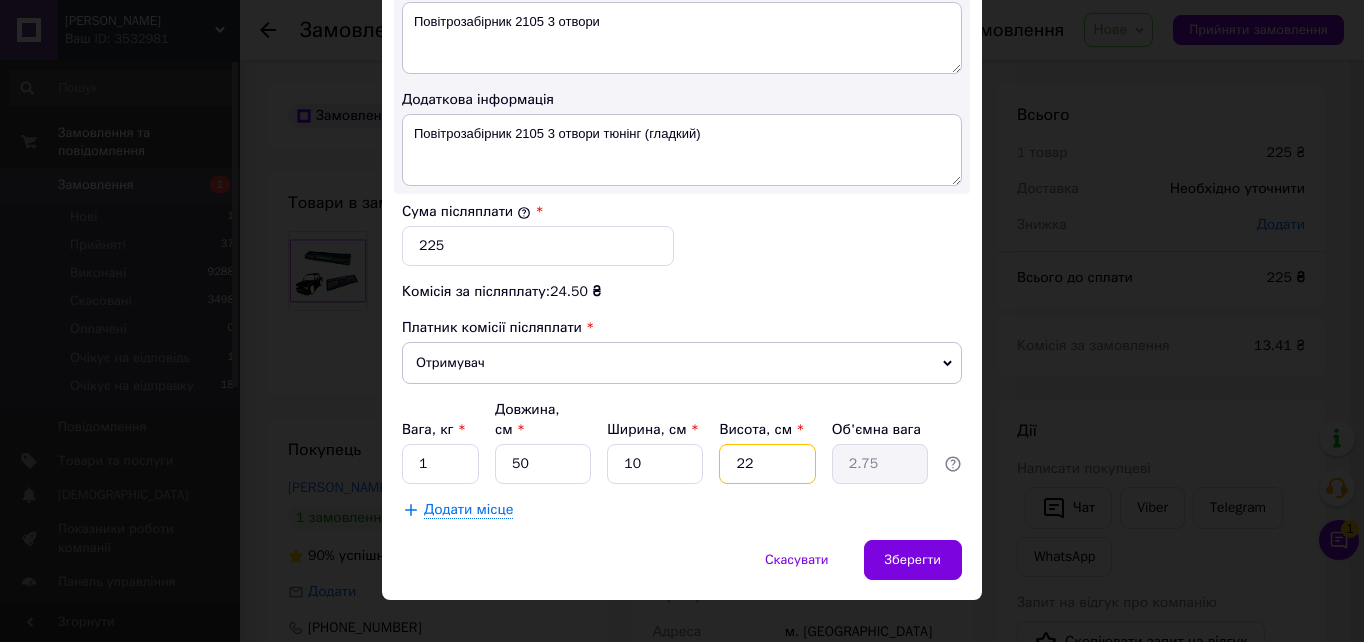 type on "2" 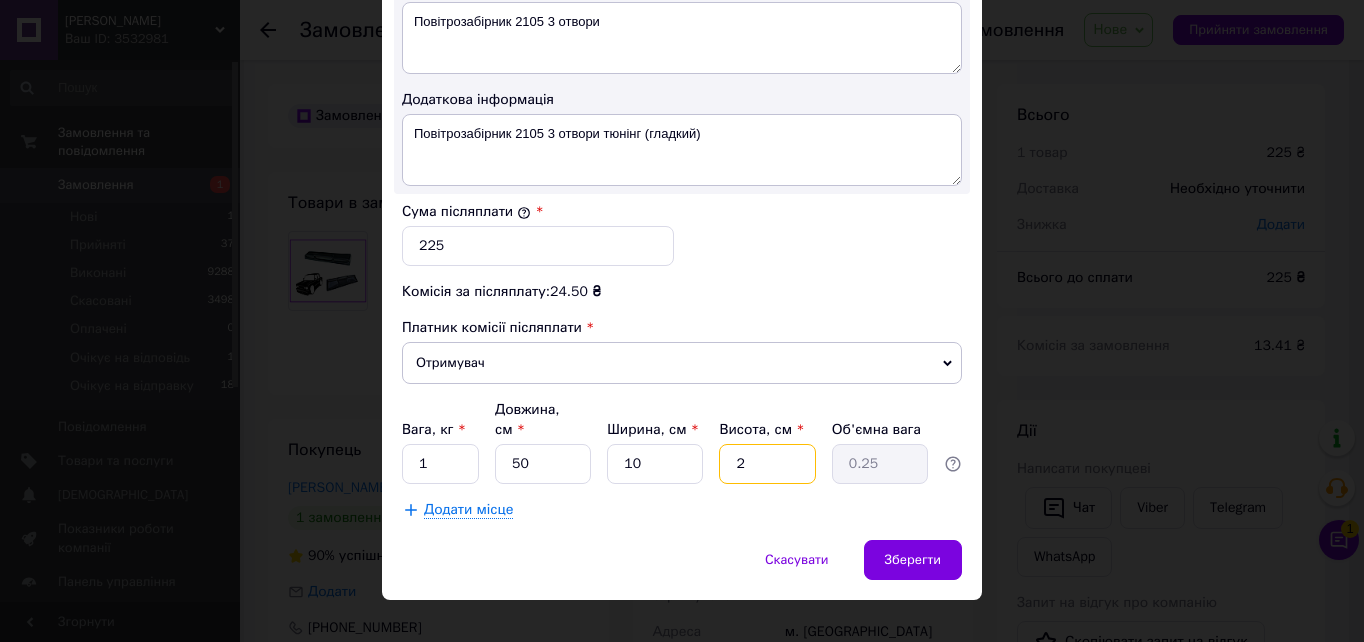 click on "2" at bounding box center [767, 464] 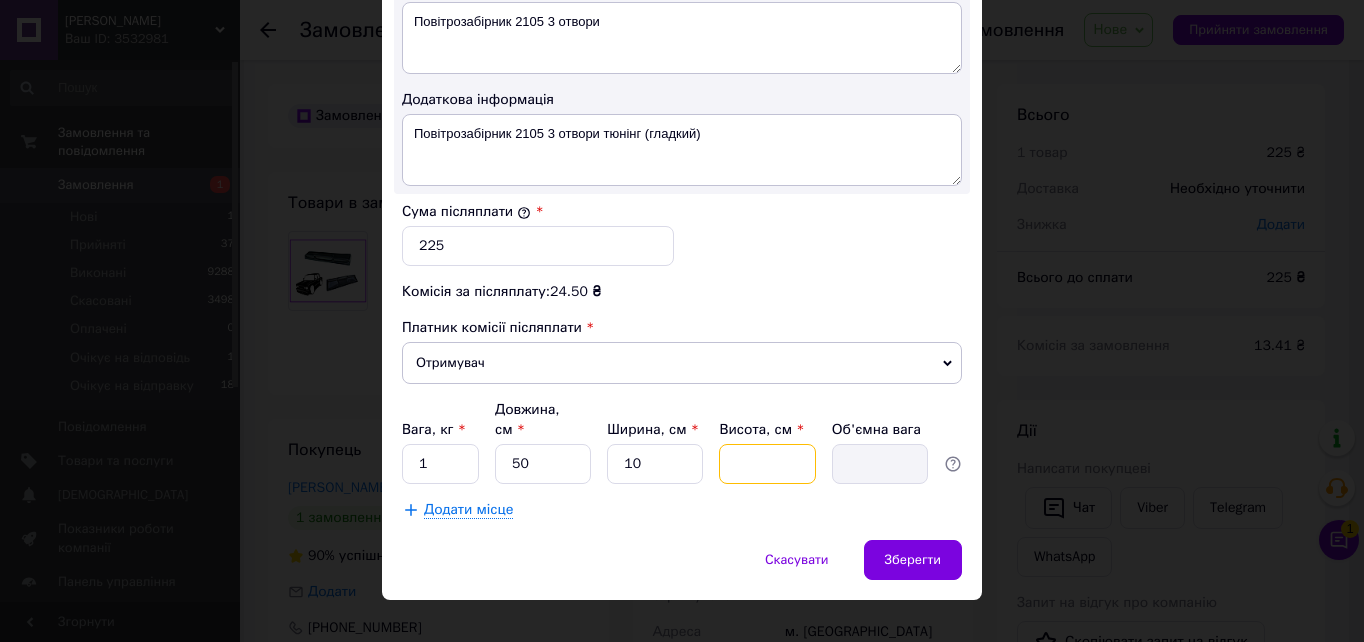 type on "1" 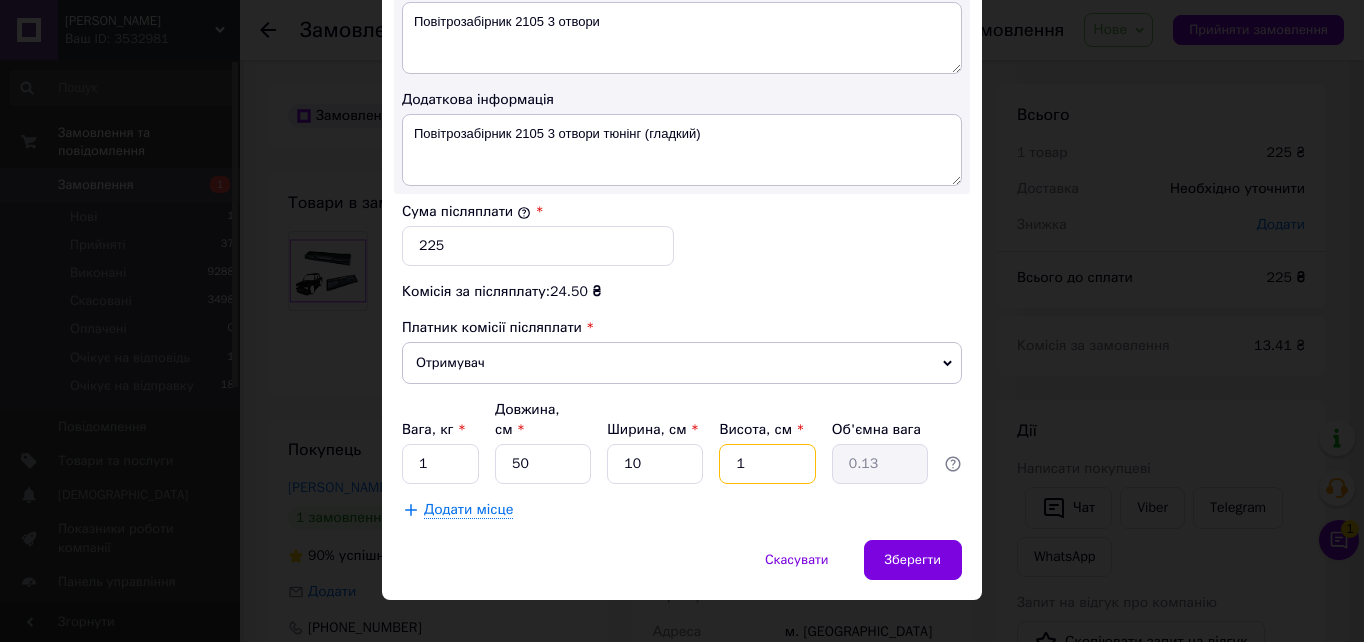 type on "10" 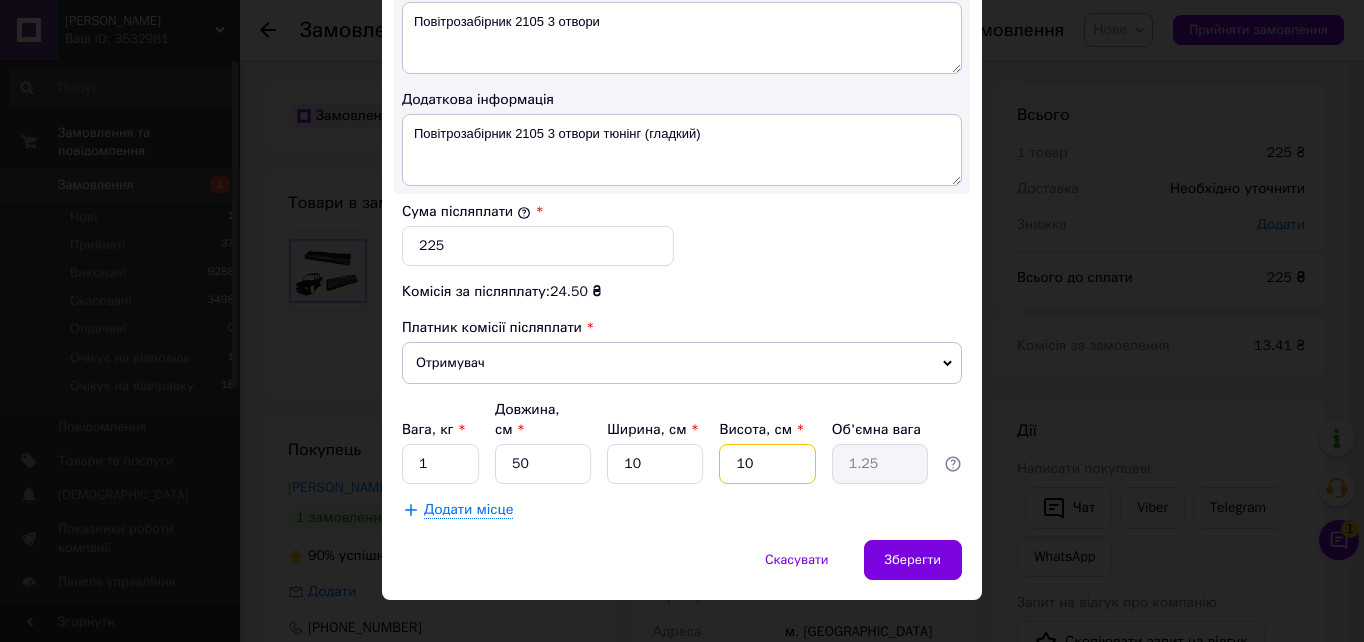 type on "10" 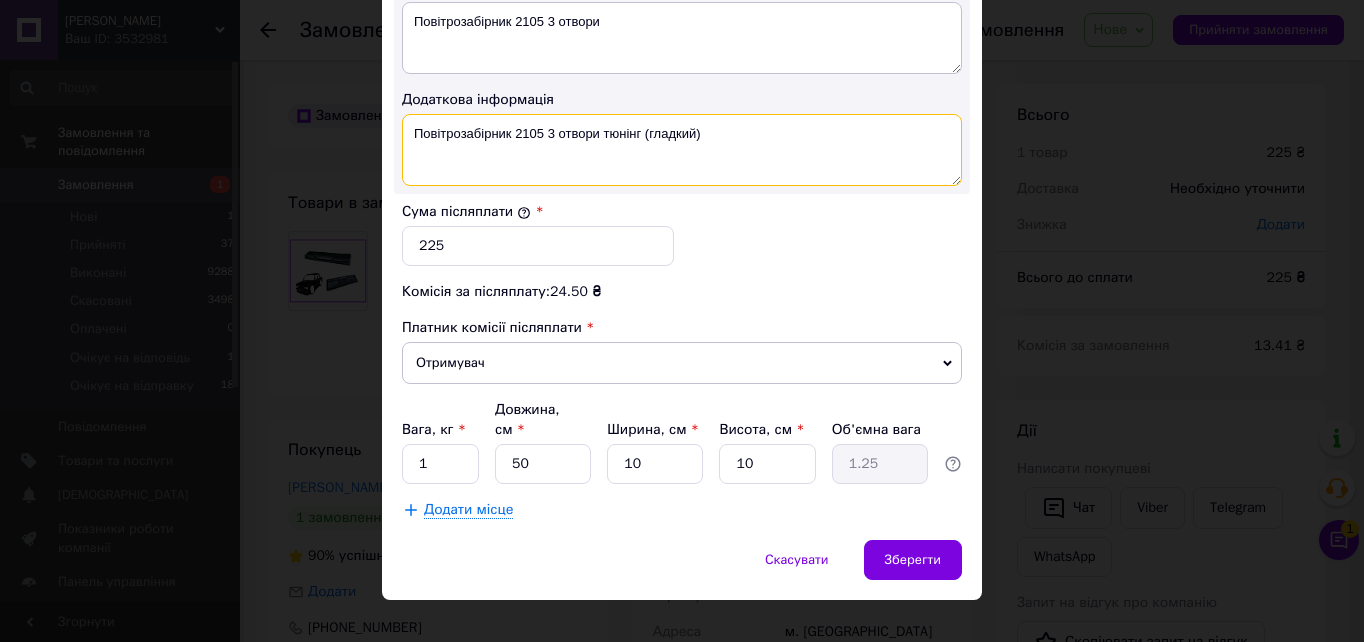 click on "Повітрозабірник 2105 3 отвори тюнінг (гладкий)" at bounding box center (682, 150) 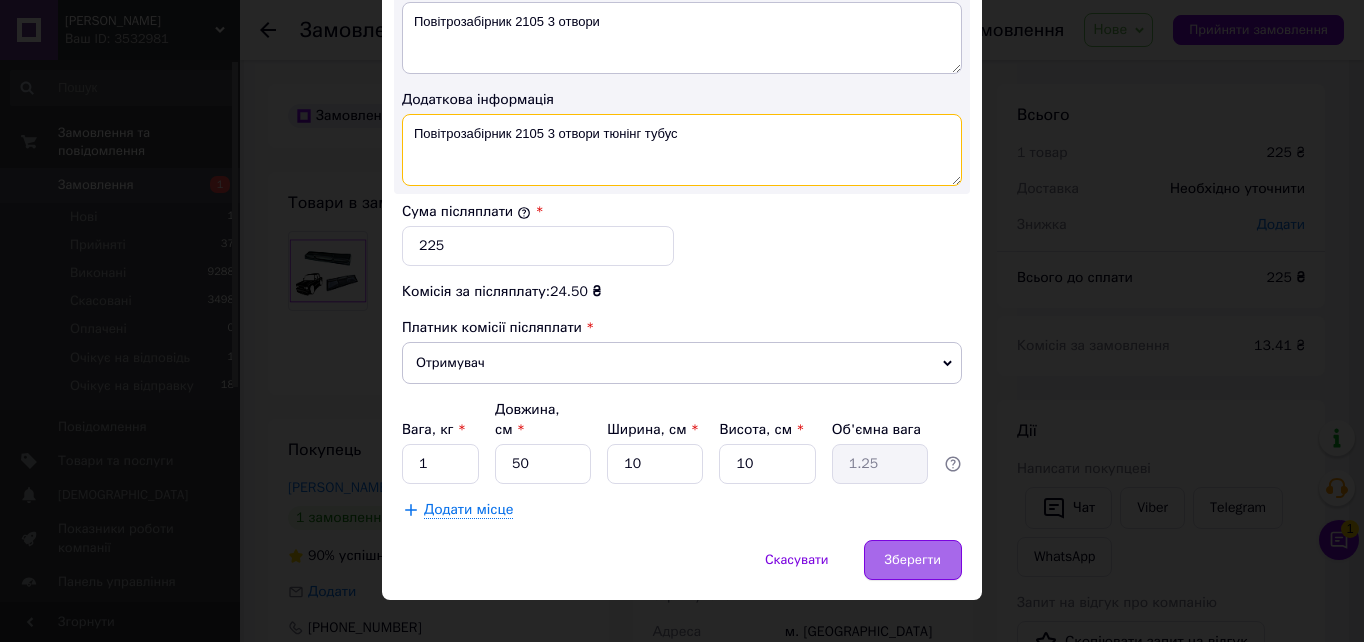 type on "Повітрозабірник 2105 3 отвори тюнінг тубус" 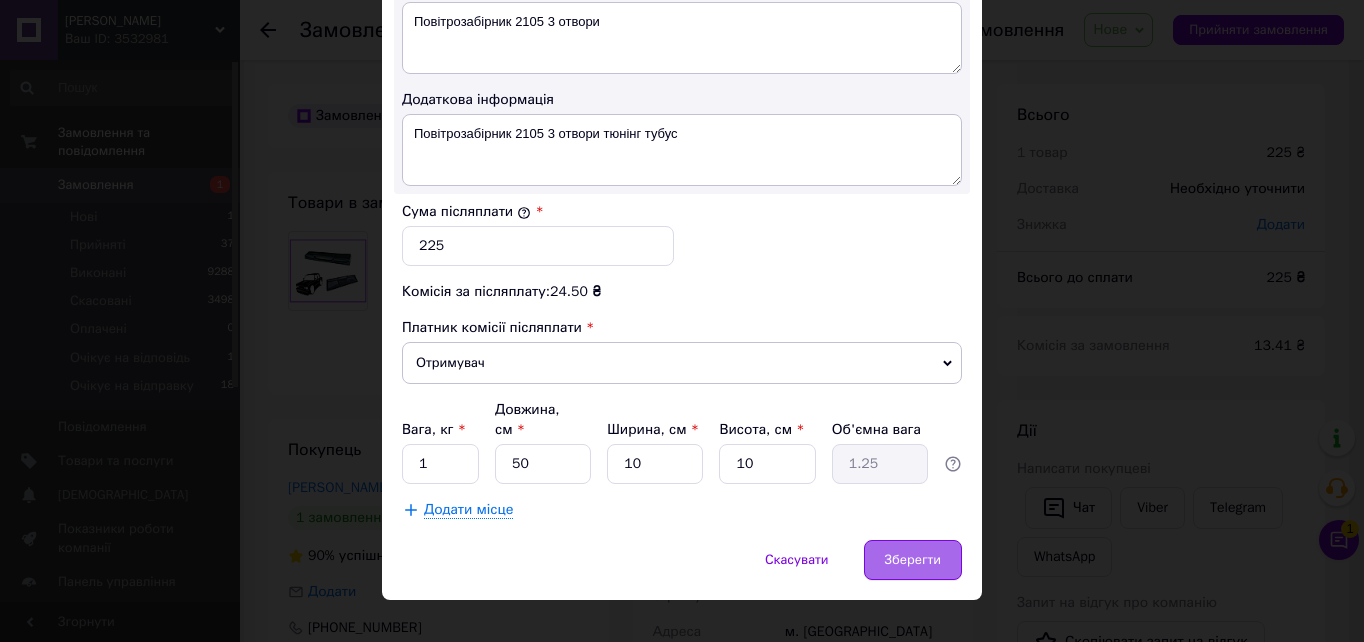 click on "Зберегти" at bounding box center (913, 560) 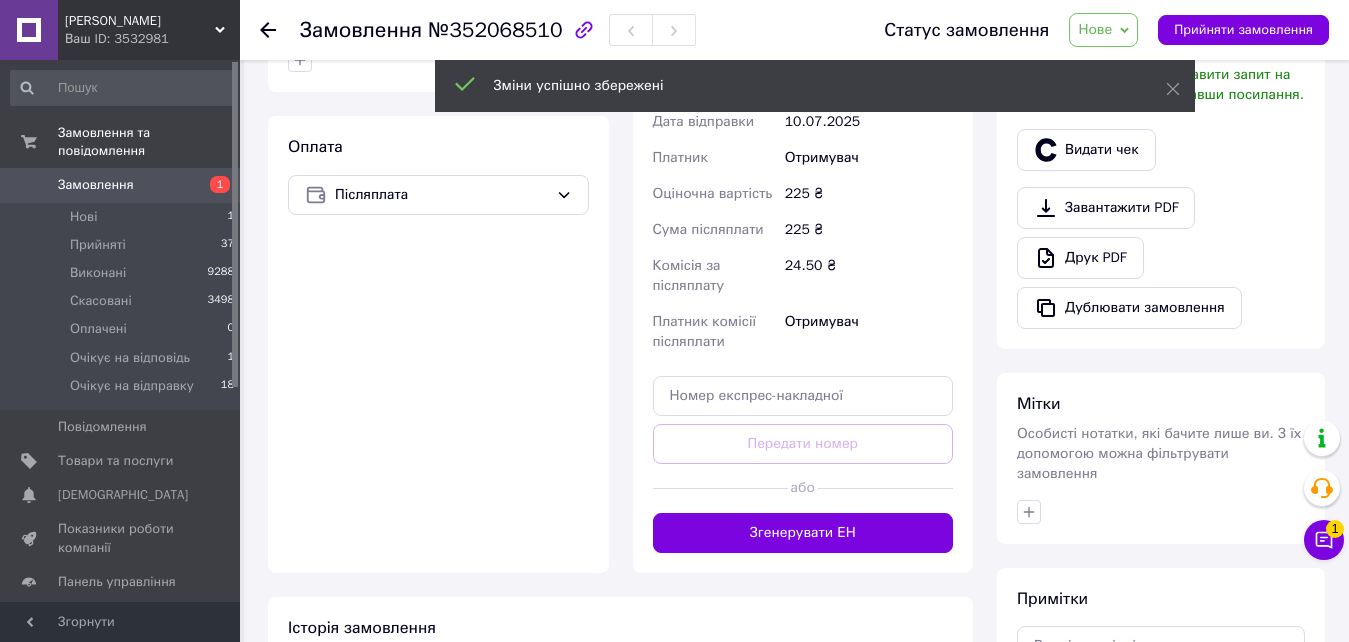 scroll, scrollTop: 800, scrollLeft: 0, axis: vertical 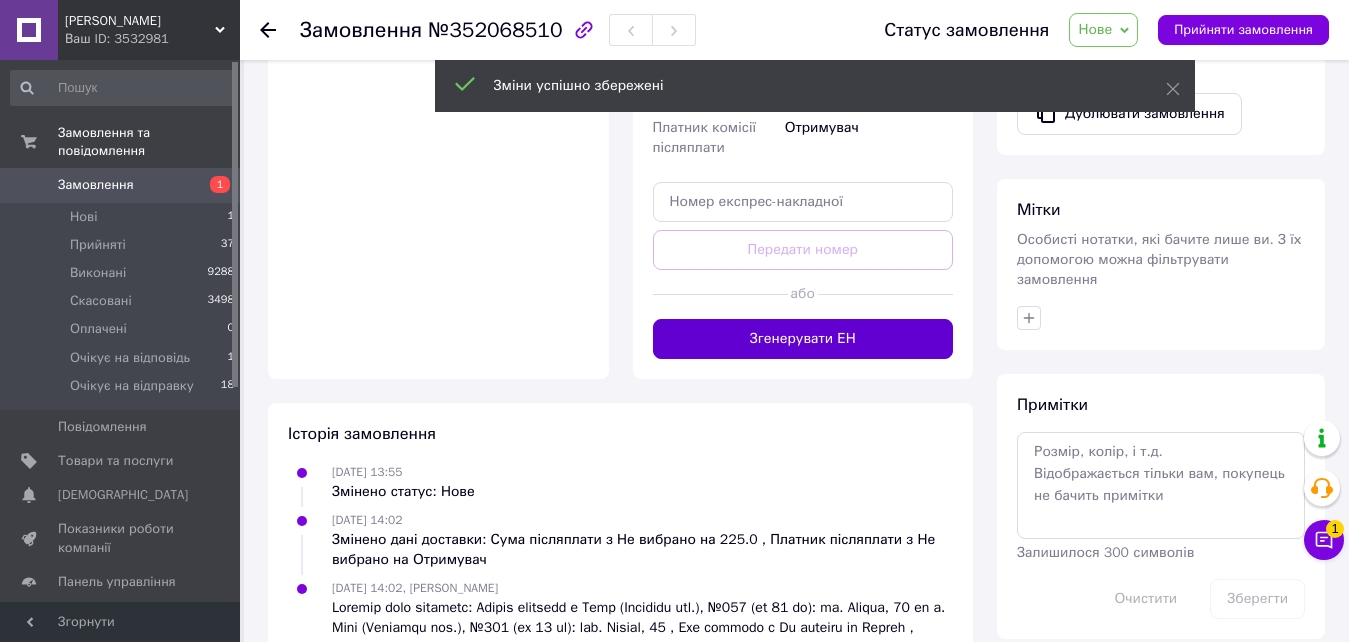 click on "Згенерувати ЕН" at bounding box center [803, 339] 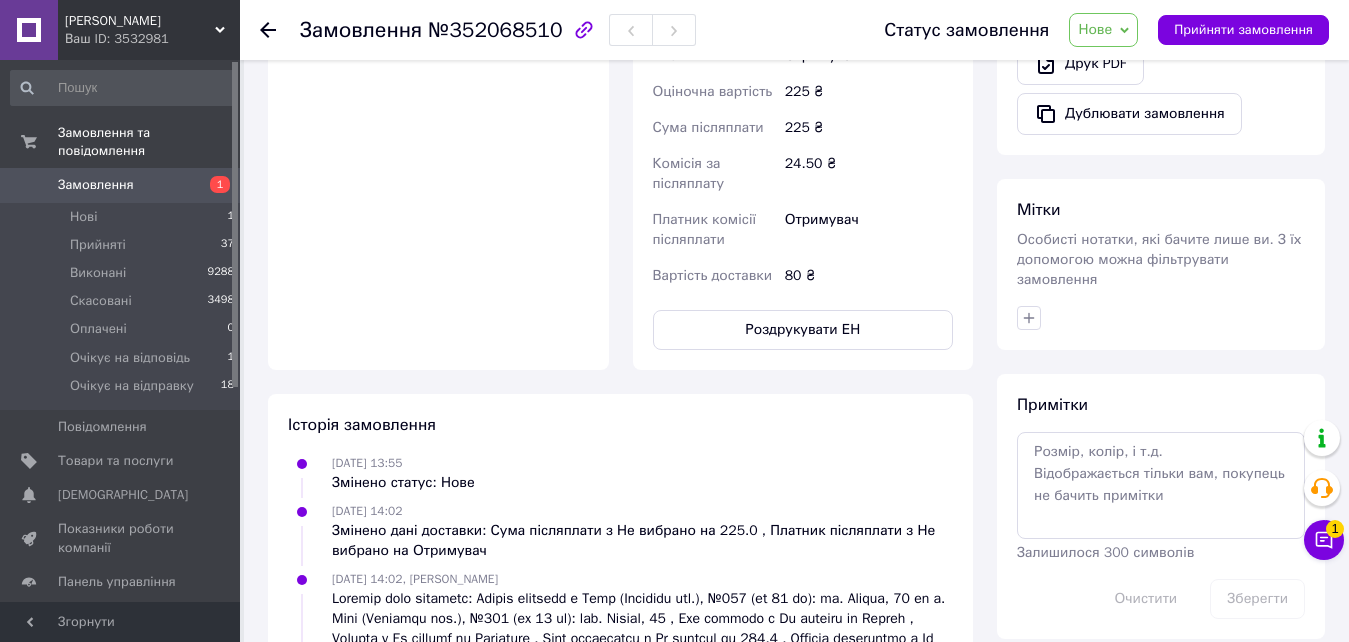 click on "Нове" at bounding box center (1095, 29) 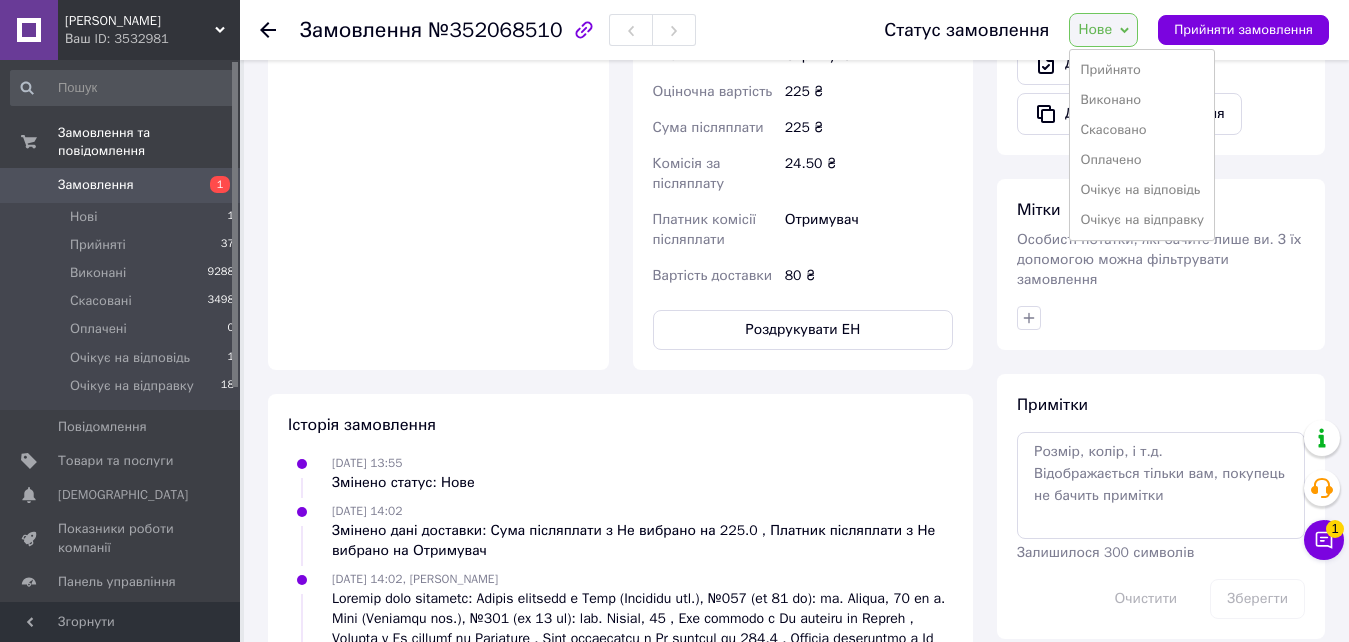 click on "Очікує на відправку" at bounding box center [1142, 220] 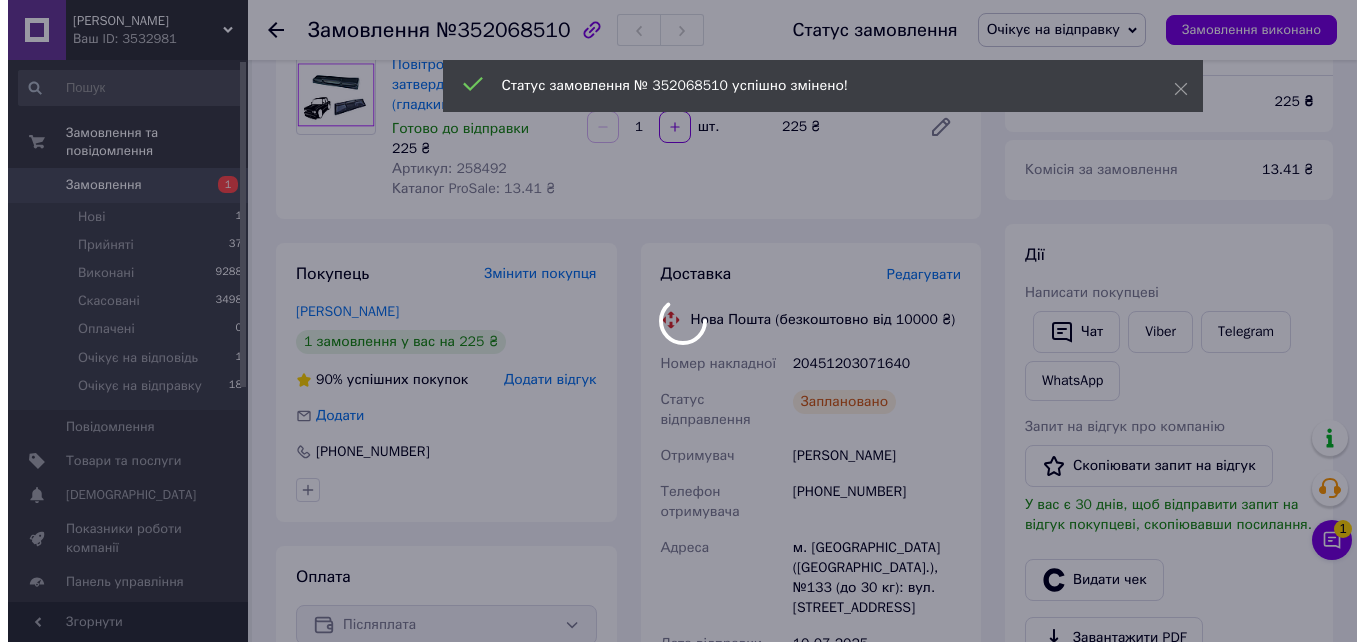 scroll, scrollTop: 0, scrollLeft: 0, axis: both 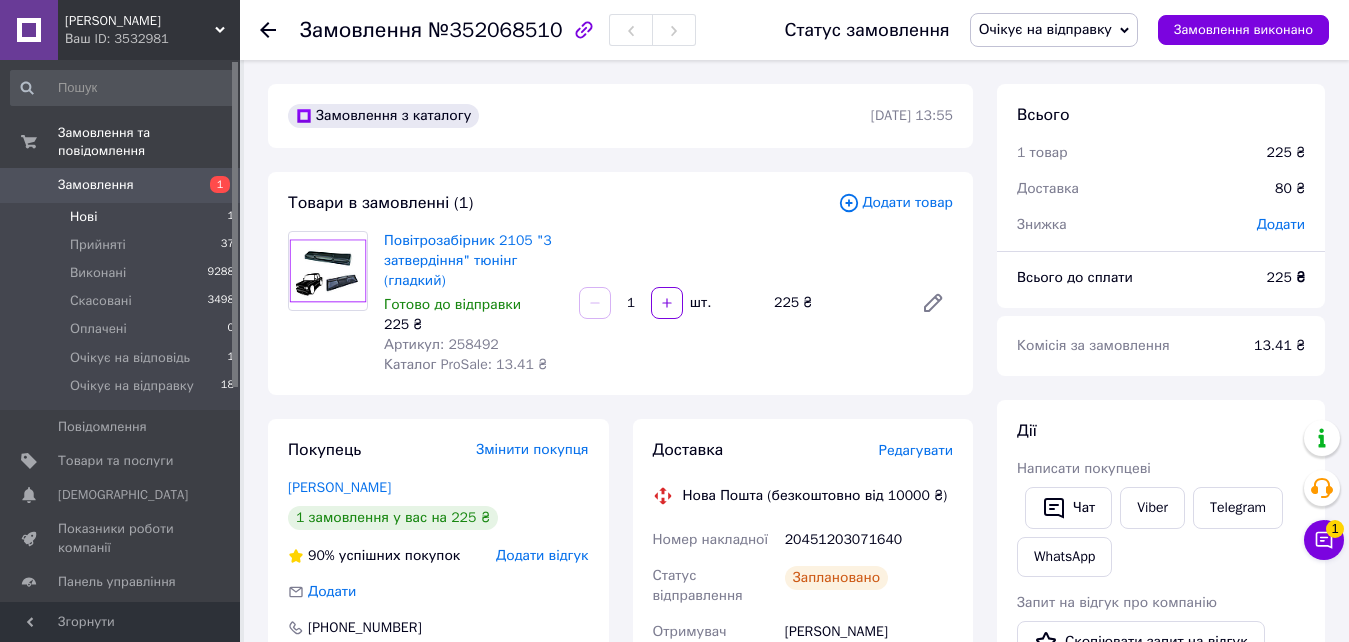 click on "Нові" at bounding box center [83, 217] 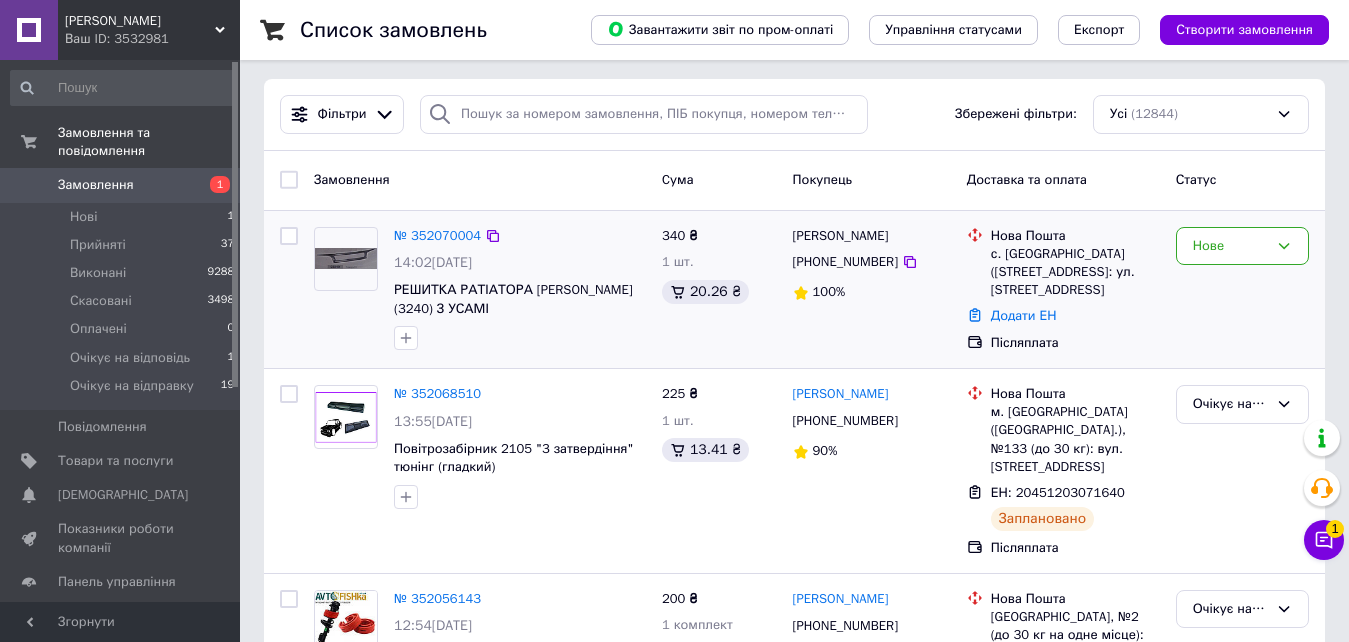 scroll, scrollTop: 0, scrollLeft: 0, axis: both 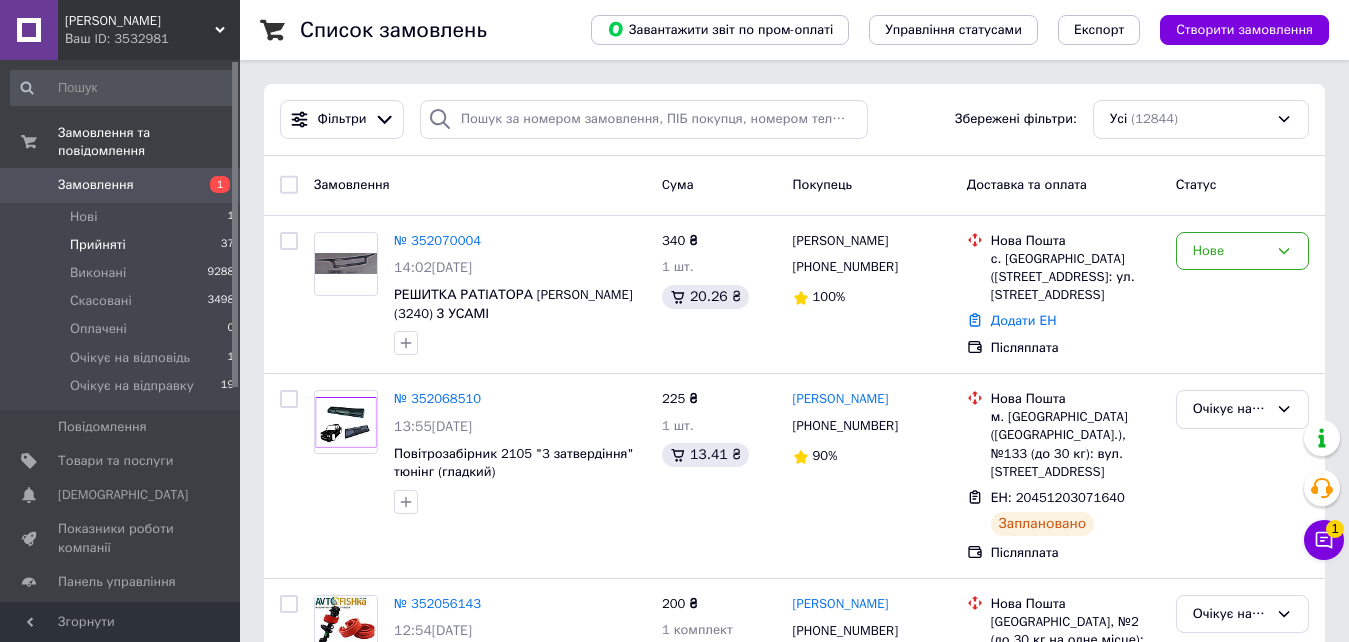 click on "Прийняті" at bounding box center (98, 245) 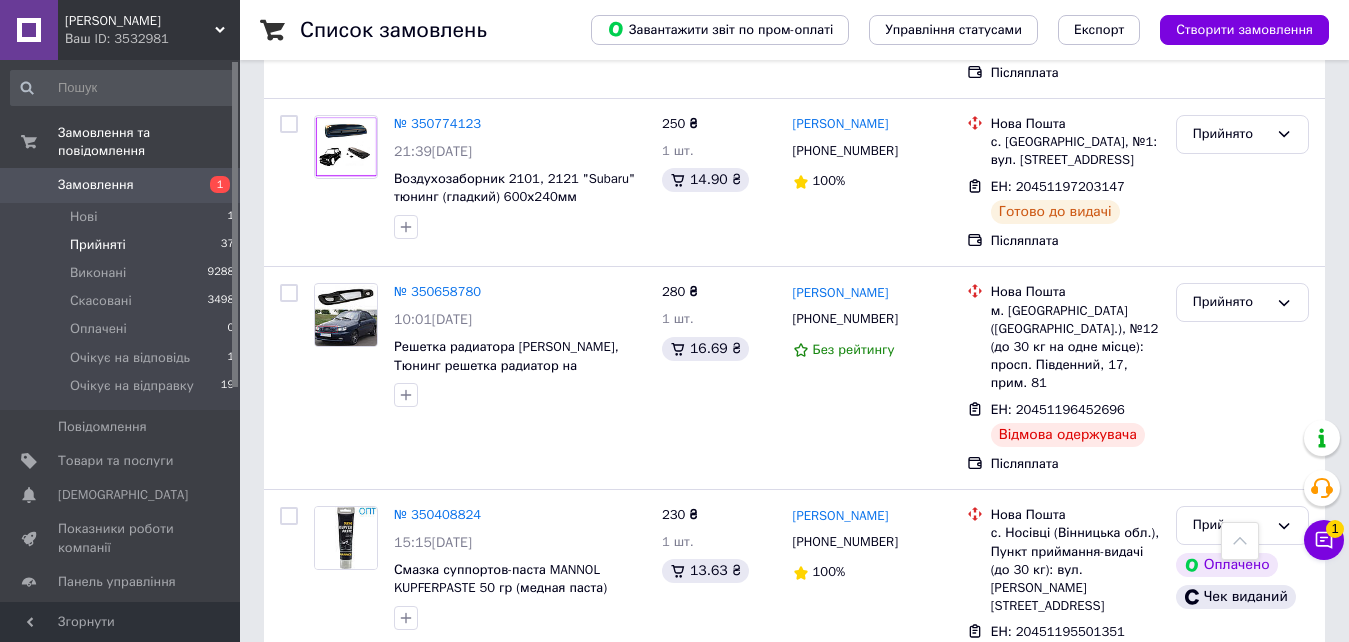 scroll, scrollTop: 6725, scrollLeft: 0, axis: vertical 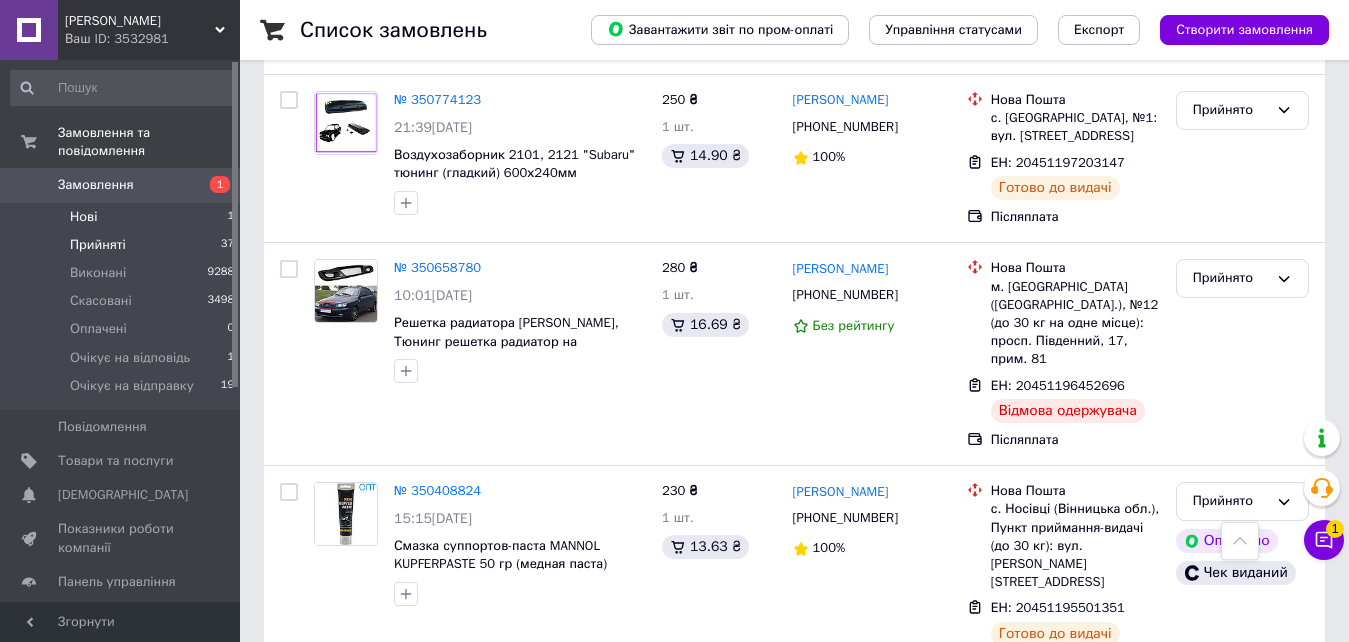 click on "Нові" at bounding box center (83, 217) 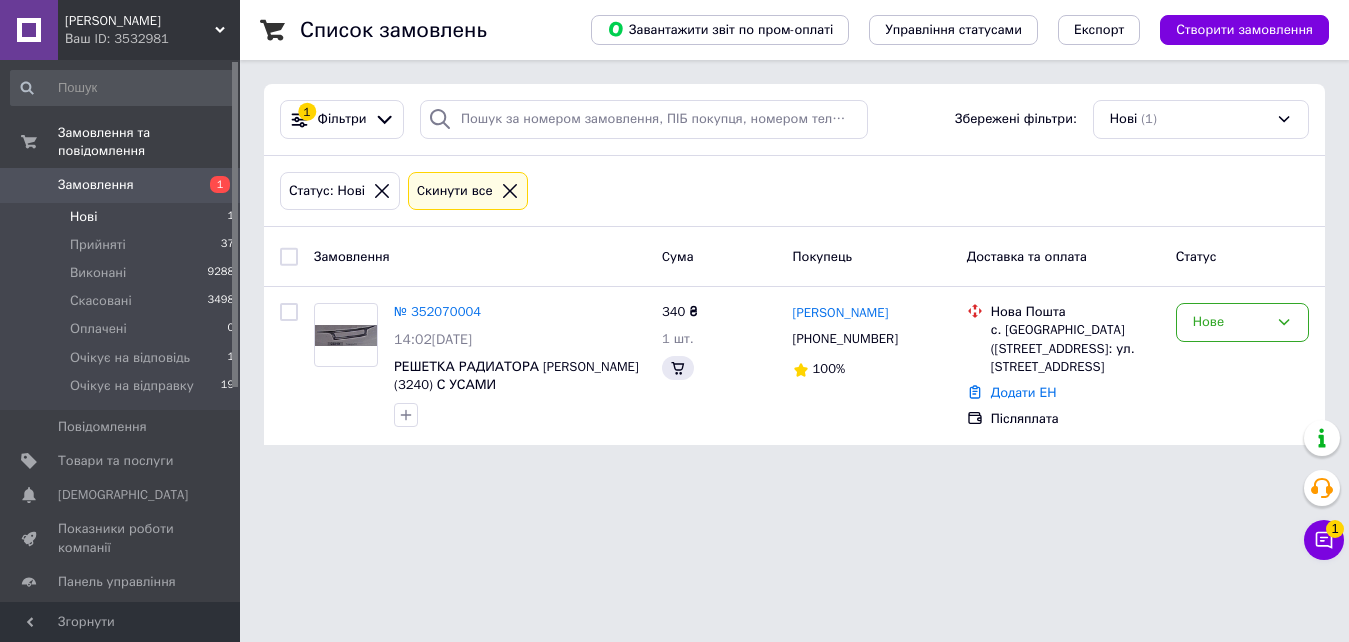 scroll, scrollTop: 0, scrollLeft: 0, axis: both 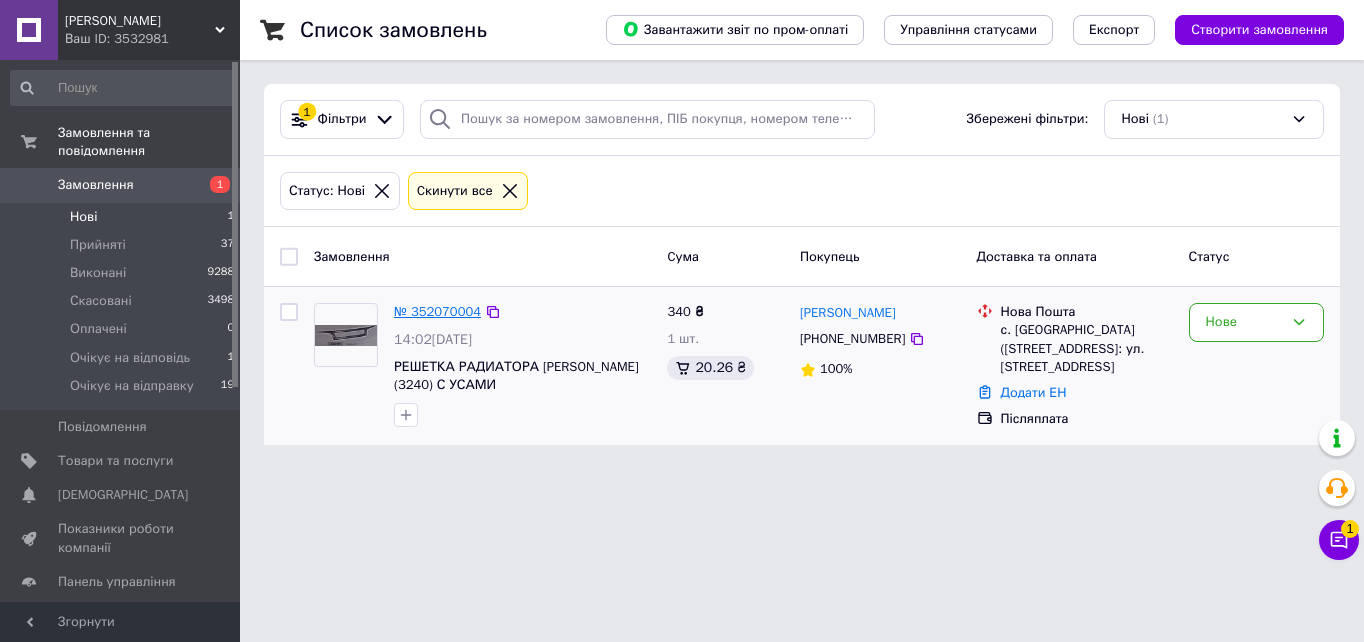 click on "№ 352070004" at bounding box center (437, 311) 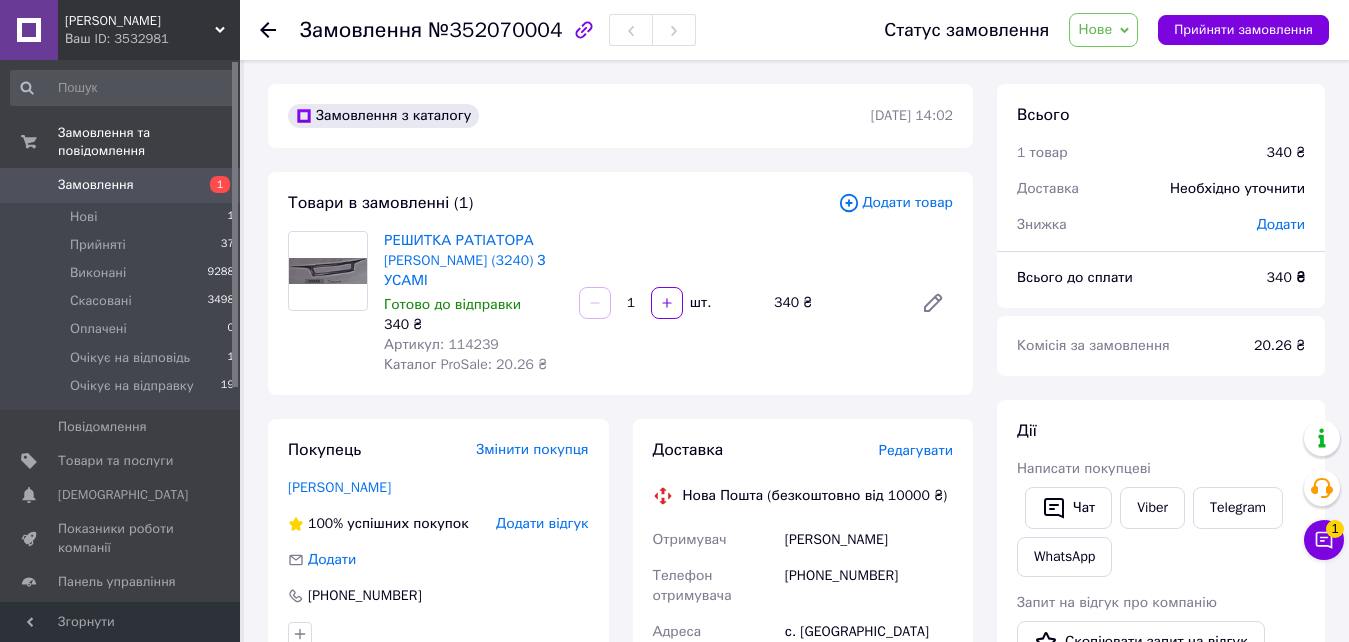 click on "Артикул: 114239" at bounding box center [441, 344] 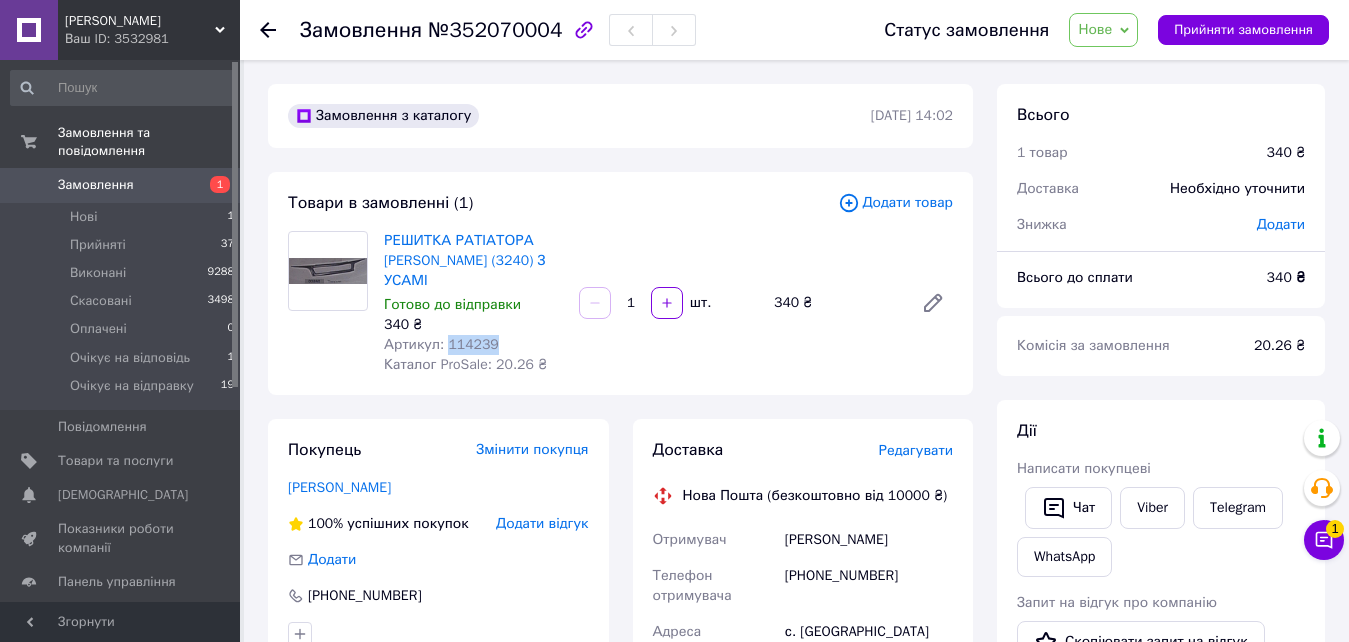 copy on "114239" 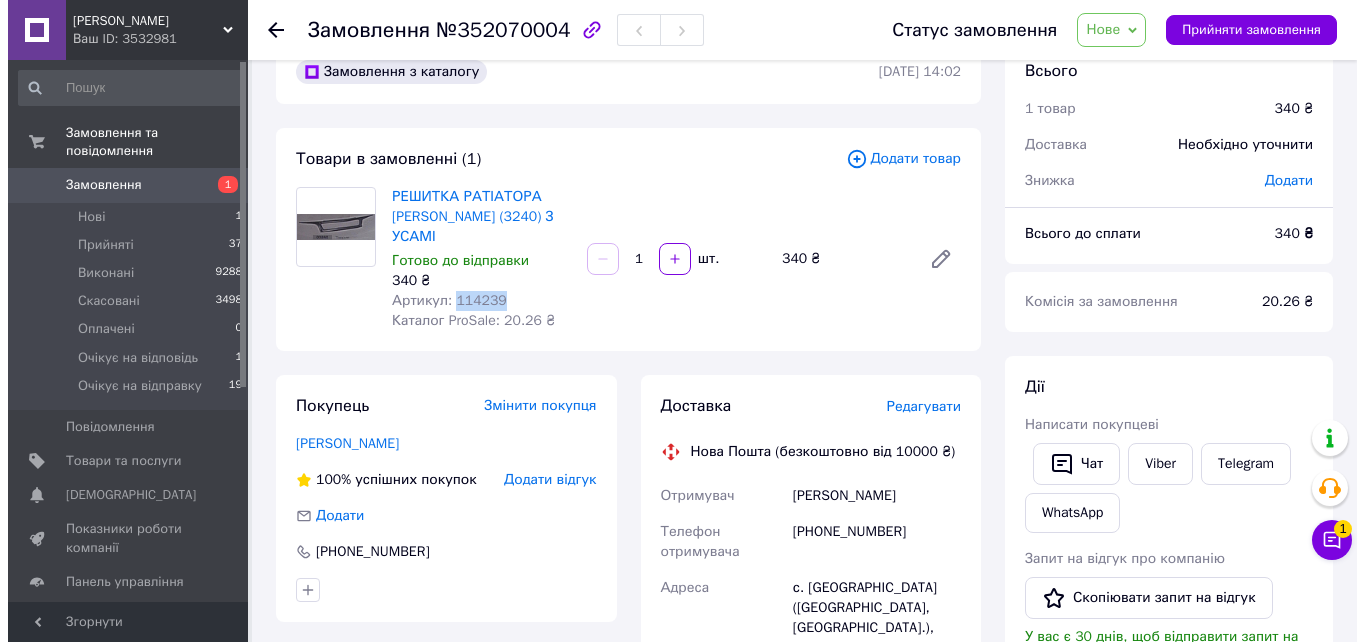 scroll, scrollTop: 0, scrollLeft: 0, axis: both 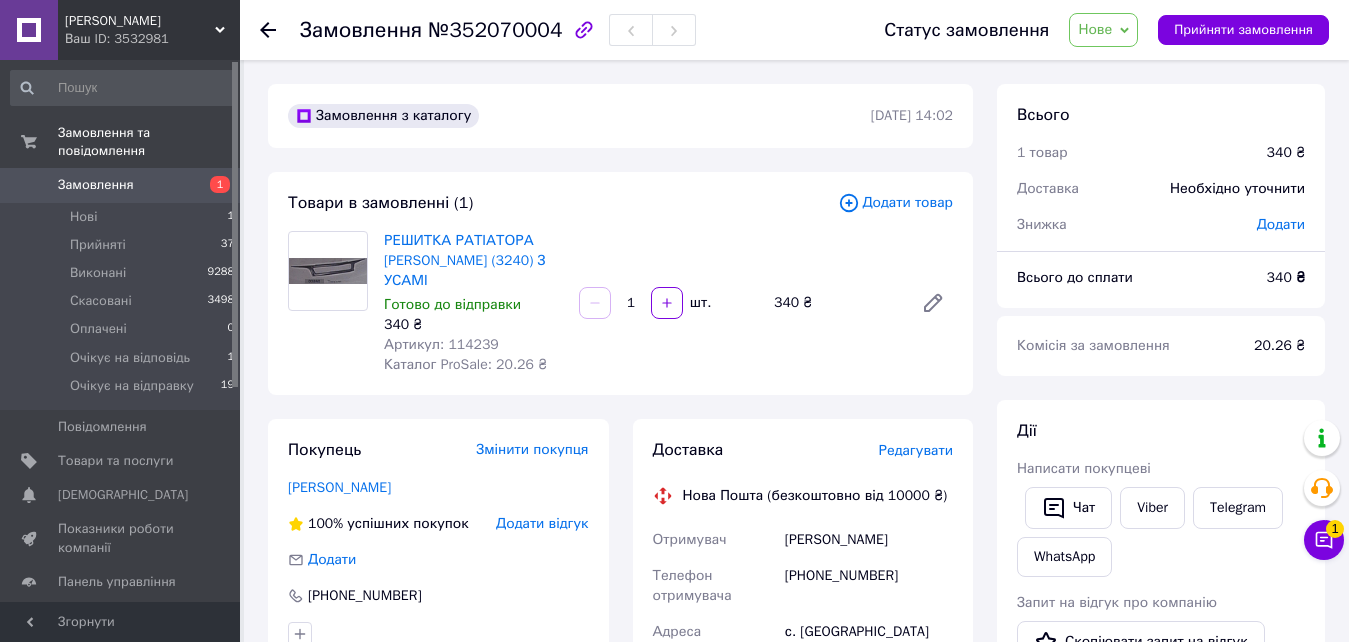 click on "Редагувати" at bounding box center [916, 450] 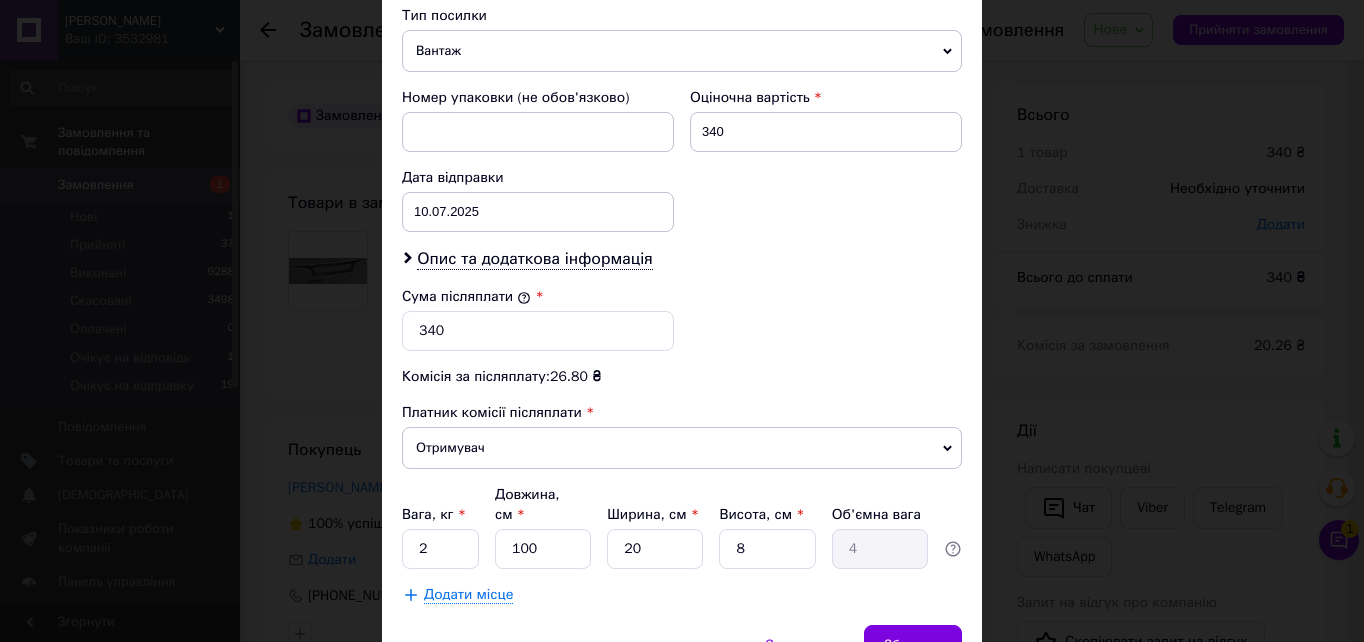 scroll, scrollTop: 884, scrollLeft: 0, axis: vertical 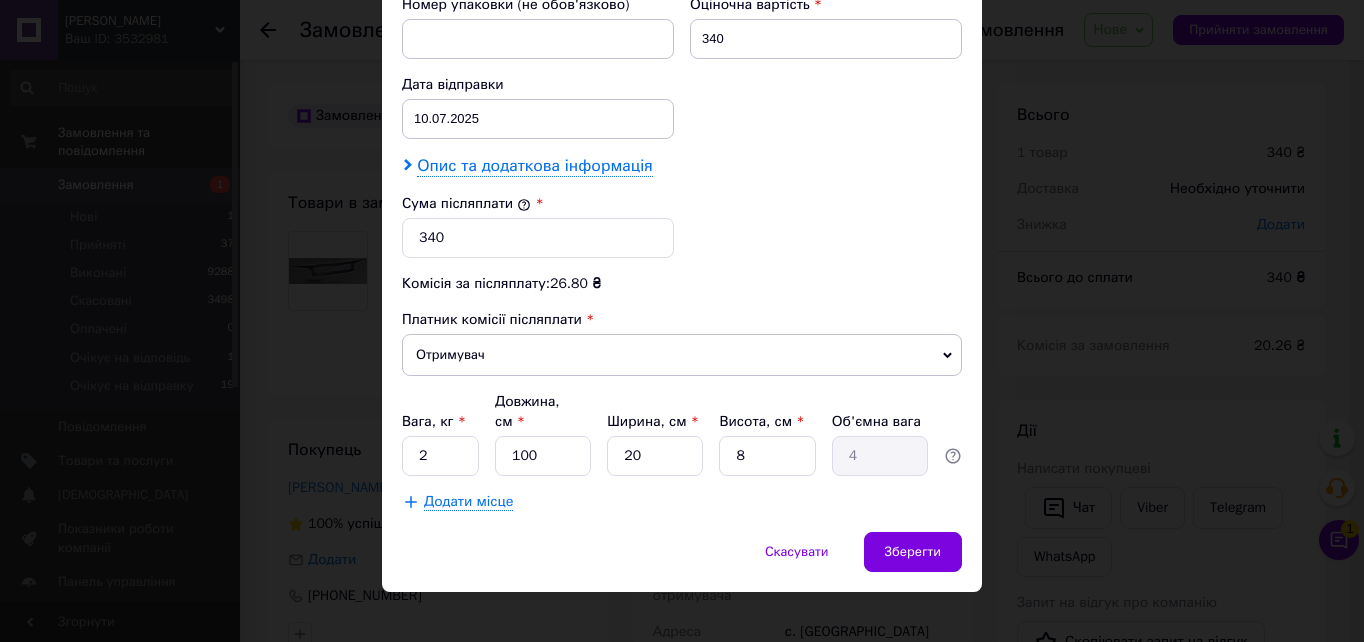 click on "Опис та додаткова інформація" at bounding box center (534, 166) 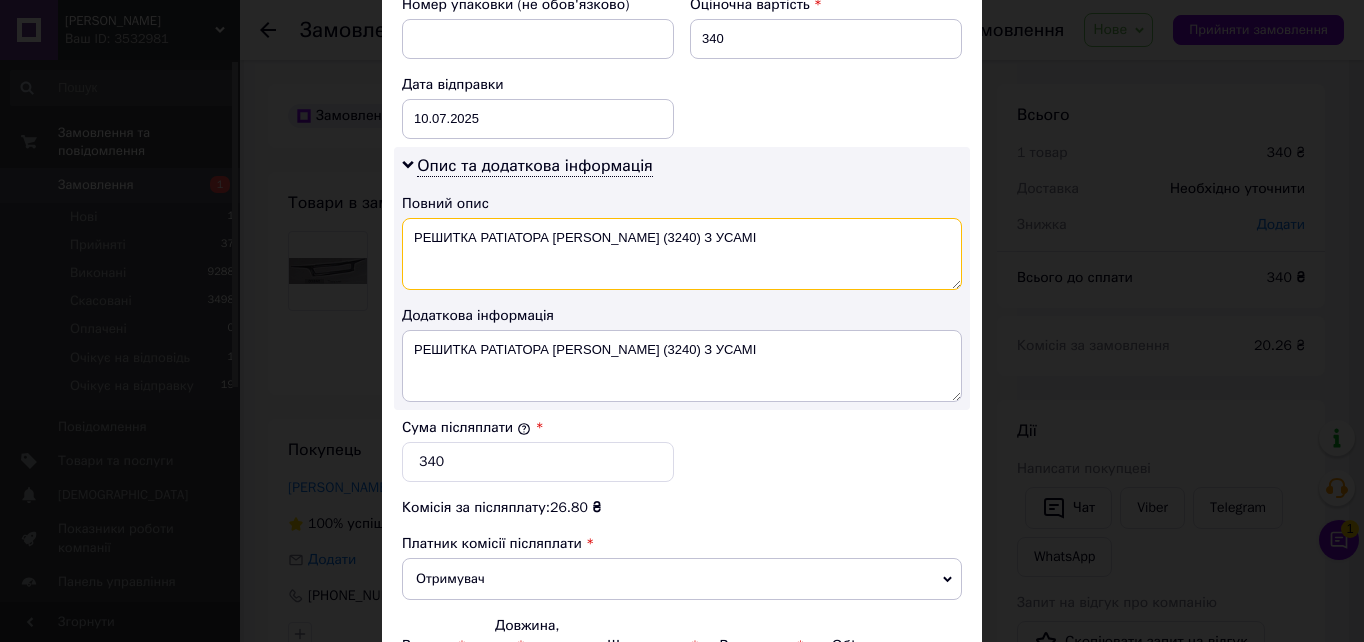 click on "РЕШИТКА РАТІАТОРА [PERSON_NAME] (3240) З УСАМІ" at bounding box center [682, 254] 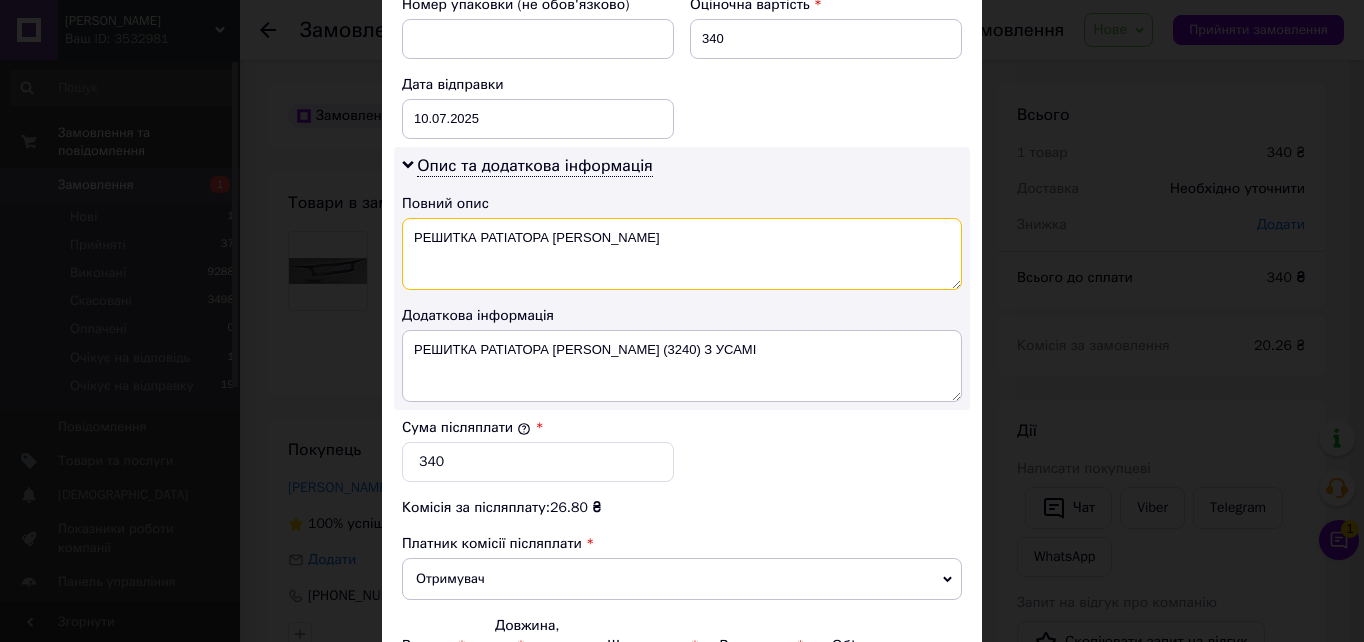 type on "РЕШИТКА РАТІАТОРА ТАВРІЯ ТЮНІНГ" 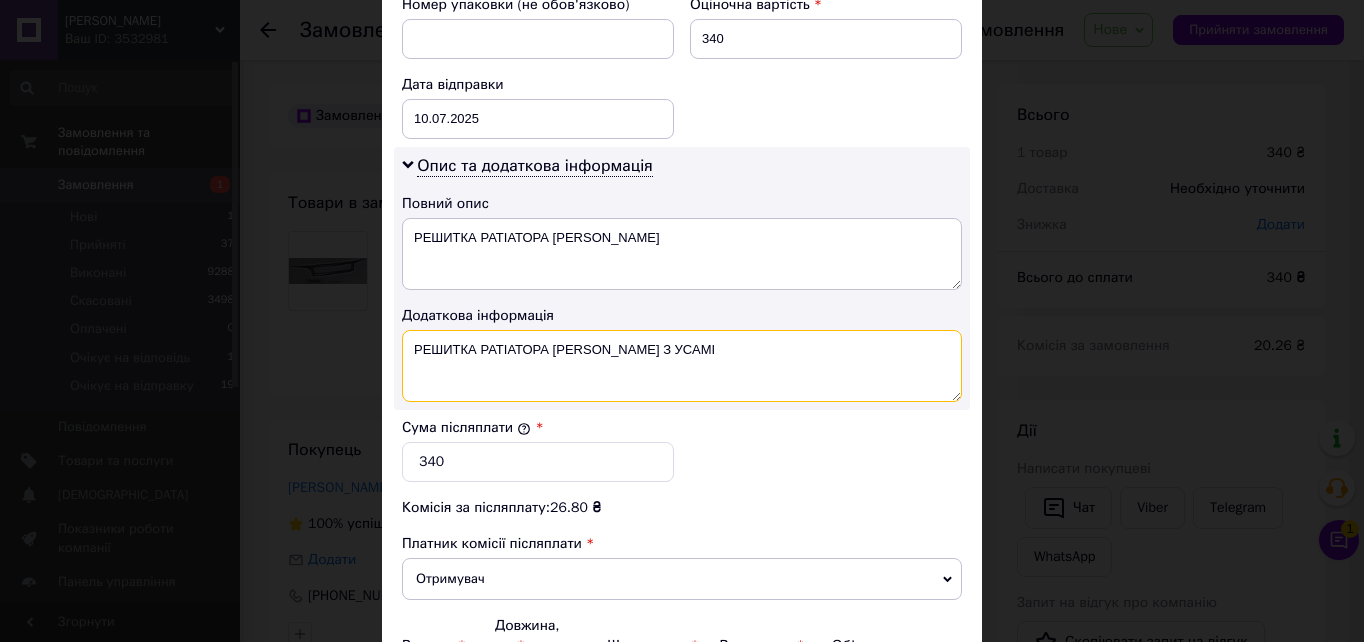 drag, startPoint x: 410, startPoint y: 344, endPoint x: 722, endPoint y: 344, distance: 312 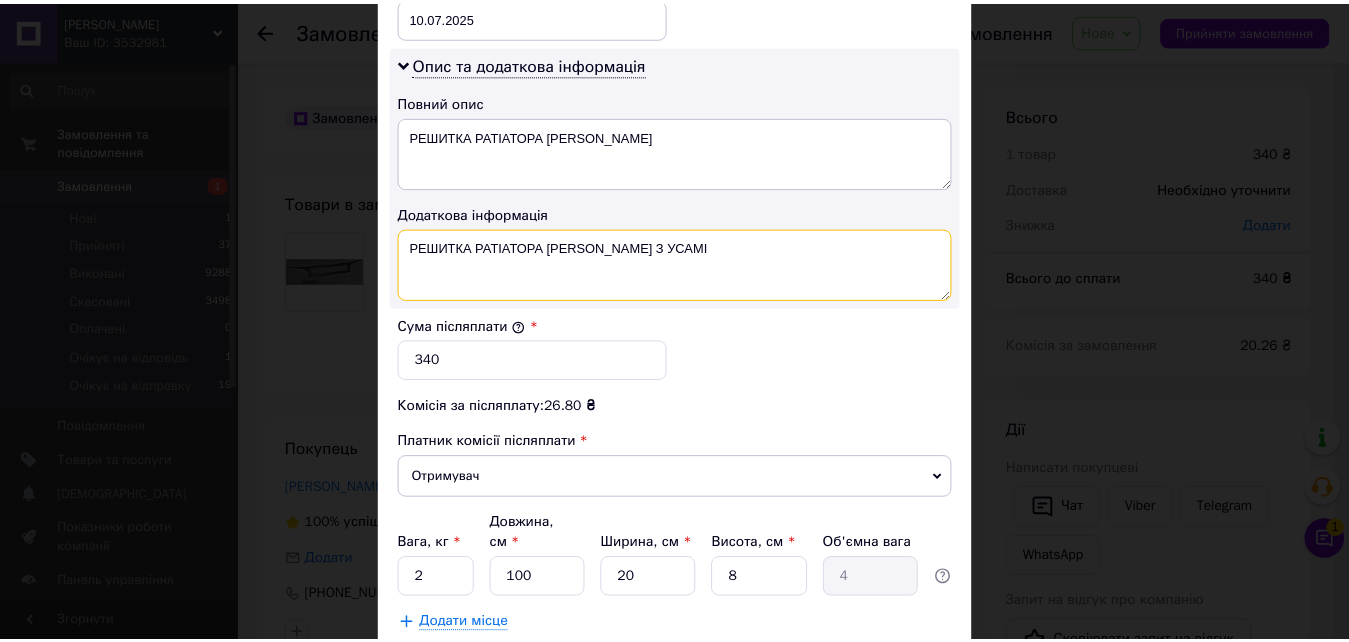 scroll, scrollTop: 1108, scrollLeft: 0, axis: vertical 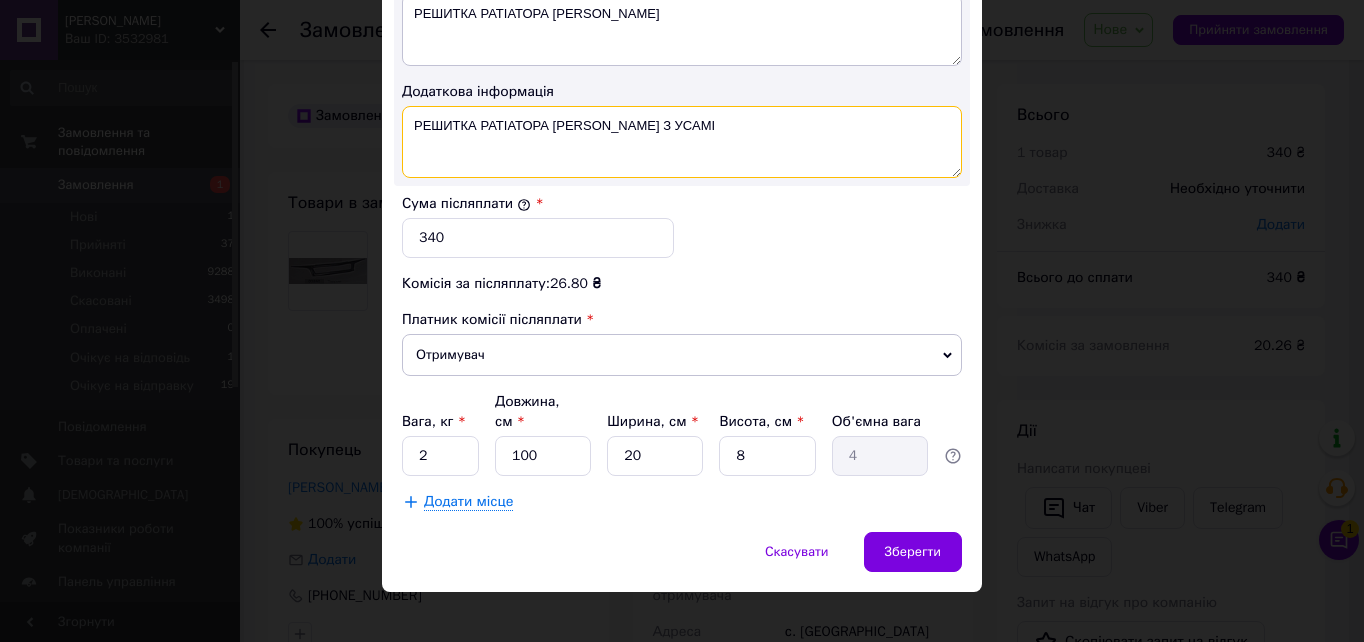 type on "РЕШИТКА РАТІАТОРА ТАВРІЯ ТЮНІНГ З УСАМІ" 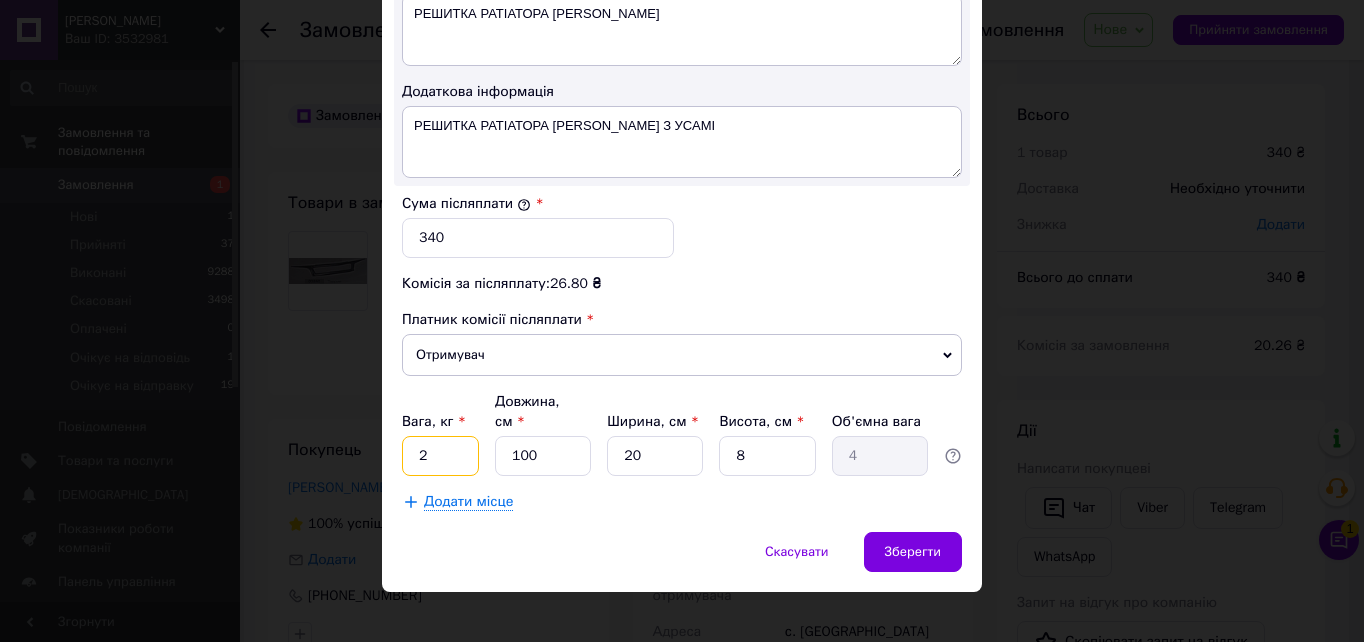 click on "2" at bounding box center [440, 456] 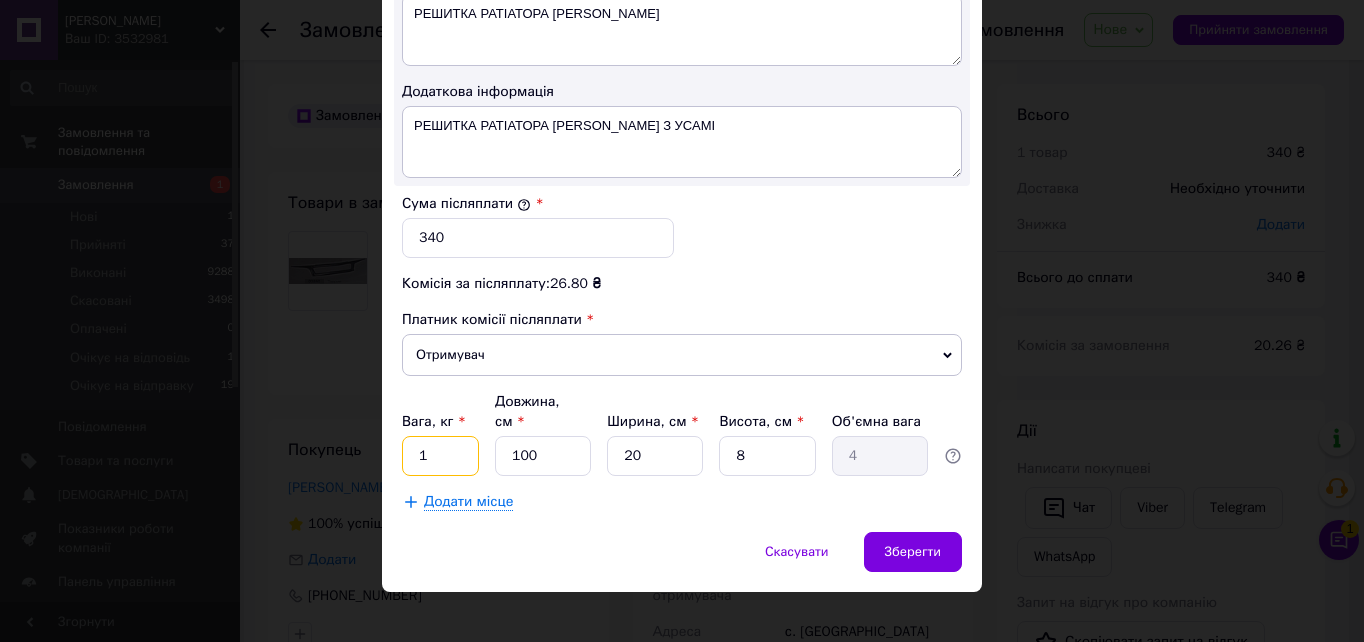 type on "1" 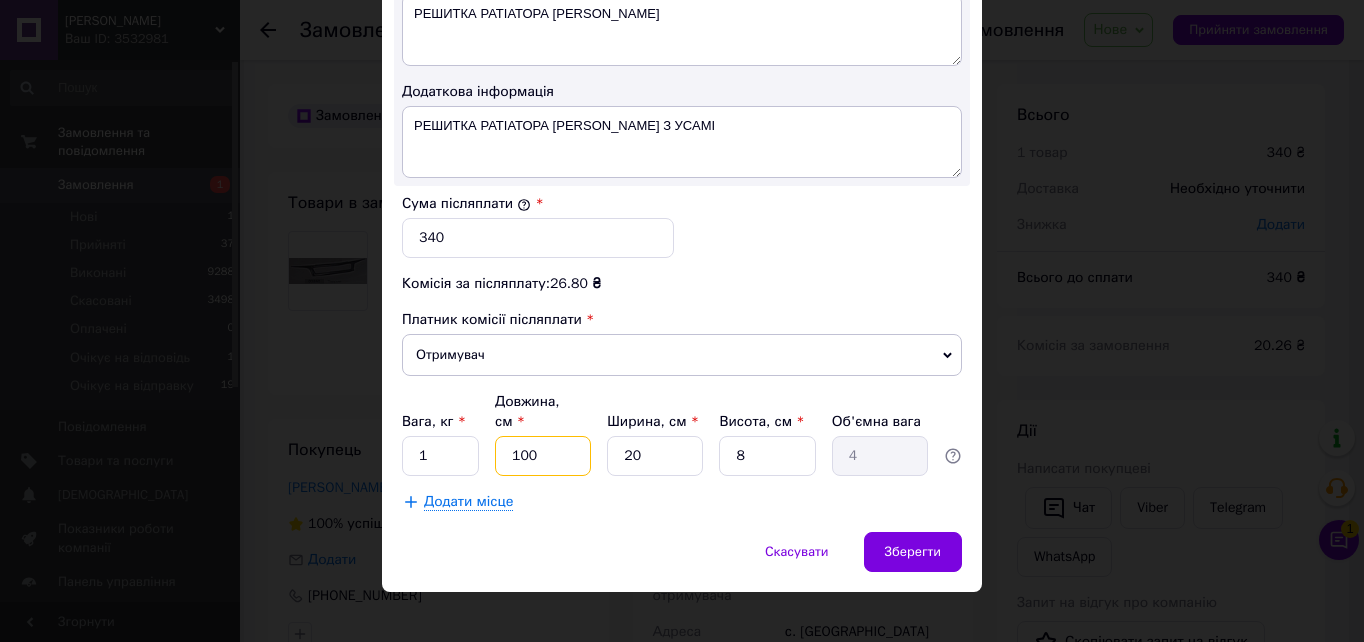 click on "100" at bounding box center [543, 456] 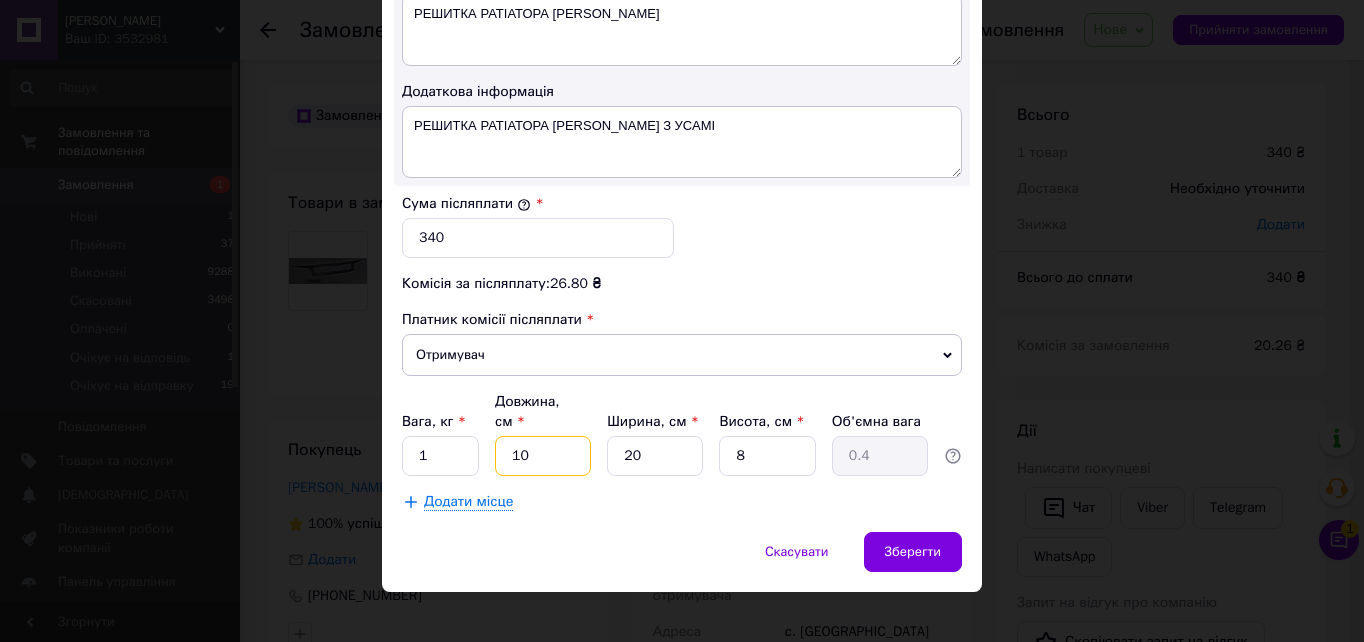 type on "1" 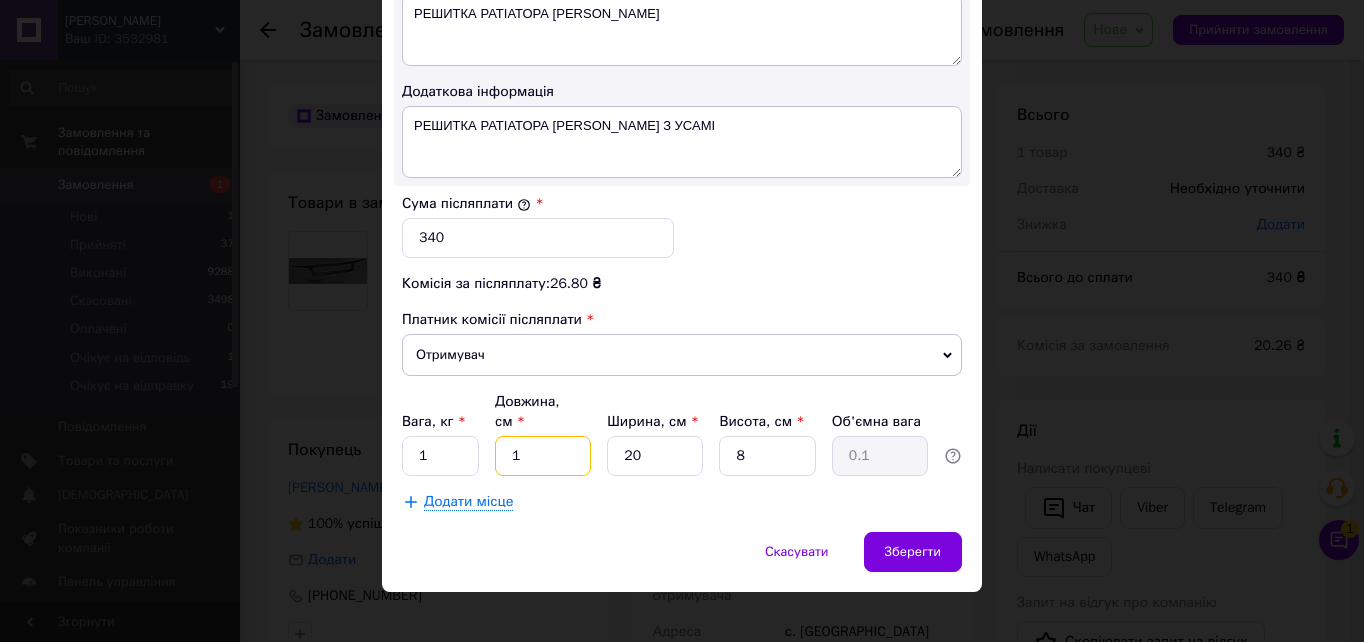 type on "12" 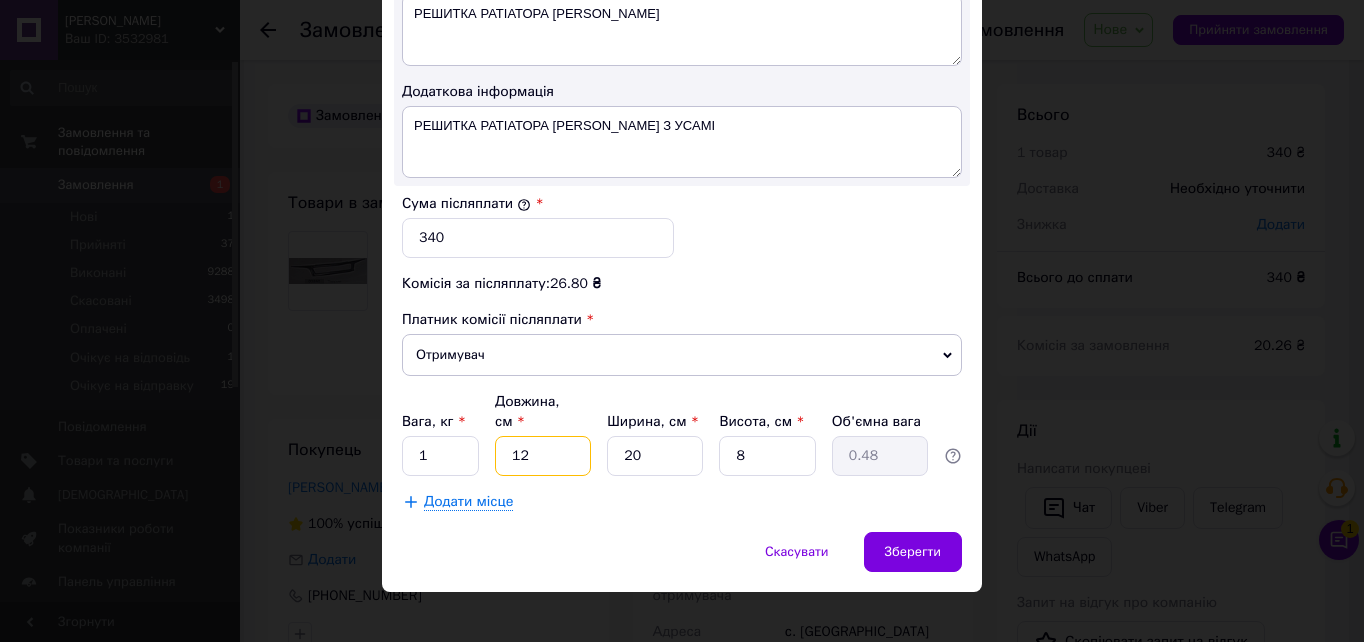 type on "120" 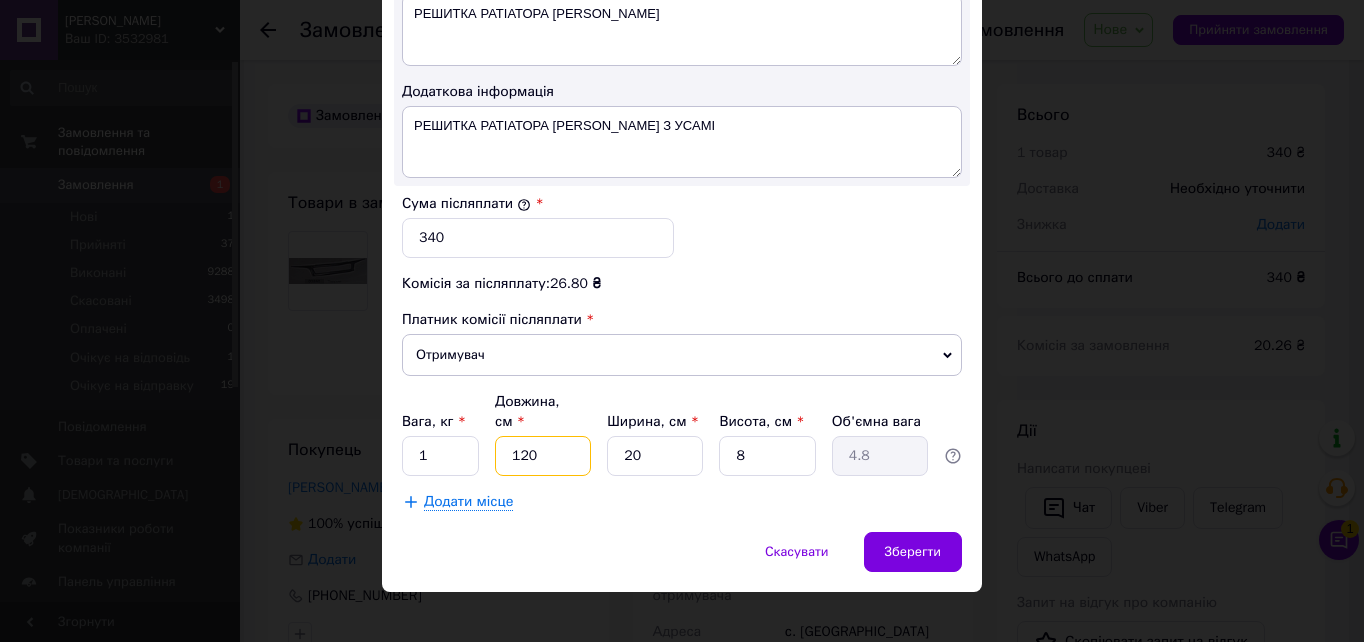 type on "120" 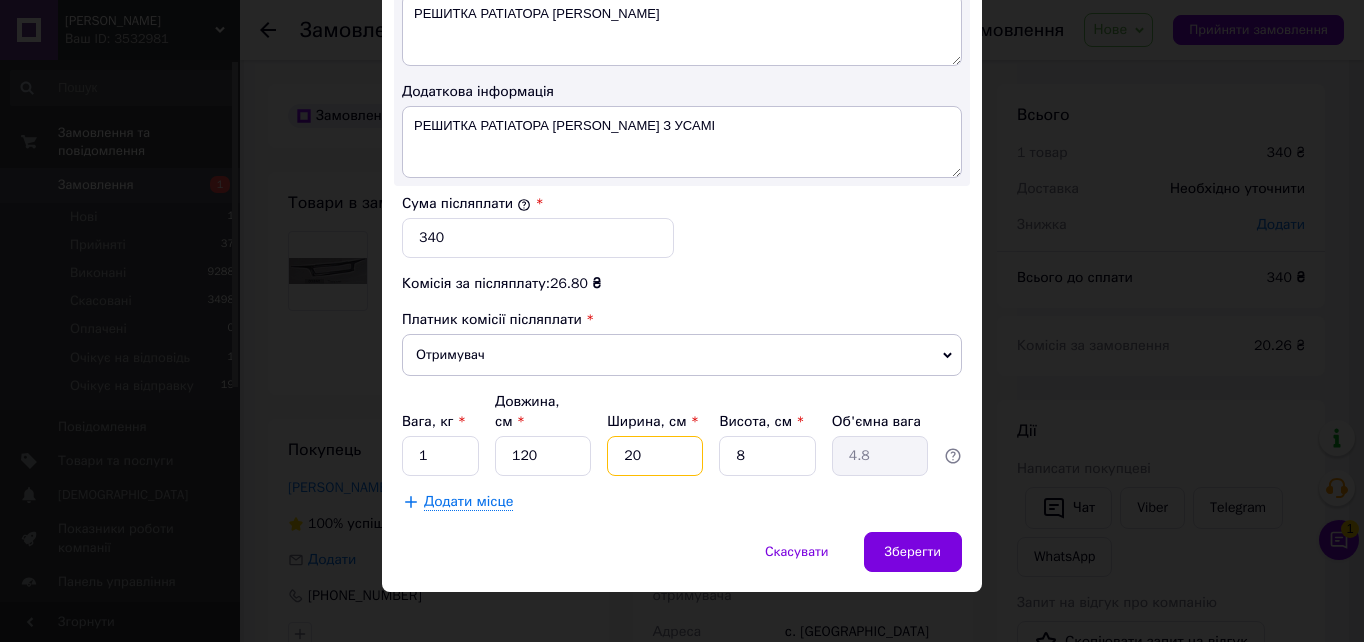 type on "2" 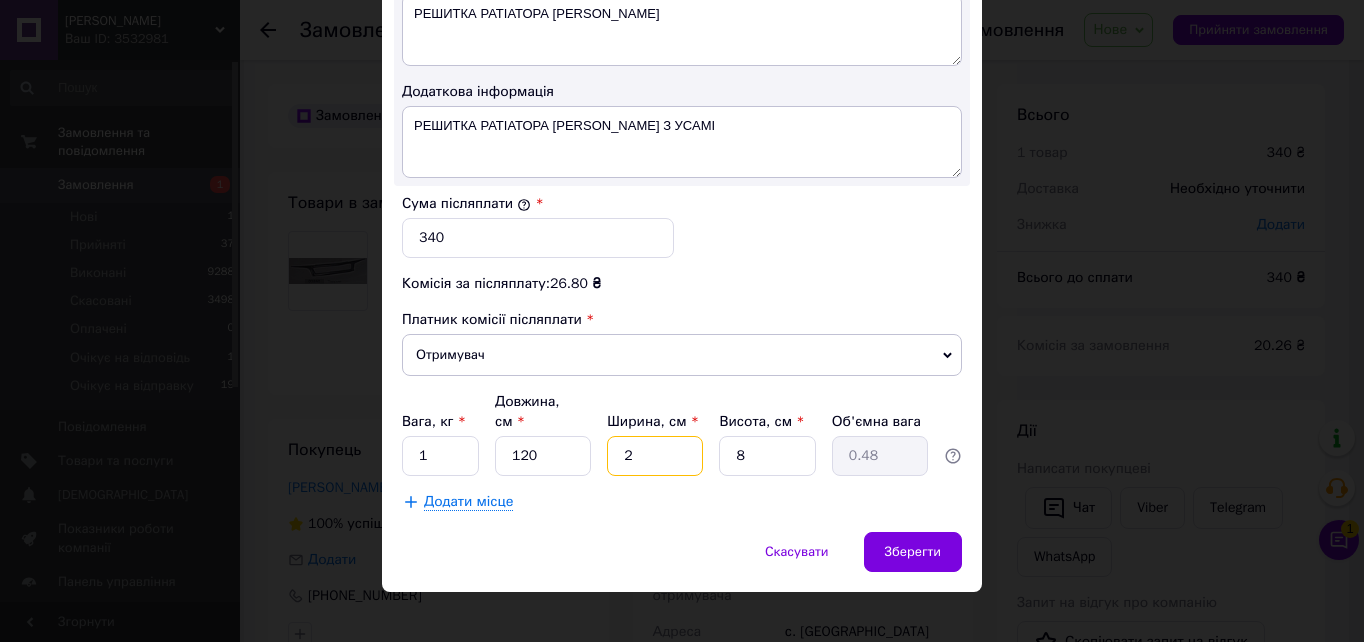 click on "2" at bounding box center (655, 456) 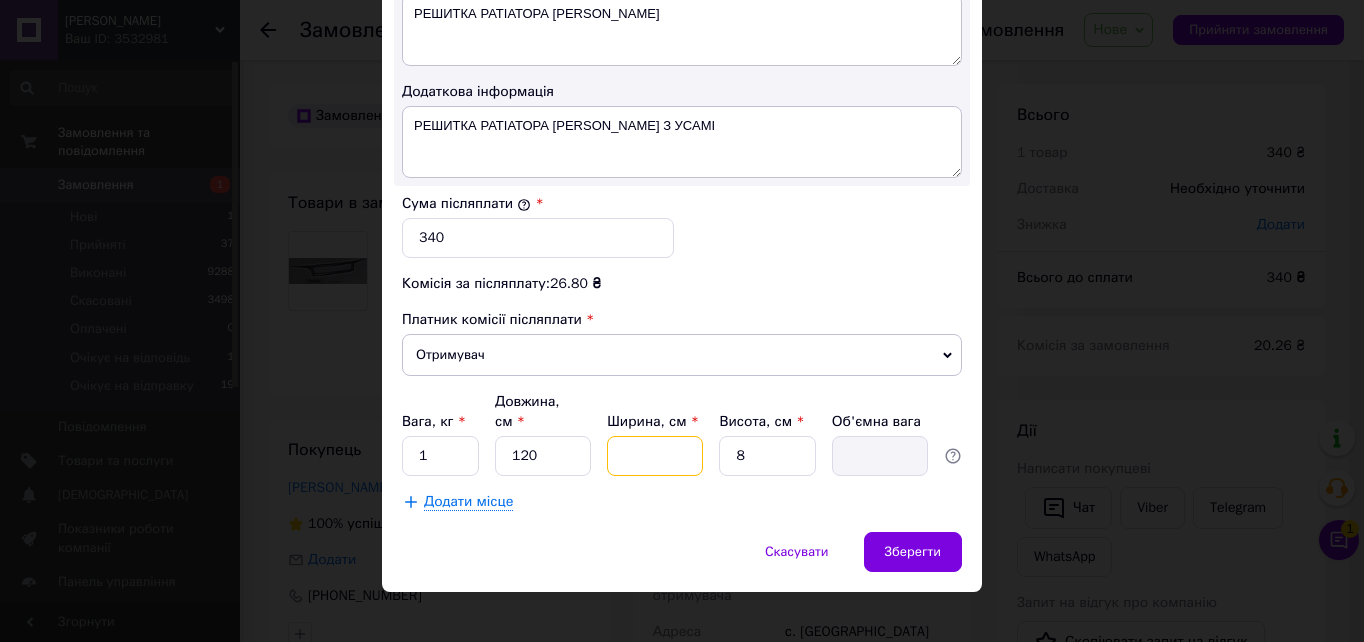 type on "1" 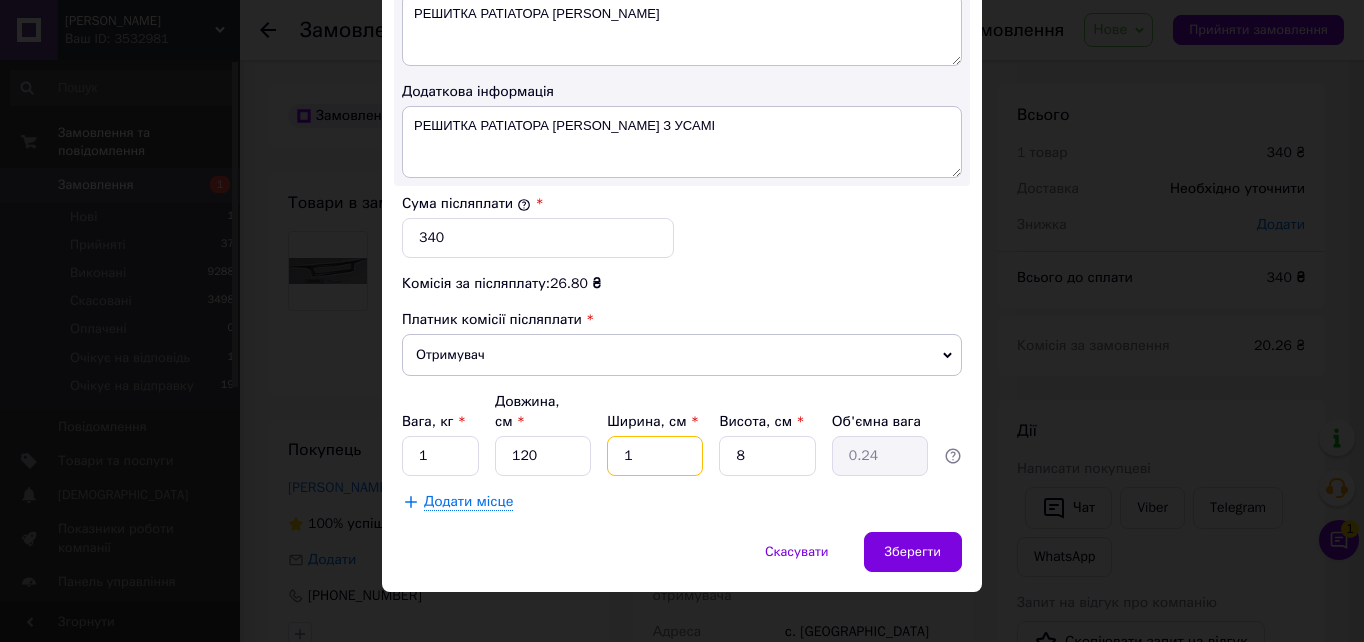 type on "10" 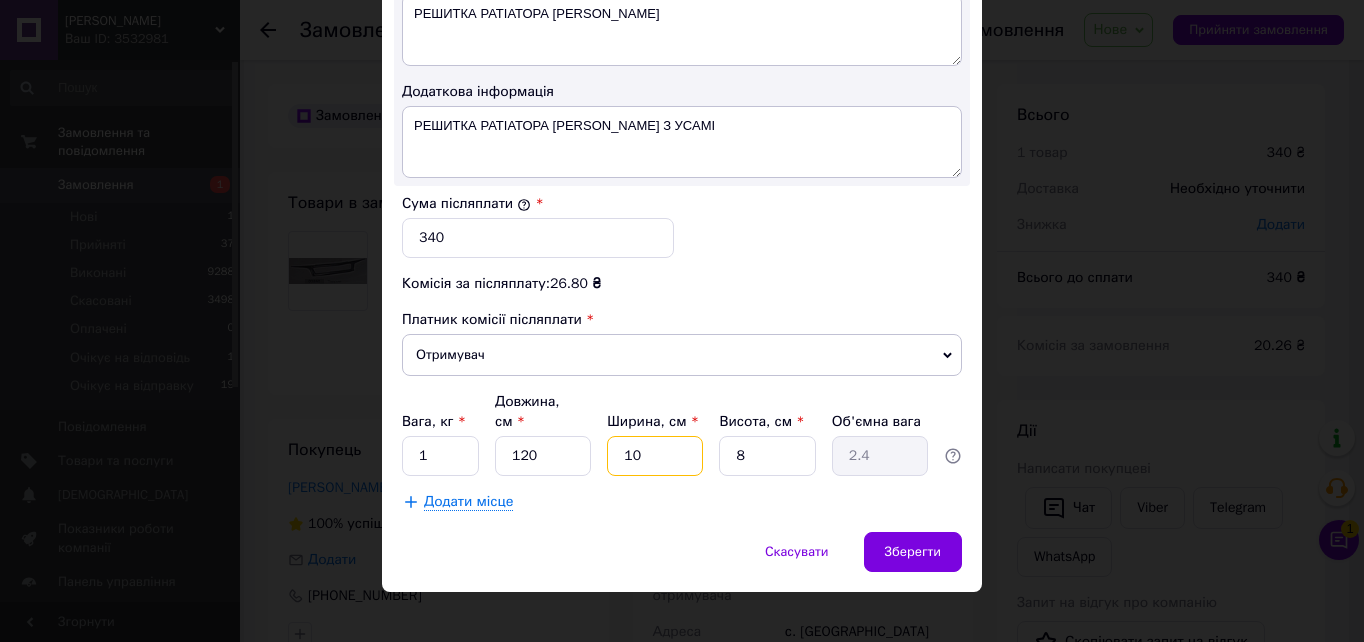 type on "10" 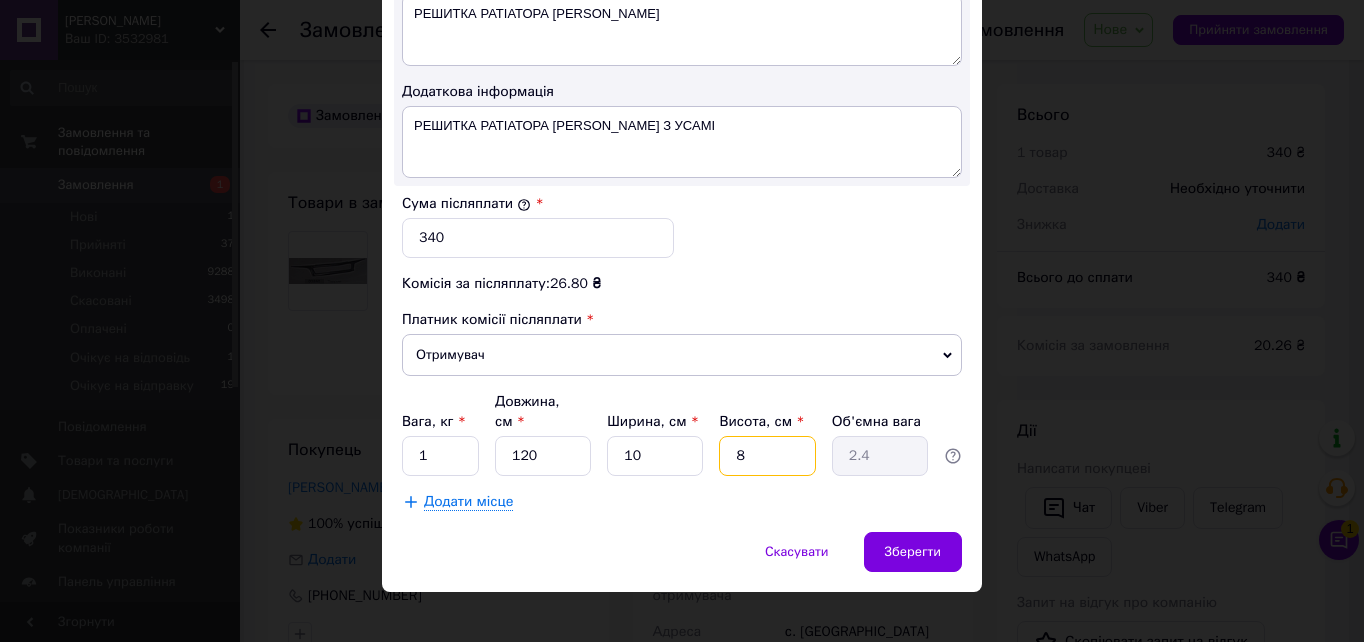 type 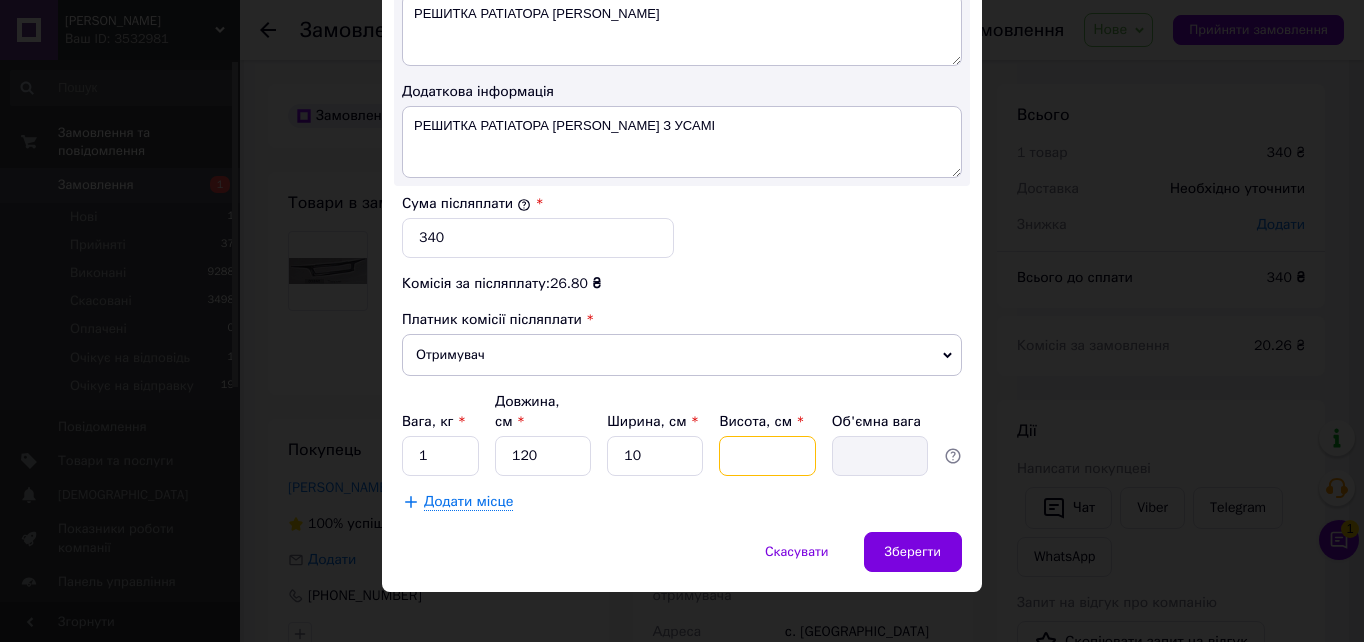 click on "Висота, см   *" at bounding box center [767, 456] 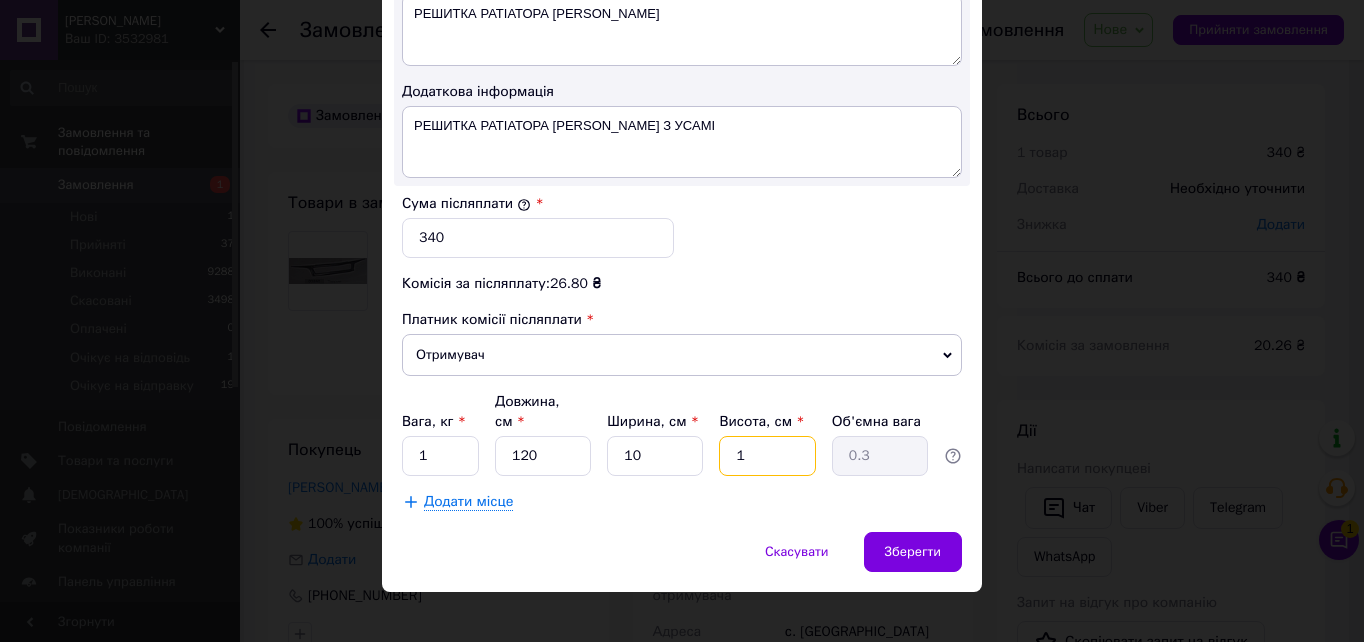 type on "10" 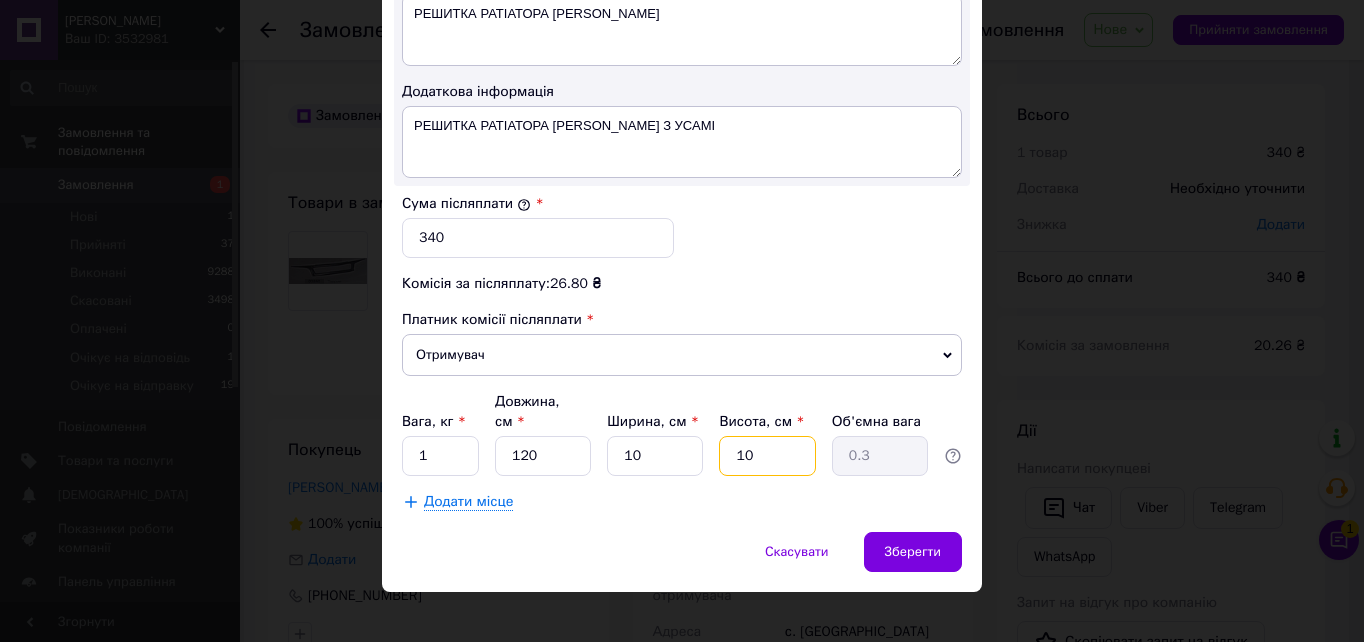 type on "3" 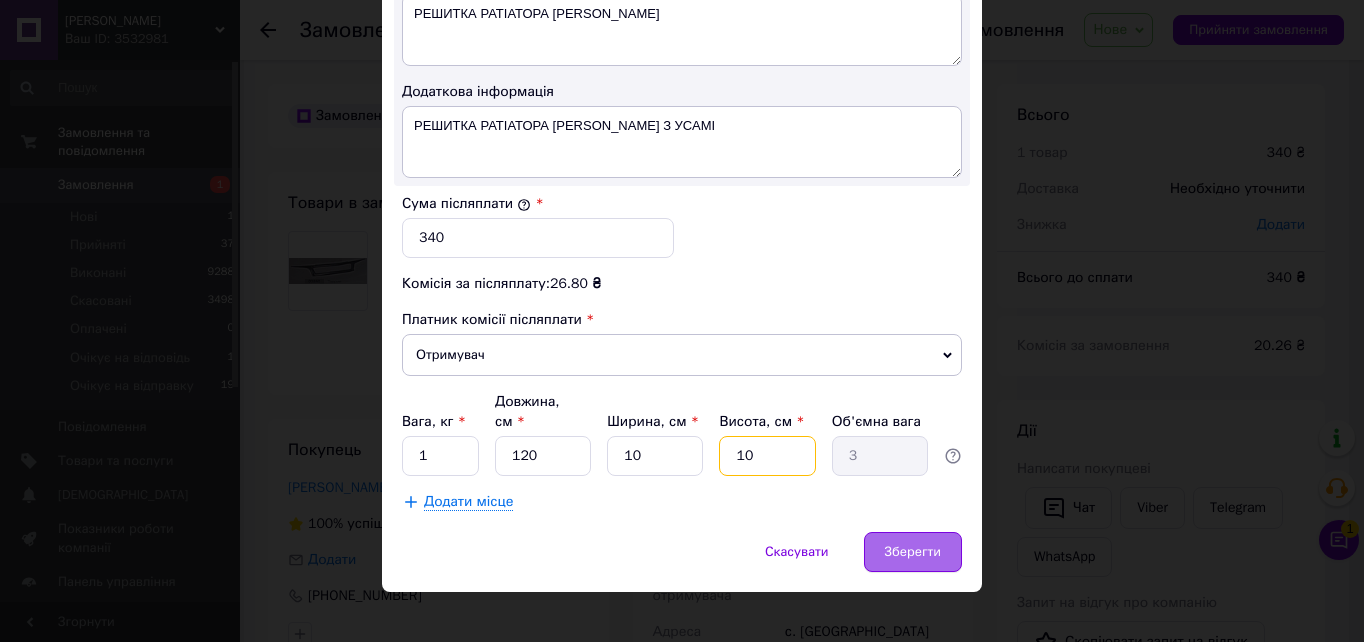 type on "10" 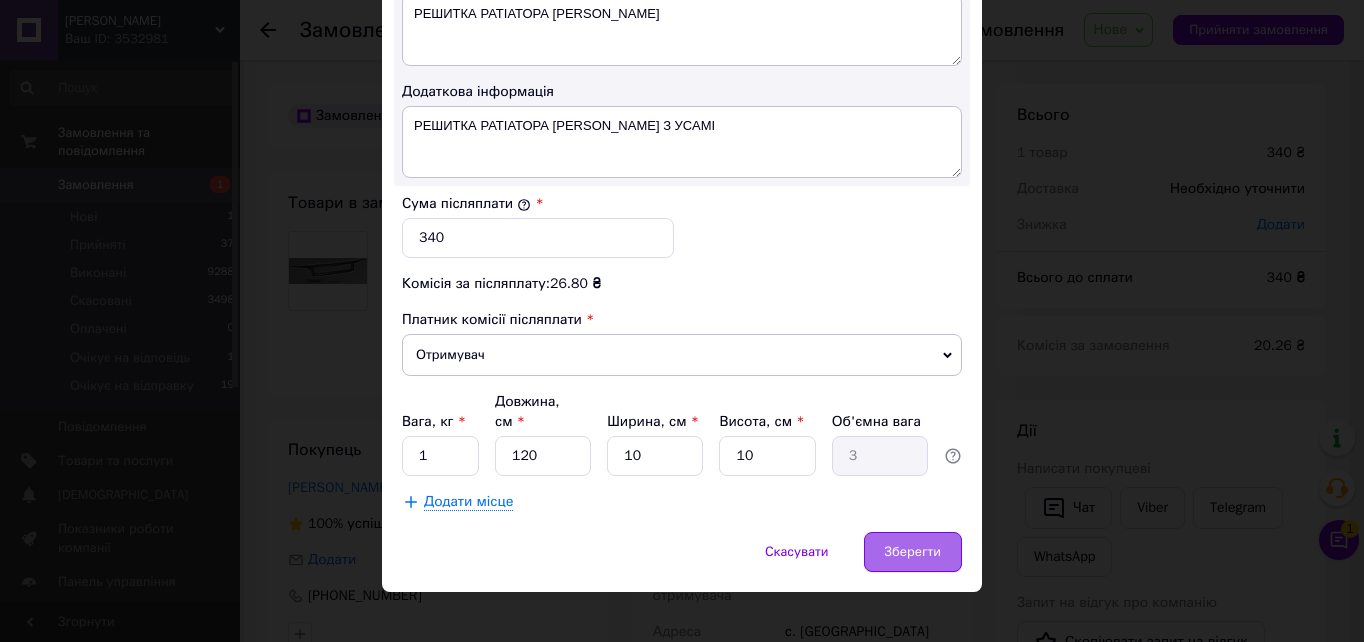 click on "Зберегти" at bounding box center (913, 552) 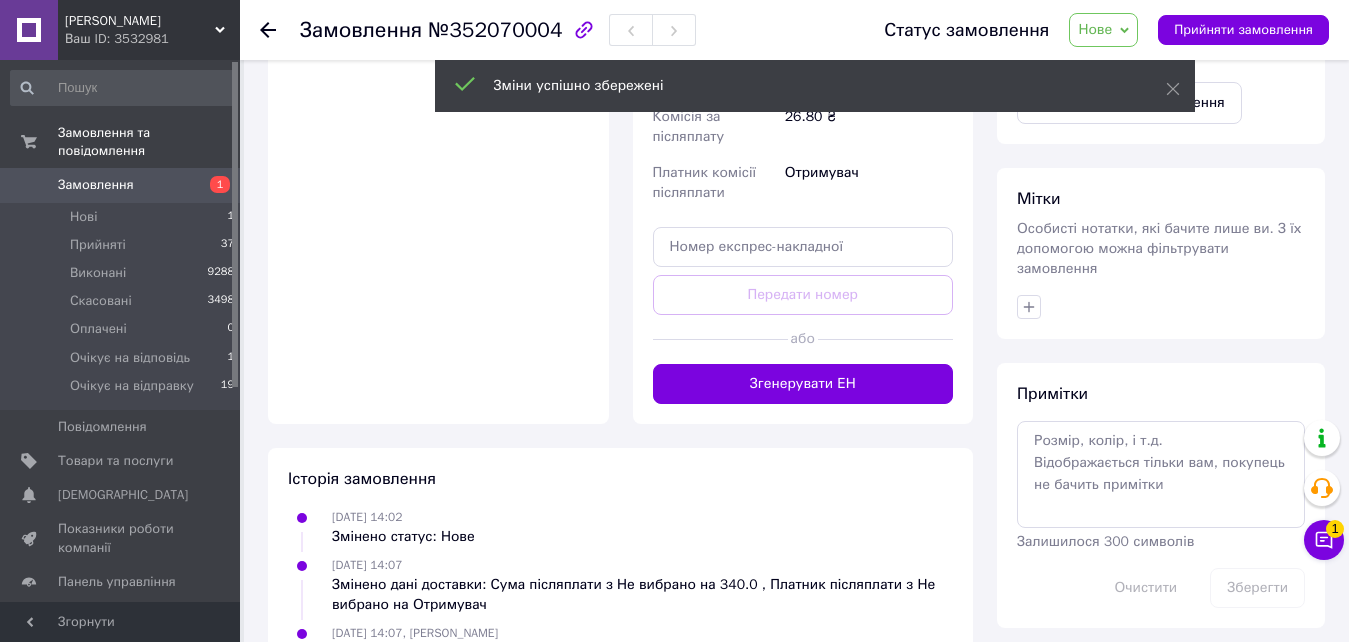 scroll, scrollTop: 800, scrollLeft: 0, axis: vertical 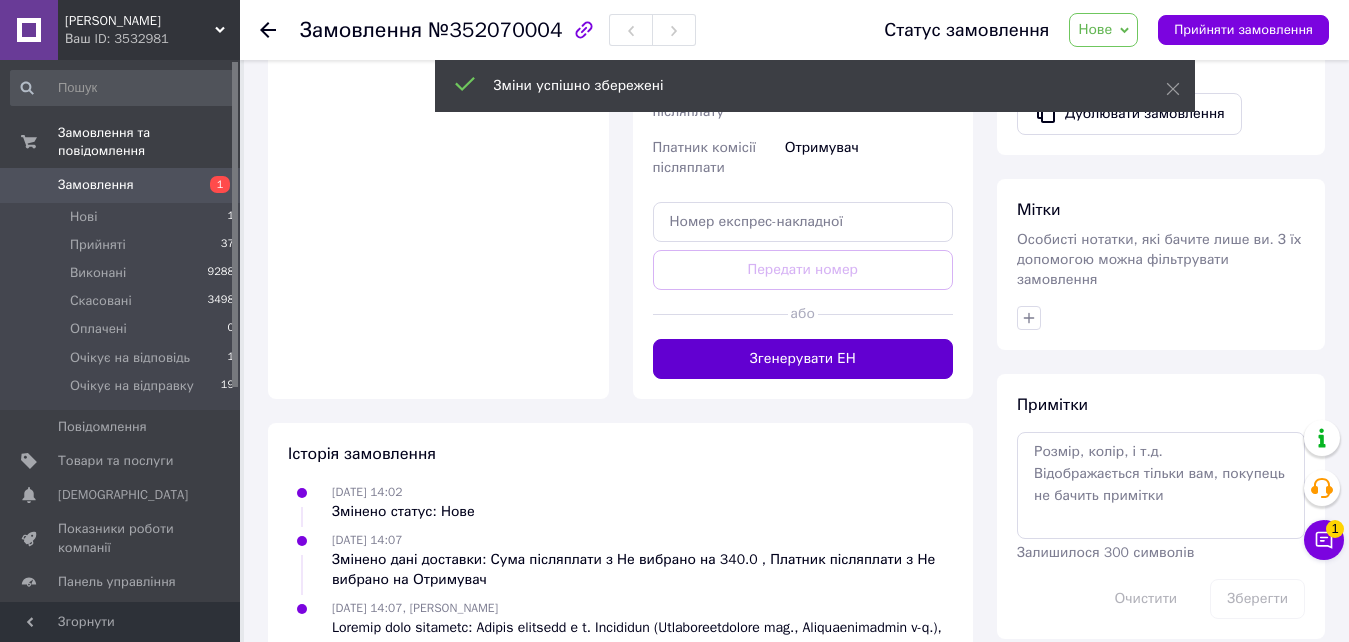 click on "Згенерувати ЕН" at bounding box center (803, 359) 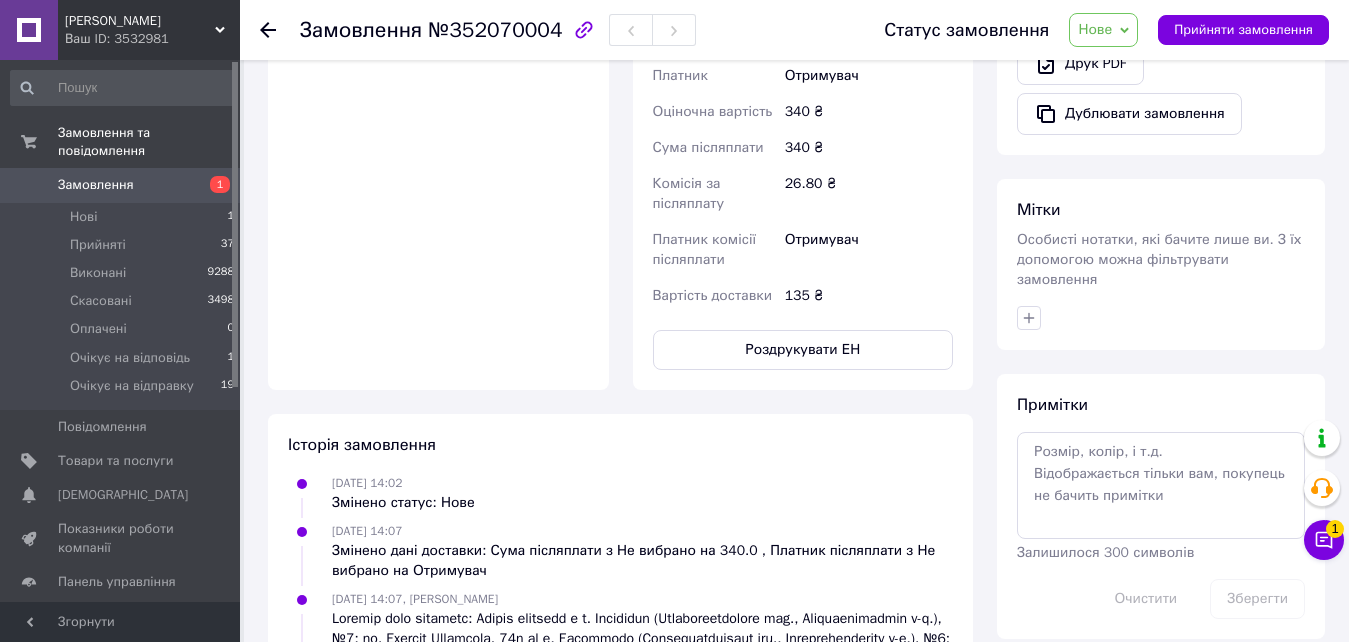 click on "Нове" at bounding box center (1095, 29) 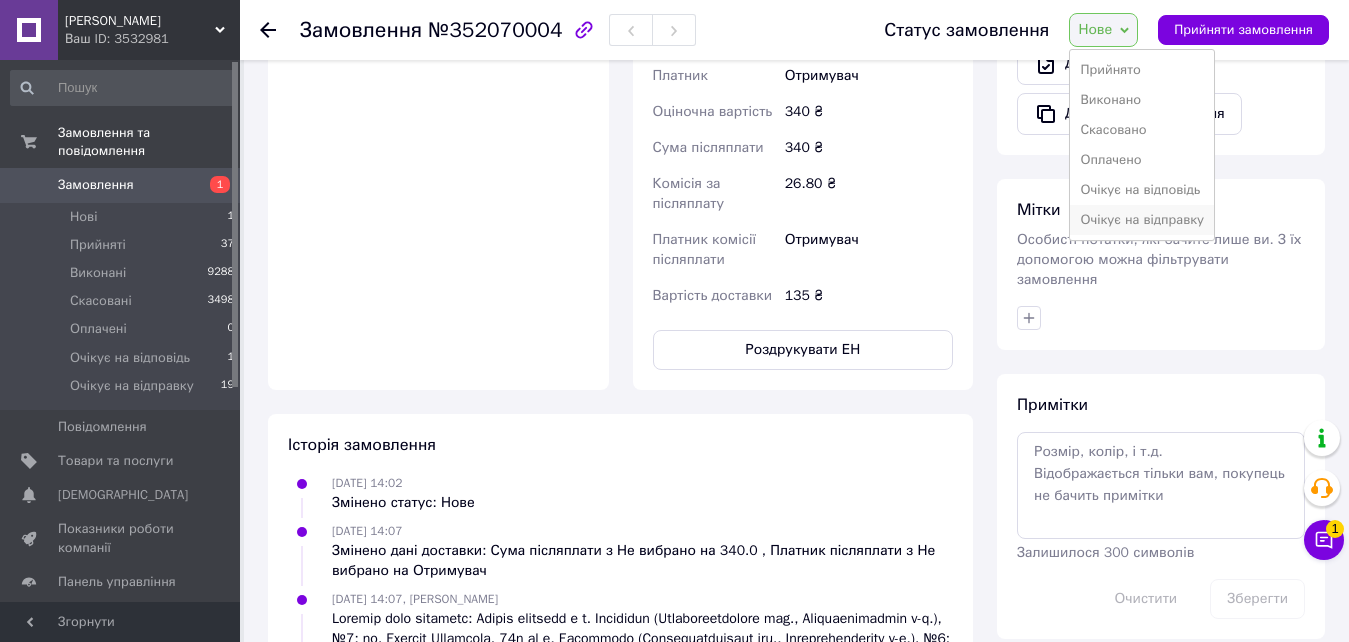 click on "Очікує на відправку" at bounding box center [1142, 220] 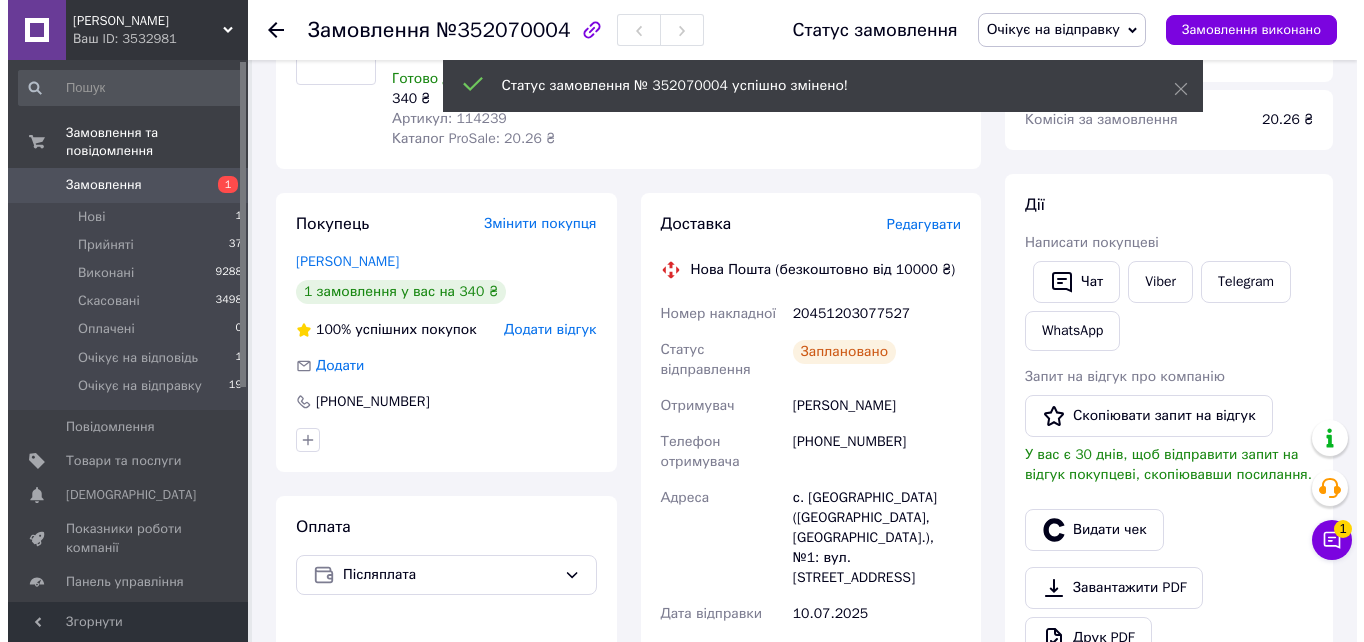 scroll, scrollTop: 0, scrollLeft: 0, axis: both 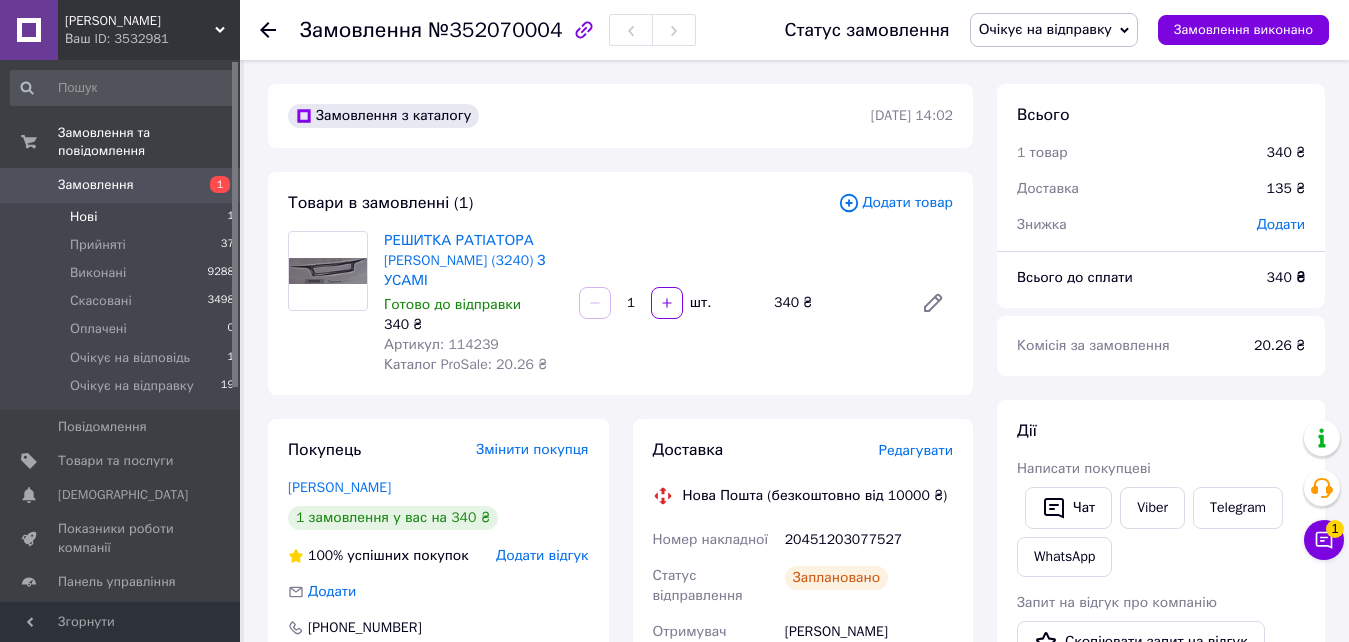 click on "Нові" at bounding box center [83, 217] 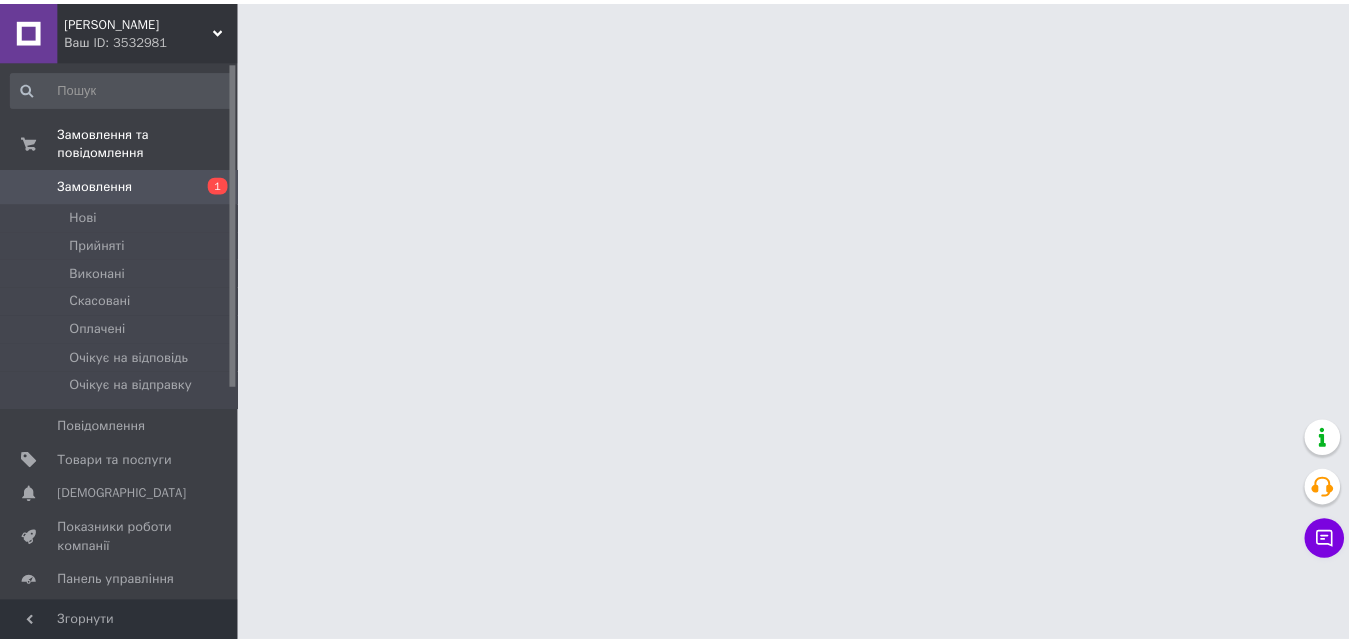 scroll, scrollTop: 0, scrollLeft: 0, axis: both 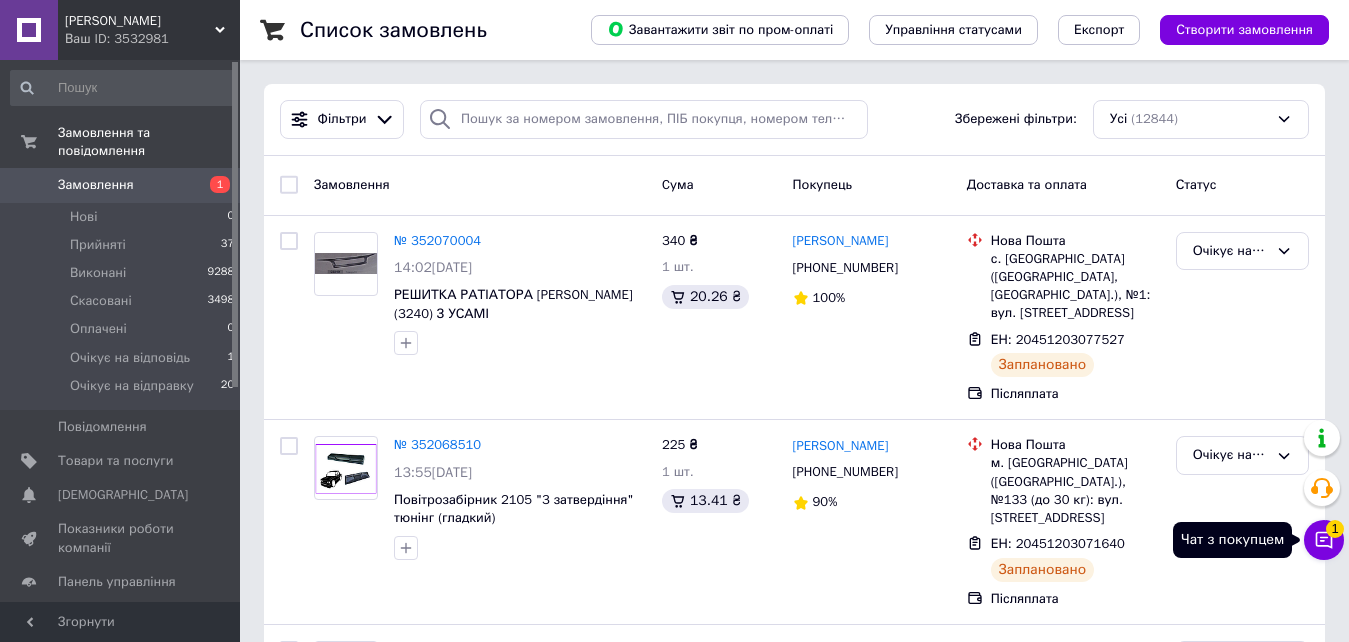 click 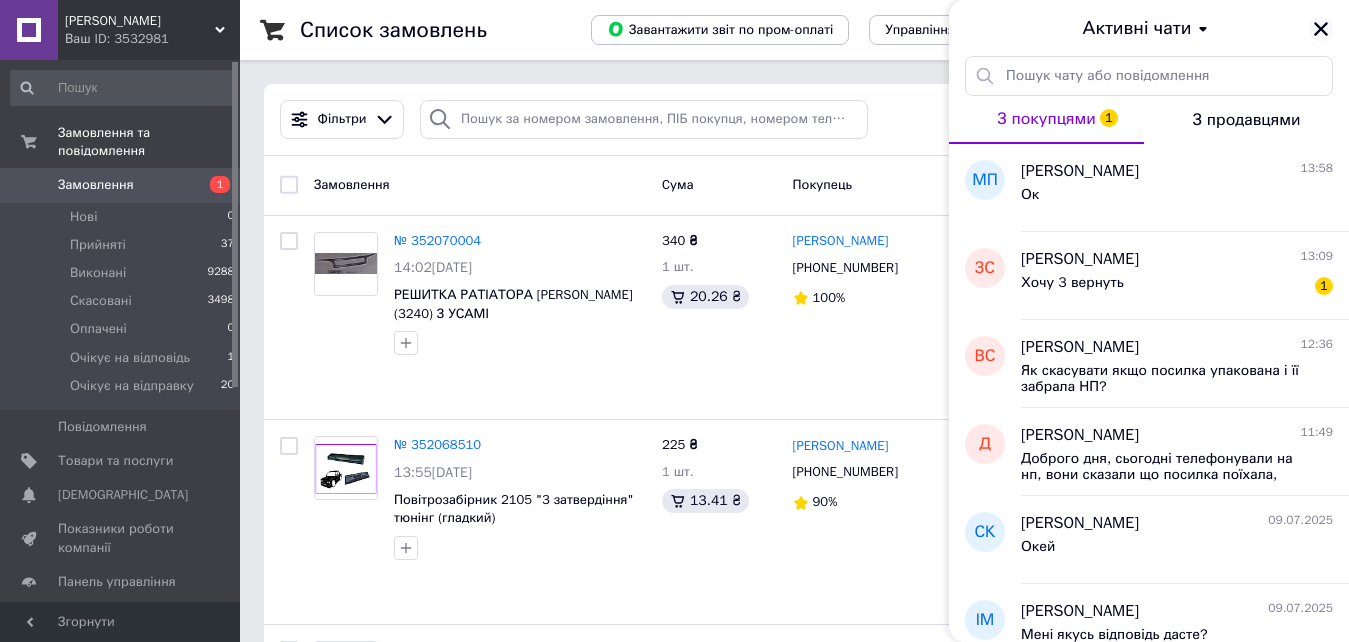 click 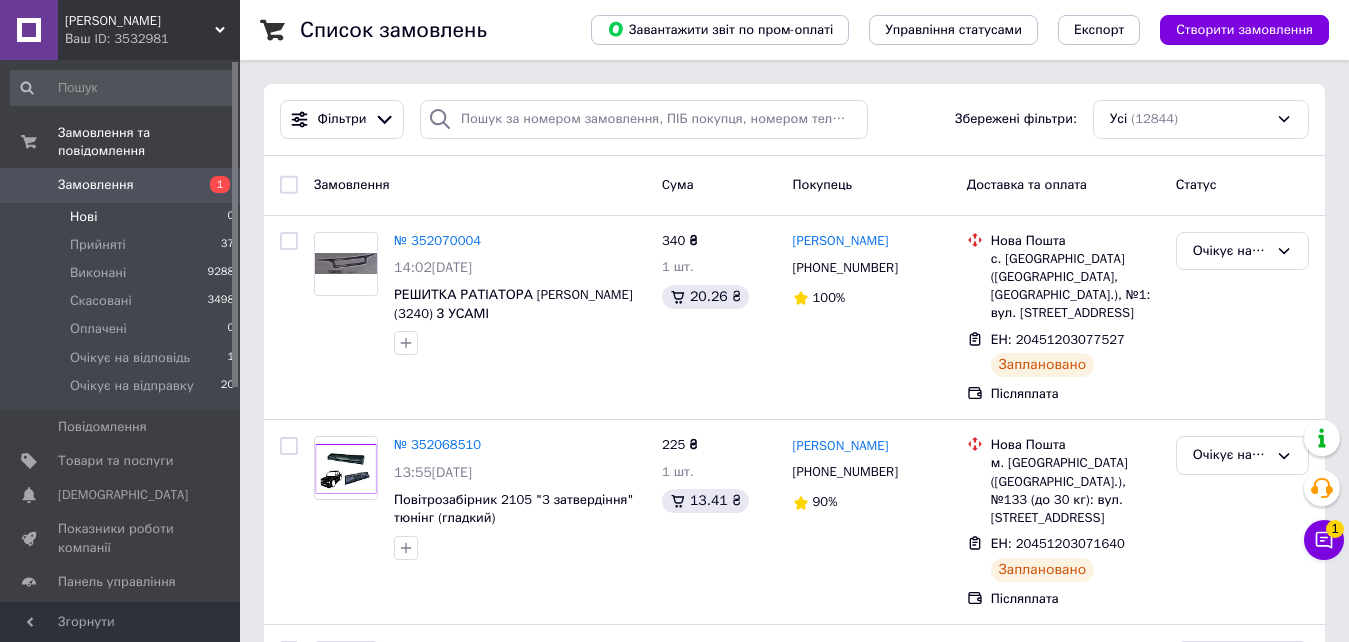 click on "Нові" at bounding box center [83, 217] 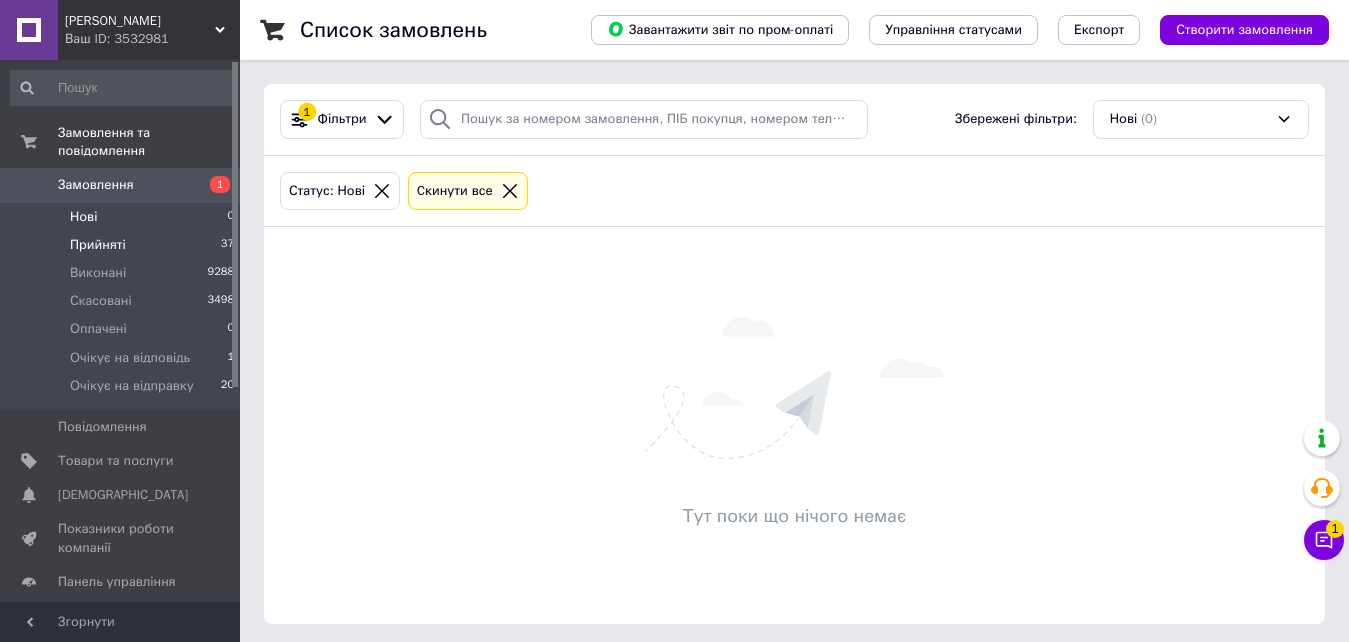 click on "Прийняті" at bounding box center (98, 245) 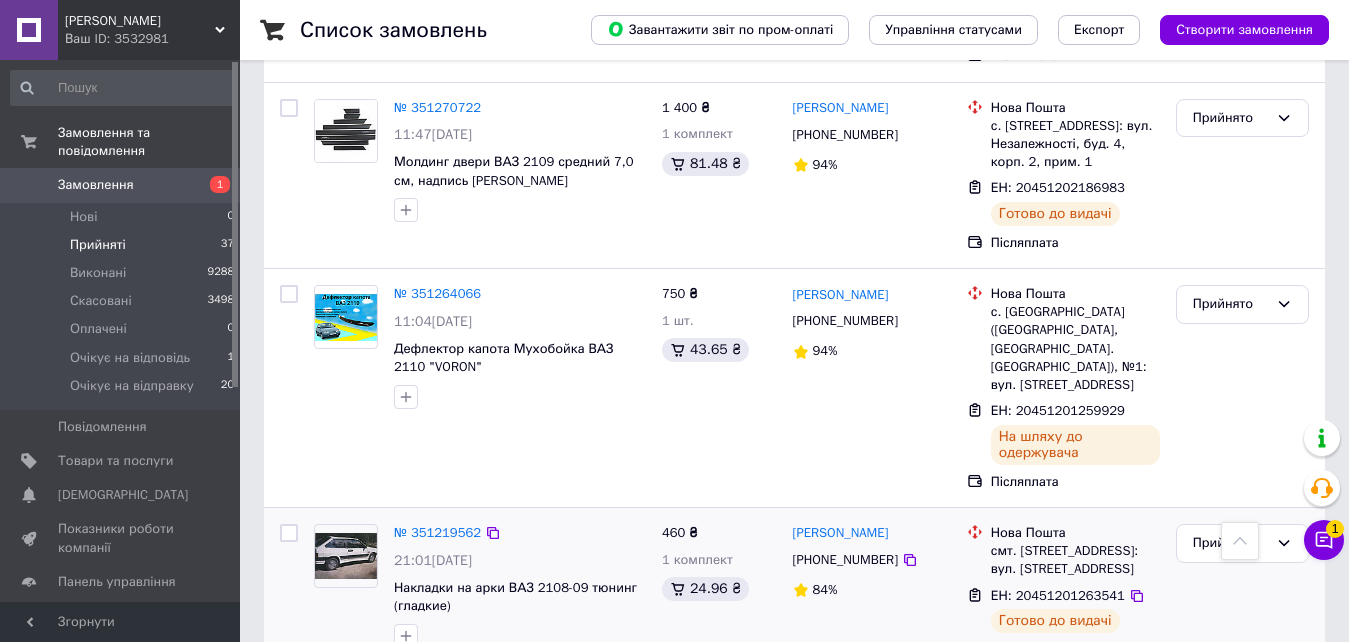 scroll, scrollTop: 5525, scrollLeft: 0, axis: vertical 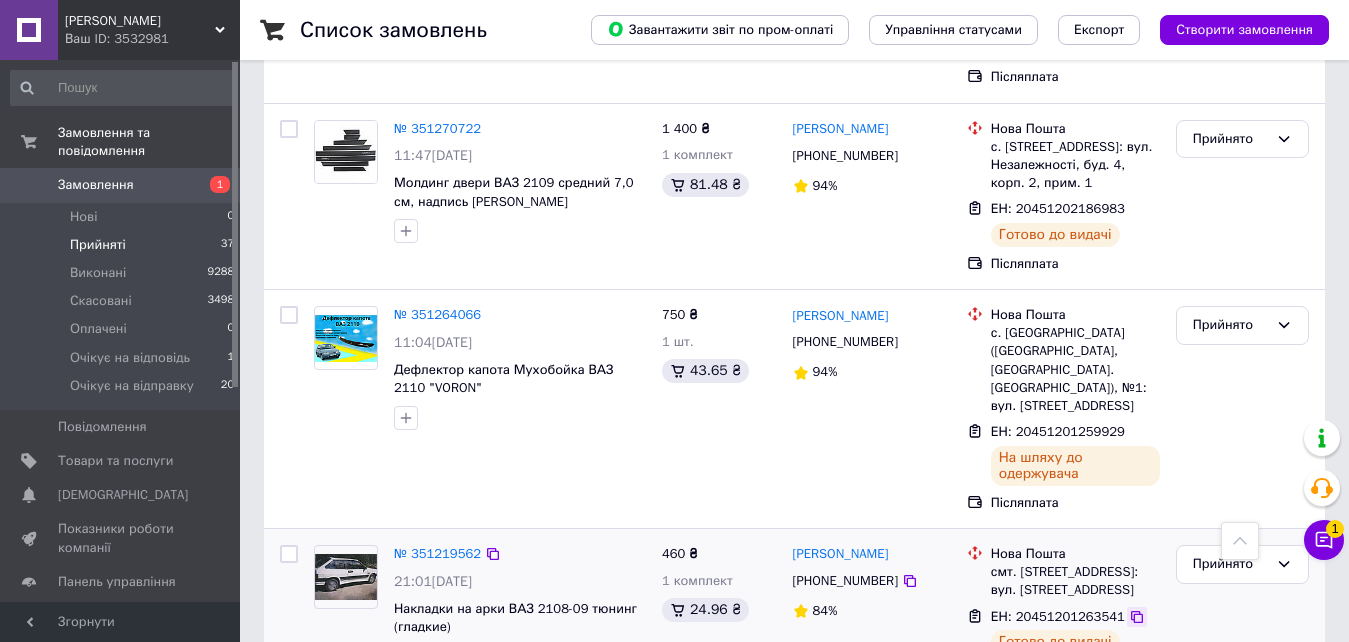 click 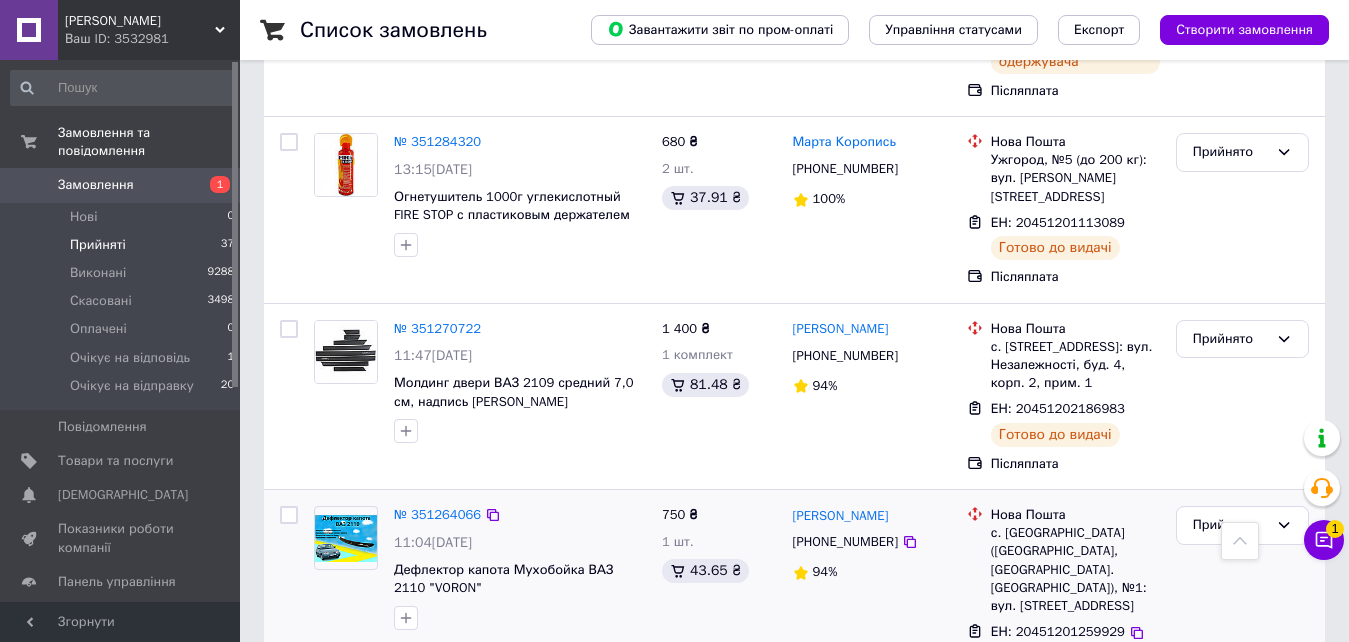 scroll, scrollTop: 5225, scrollLeft: 0, axis: vertical 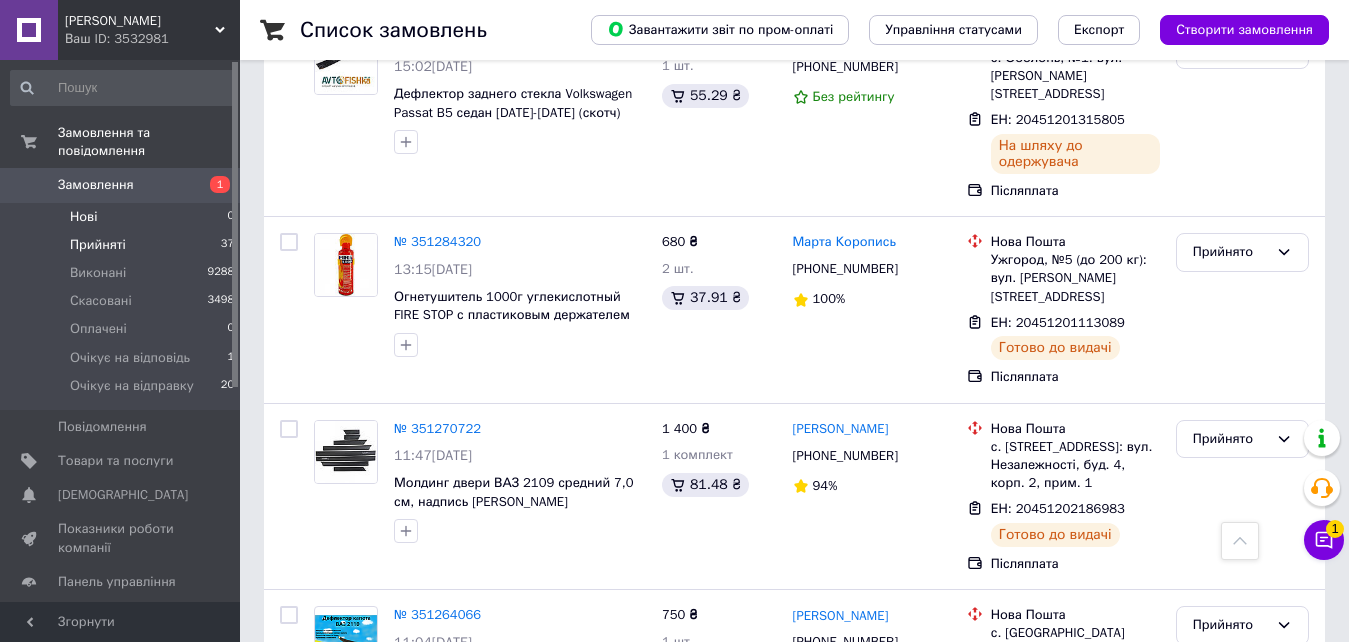 click on "Нові 0" at bounding box center (123, 217) 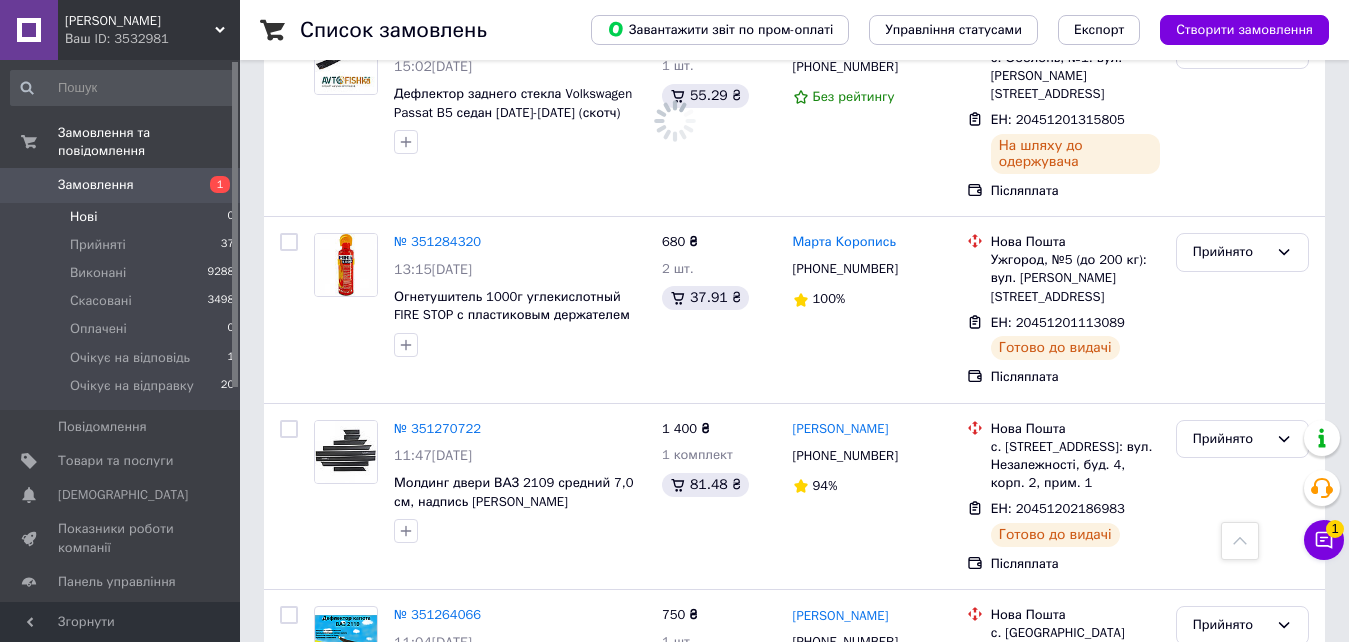 scroll, scrollTop: 0, scrollLeft: 0, axis: both 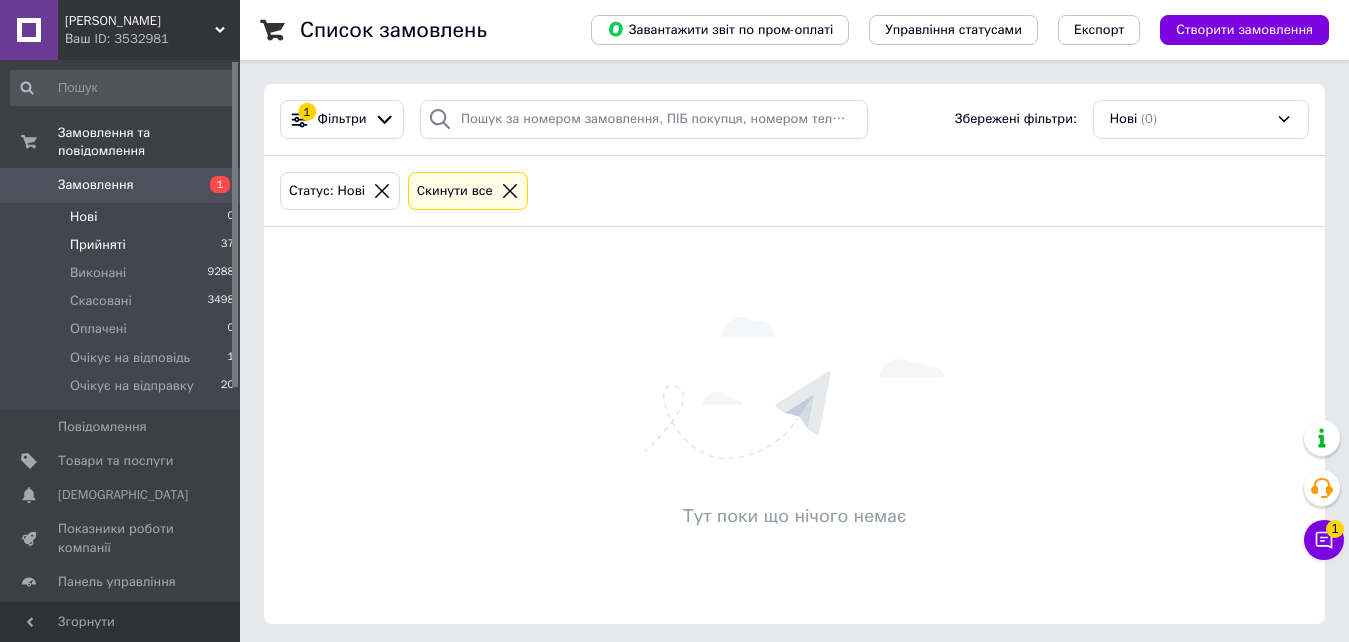 click on "Прийняті" at bounding box center [98, 245] 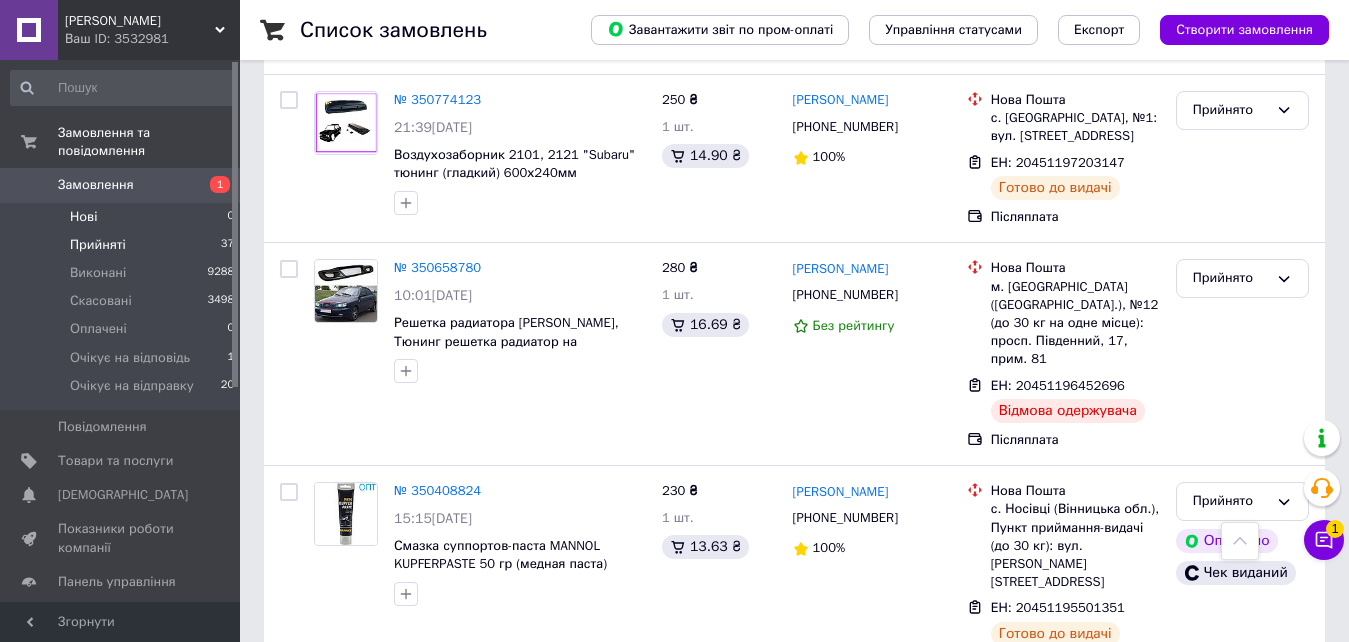 click on "Нові 0" at bounding box center [123, 217] 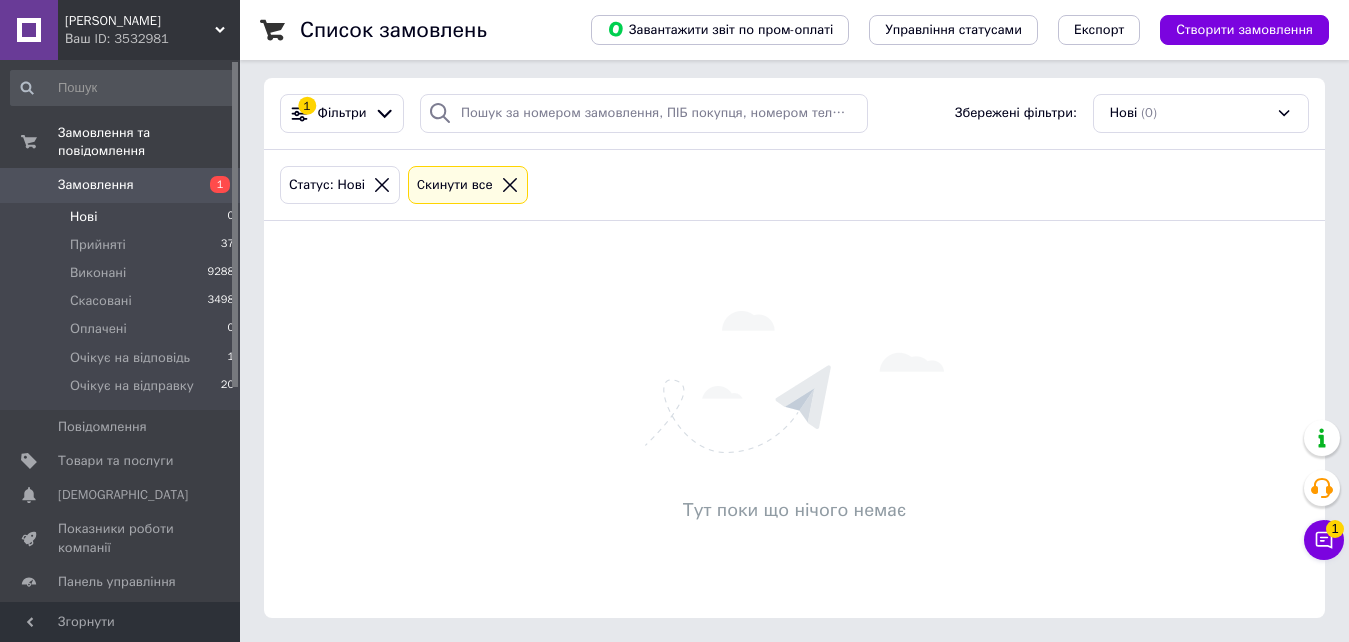scroll, scrollTop: 0, scrollLeft: 0, axis: both 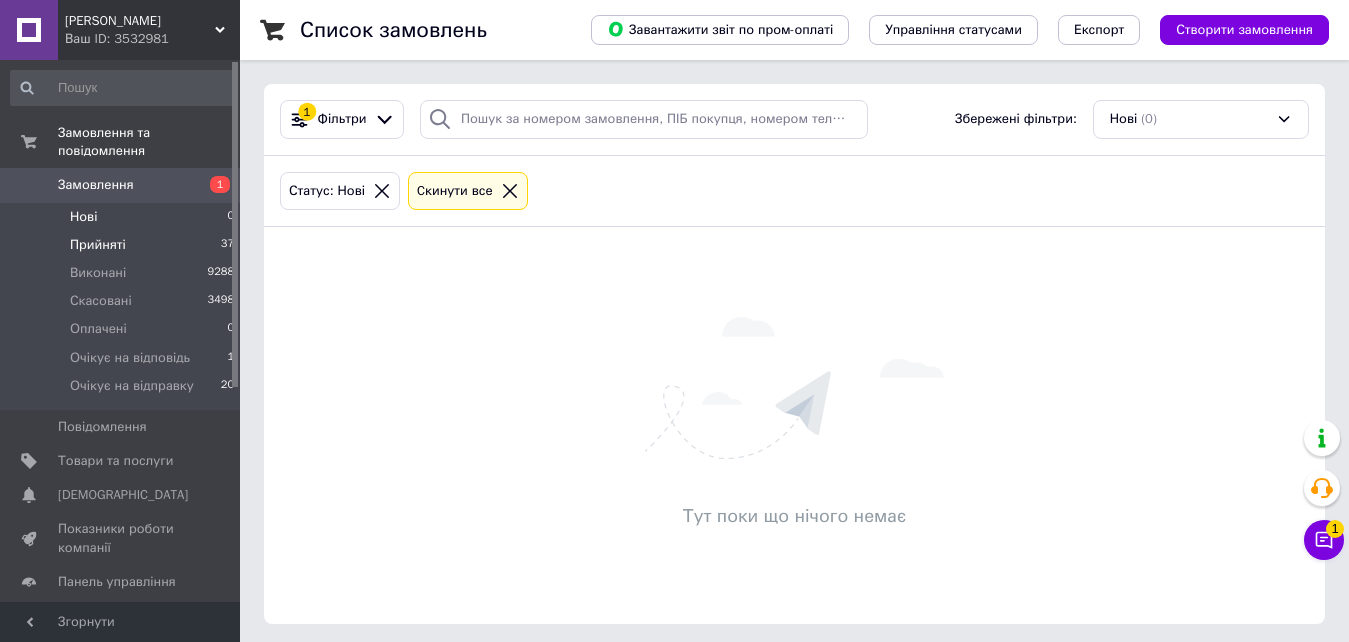 click on "Прийняті 37" at bounding box center (123, 245) 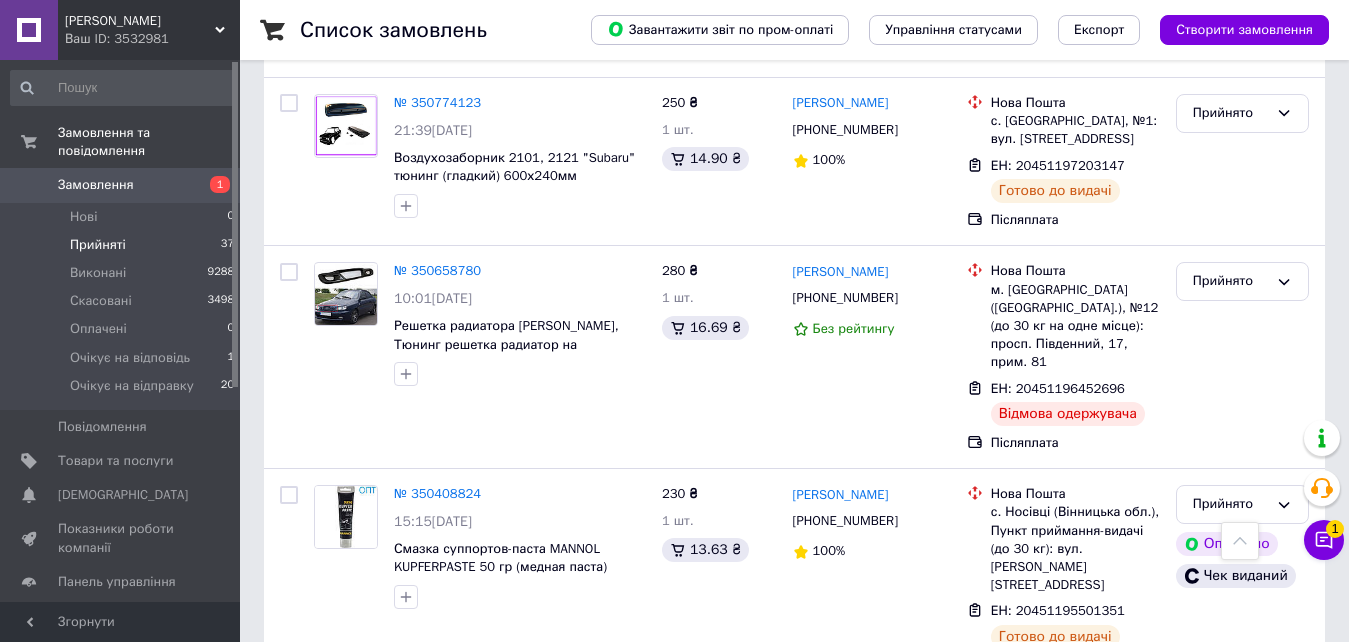 scroll, scrollTop: 6725, scrollLeft: 0, axis: vertical 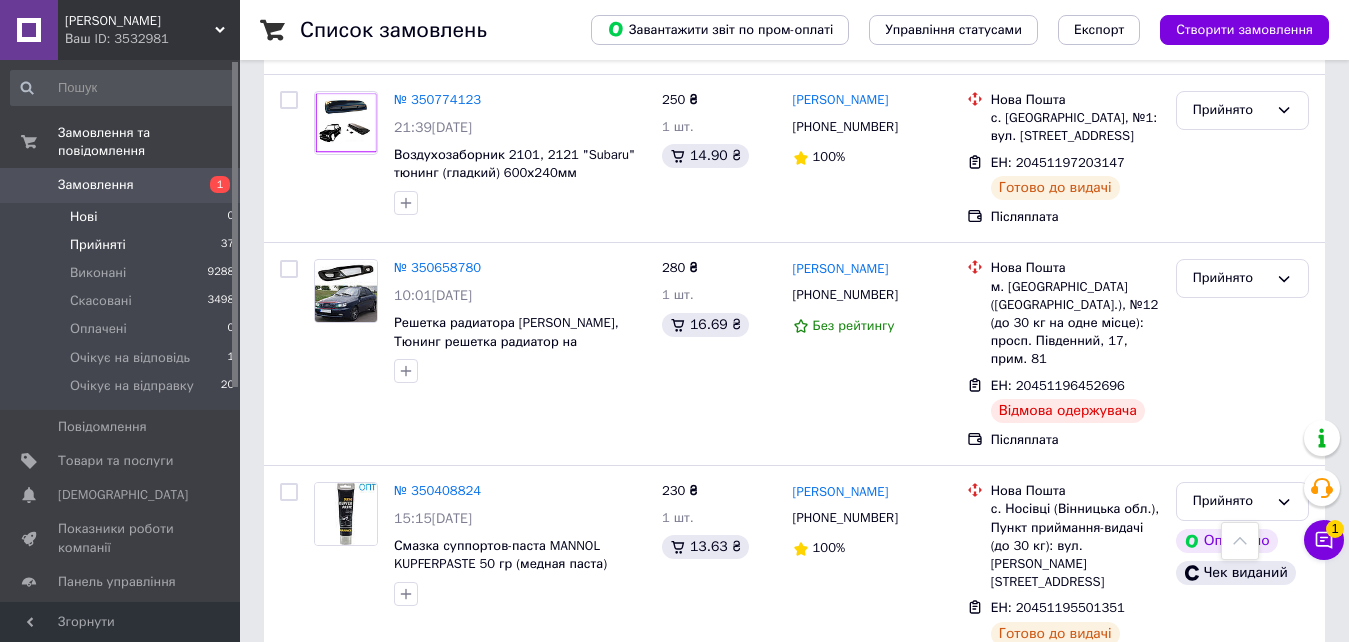 click on "Нові" at bounding box center [83, 217] 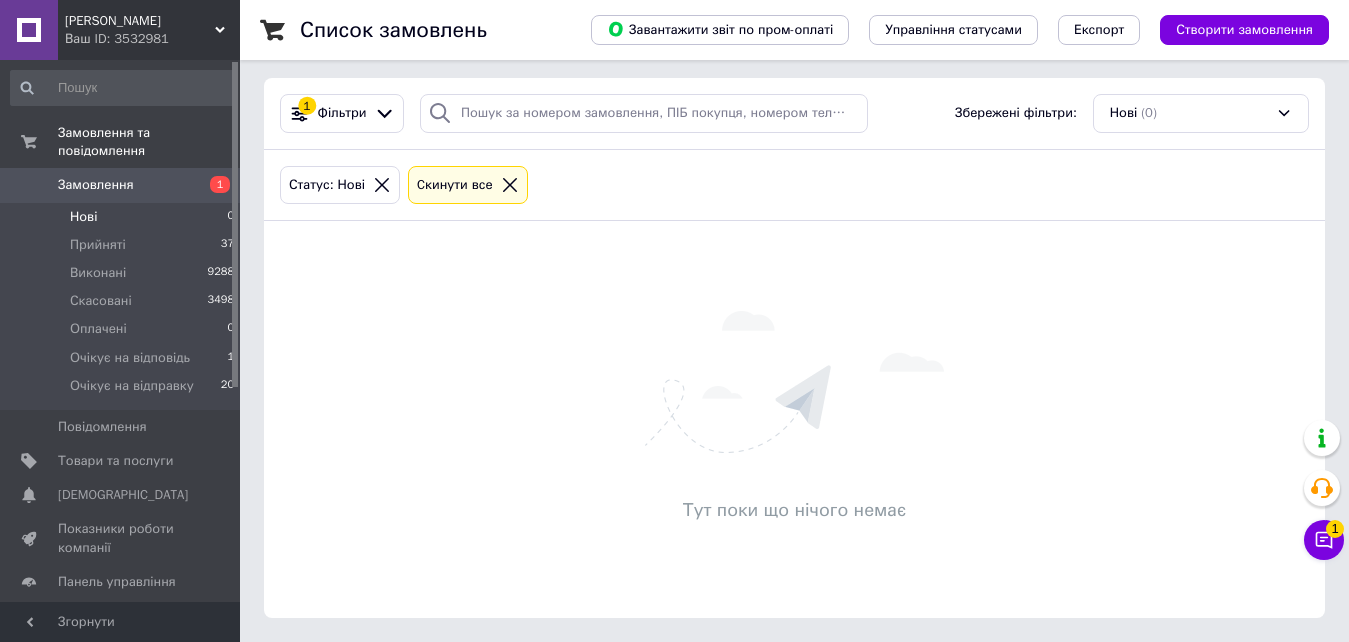 scroll, scrollTop: 0, scrollLeft: 0, axis: both 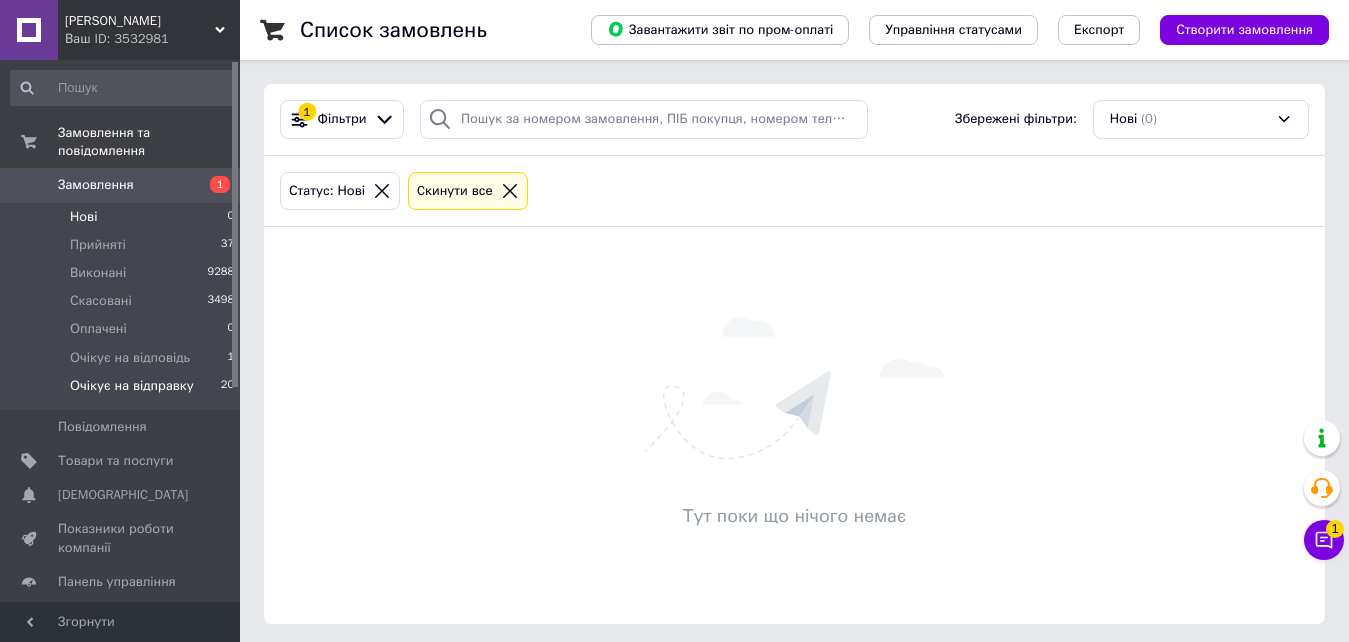 click on "Очікує на відправку" at bounding box center (132, 386) 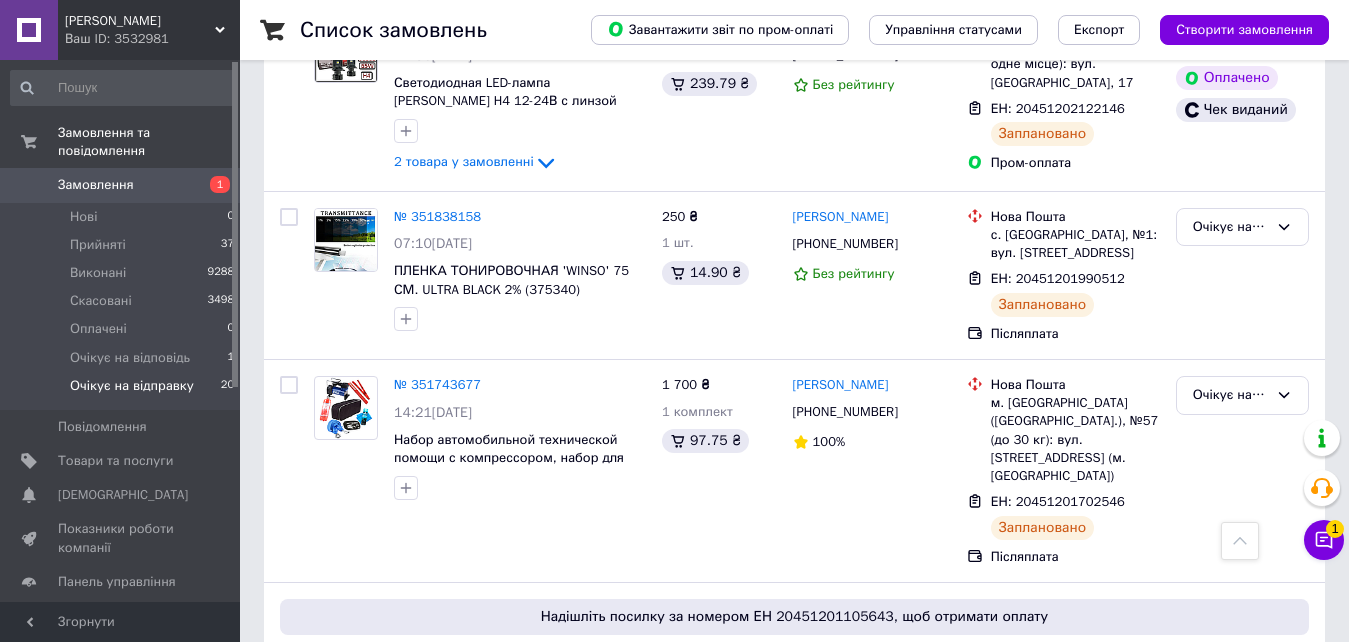 scroll, scrollTop: 3879, scrollLeft: 0, axis: vertical 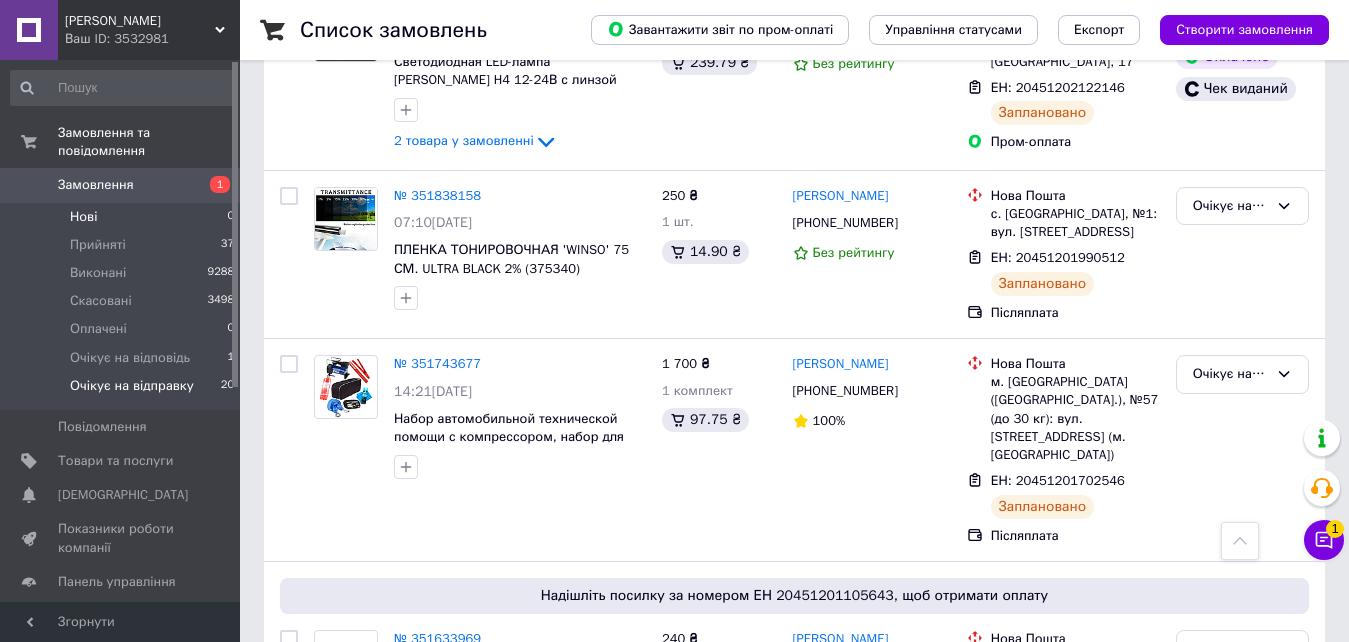 click on "Нові 0" at bounding box center (123, 217) 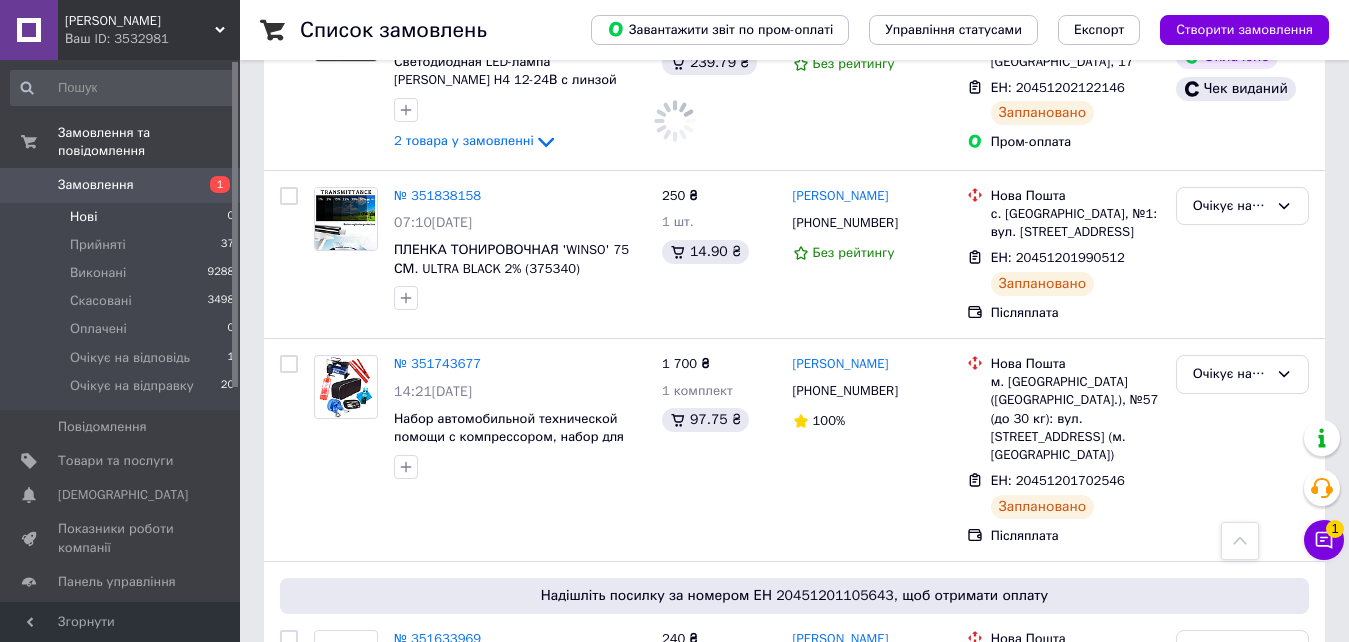 scroll, scrollTop: 0, scrollLeft: 0, axis: both 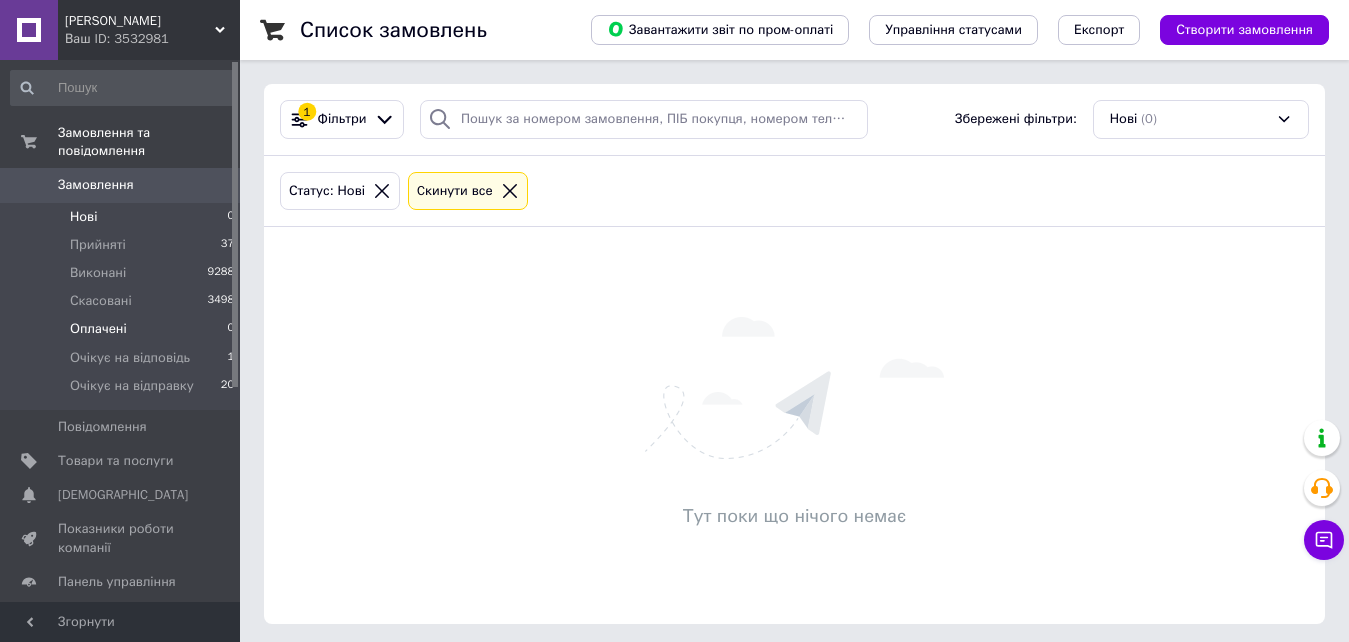 click on "Оплачені" at bounding box center [98, 329] 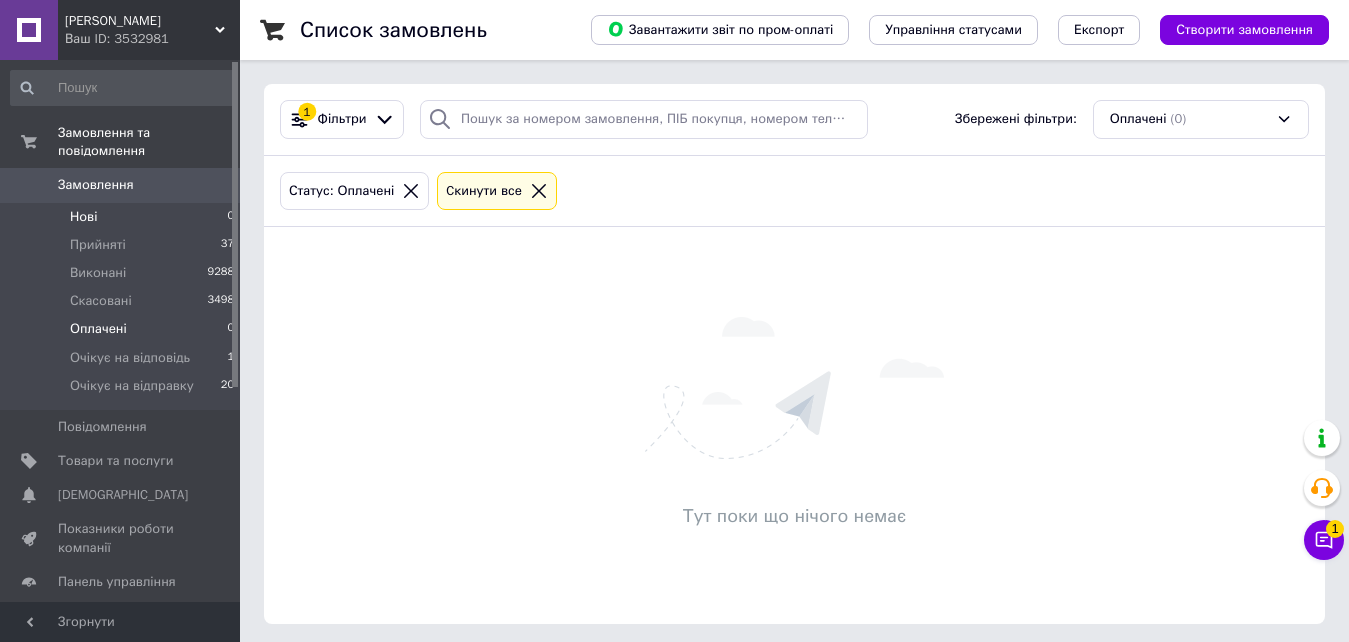 click on "Нові" at bounding box center [83, 217] 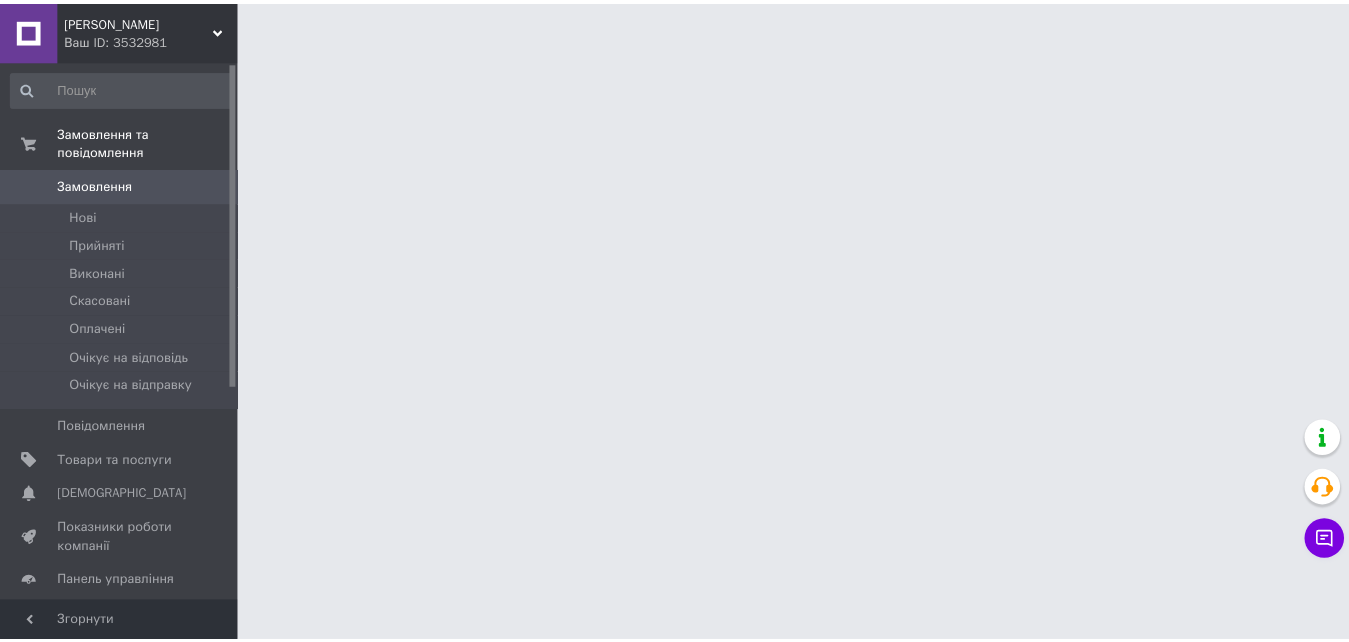 scroll, scrollTop: 0, scrollLeft: 0, axis: both 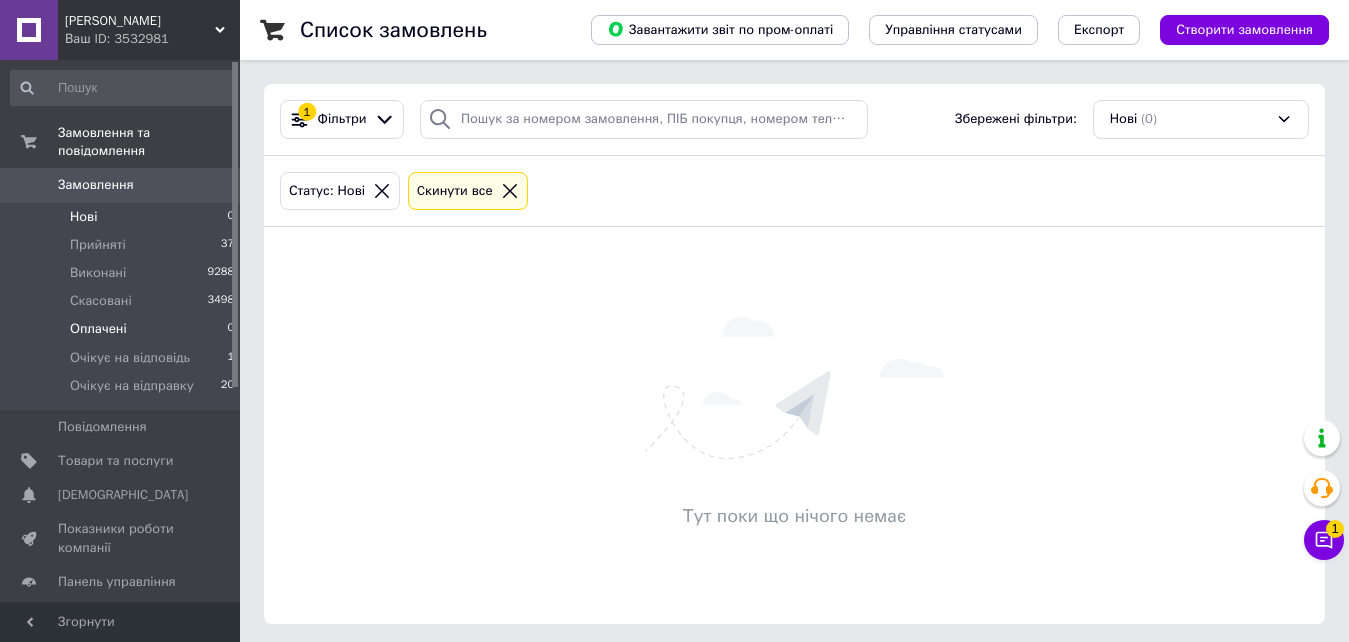 click on "Оплачені 0" at bounding box center [123, 329] 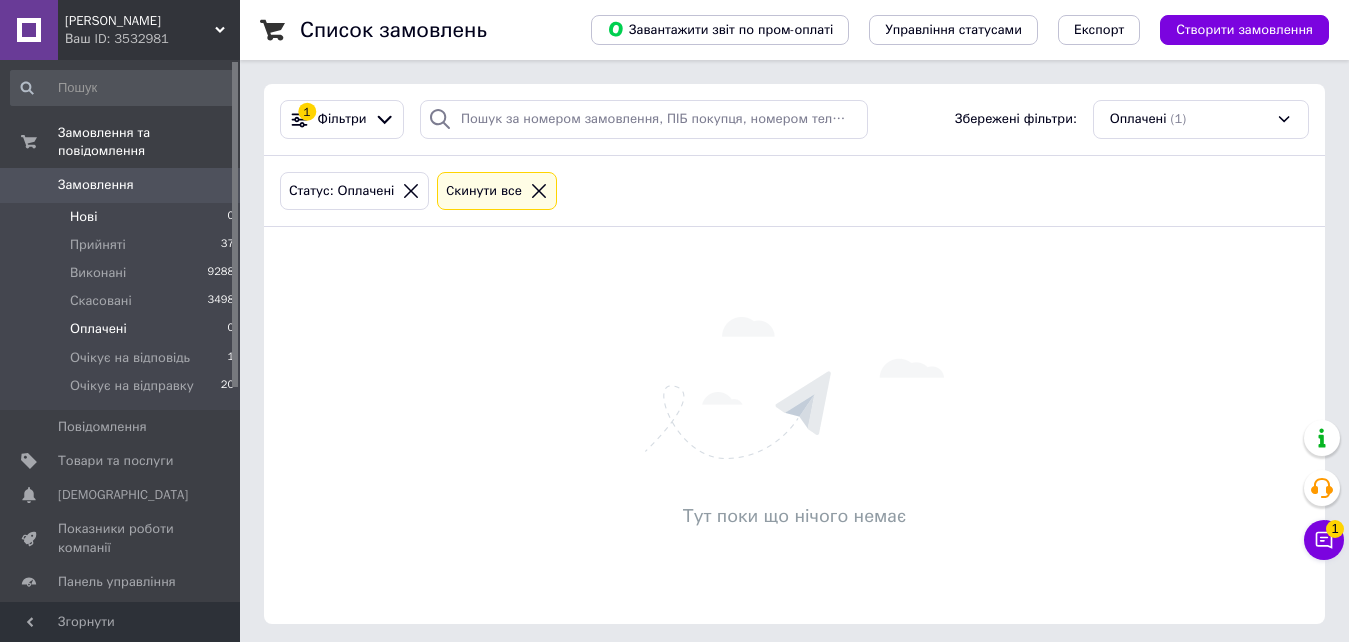 click on "Нові 0" at bounding box center (123, 217) 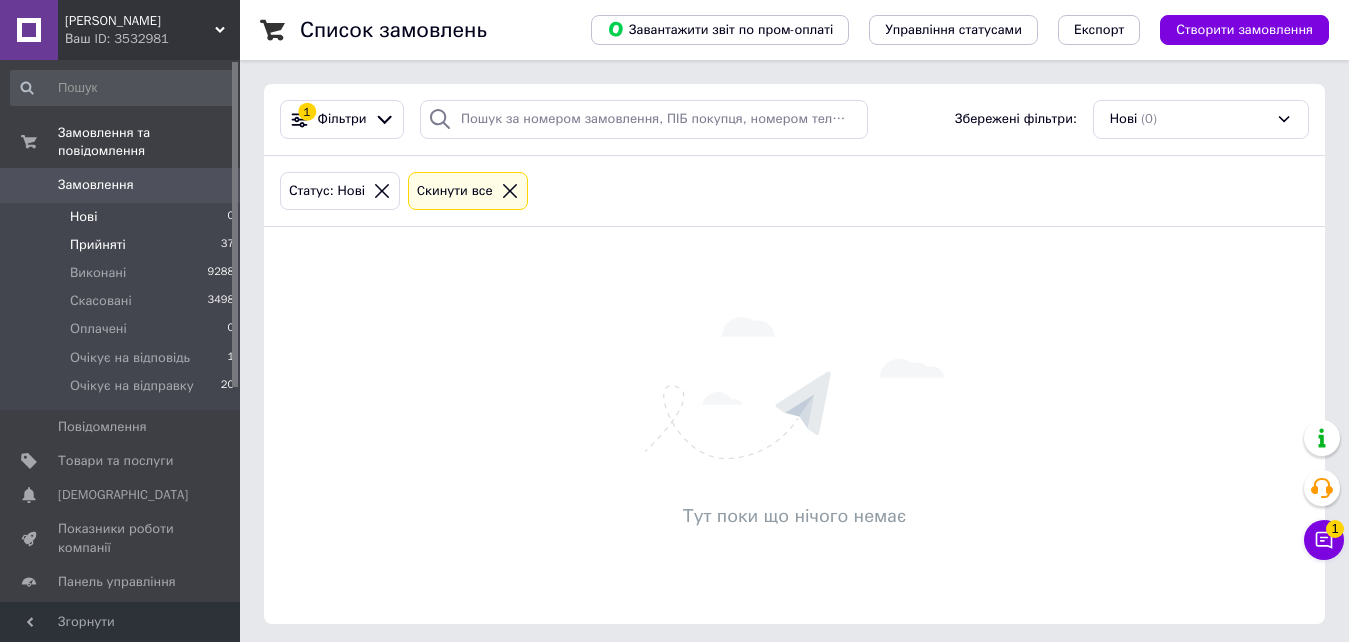 click on "Прийняті" at bounding box center [98, 245] 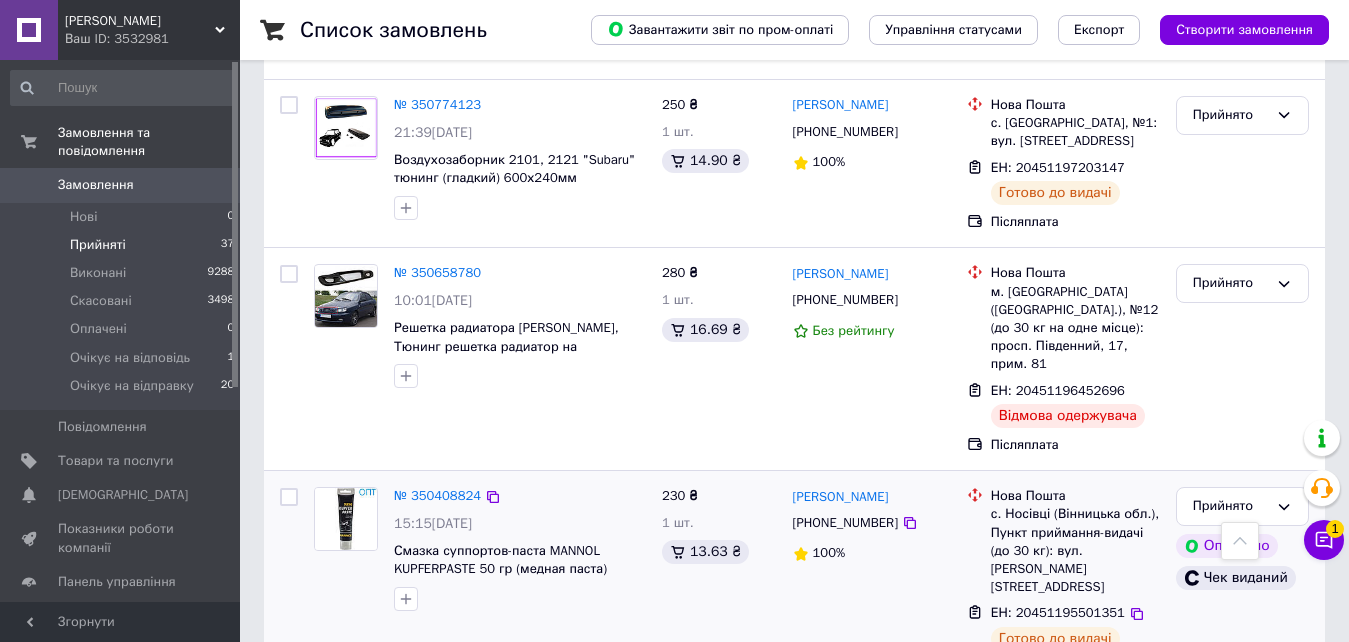 scroll, scrollTop: 6725, scrollLeft: 0, axis: vertical 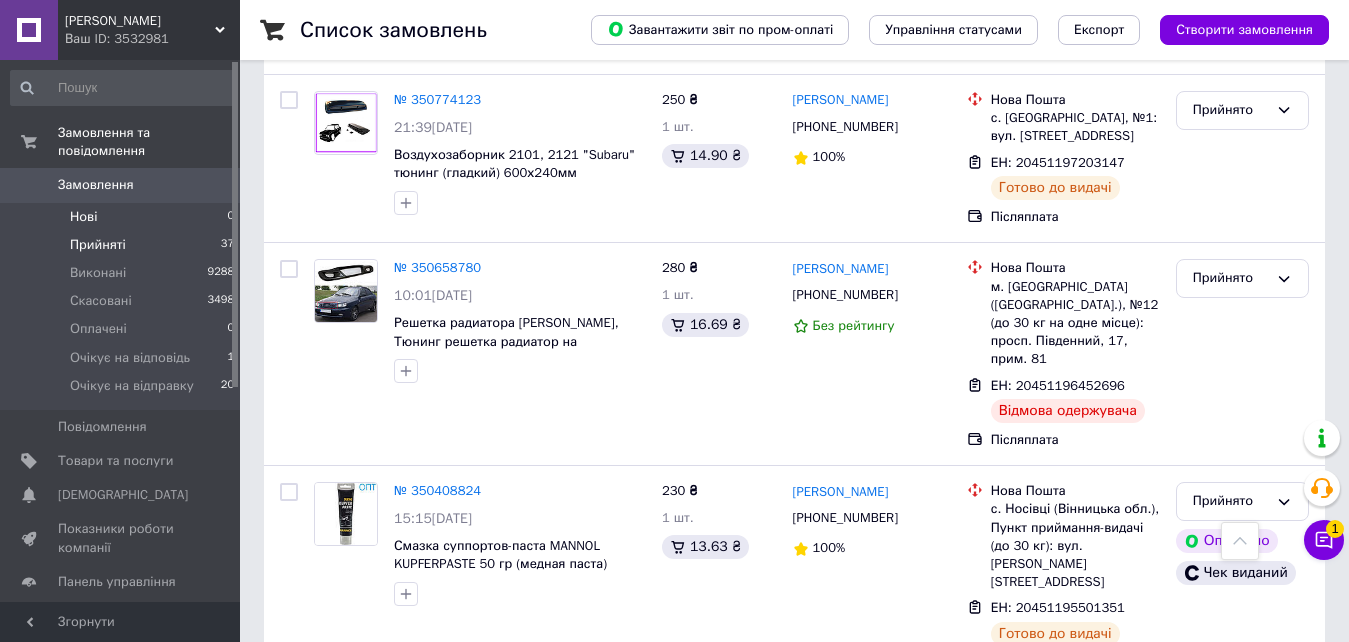 click on "Нові" at bounding box center (83, 217) 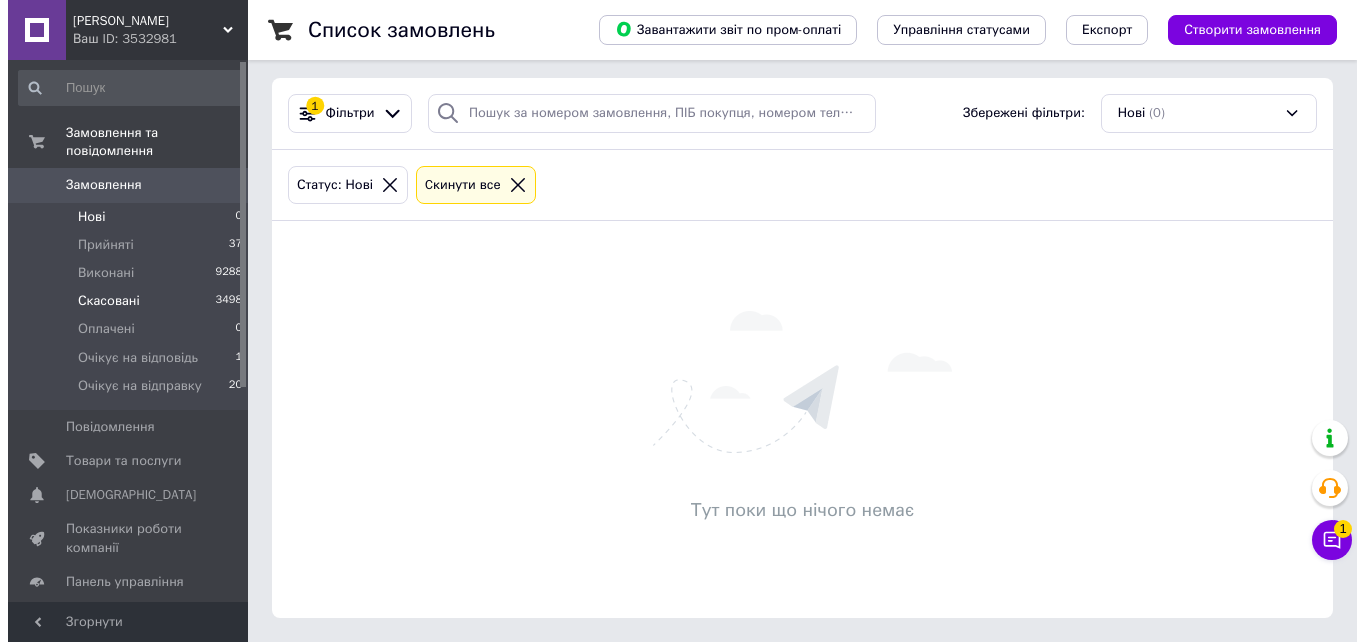 scroll, scrollTop: 0, scrollLeft: 0, axis: both 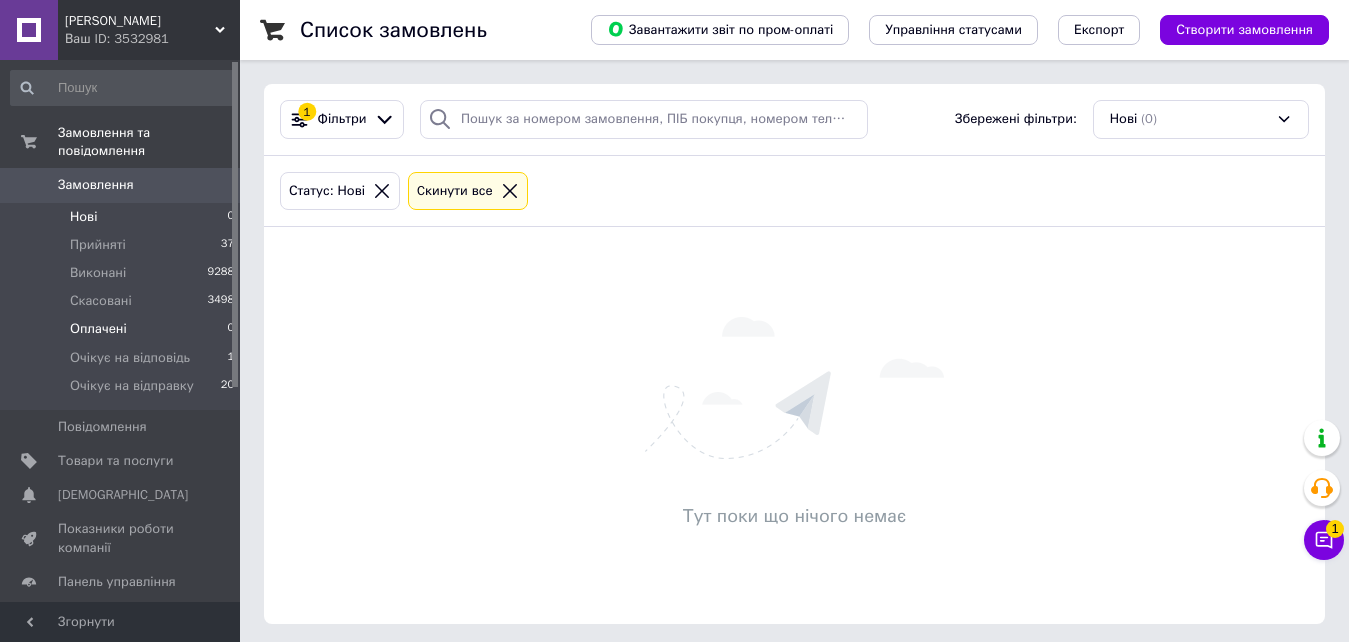 click on "Оплачені 0" at bounding box center (123, 329) 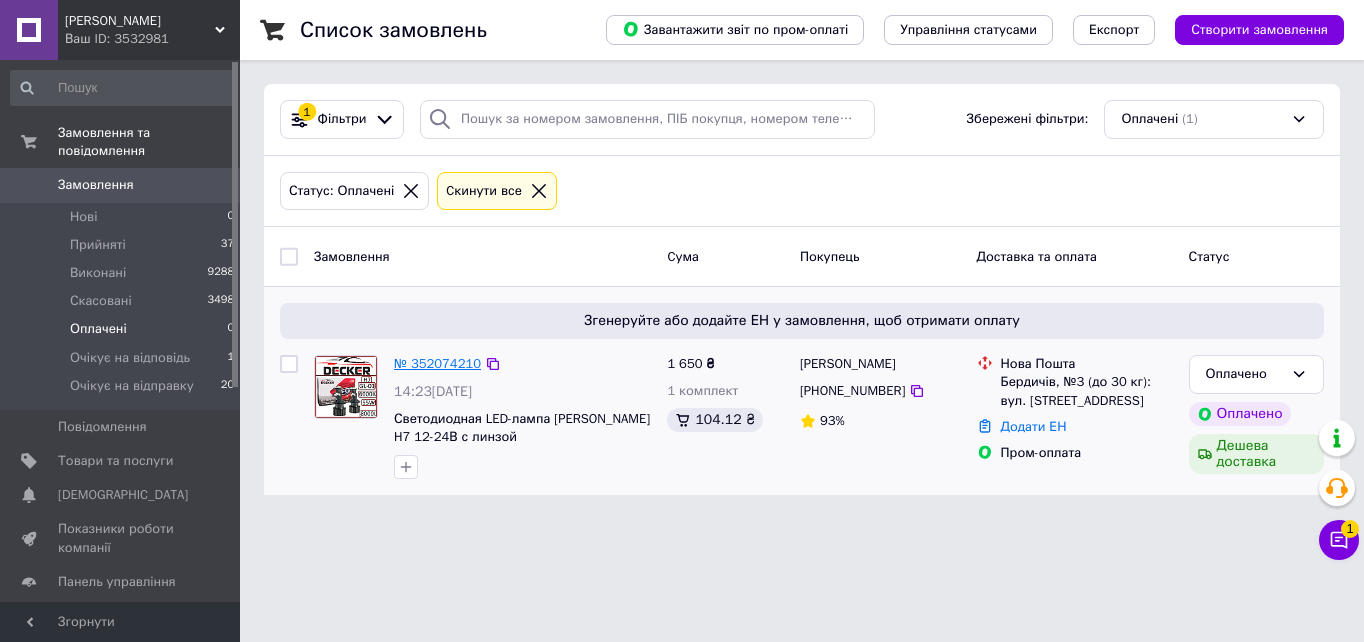 click on "№ 352074210" at bounding box center (437, 363) 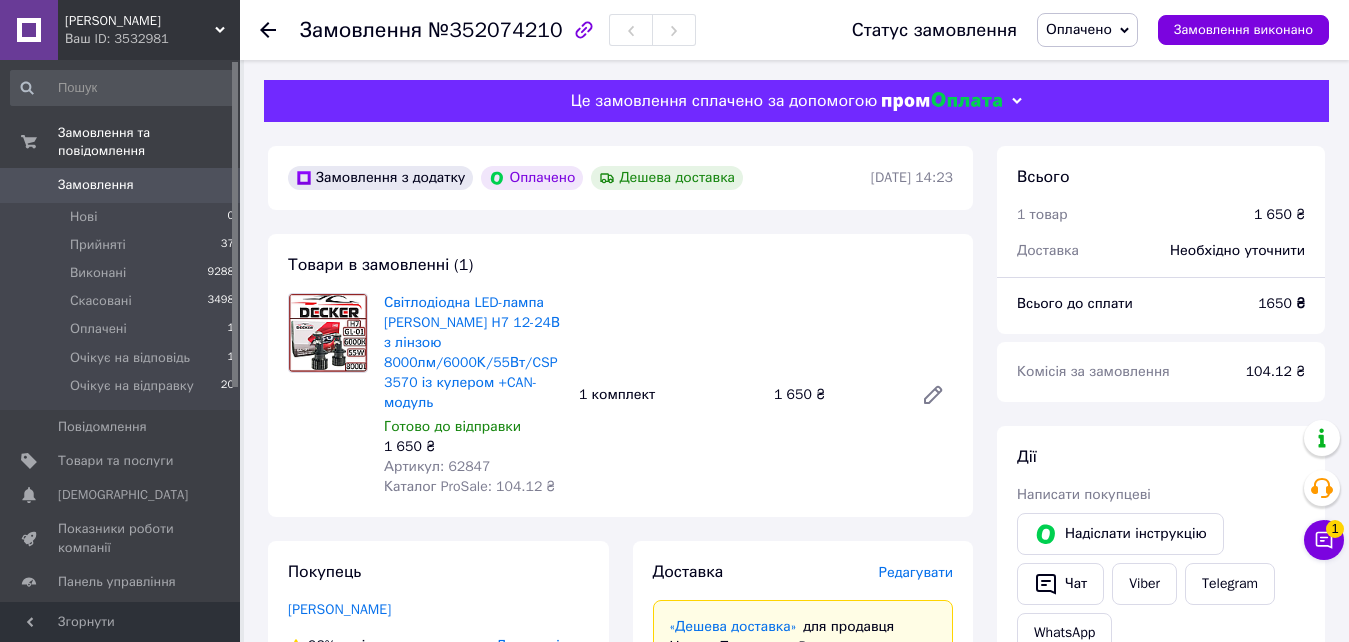 click on "Артикул: 62847" at bounding box center [437, 466] 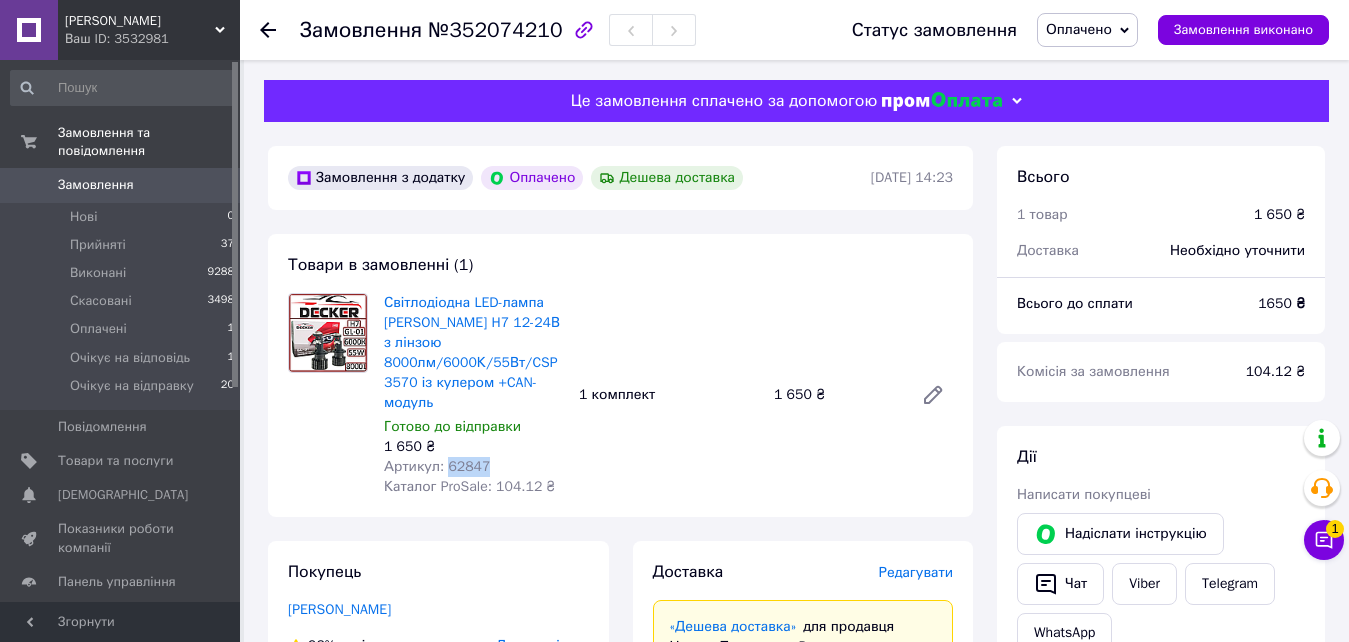 click on "Артикул: 62847" at bounding box center [437, 466] 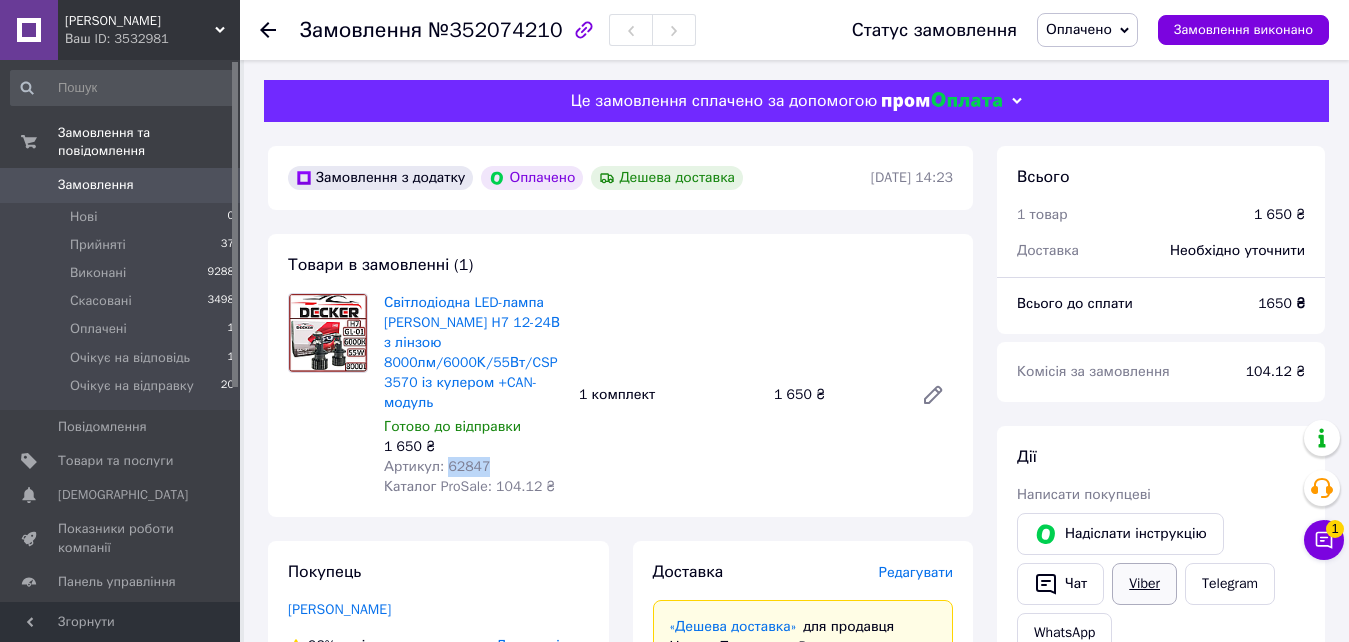 click on "Viber" at bounding box center [1144, 584] 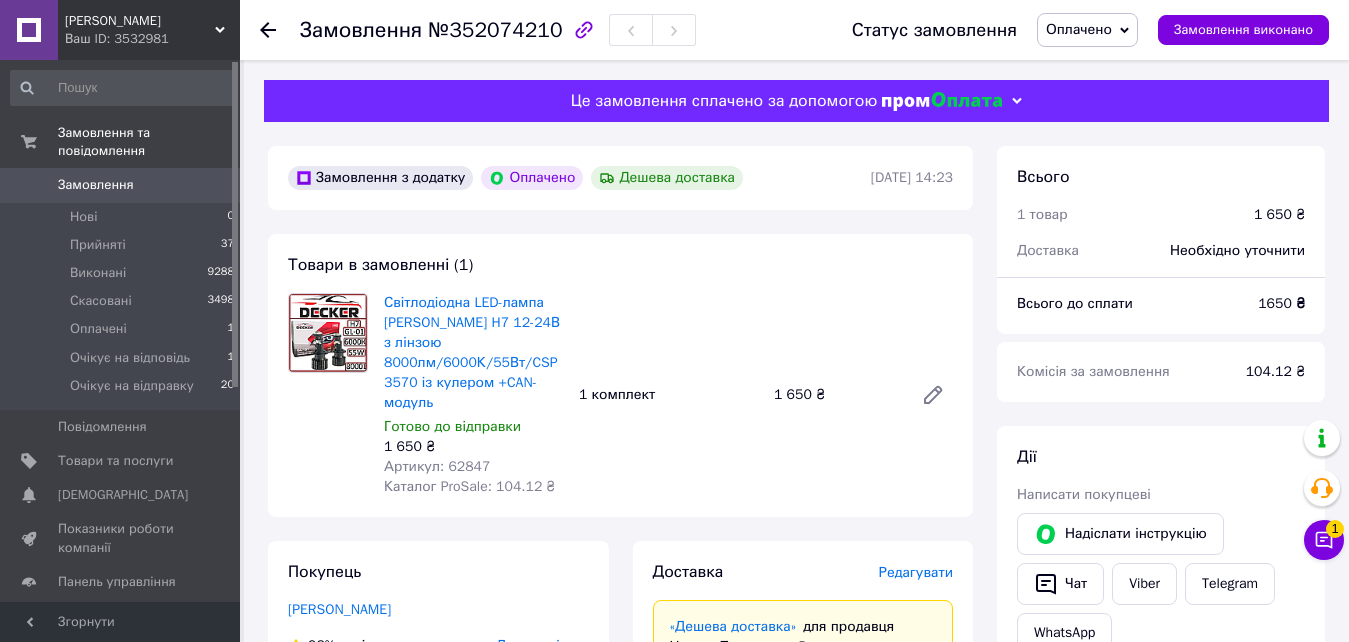 click on "Редагувати" at bounding box center [916, 572] 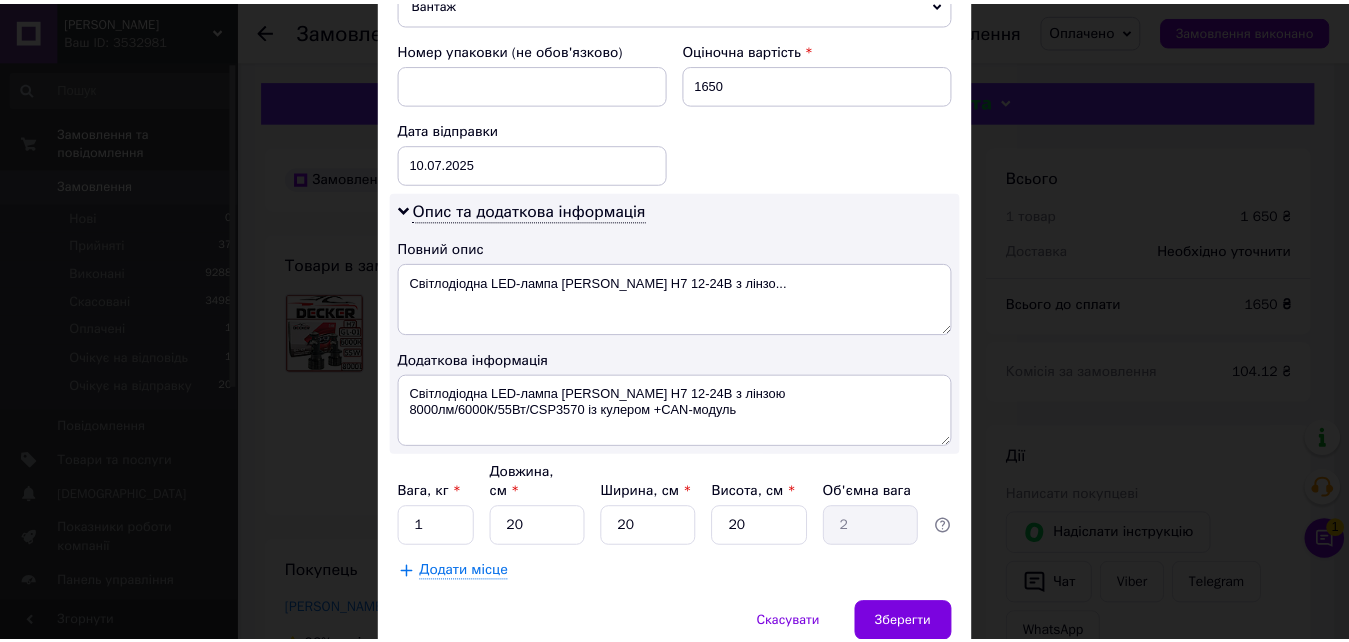 scroll, scrollTop: 900, scrollLeft: 0, axis: vertical 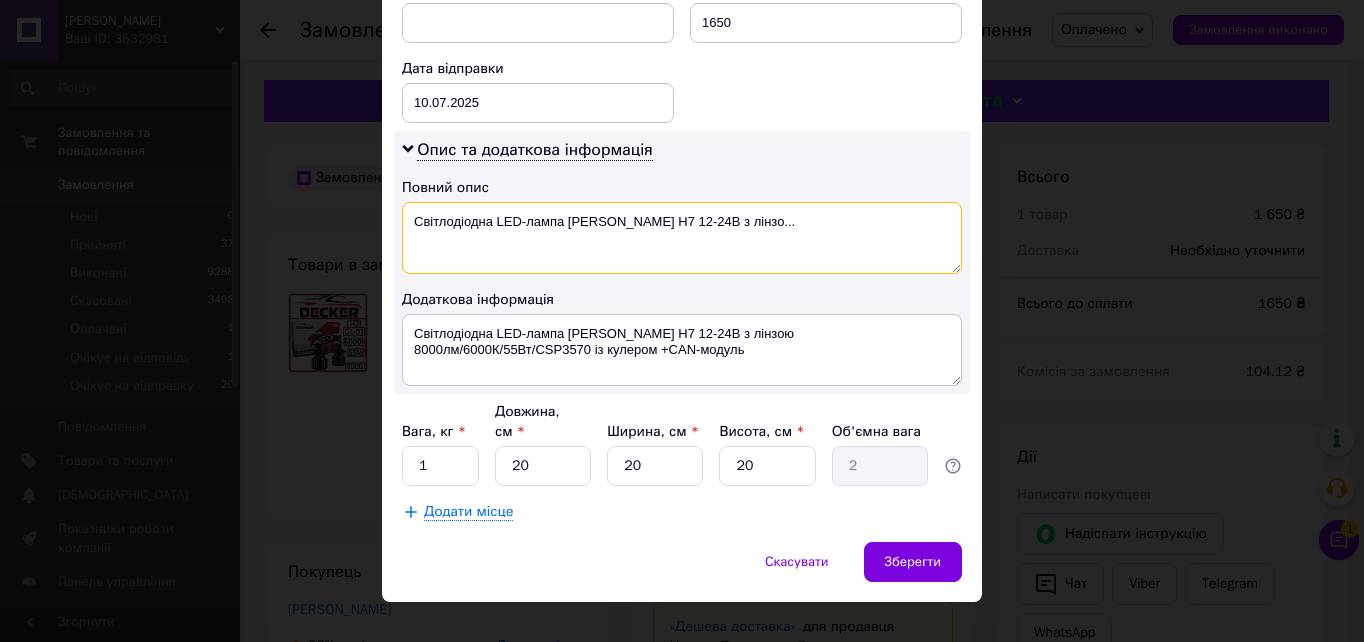 click on "Світлодіодна LED-лампа DECKER H7 12-24В з лінзо..." at bounding box center (682, 238) 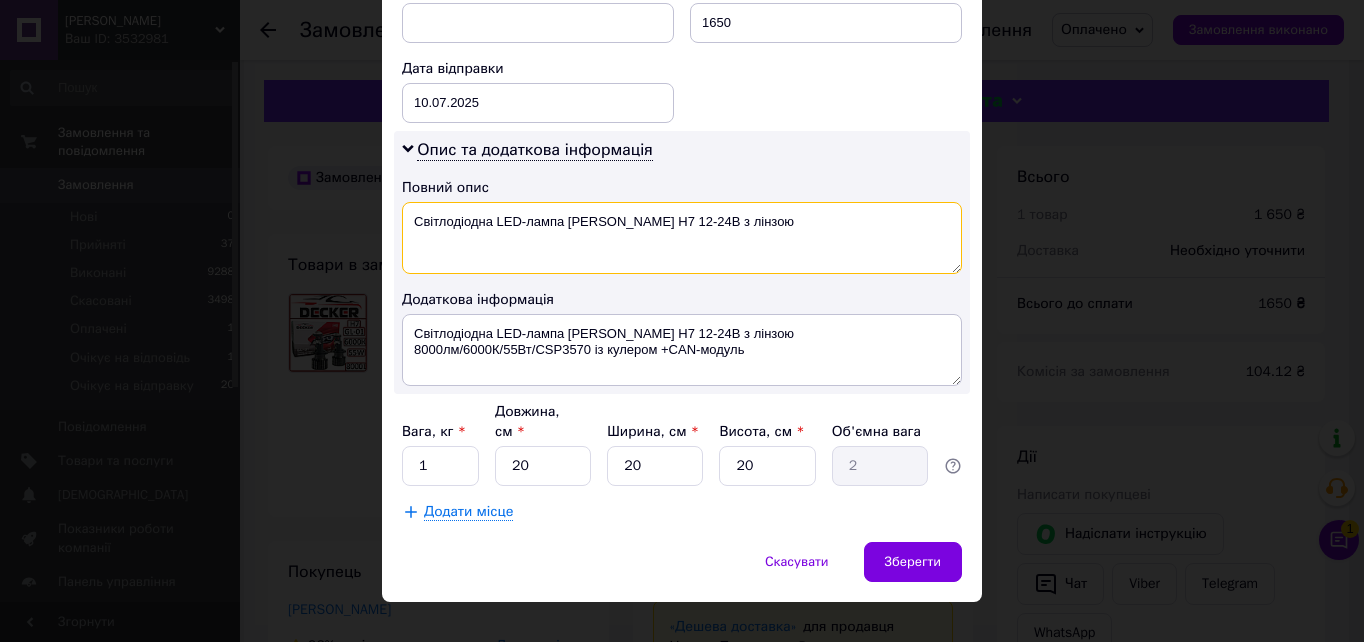 type on "Світлодіодна LED-лампа DECKER H7 12-24В з лінзою" 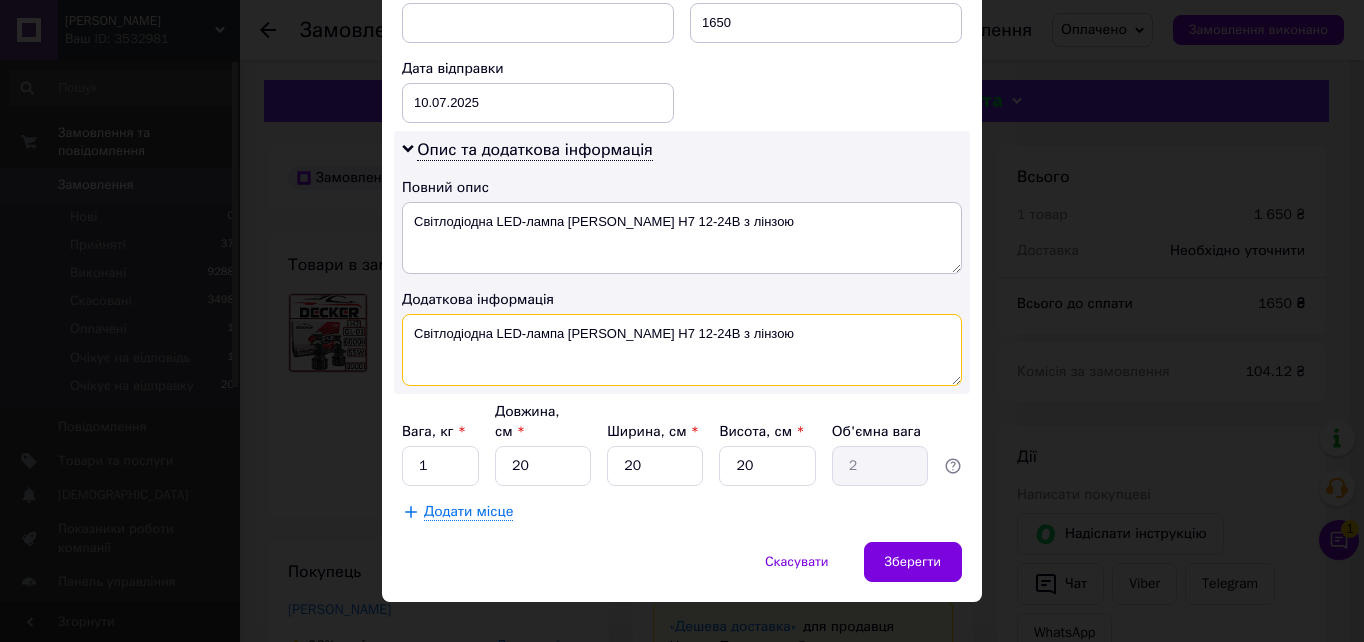 paste on "GL-01" 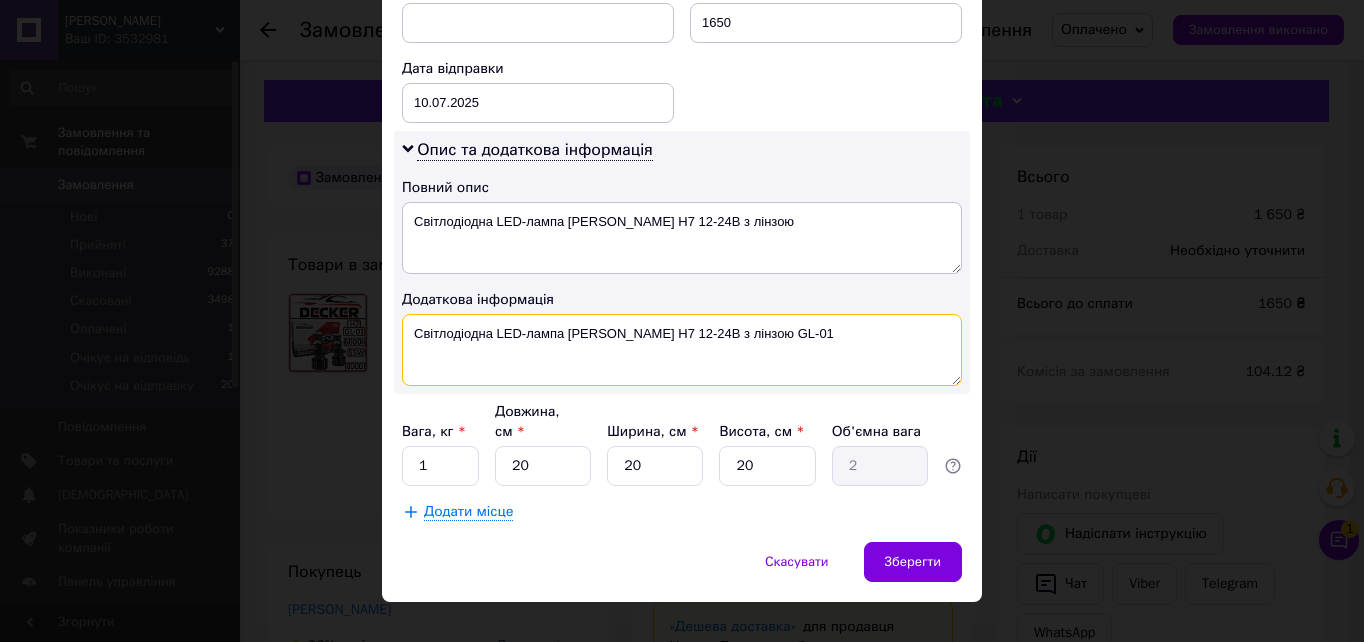 type on "Світлодіодна LED-лампа DECKER H7 12-24В з лінзою GL-01" 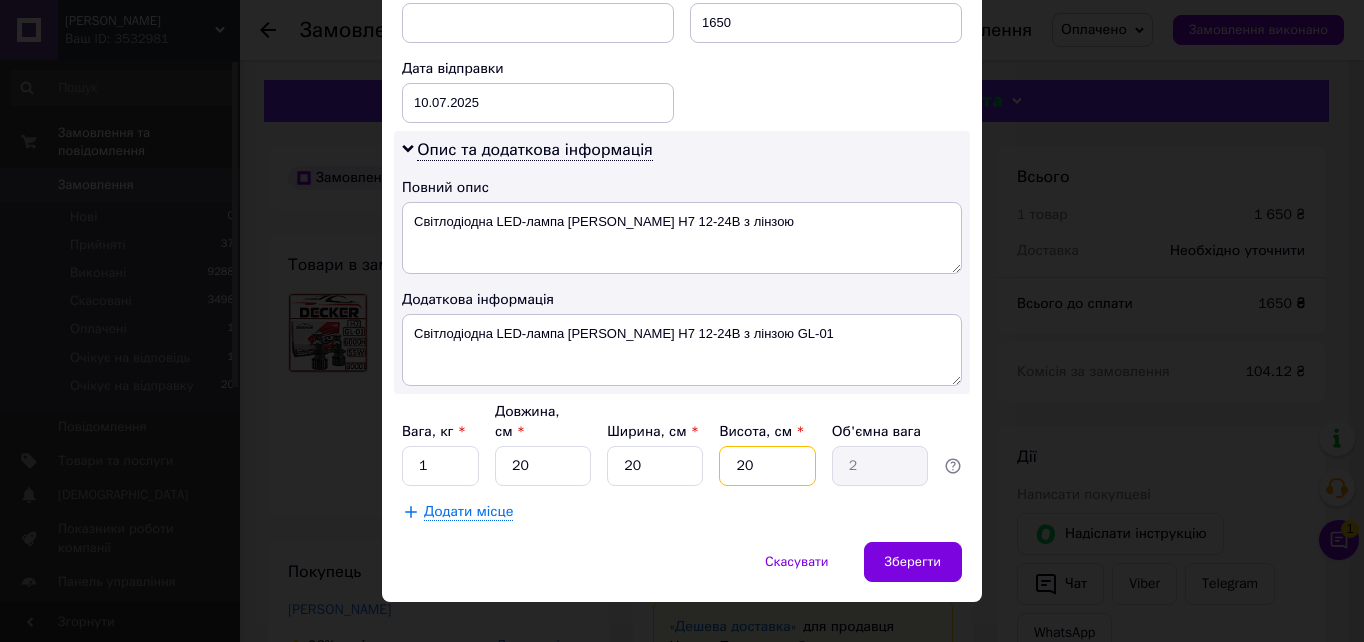 type on "2" 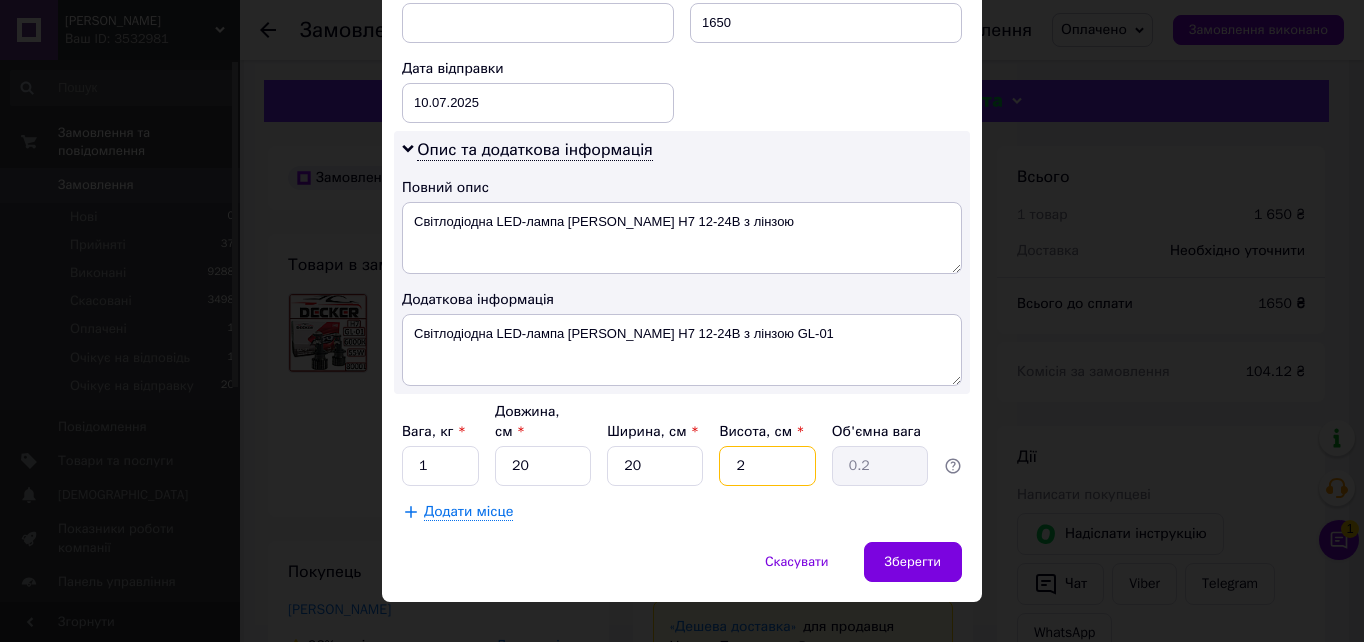click on "2" at bounding box center (767, 466) 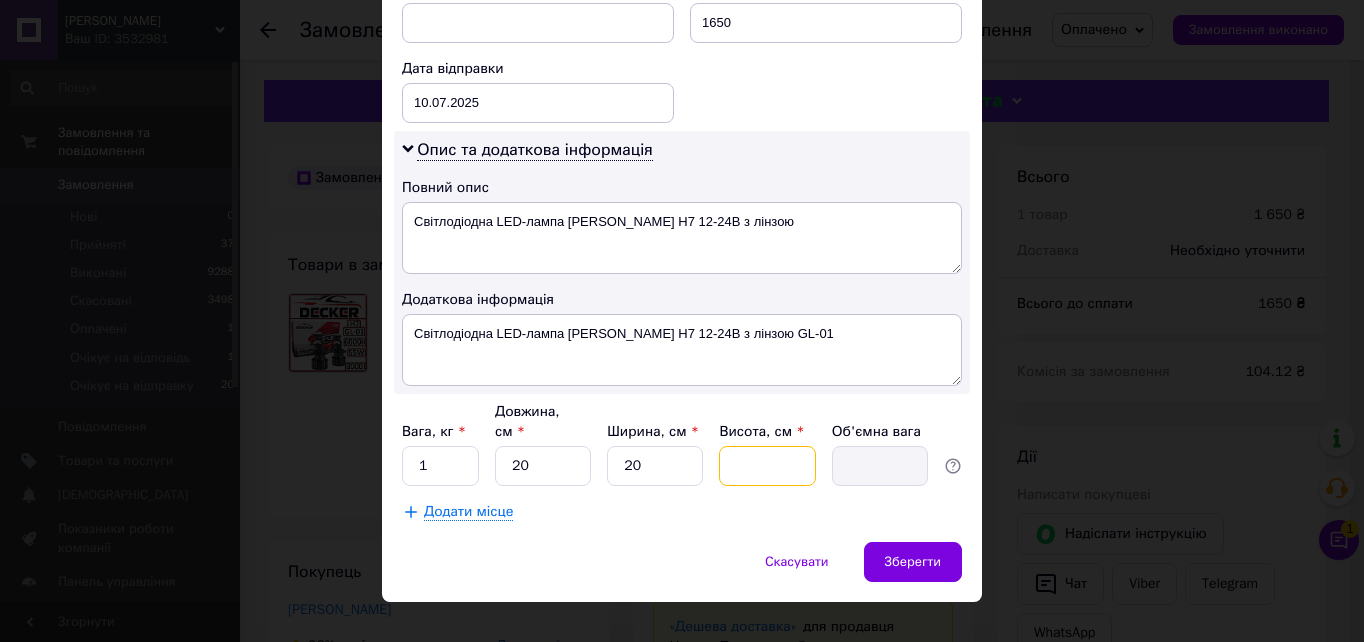 type on "1" 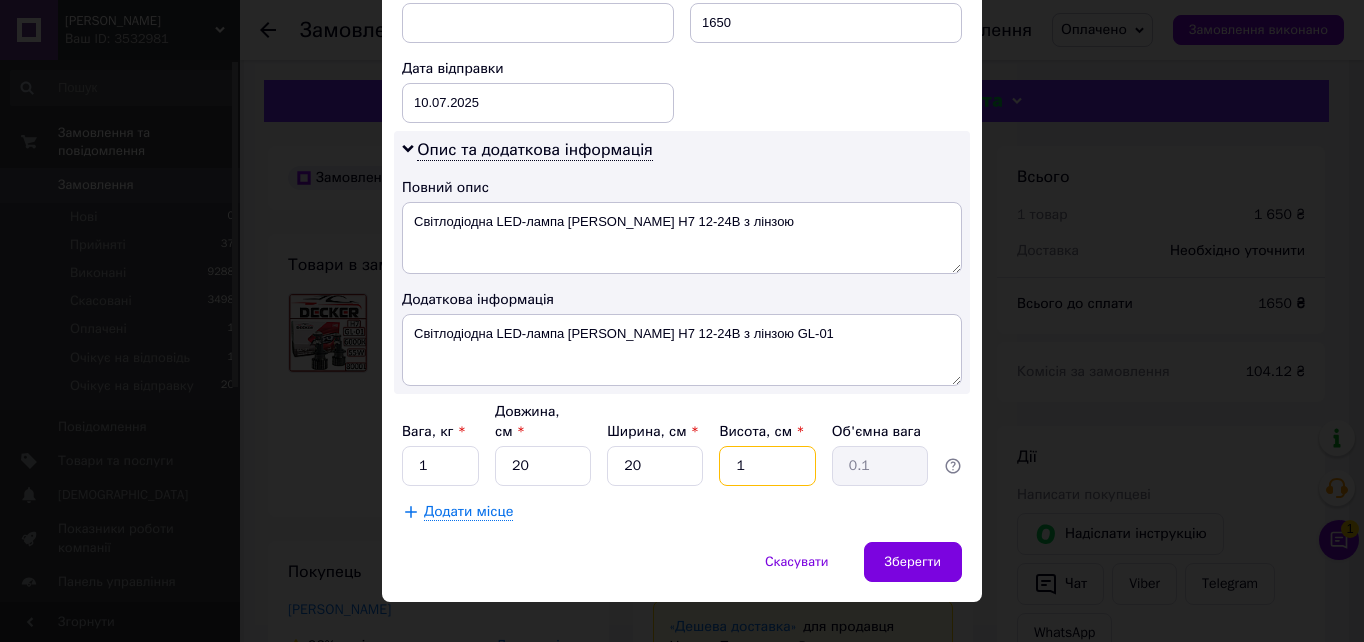 type on "10" 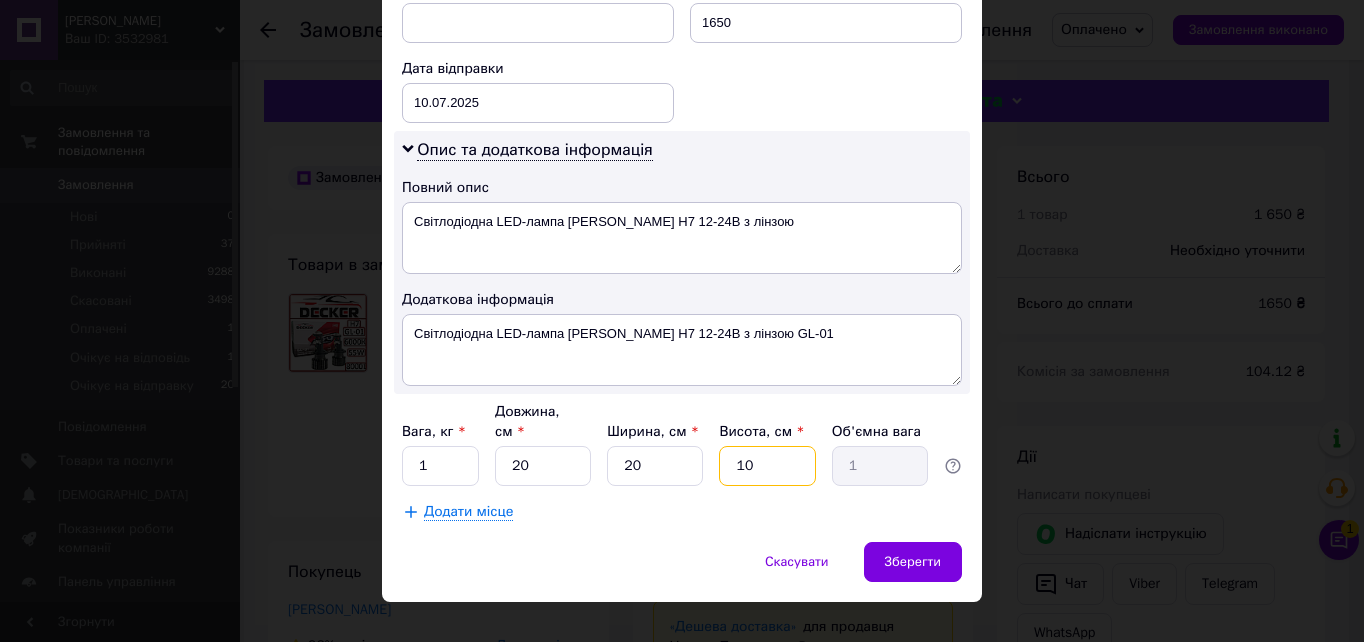type on "10" 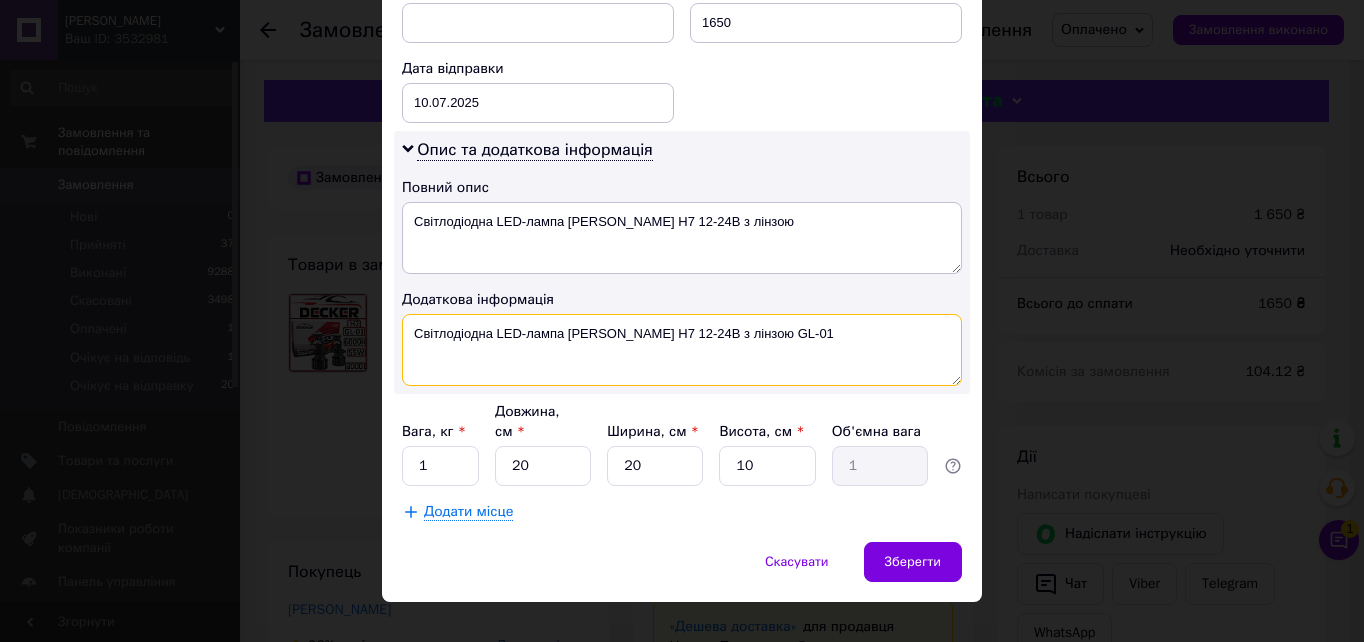 drag, startPoint x: 408, startPoint y: 333, endPoint x: 738, endPoint y: 328, distance: 330.03787 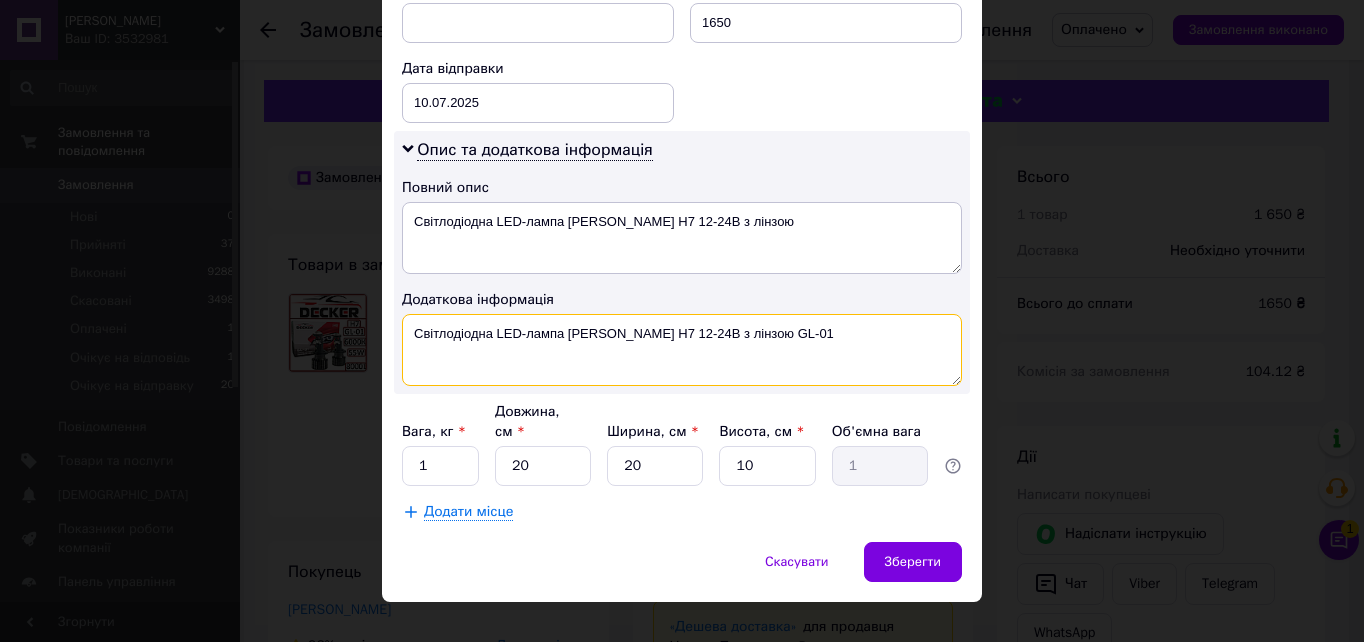 click on "Світлодіодна LED-лампа DECKER H7 12-24В з лінзою GL-01" at bounding box center (682, 350) 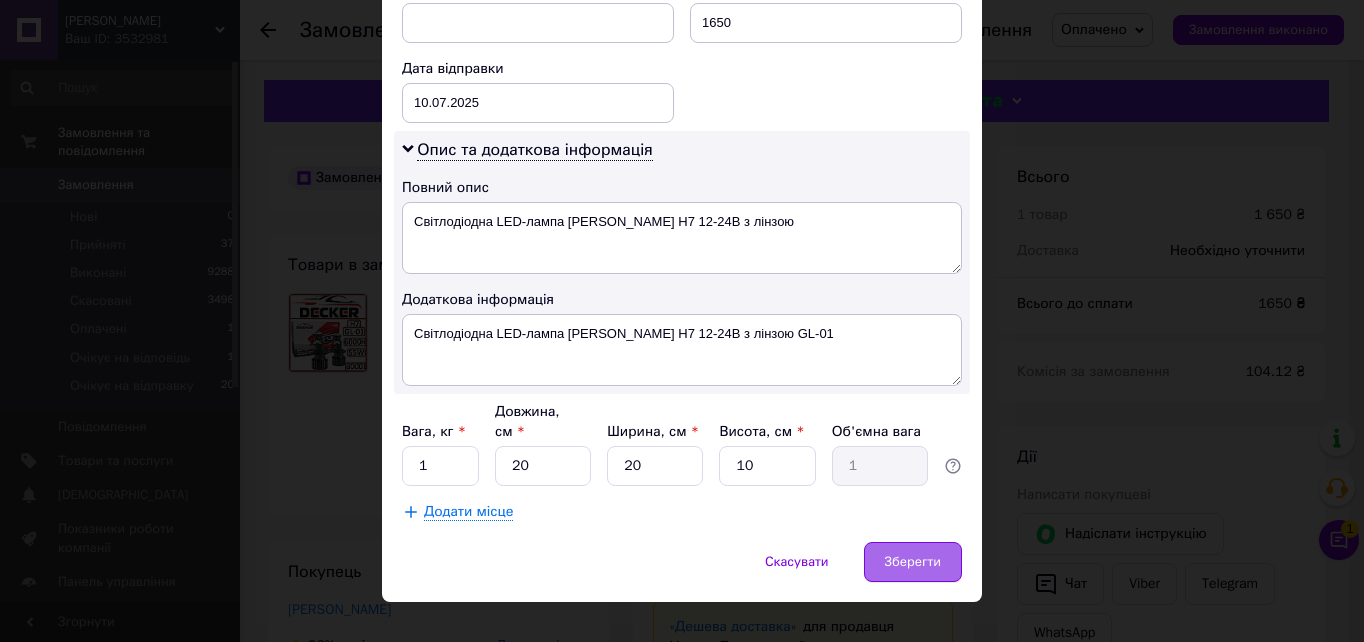 click on "Зберегти" at bounding box center (913, 562) 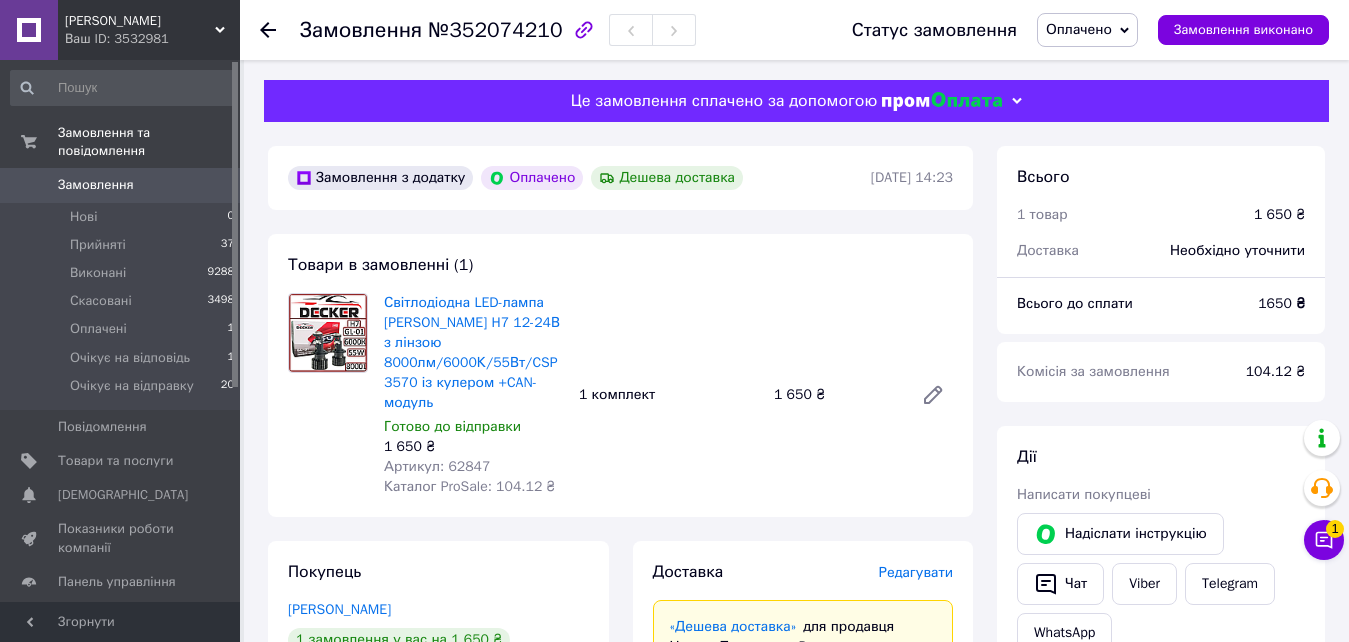 click on "Оплачено" at bounding box center (1079, 29) 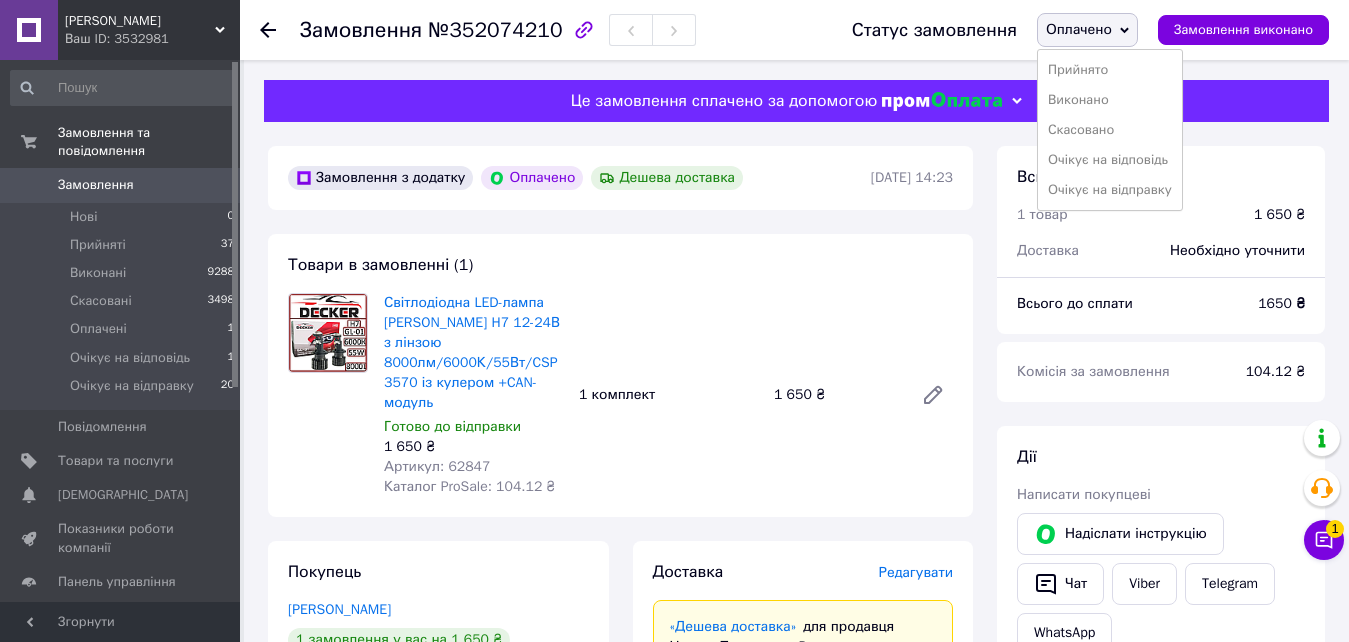 click on "Очікує на відправку" at bounding box center [1110, 190] 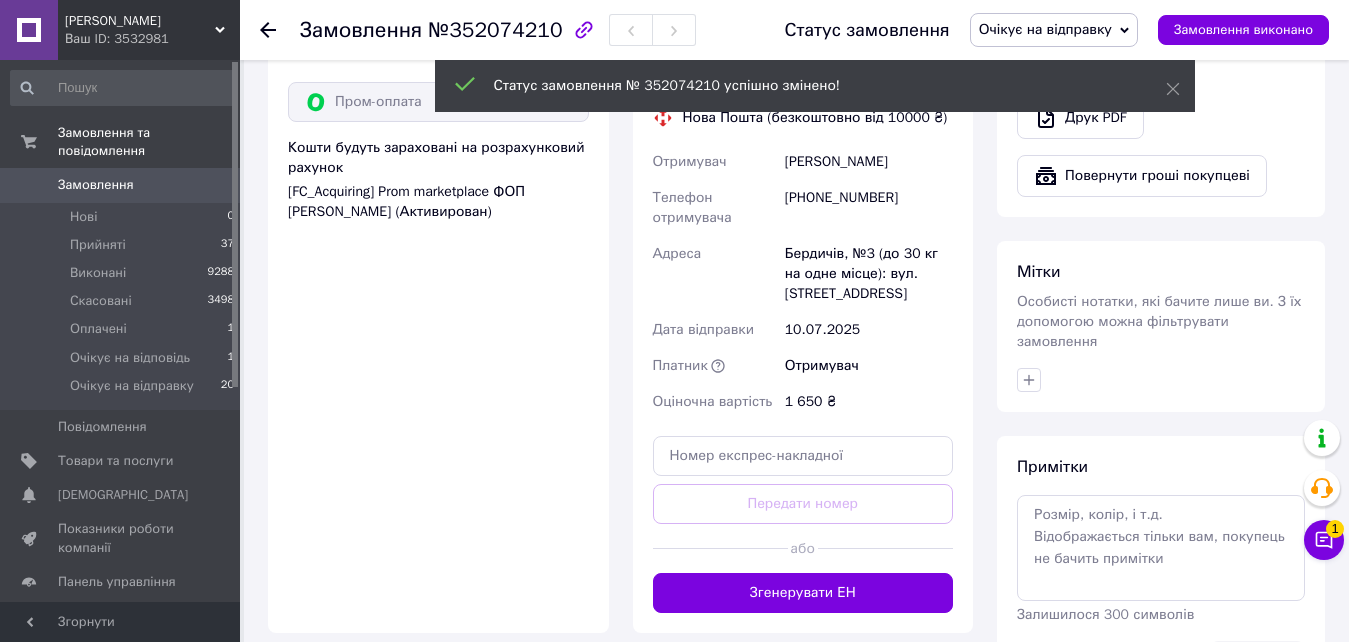 scroll, scrollTop: 900, scrollLeft: 0, axis: vertical 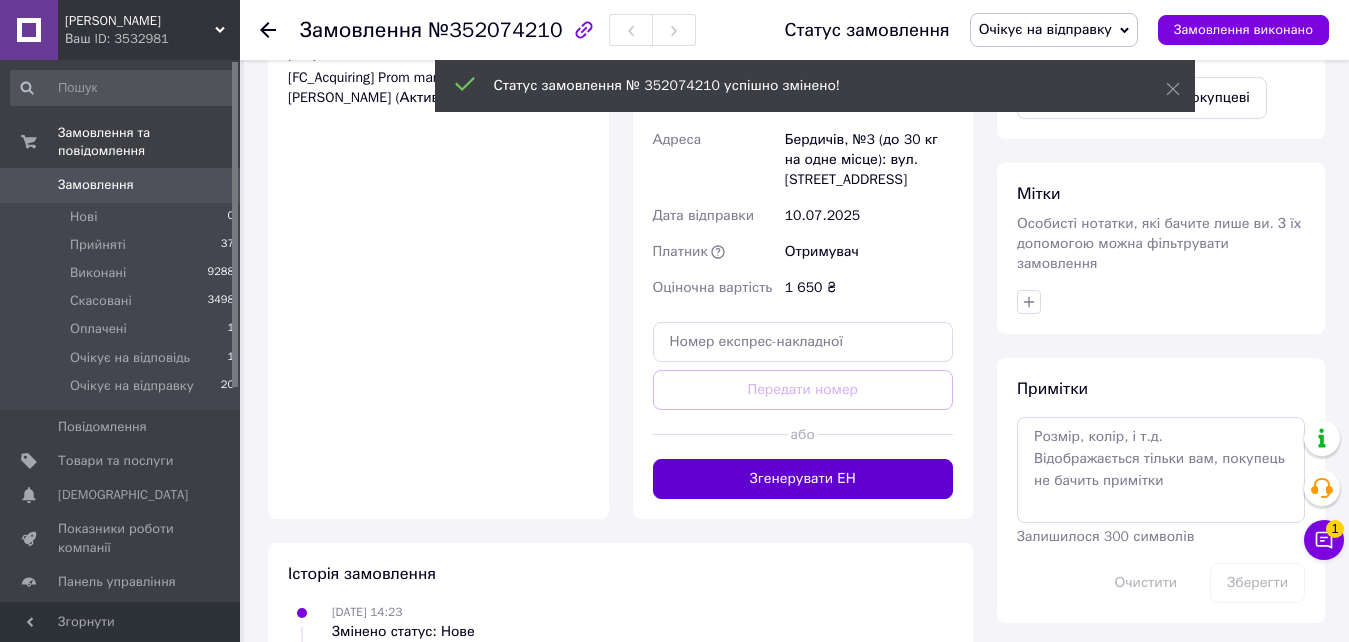 click on "Згенерувати ЕН" at bounding box center [803, 479] 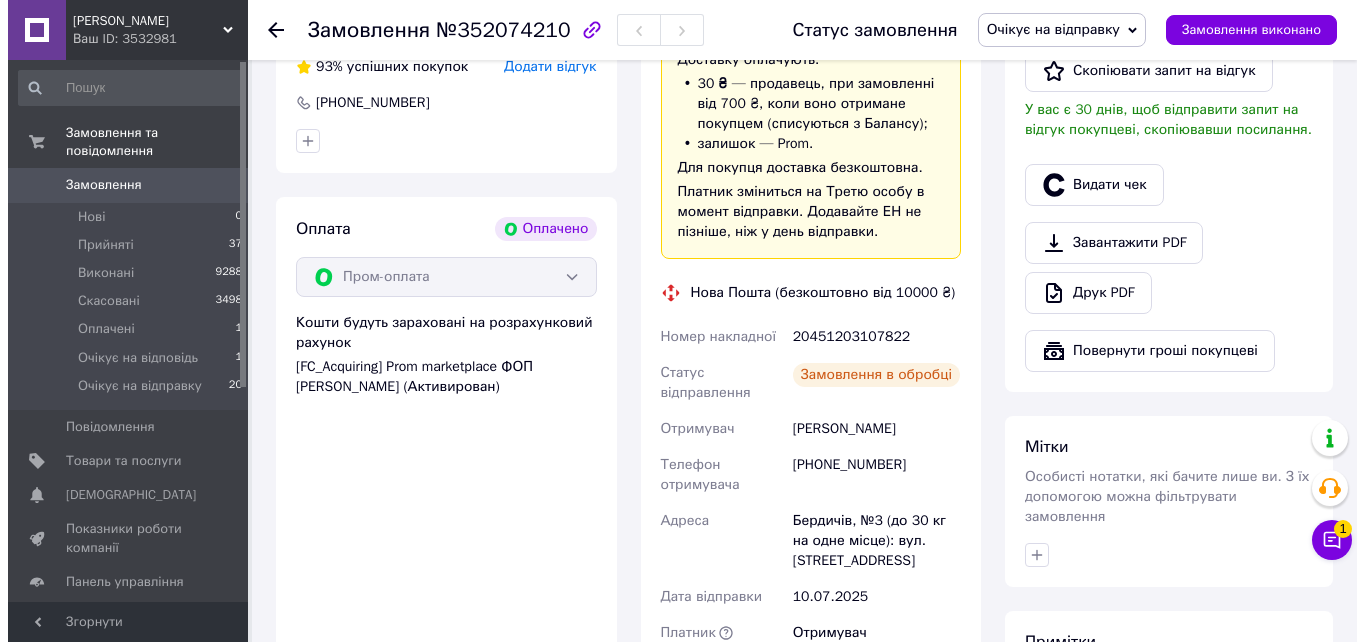scroll, scrollTop: 500, scrollLeft: 0, axis: vertical 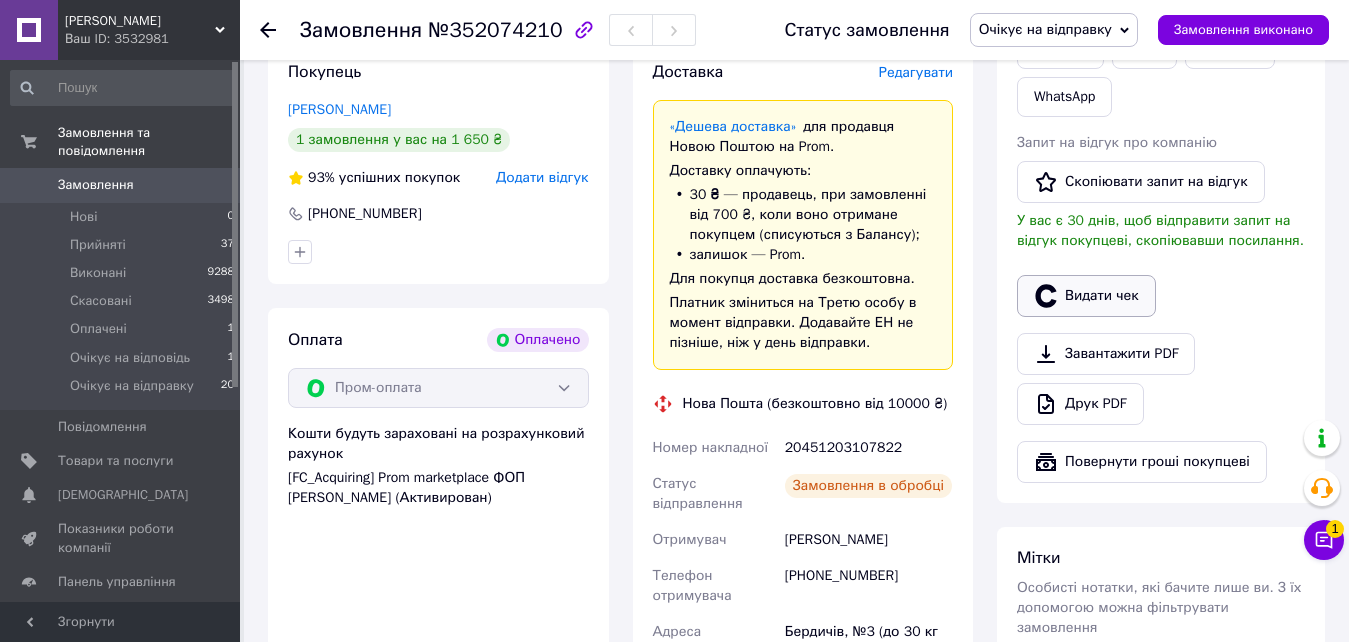 click on "Видати чек" at bounding box center (1086, 296) 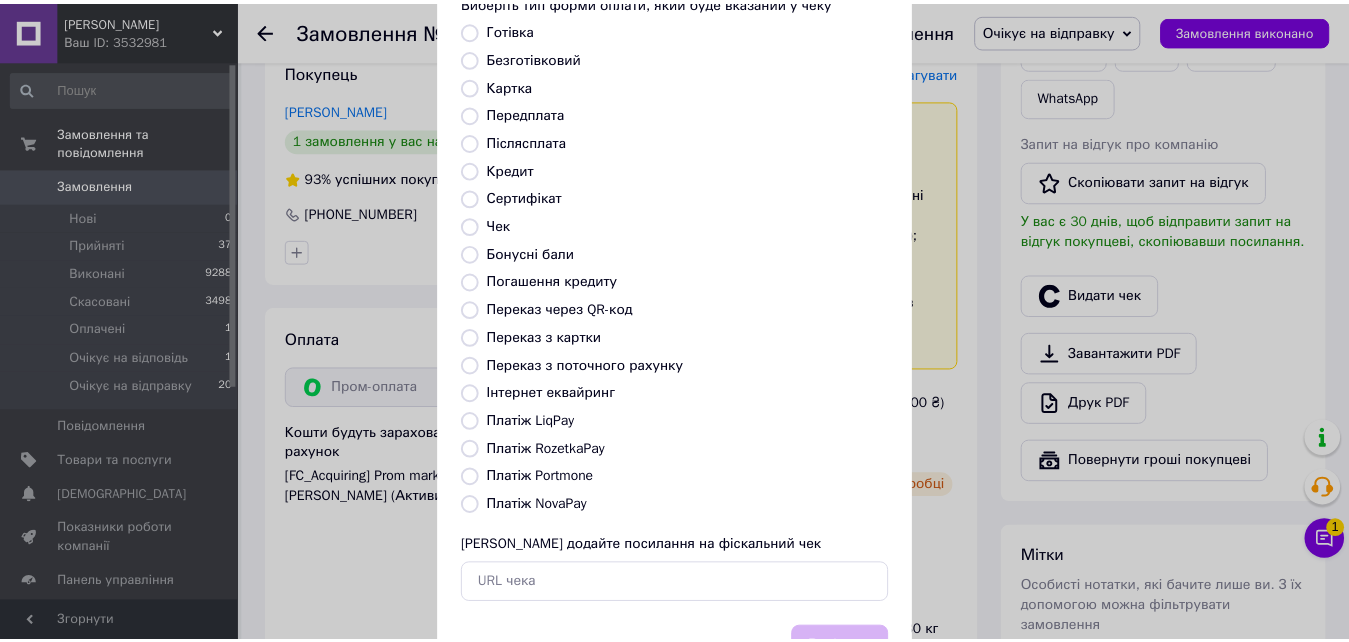 scroll, scrollTop: 200, scrollLeft: 0, axis: vertical 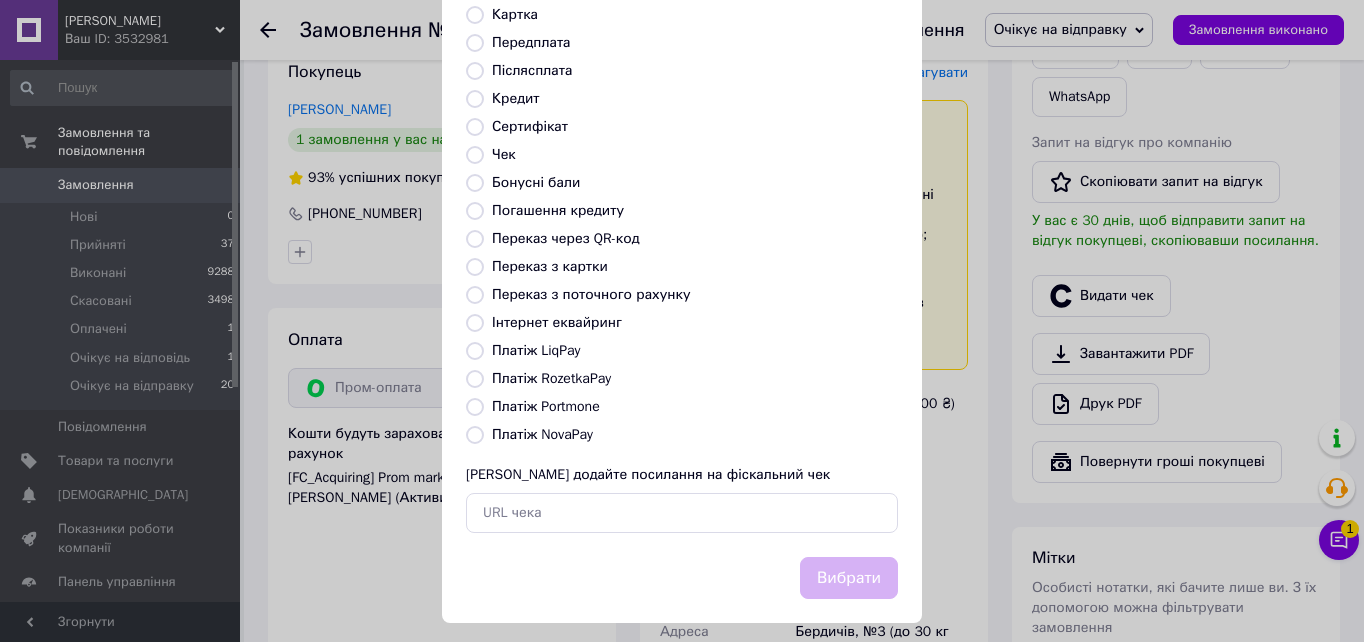 drag, startPoint x: 469, startPoint y: 378, endPoint x: 636, endPoint y: 443, distance: 179.2038 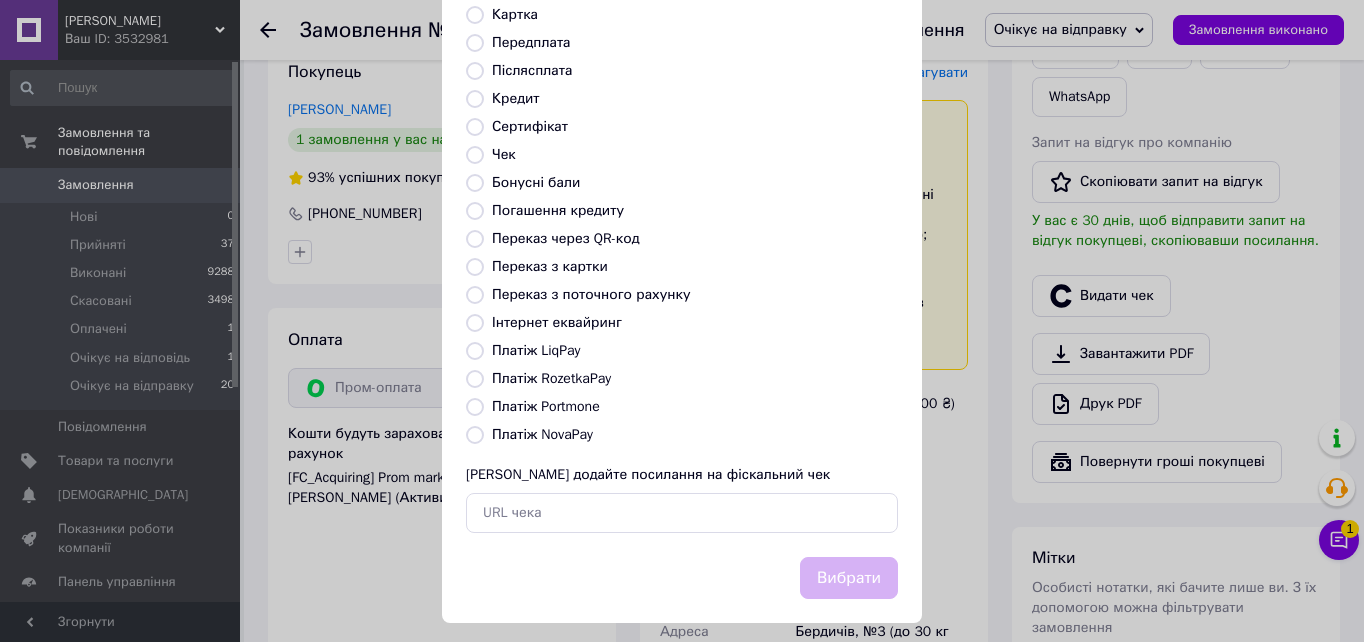 radio on "true" 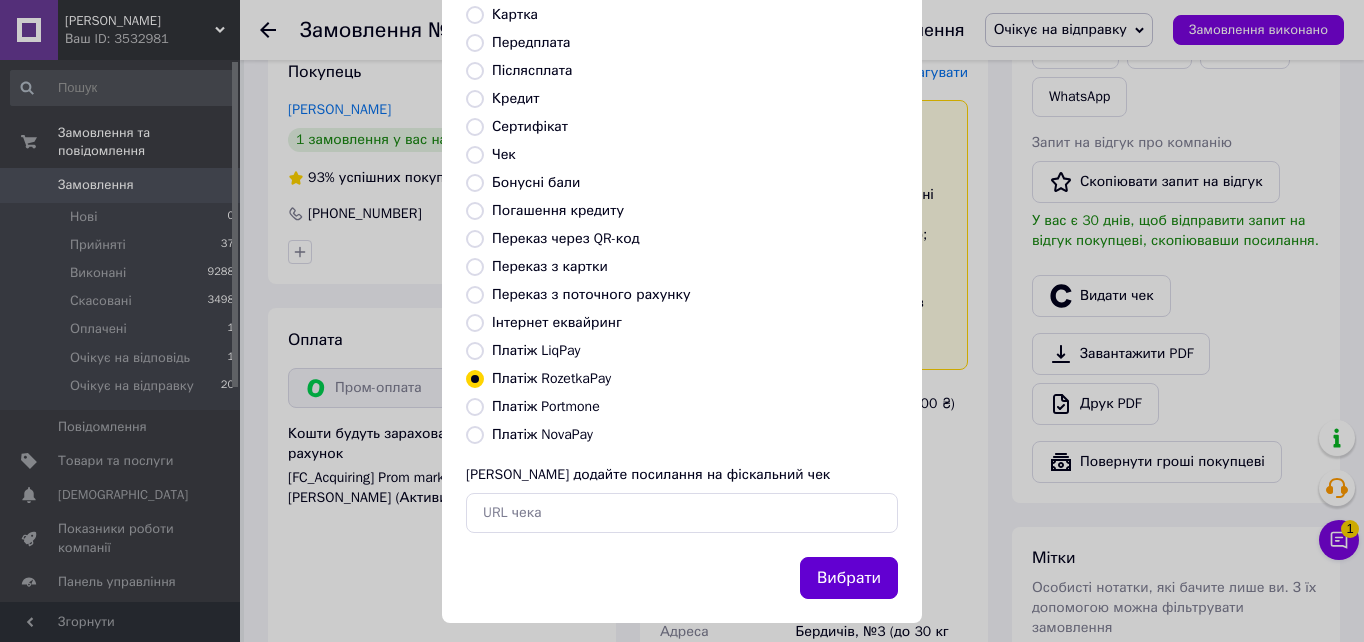 click on "Вибрати" at bounding box center [849, 578] 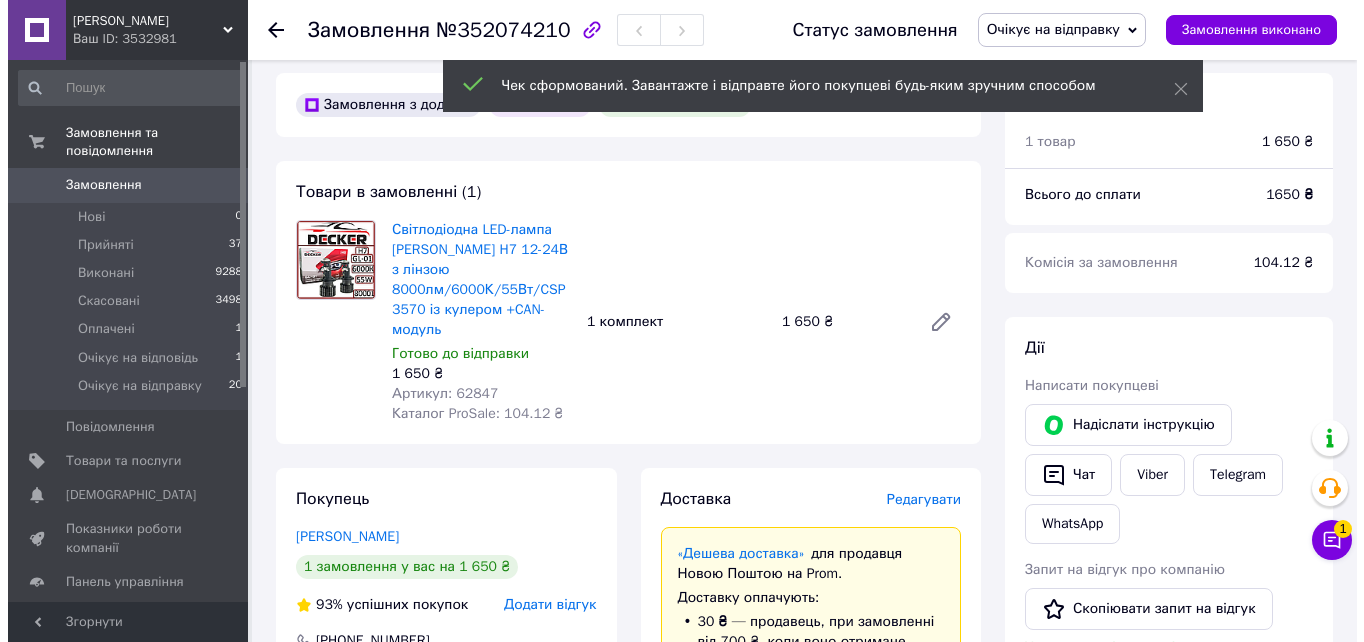 scroll, scrollTop: 0, scrollLeft: 0, axis: both 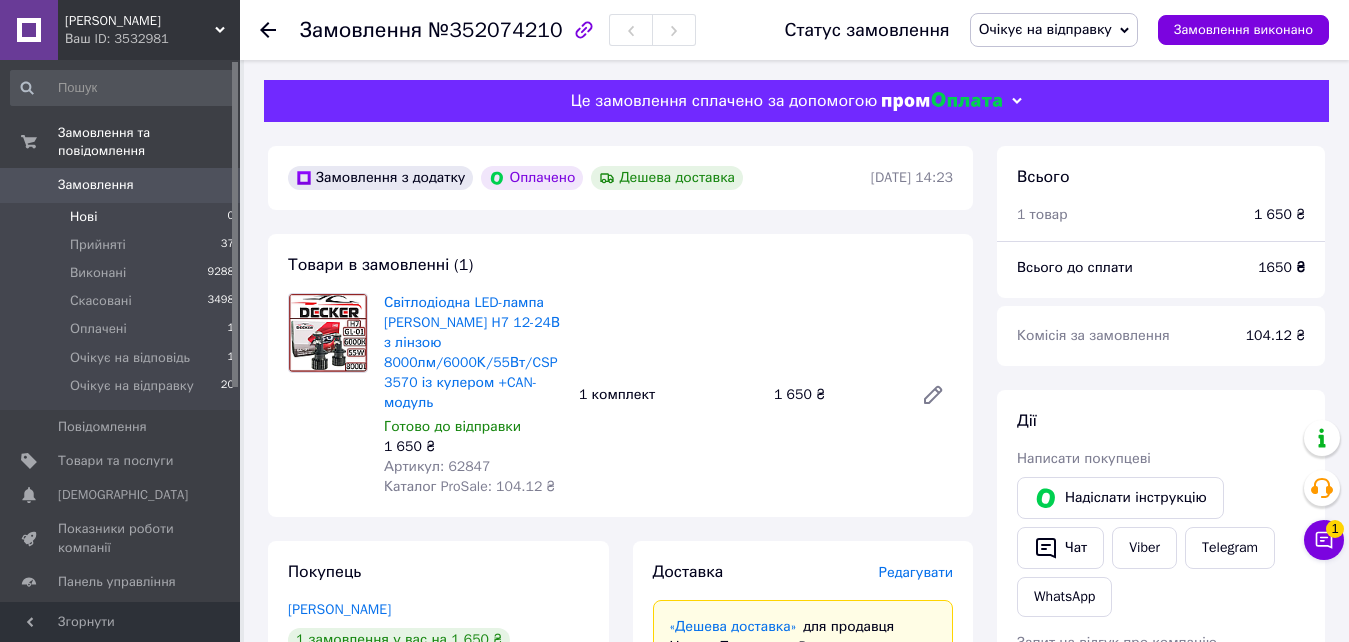 click on "Нові 0" at bounding box center [123, 217] 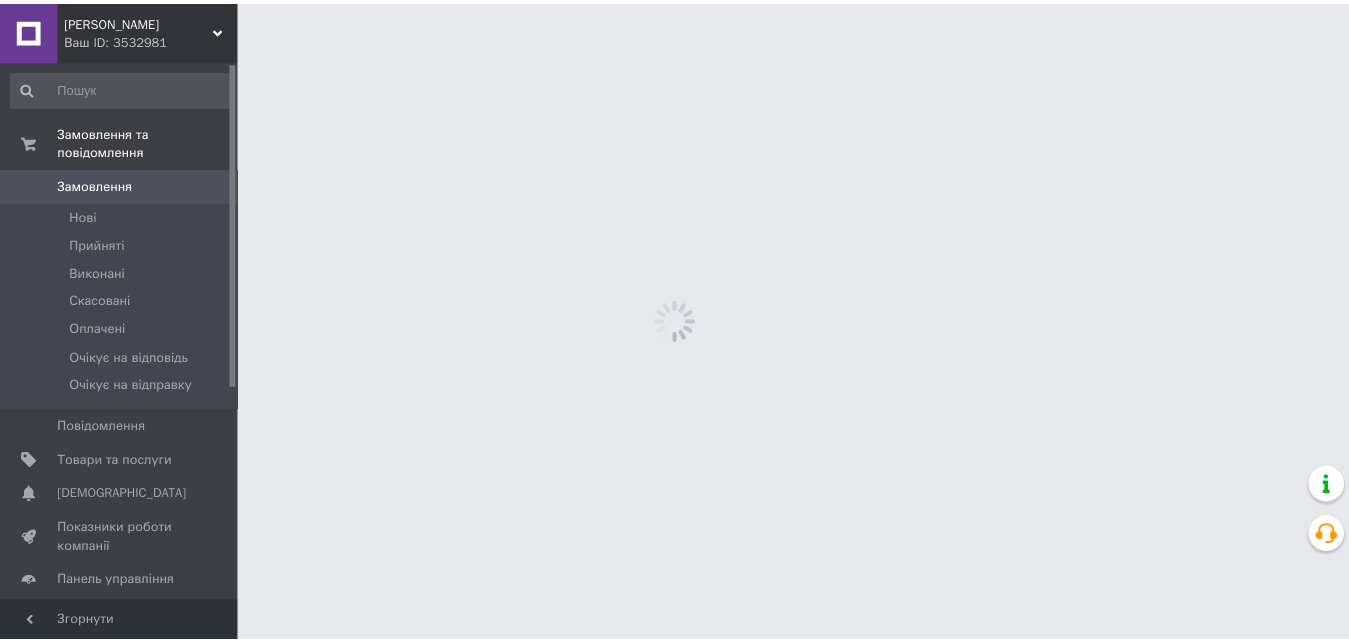 scroll, scrollTop: 0, scrollLeft: 0, axis: both 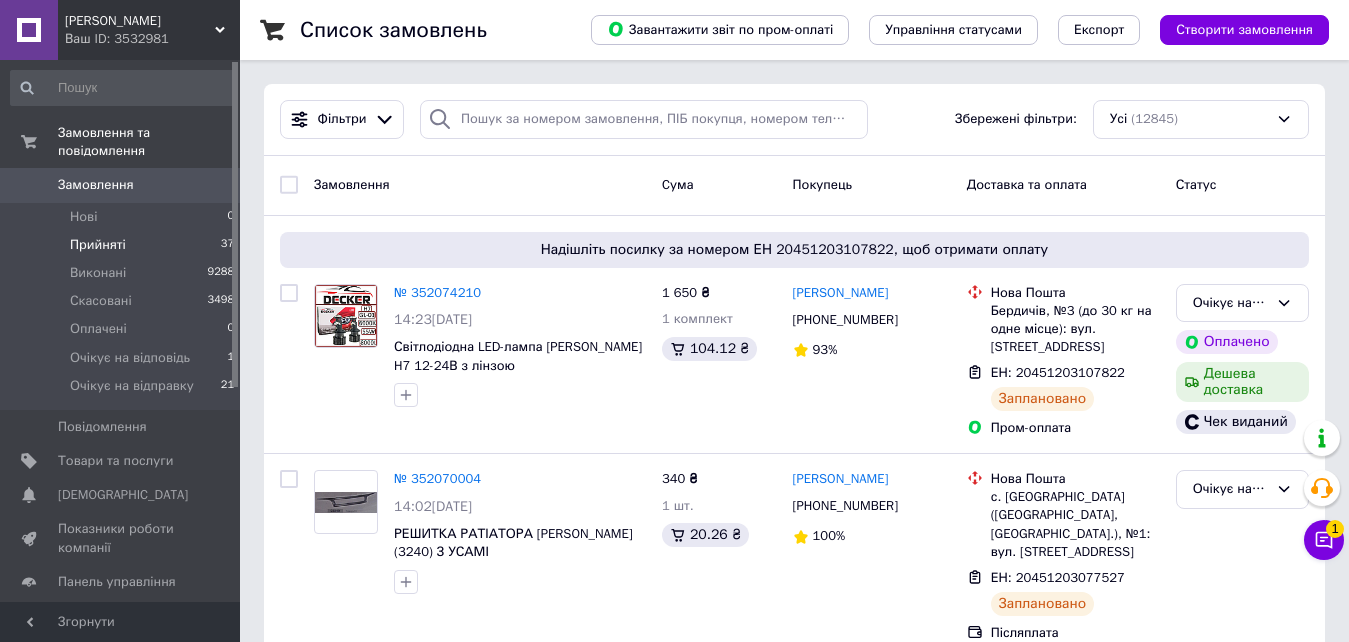 click on "Прийняті" at bounding box center (98, 245) 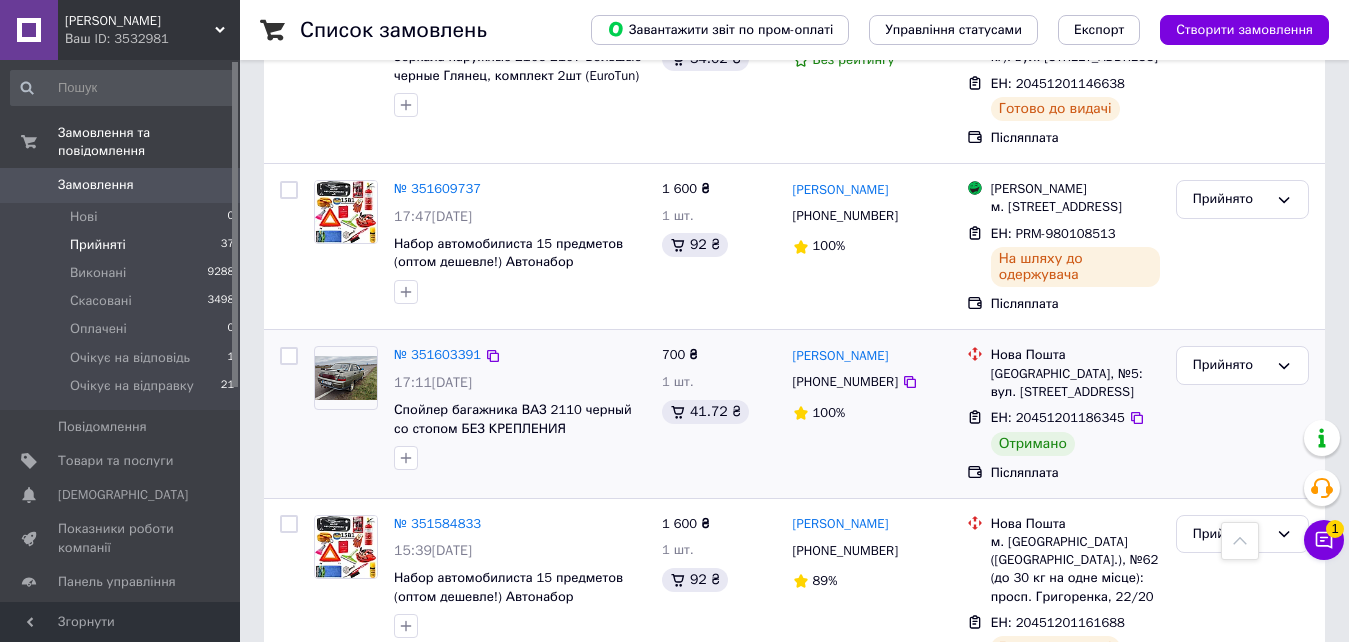 scroll, scrollTop: 3400, scrollLeft: 0, axis: vertical 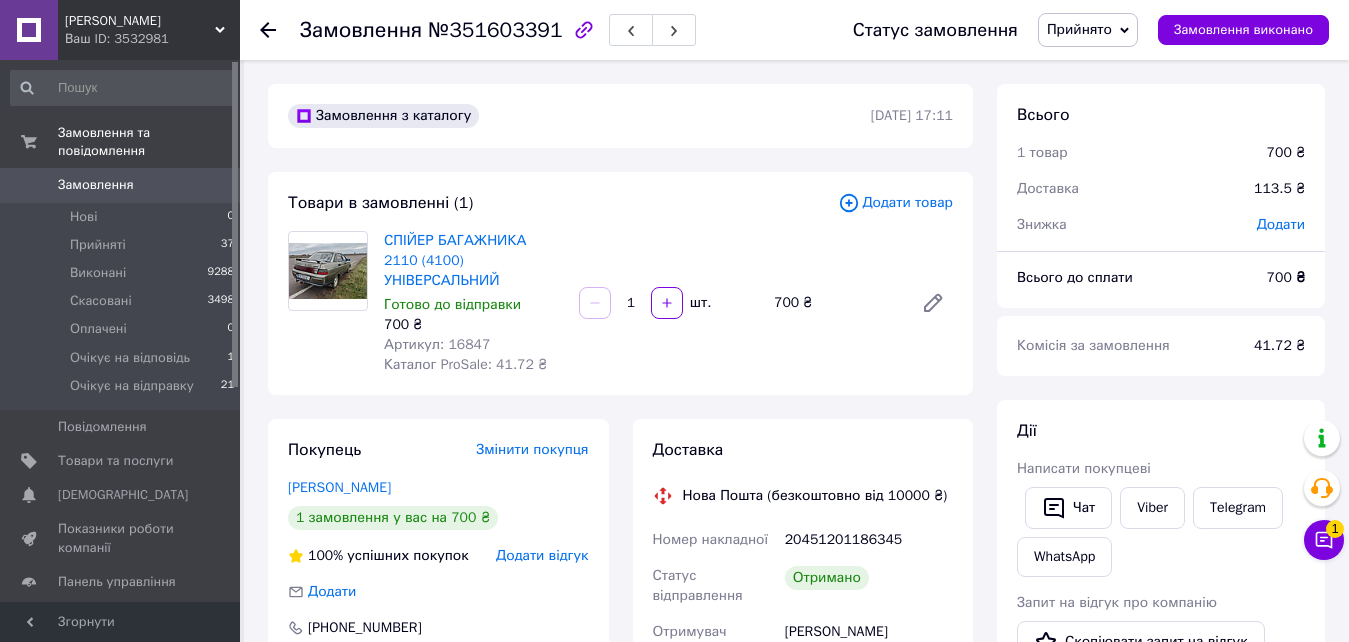 click on "Прийнято" at bounding box center (1079, 29) 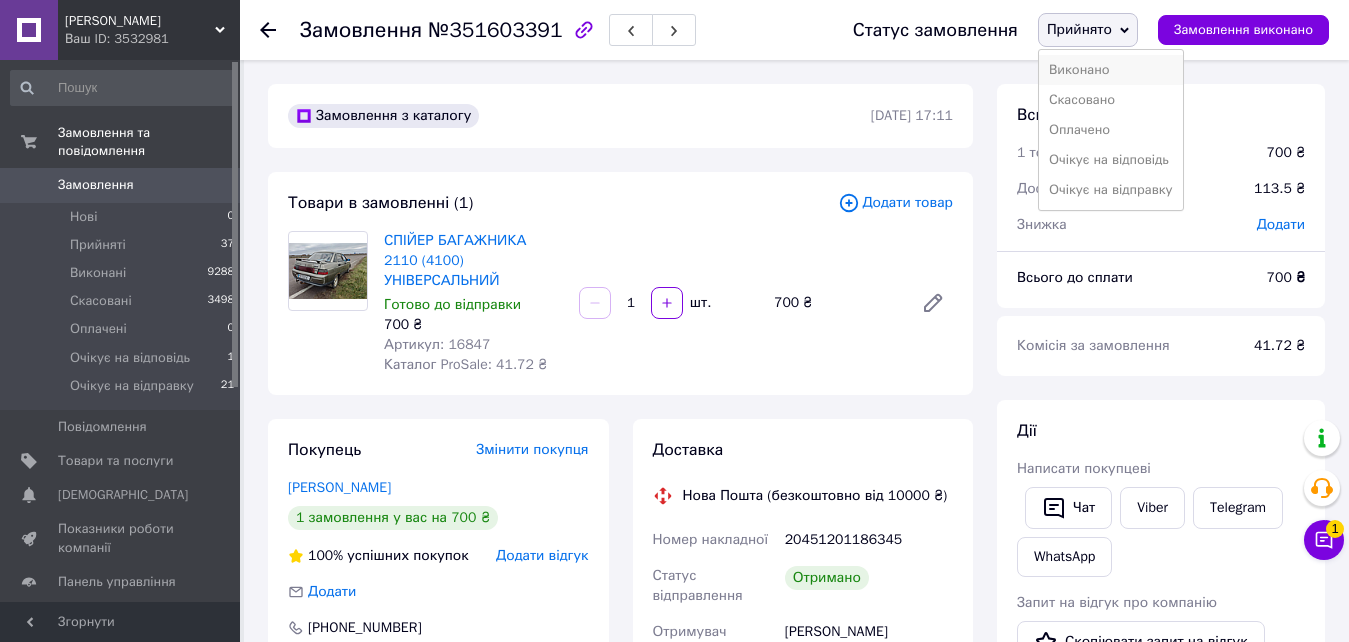 click on "Виконано" at bounding box center [1111, 70] 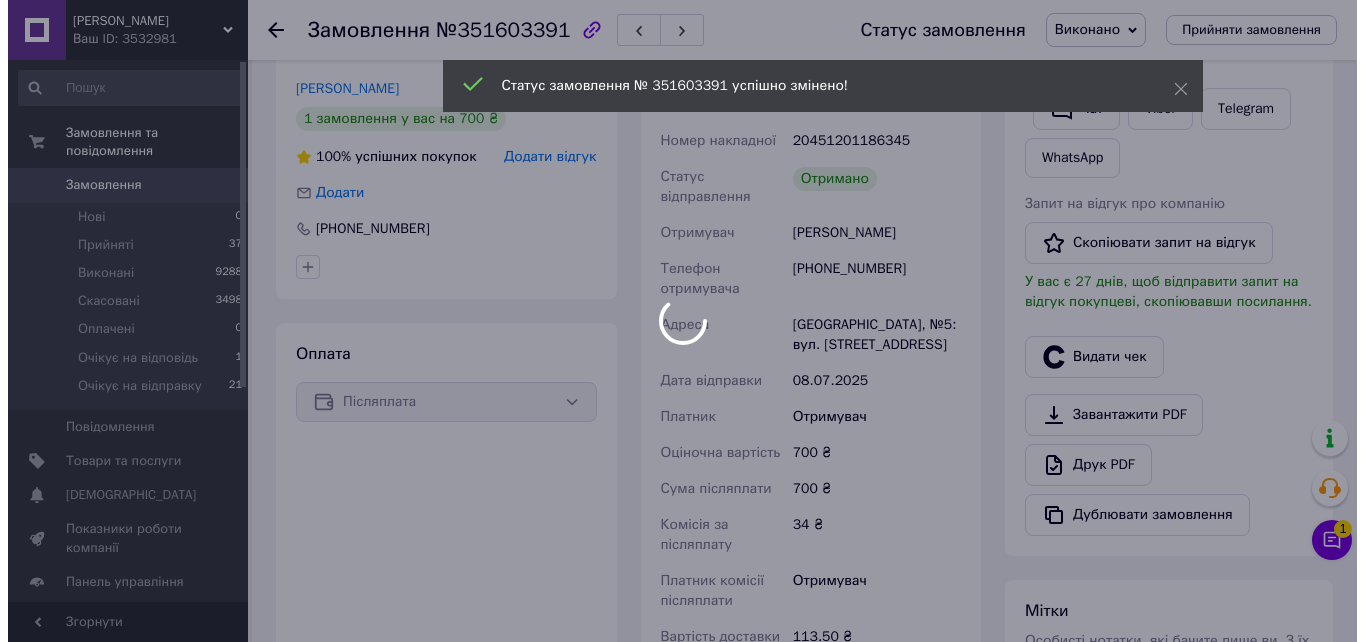 scroll, scrollTop: 400, scrollLeft: 0, axis: vertical 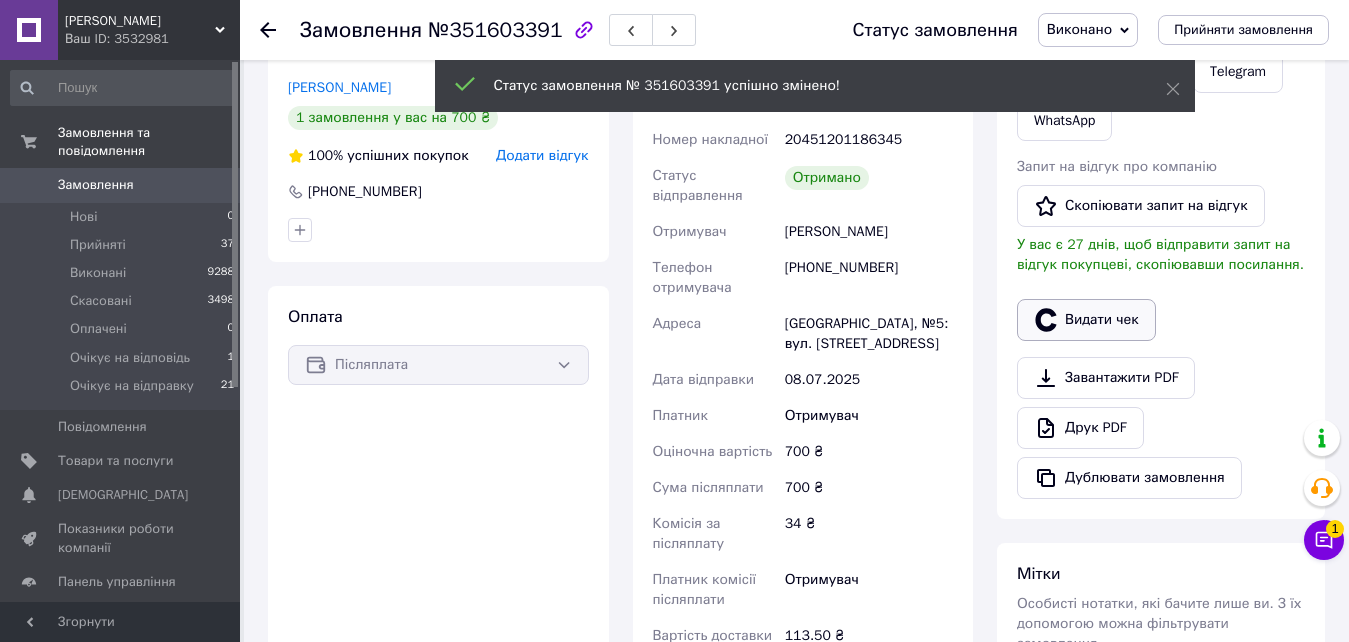 click on "Видати чек" at bounding box center [1086, 320] 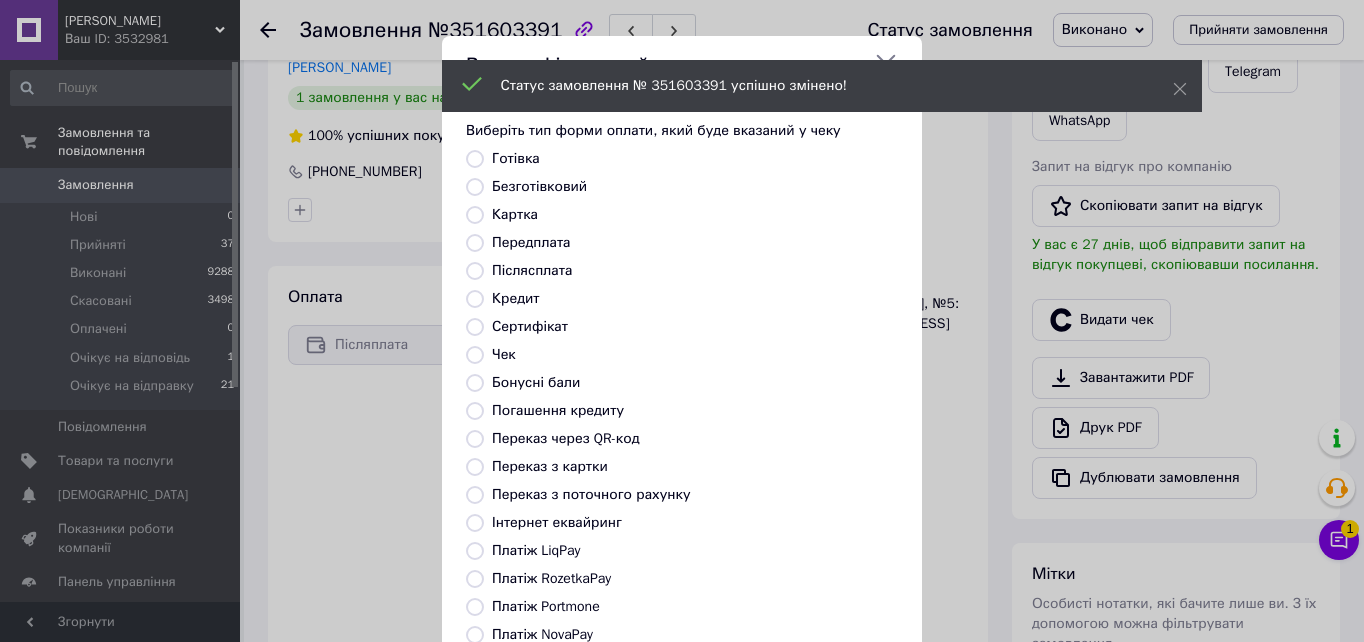 scroll, scrollTop: 0, scrollLeft: 0, axis: both 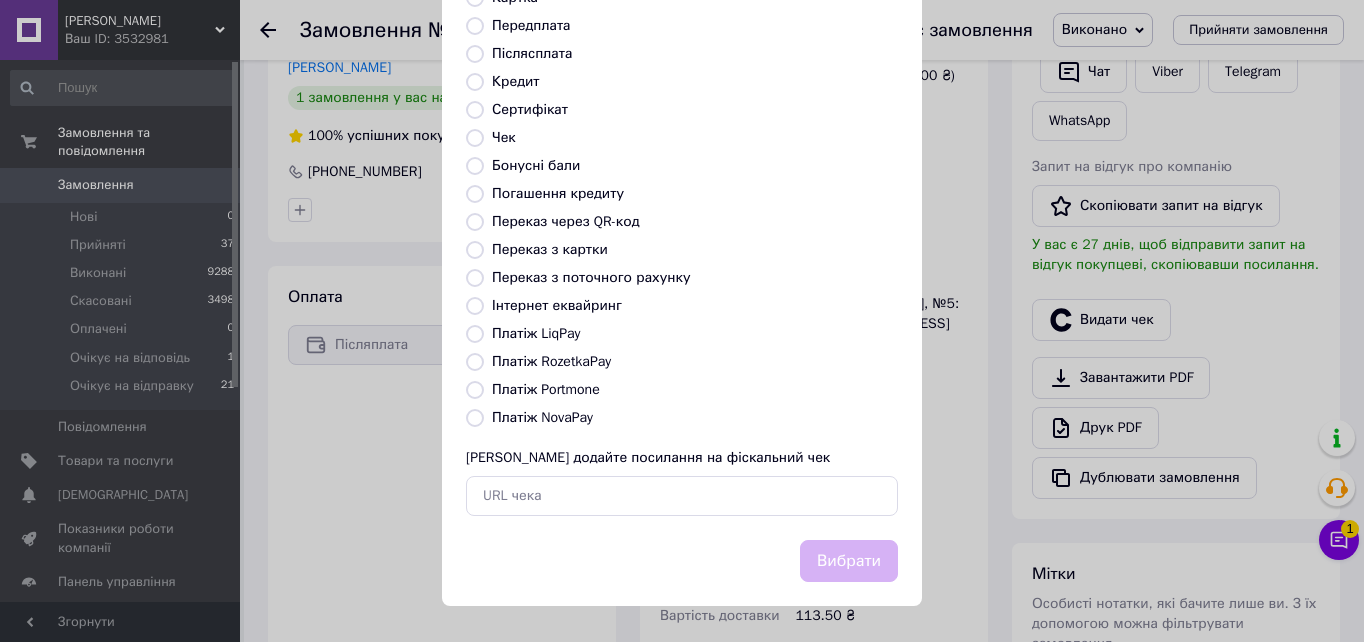 drag, startPoint x: 472, startPoint y: 416, endPoint x: 626, endPoint y: 481, distance: 167.15561 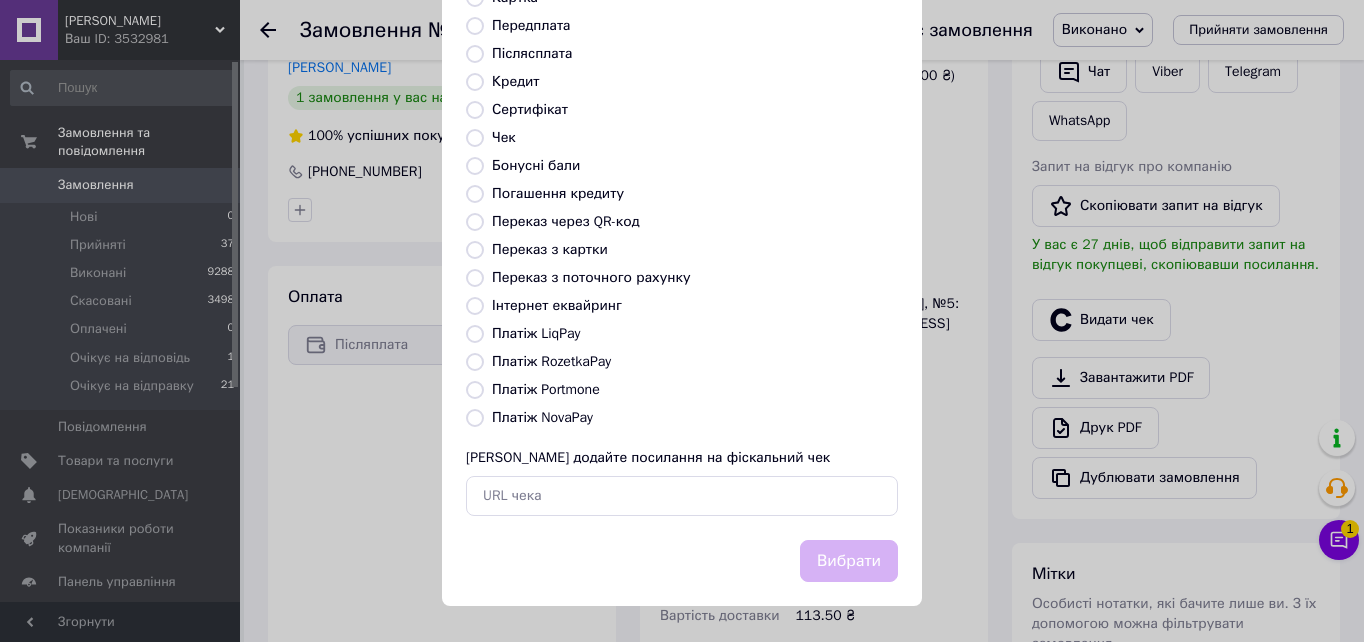 radio on "true" 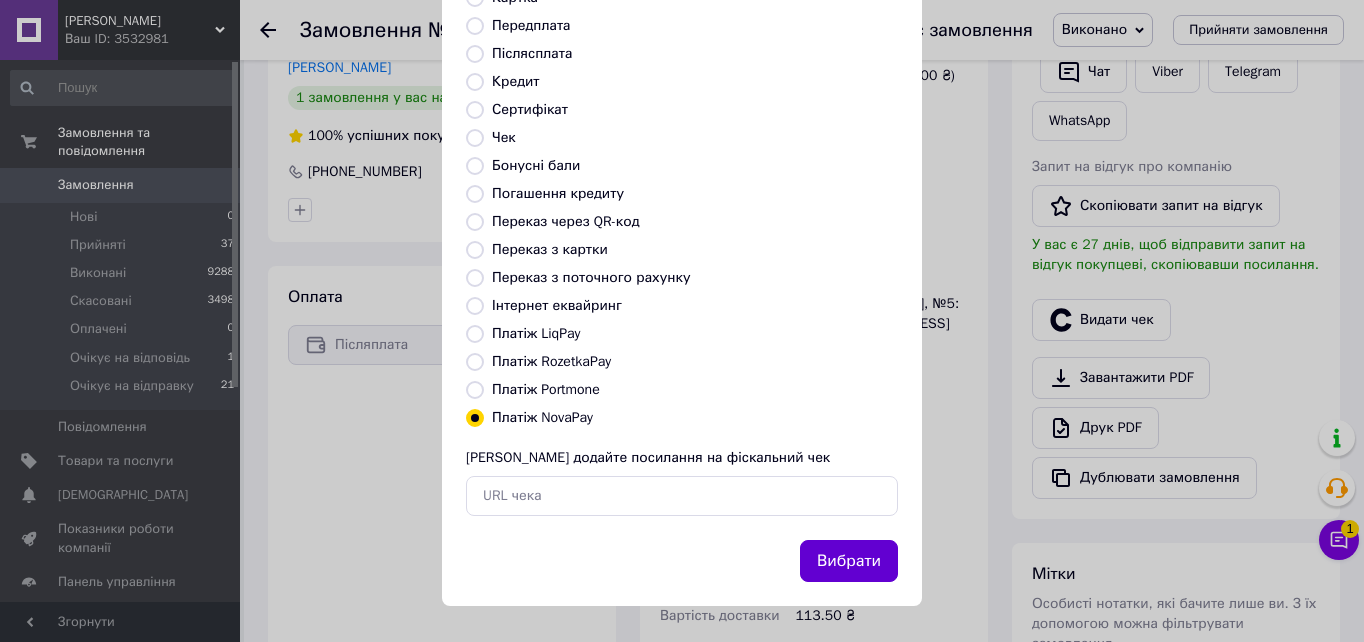click on "Вибрати" at bounding box center (849, 561) 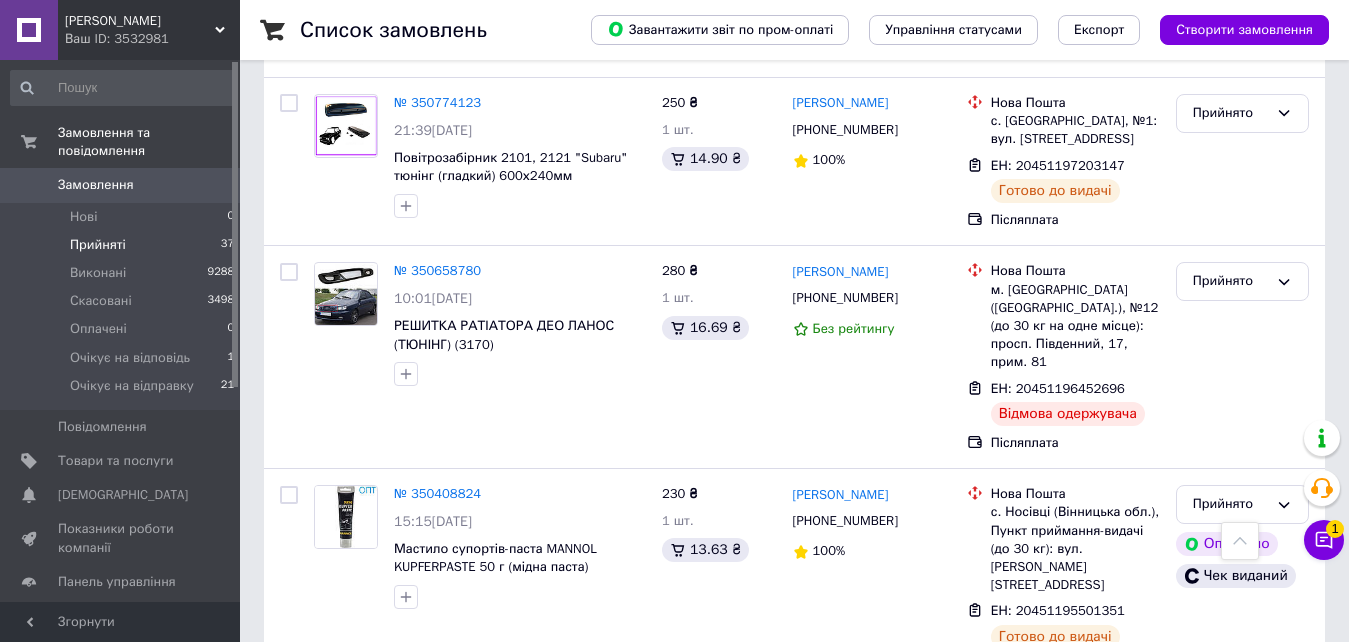 scroll, scrollTop: 6725, scrollLeft: 0, axis: vertical 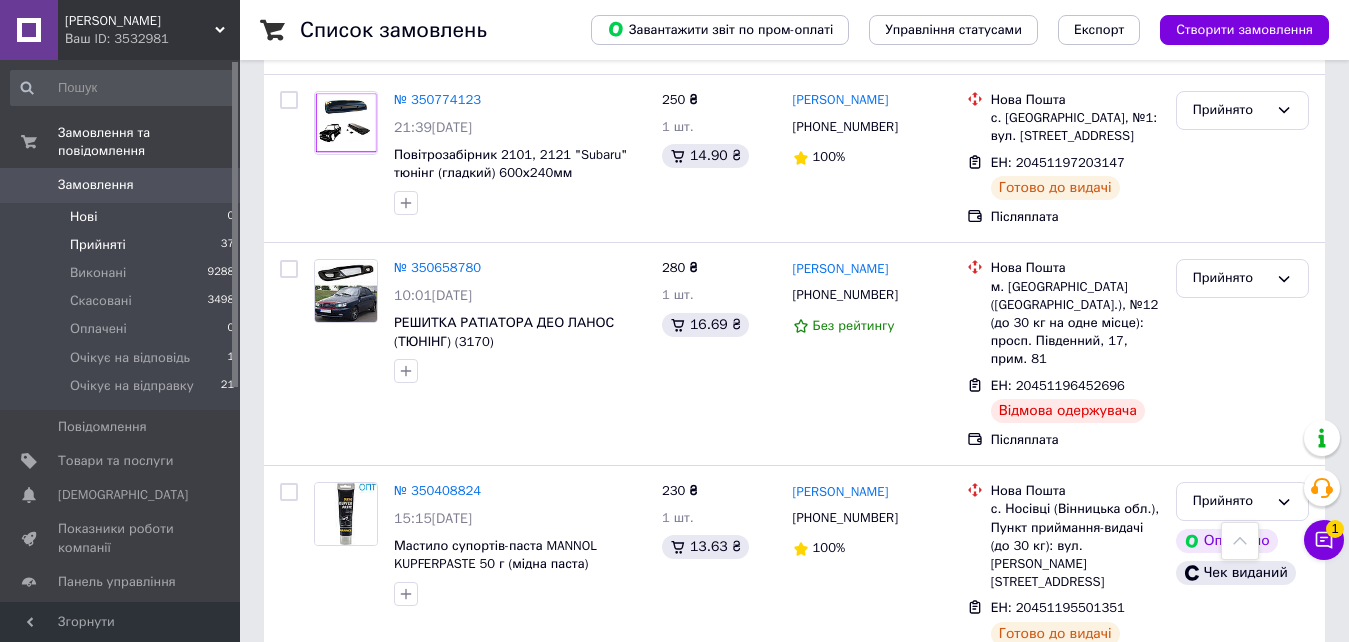 click on "Нові" at bounding box center (83, 217) 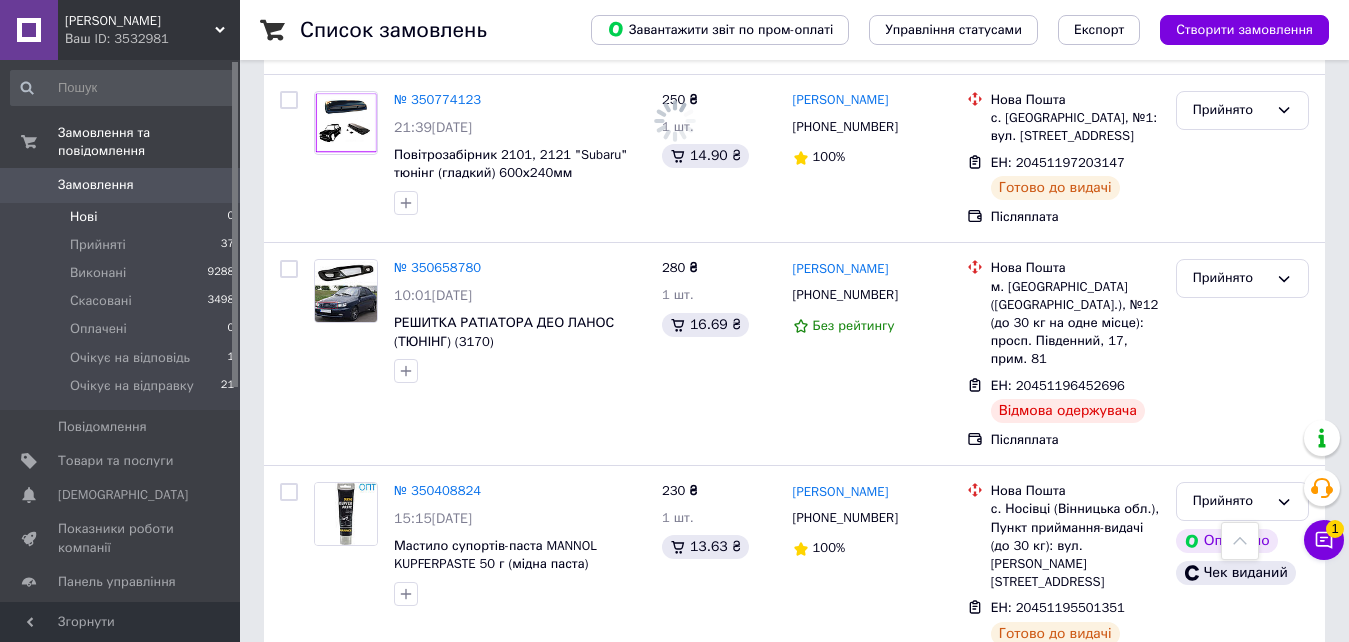 scroll, scrollTop: 0, scrollLeft: 0, axis: both 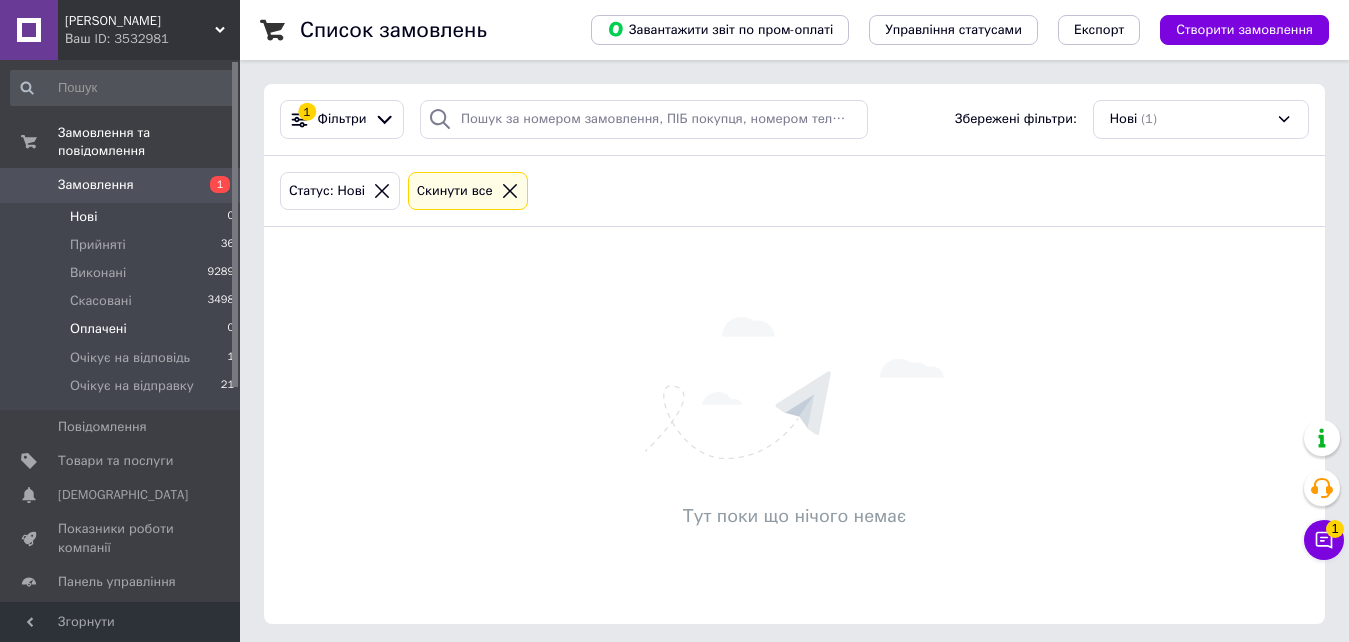 click on "Оплачені" at bounding box center [98, 329] 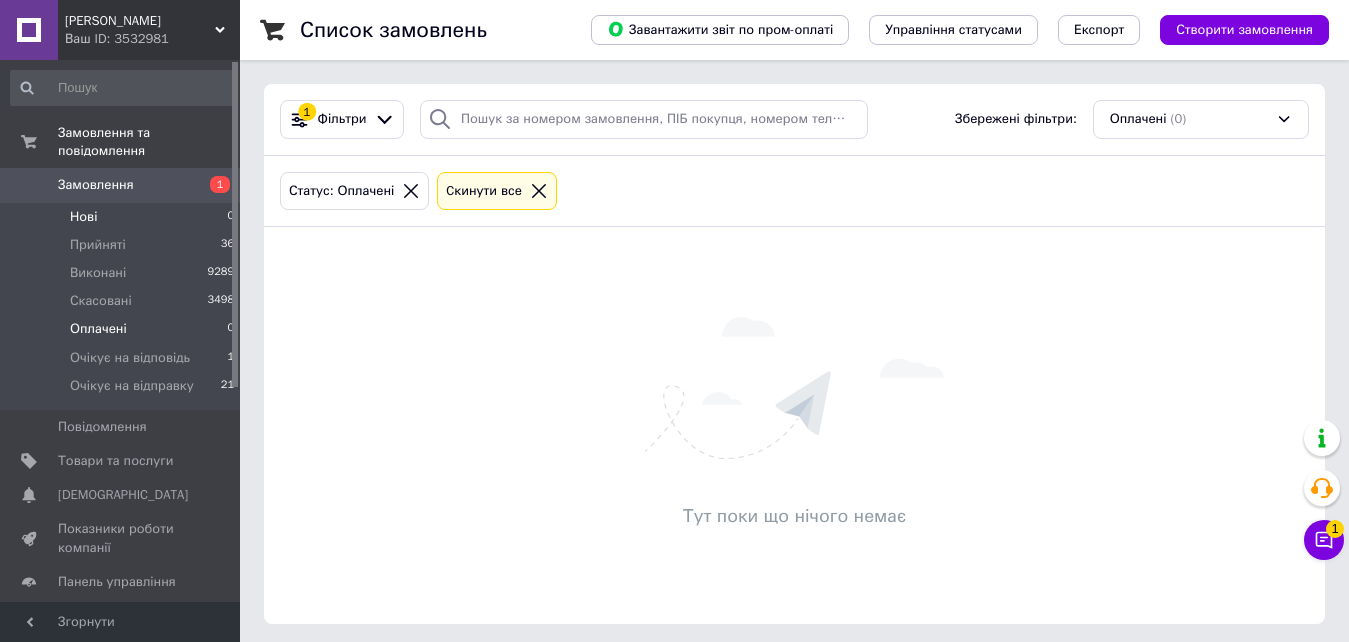 click on "Нові" at bounding box center (83, 217) 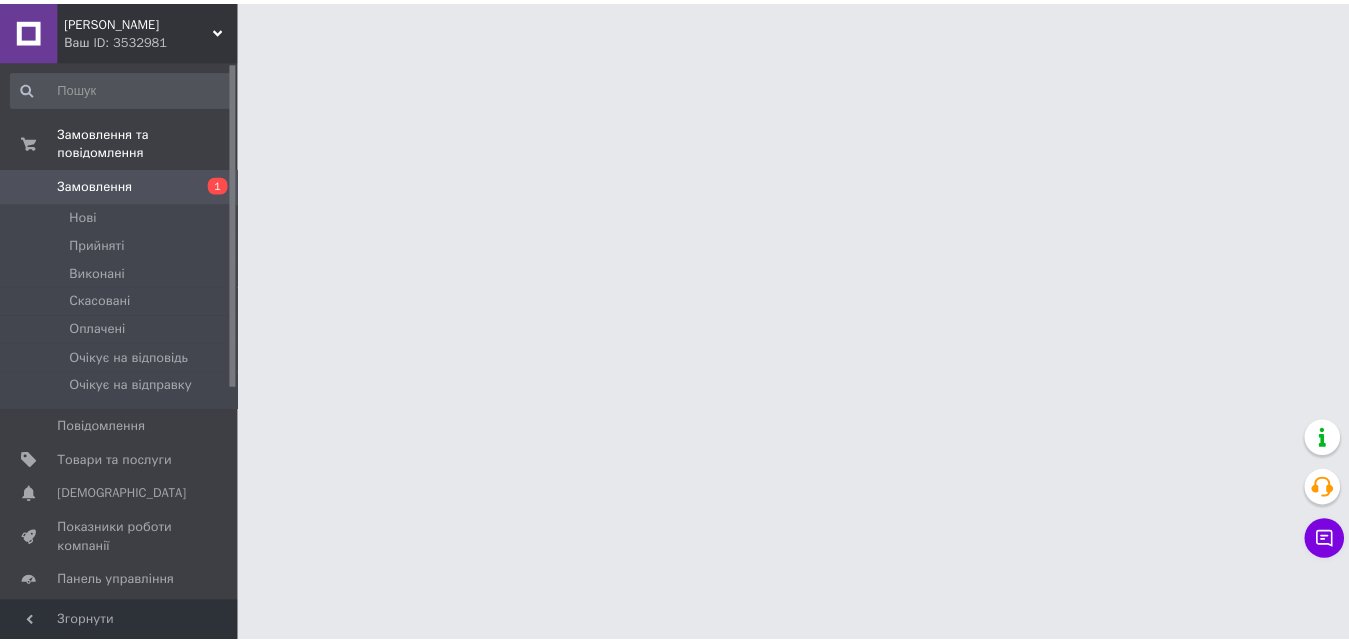 scroll, scrollTop: 0, scrollLeft: 0, axis: both 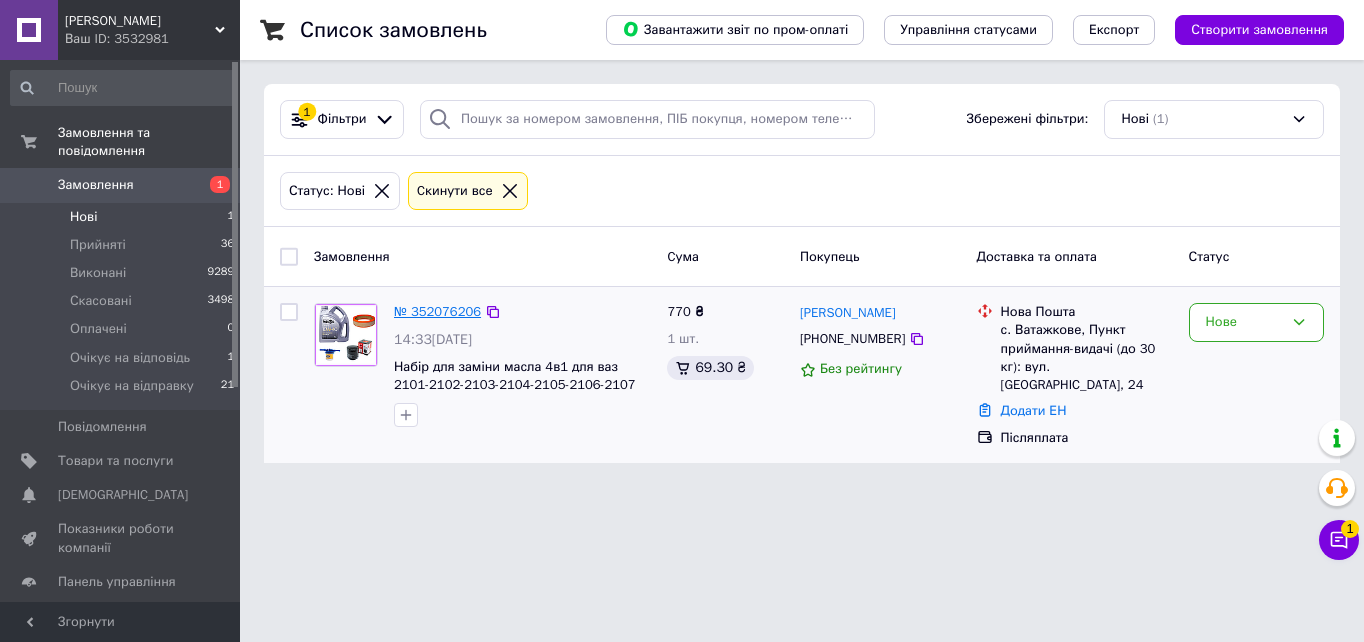 click on "№ 352076206" at bounding box center [437, 311] 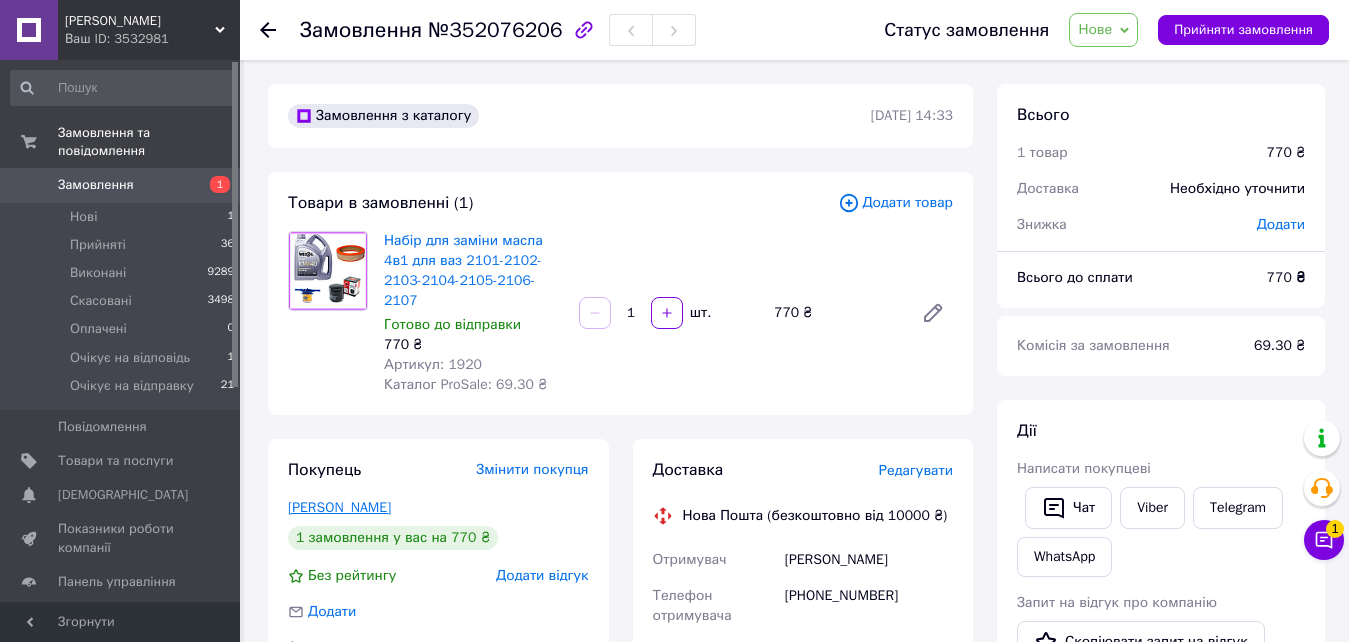 click on "[PERSON_NAME]" at bounding box center [339, 507] 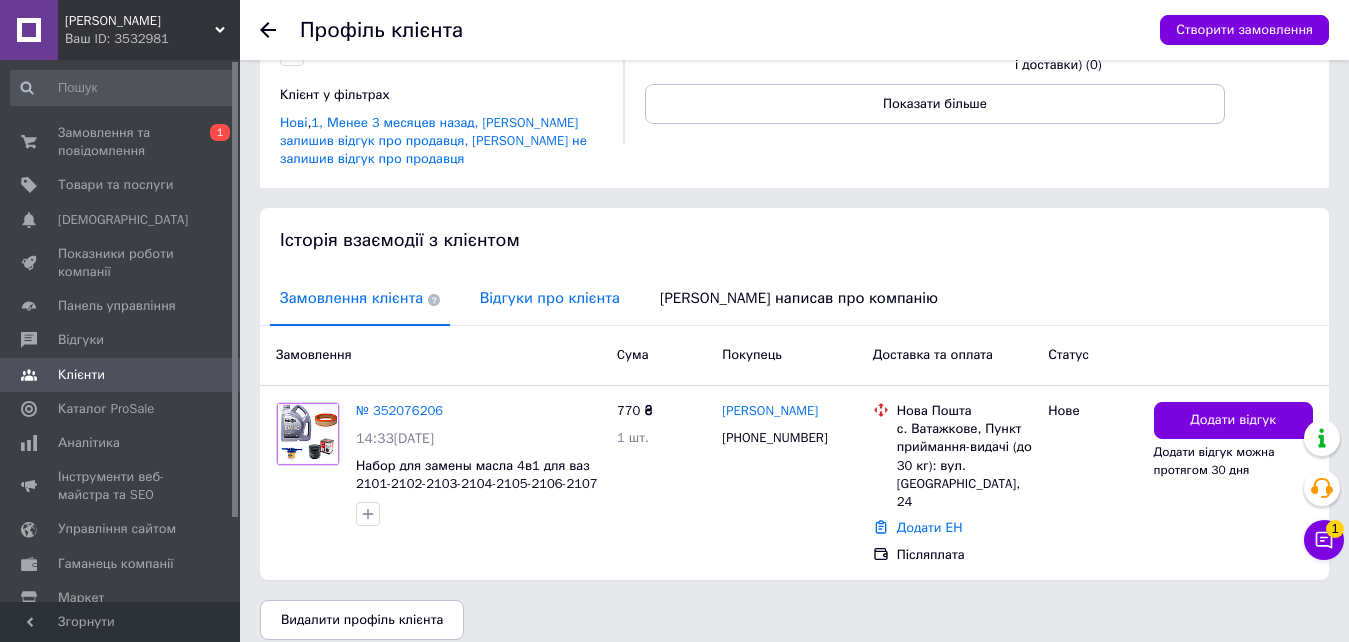 click on "Відгуки про клієнта" at bounding box center (550, 298) 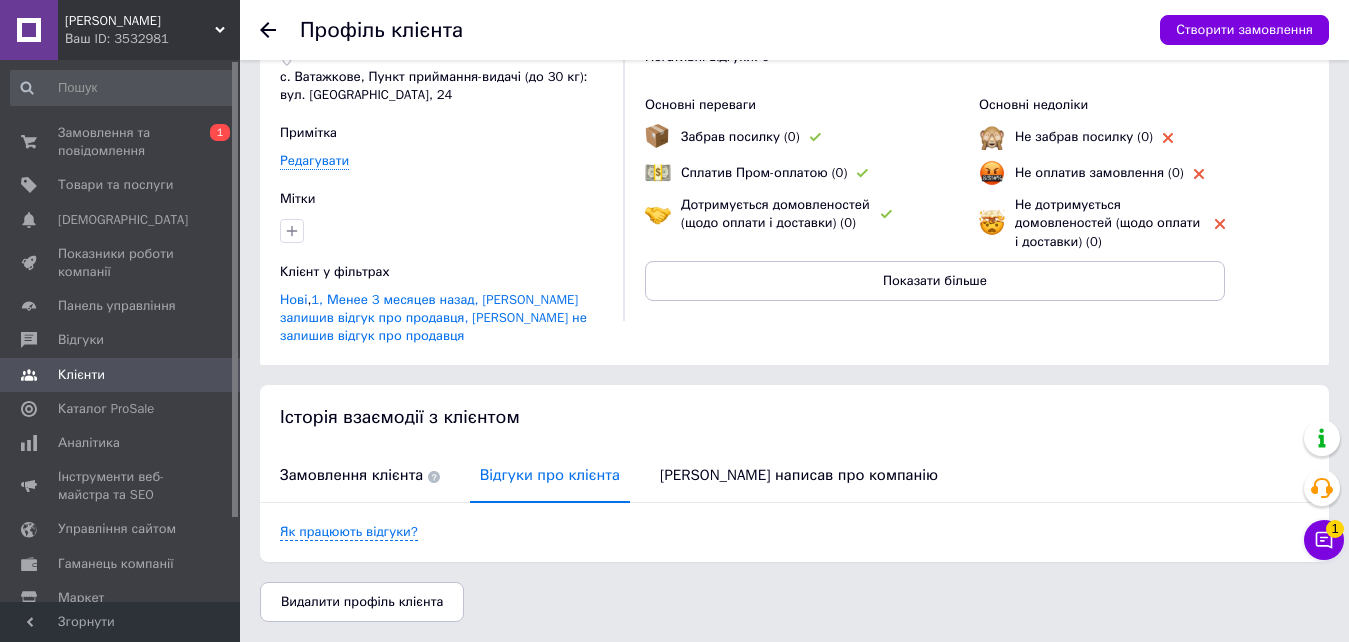 scroll, scrollTop: 114, scrollLeft: 0, axis: vertical 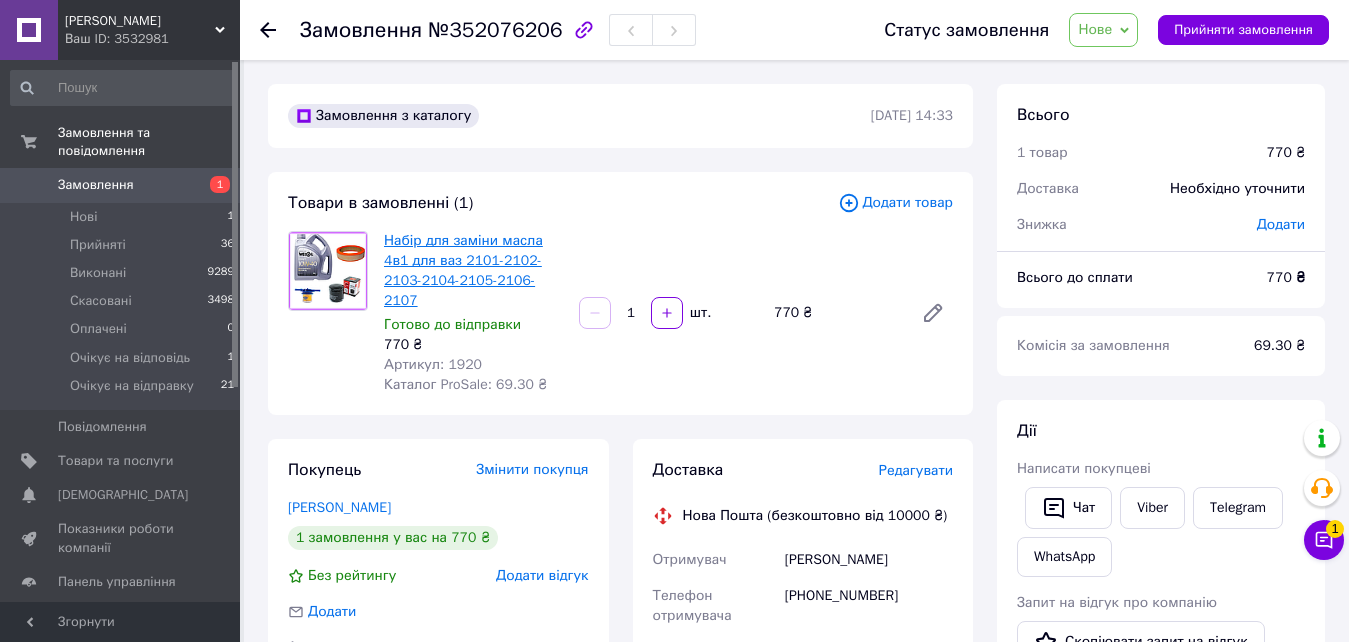 click on "Набір для заміни масла 4в1 для ваз 2101-2102-2103-2104-2105-2106-2107" at bounding box center (463, 270) 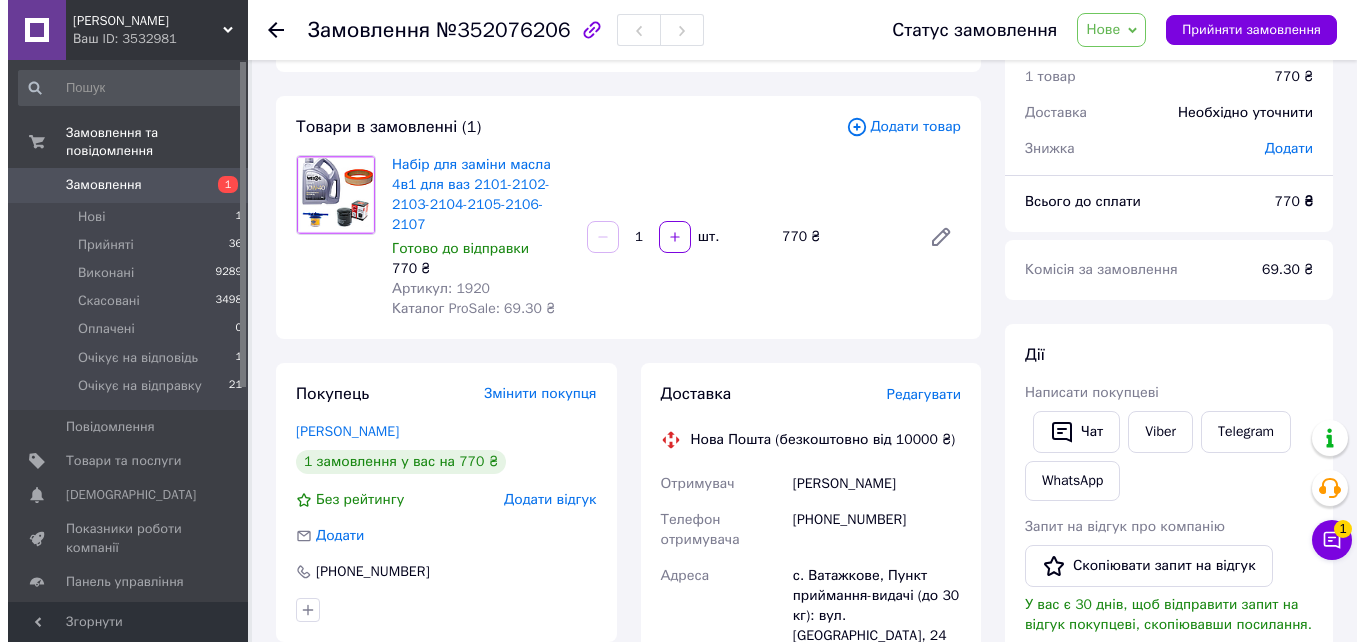 scroll, scrollTop: 200, scrollLeft: 0, axis: vertical 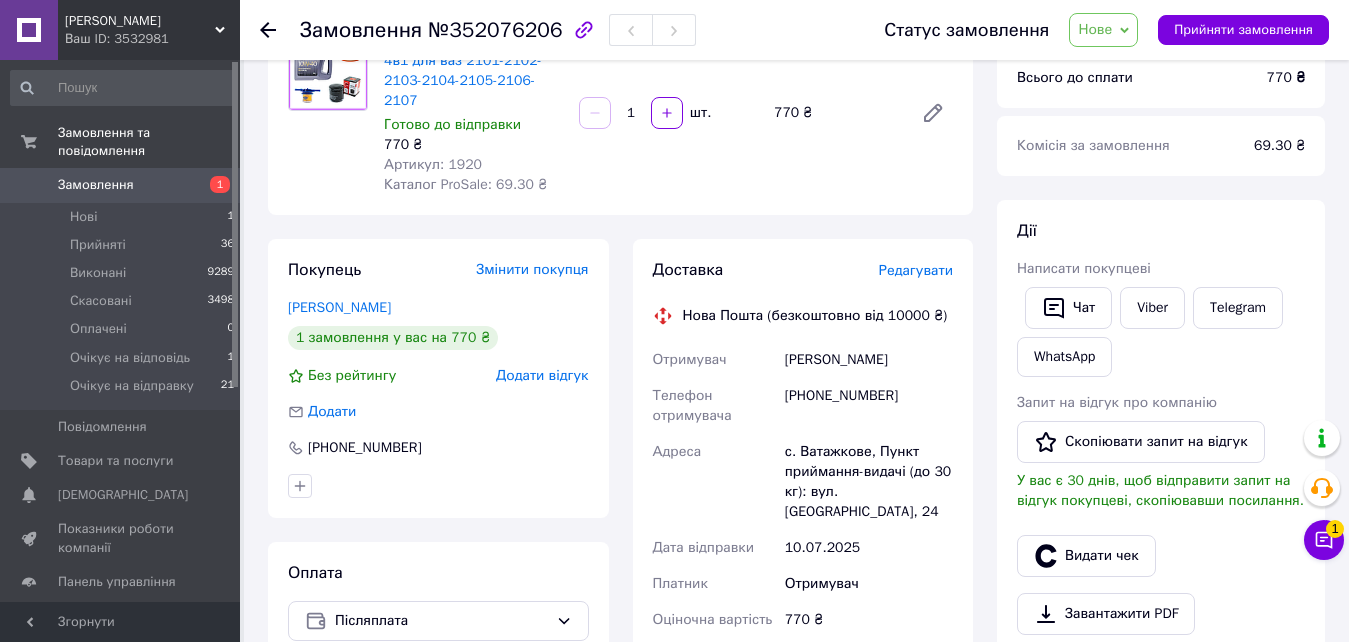 click on "Редагувати" at bounding box center (916, 270) 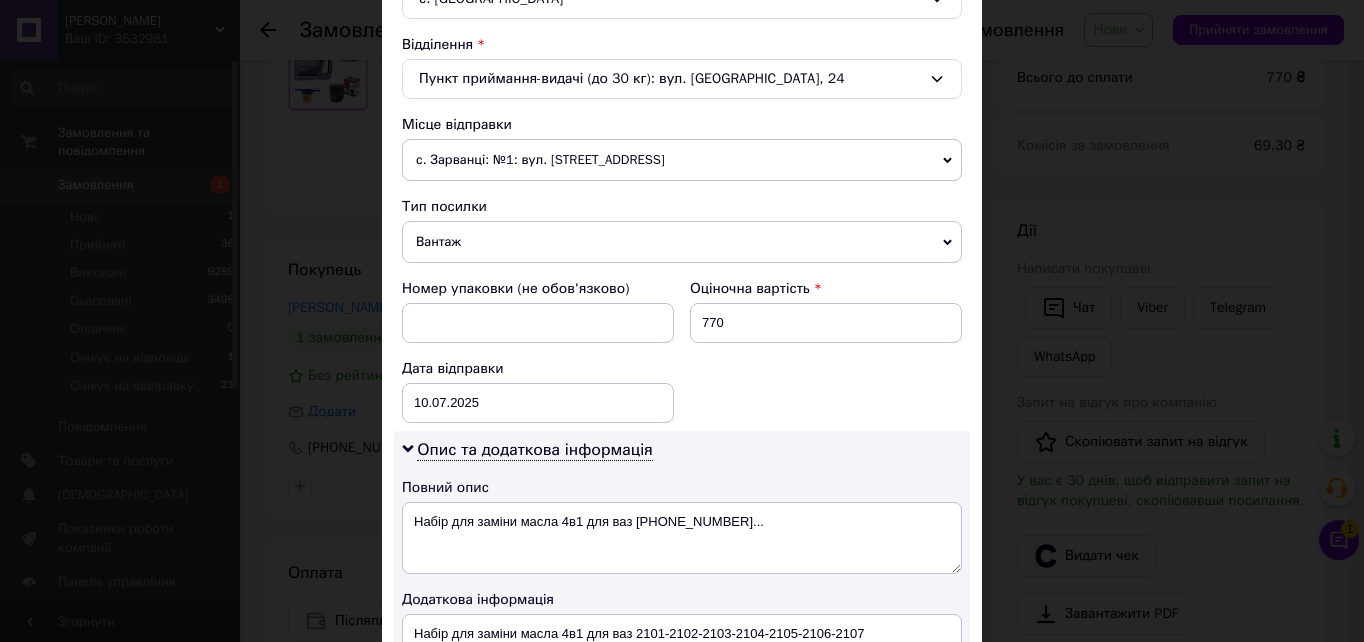 scroll, scrollTop: 400, scrollLeft: 0, axis: vertical 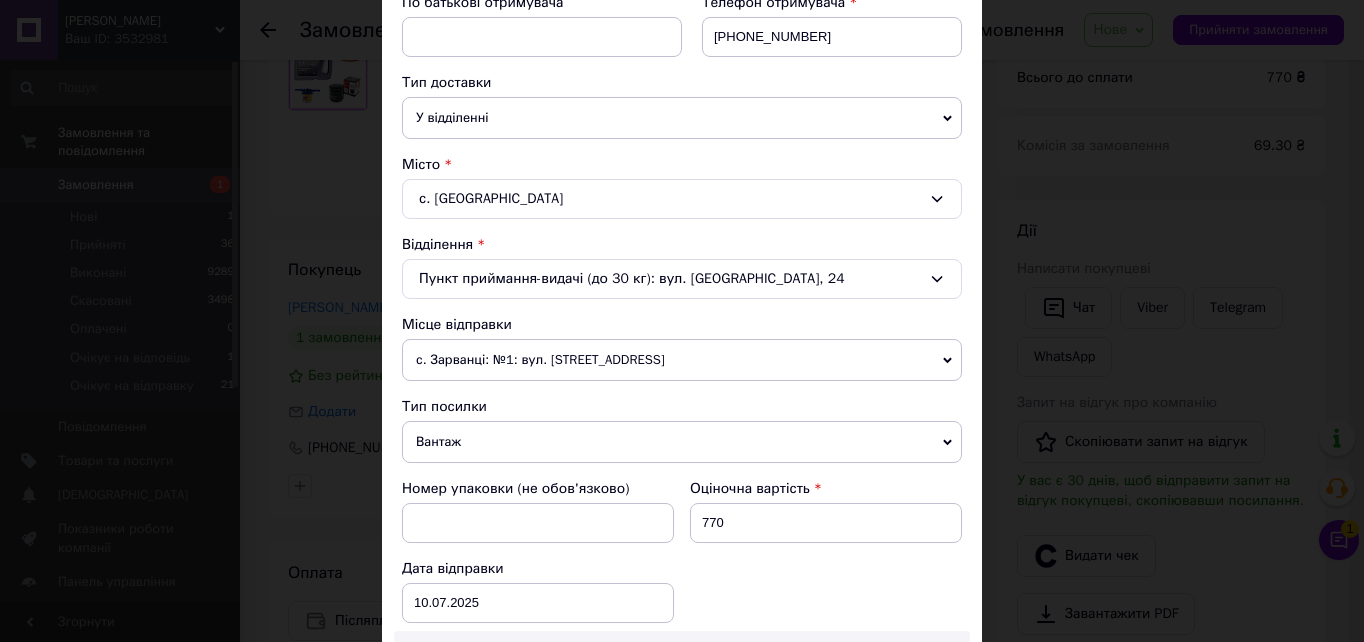 click on "с. Ватажкове" at bounding box center (682, 199) 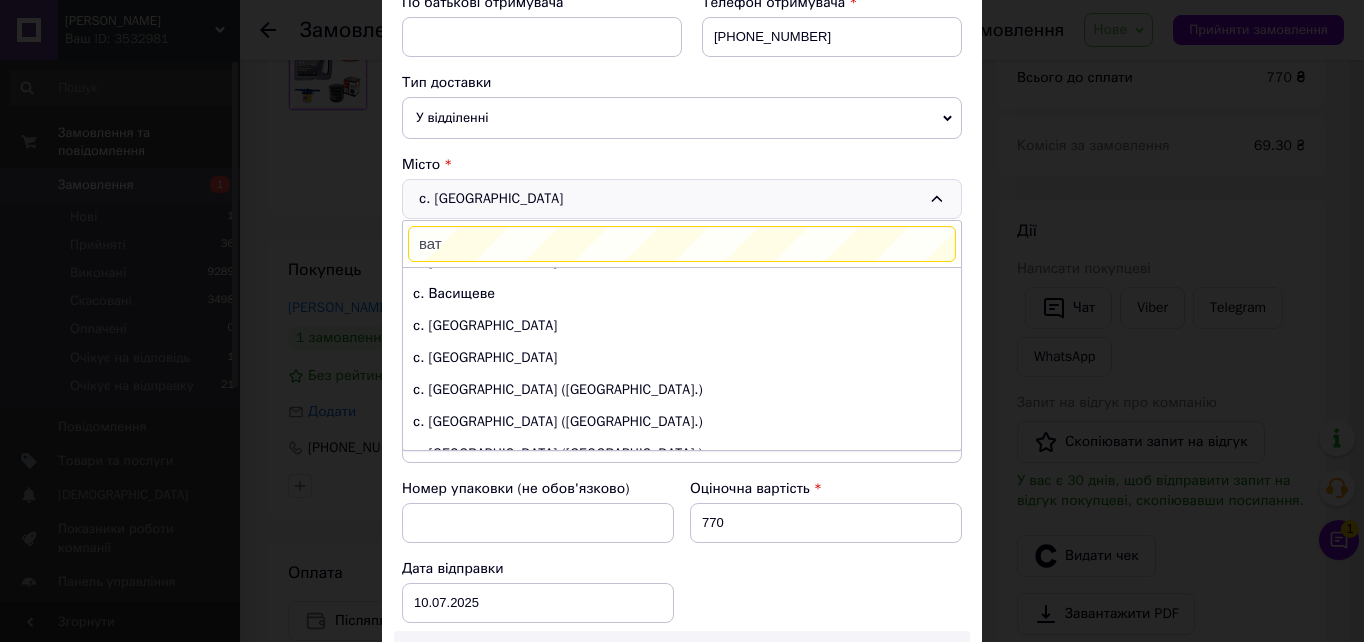 scroll, scrollTop: 0, scrollLeft: 0, axis: both 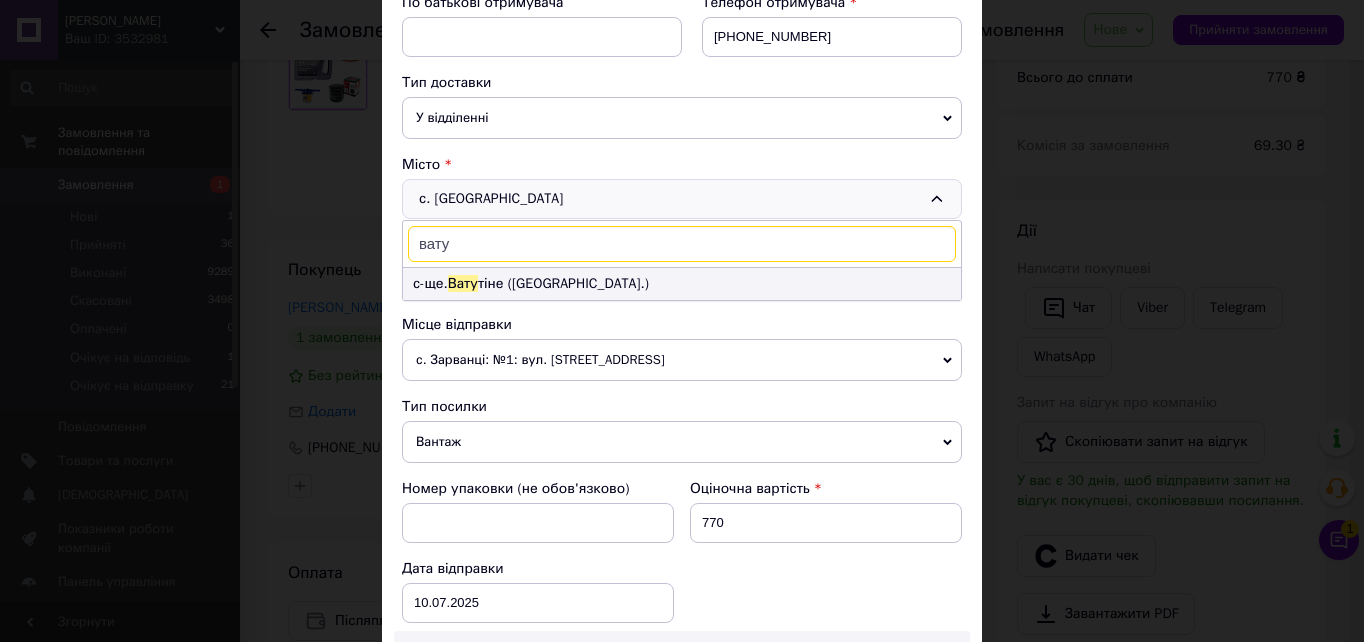 type on "вату" 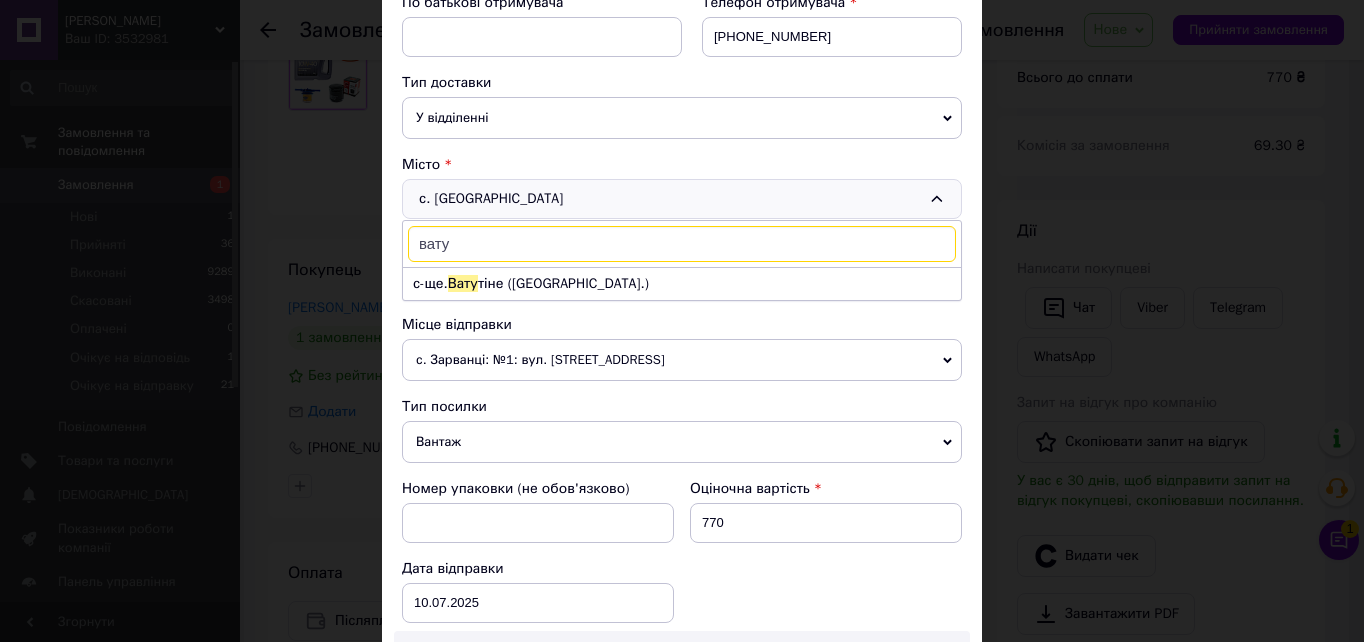 click on "с-ще.  Вату тіне (Харківська обл.)" at bounding box center [682, 284] 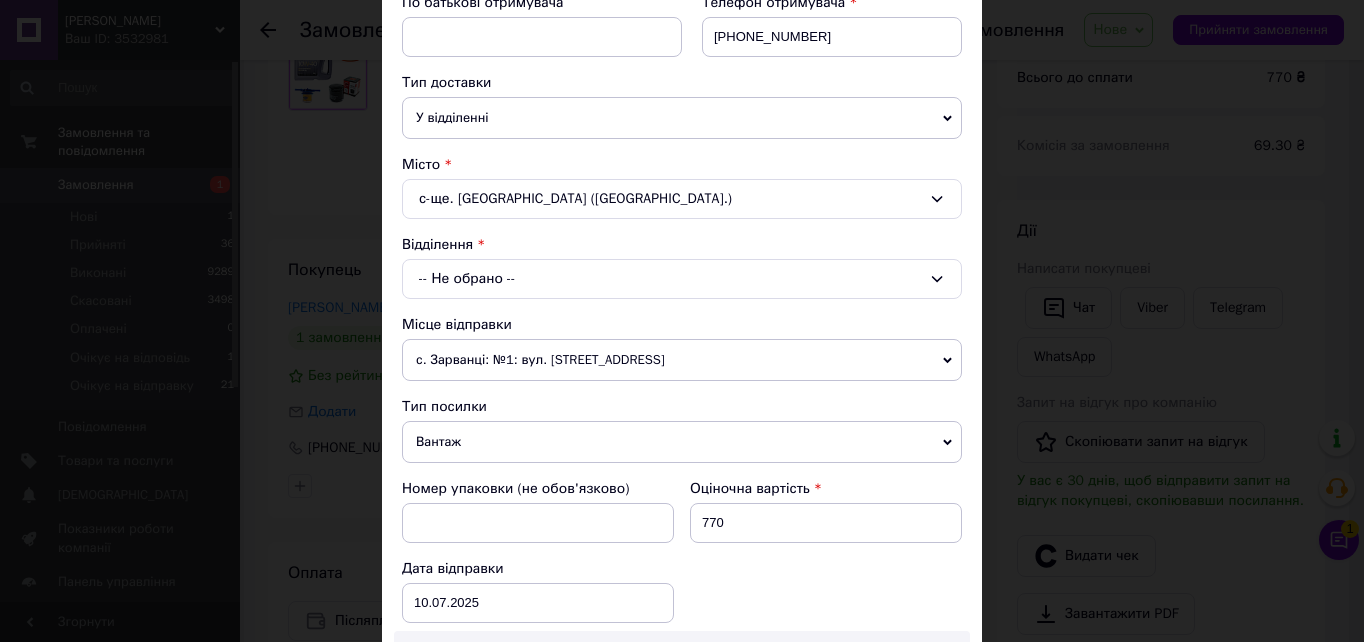 click on "-- Не обрано --" at bounding box center (682, 279) 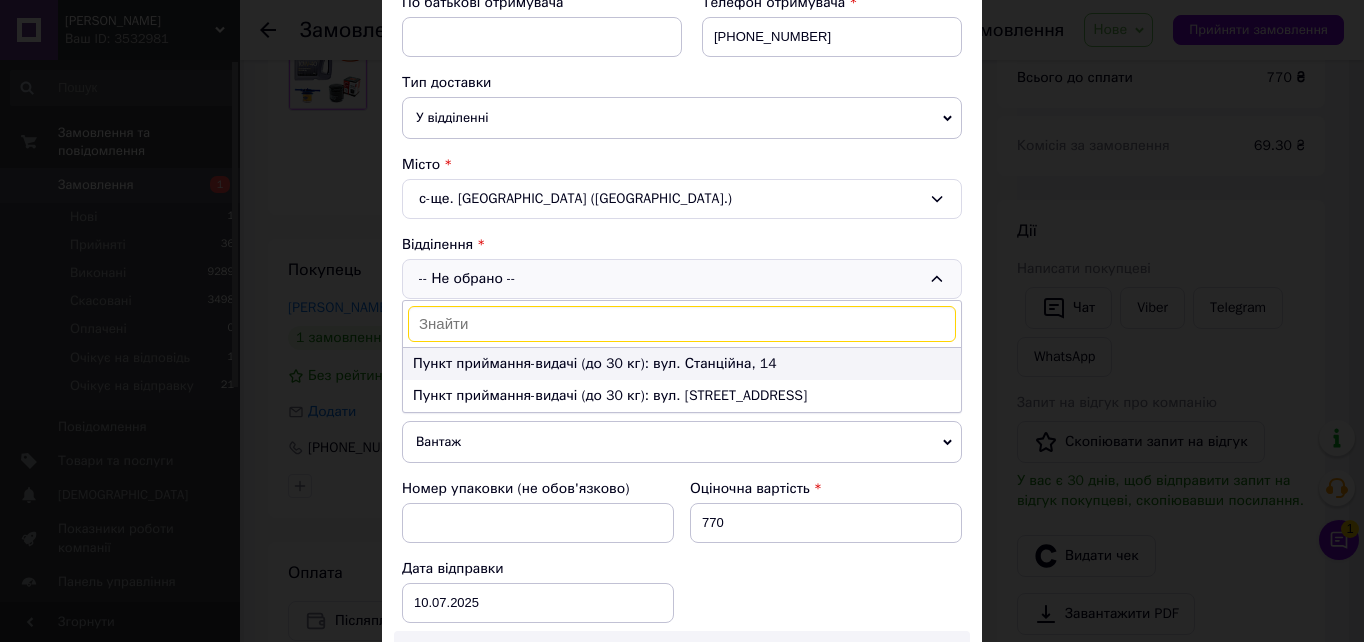 click on "Пункт приймання-видачі (до 30 кг): вул. Станційна, 14" at bounding box center [682, 364] 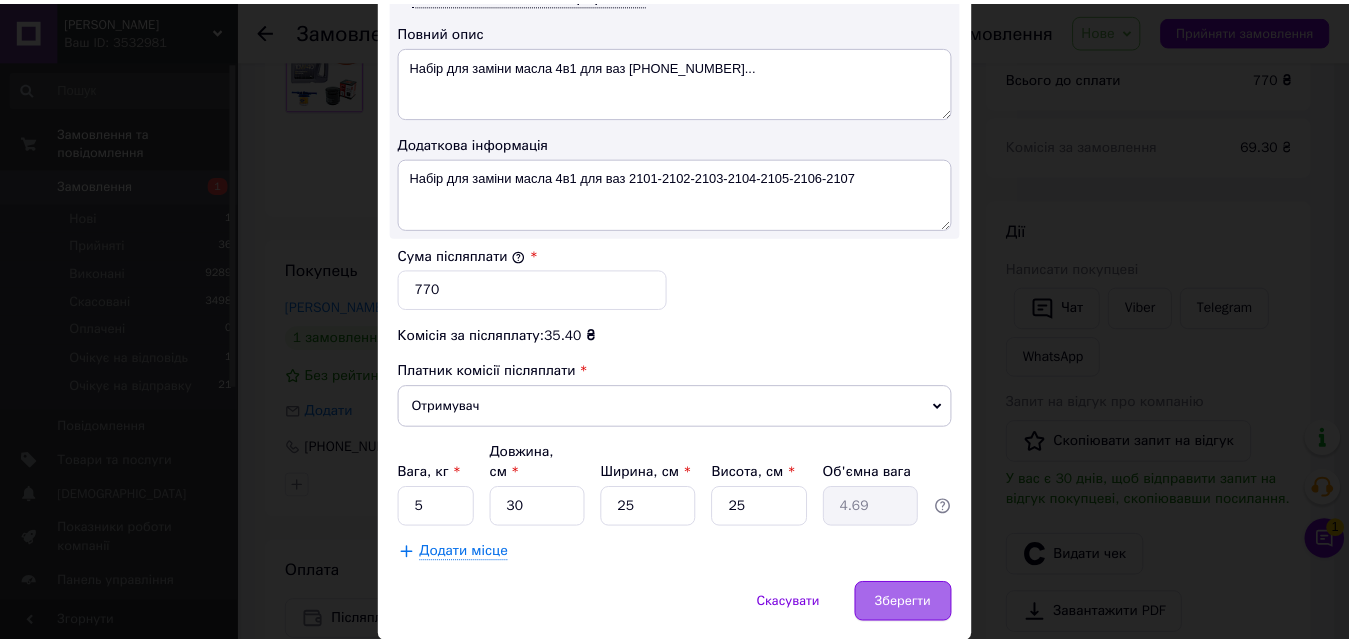 scroll, scrollTop: 1108, scrollLeft: 0, axis: vertical 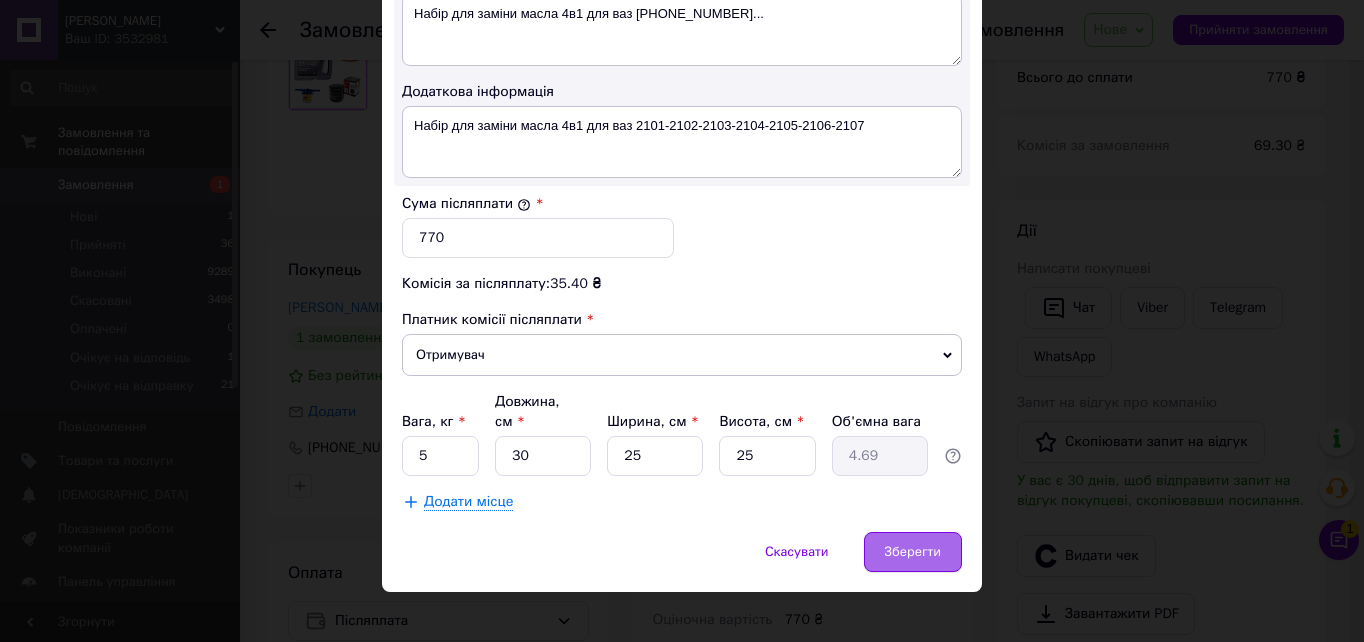 click on "Зберегти" at bounding box center (913, 552) 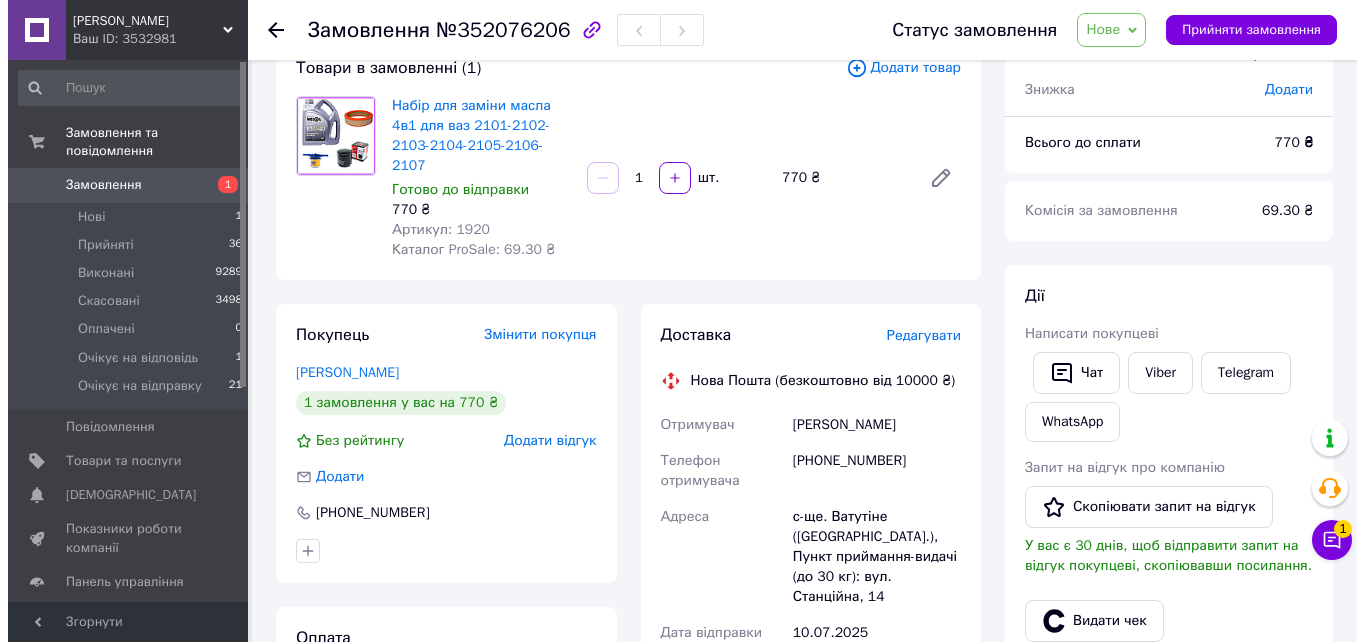 scroll, scrollTop: 100, scrollLeft: 0, axis: vertical 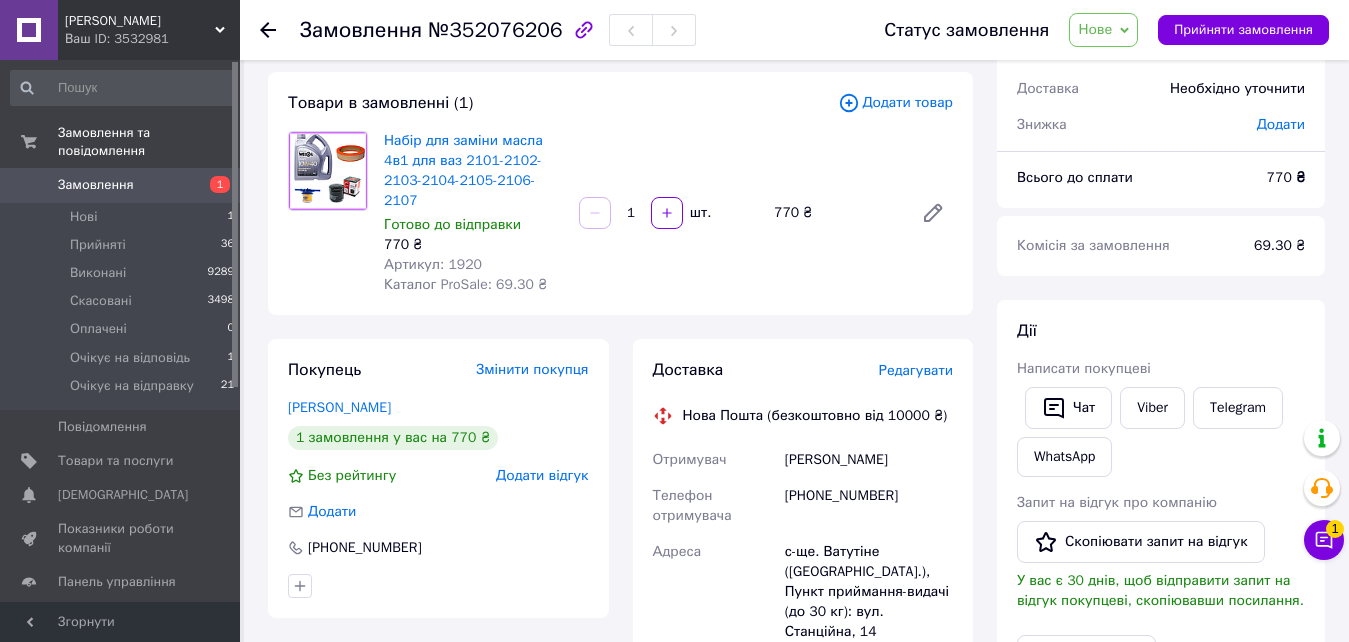 click on "Редагувати" at bounding box center [916, 370] 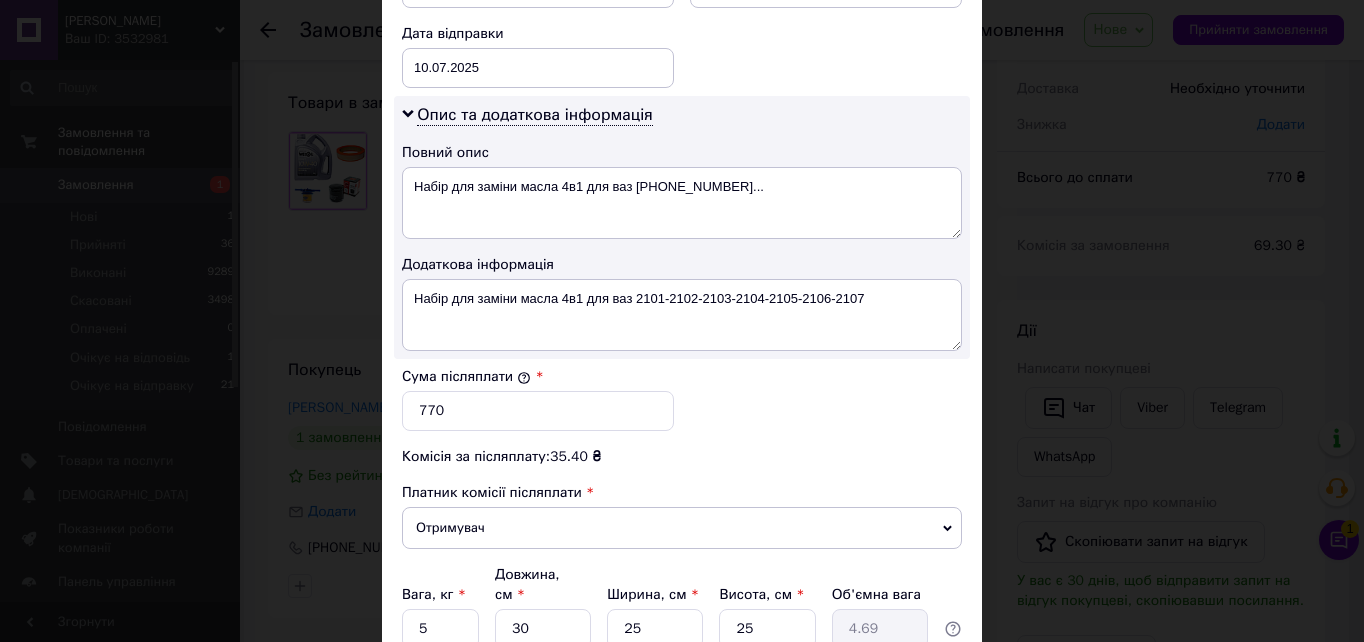scroll, scrollTop: 900, scrollLeft: 0, axis: vertical 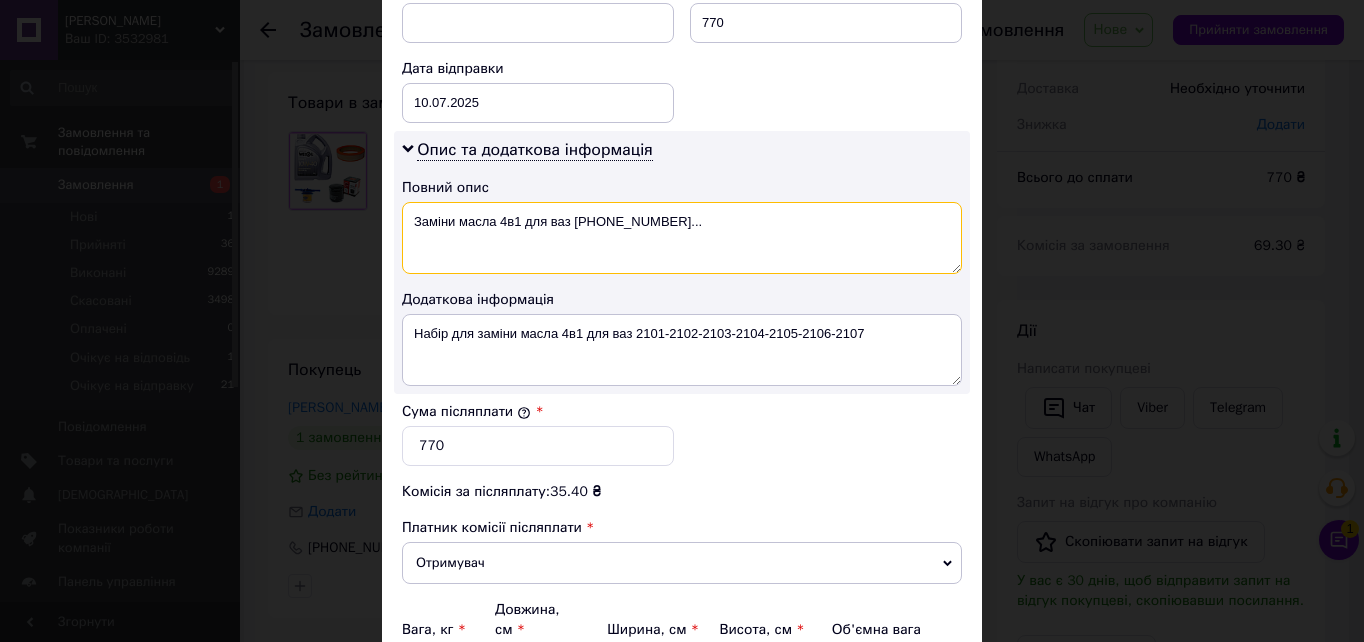click on "Заміни масла 4в1 для ваз 2101-2102-21..." at bounding box center (682, 238) 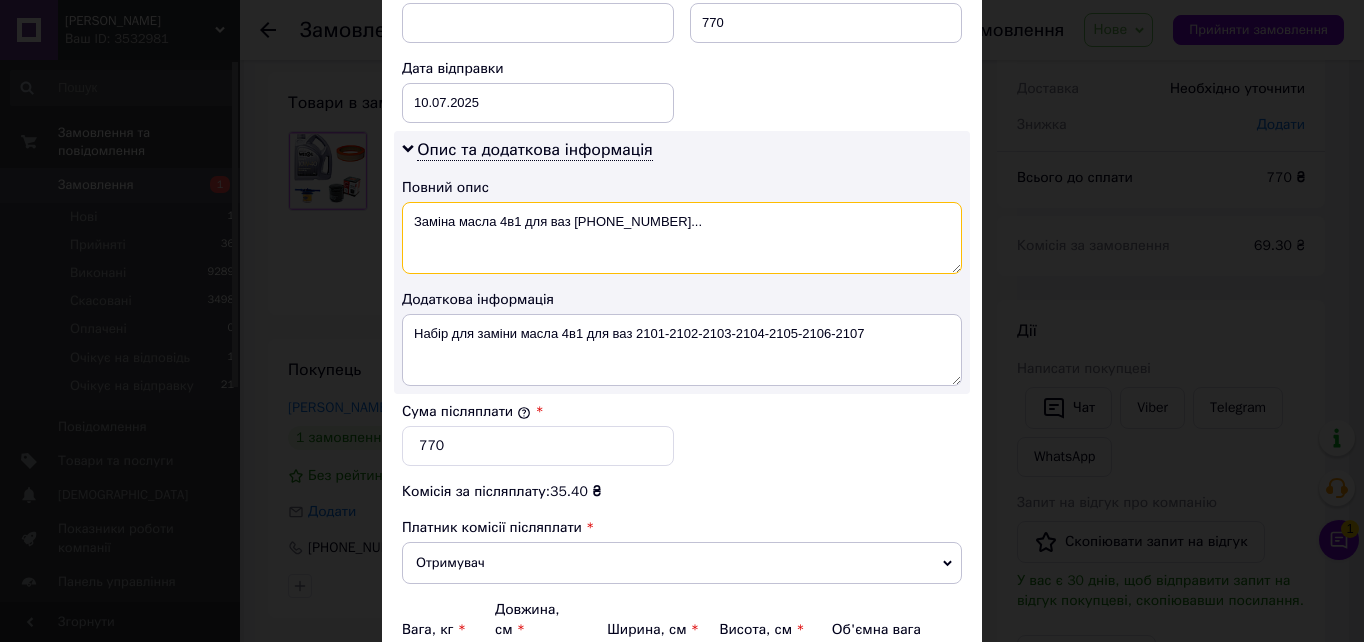 click on "Заміна масла 4в1 для ваз 2101-2102-21..." at bounding box center (682, 238) 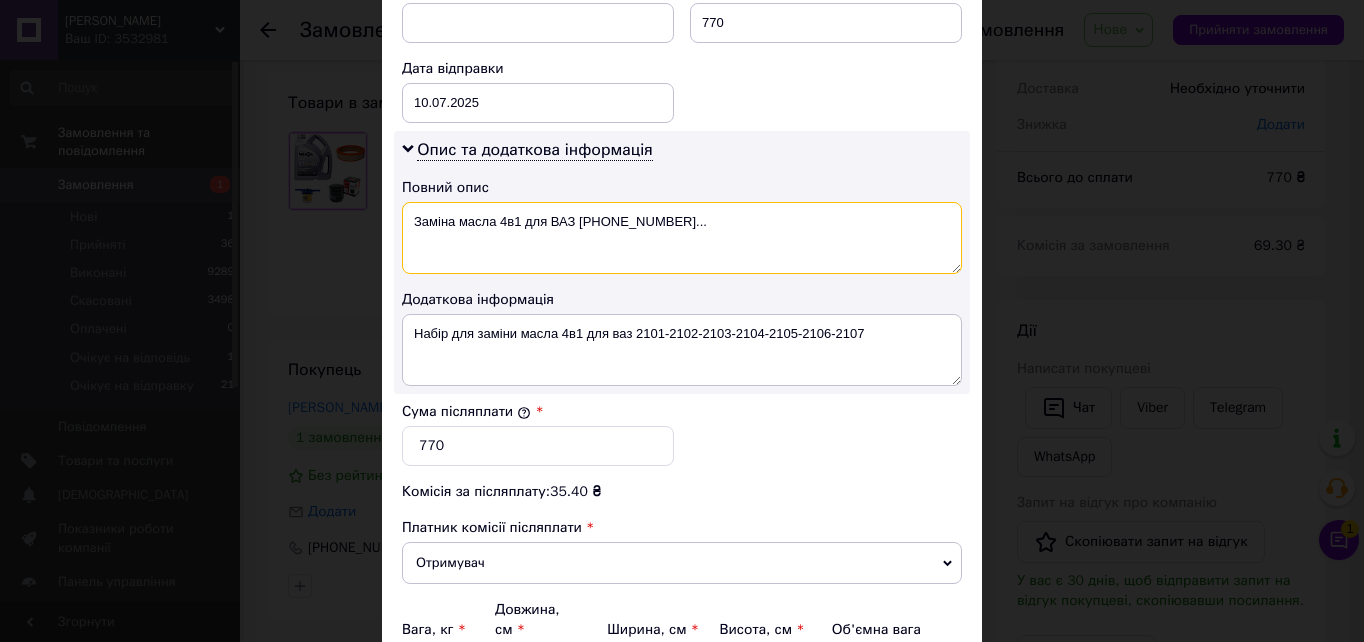 click on "Заміна масла 4в1 для ВАЗ 2101-2102-21..." at bounding box center (682, 238) 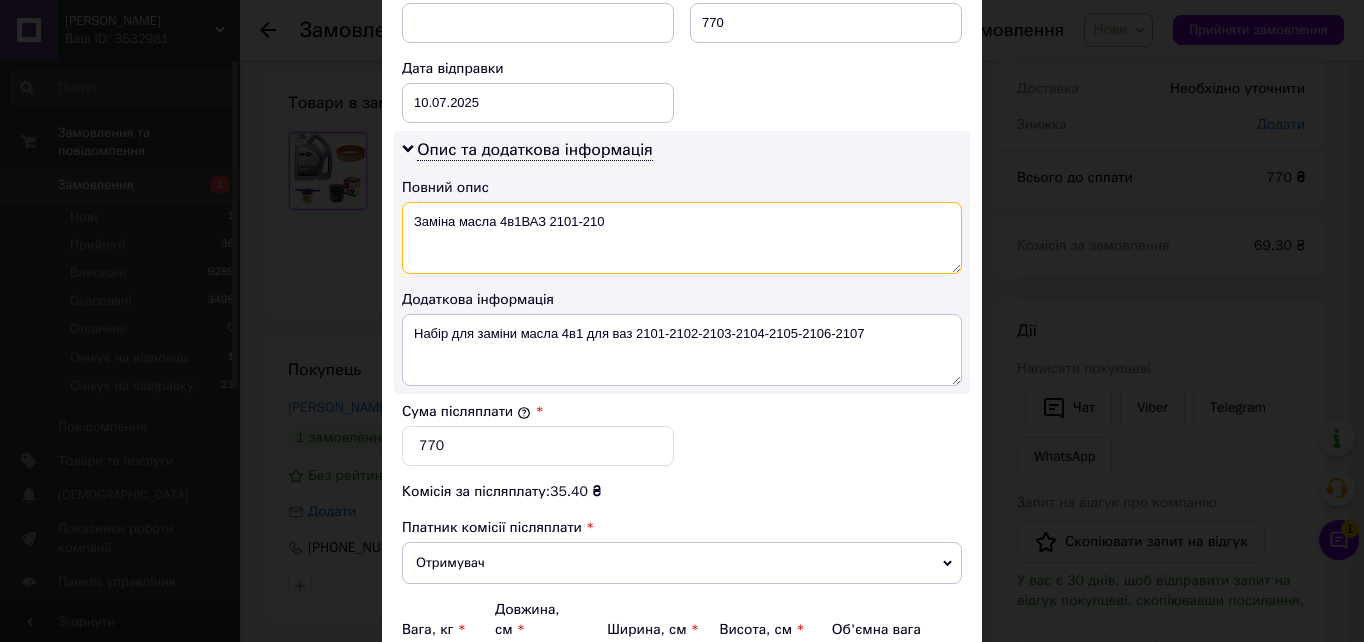 click on "Заміна масла 4в1 ВАЗ 2101-210" at bounding box center (682, 238) 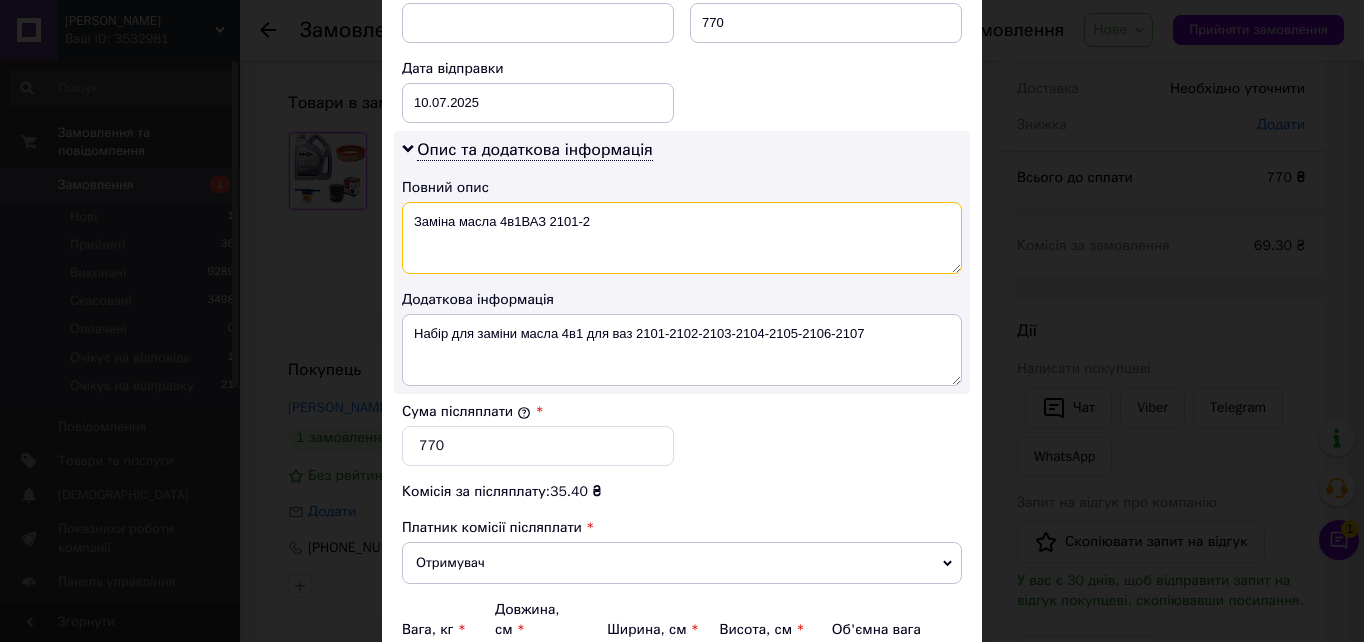 click on "Заміна масла 4в1ВАЗ 2101-2" at bounding box center (682, 238) 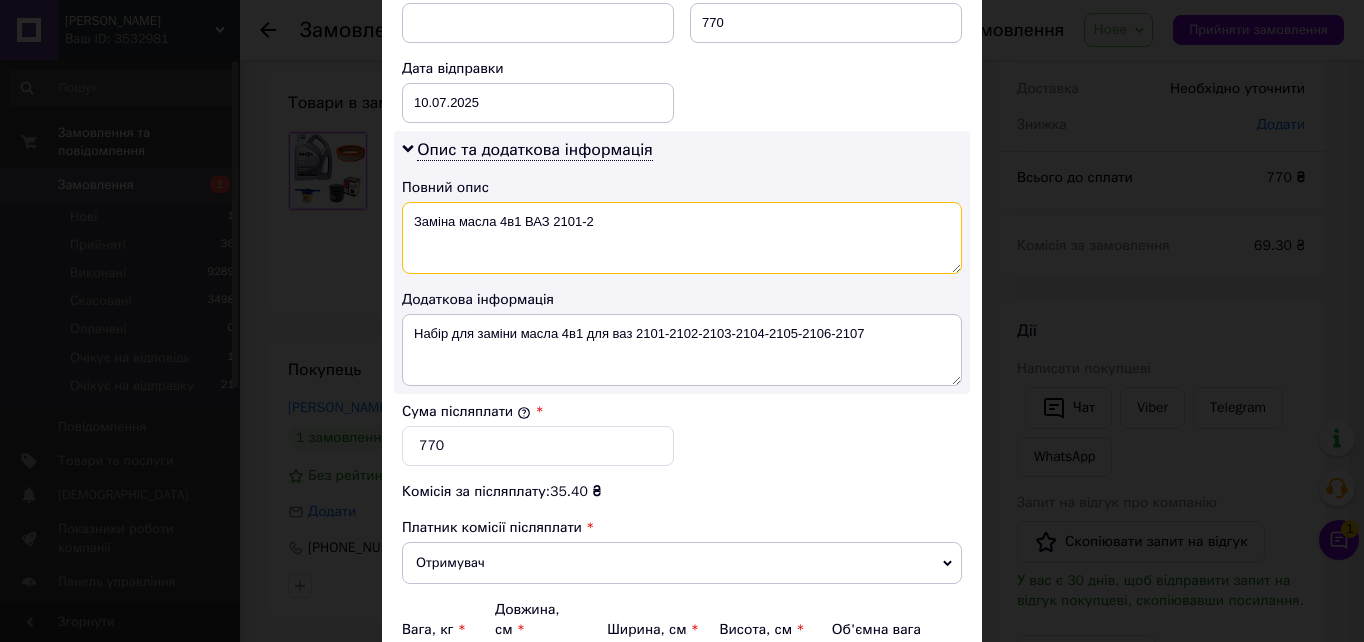 click on "Заміна масла 4в1 ВАЗ 2101-2" at bounding box center [682, 238] 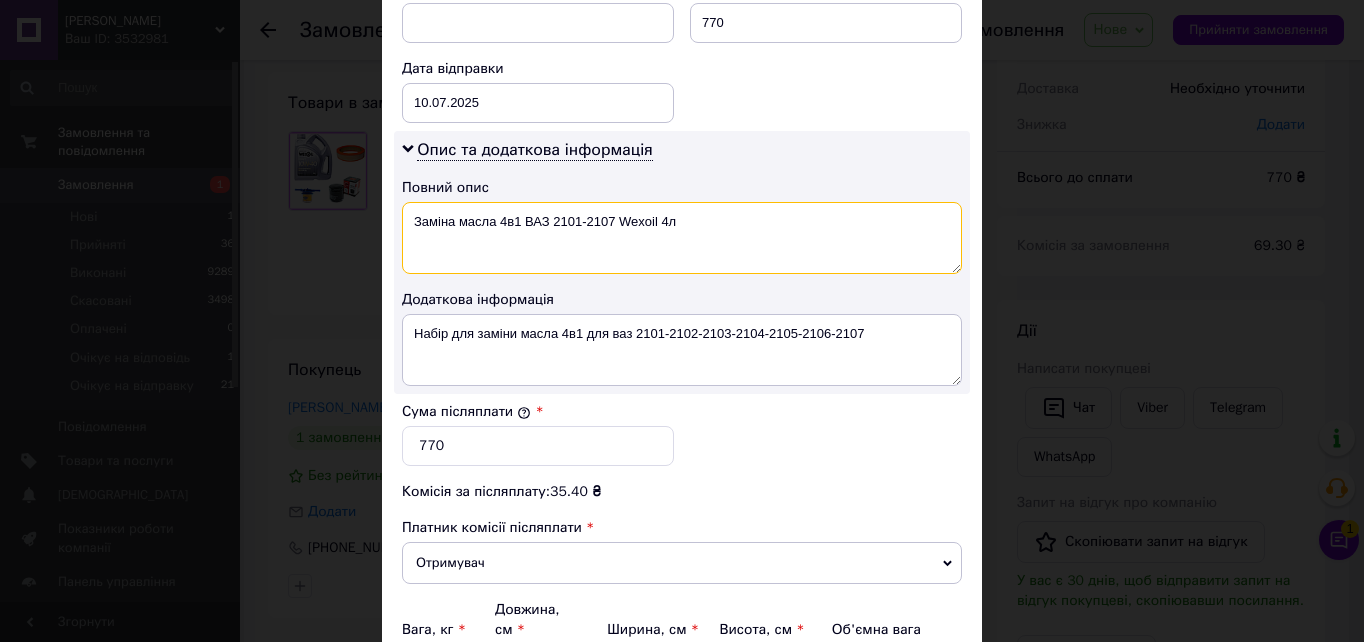drag, startPoint x: 413, startPoint y: 218, endPoint x: 663, endPoint y: 218, distance: 250 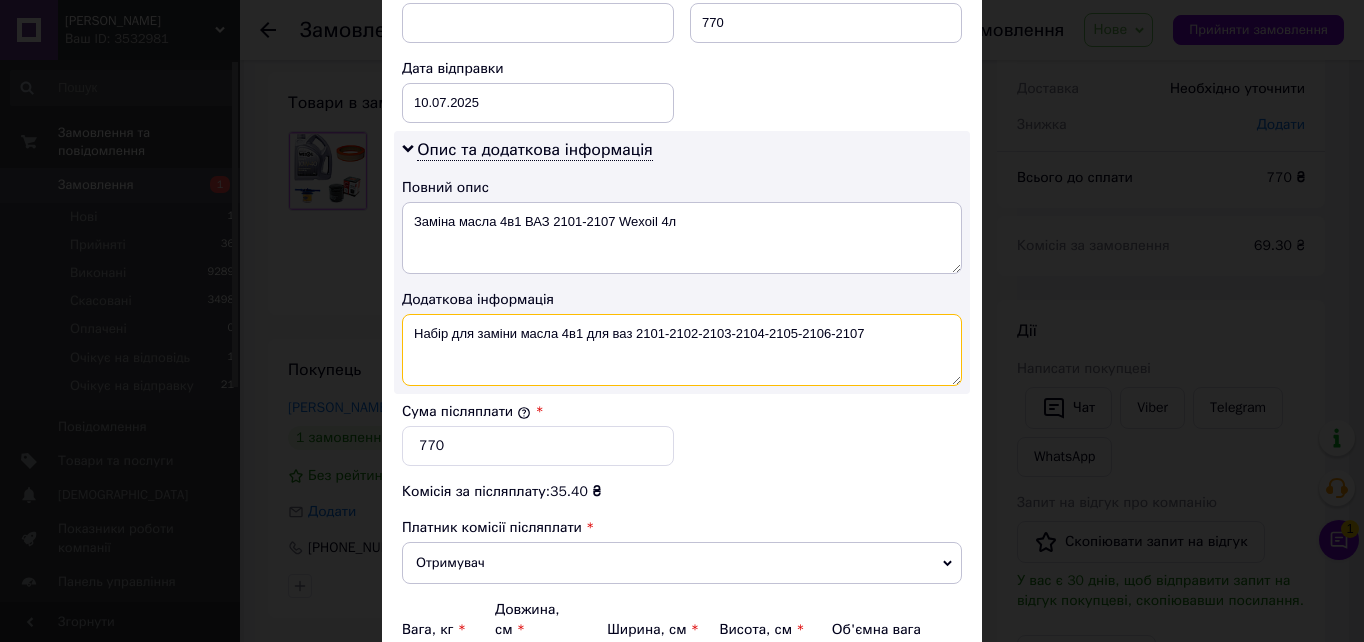 drag, startPoint x: 864, startPoint y: 335, endPoint x: 412, endPoint y: 328, distance: 452.0542 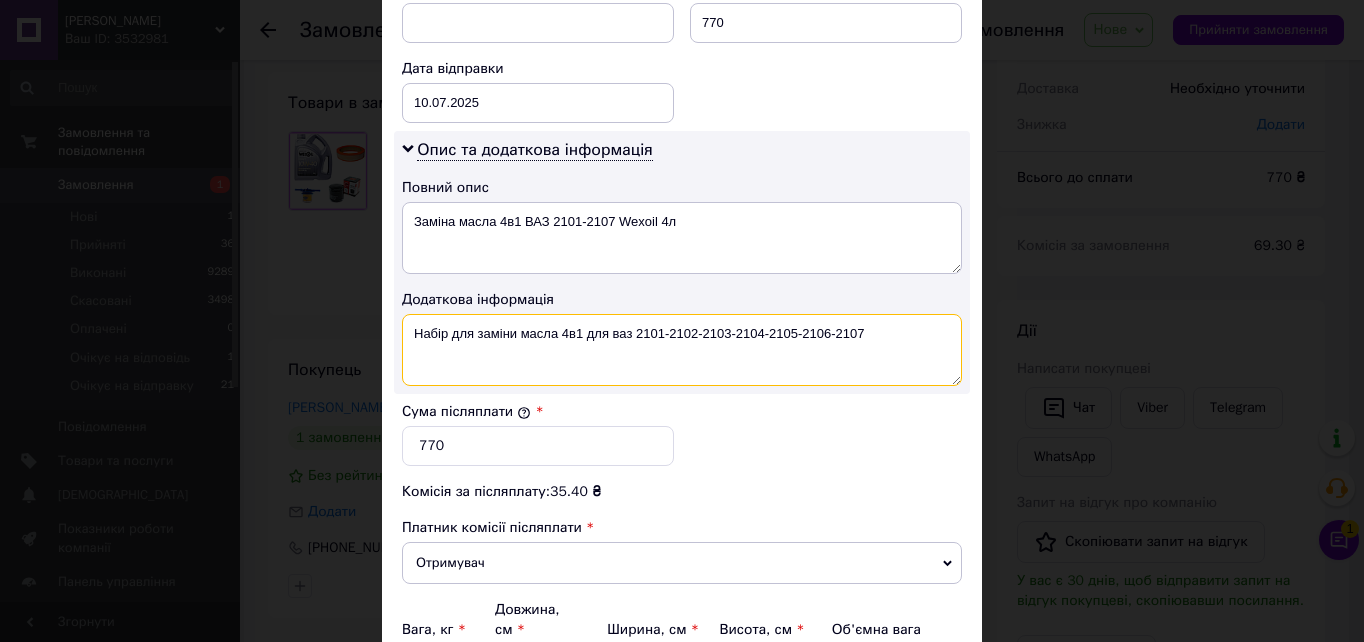 click on "Набір для заміни масла 4в1 для ваз 2101-2102-2103-2104-2105-2106-2107" at bounding box center (682, 350) 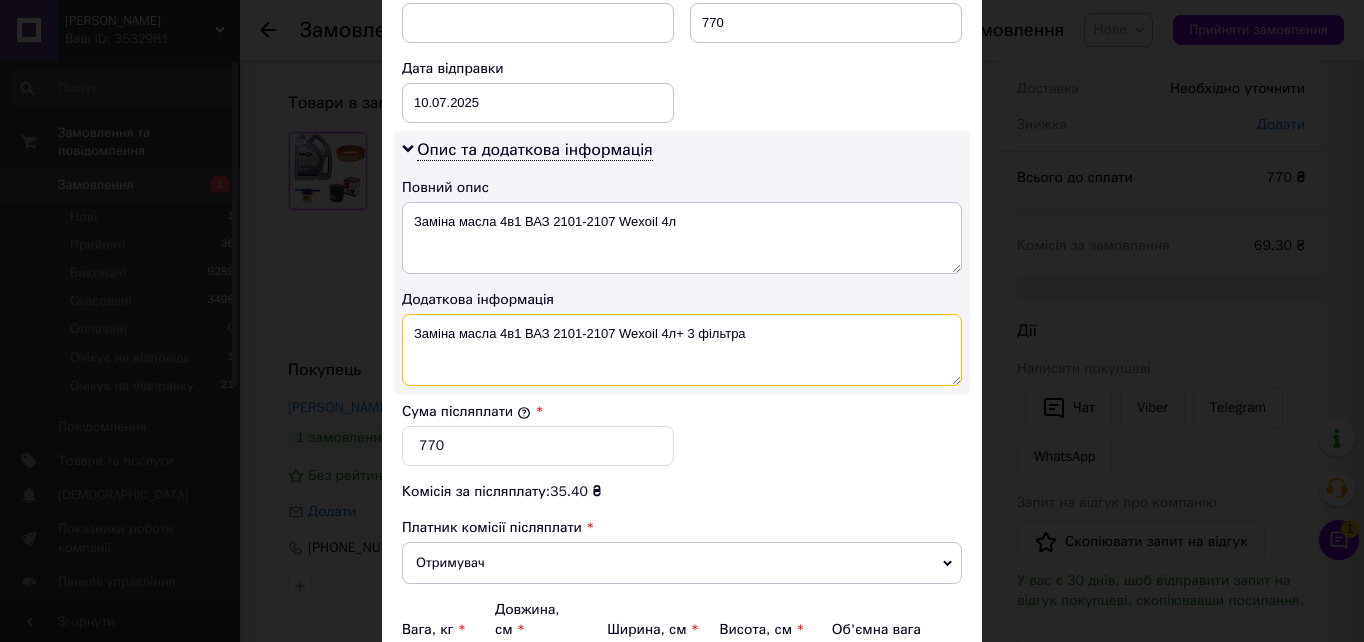 drag, startPoint x: 408, startPoint y: 330, endPoint x: 747, endPoint y: 330, distance: 339 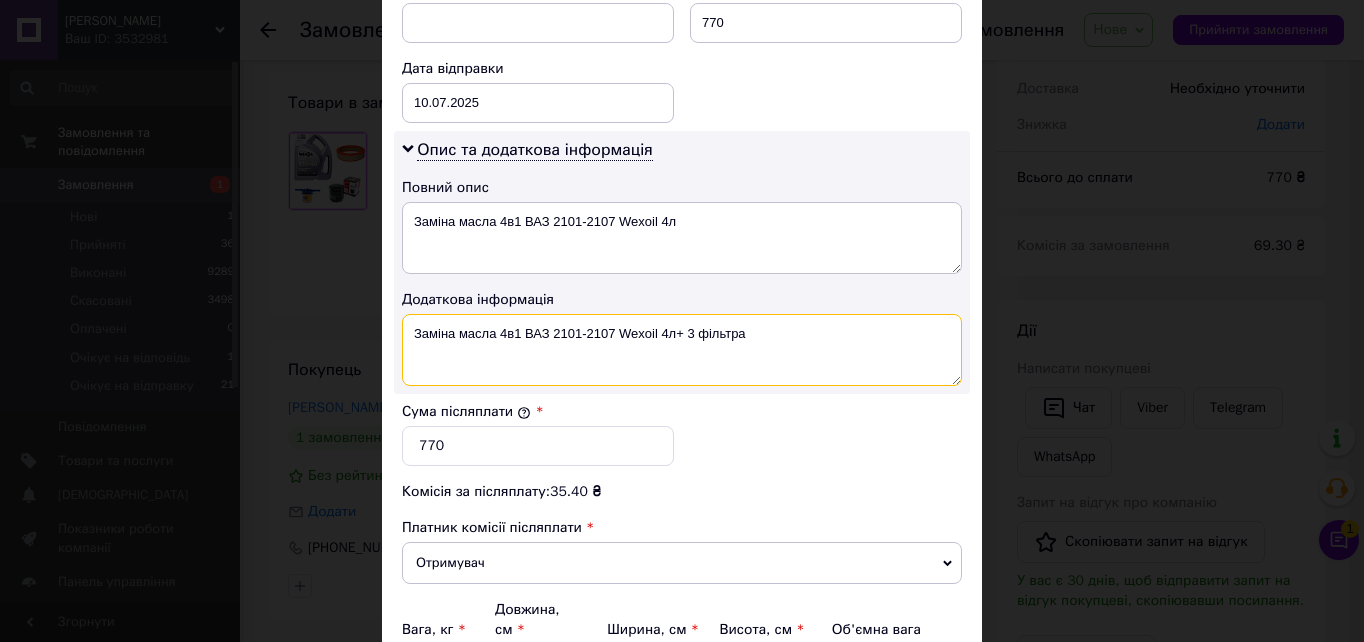 click on "Заміна масла 4в1 ВАЗ 2101-2107 Wexoil 4л+ 3 фільтра" at bounding box center [682, 350] 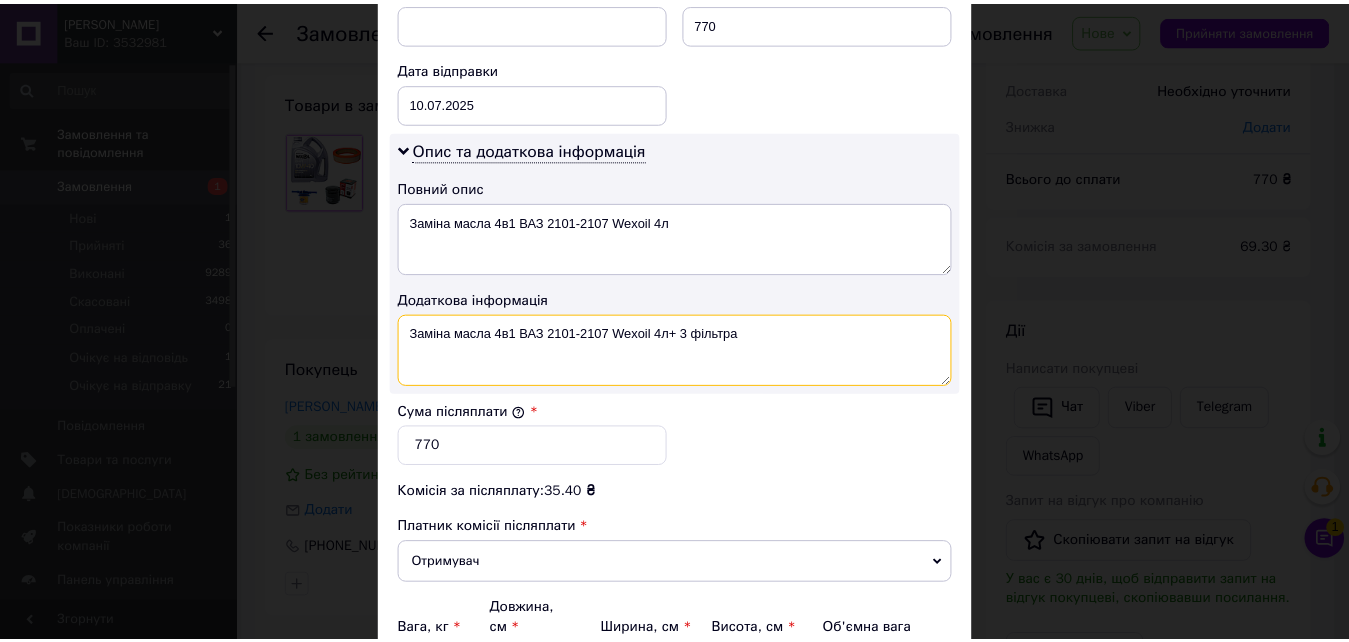 scroll, scrollTop: 1100, scrollLeft: 0, axis: vertical 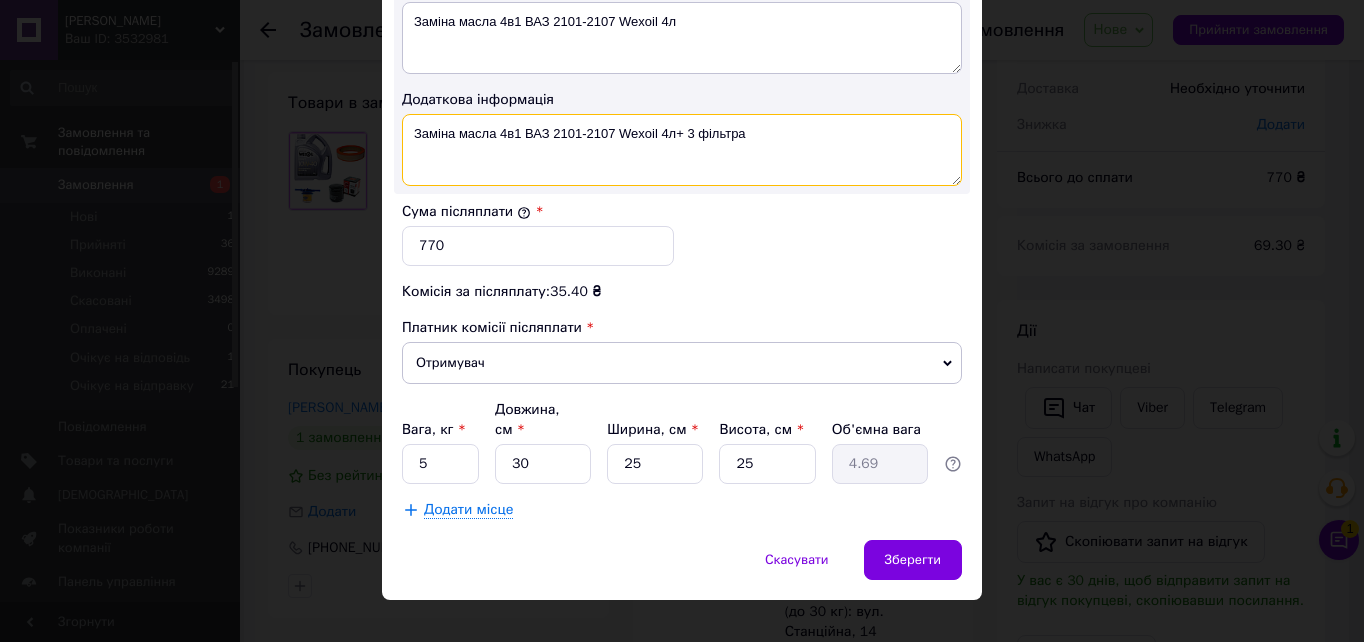 type on "Заміна масла 4в1 ВАЗ 2101-2107 Wexoil 4л+ 3 фільтра" 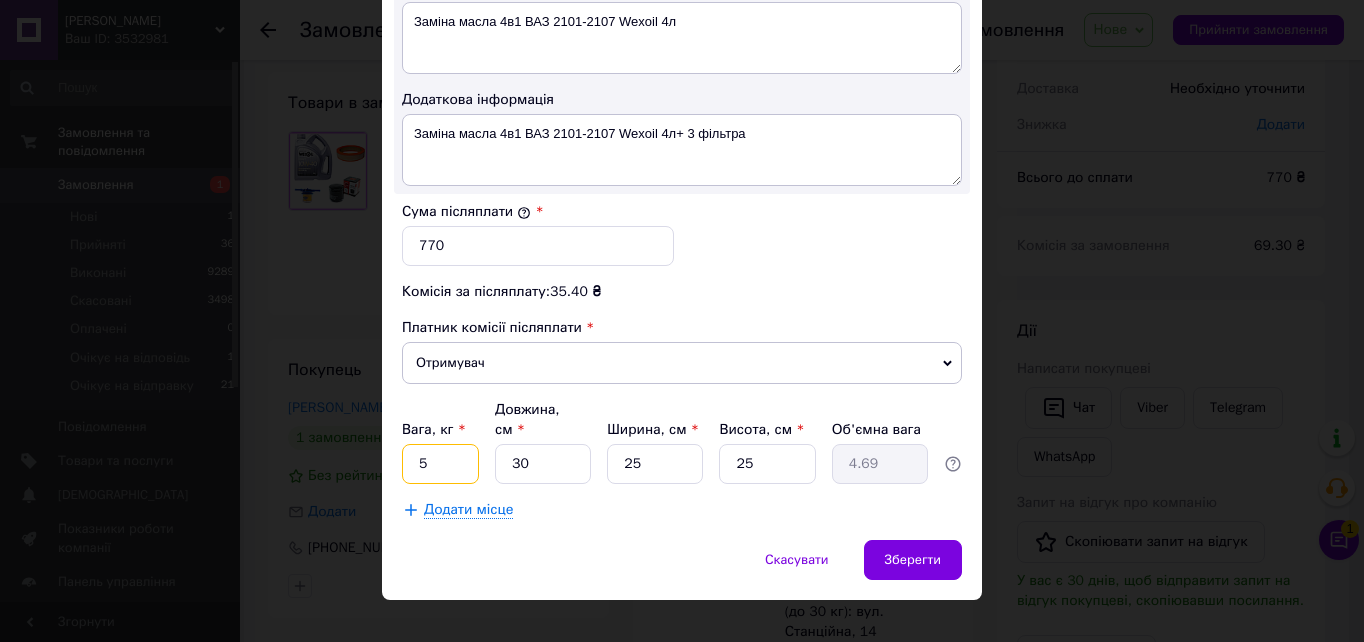 click on "5" at bounding box center [440, 464] 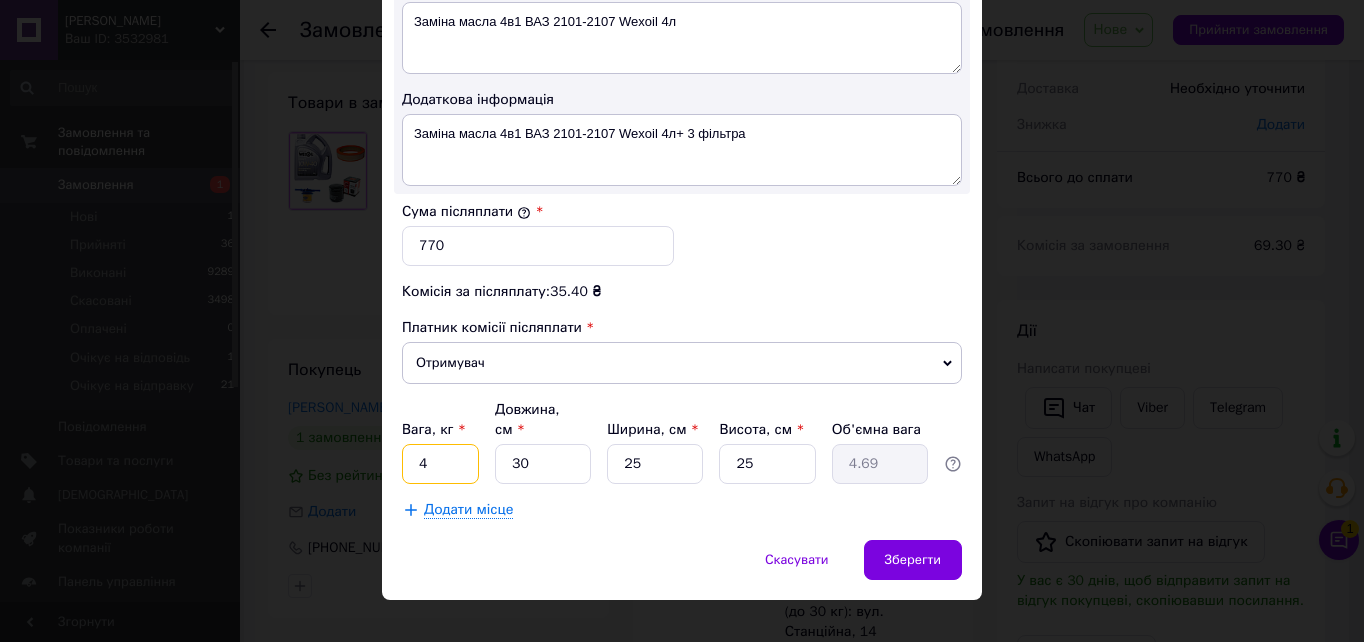 type on "4" 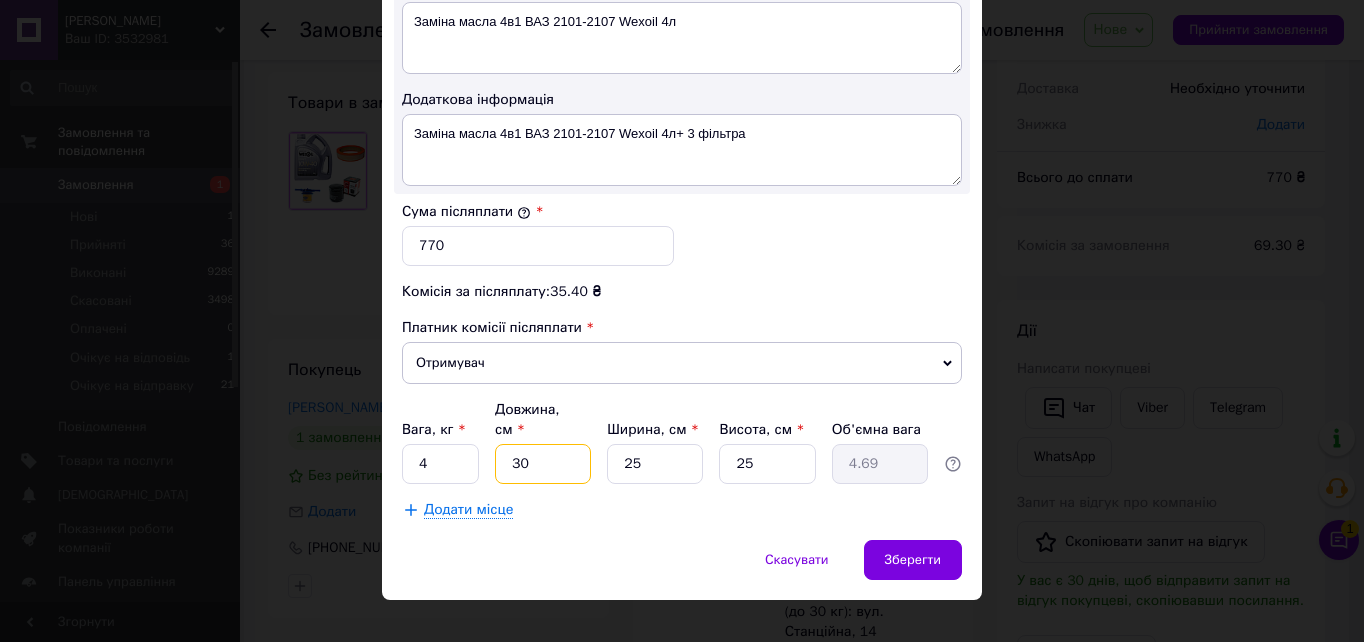 click on "30" at bounding box center (543, 464) 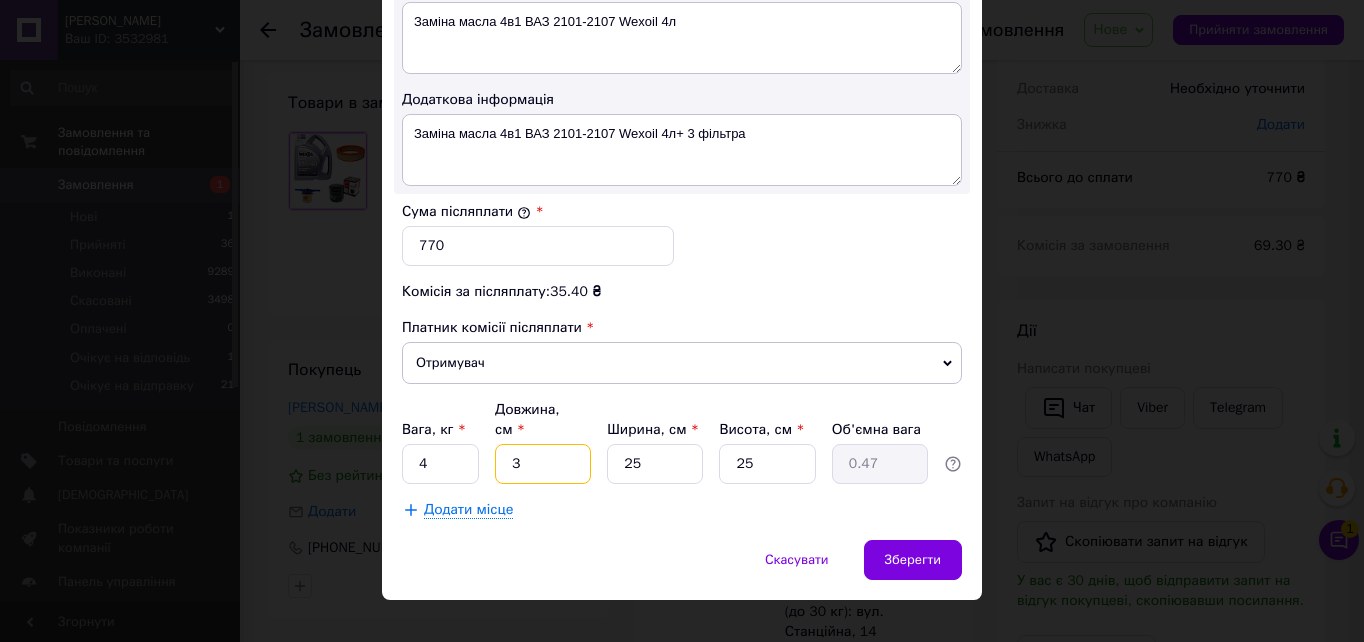 type 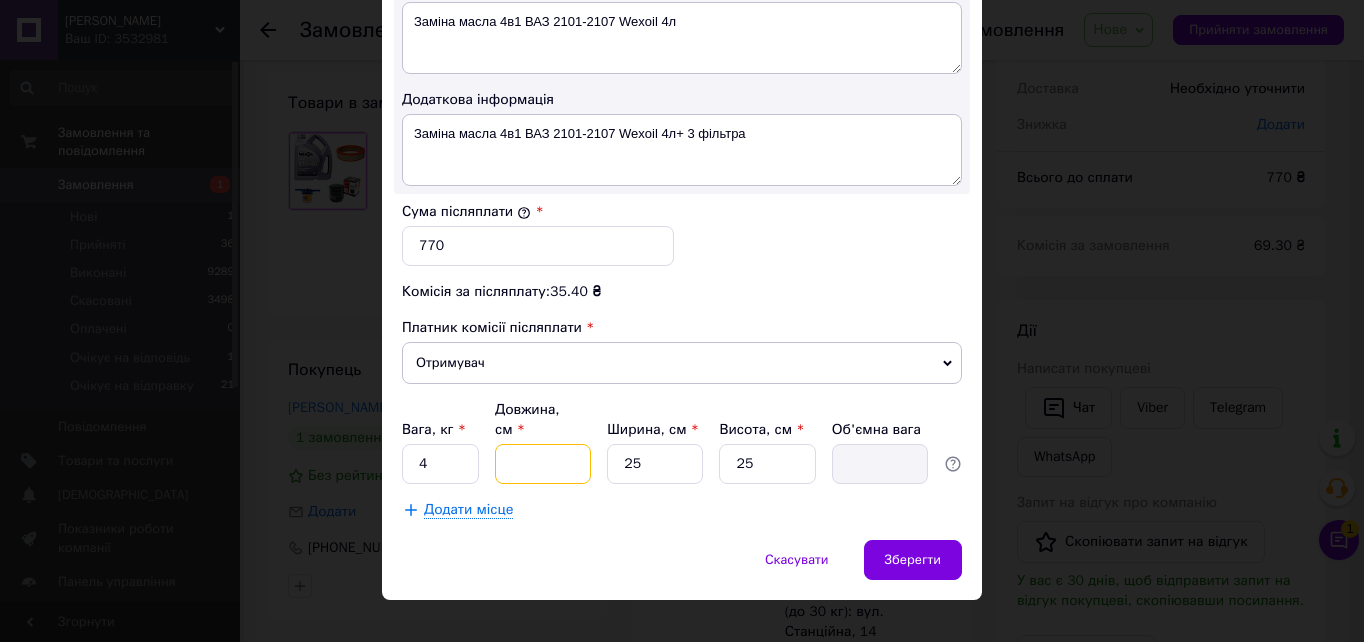 type on "4" 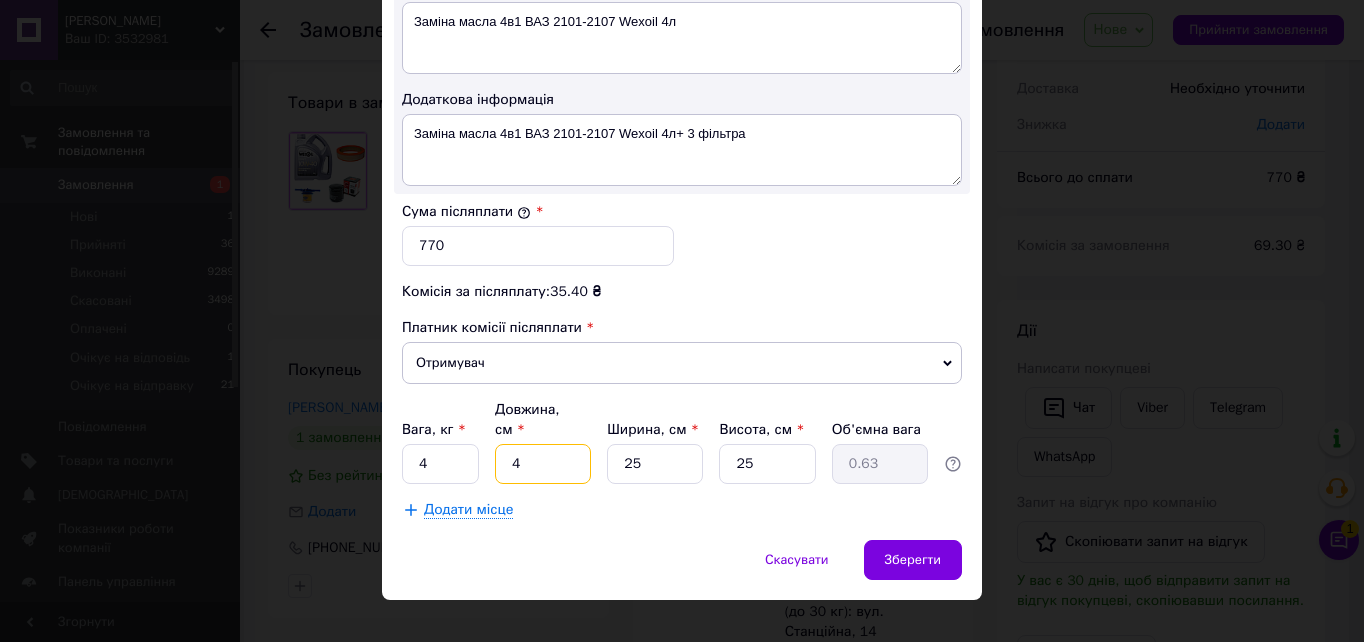 type on "40" 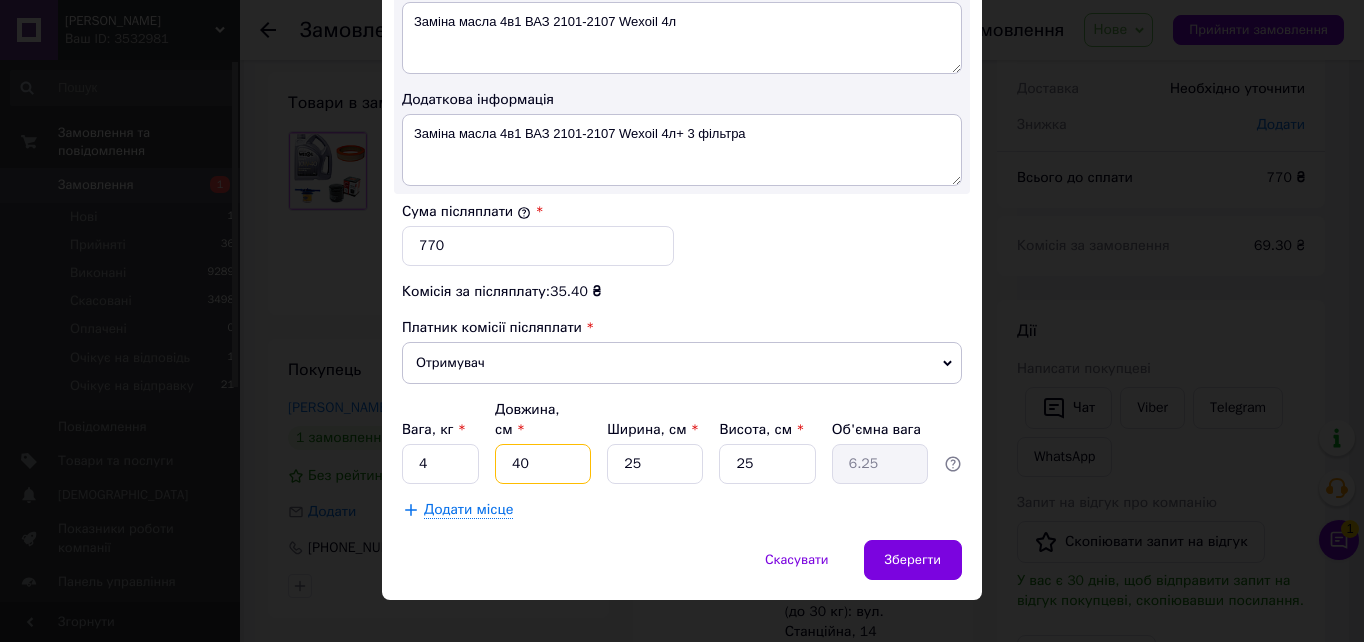 type on "40" 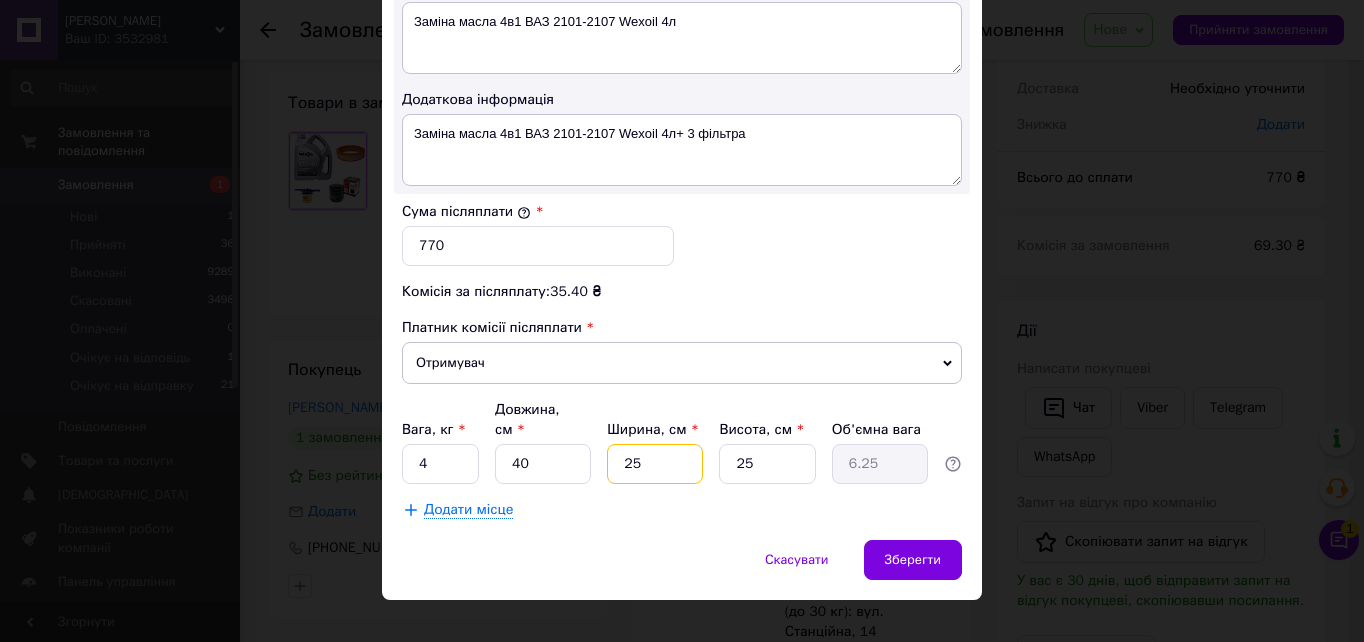 type on "2" 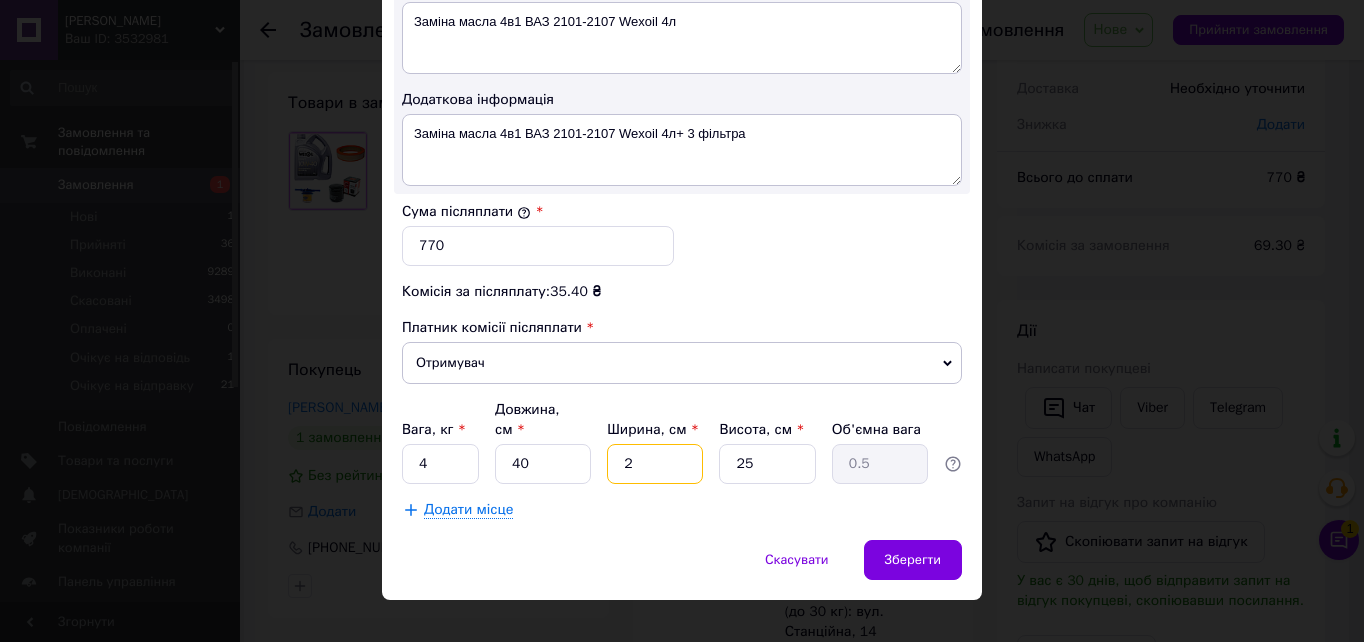 click on "2" at bounding box center [655, 464] 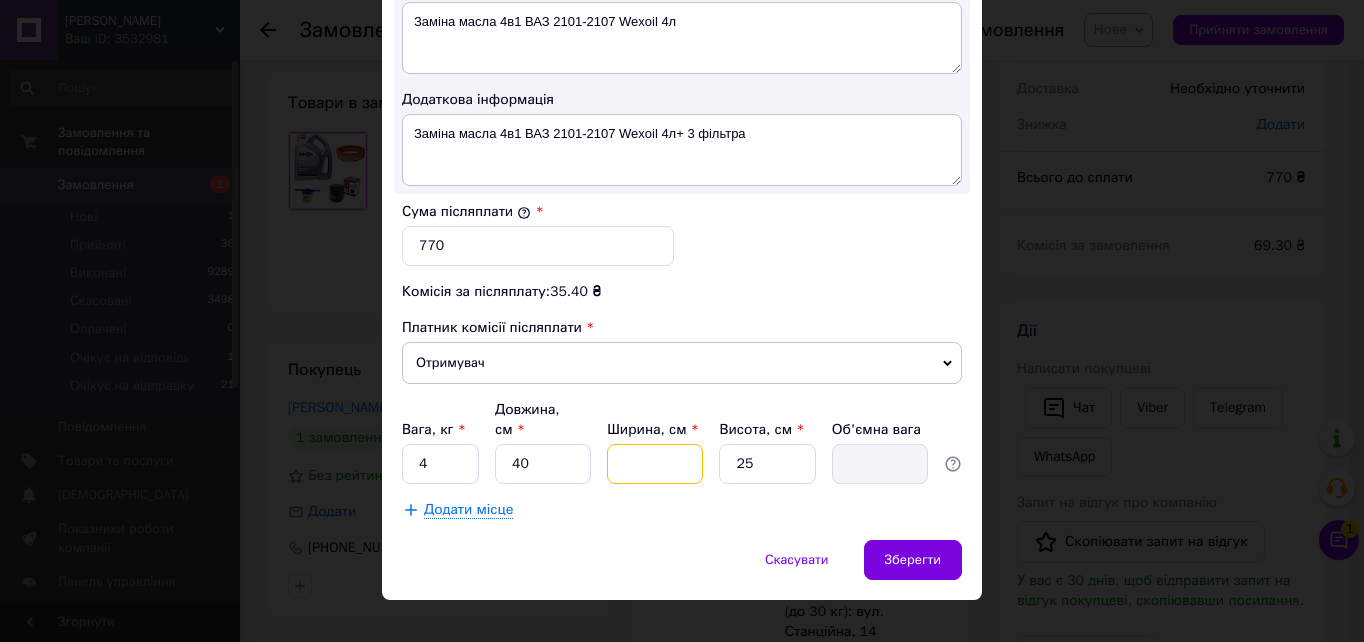 type on "4" 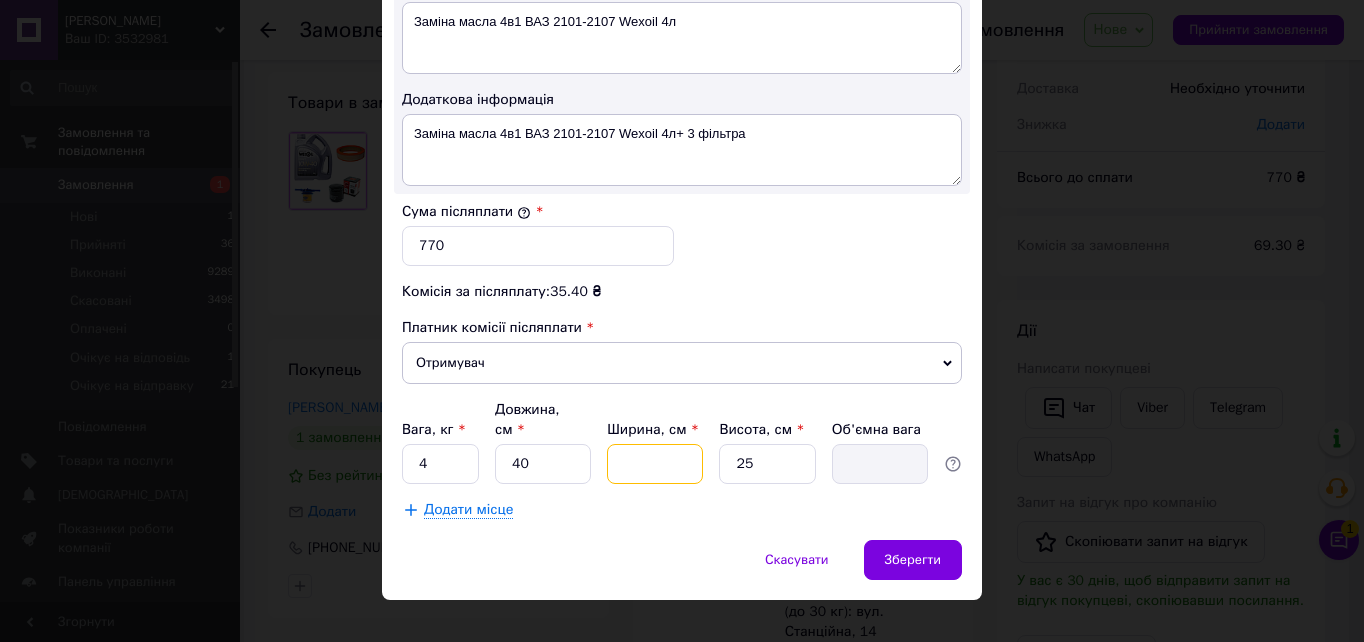 type on "1" 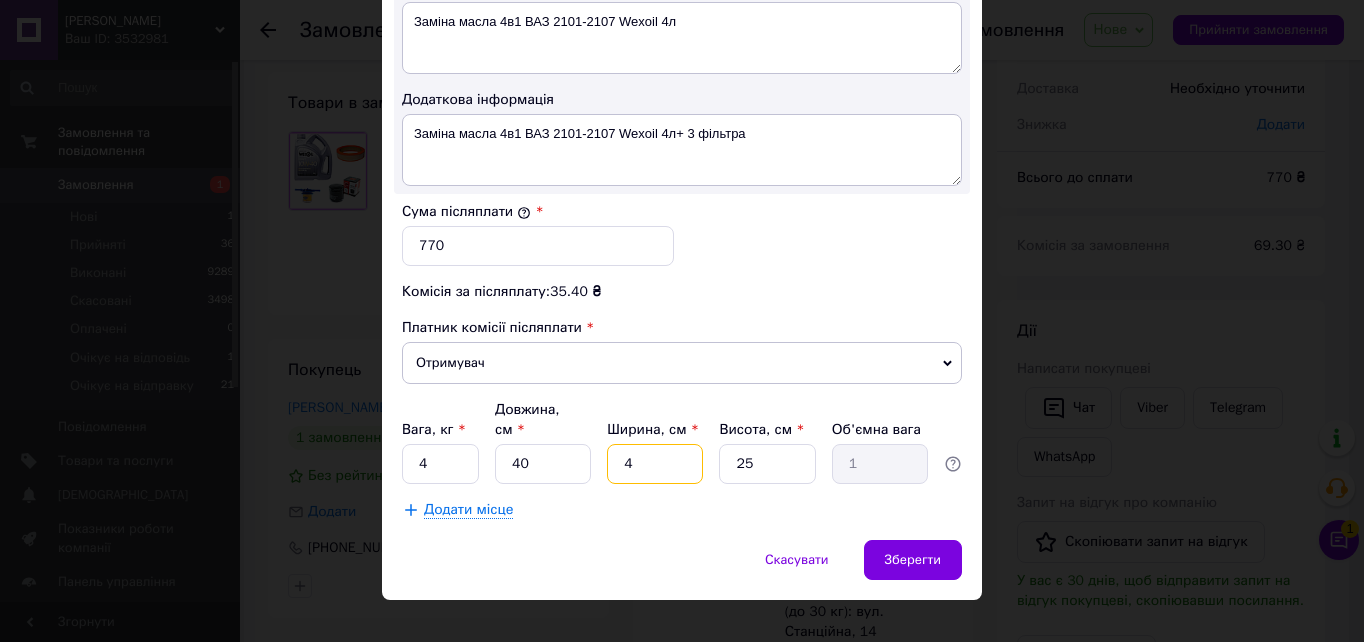 type on "40" 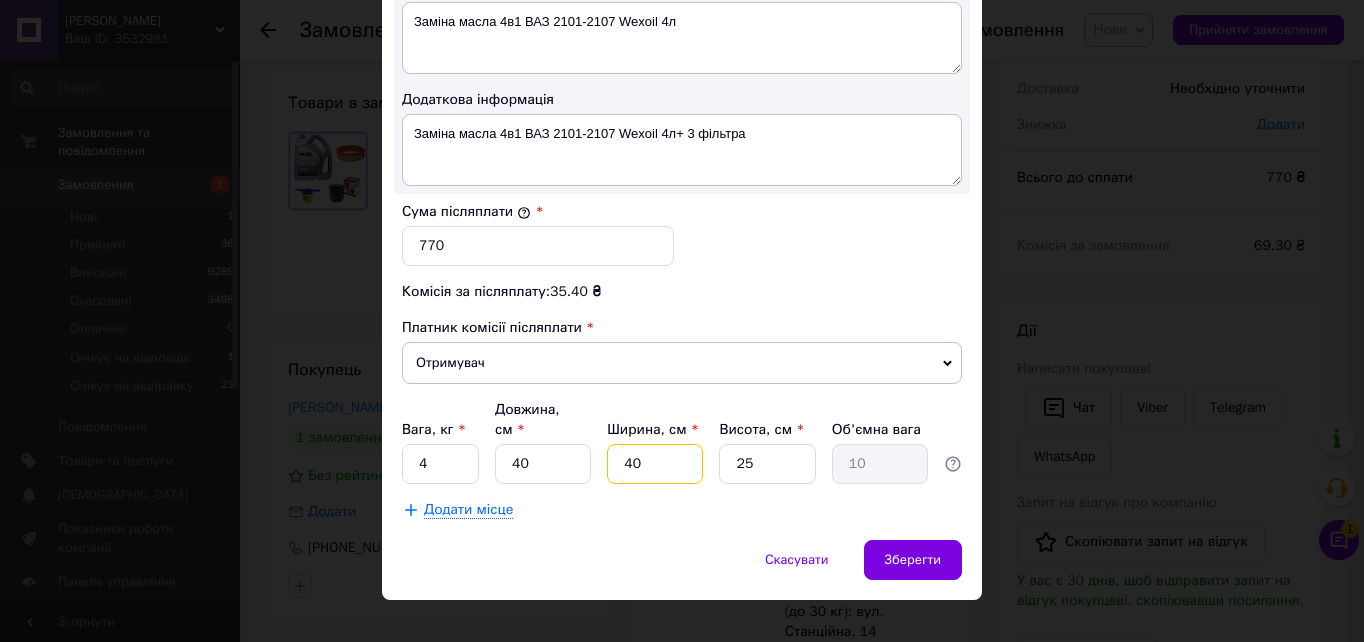 type on "40" 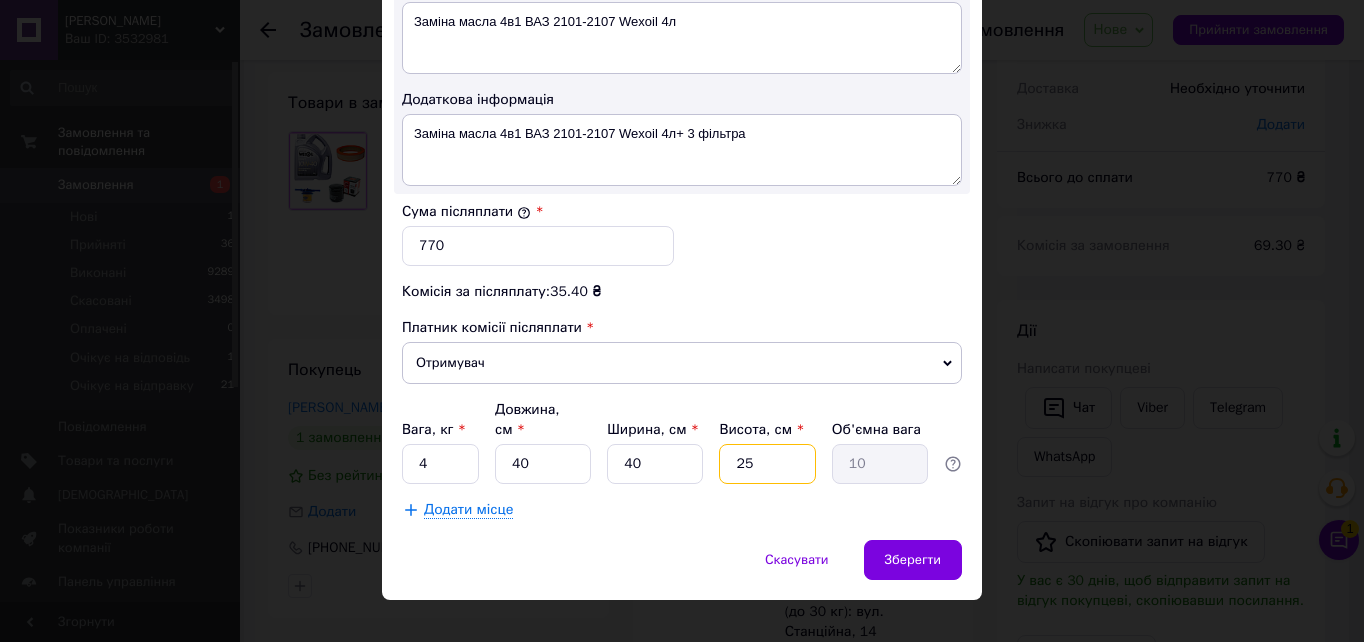 click on "25" at bounding box center (767, 464) 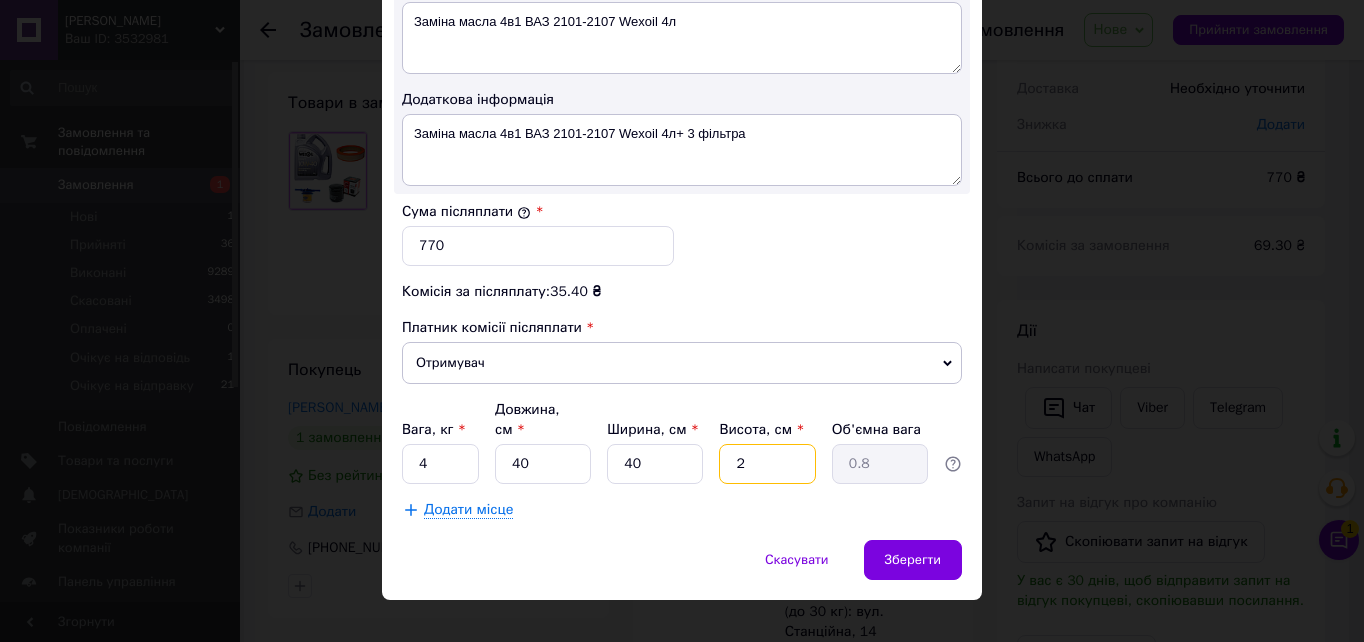 type 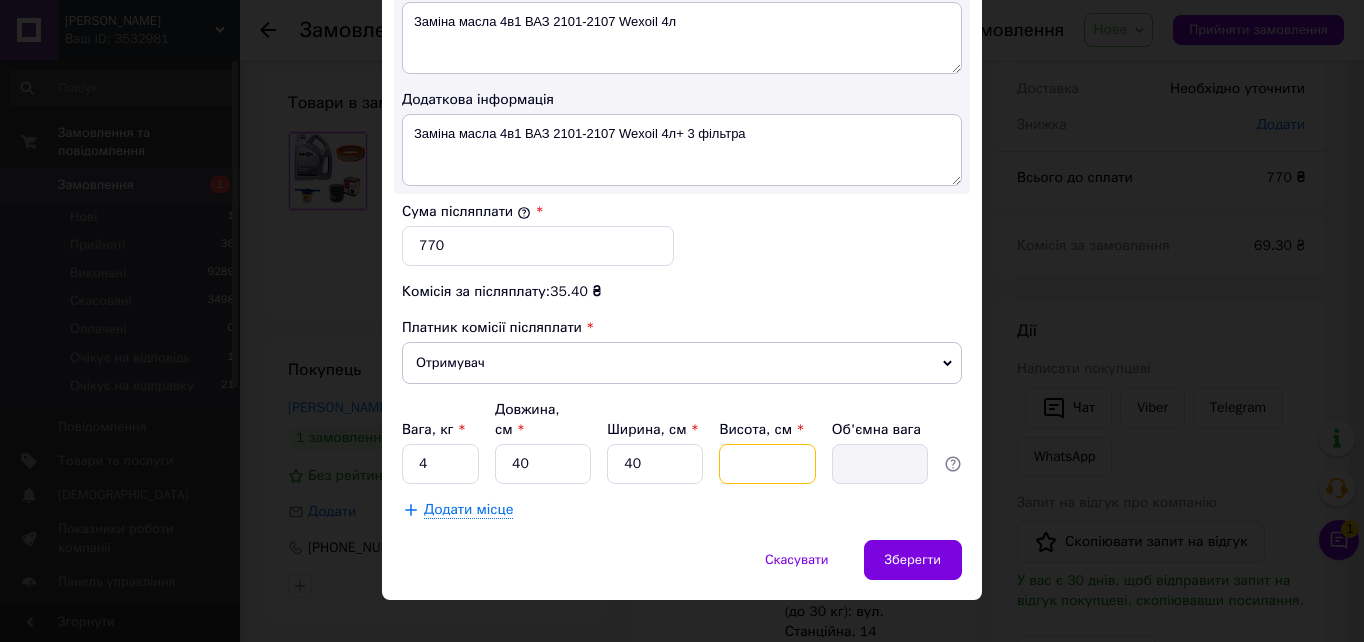 type on "1" 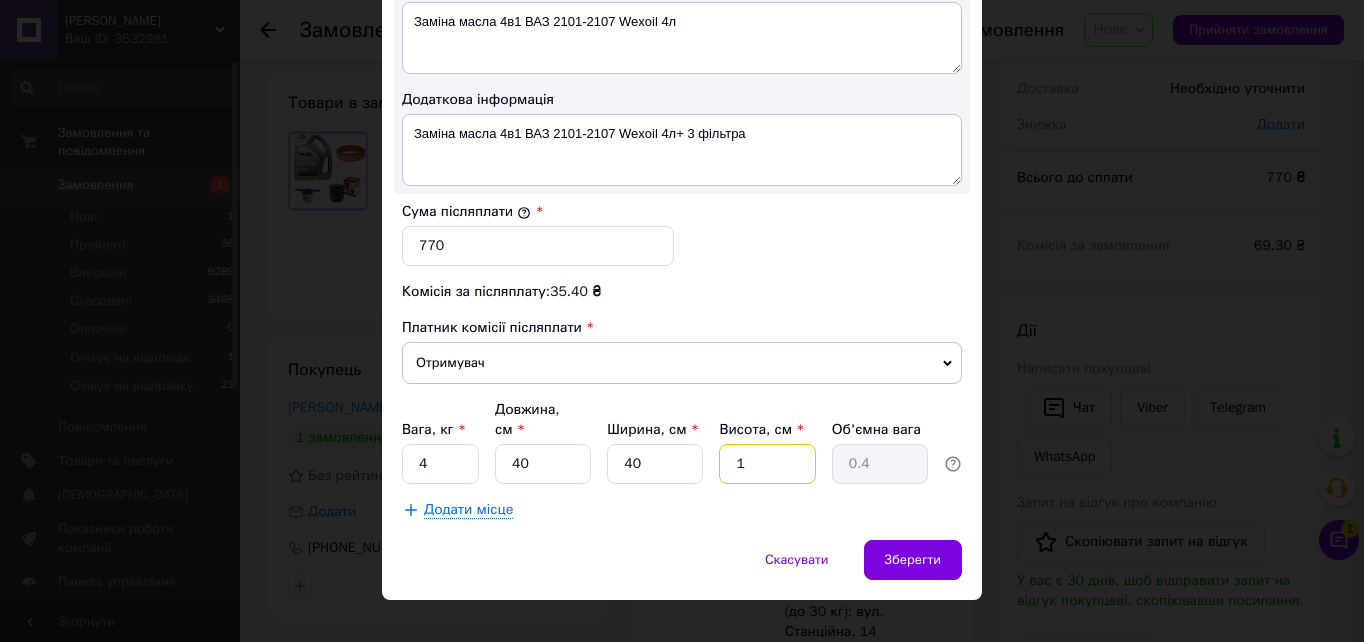 type on "15" 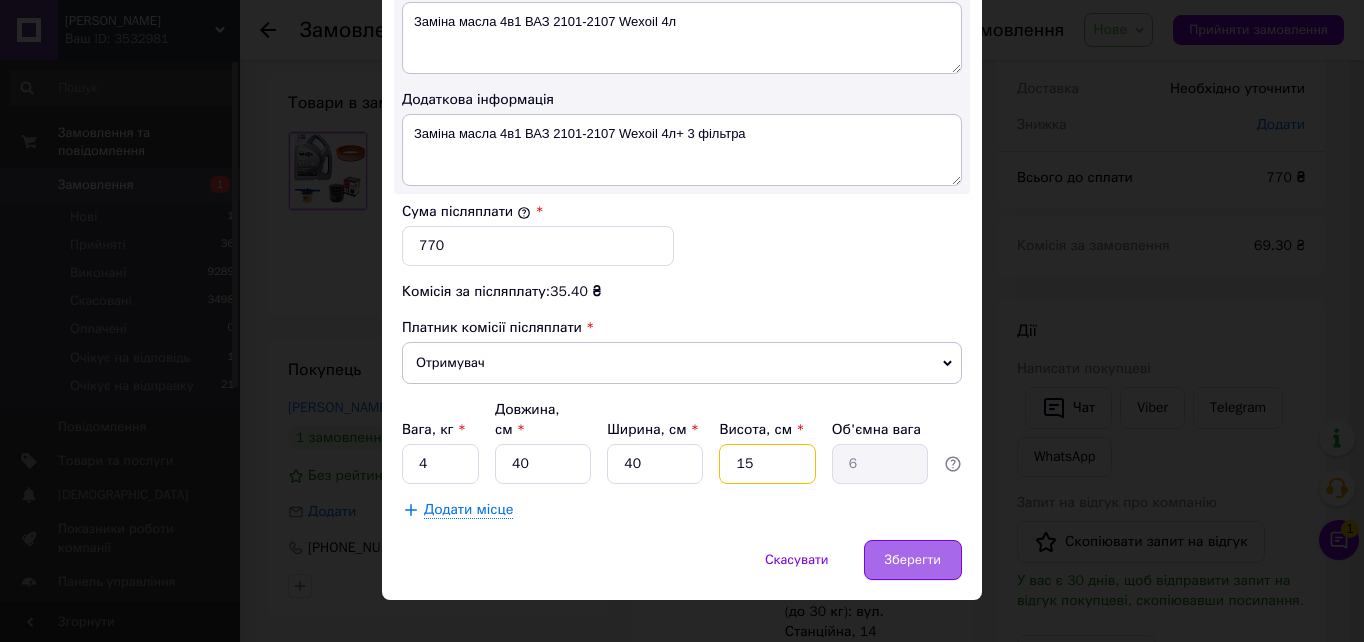 type on "15" 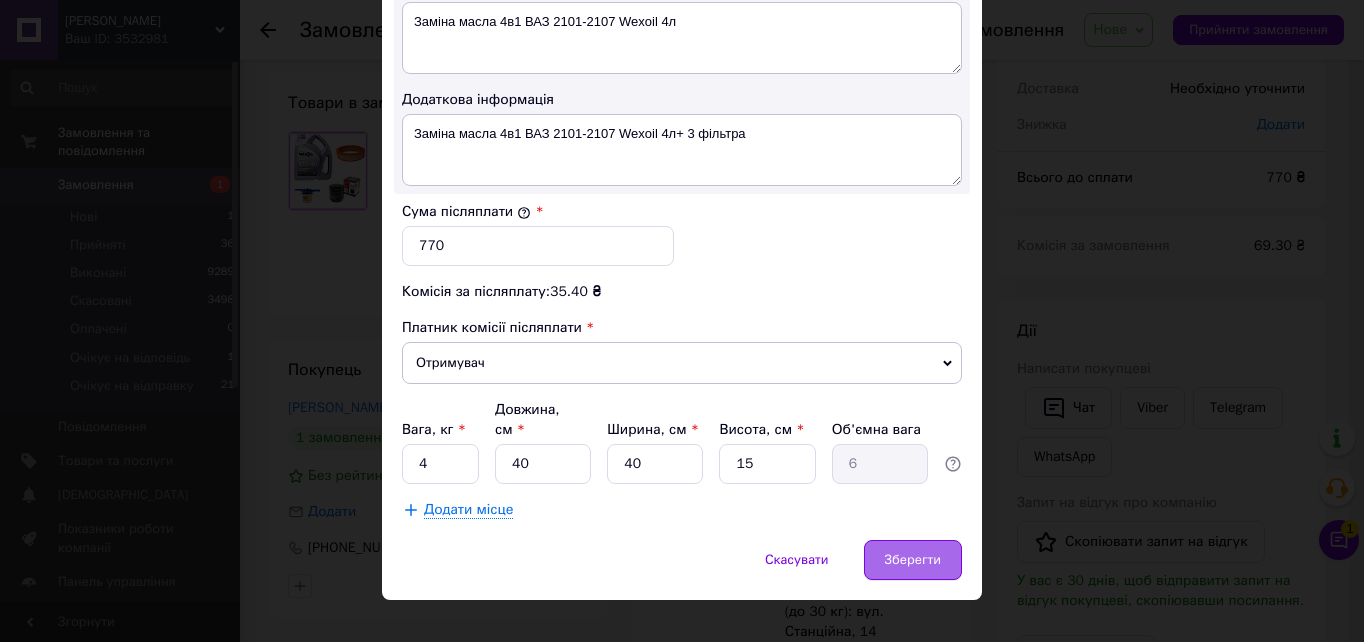 click on "Зберегти" at bounding box center (913, 560) 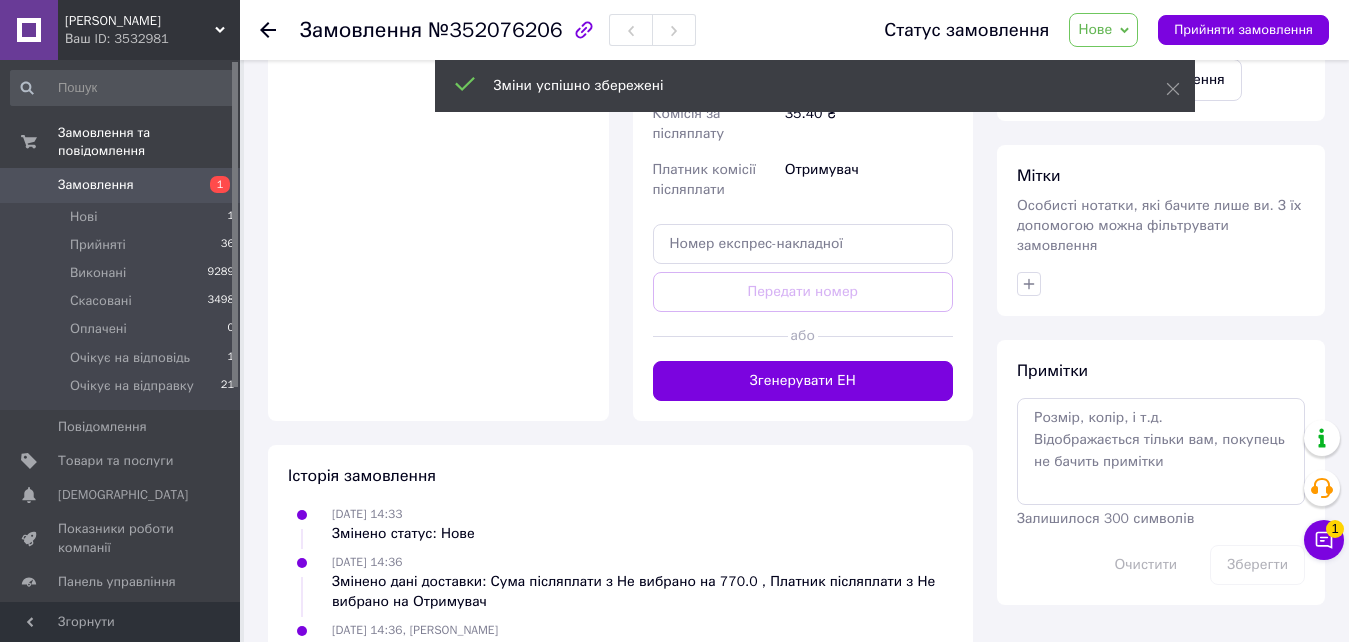 scroll, scrollTop: 800, scrollLeft: 0, axis: vertical 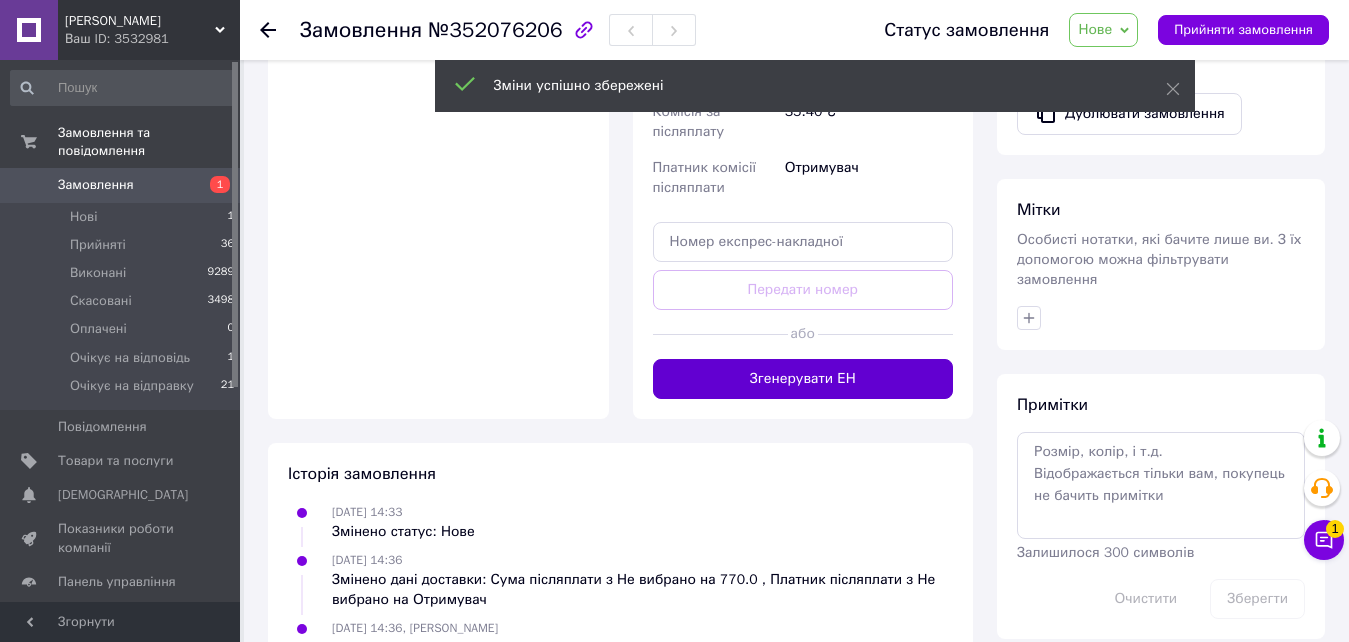 click on "Згенерувати ЕН" at bounding box center [803, 379] 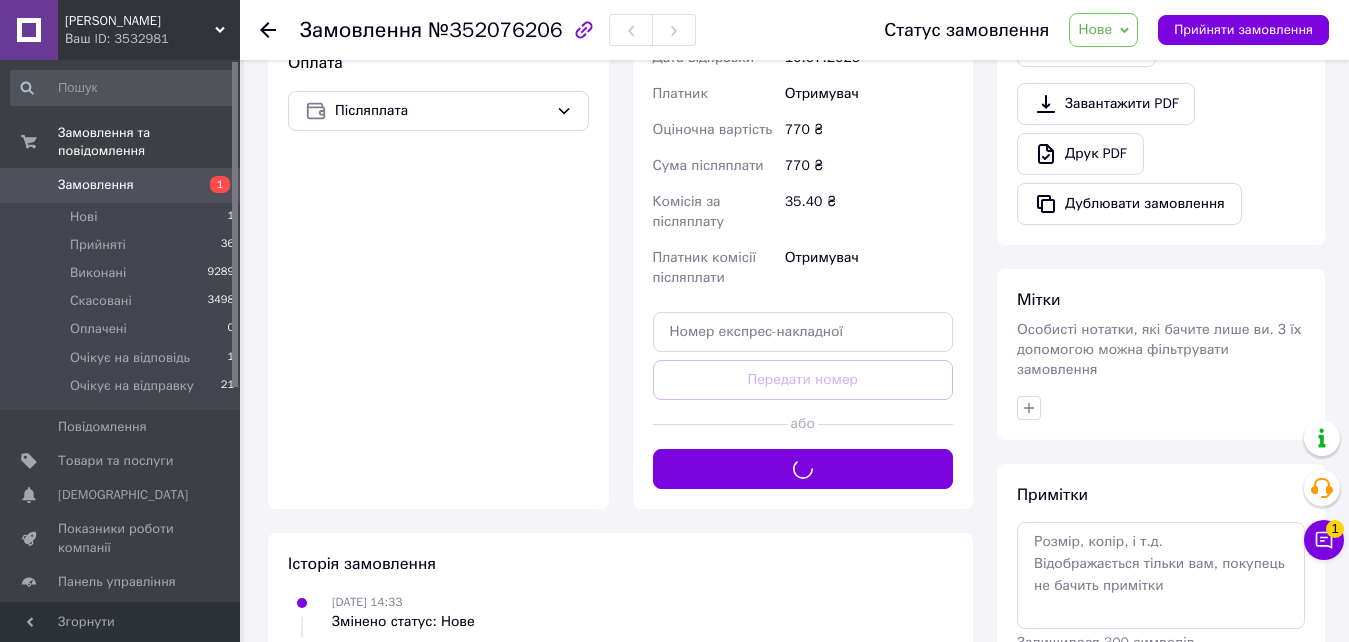 scroll, scrollTop: 600, scrollLeft: 0, axis: vertical 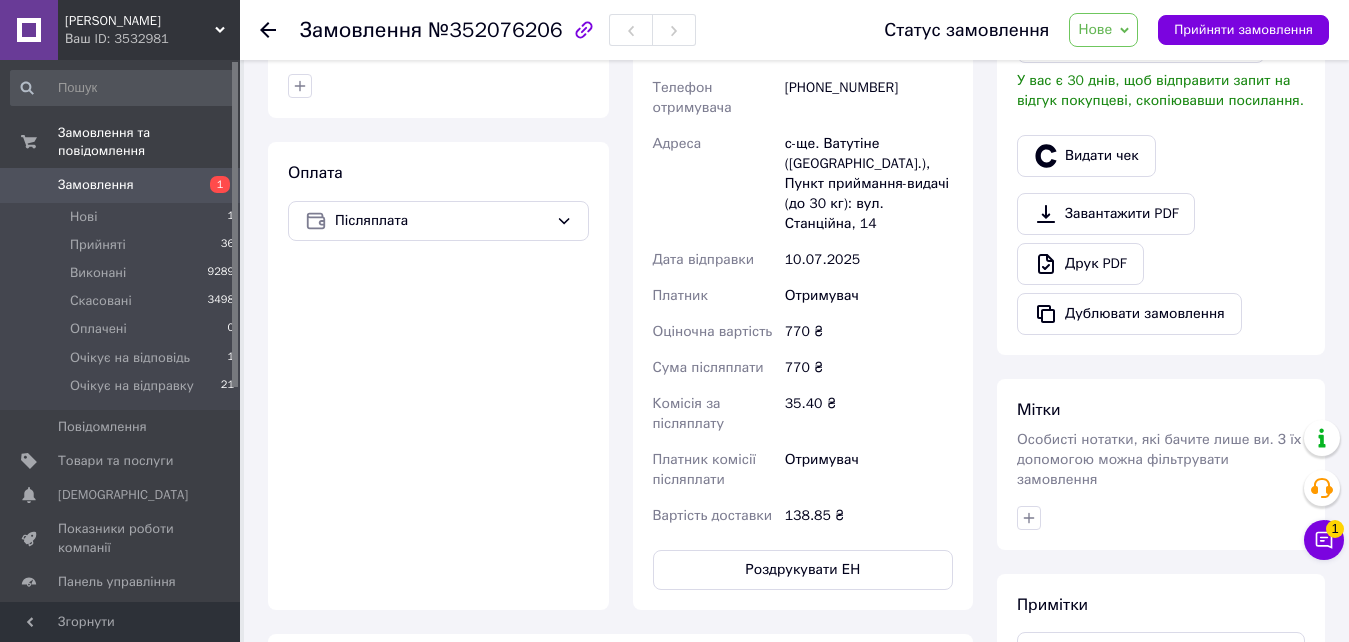click on "Нове" at bounding box center (1095, 29) 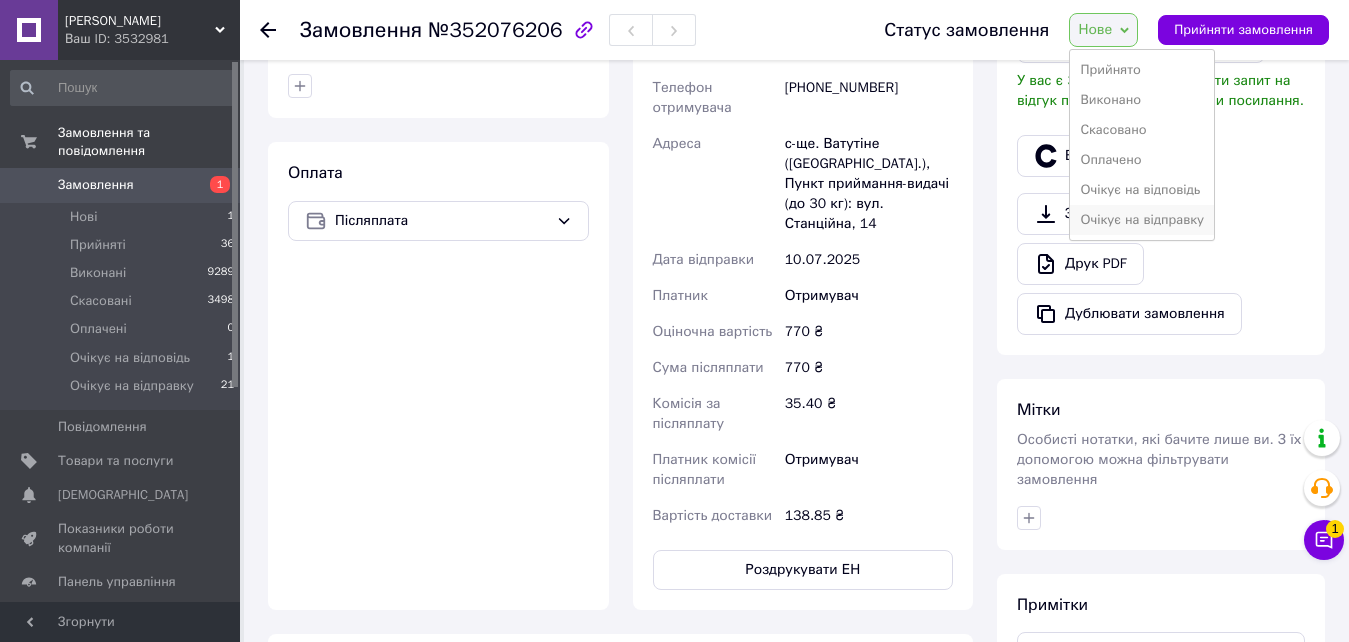 click on "Очікує на відправку" at bounding box center [1142, 220] 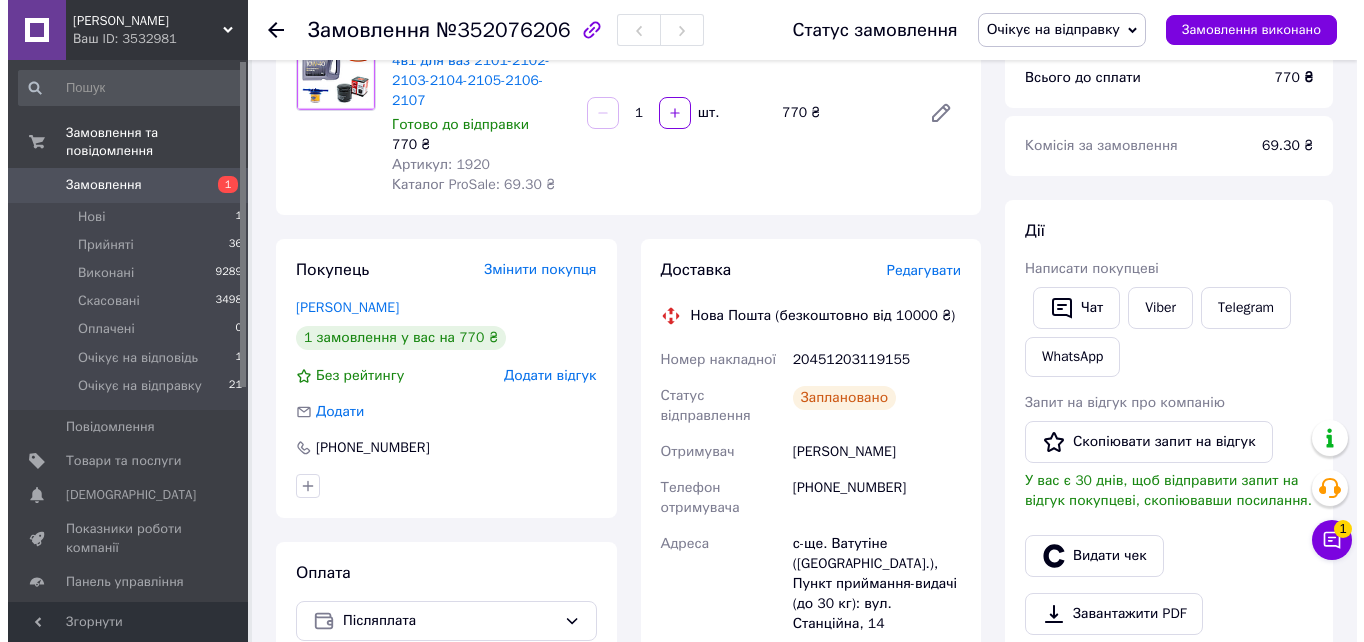 scroll, scrollTop: 0, scrollLeft: 0, axis: both 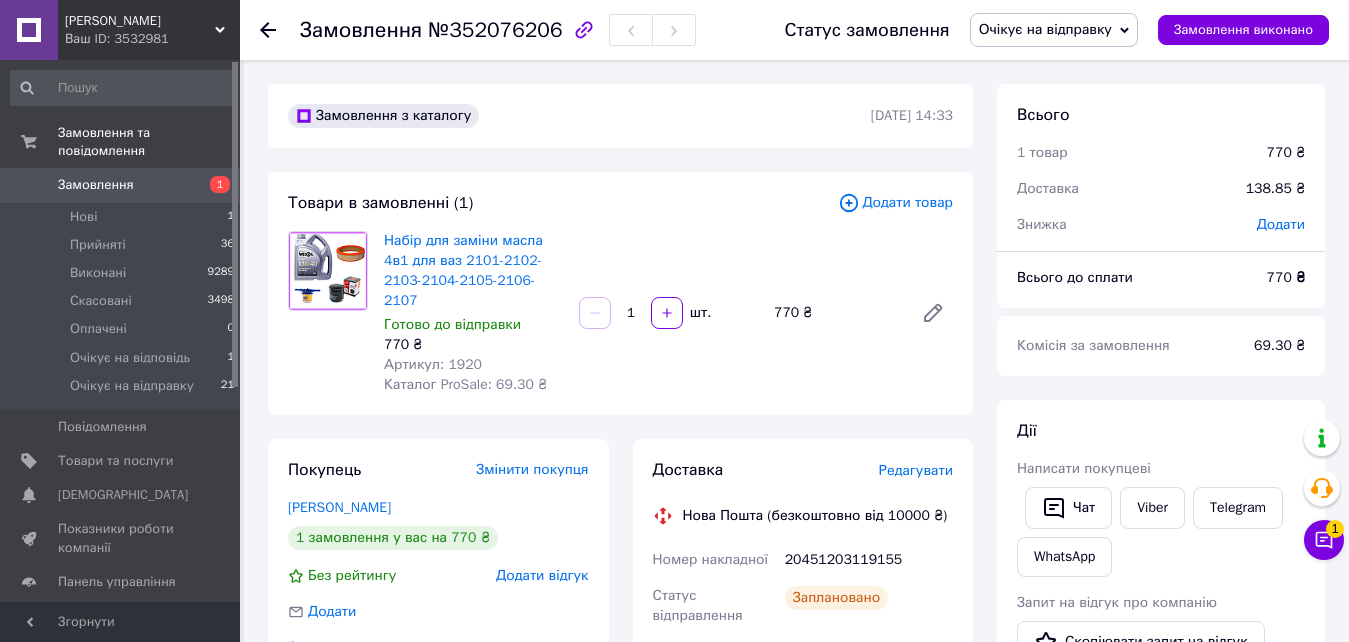 drag, startPoint x: 120, startPoint y: 195, endPoint x: 115, endPoint y: 175, distance: 20.615528 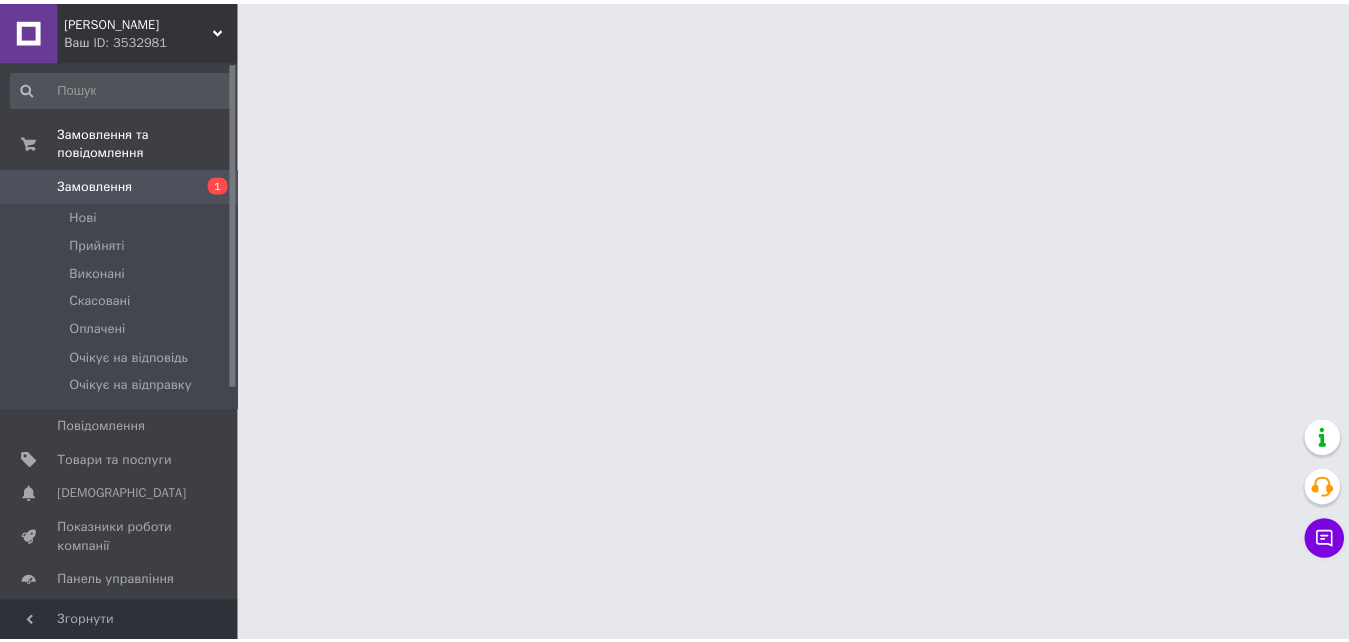 scroll, scrollTop: 0, scrollLeft: 0, axis: both 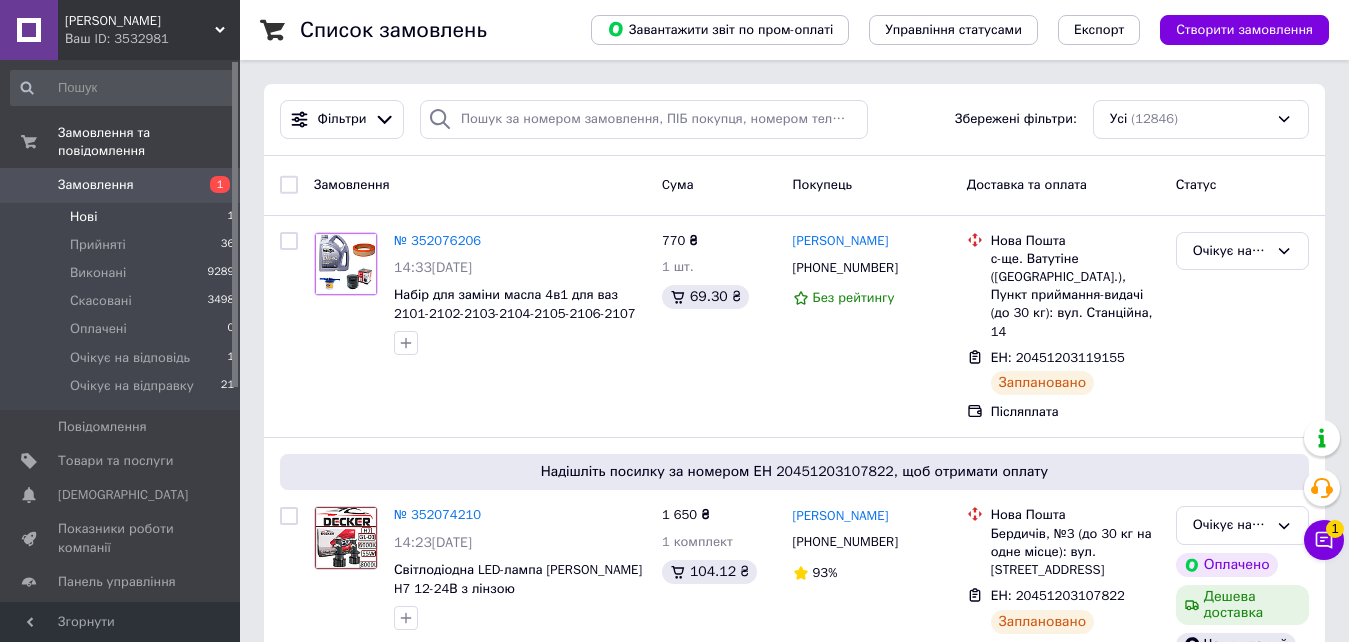 click on "Нові" at bounding box center [83, 217] 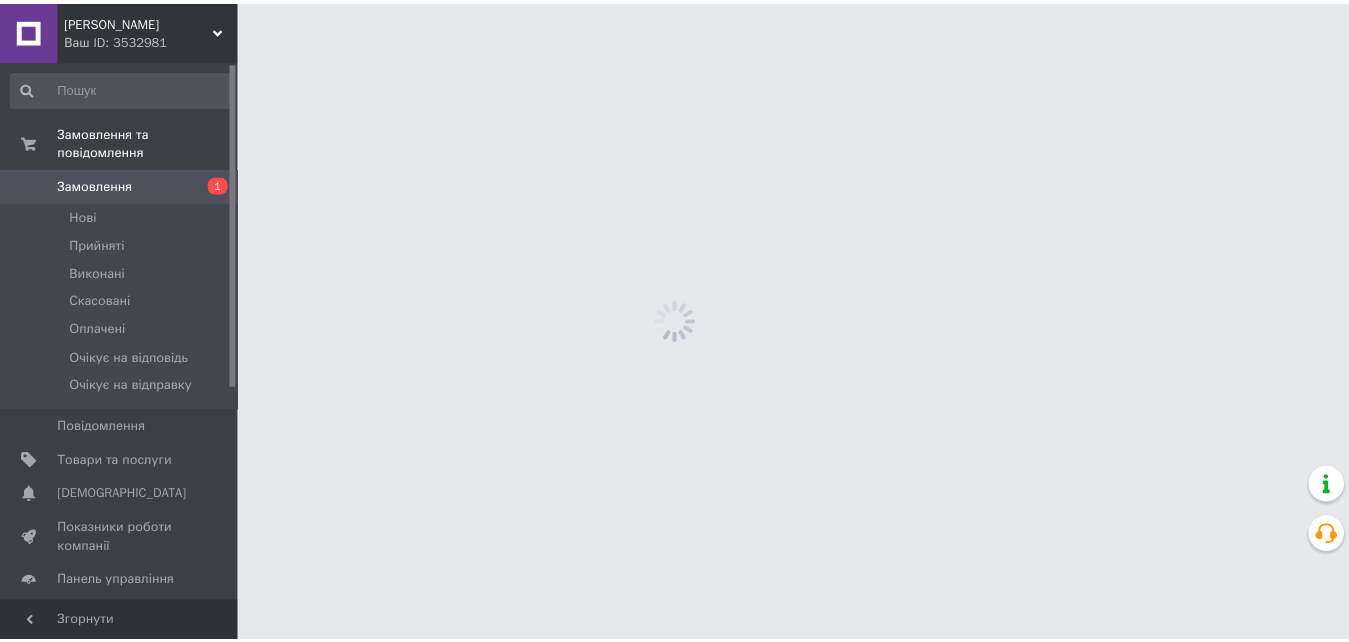 scroll, scrollTop: 0, scrollLeft: 0, axis: both 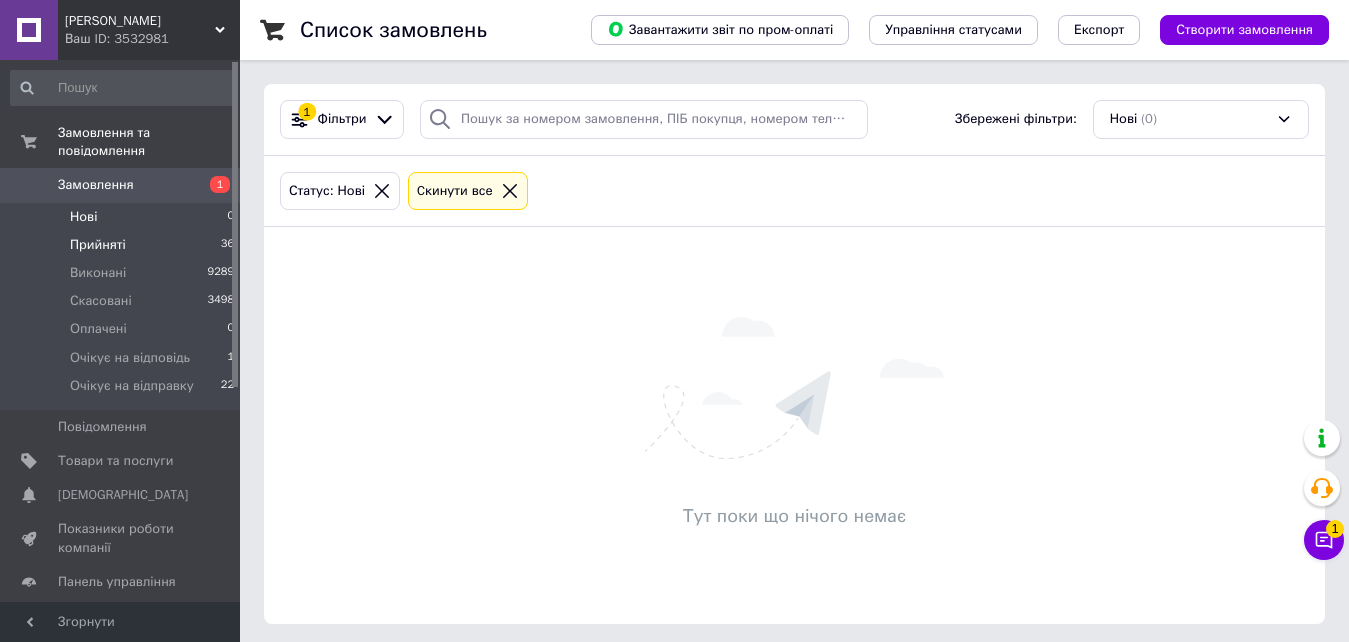 click on "Прийняті" at bounding box center [98, 245] 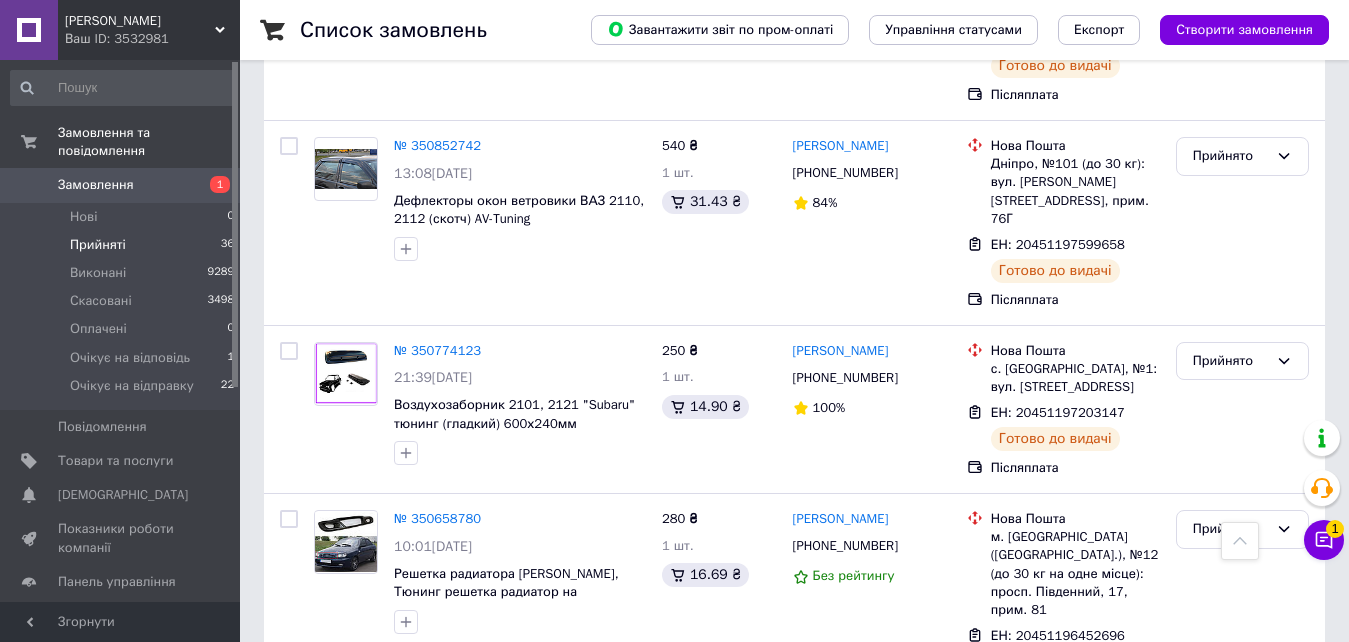 scroll, scrollTop: 6557, scrollLeft: 0, axis: vertical 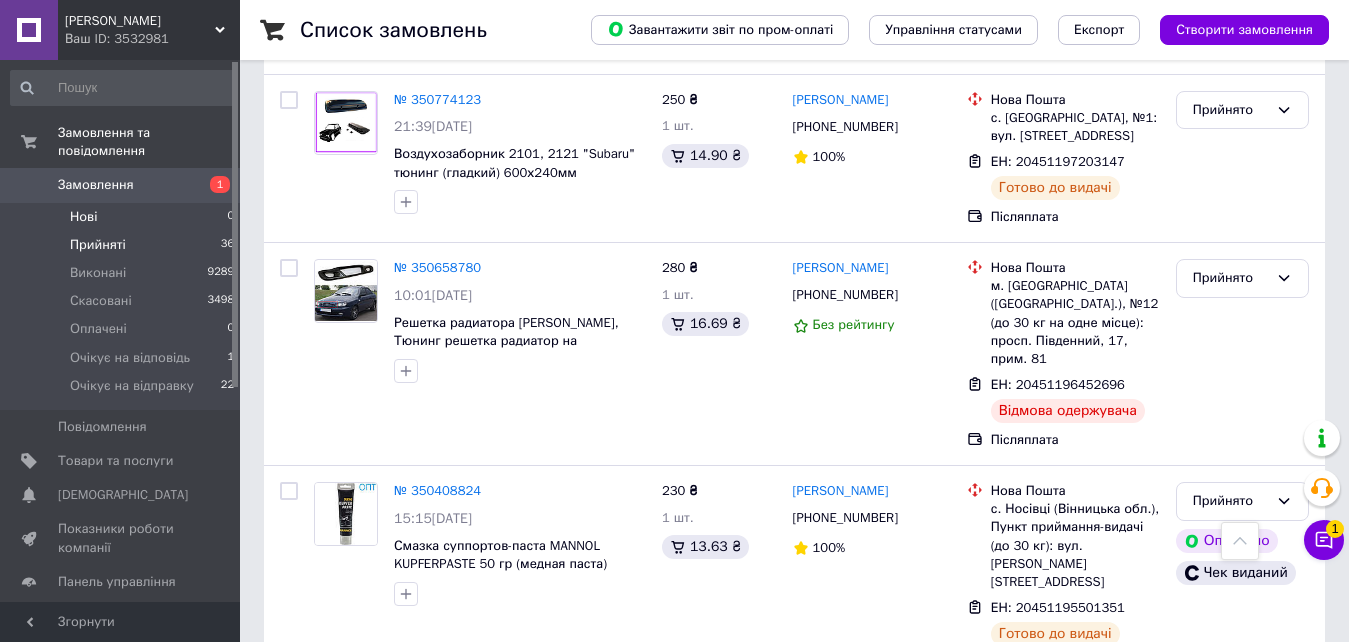click on "Нові 0" at bounding box center (123, 217) 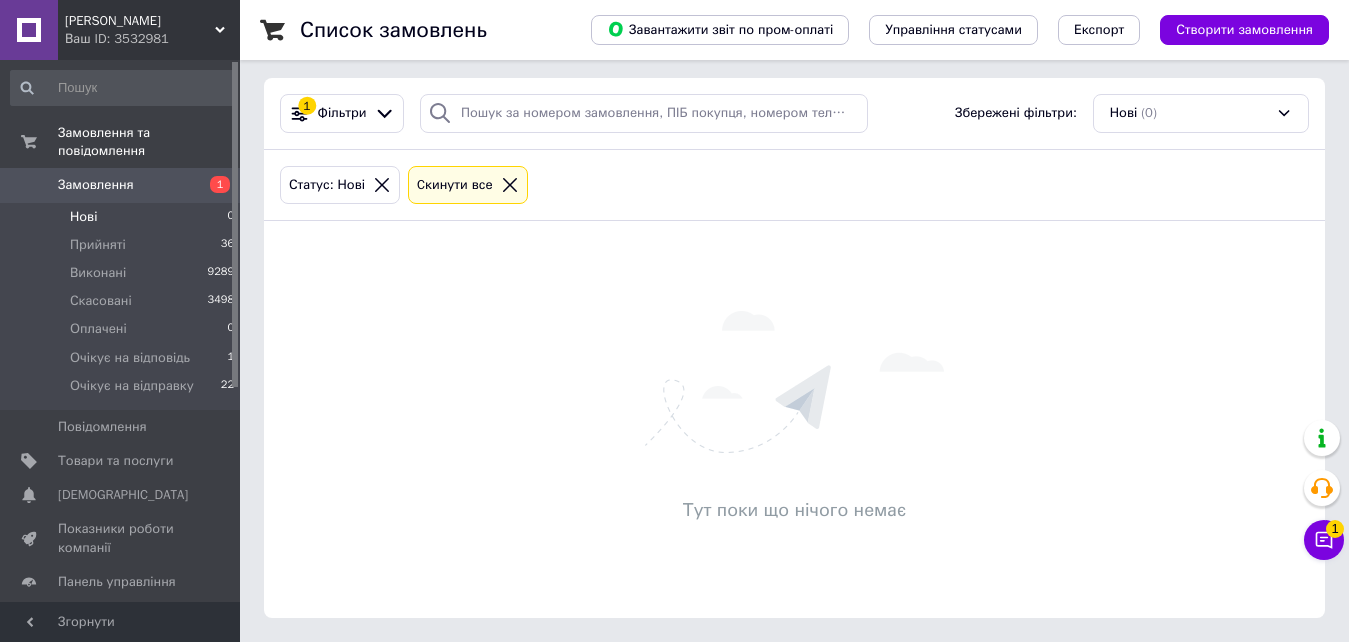 scroll, scrollTop: 0, scrollLeft: 0, axis: both 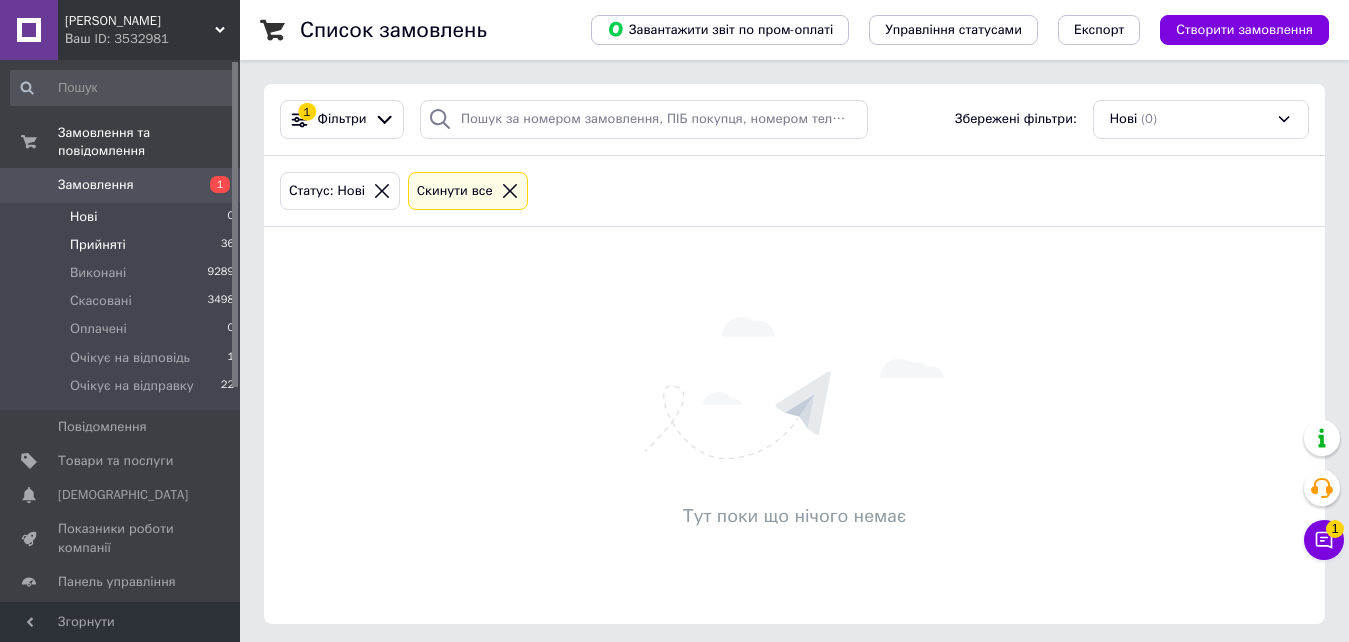 click on "Прийняті" at bounding box center (98, 245) 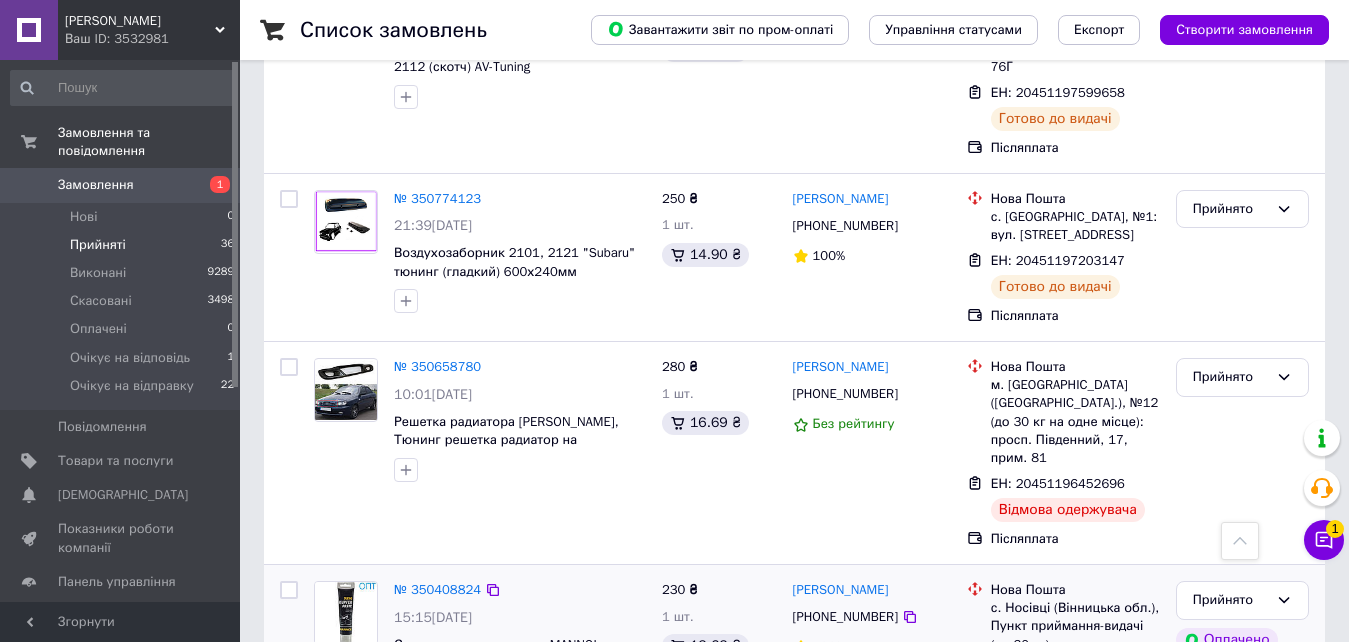 scroll, scrollTop: 6557, scrollLeft: 0, axis: vertical 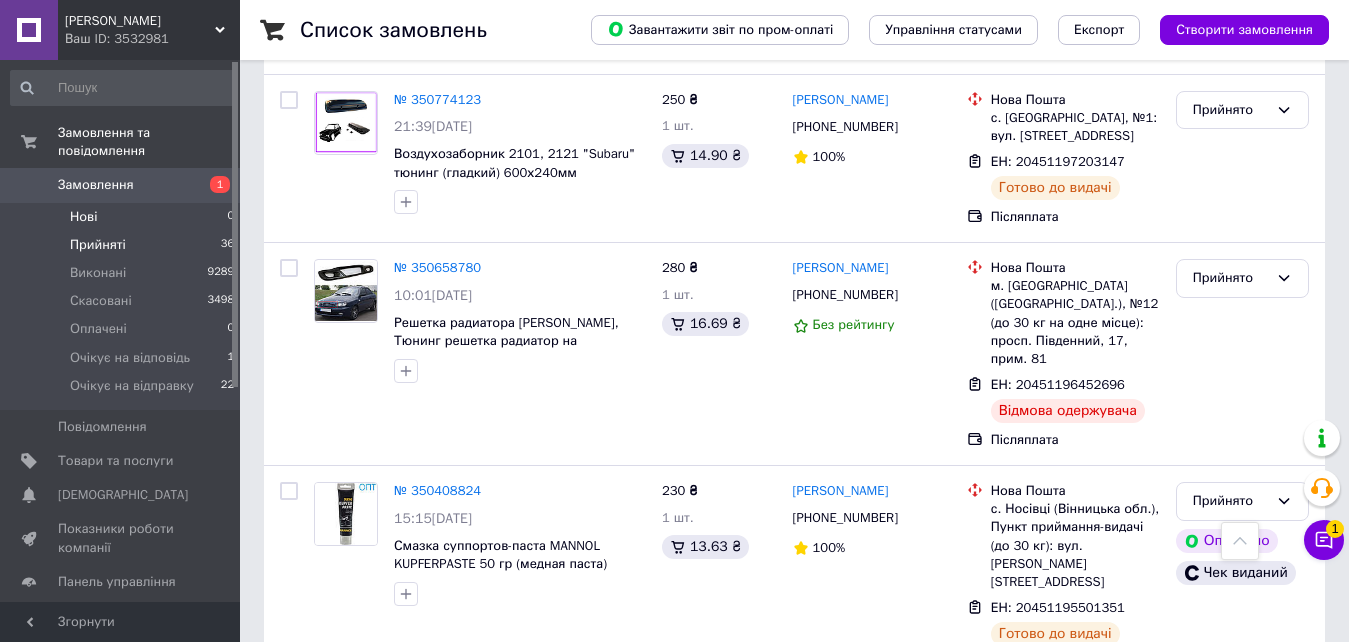 click on "Нові 0" at bounding box center (123, 217) 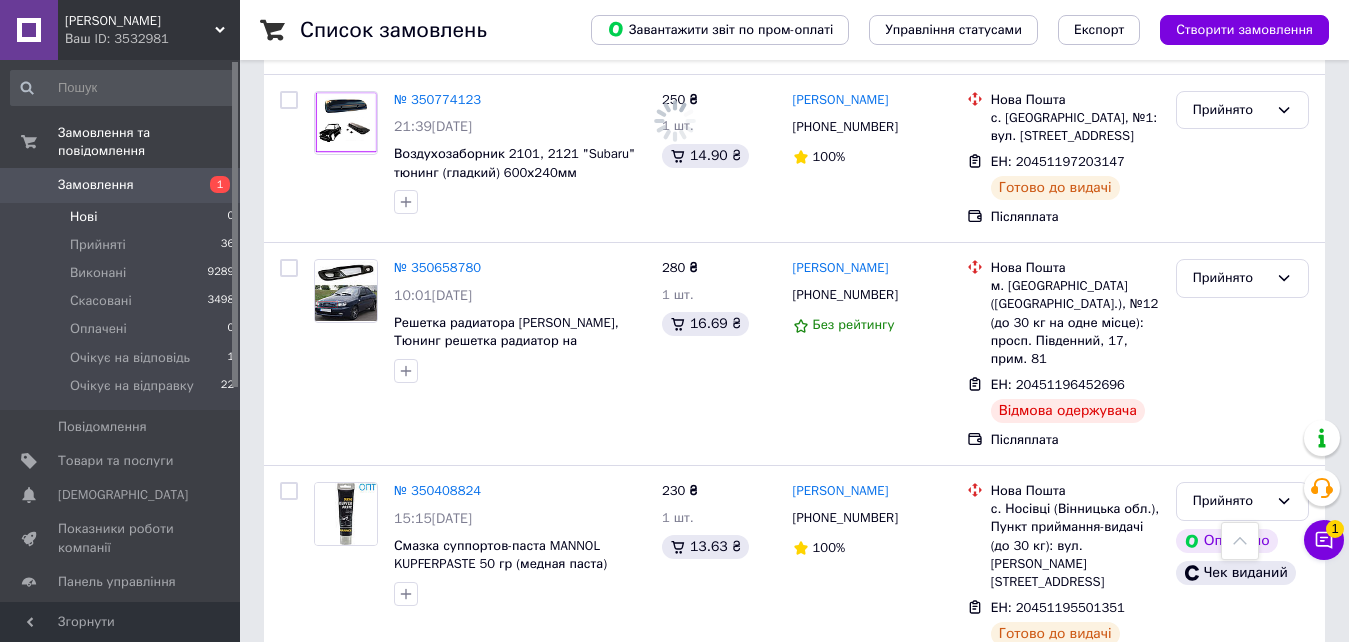scroll, scrollTop: 0, scrollLeft: 0, axis: both 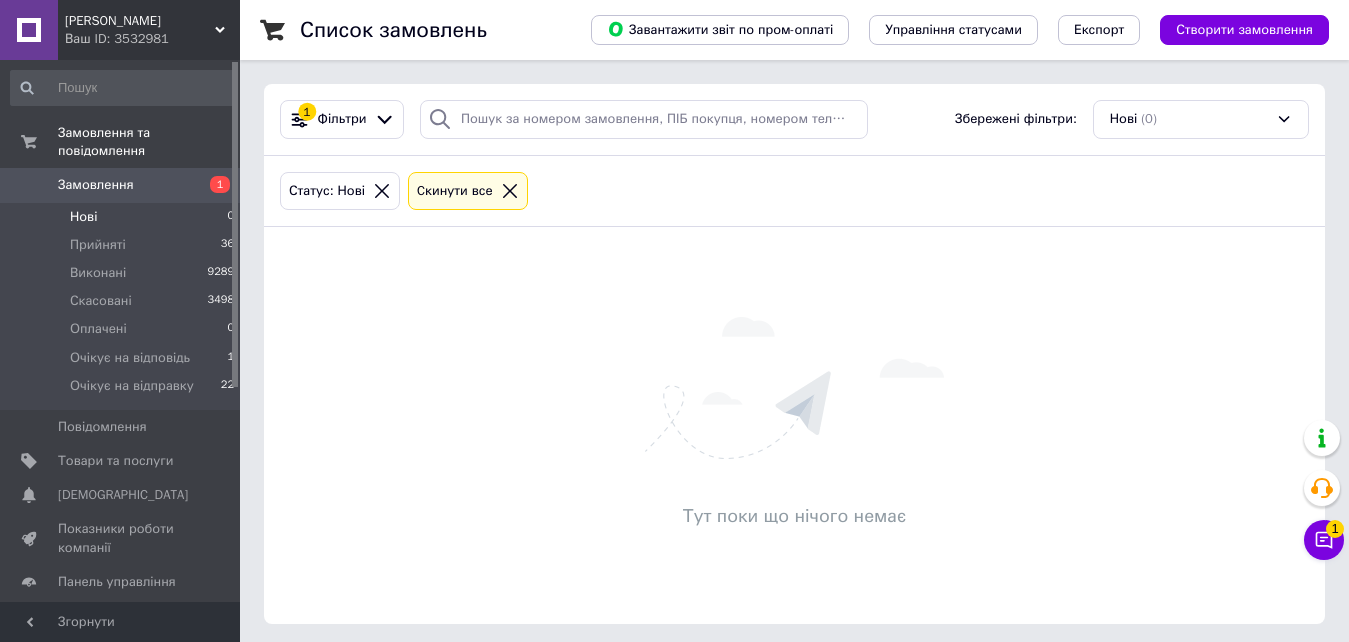 click on "Нові 0" at bounding box center (123, 217) 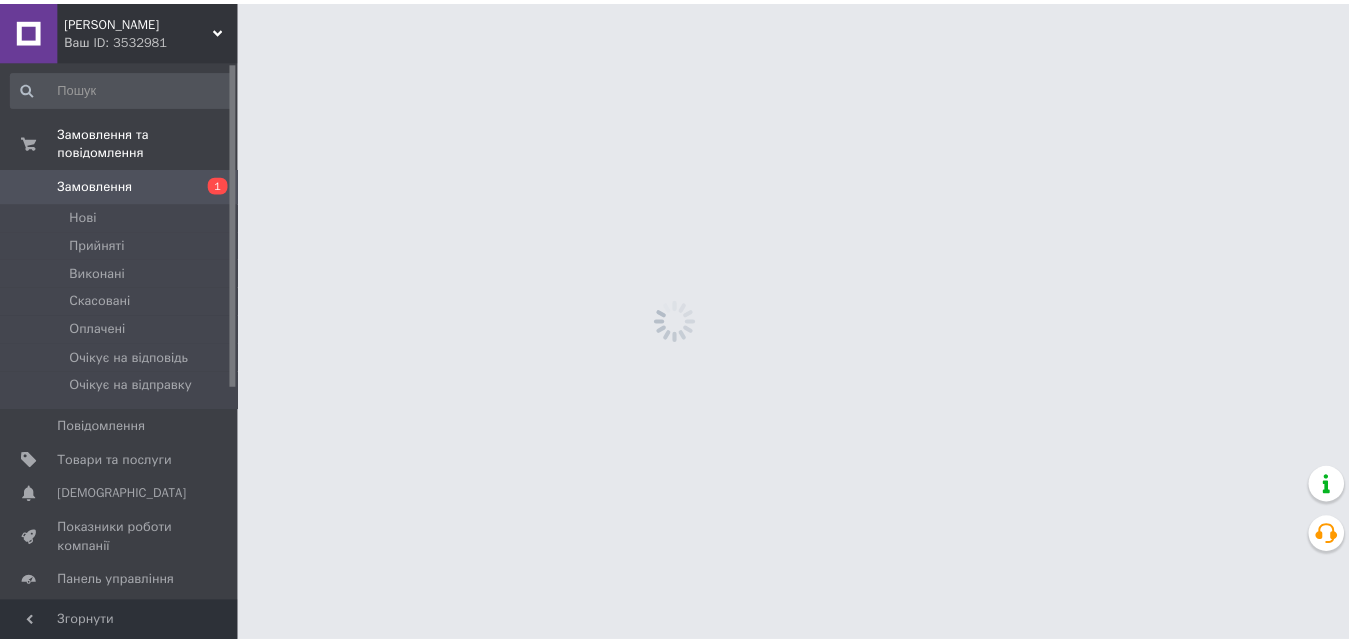 scroll, scrollTop: 0, scrollLeft: 0, axis: both 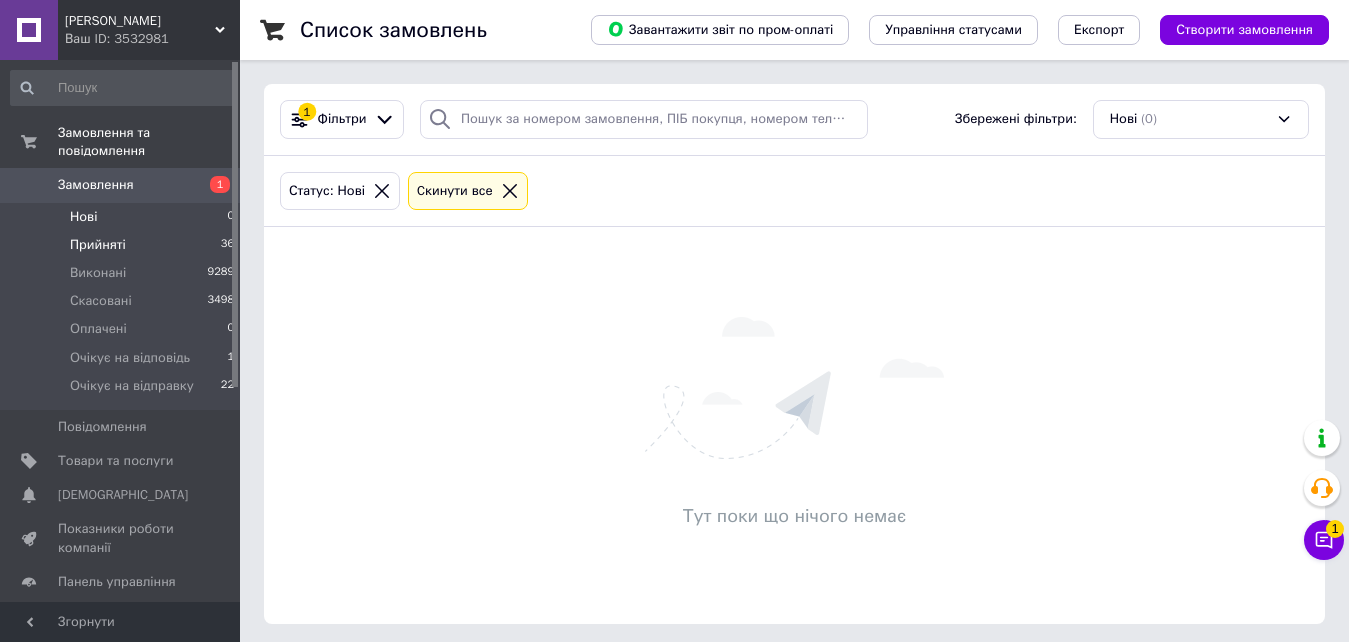 click on "Прийняті" at bounding box center [98, 245] 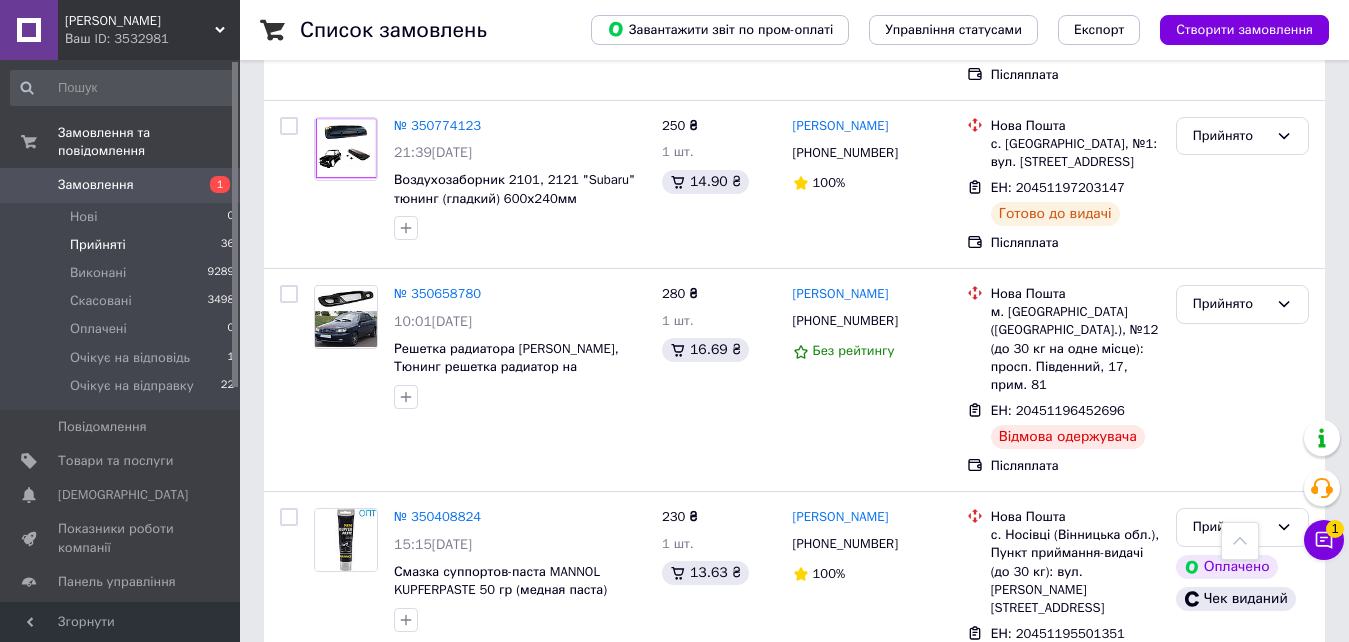 scroll, scrollTop: 6557, scrollLeft: 0, axis: vertical 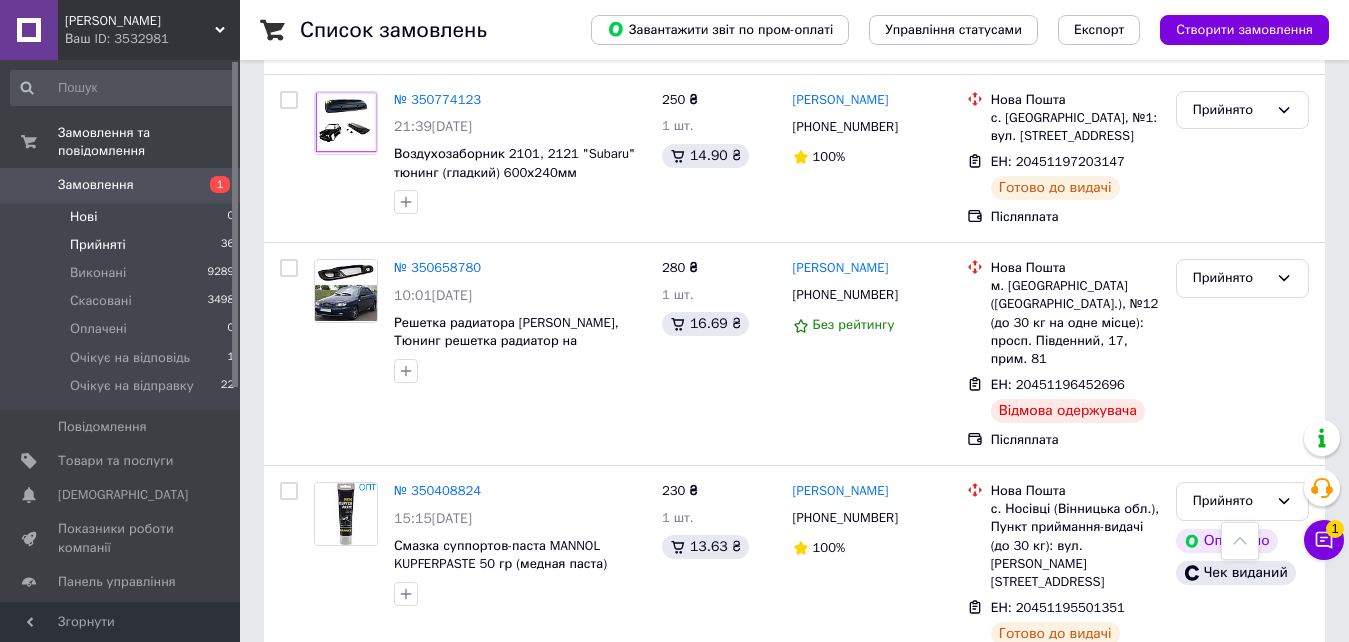 click on "Нові 0" at bounding box center (123, 217) 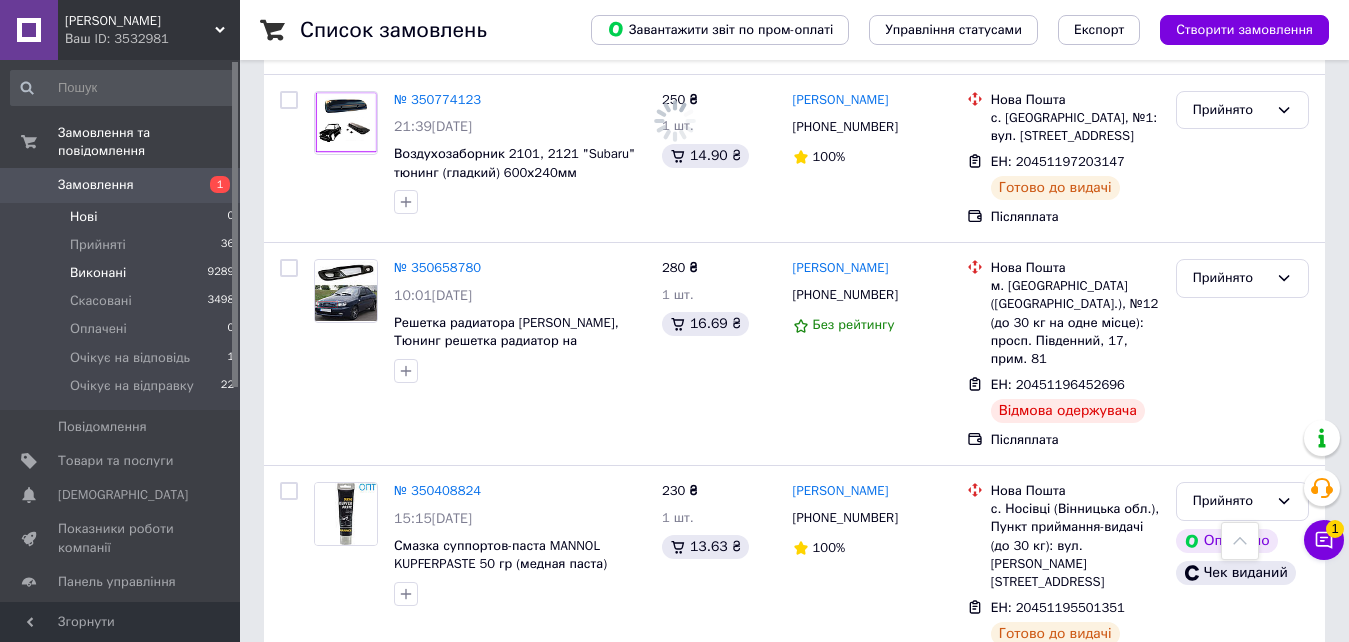 scroll, scrollTop: 0, scrollLeft: 0, axis: both 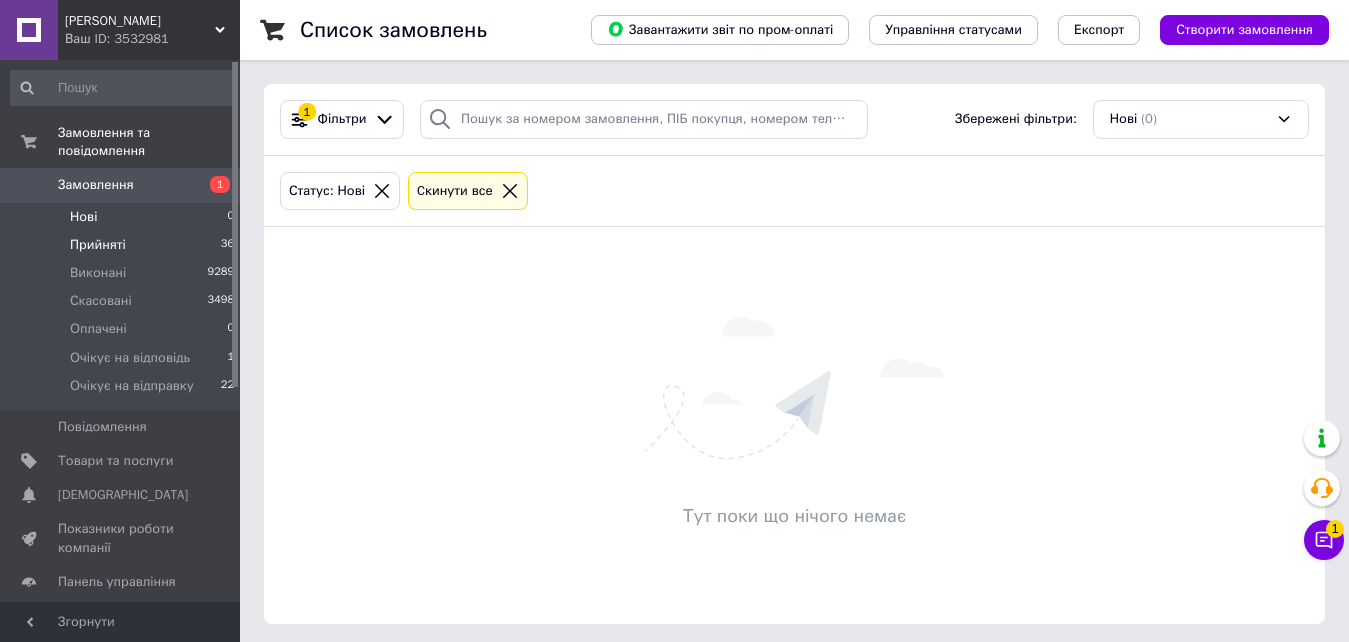 click on "Прийняті" at bounding box center (98, 245) 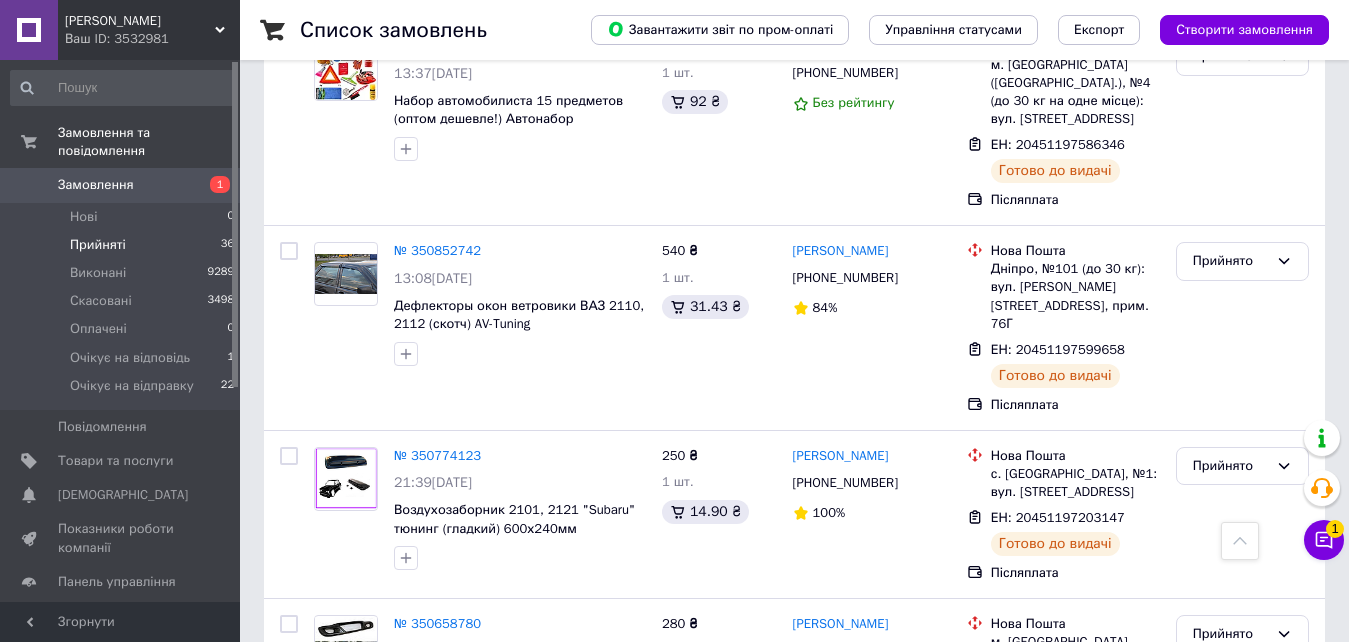 scroll, scrollTop: 6557, scrollLeft: 0, axis: vertical 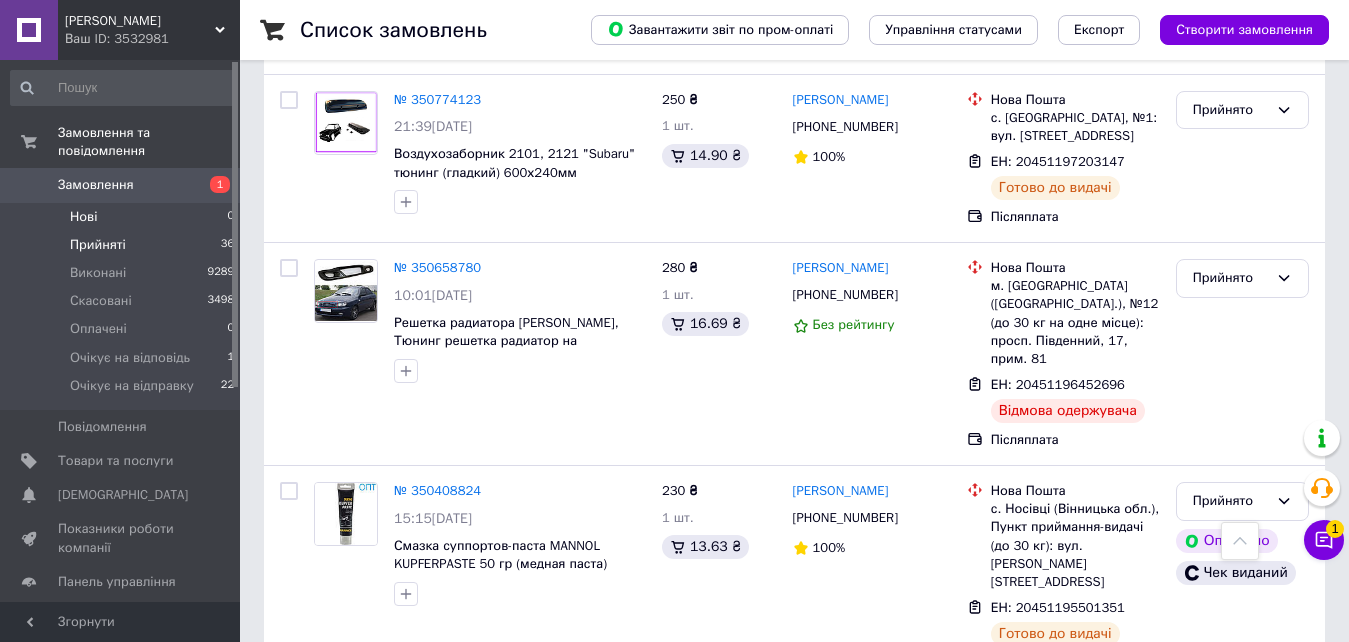 click on "Нові" at bounding box center [83, 217] 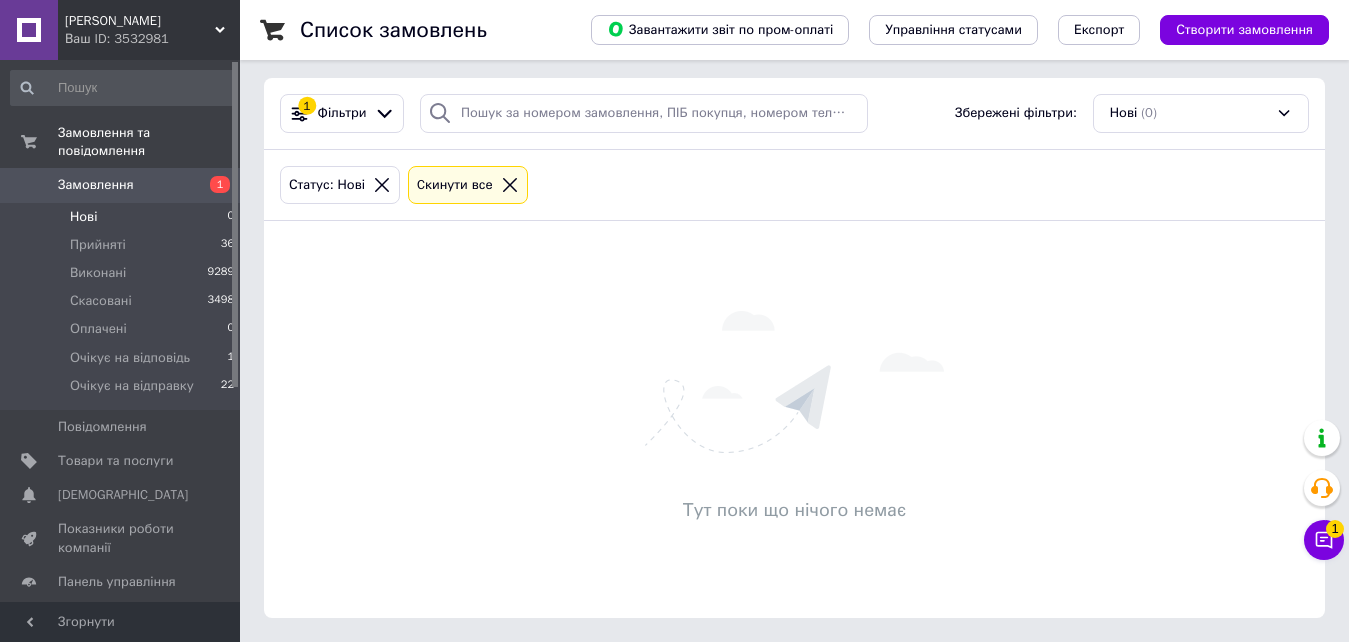 scroll, scrollTop: 0, scrollLeft: 0, axis: both 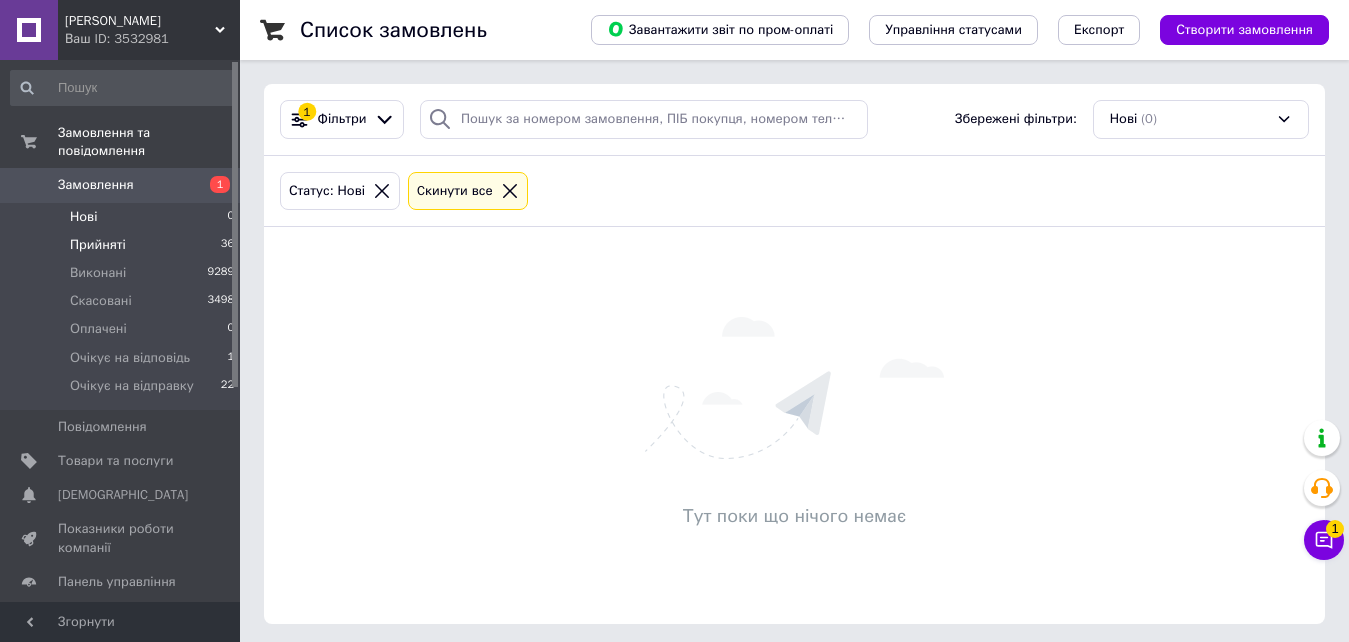 click on "Прийняті 36" at bounding box center [123, 245] 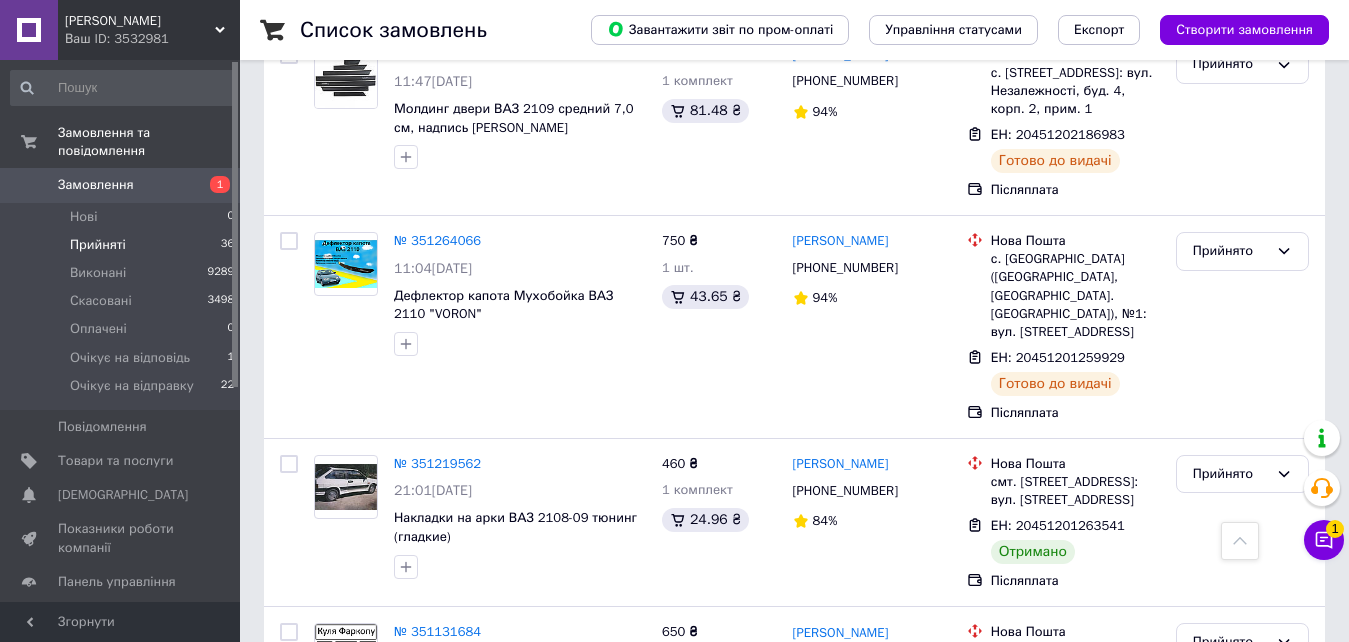 scroll, scrollTop: 5400, scrollLeft: 0, axis: vertical 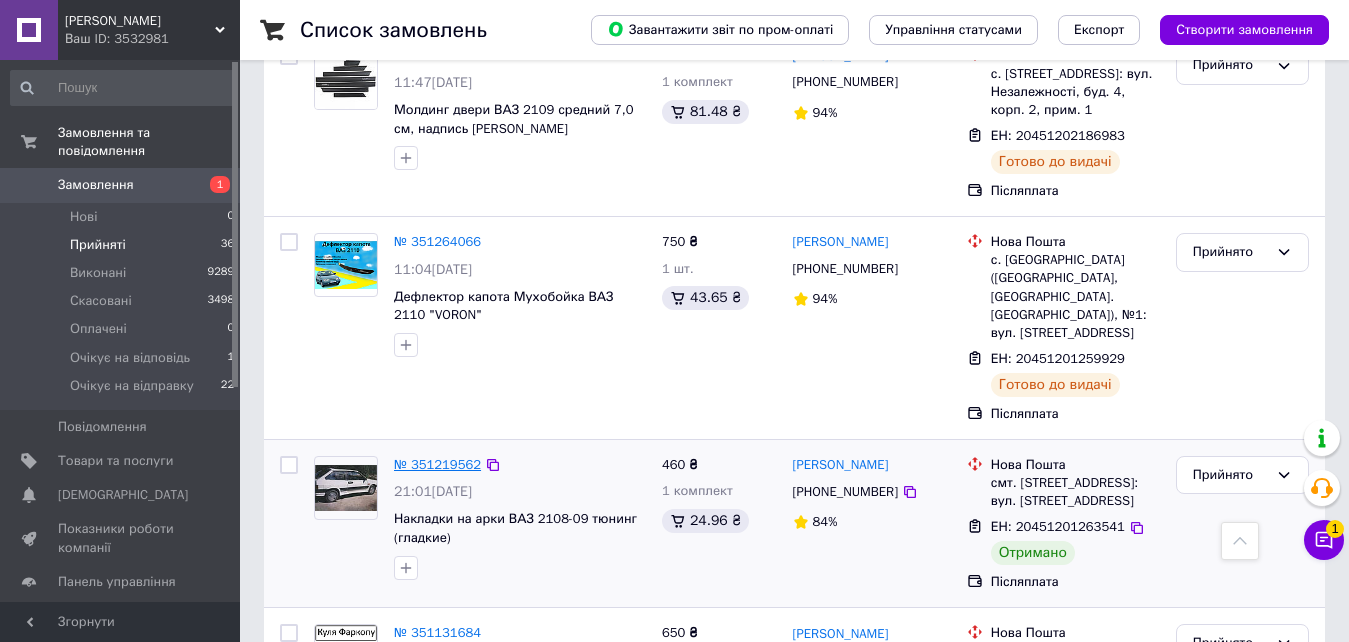 click on "№ 351219562" at bounding box center [437, 464] 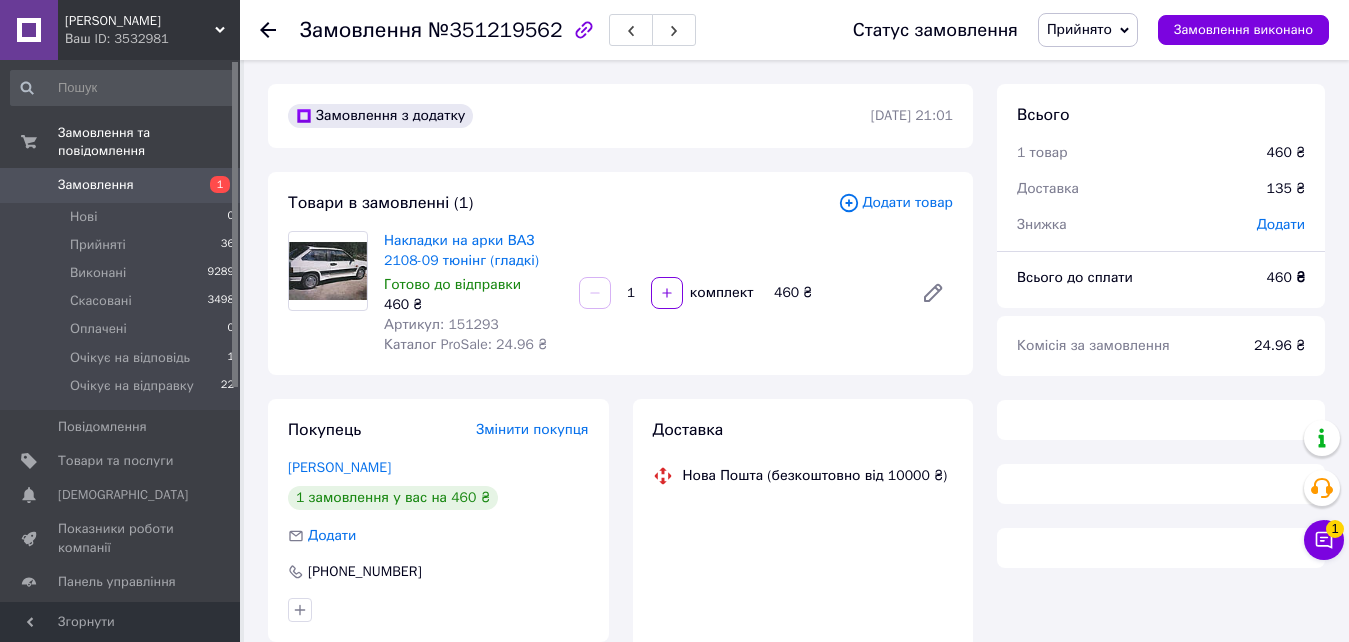 click on "Прийнято" at bounding box center (1079, 29) 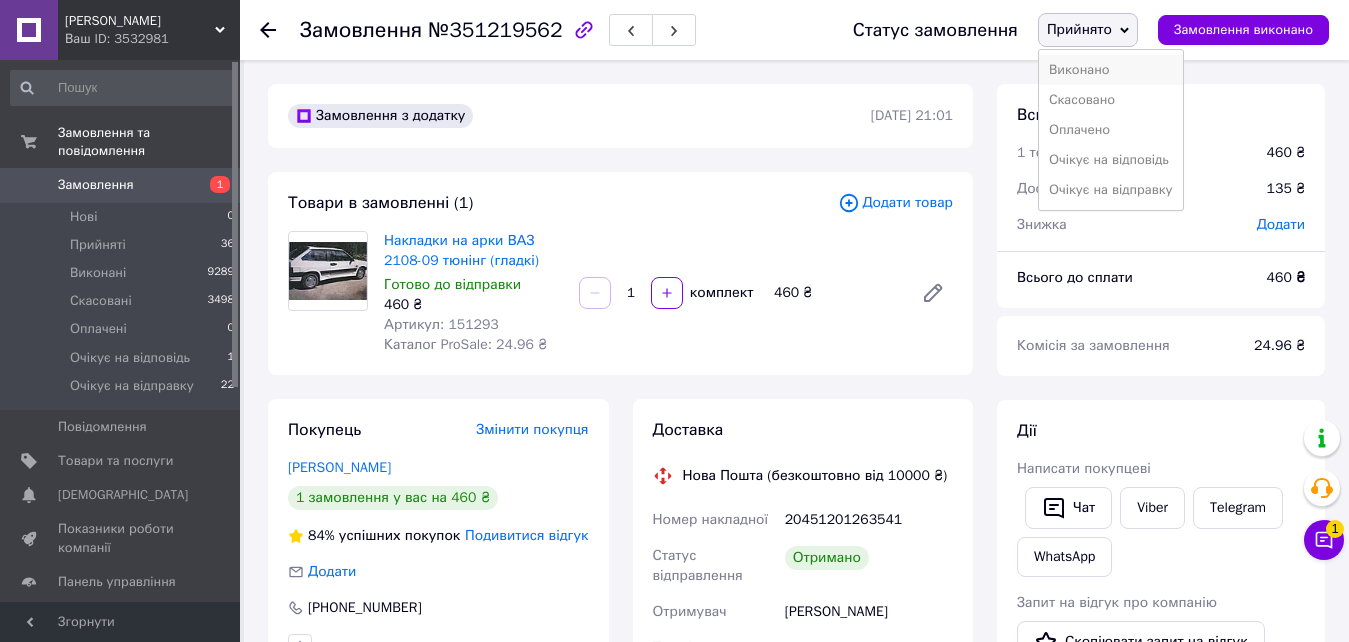 click on "Виконано" at bounding box center (1111, 70) 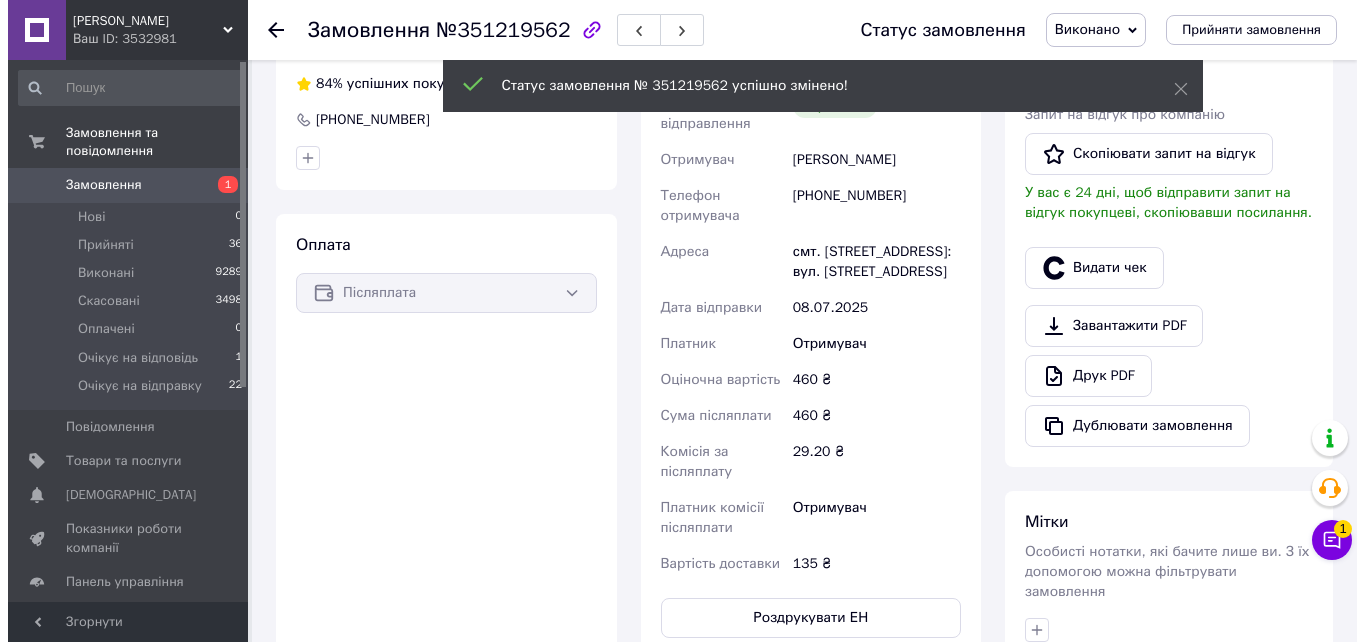 scroll, scrollTop: 500, scrollLeft: 0, axis: vertical 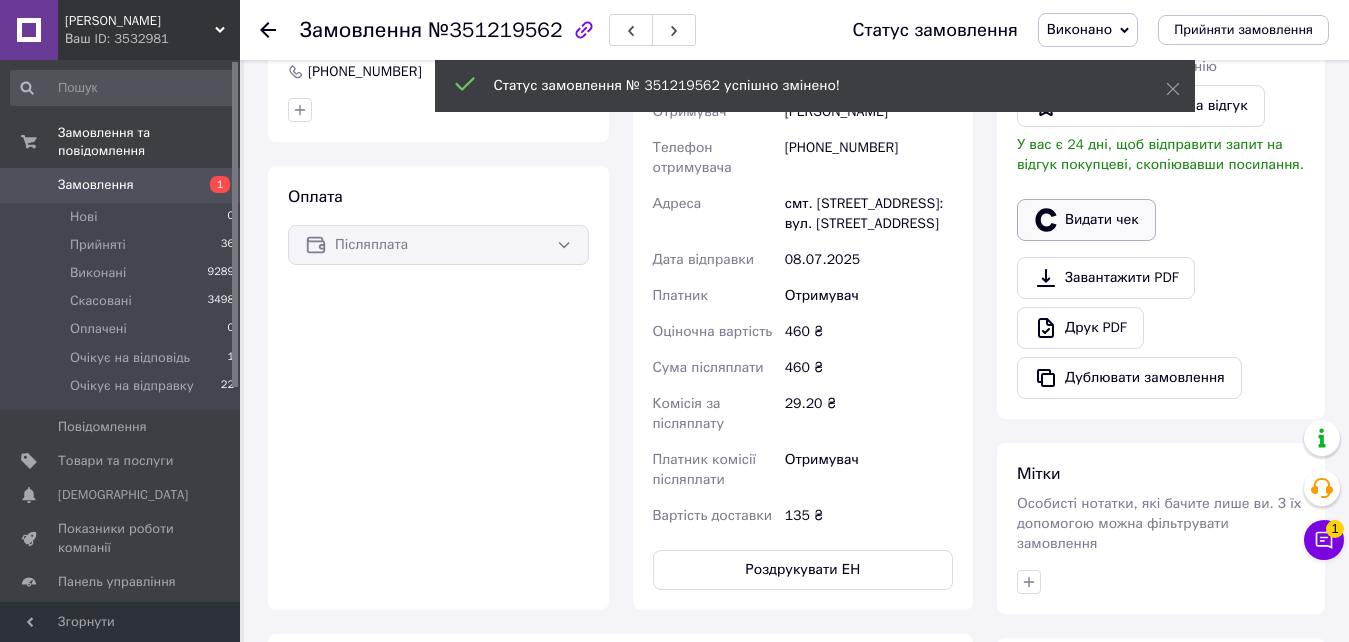 click on "Видати чек" at bounding box center [1086, 220] 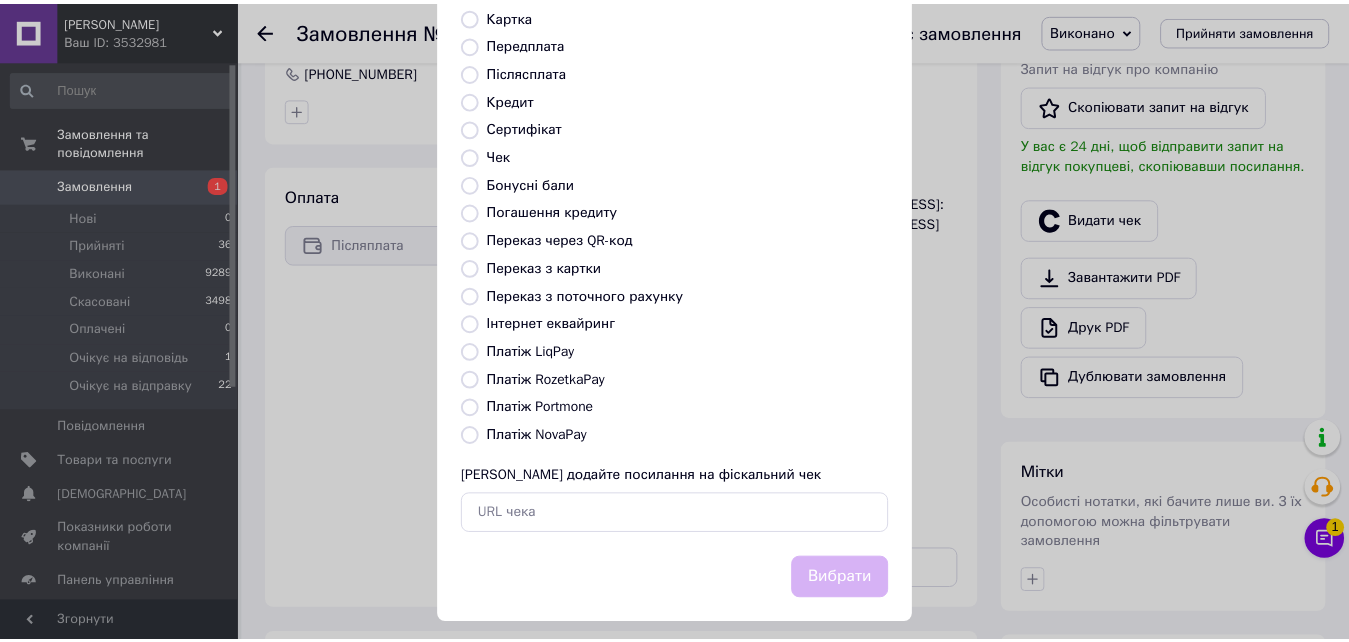 scroll, scrollTop: 200, scrollLeft: 0, axis: vertical 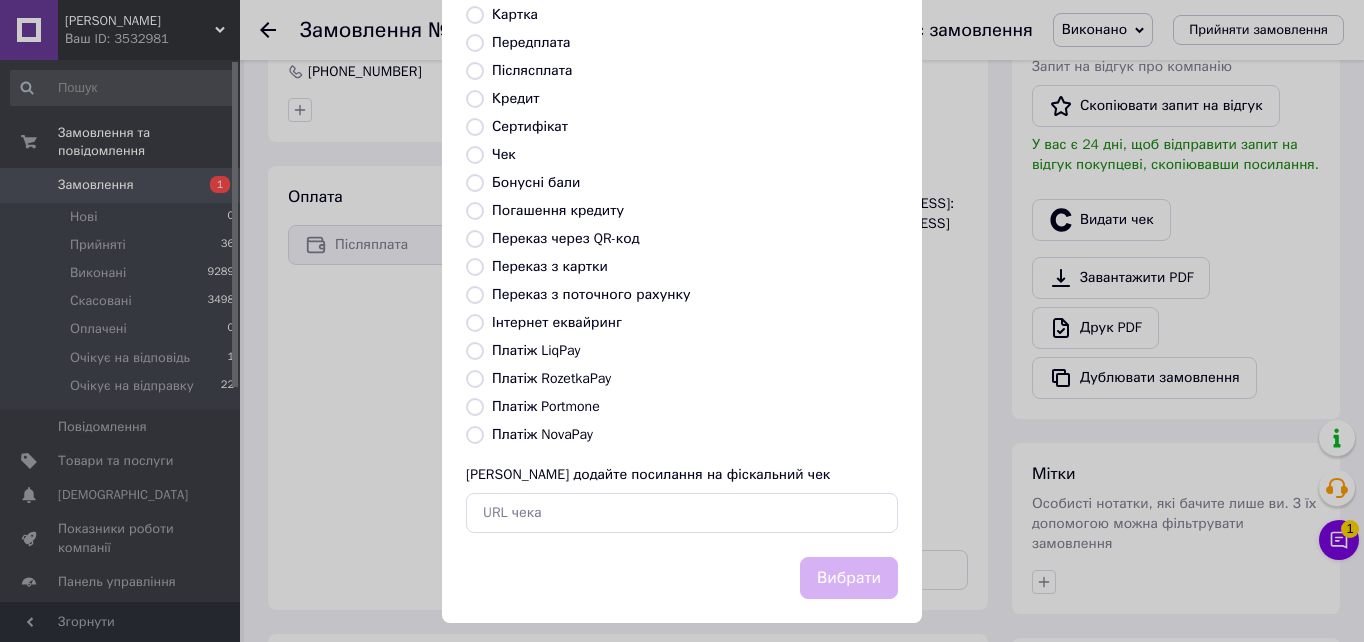 click on "Платіж NovaPay" at bounding box center [475, 435] 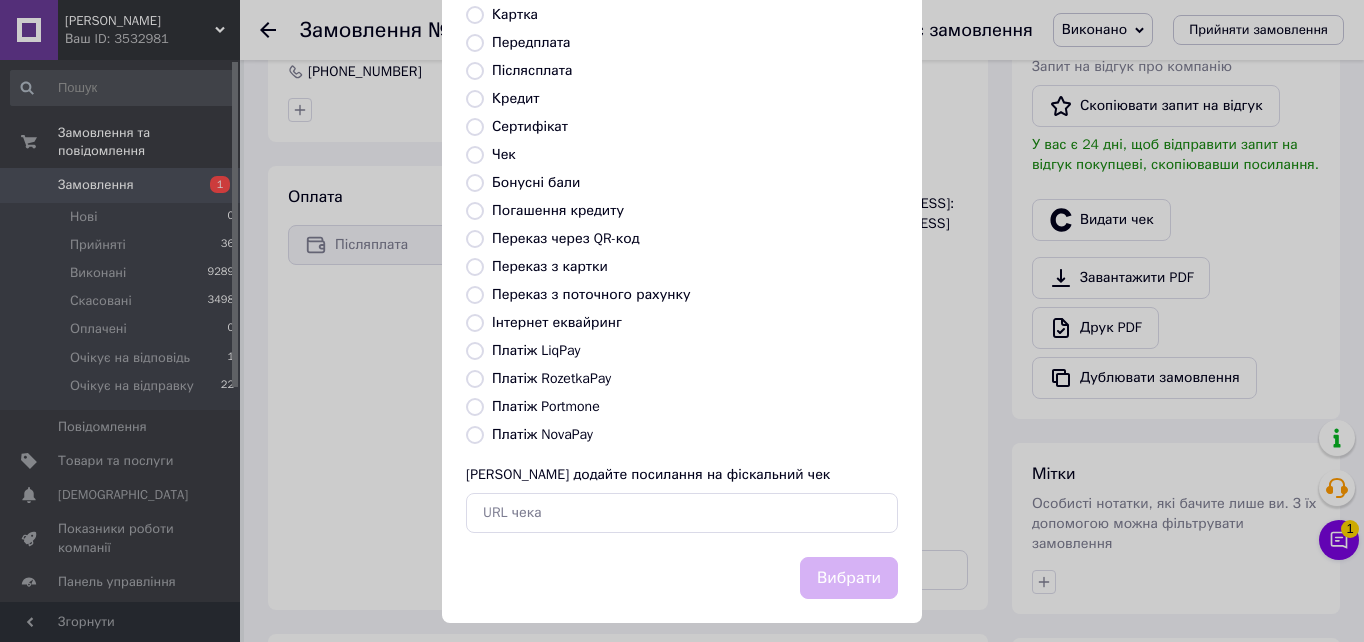 radio on "true" 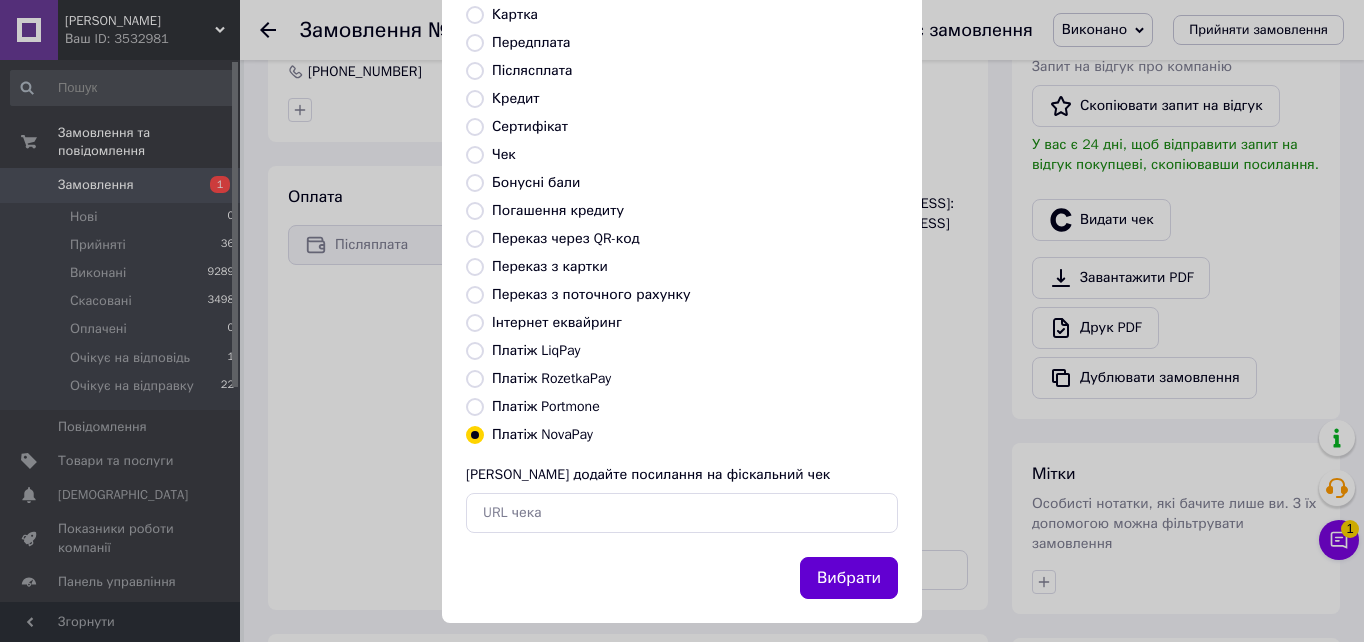 click on "Вибрати" at bounding box center (849, 578) 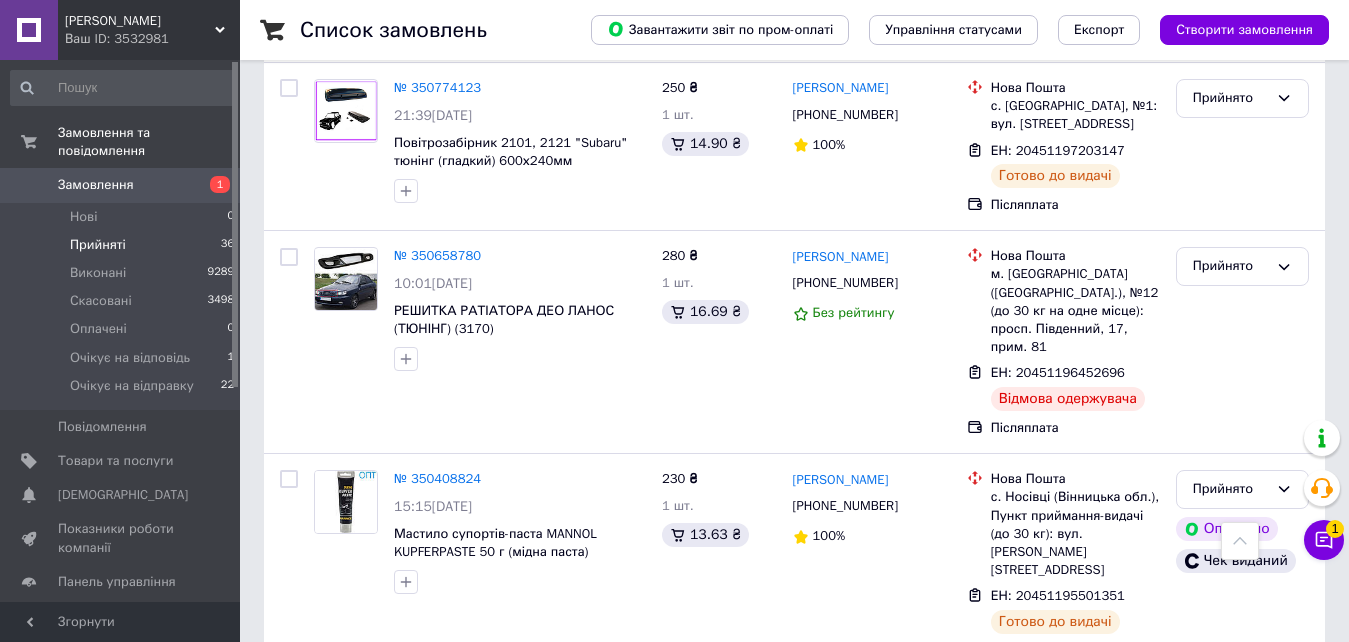 scroll, scrollTop: 6525, scrollLeft: 0, axis: vertical 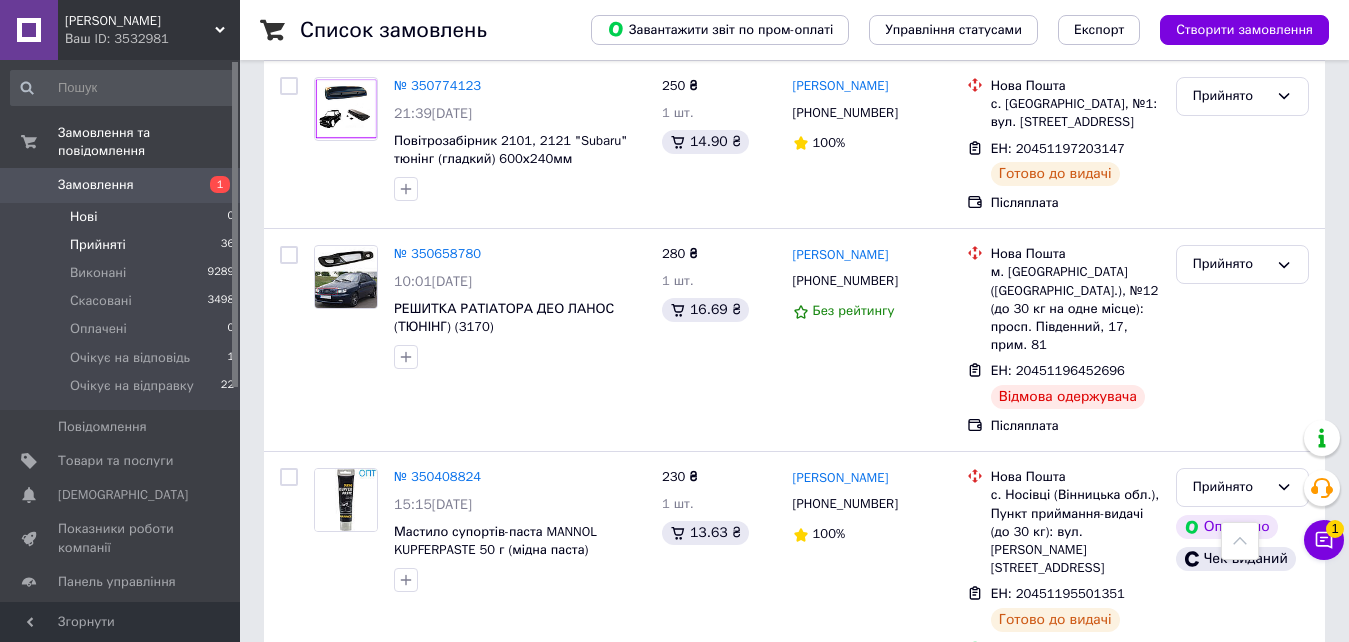 click on "Нові 0" at bounding box center (123, 217) 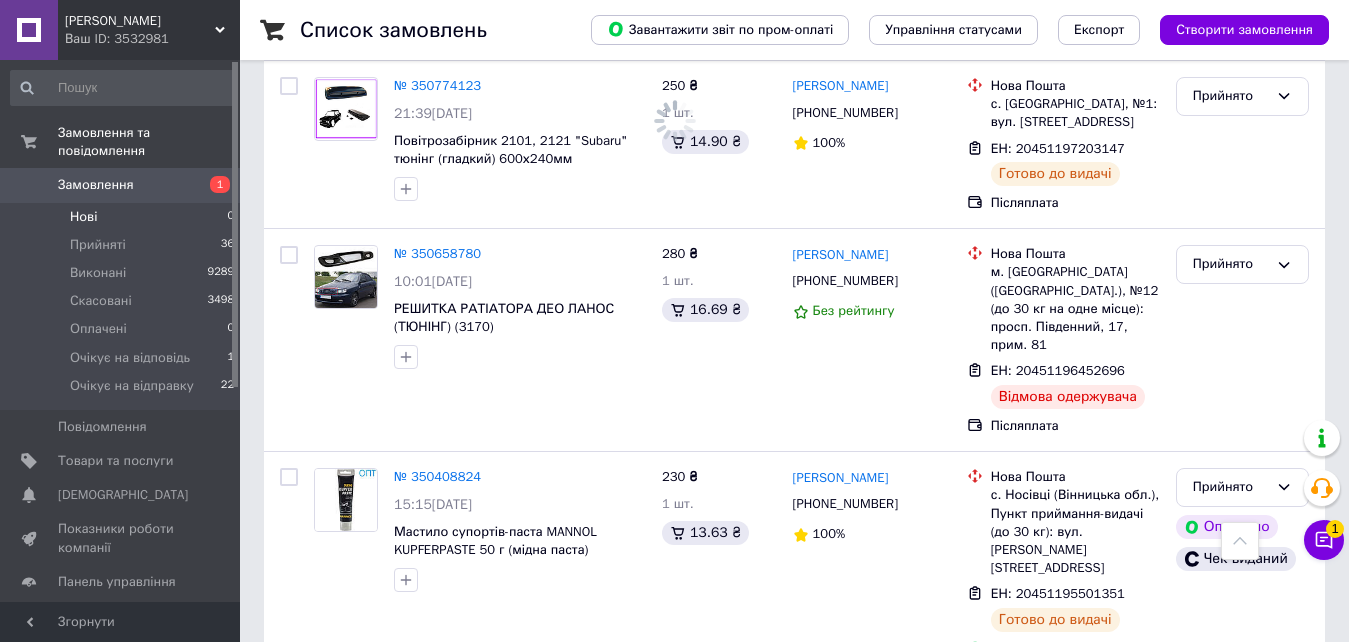 scroll, scrollTop: 0, scrollLeft: 0, axis: both 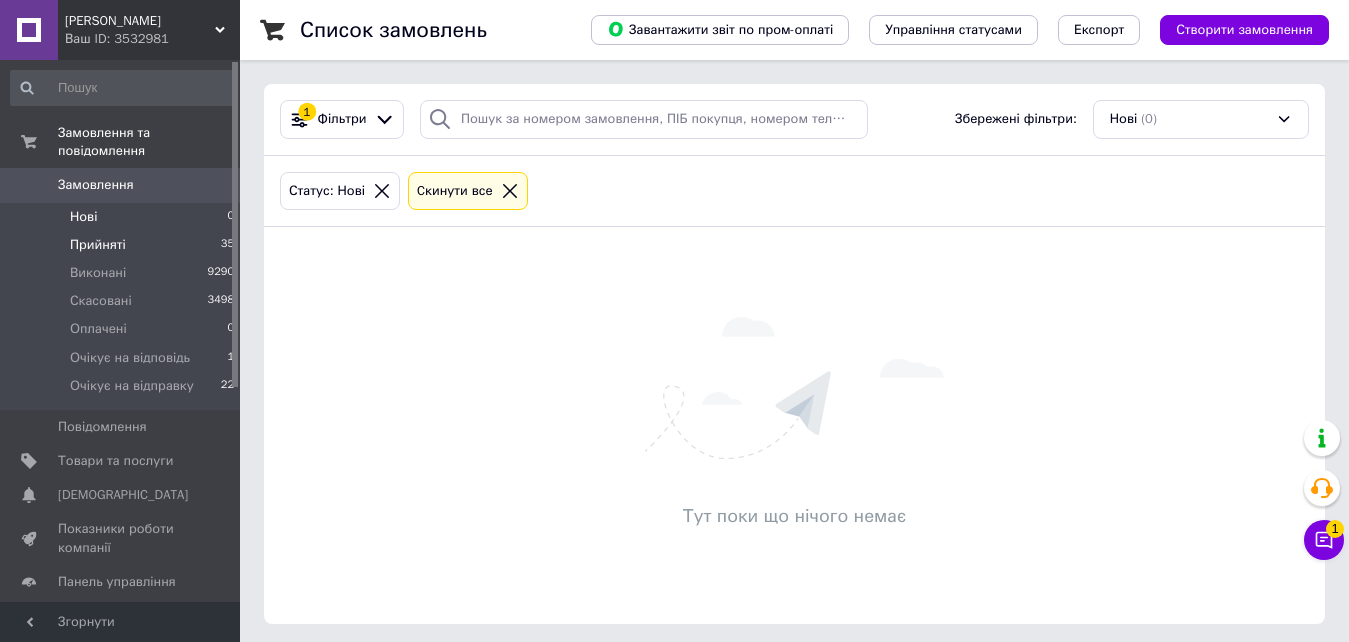click on "Прийняті 35" at bounding box center [123, 245] 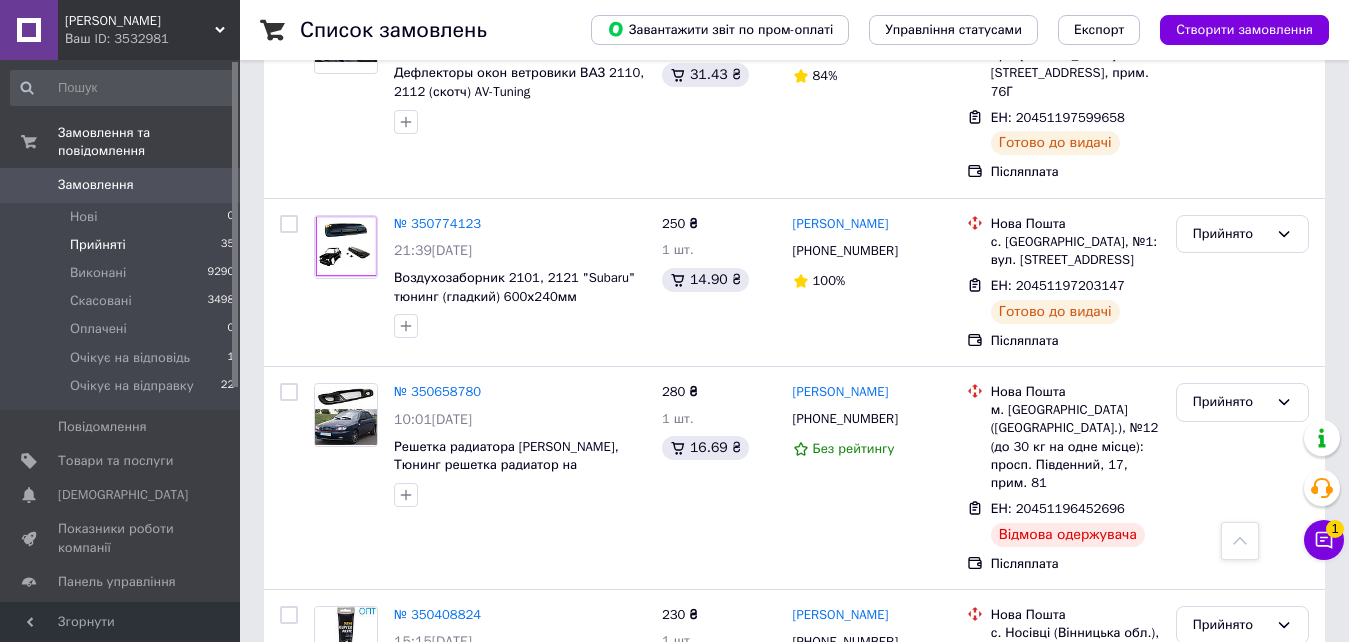 scroll, scrollTop: 6357, scrollLeft: 0, axis: vertical 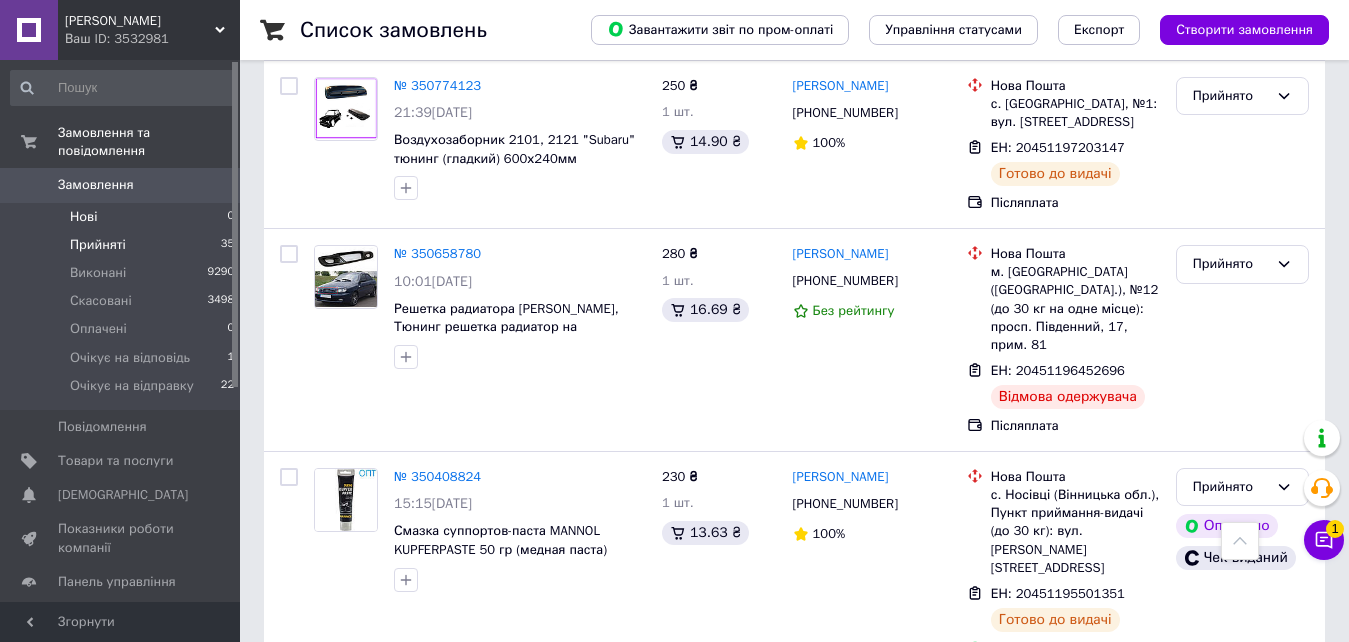 click on "Нові" at bounding box center [83, 217] 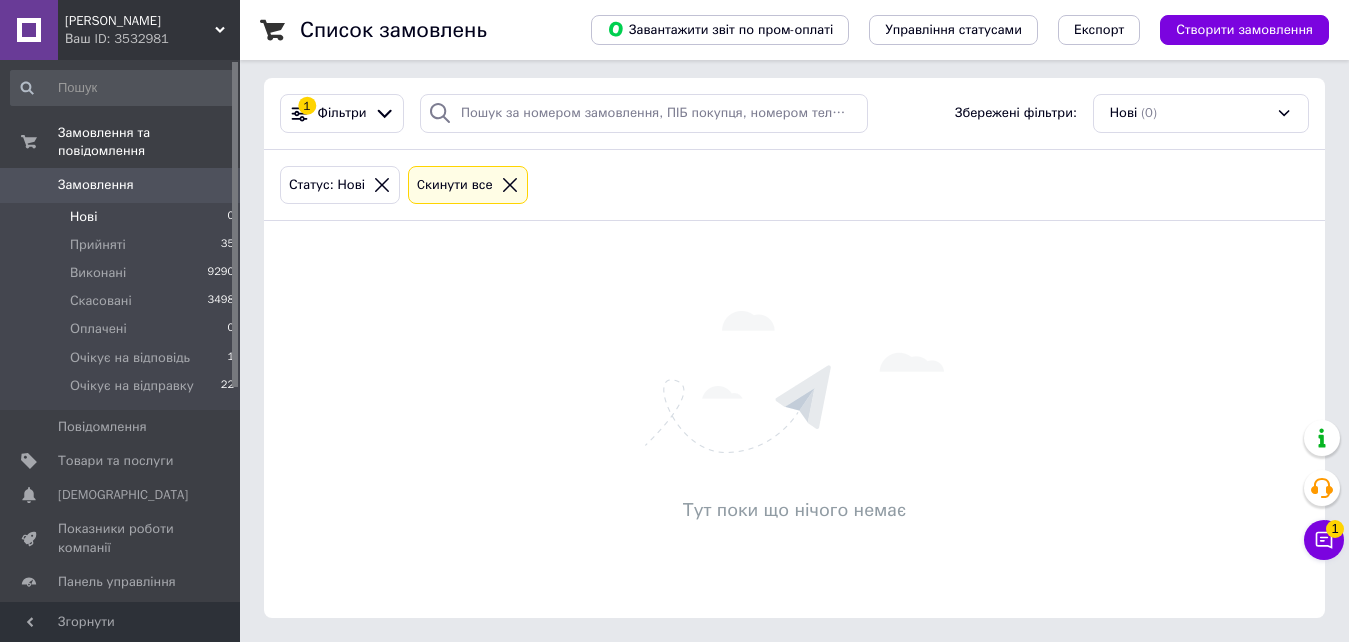scroll, scrollTop: 0, scrollLeft: 0, axis: both 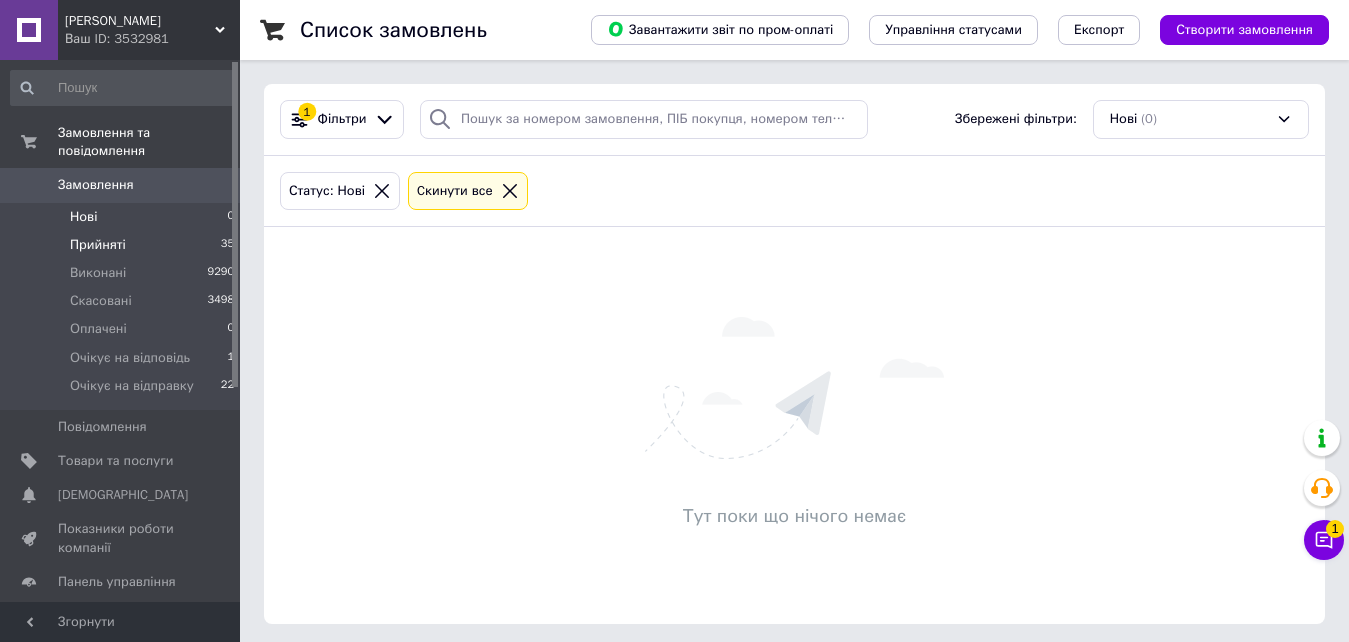 click on "Прийняті" at bounding box center [98, 245] 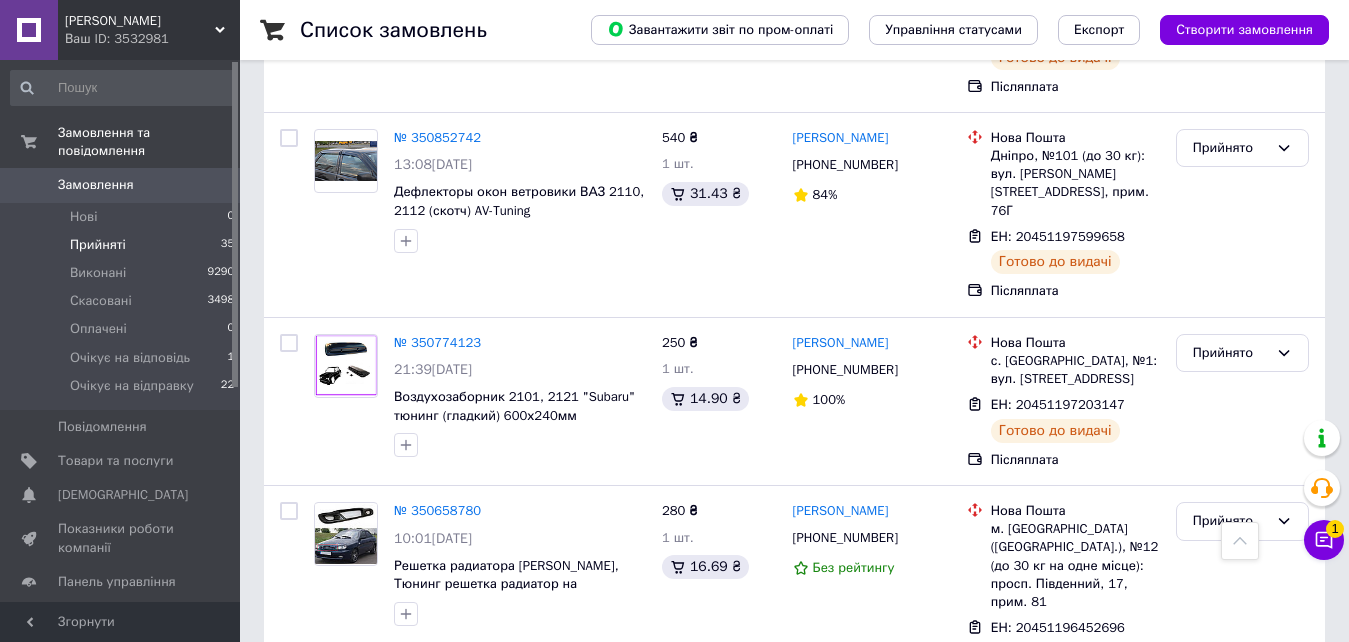 scroll, scrollTop: 6357, scrollLeft: 0, axis: vertical 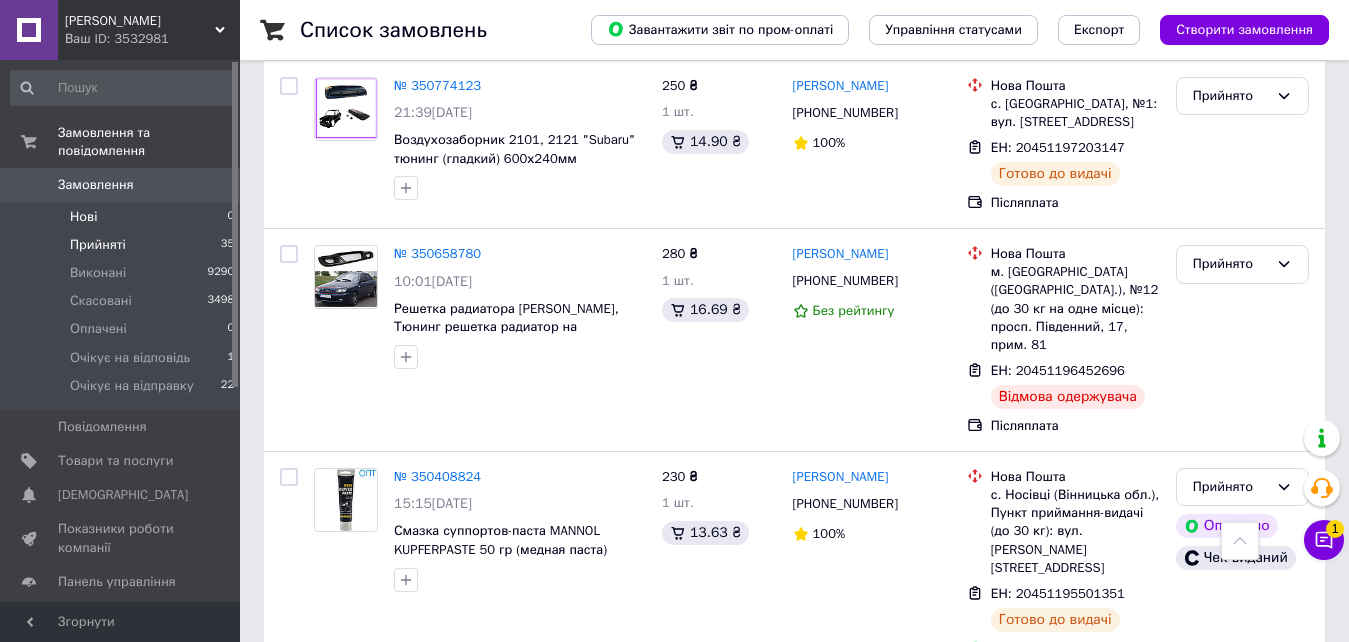 click on "Нові" at bounding box center [83, 217] 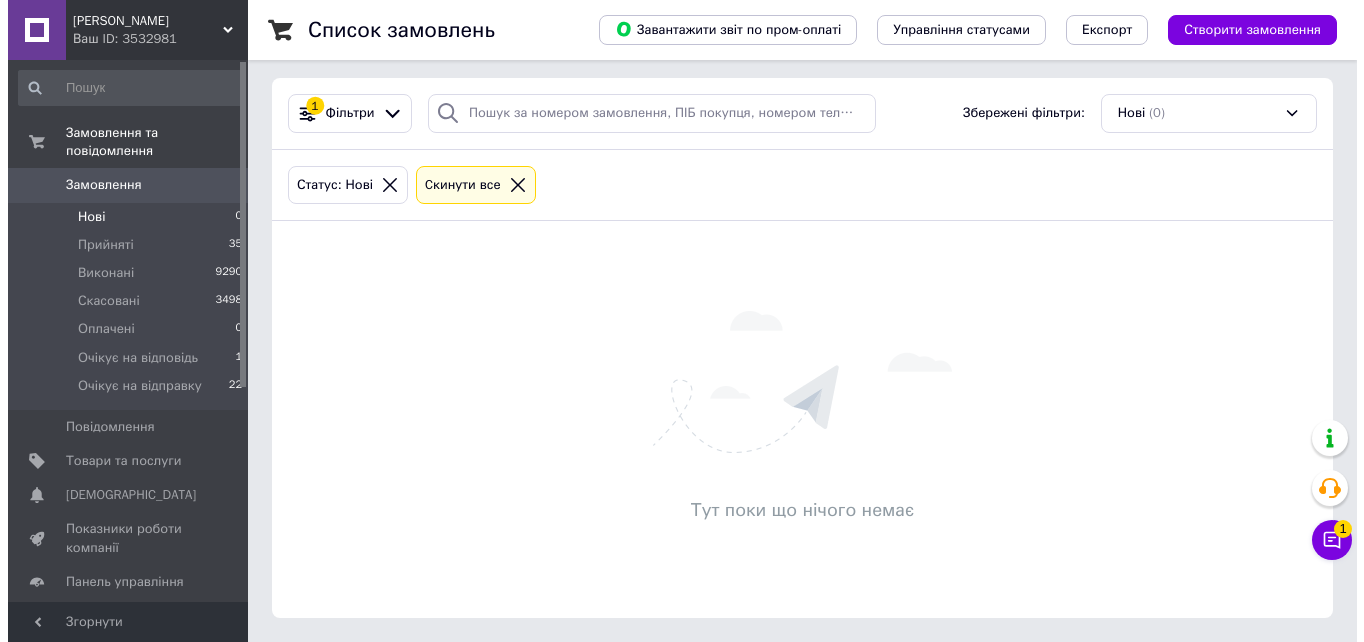 scroll, scrollTop: 0, scrollLeft: 0, axis: both 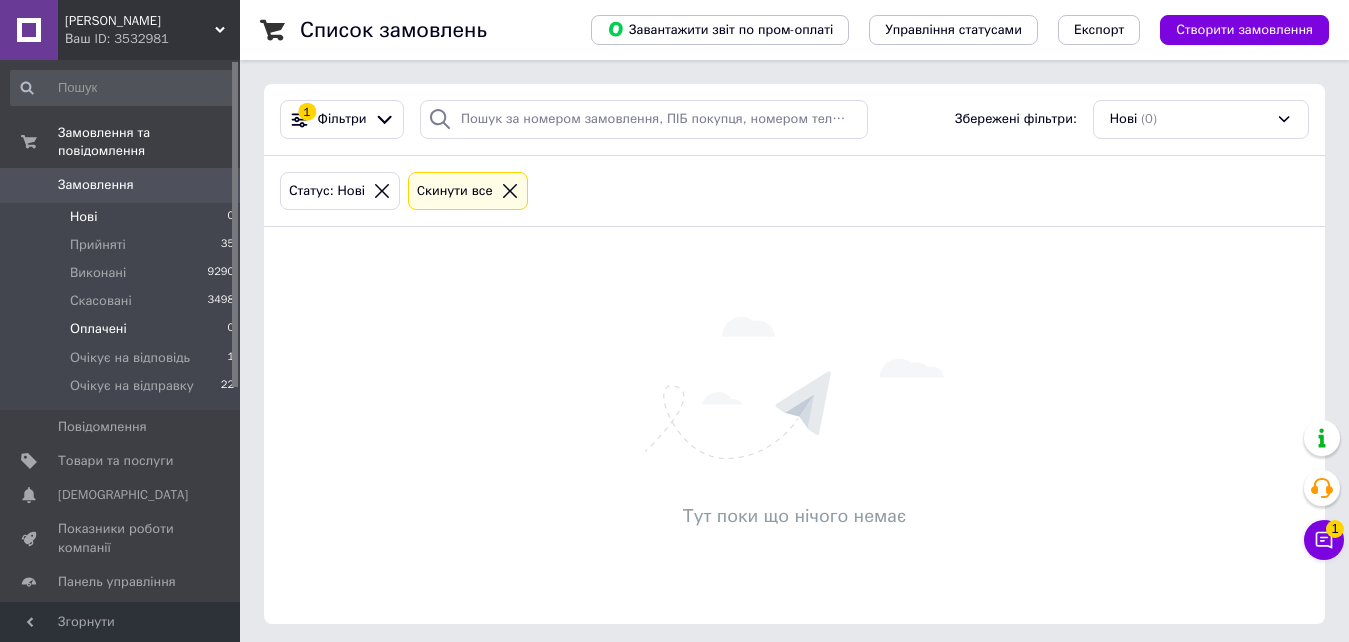 click on "Оплачені" at bounding box center [98, 329] 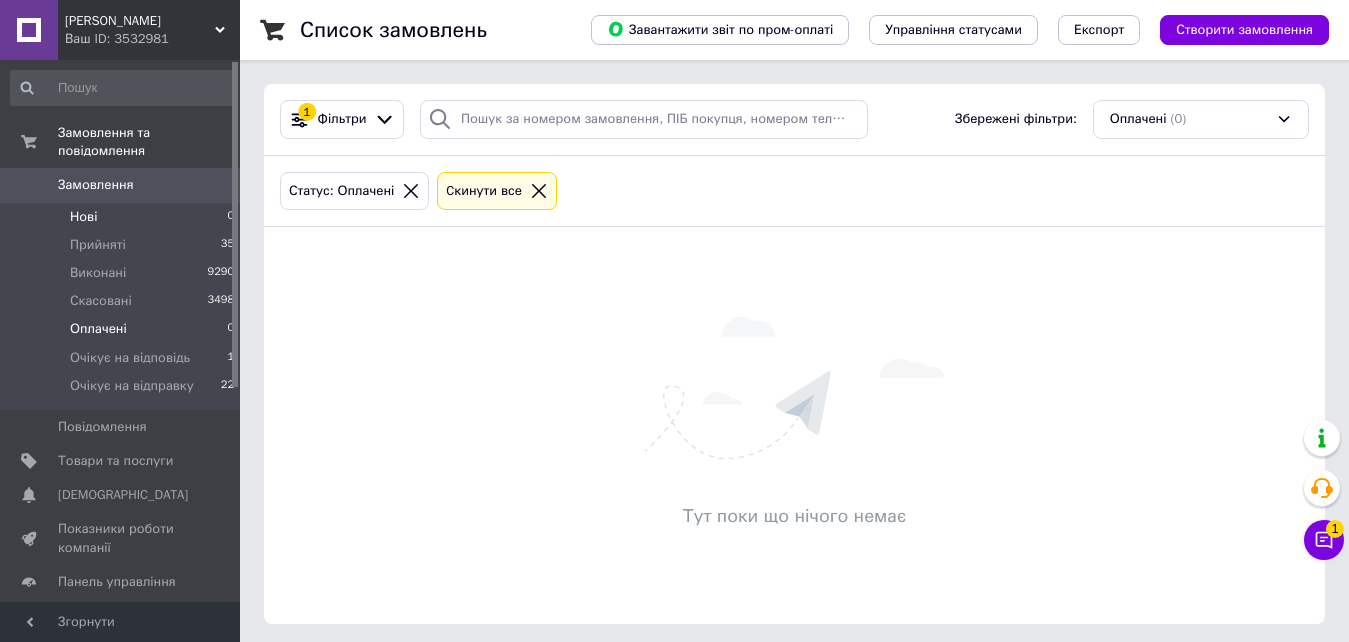 click on "Нові" at bounding box center (83, 217) 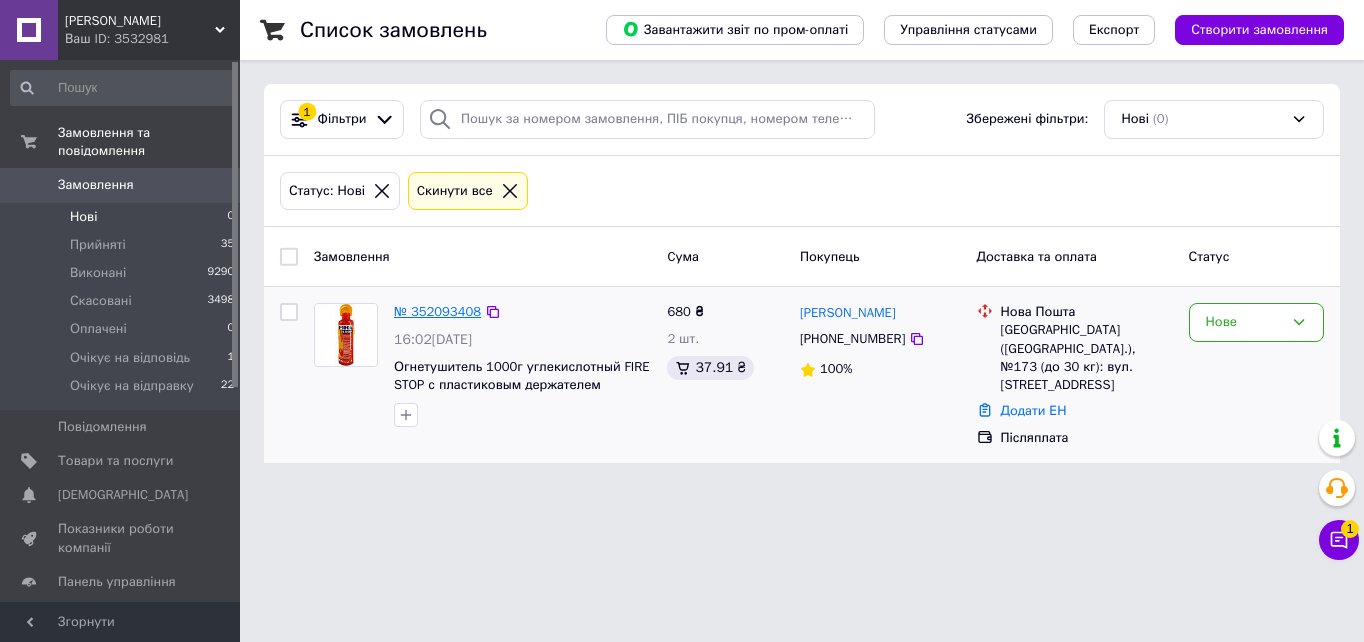 click on "№ 352093408" at bounding box center (437, 311) 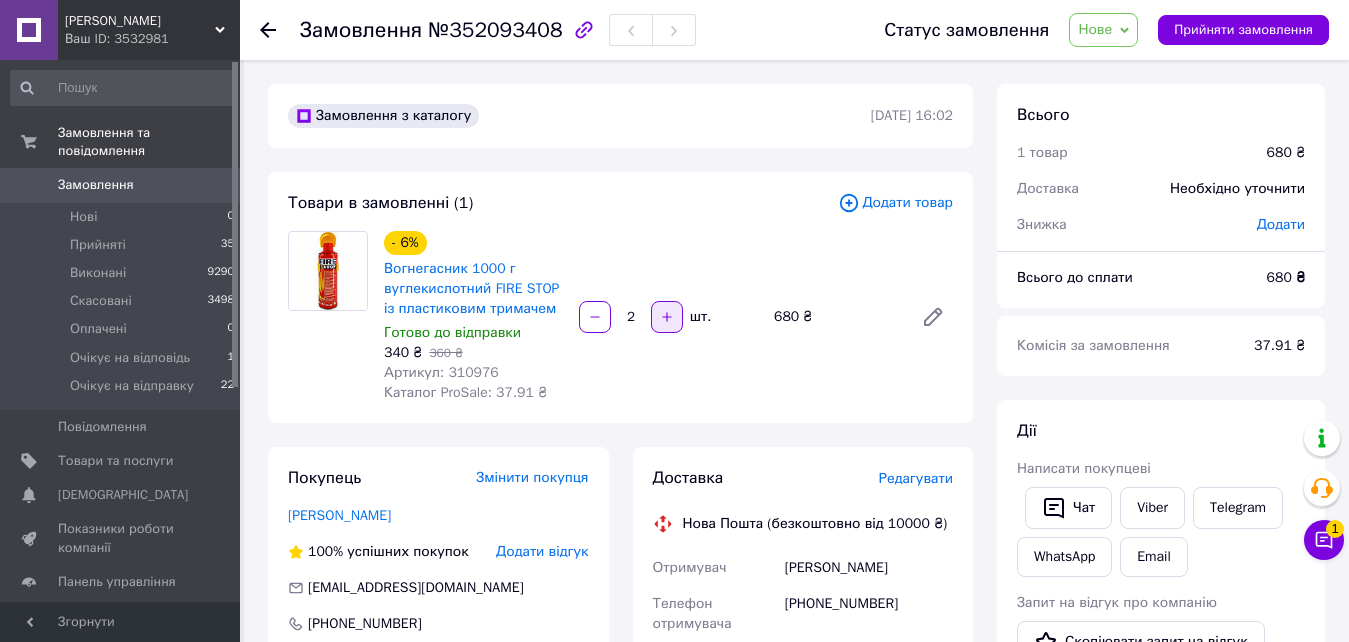 click 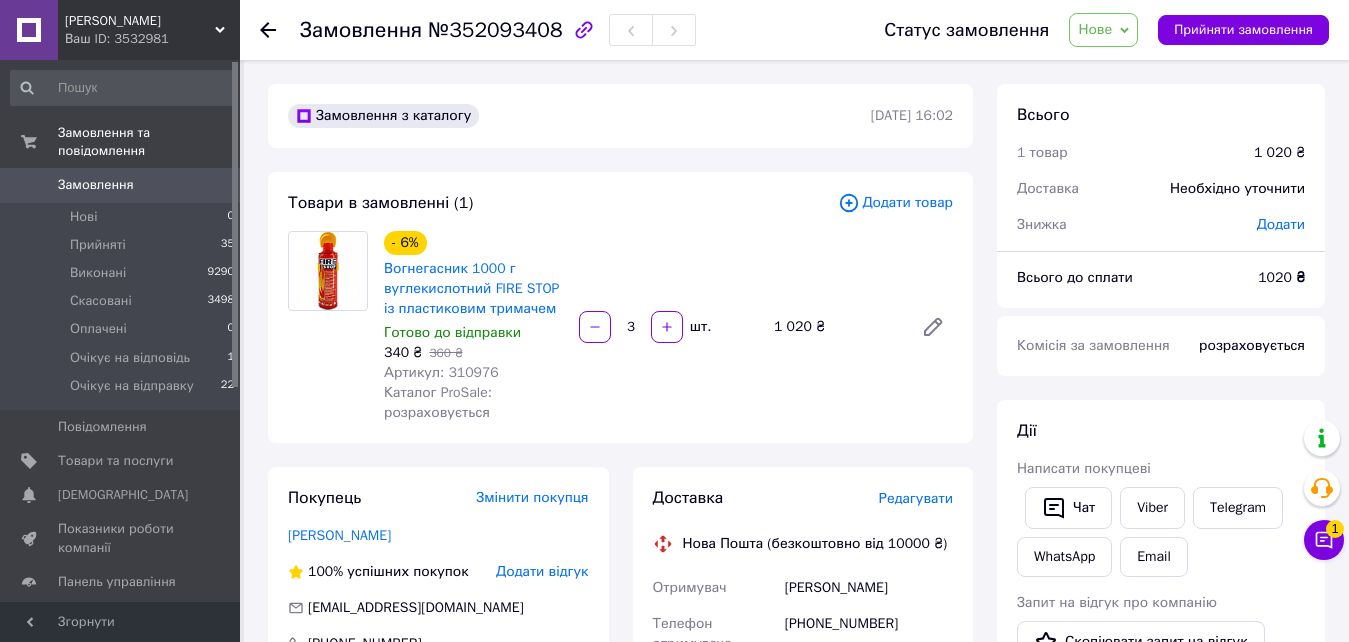 click on "Редагувати" at bounding box center (916, 498) 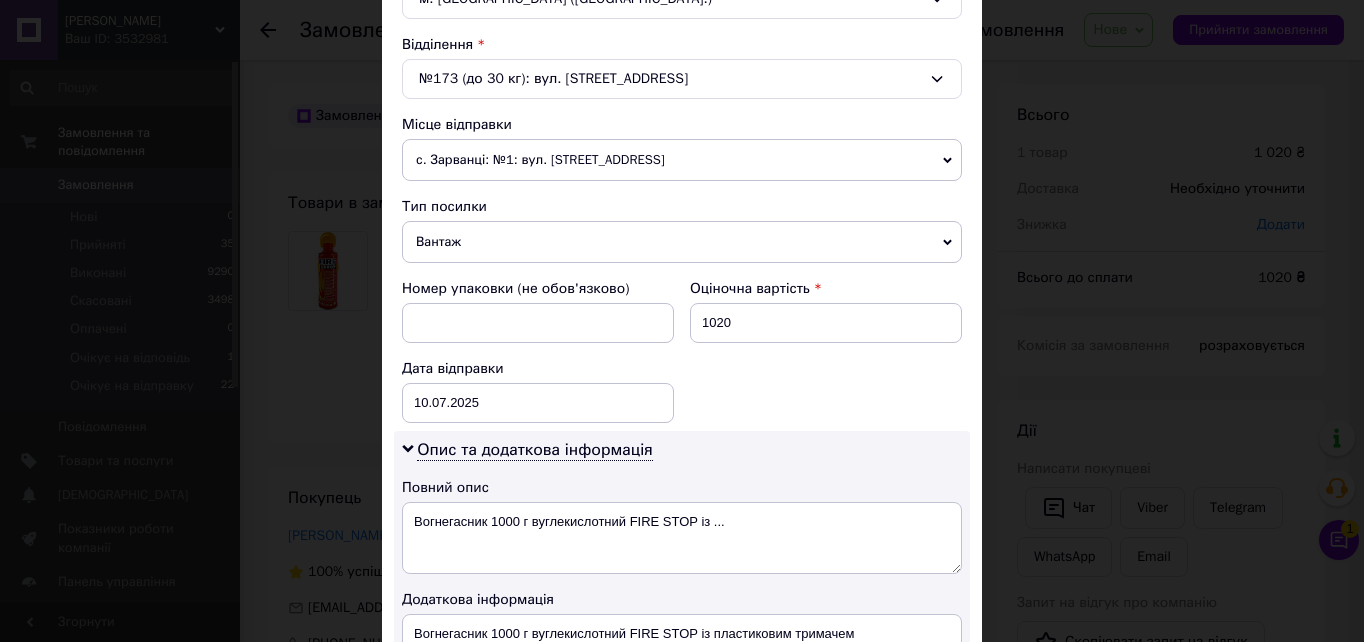 scroll, scrollTop: 900, scrollLeft: 0, axis: vertical 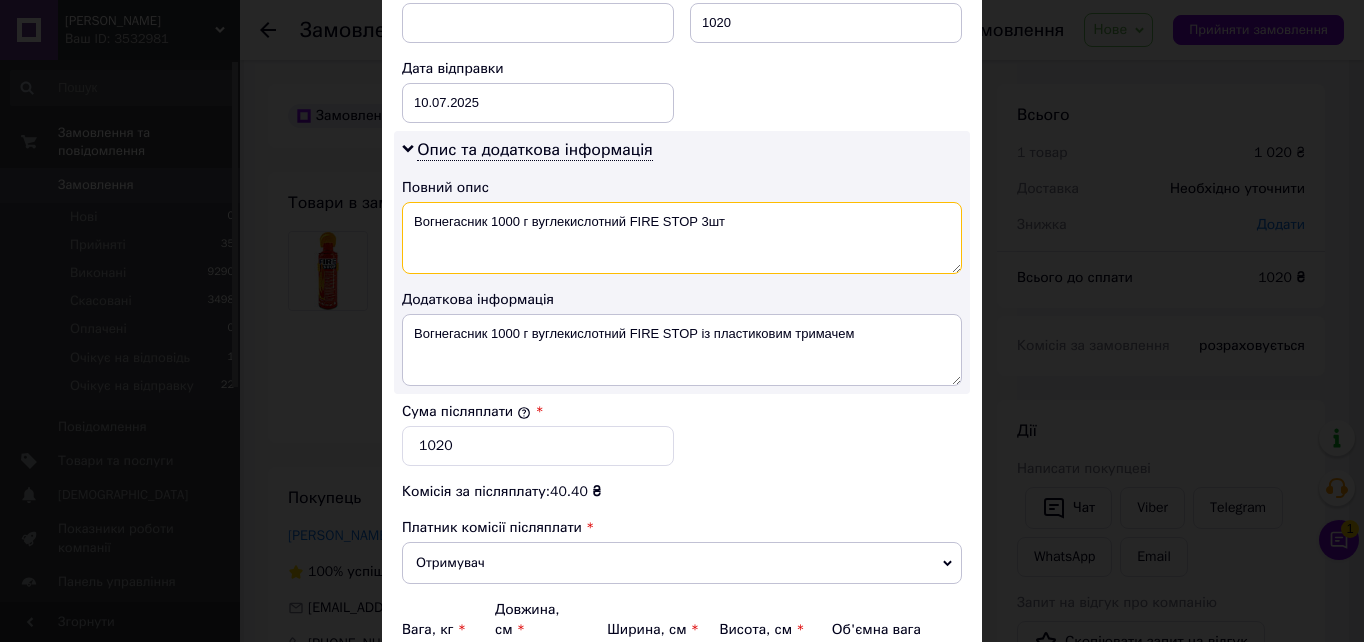 type on "Вогнегасник 1000 г вуглекислотний FIRE STOP 3шт" 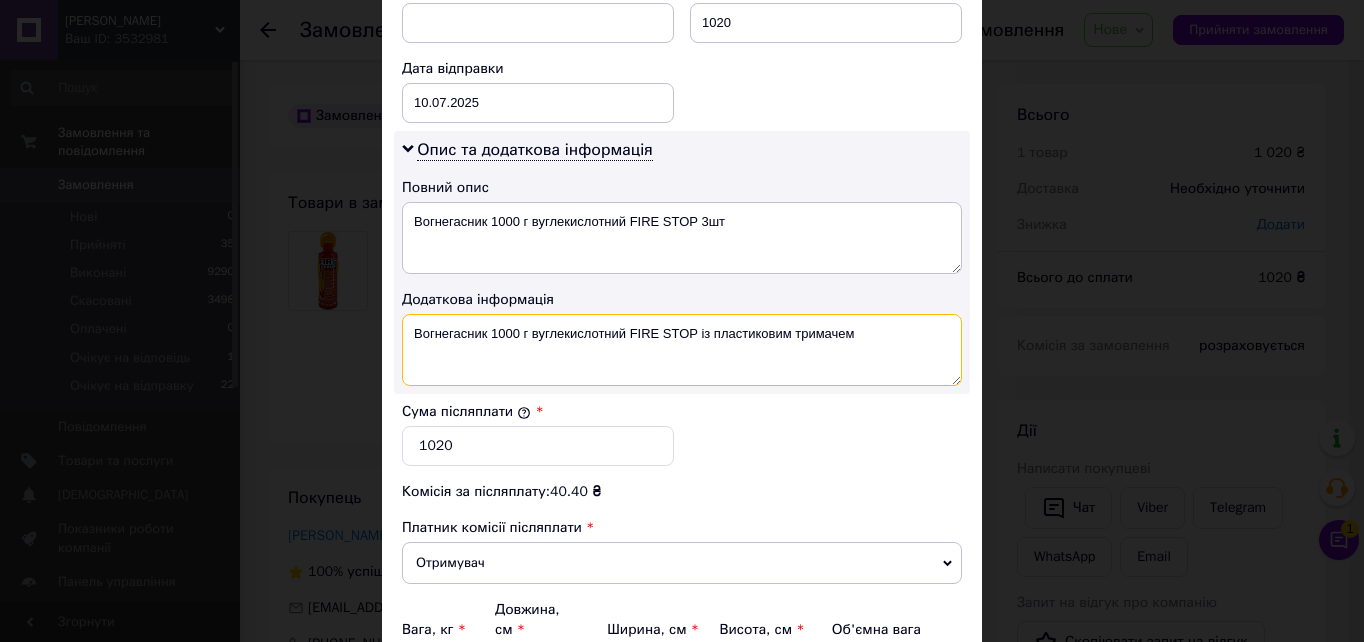 click on "Вогнегасник 1000 г вуглекислотний FIRE STOP із пластиковим тримачем" at bounding box center (682, 350) 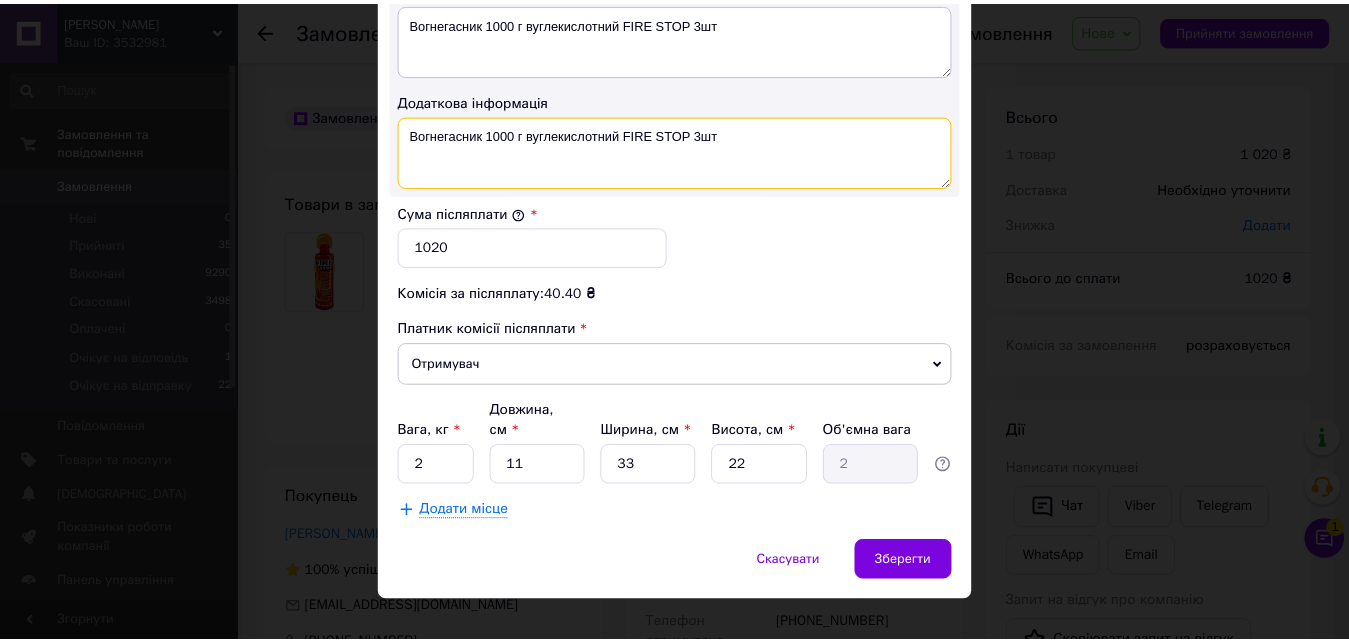 scroll, scrollTop: 1100, scrollLeft: 0, axis: vertical 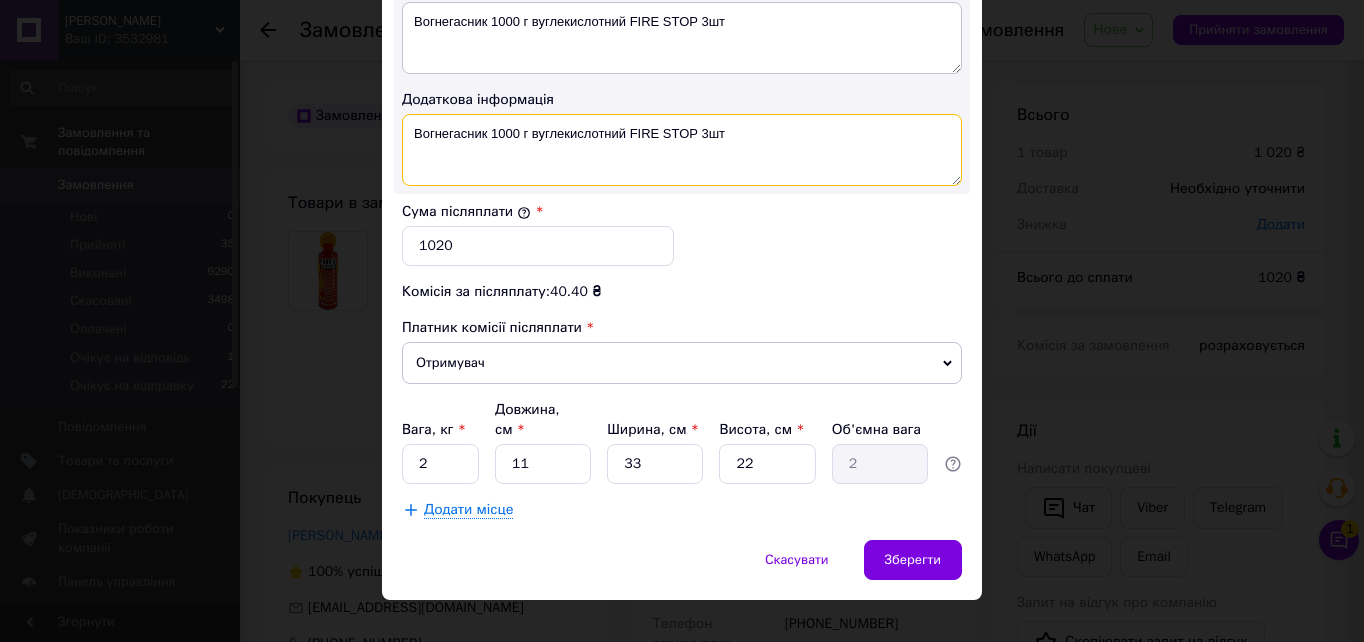 type on "Вогнегасник 1000 г вуглекислотний FIRE STOP 3шт" 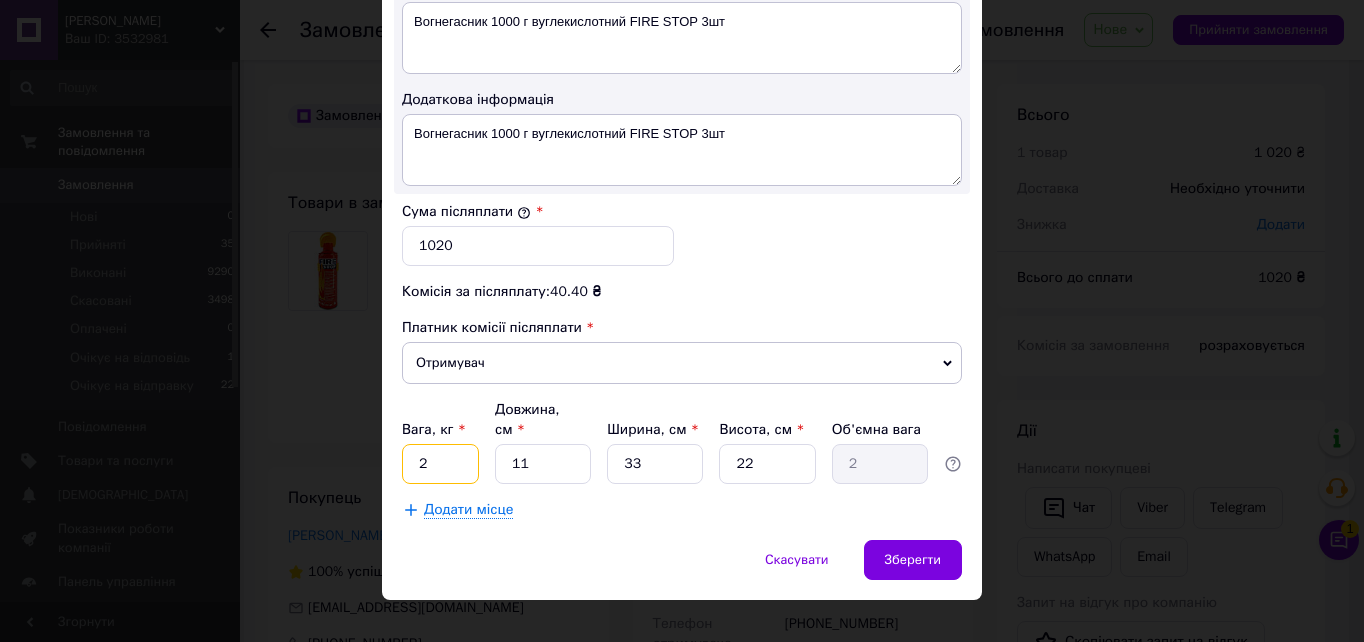 click on "2" at bounding box center [440, 464] 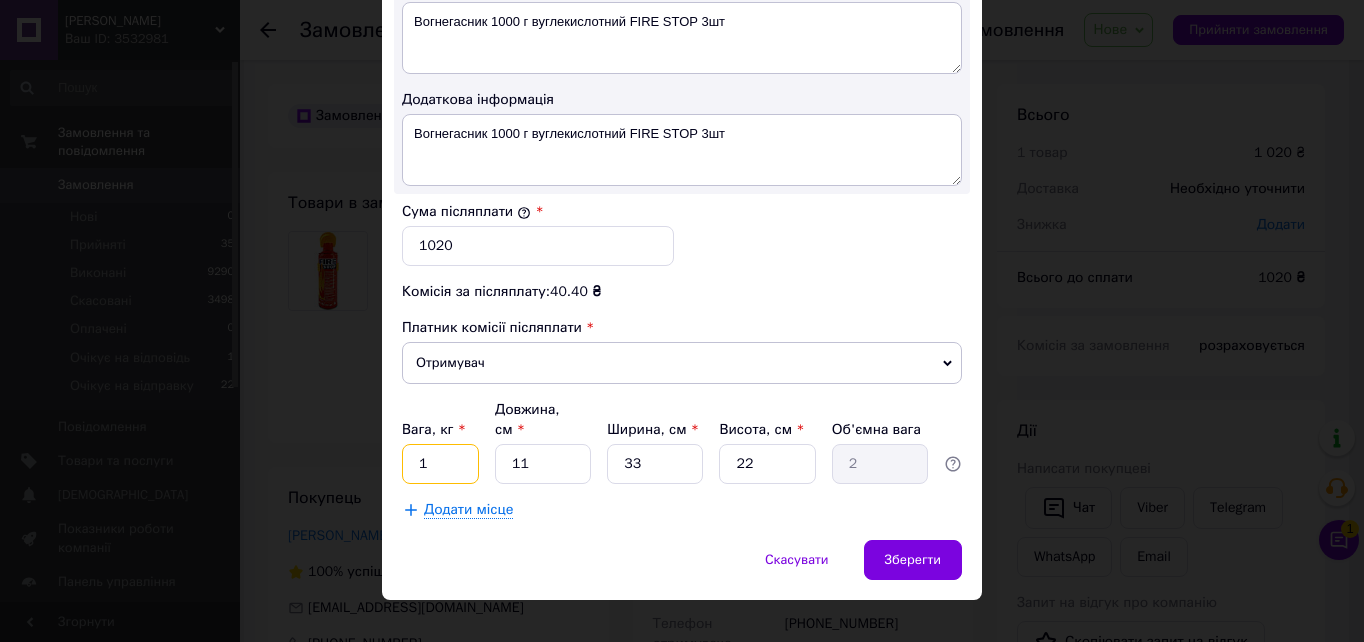 type on "1" 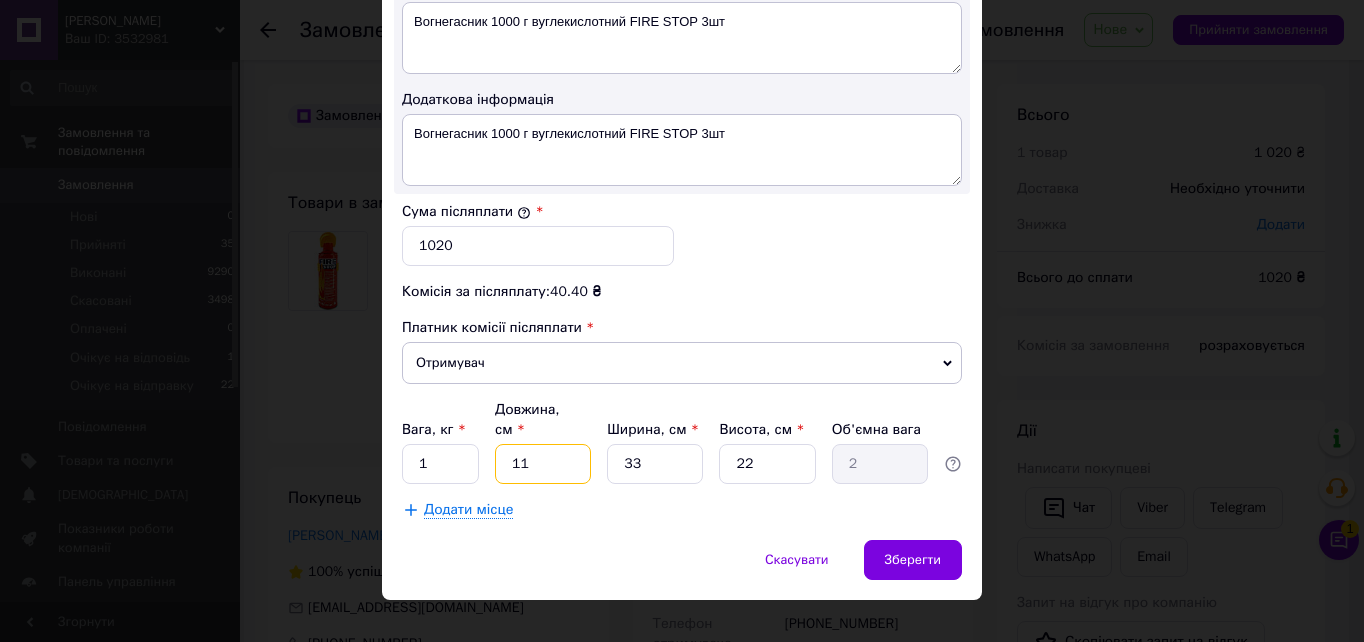 type on "1" 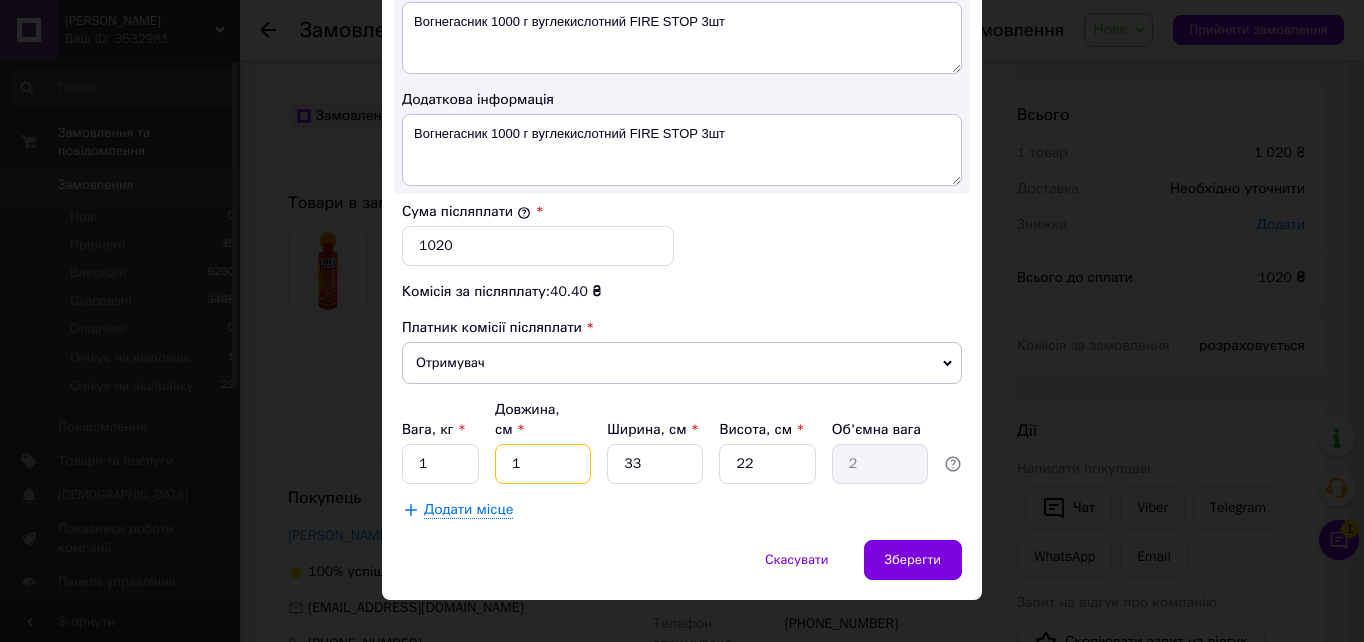 type on "0.18" 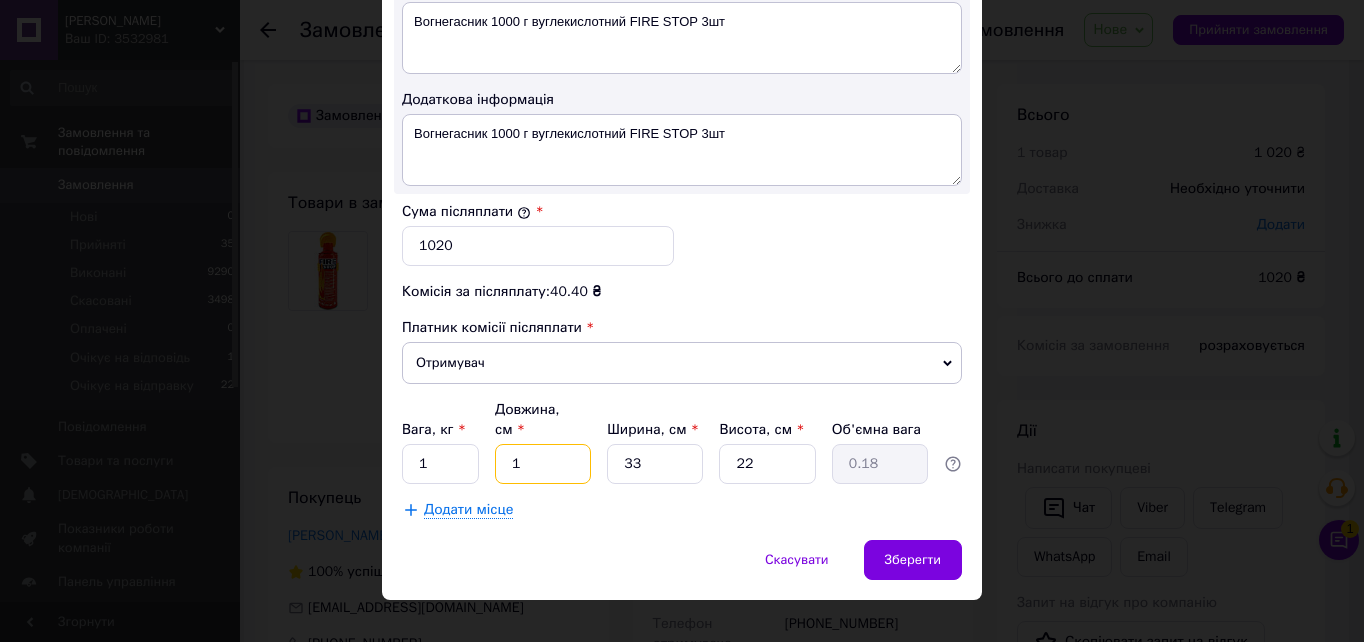 click on "1" at bounding box center (543, 464) 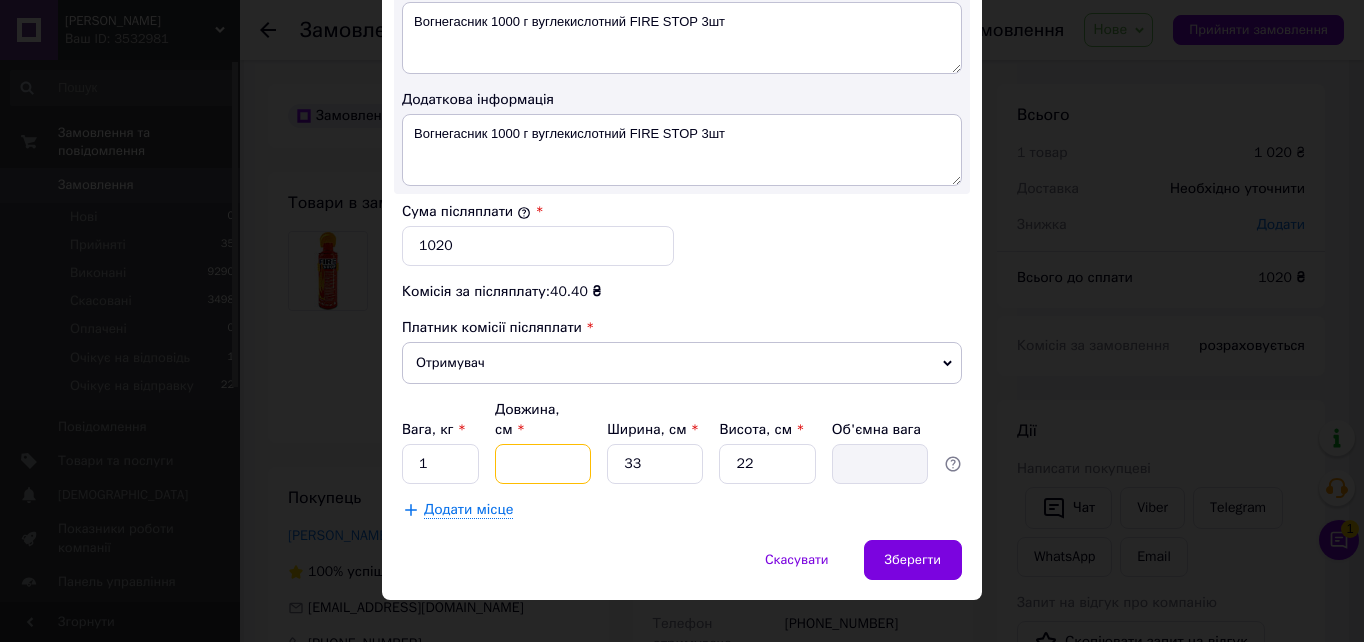 type on "2" 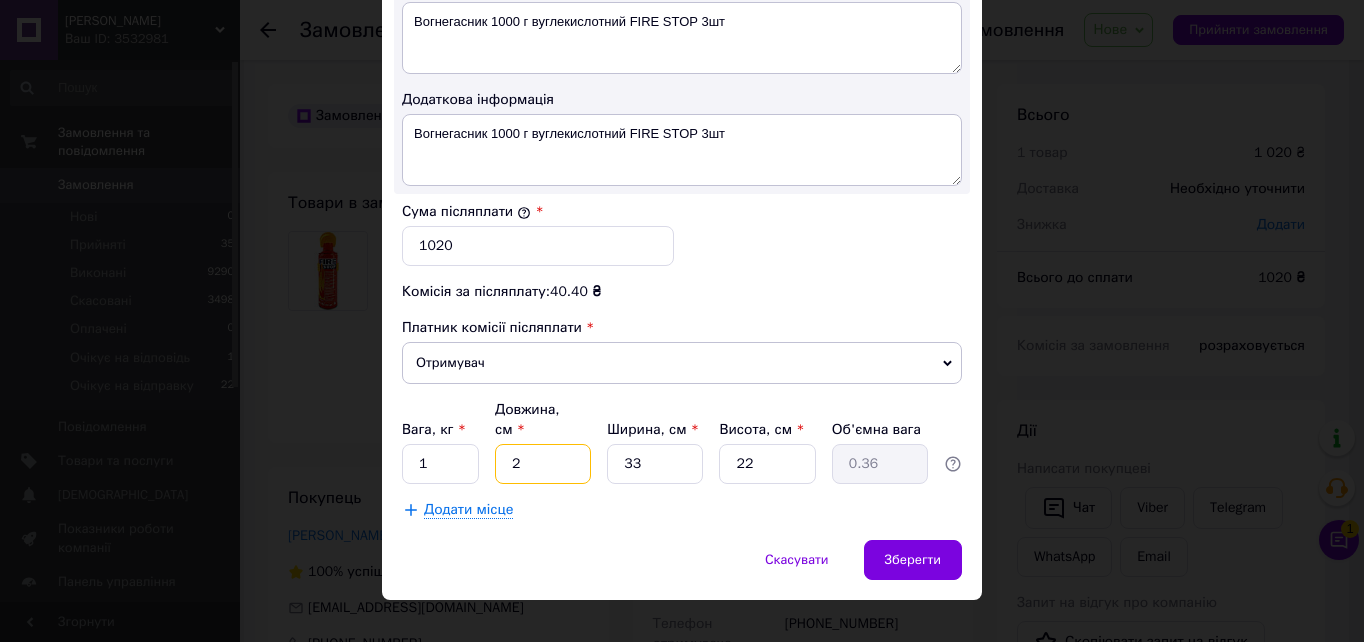 type on "20" 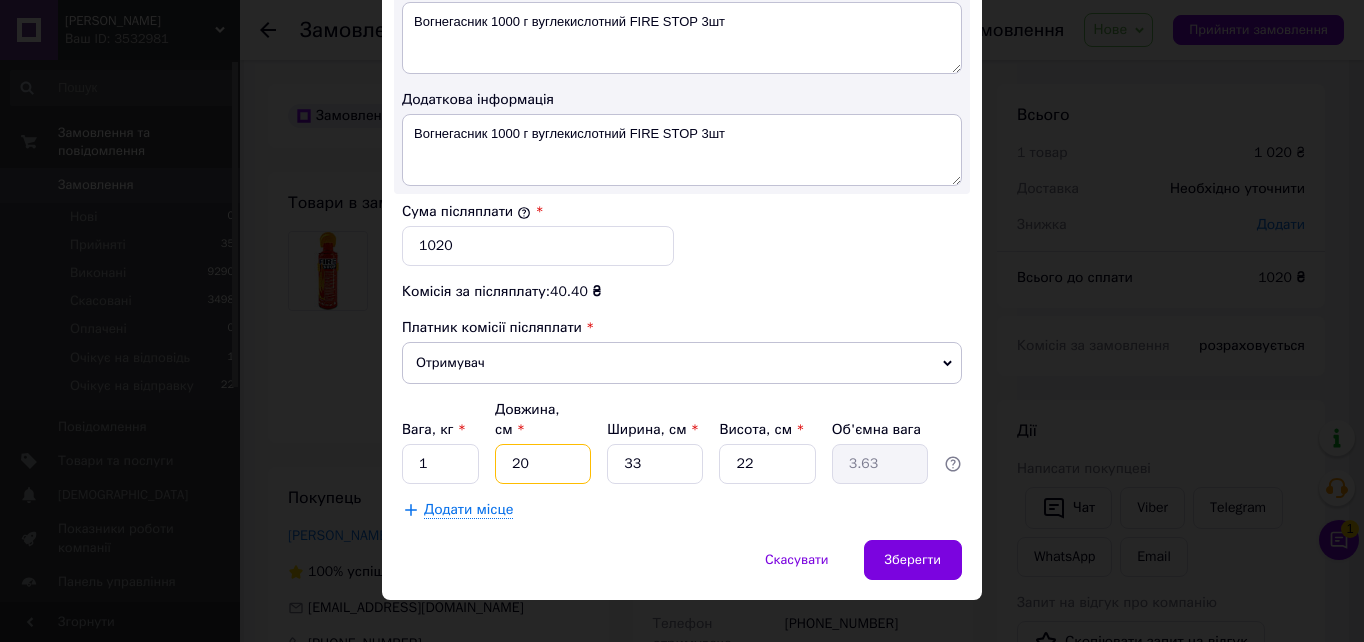 type on "20" 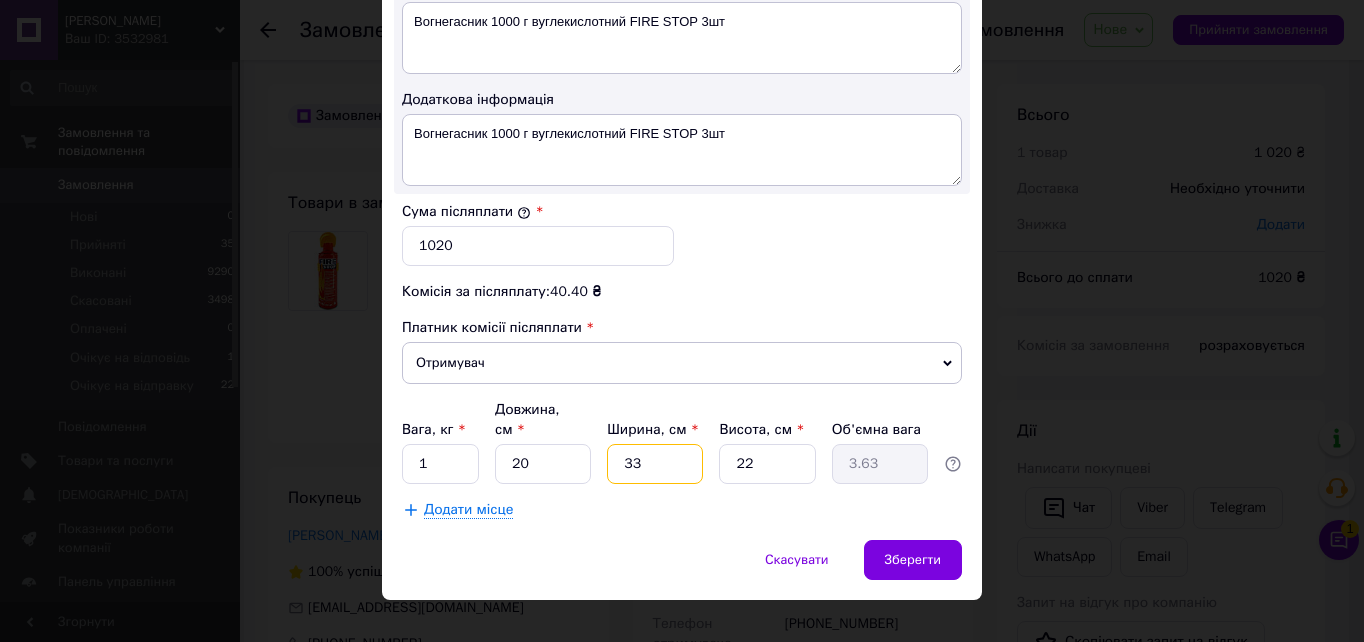 type on "3" 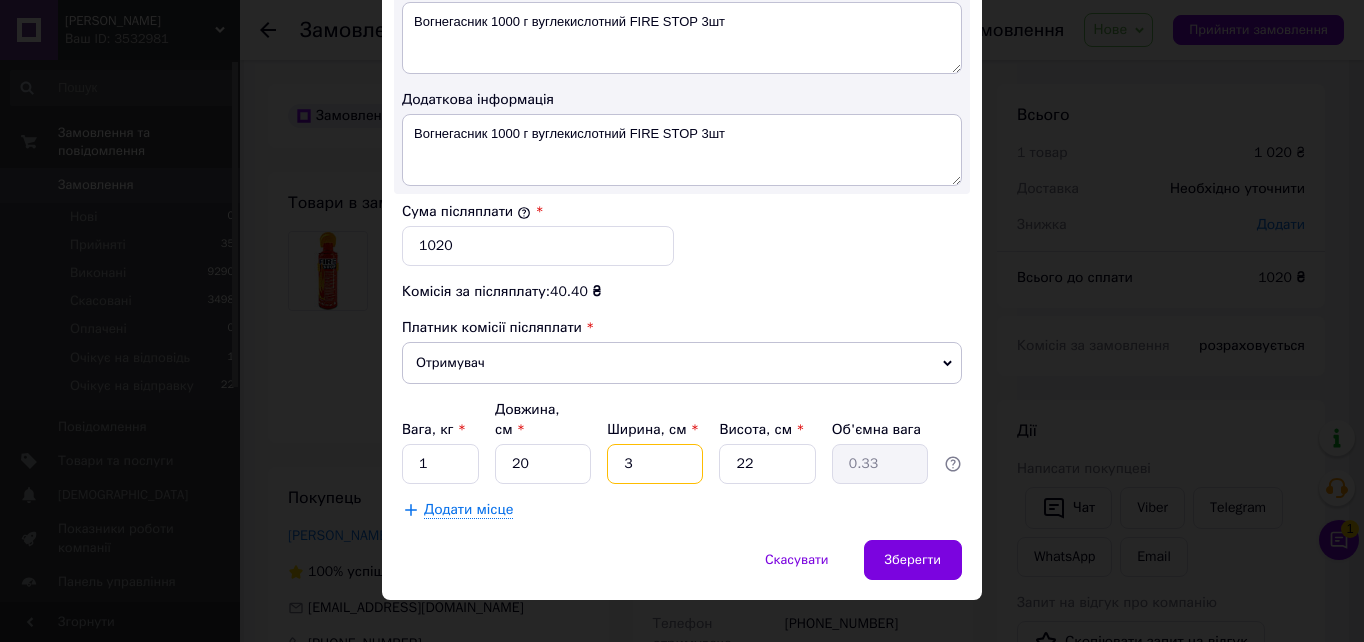 click on "3" at bounding box center (655, 464) 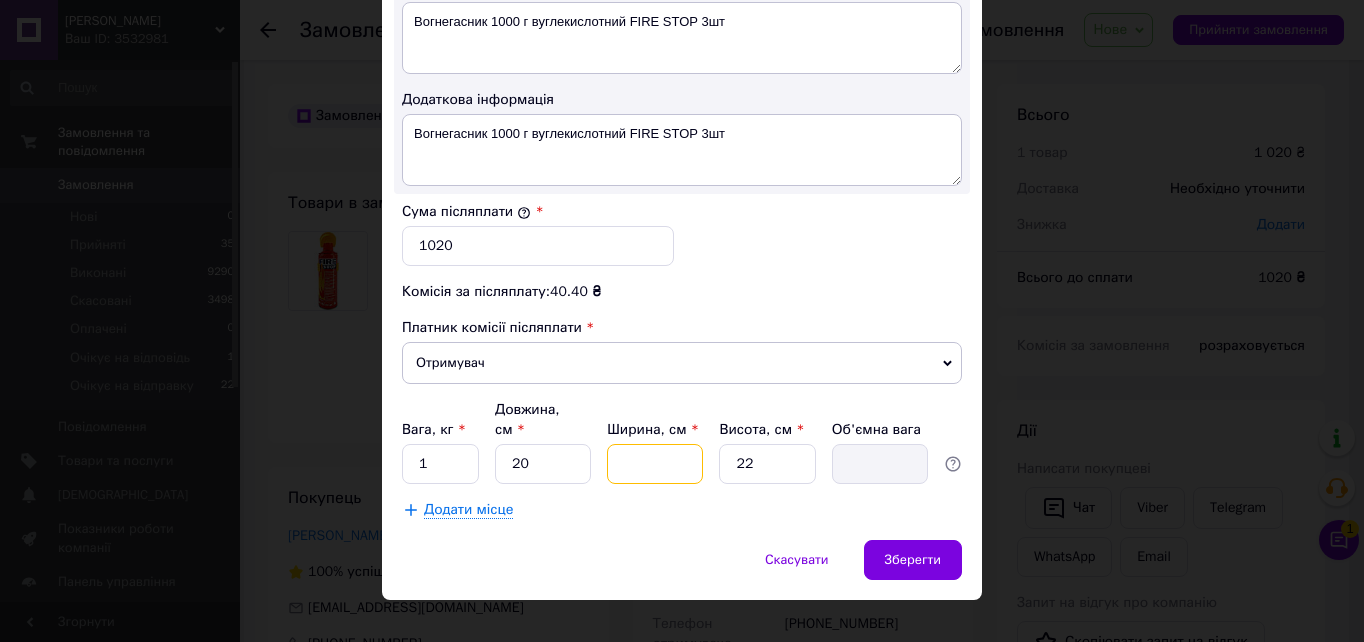 type on "2" 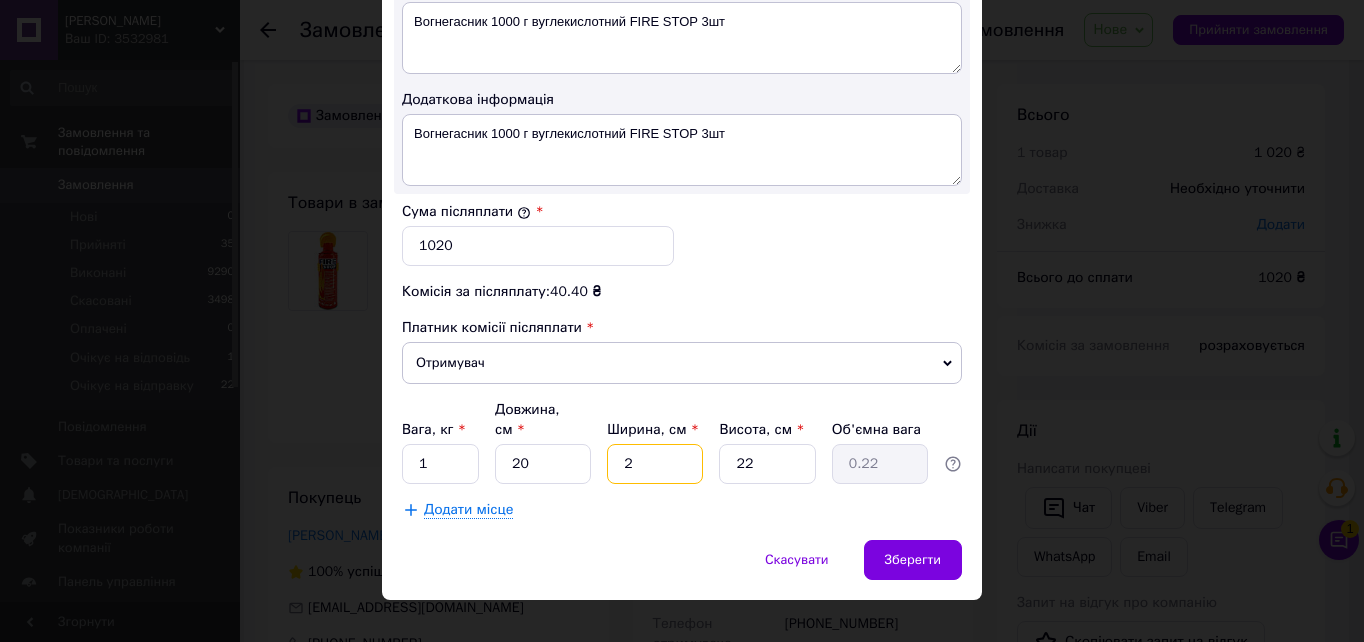 type on "20" 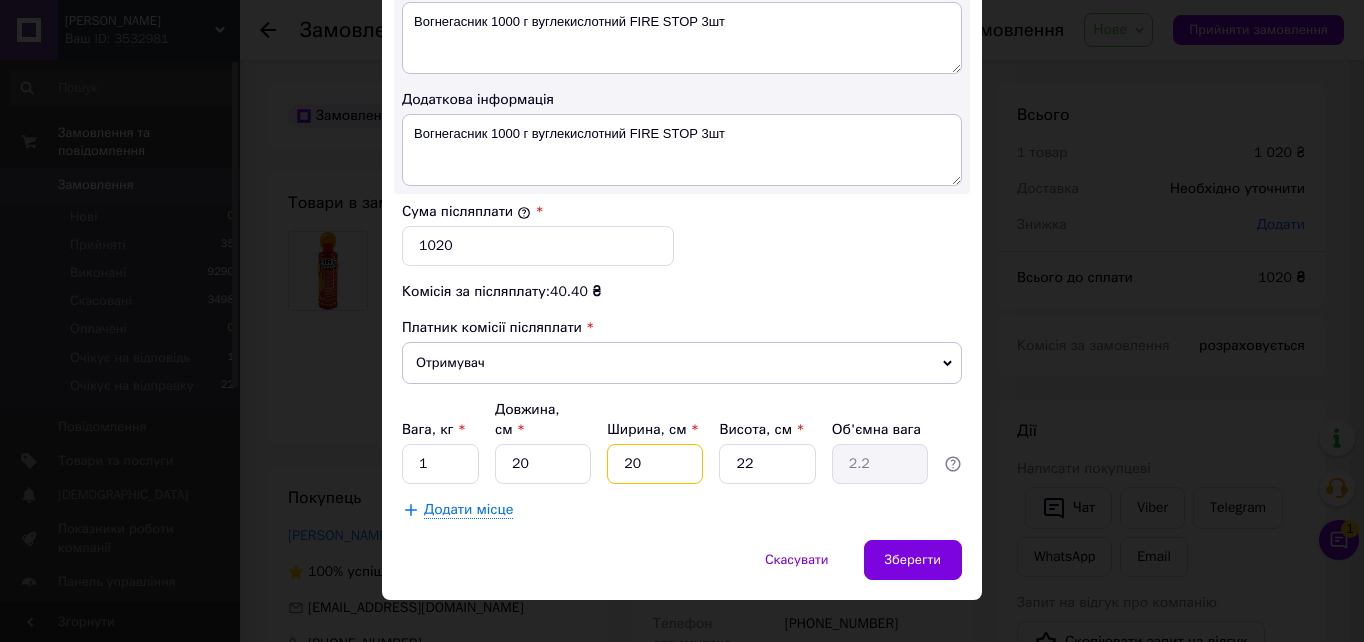 type on "20" 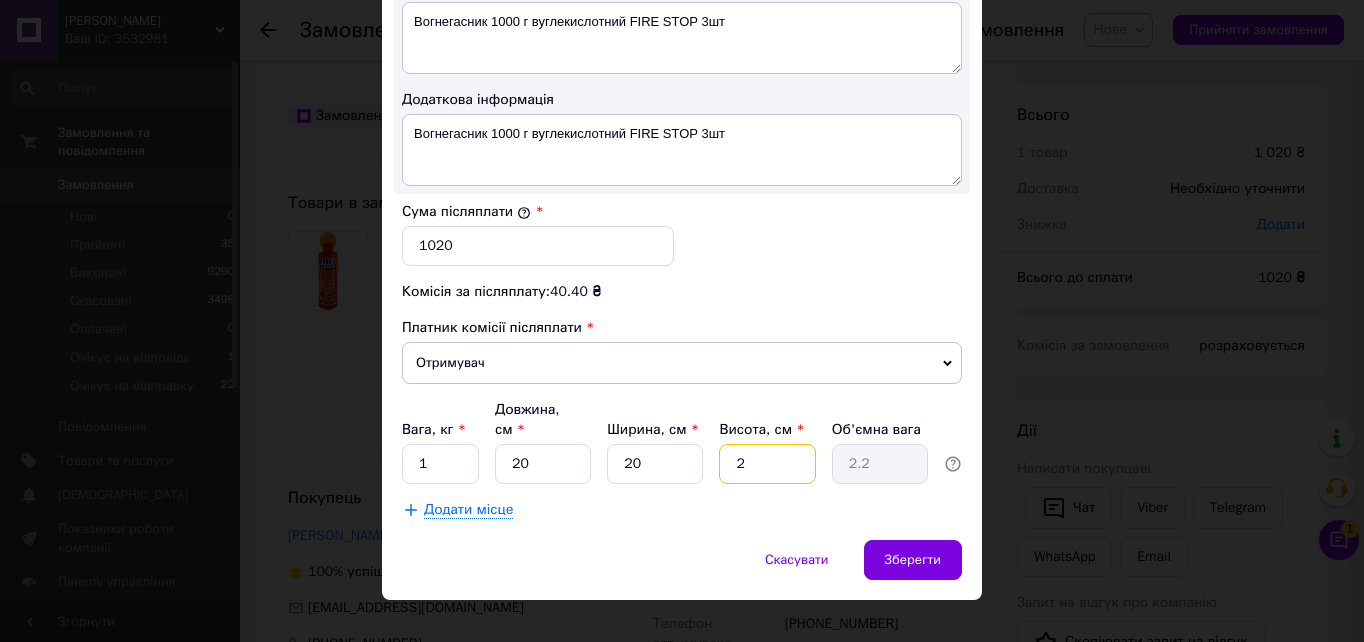 type on "2" 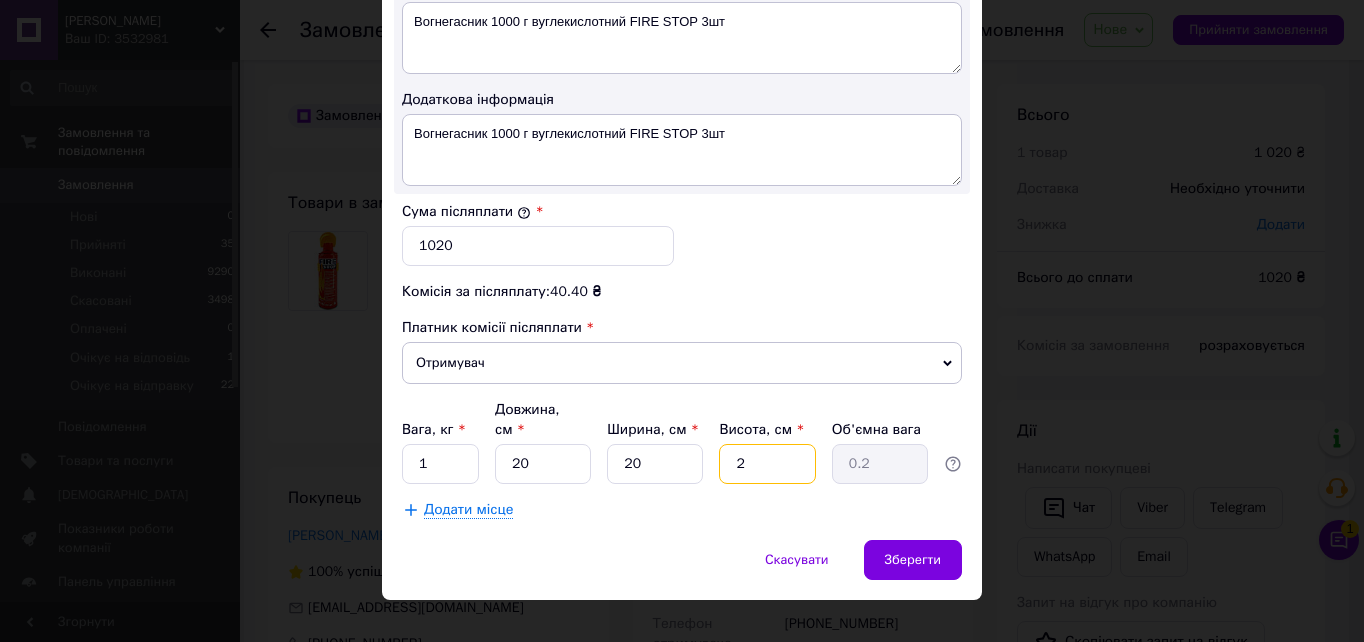 drag, startPoint x: 763, startPoint y: 449, endPoint x: 773, endPoint y: 452, distance: 10.440307 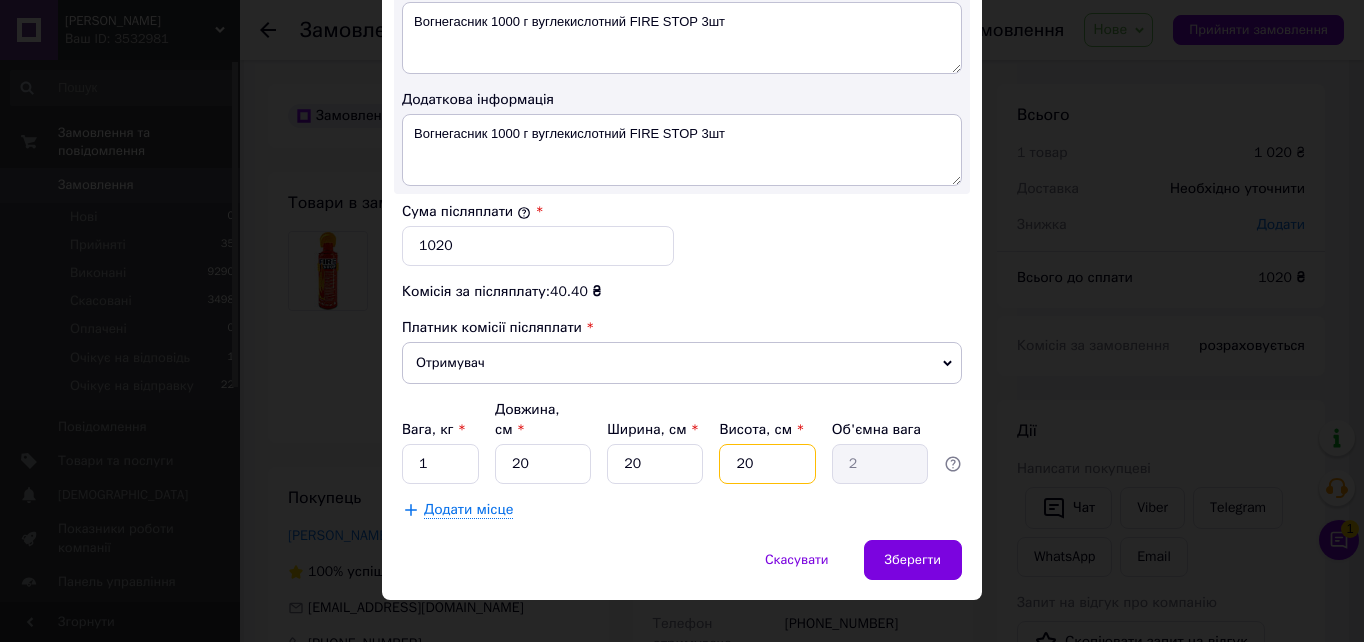 type on "20" 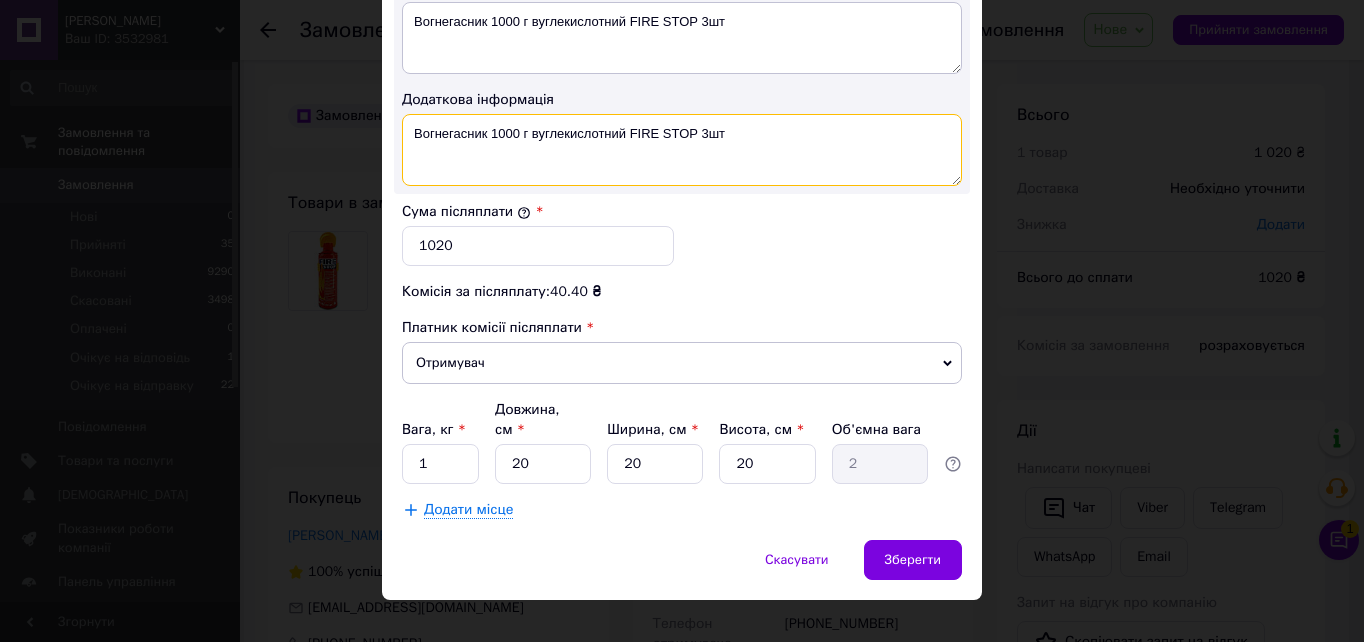 drag, startPoint x: 411, startPoint y: 132, endPoint x: 742, endPoint y: 135, distance: 331.01358 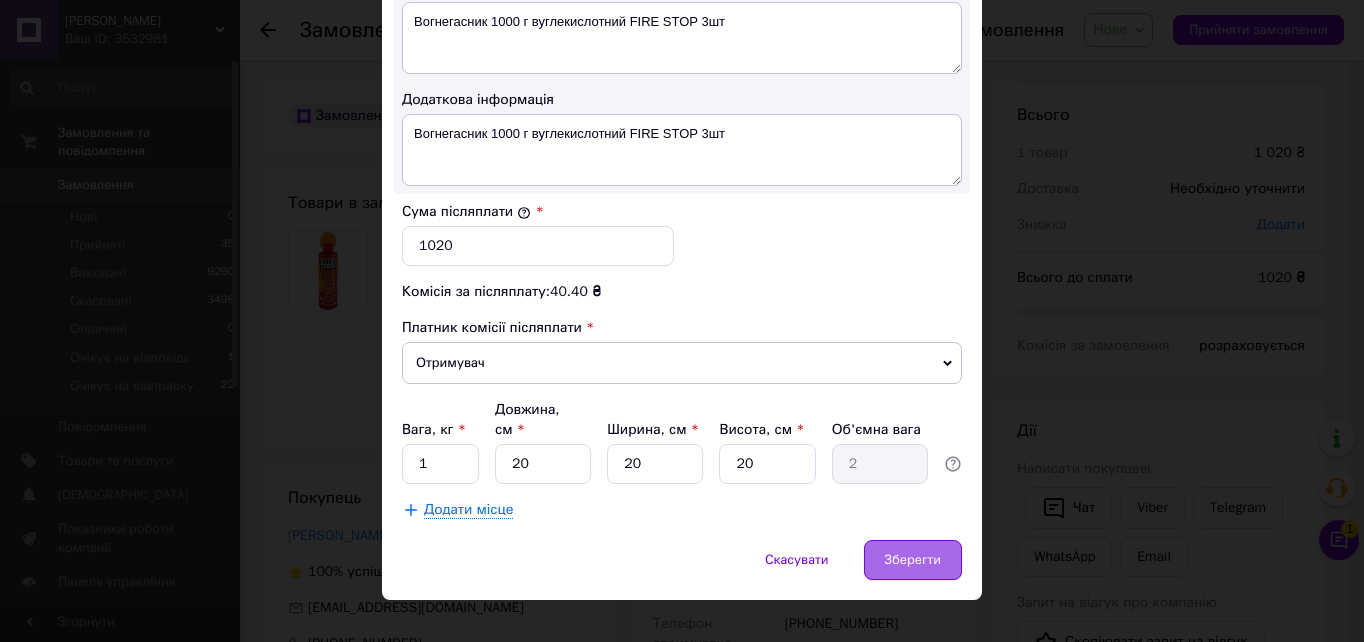 click on "Зберегти" at bounding box center [913, 560] 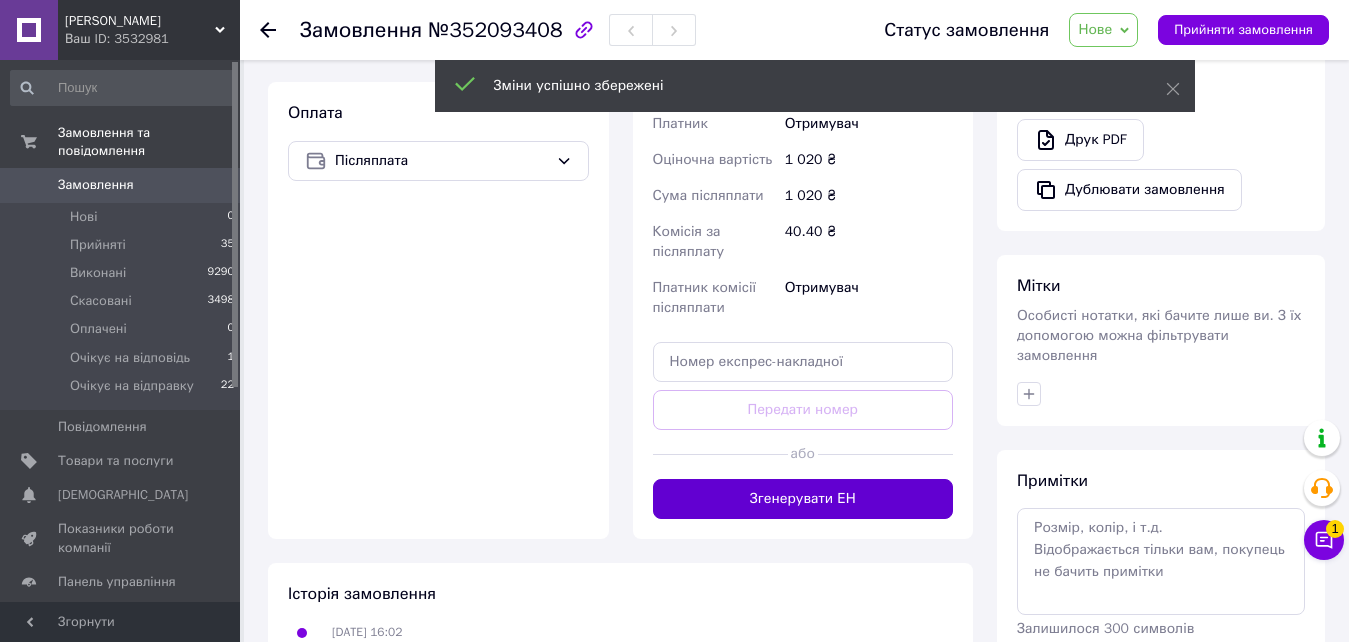 scroll, scrollTop: 700, scrollLeft: 0, axis: vertical 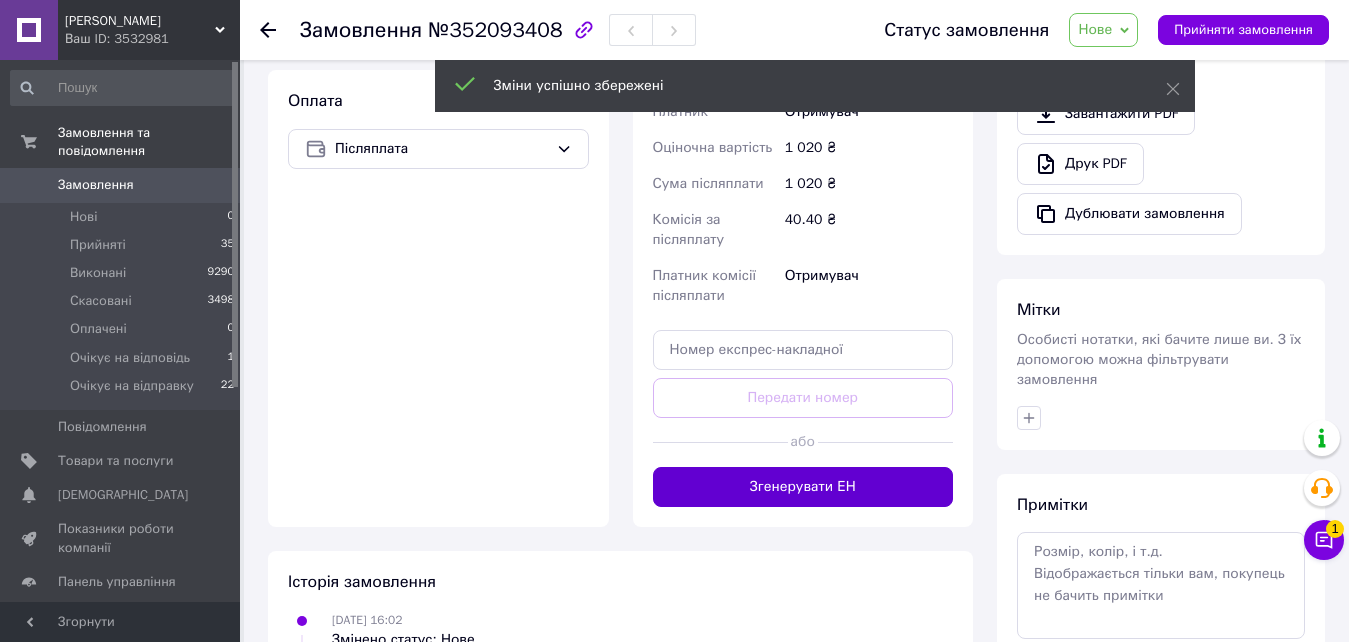 click on "Згенерувати ЕН" at bounding box center [803, 487] 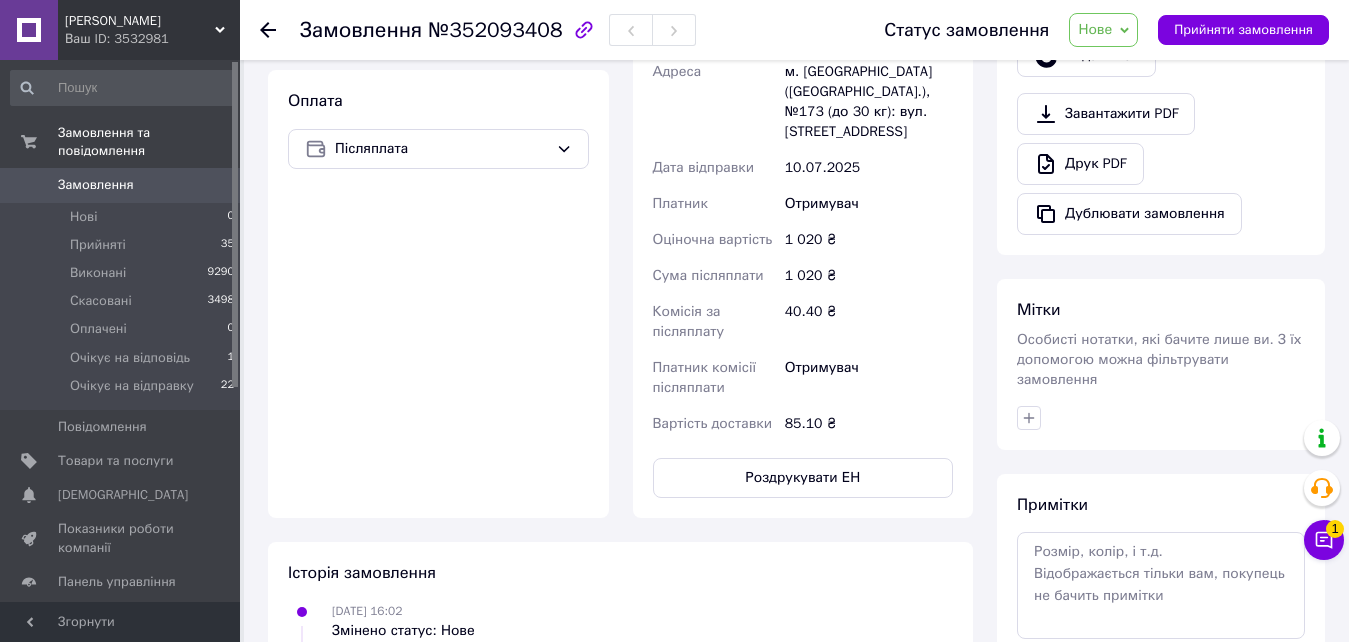 click 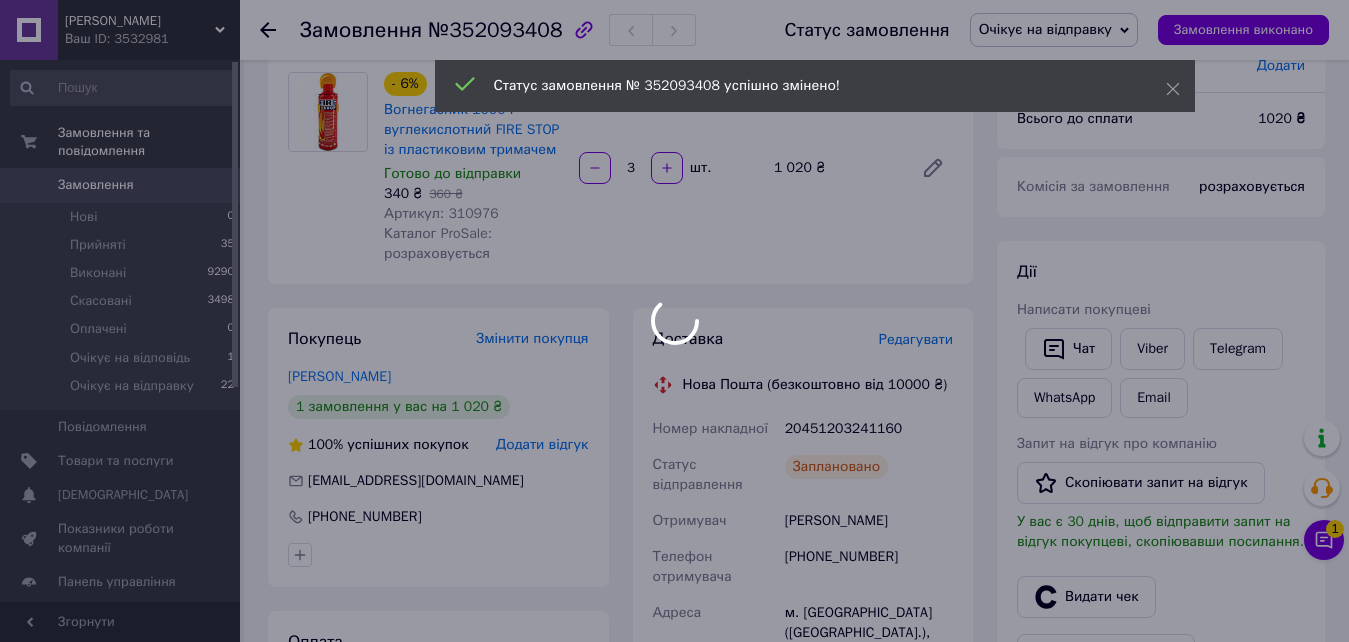 scroll, scrollTop: 100, scrollLeft: 0, axis: vertical 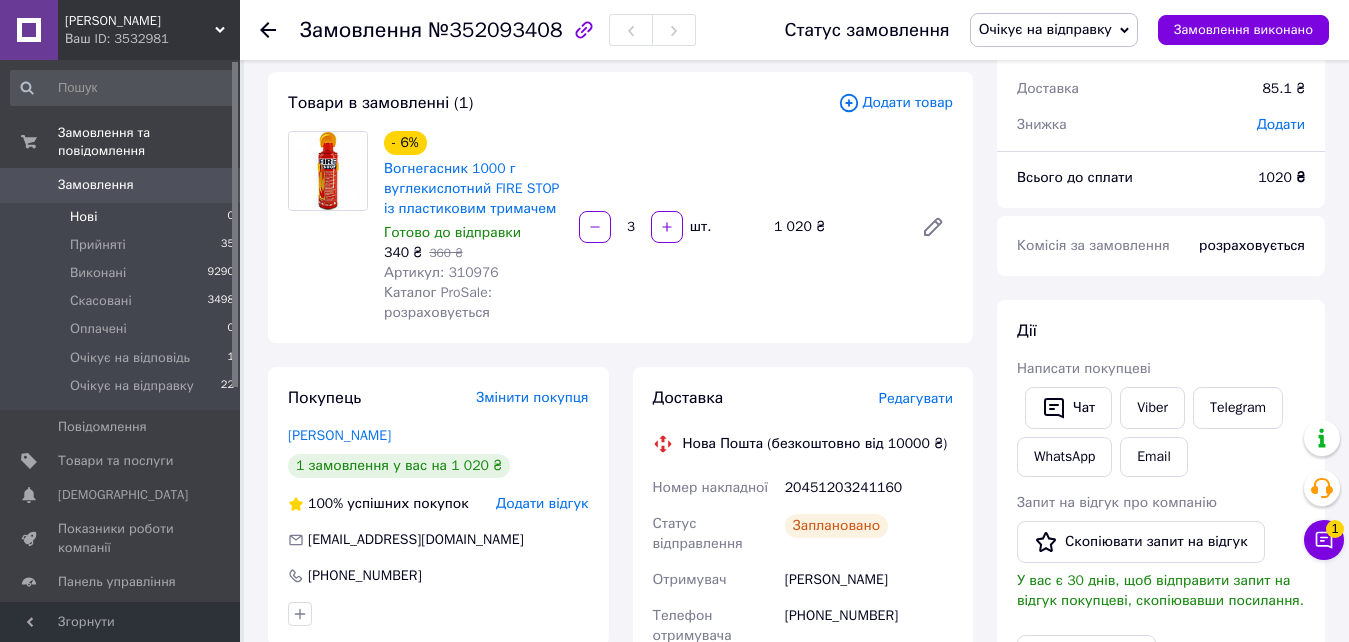 click on "Нові" at bounding box center [83, 217] 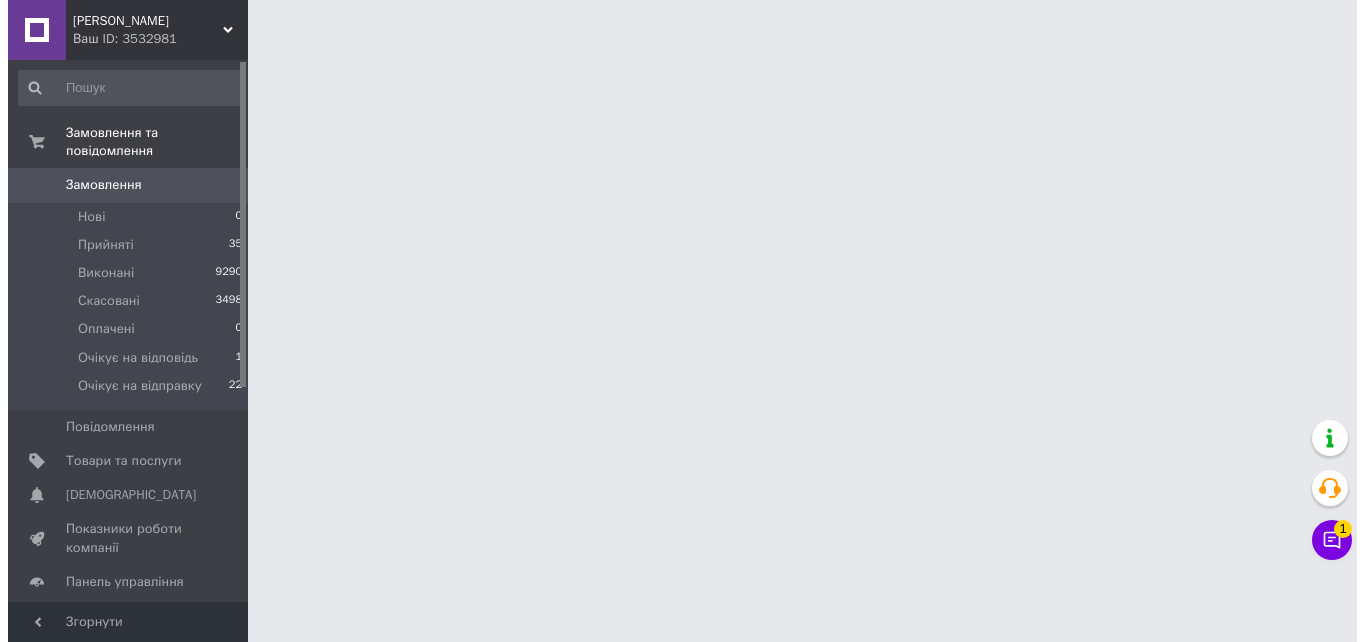 scroll, scrollTop: 0, scrollLeft: 0, axis: both 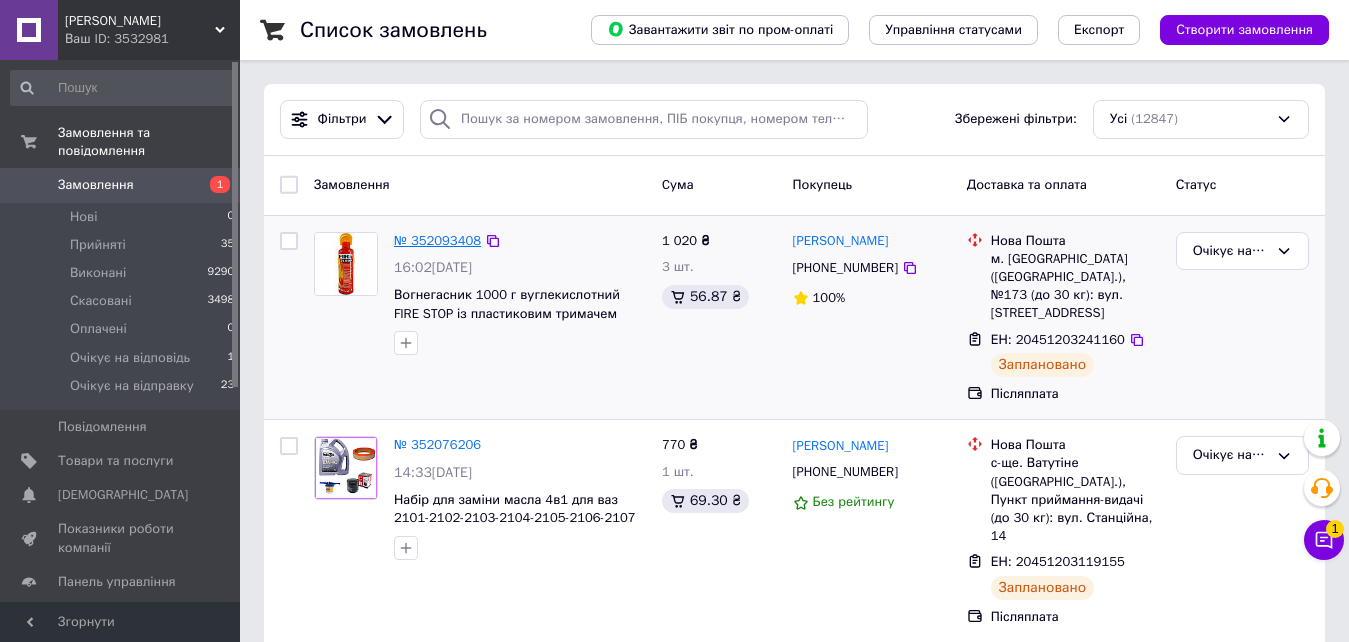 click on "№ 352093408" at bounding box center (437, 240) 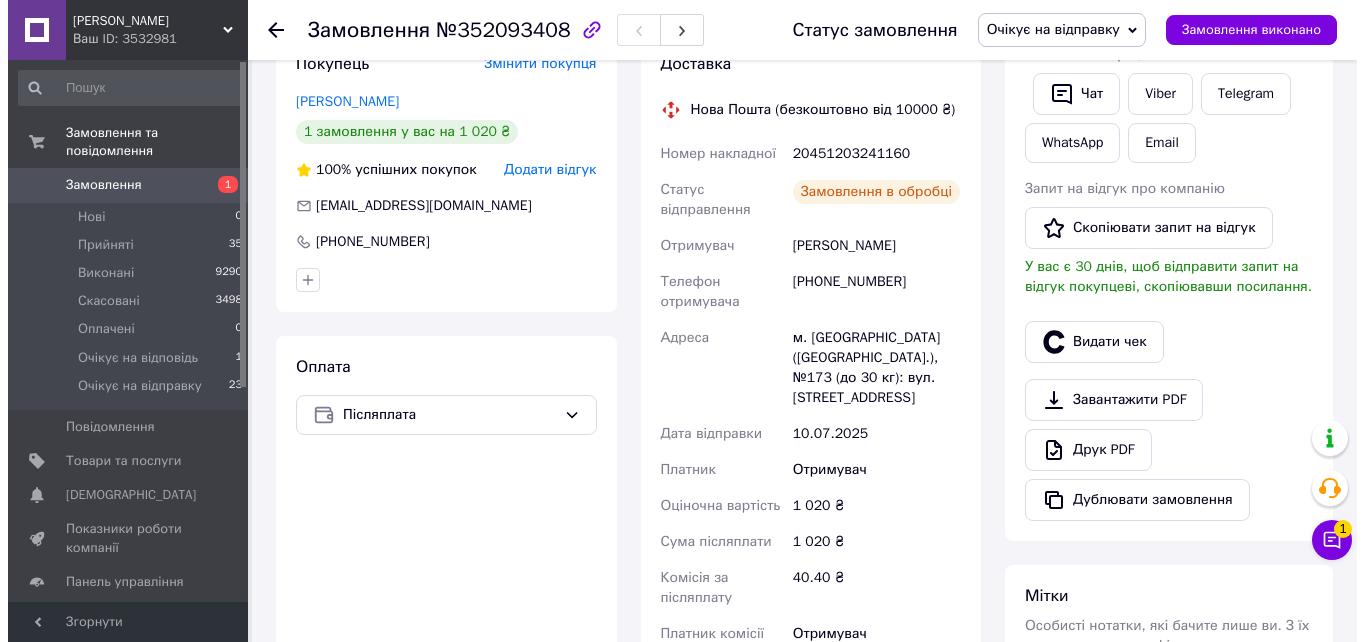 scroll, scrollTop: 300, scrollLeft: 0, axis: vertical 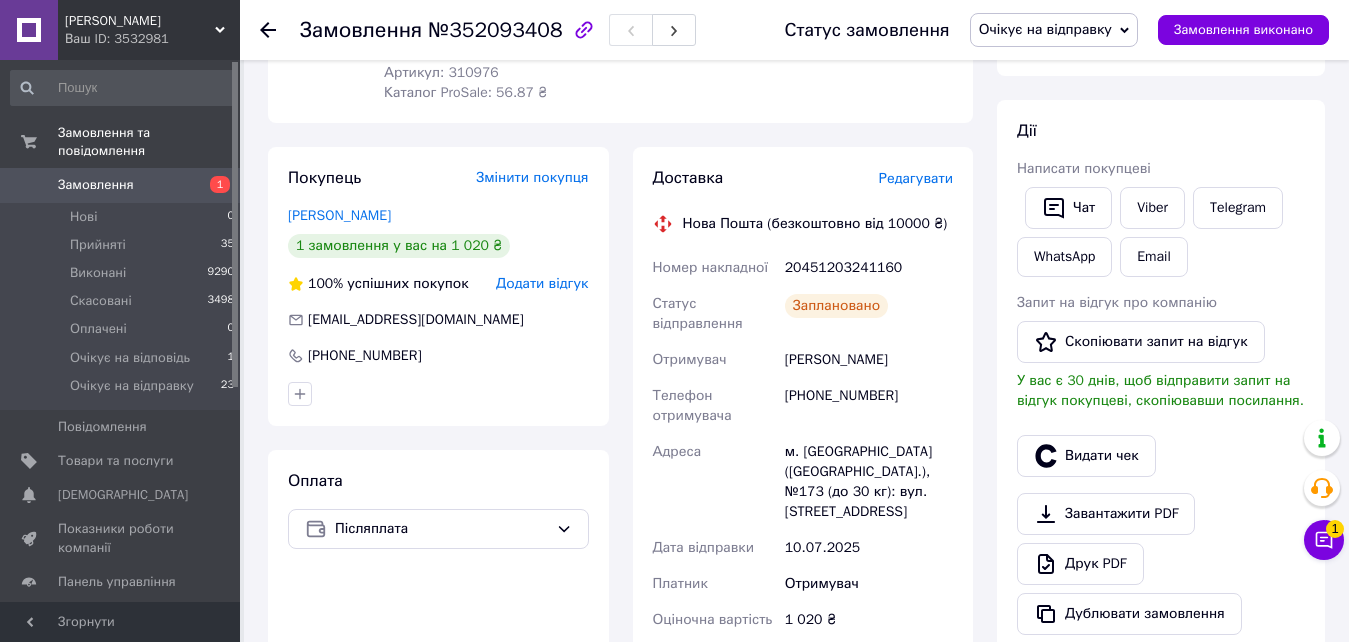 click on "Редагувати" at bounding box center (916, 178) 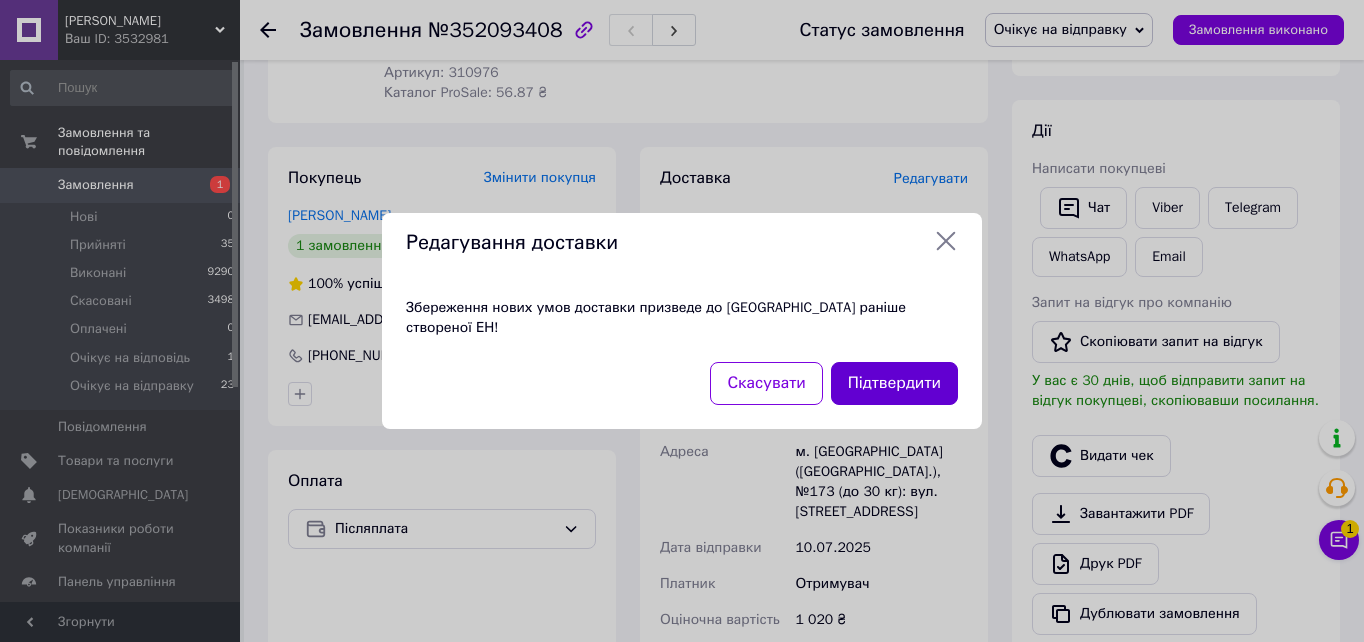 click on "Підтвердити" at bounding box center (894, 383) 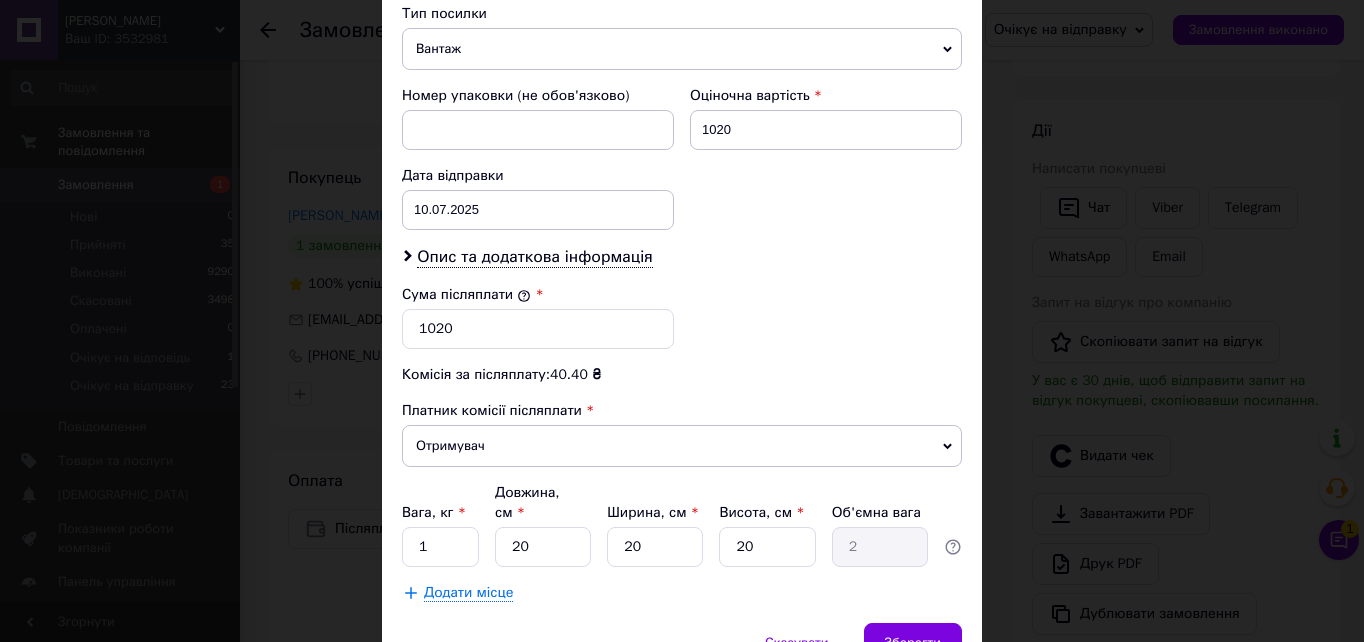 scroll, scrollTop: 884, scrollLeft: 0, axis: vertical 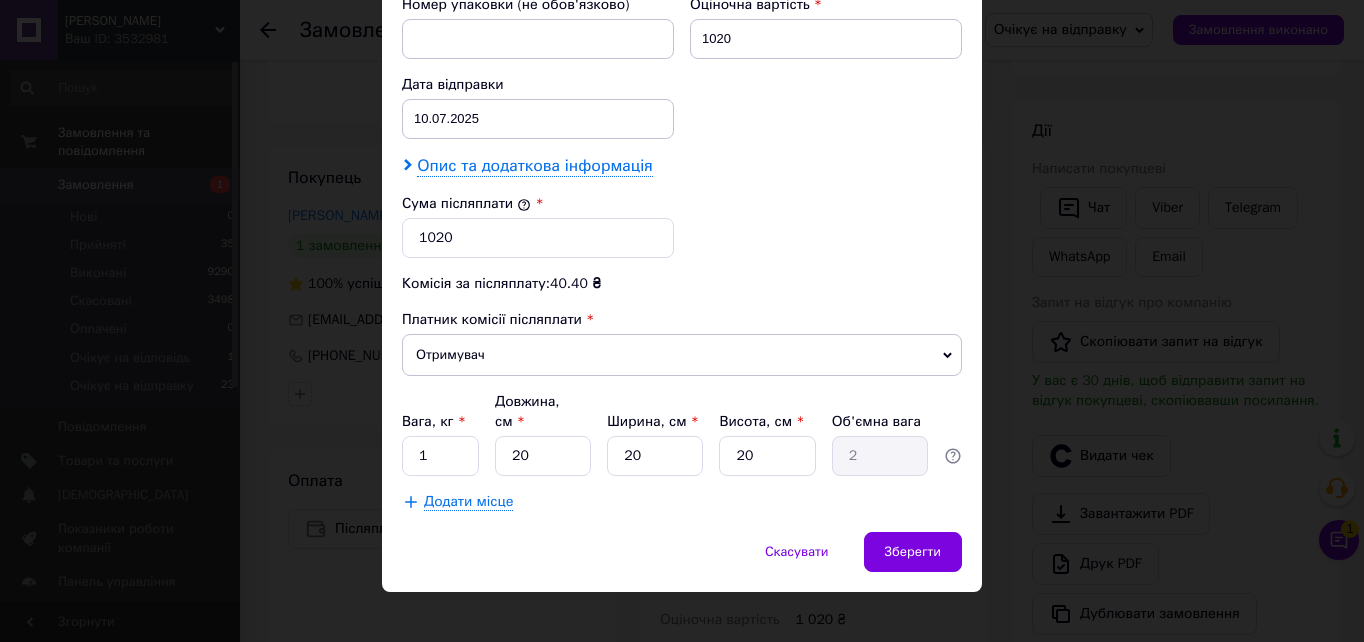 click on "Опис та додаткова інформація" at bounding box center (534, 166) 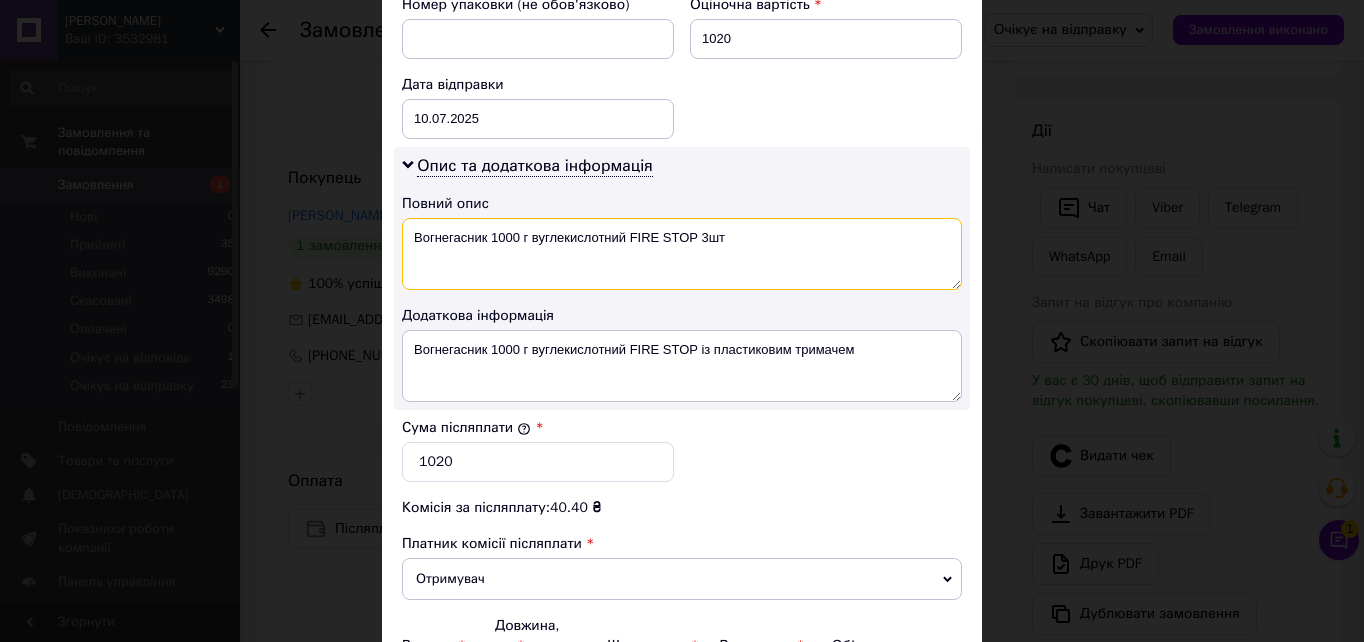type on "Вогнегасник 1000 г вуглекислотний FIRE STOP 3шт" 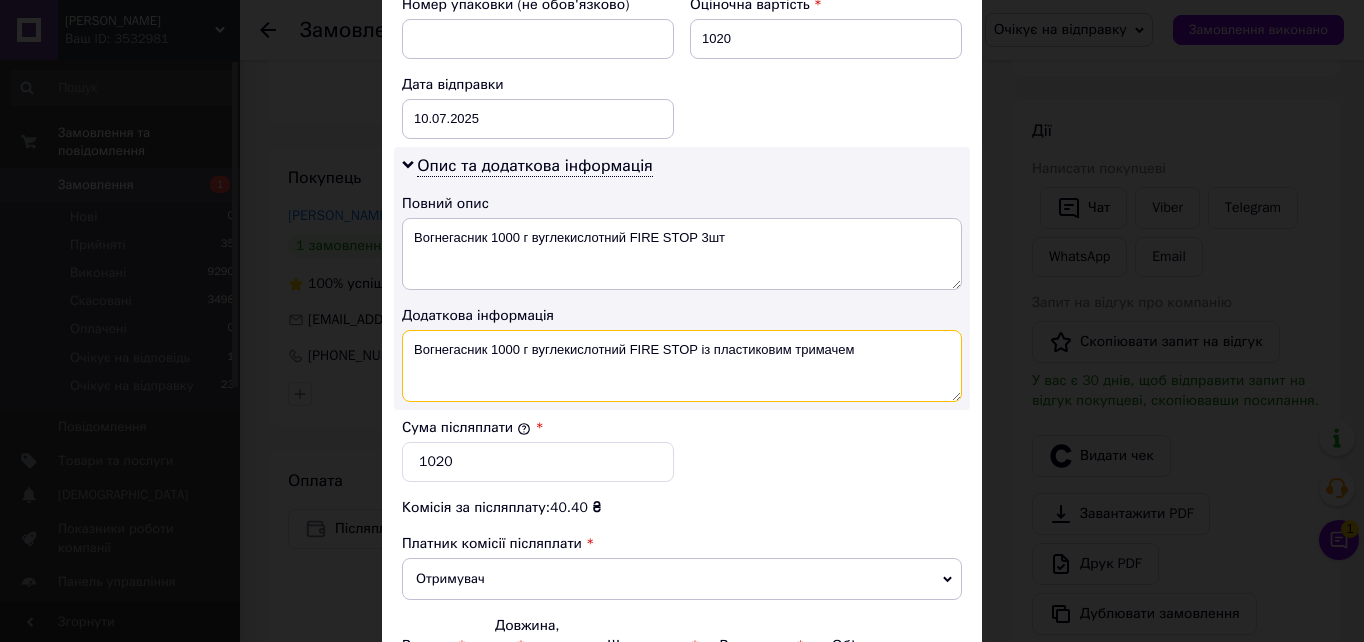 click on "Вогнегасник 1000 г вуглекислотний FIRE STOP із пластиковим тримачем" at bounding box center [682, 366] 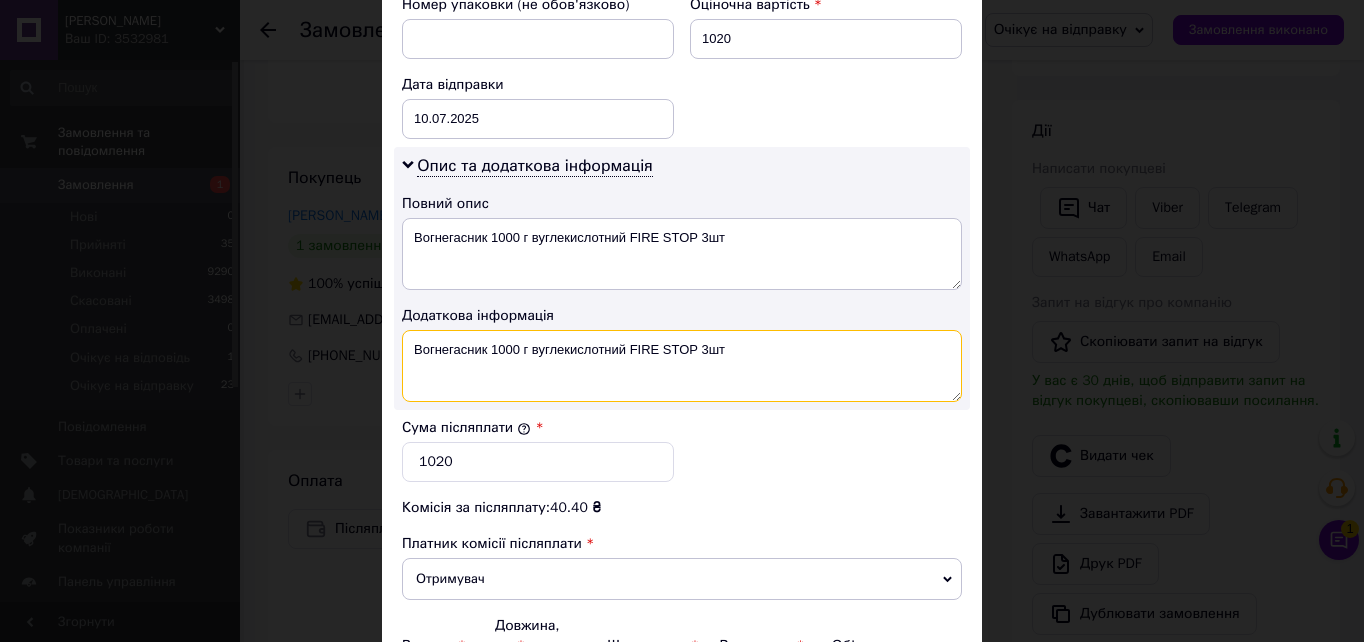 scroll, scrollTop: 1108, scrollLeft: 0, axis: vertical 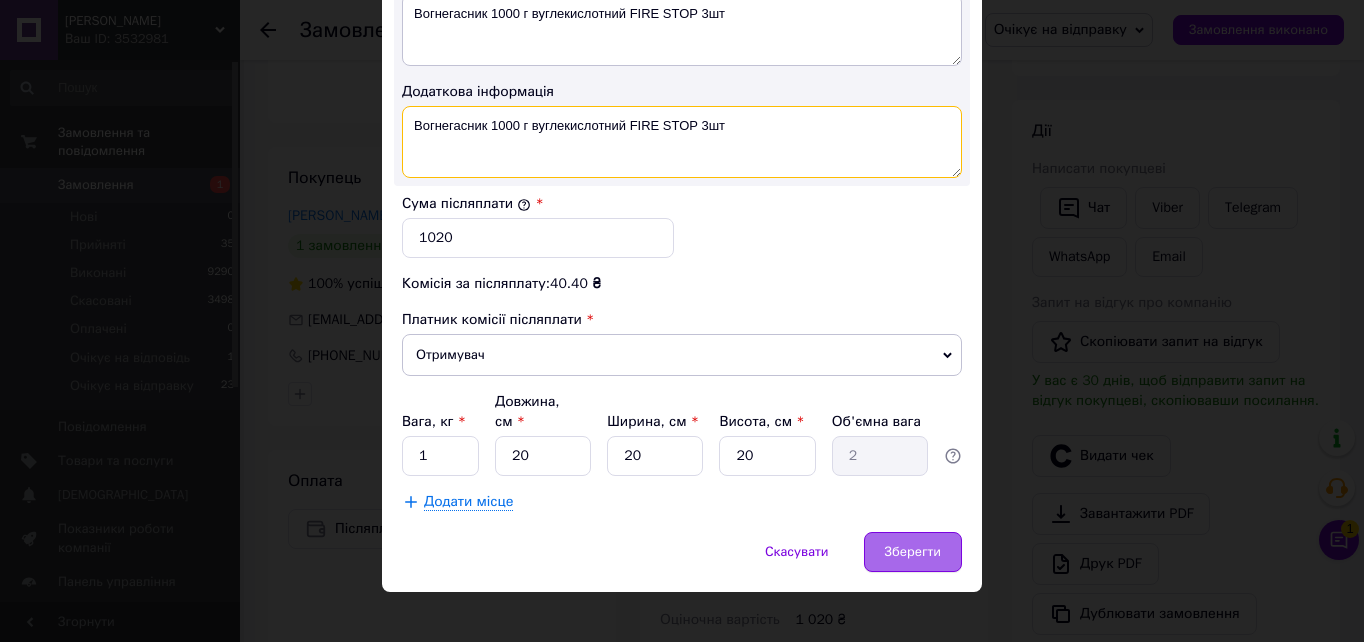 type on "Вогнегасник 1000 г вуглекислотний FIRE STOP 3шт" 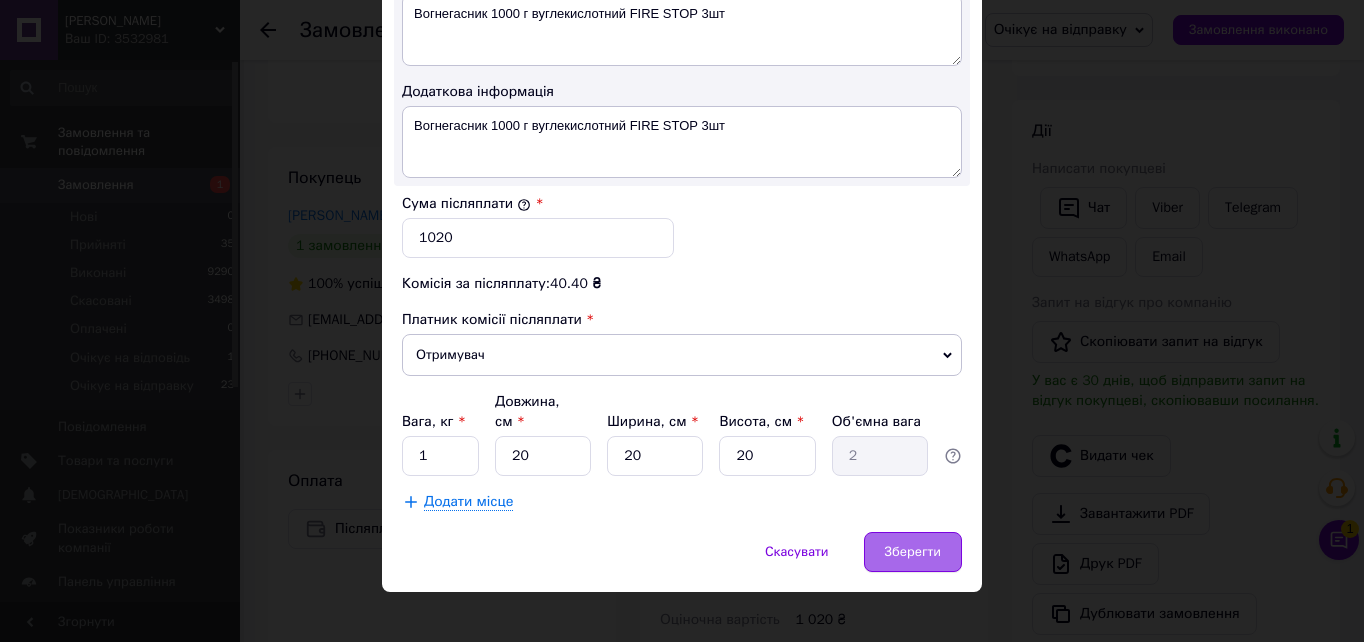 click on "Зберегти" at bounding box center [913, 552] 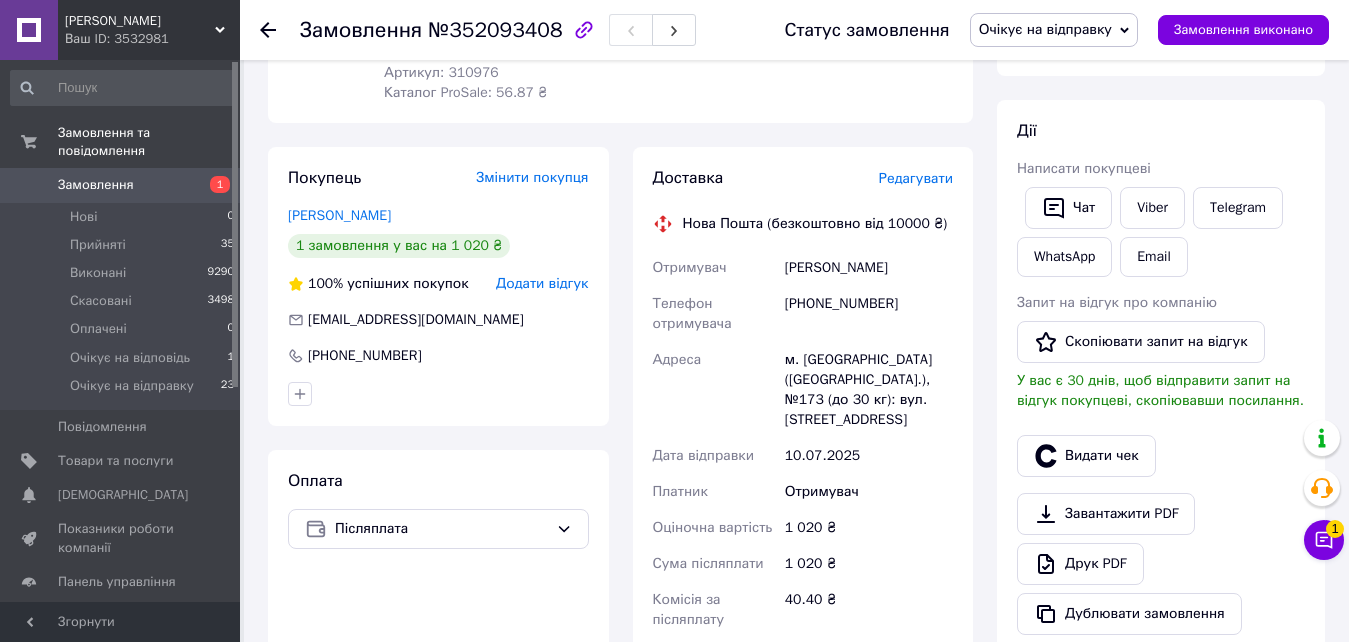 click on "Редагувати" at bounding box center (916, 178) 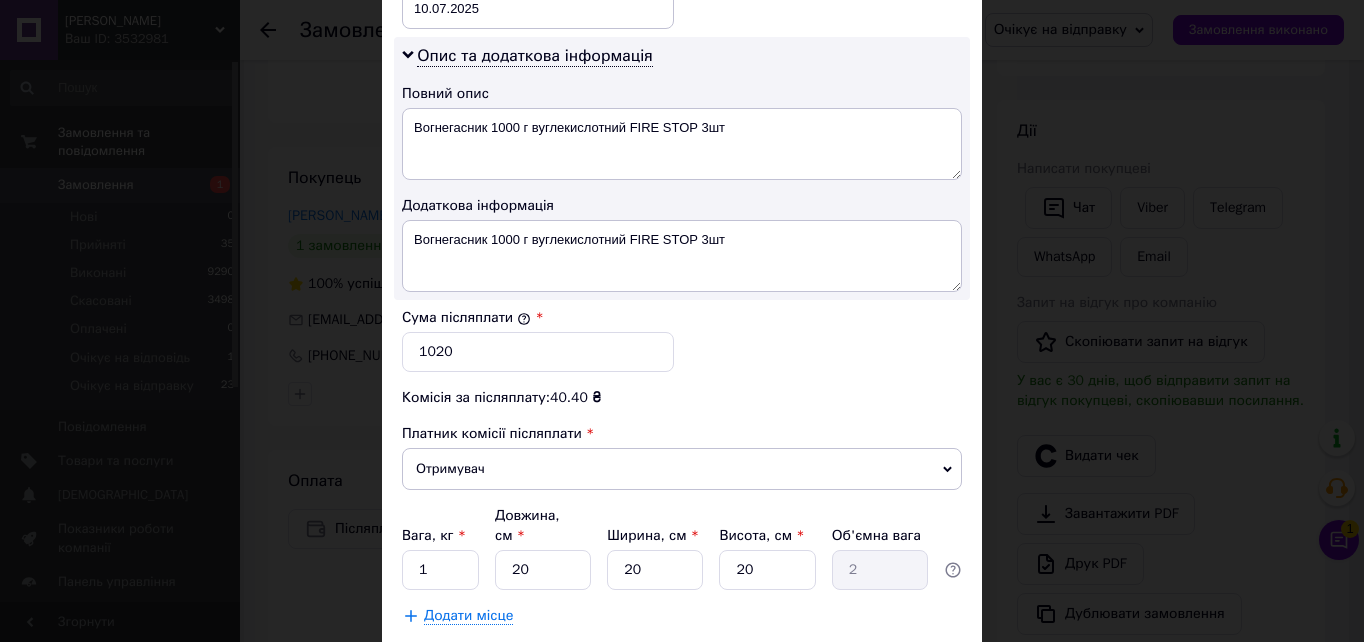 scroll, scrollTop: 1108, scrollLeft: 0, axis: vertical 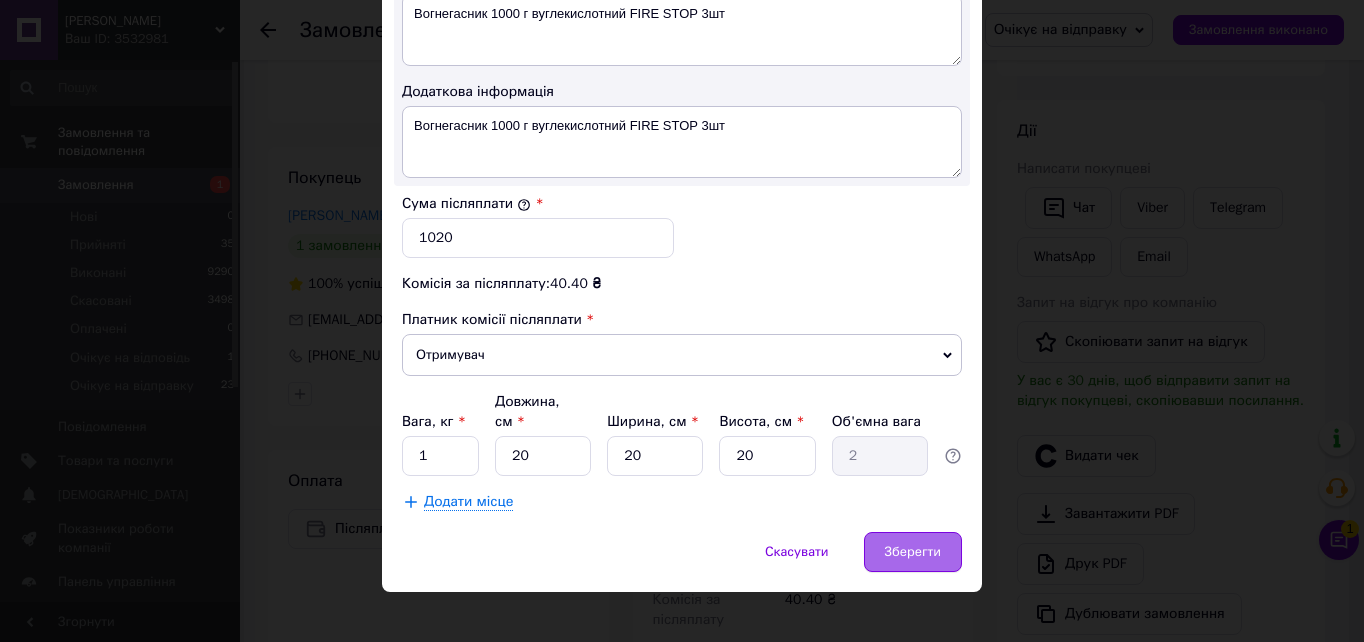 click on "Зберегти" at bounding box center [913, 552] 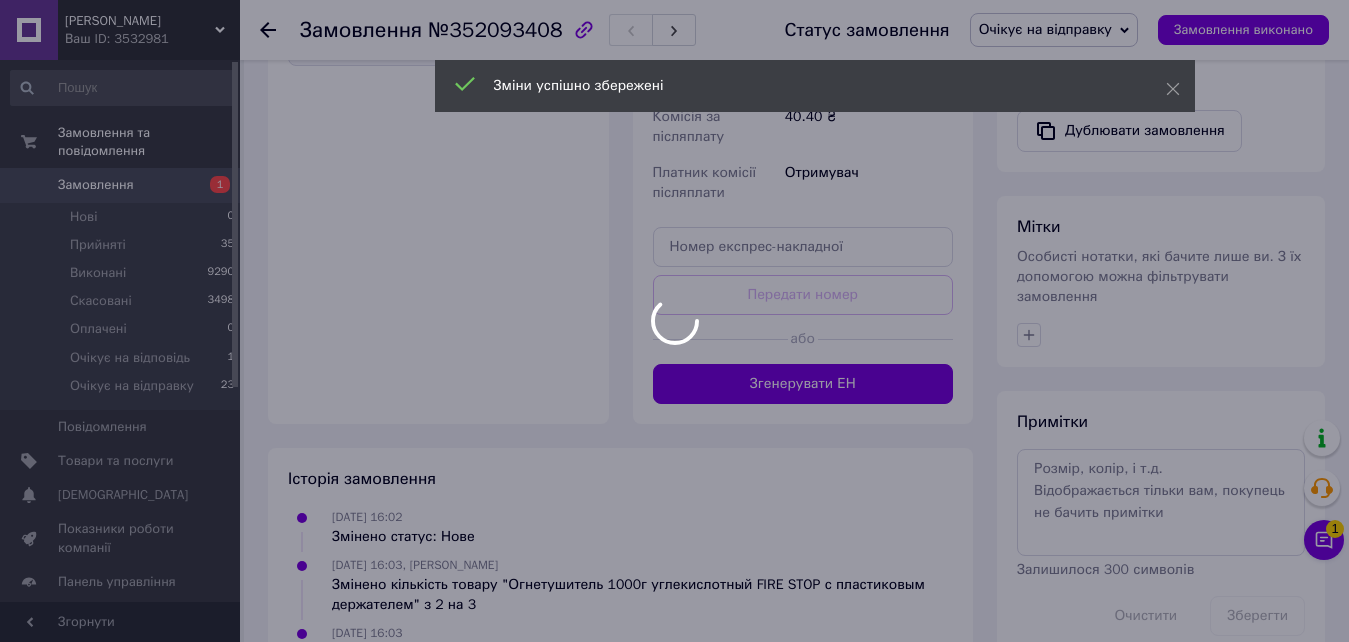 scroll, scrollTop: 800, scrollLeft: 0, axis: vertical 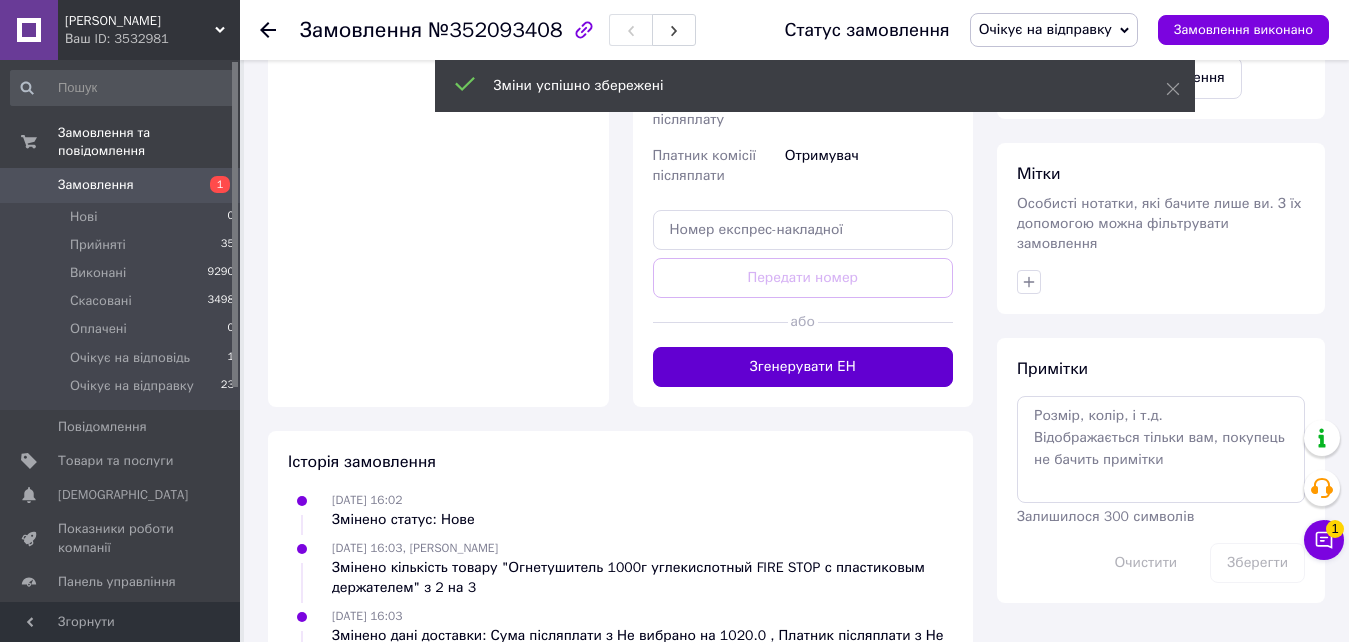click on "Згенерувати ЕН" at bounding box center [803, 367] 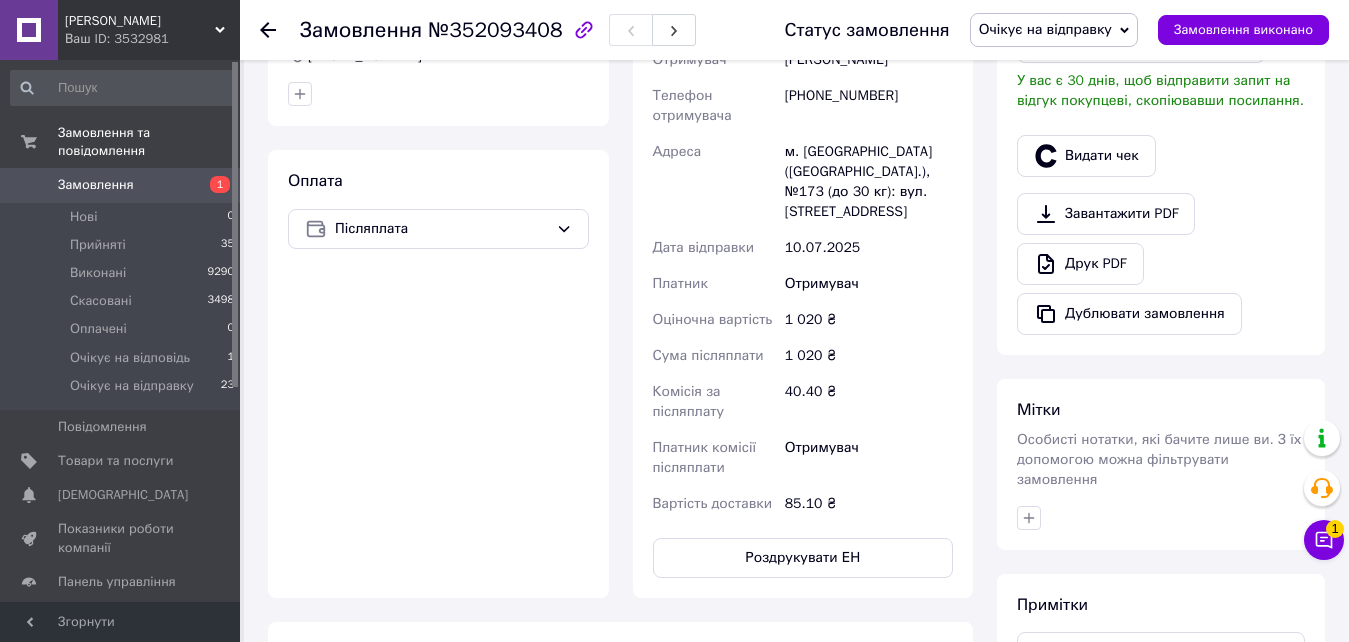 scroll, scrollTop: 400, scrollLeft: 0, axis: vertical 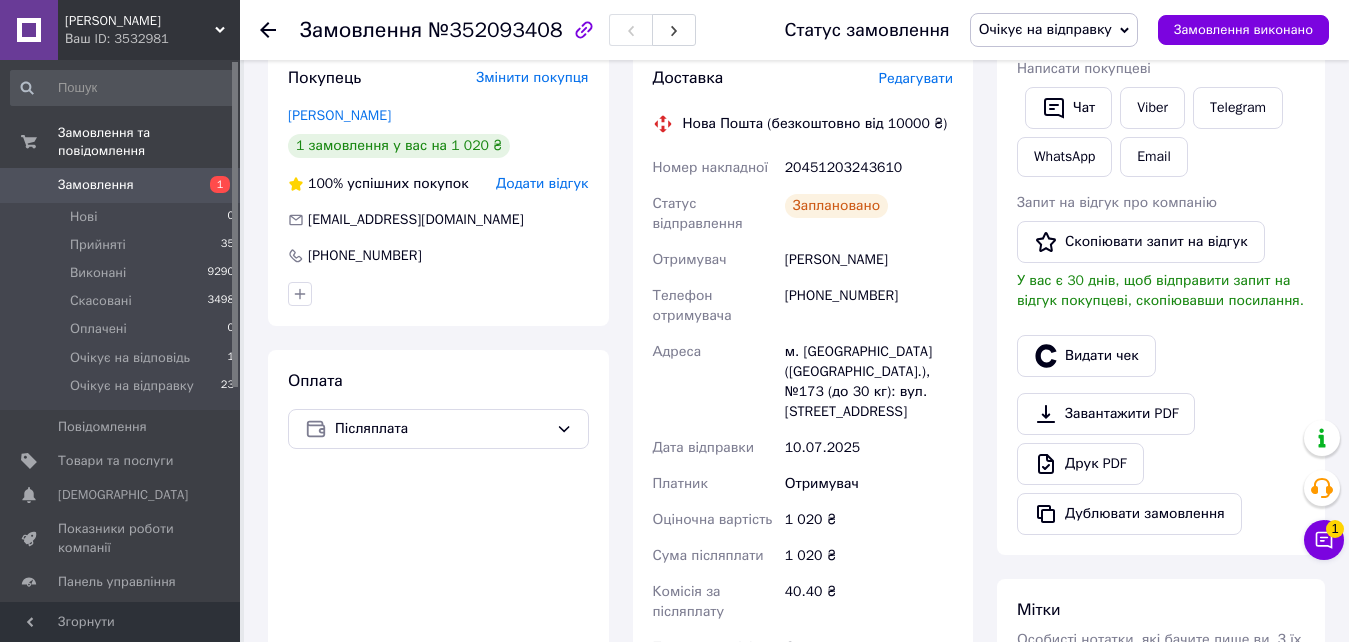 click on "Очікує на відправку" at bounding box center [1054, 30] 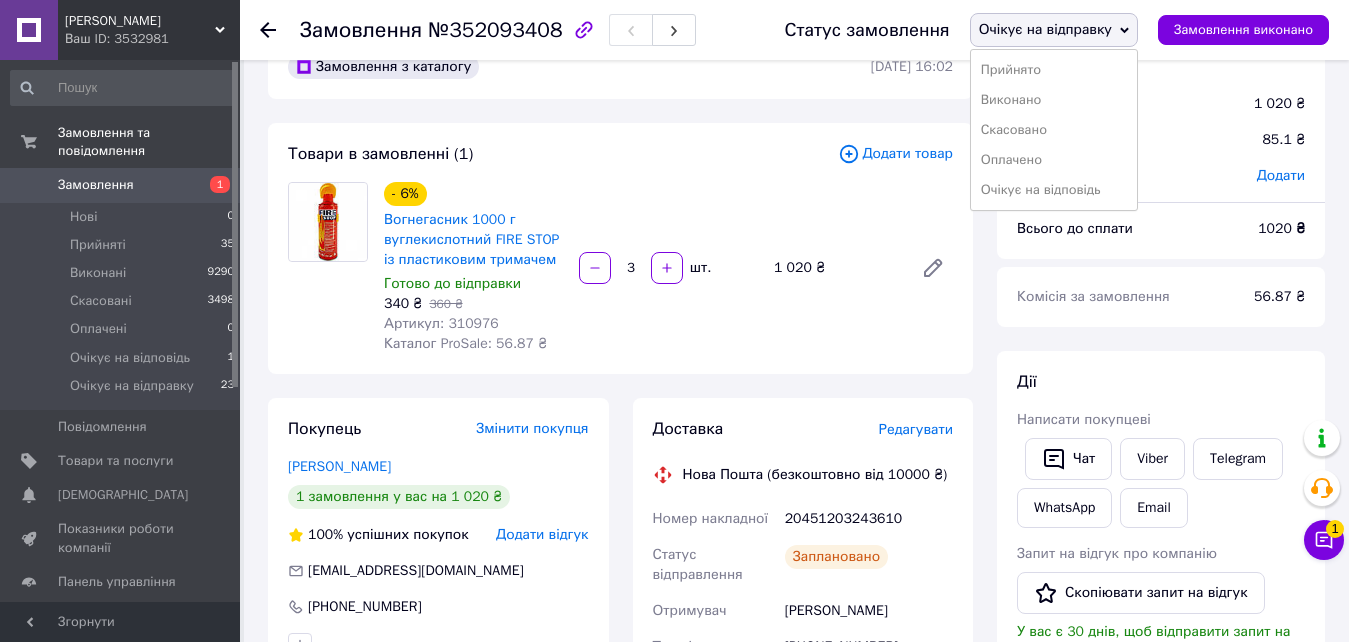 scroll, scrollTop: 0, scrollLeft: 0, axis: both 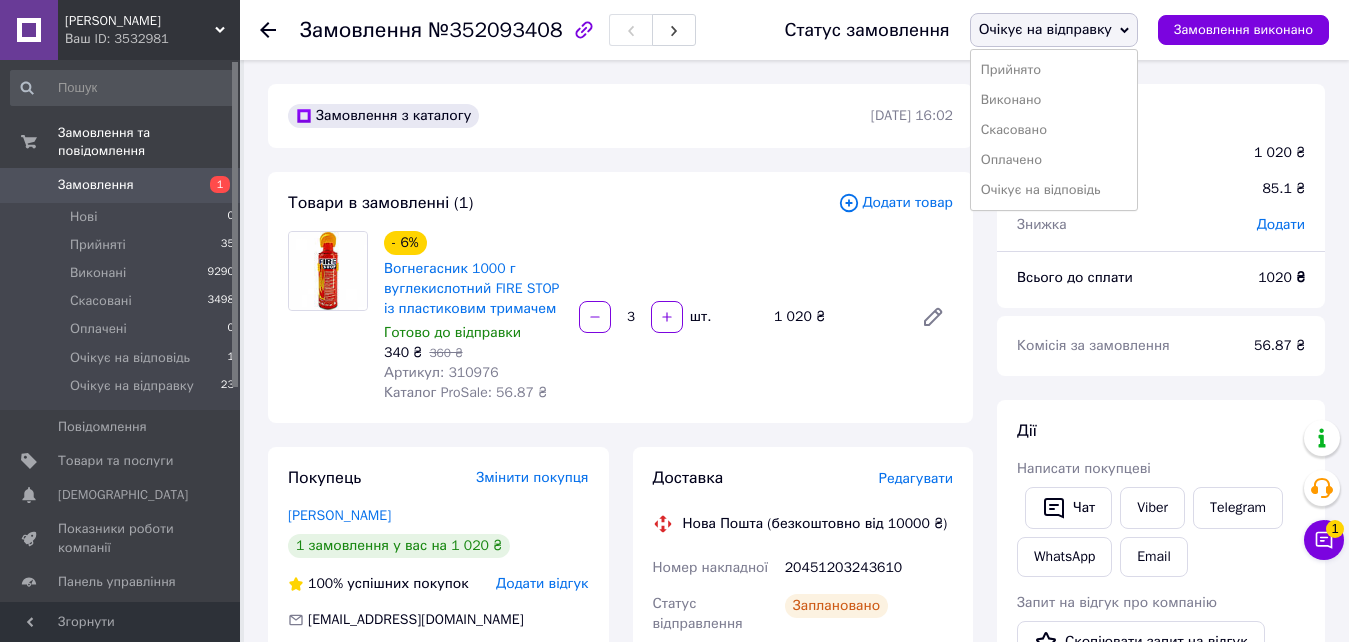 click on "Замовлення з каталогу 10.07.2025 | 16:02 Товари в замовленні (1) Додати товар - 6% Вогнегасник 1000 г вуглекислотний FIRE STOP із пластиковим тримачем Готово до відправки 340 ₴   360 ₴ Артикул: 310976 Каталог ProSale: 56.87 ₴  3   шт. 1 020 ₴ Покупець Змінити покупця Шевелев Юрий 1 замовлення у вас на 1 020 ₴ 100%   успішних покупок Додати відгук urshan0@gmail.com +380733240219 Оплата Післяплата Доставка Редагувати Нова Пошта (безкоштовно від 10000 ₴) Номер накладної 20451203243610 Статус відправлення Заплановано Отримувач Шевелев Юрий Телефон отримувача +380733240219 Адреса Дата відправки 10.07.2025 Платник Отримувач < >" at bounding box center (620, 992) 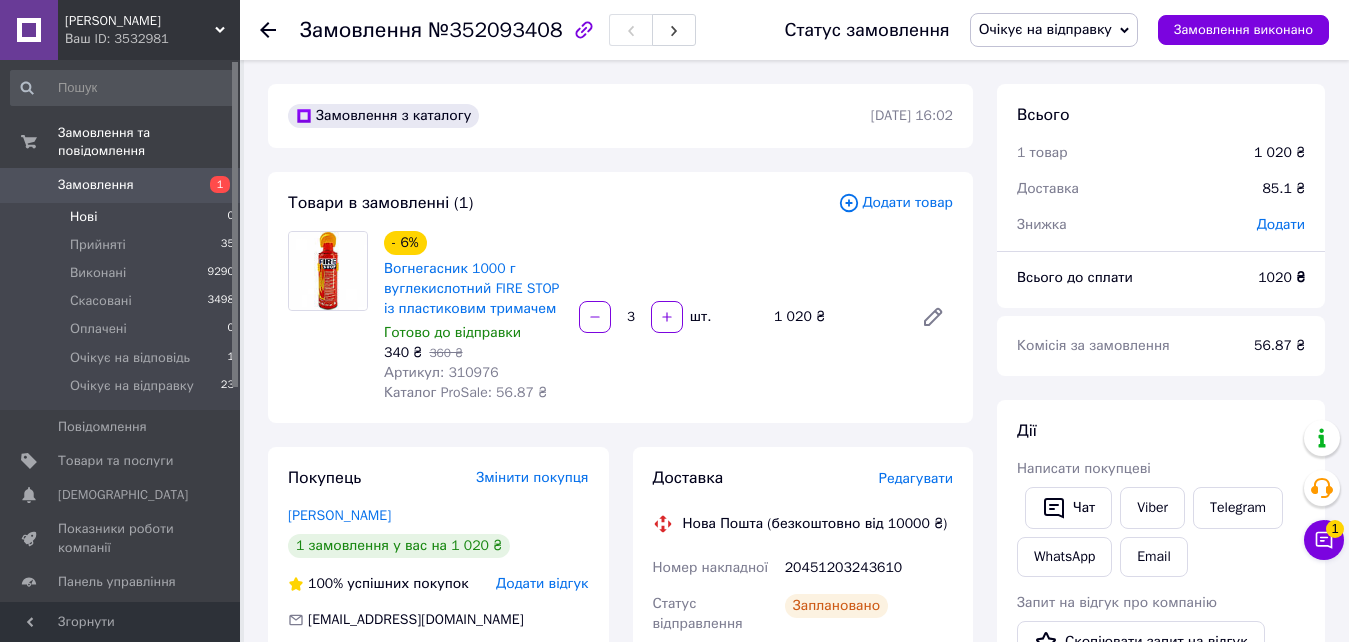 click on "Нові" at bounding box center [83, 217] 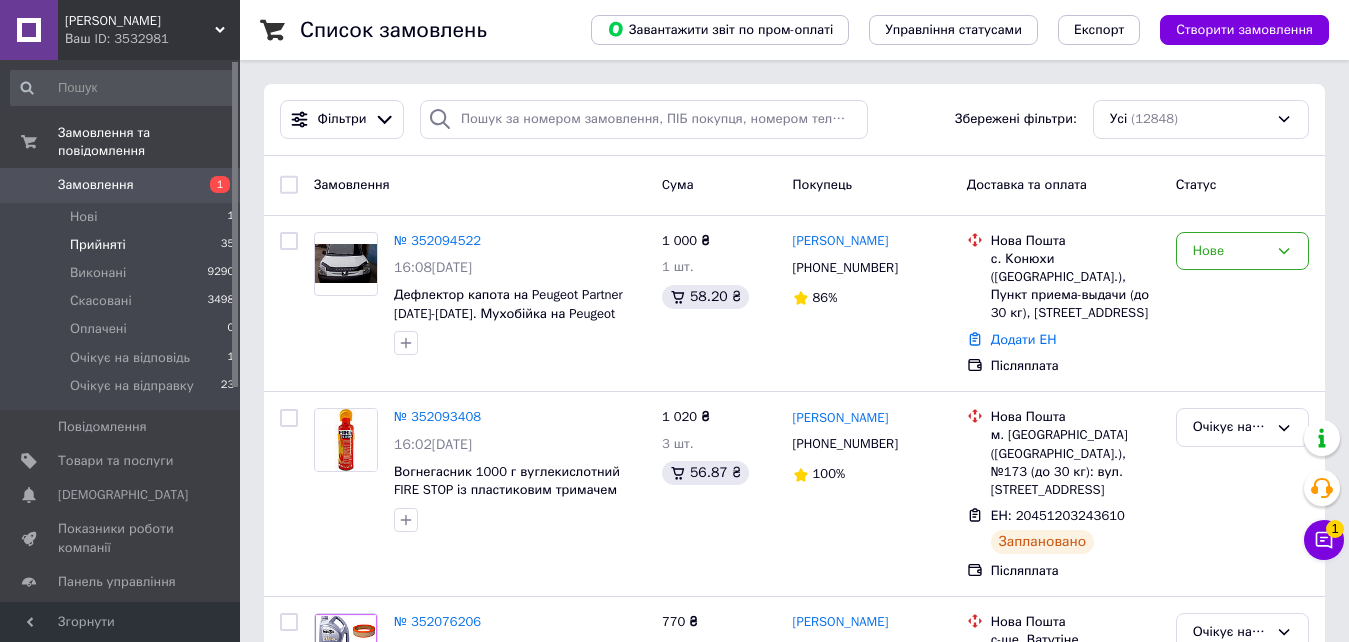 click on "Прийняті" at bounding box center (98, 245) 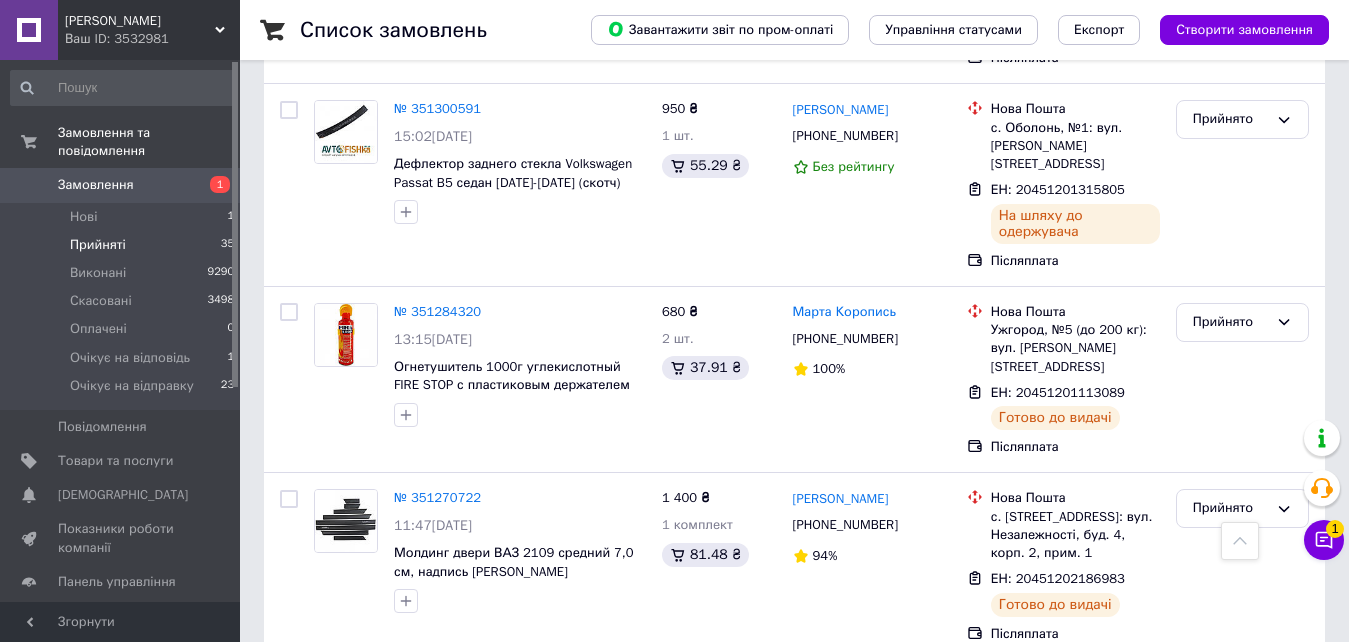scroll, scrollTop: 4857, scrollLeft: 0, axis: vertical 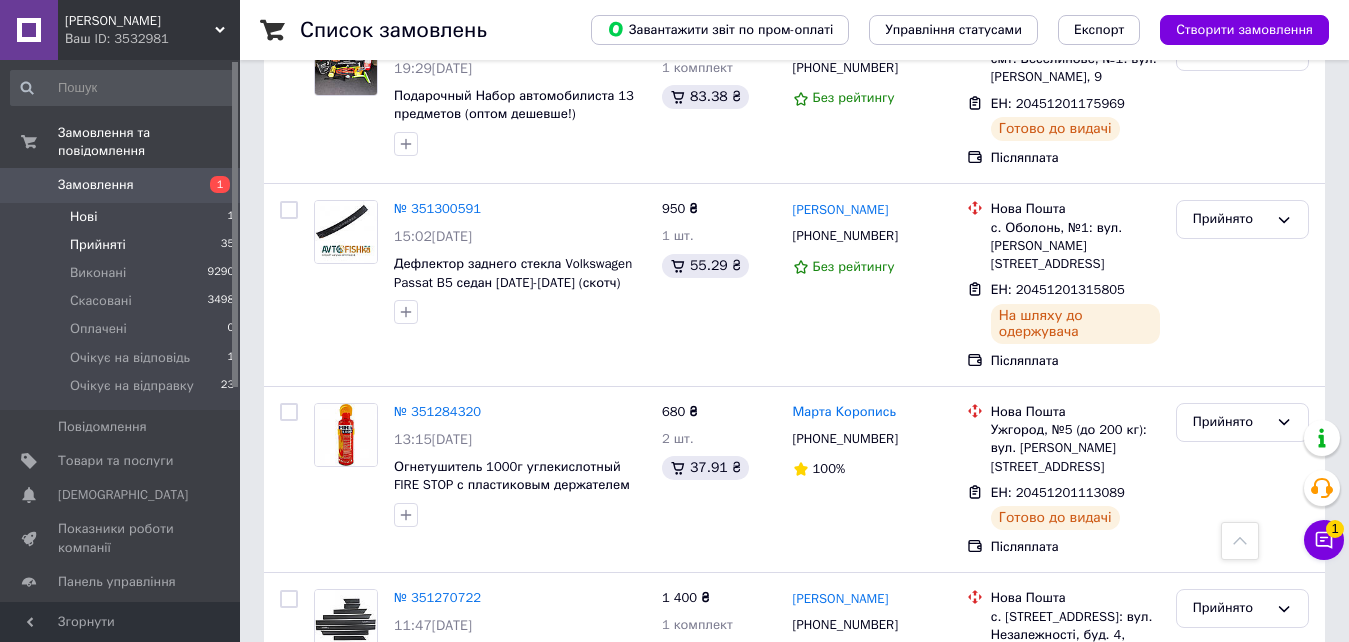 click on "Нові" at bounding box center (83, 217) 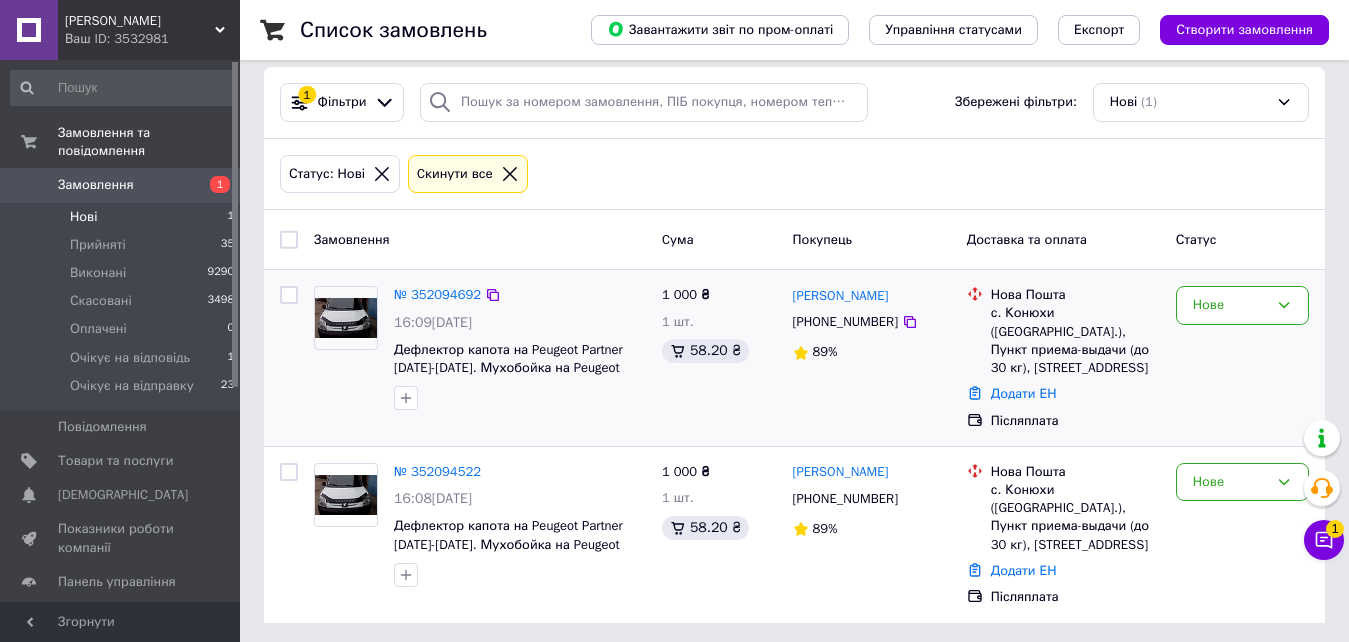 scroll, scrollTop: 22, scrollLeft: 0, axis: vertical 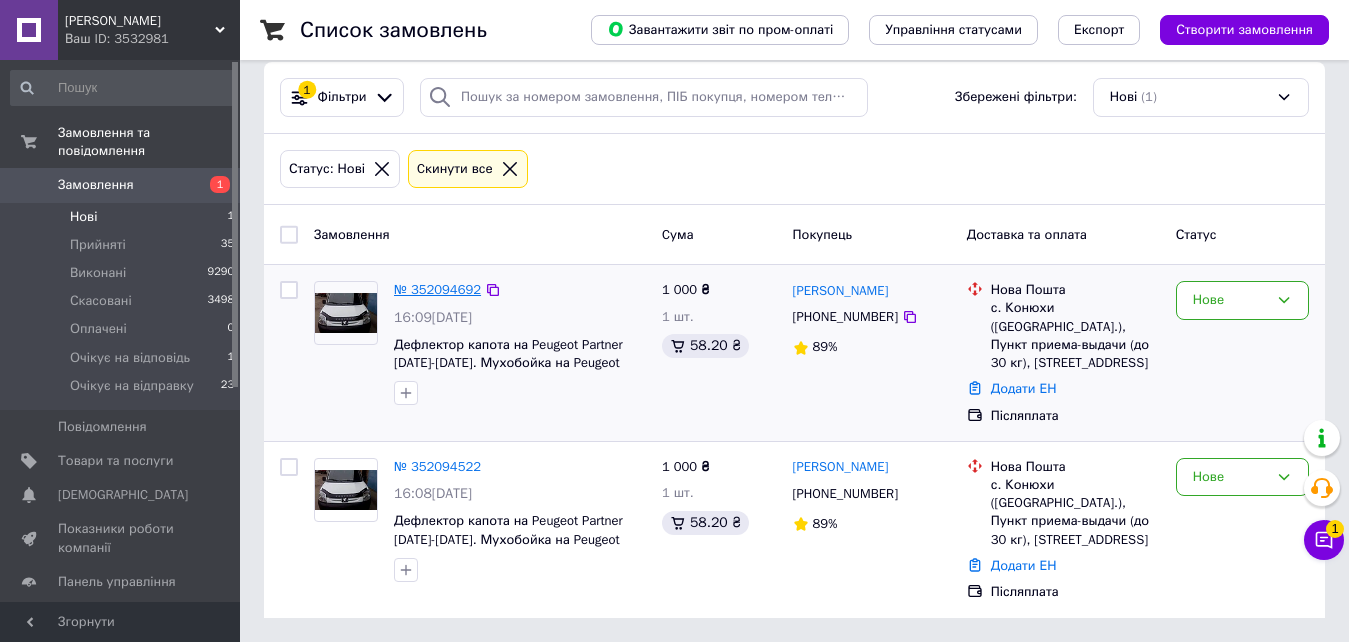 click on "№ 352094692" at bounding box center [437, 289] 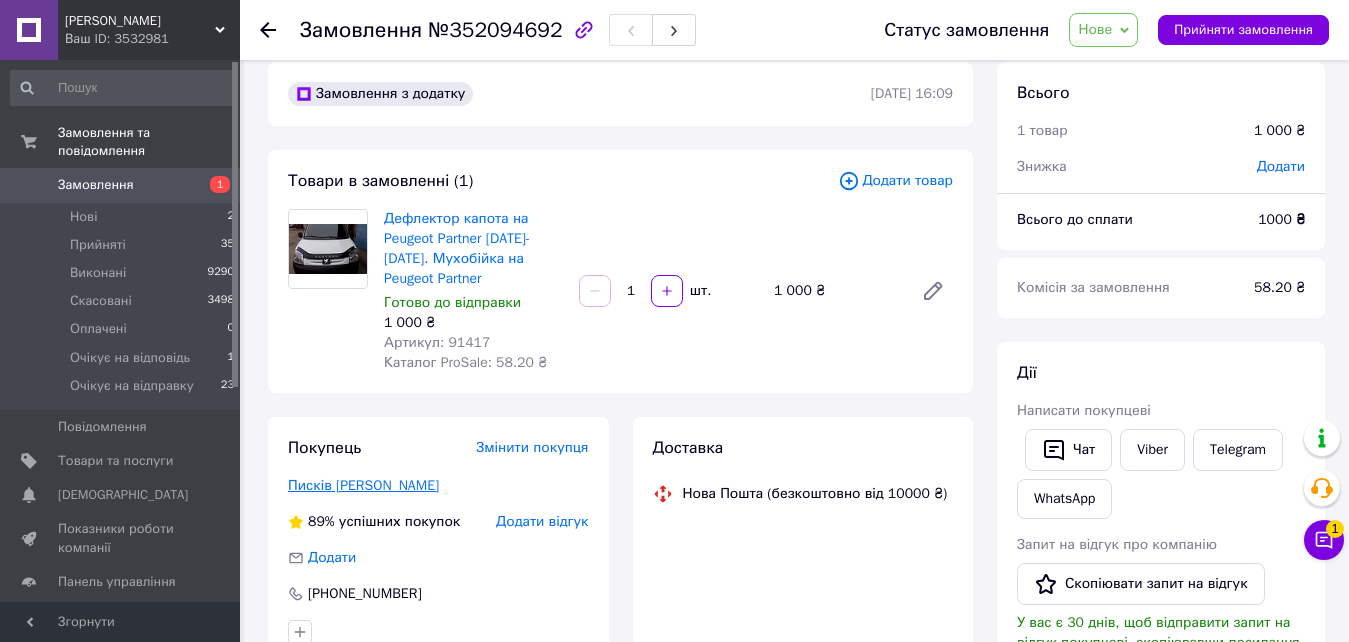 click on "Писків Галина" at bounding box center (363, 485) 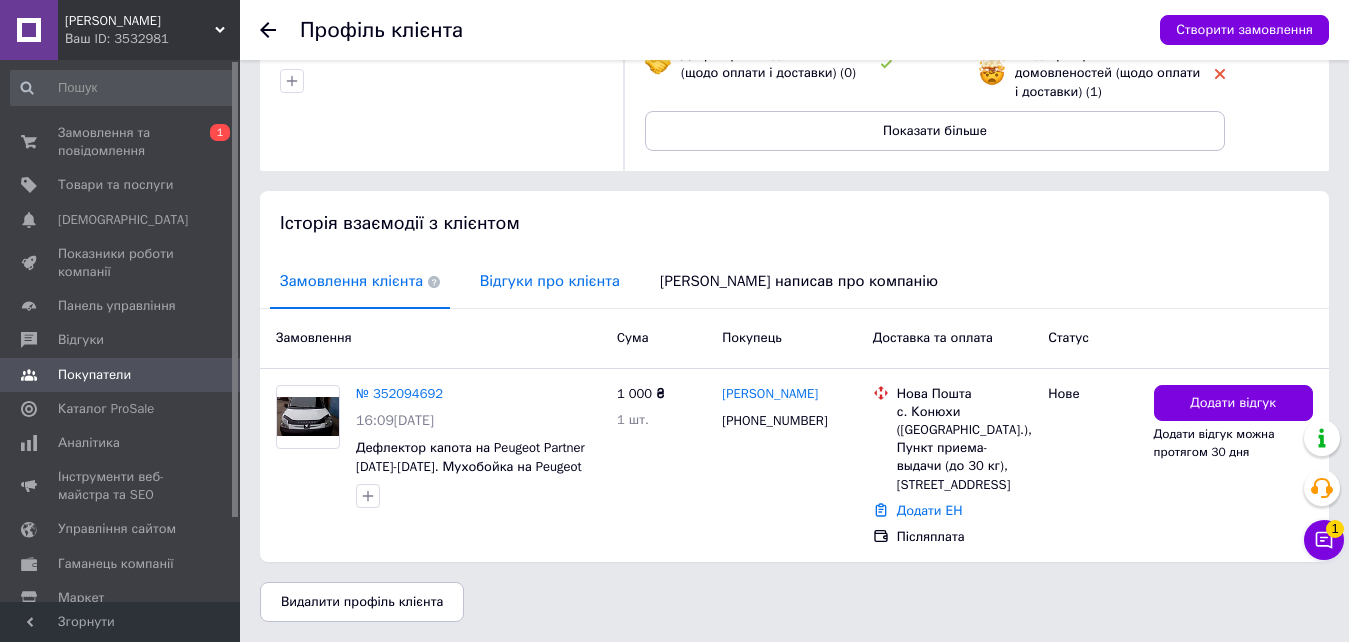 click on "Відгуки про клієнта" at bounding box center (550, 281) 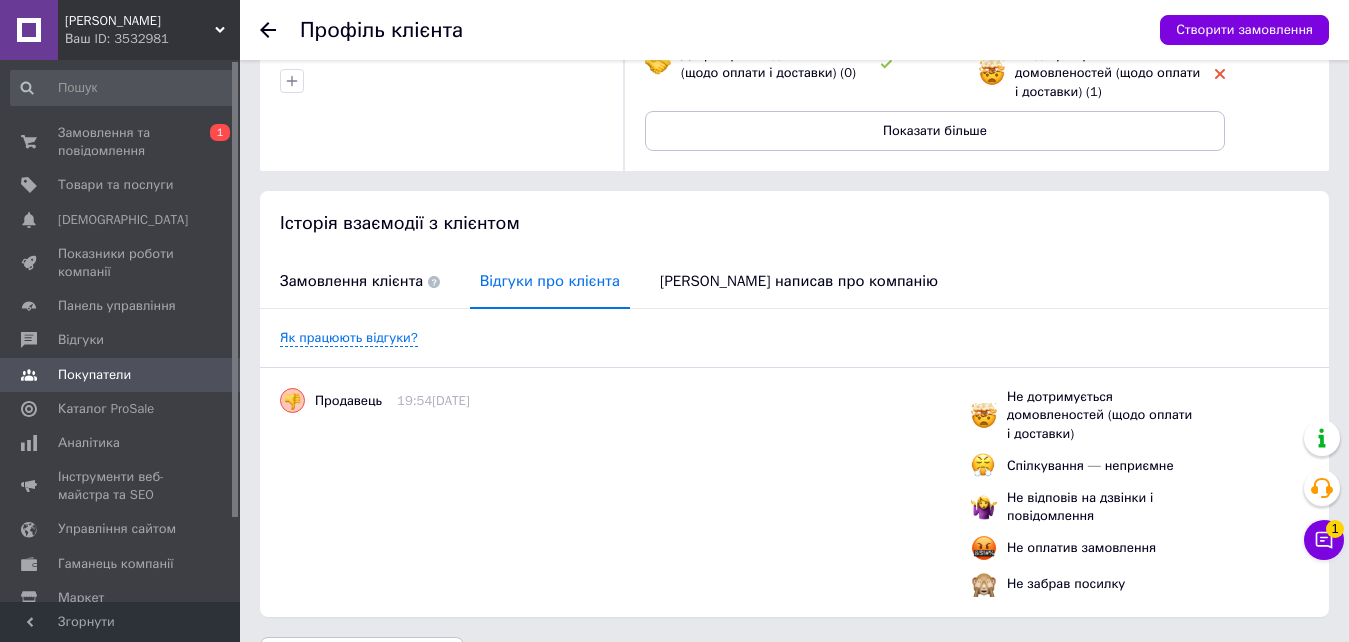 scroll, scrollTop: 319, scrollLeft: 0, axis: vertical 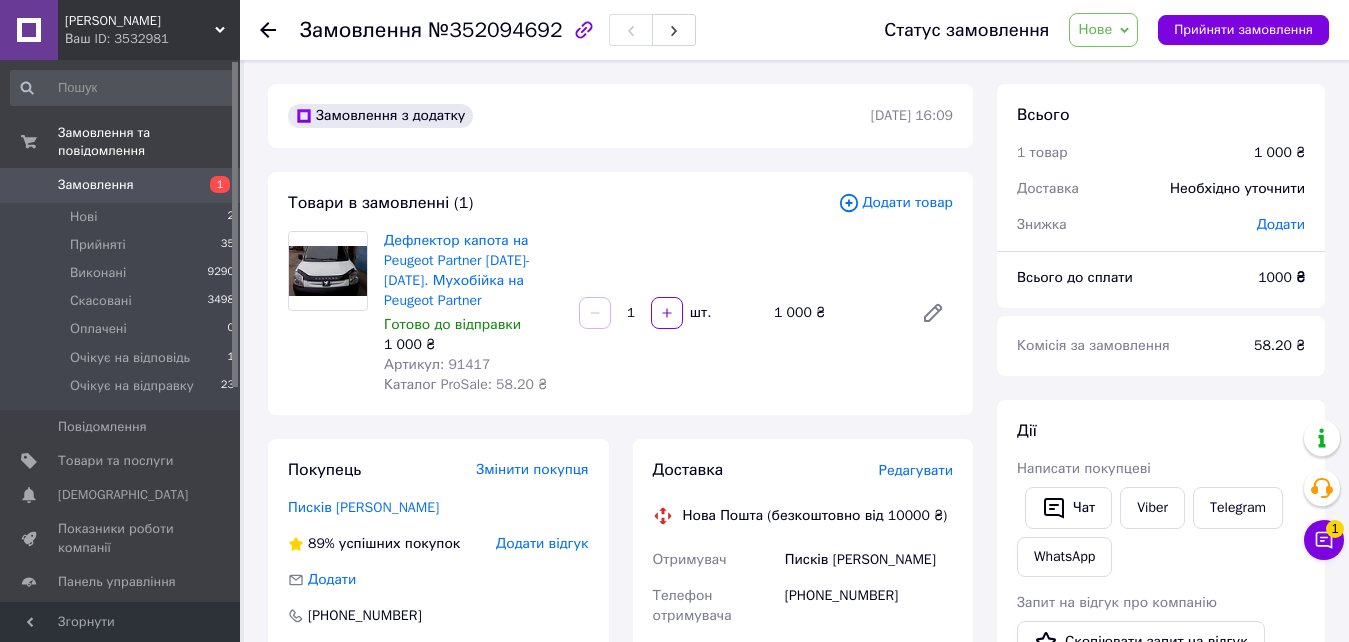 click on "Артикул: 91417" at bounding box center (437, 364) 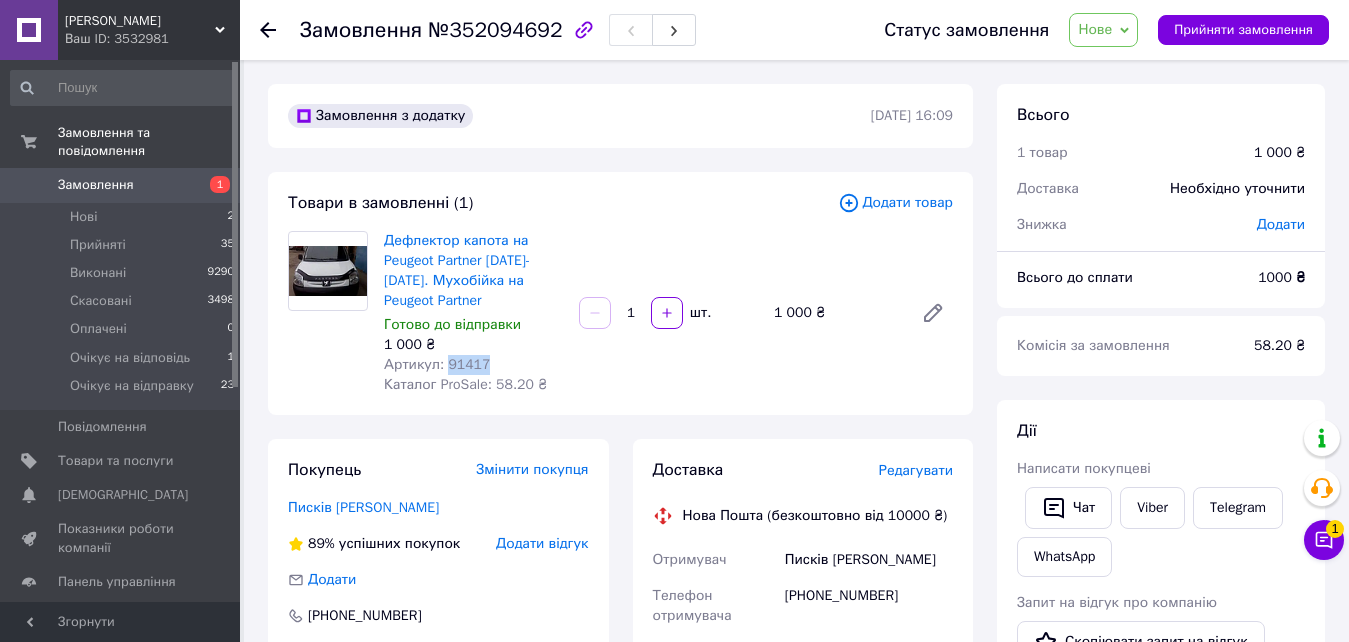 click on "Артикул: 91417" at bounding box center [437, 364] 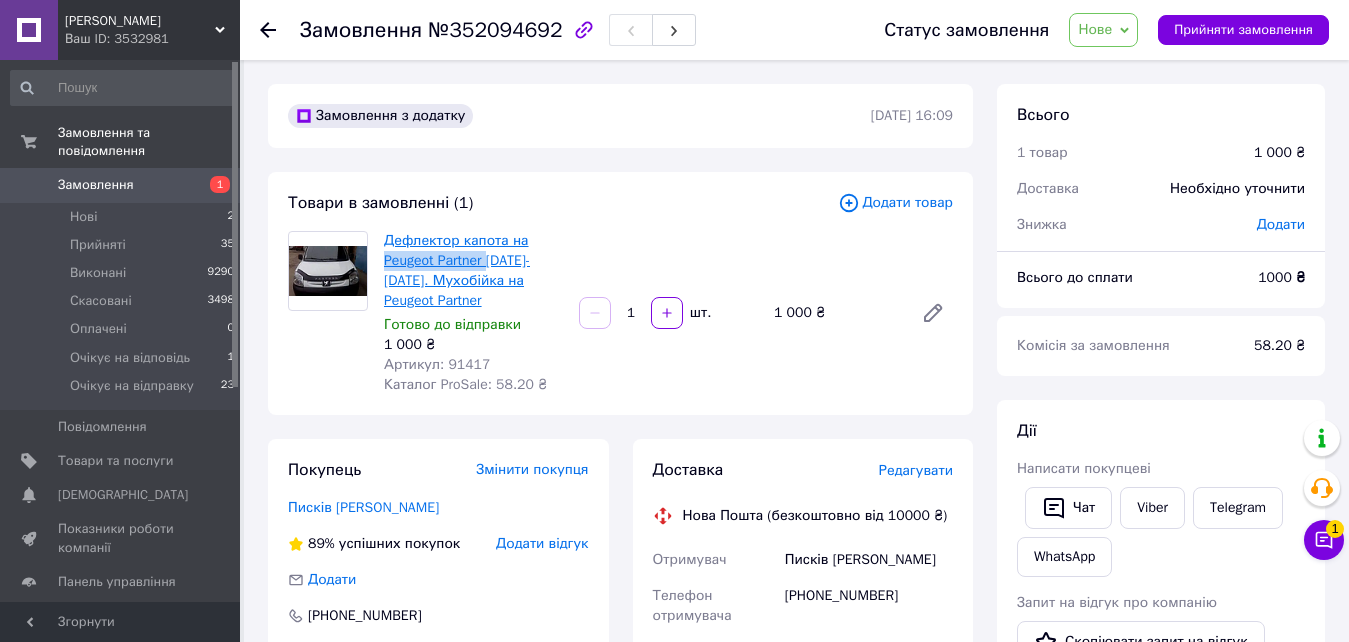 drag, startPoint x: 403, startPoint y: 259, endPoint x: 489, endPoint y: 262, distance: 86.05231 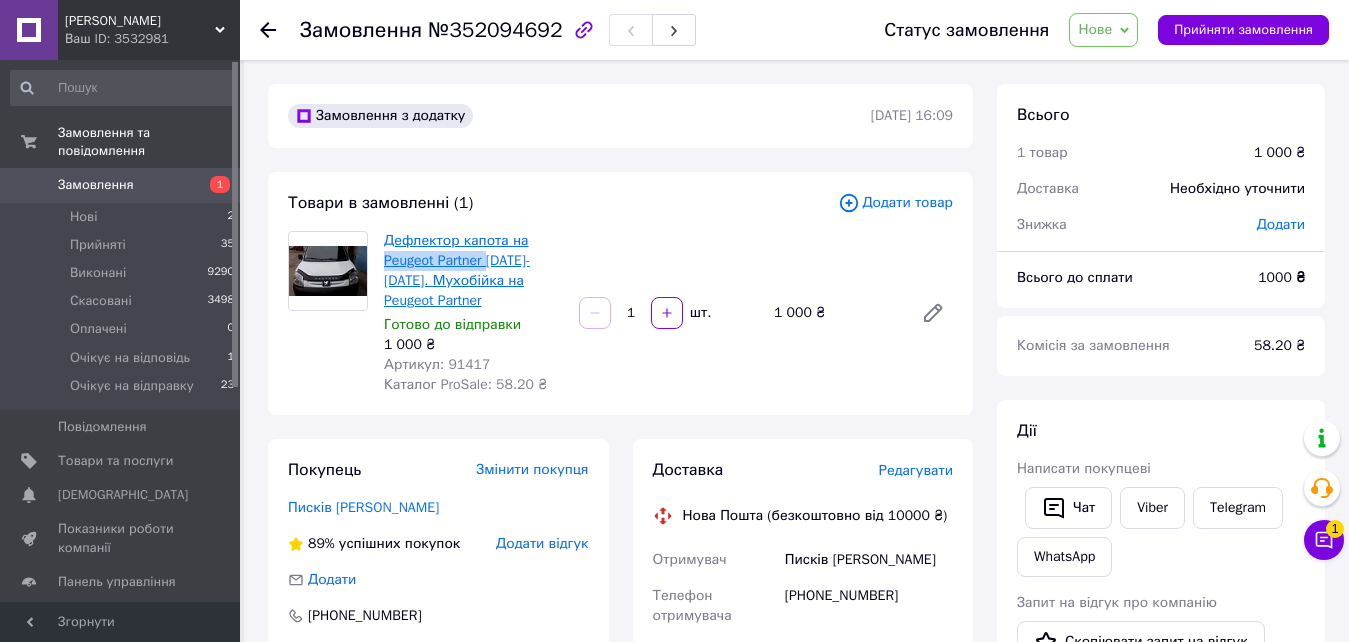 click on "Дефлектор капота на Peugeot Partner 2002-2008. Мухобійка на Peugeot Partner Готово до відправки 1 000 ₴ Артикул: 91417 Каталог ProSale: 58.20 ₴" at bounding box center (473, 313) 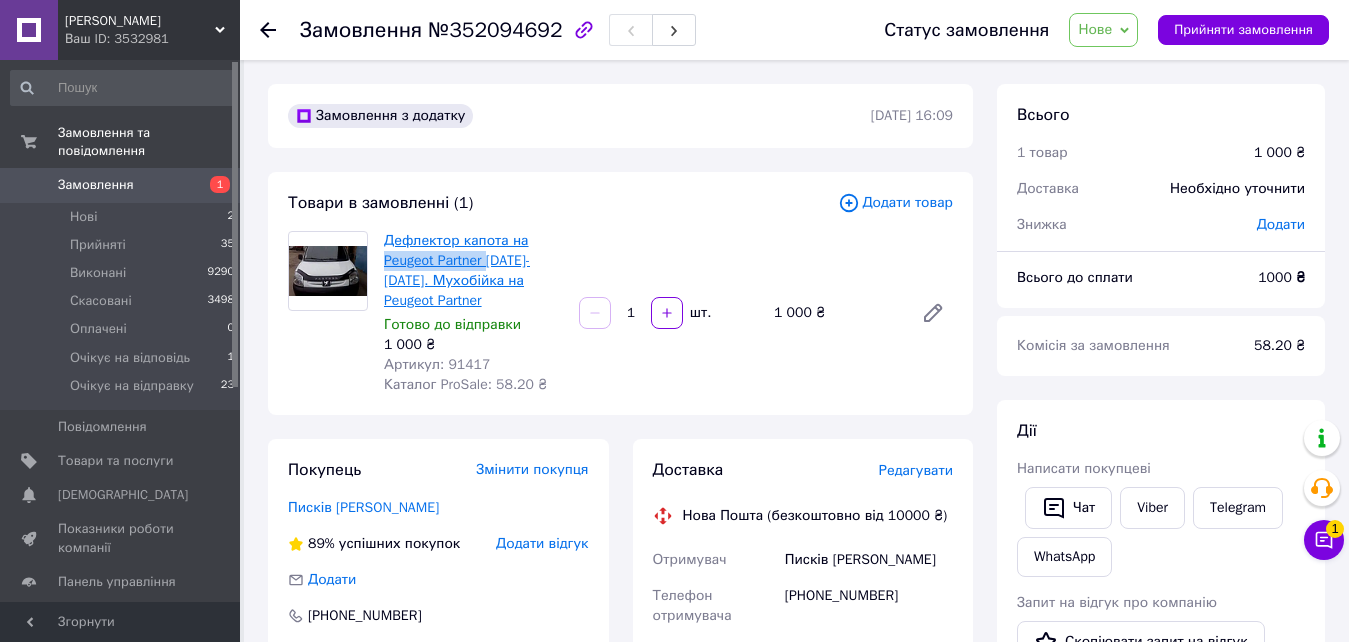 copy on "Peugeot Partner" 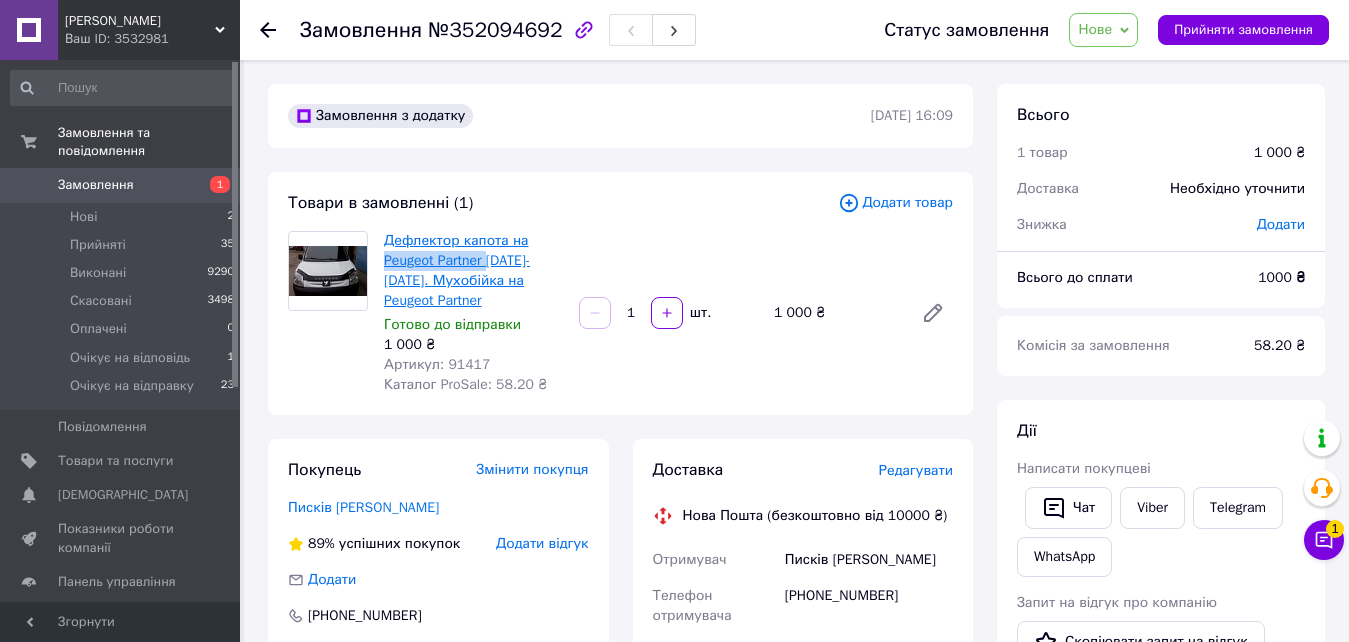 click on "Дефлектор капота на Peugeot Partner [DATE]-[DATE]. Мухобійка на Peugeot Partner" at bounding box center (457, 270) 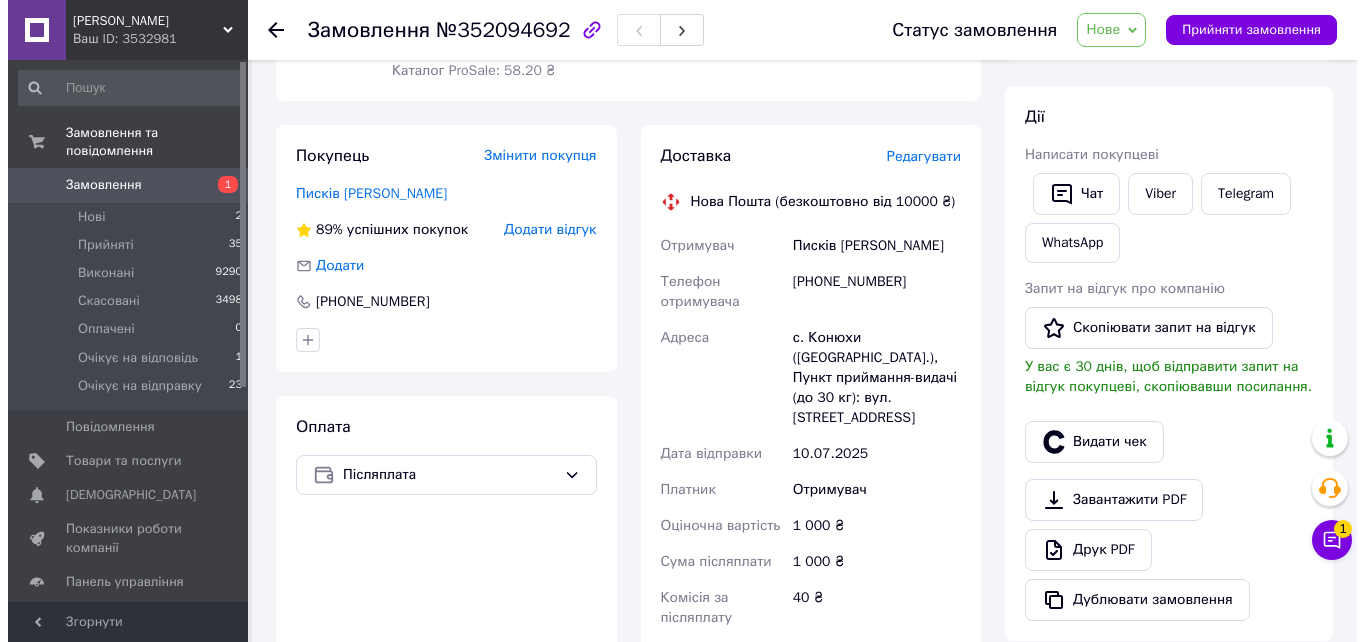 scroll, scrollTop: 200, scrollLeft: 0, axis: vertical 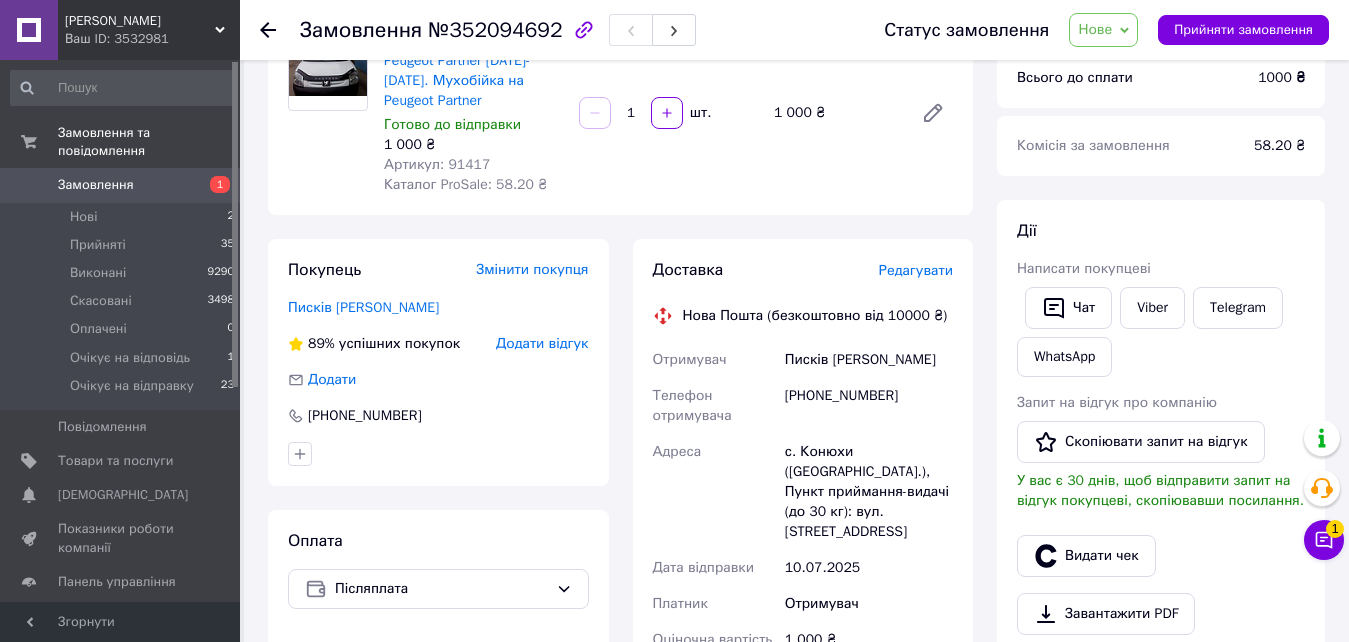 click on "Редагувати" at bounding box center [916, 270] 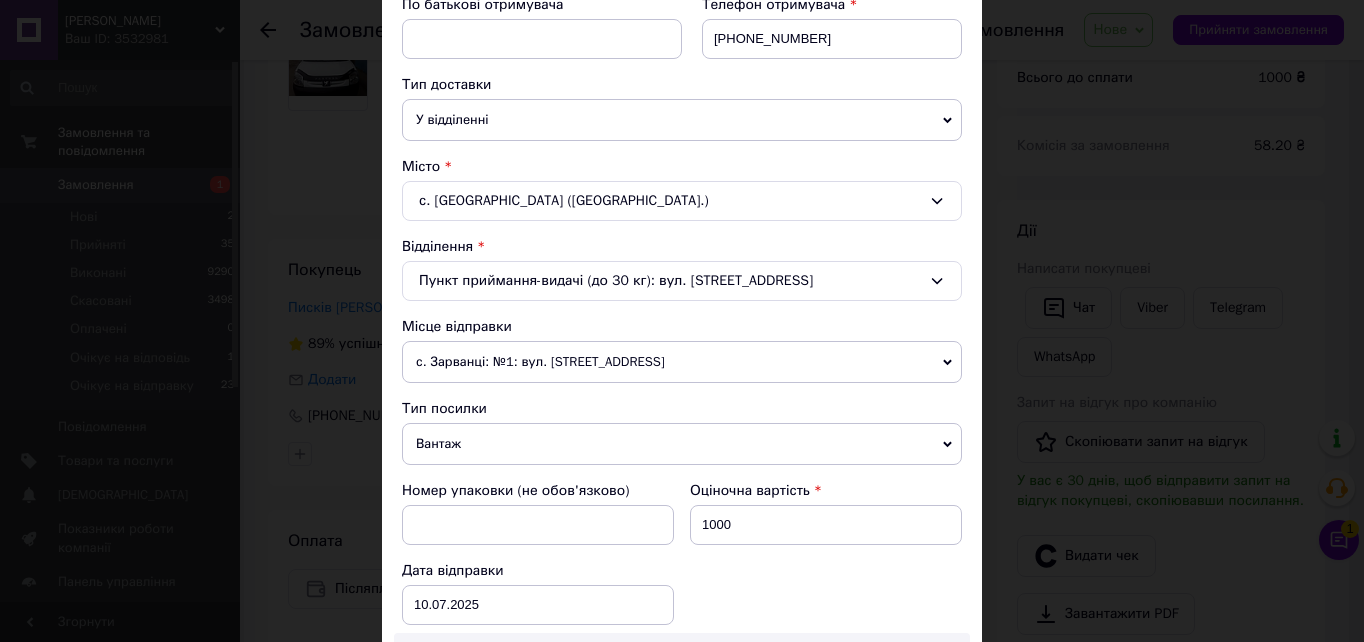 scroll, scrollTop: 400, scrollLeft: 0, axis: vertical 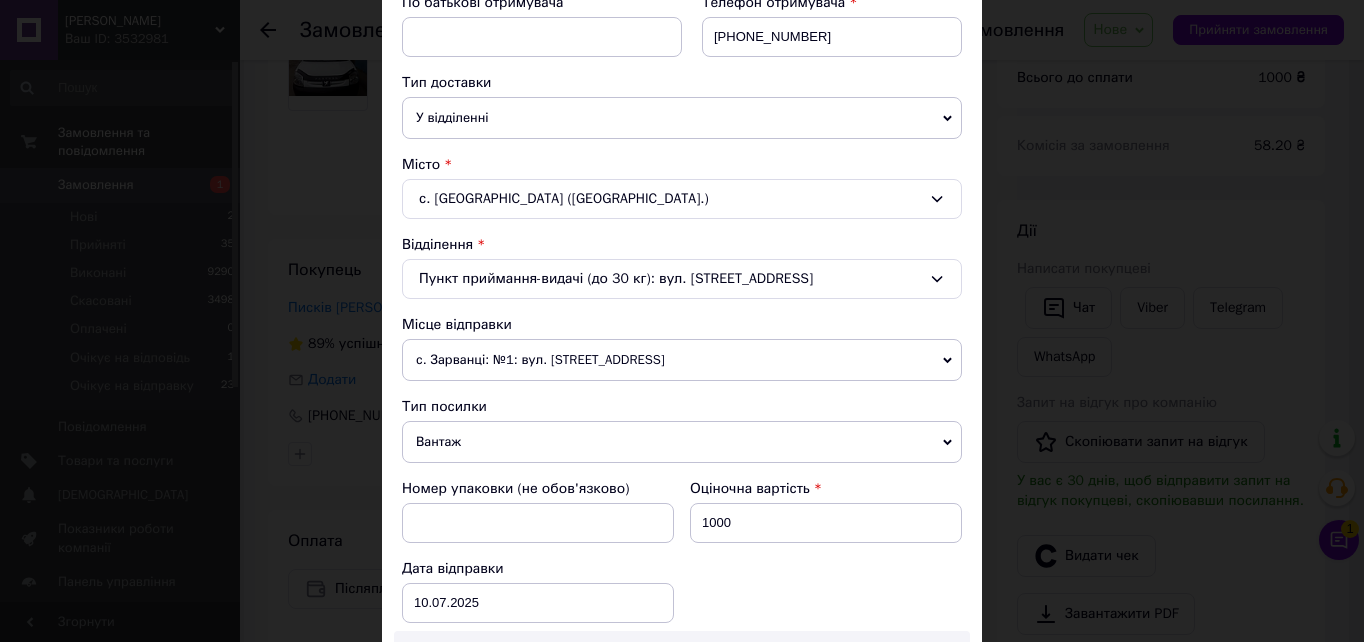 click on "Пункт приймання-видачі (до 30 кг): вул. Центральна, 100а" at bounding box center (682, 279) 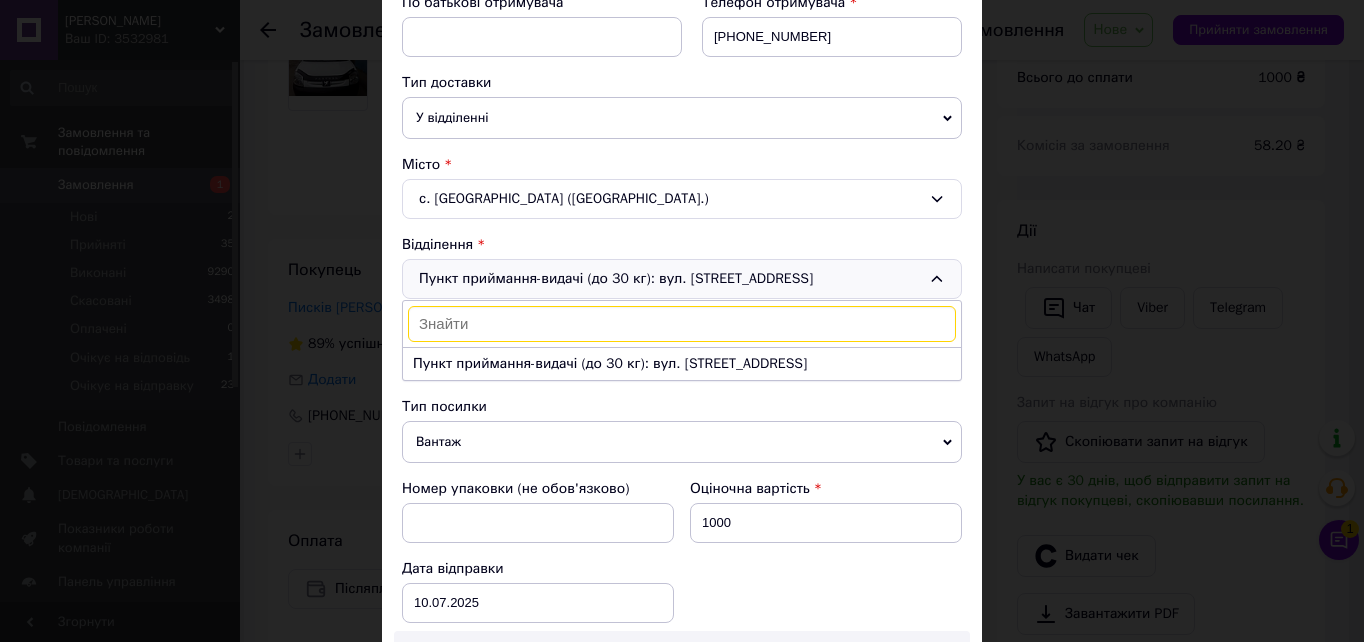 click on "Пункт приймання-видачі (до 30 кг): вул. Центральна, 100а Пункт приймання-видачі (до 30 кг): вул. Центральна, 100а" at bounding box center [682, 279] 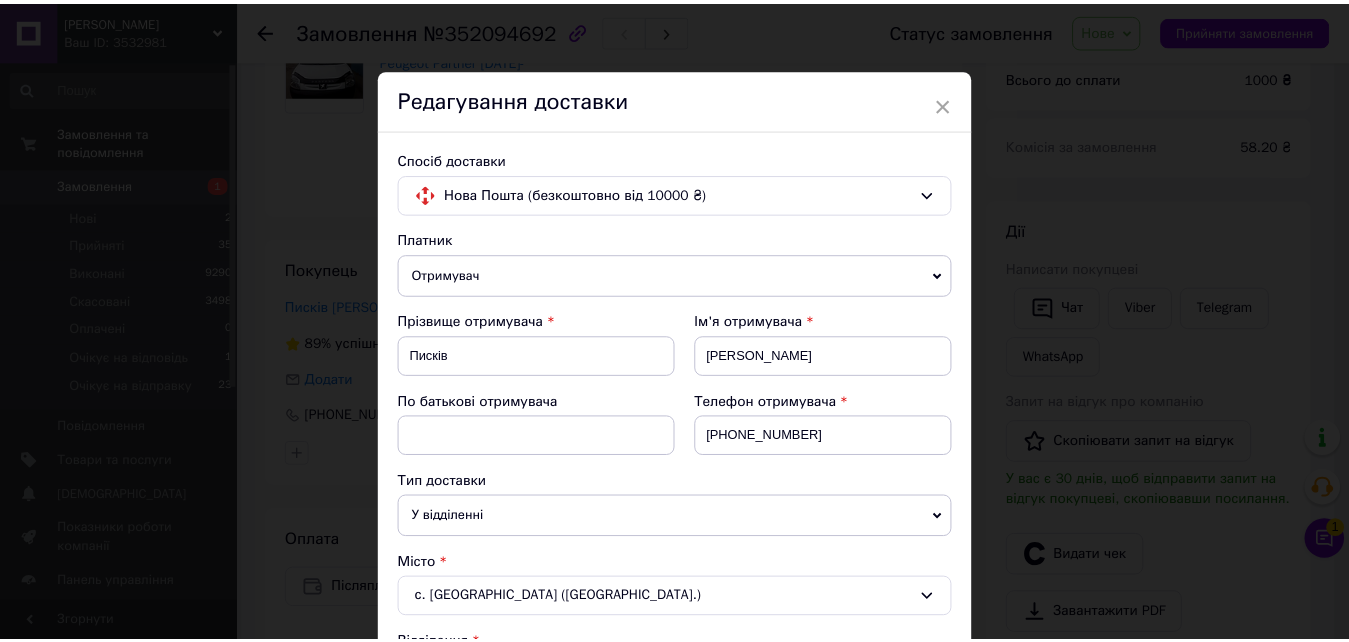 scroll, scrollTop: 0, scrollLeft: 0, axis: both 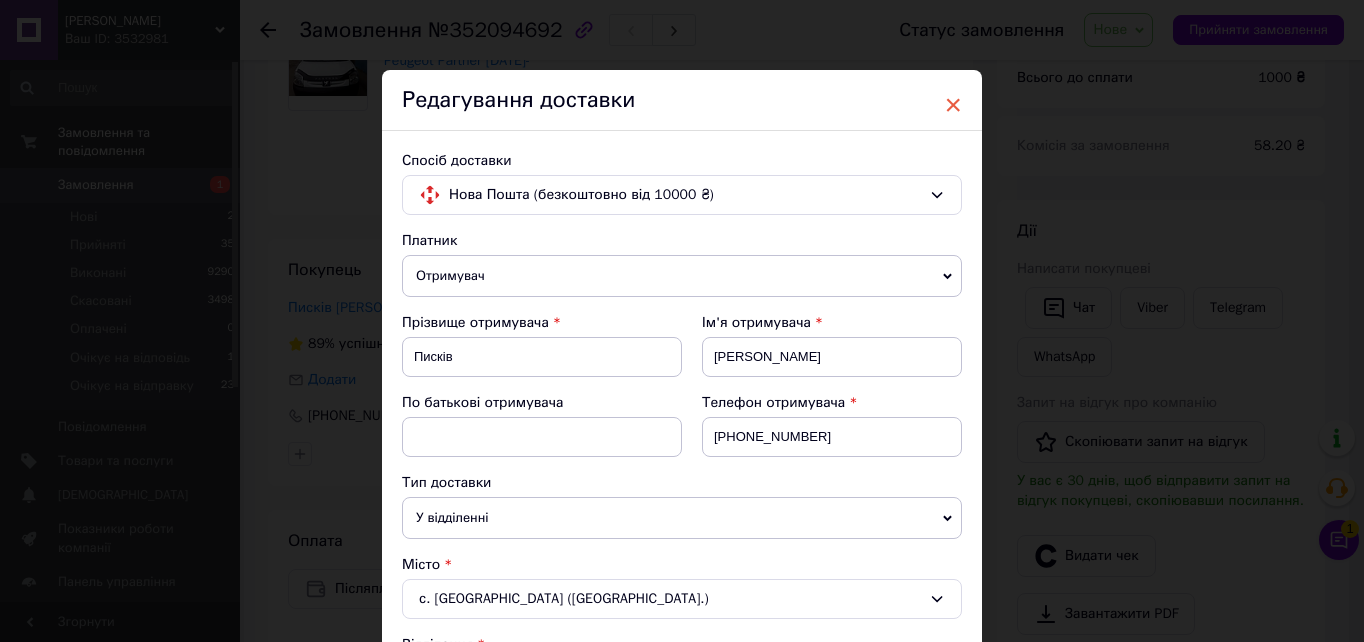 click on "×" at bounding box center [953, 105] 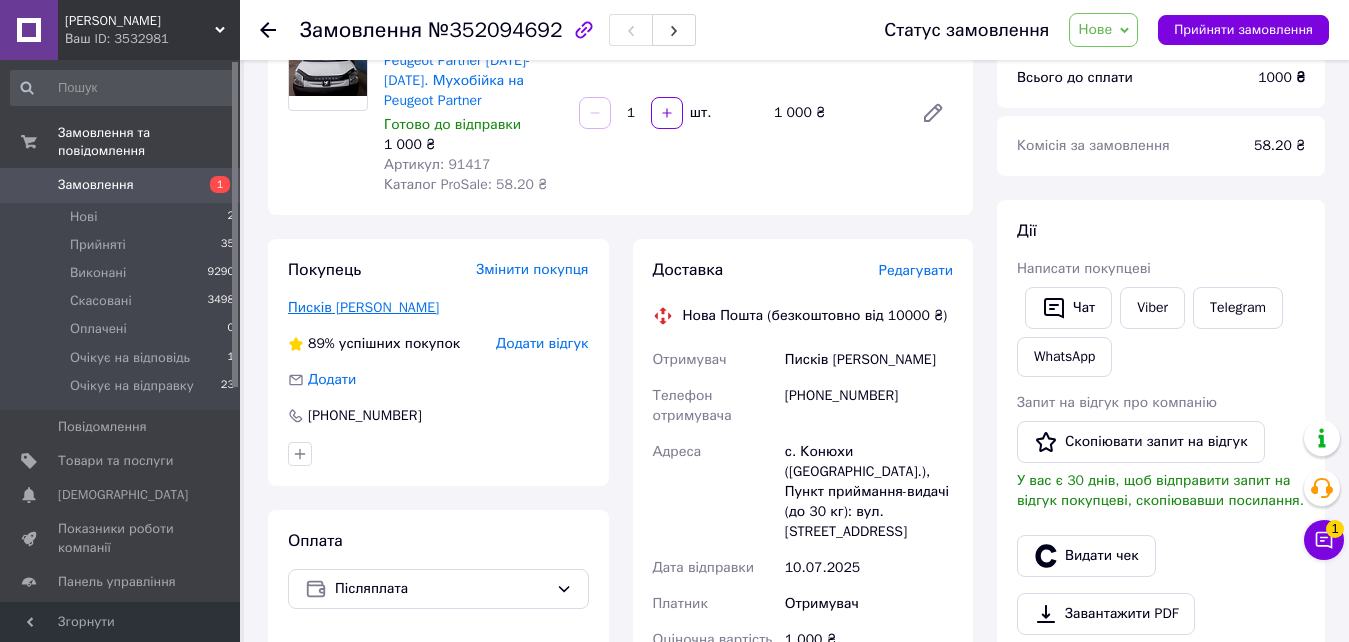 click on "Писків Галина" at bounding box center [363, 307] 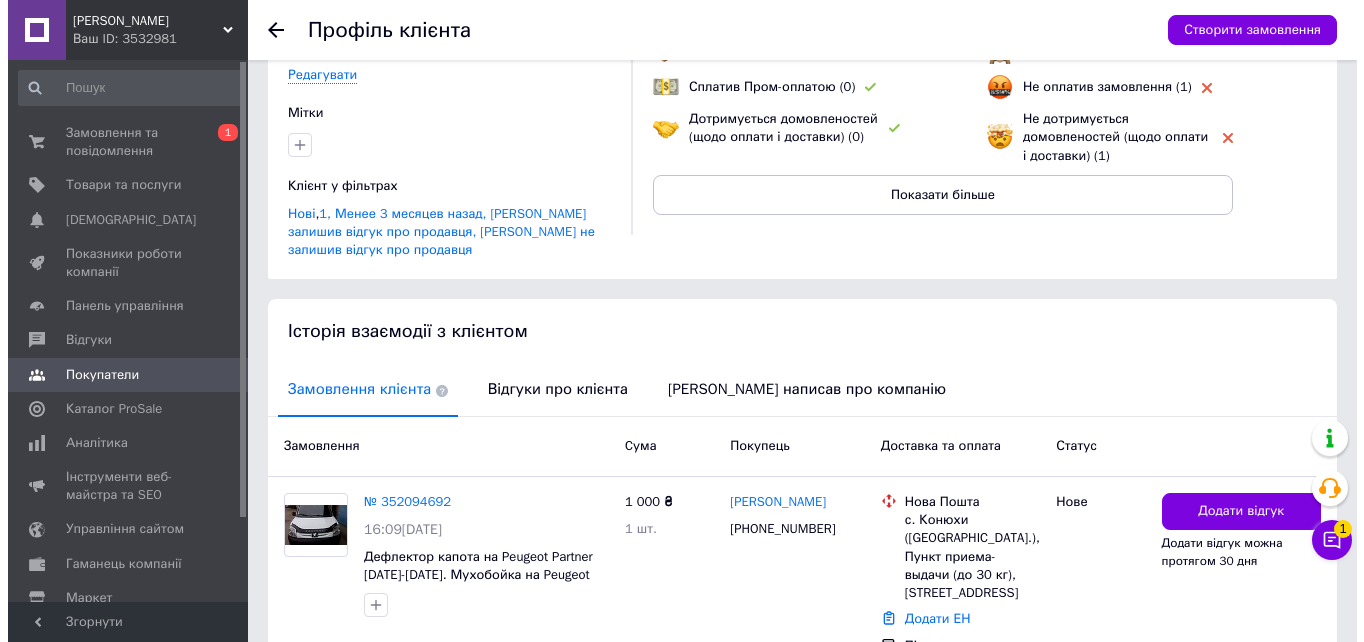 scroll, scrollTop: 309, scrollLeft: 0, axis: vertical 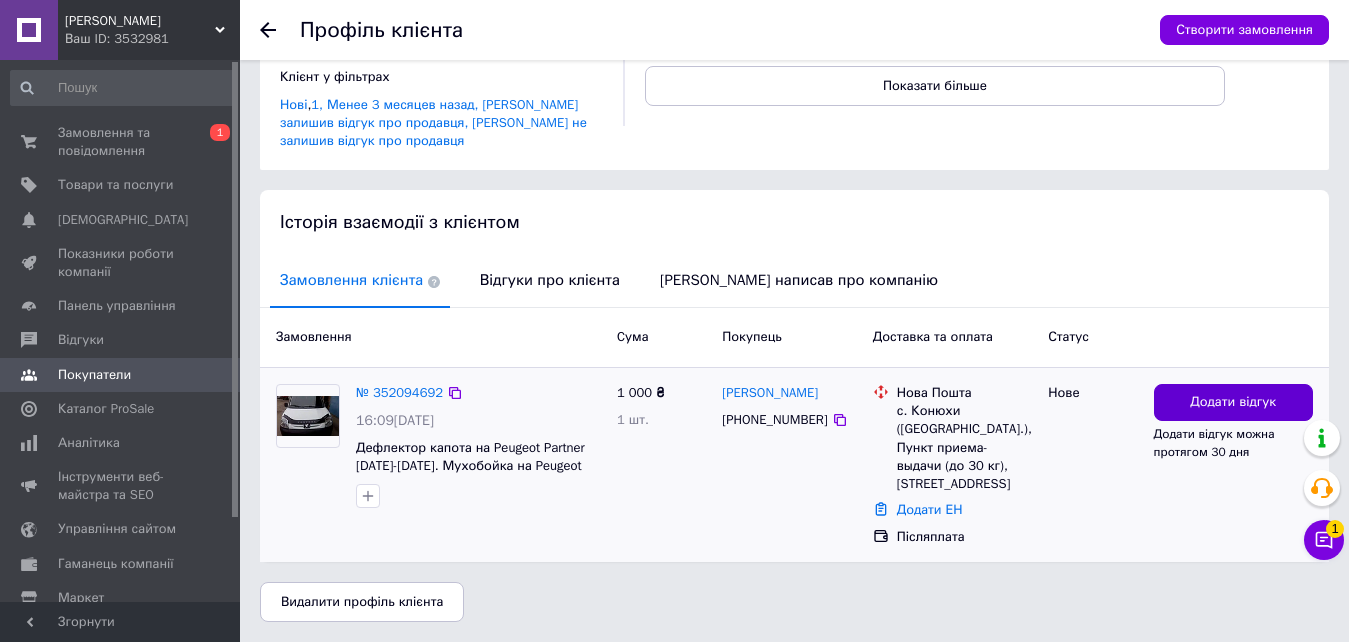 click on "Додати відгук" at bounding box center [1233, 402] 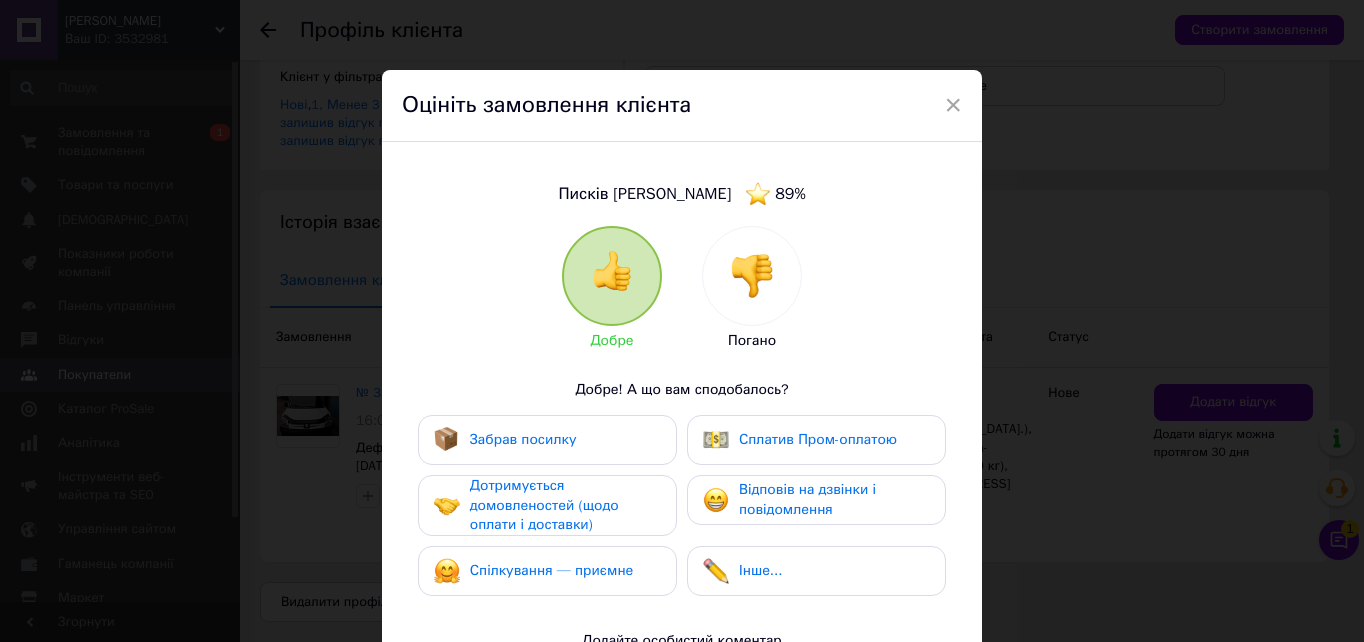 click at bounding box center (752, 276) 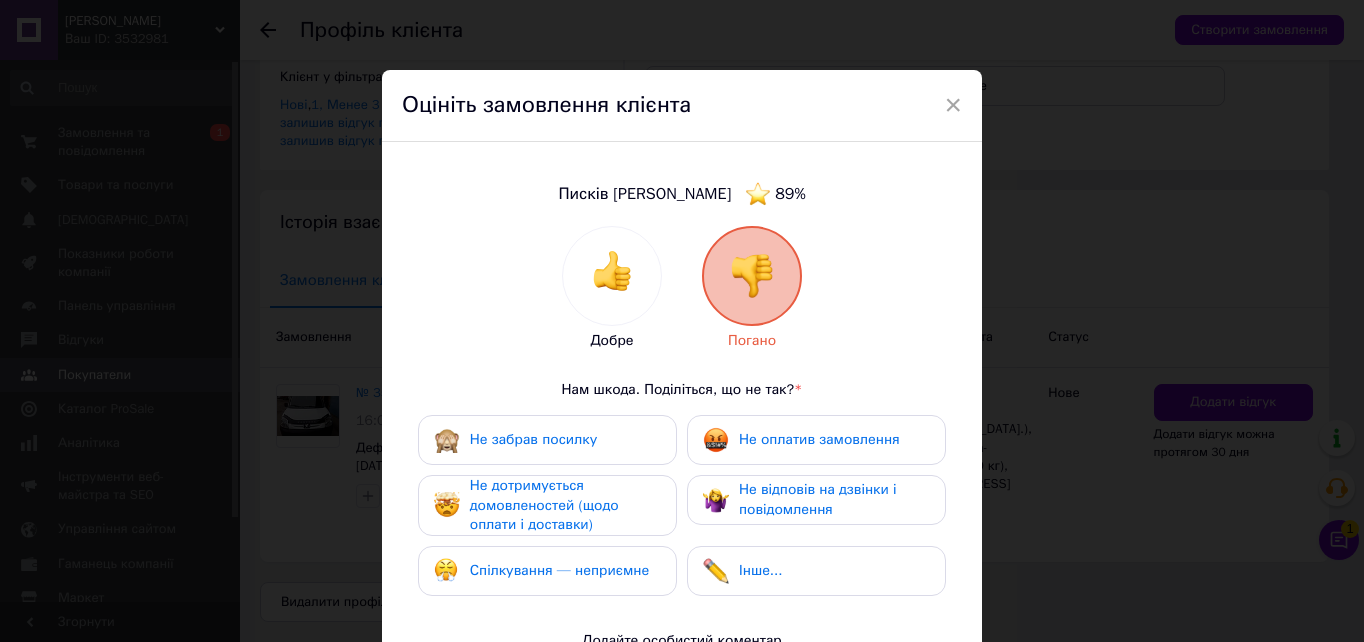 drag, startPoint x: 647, startPoint y: 561, endPoint x: 633, endPoint y: 521, distance: 42.379242 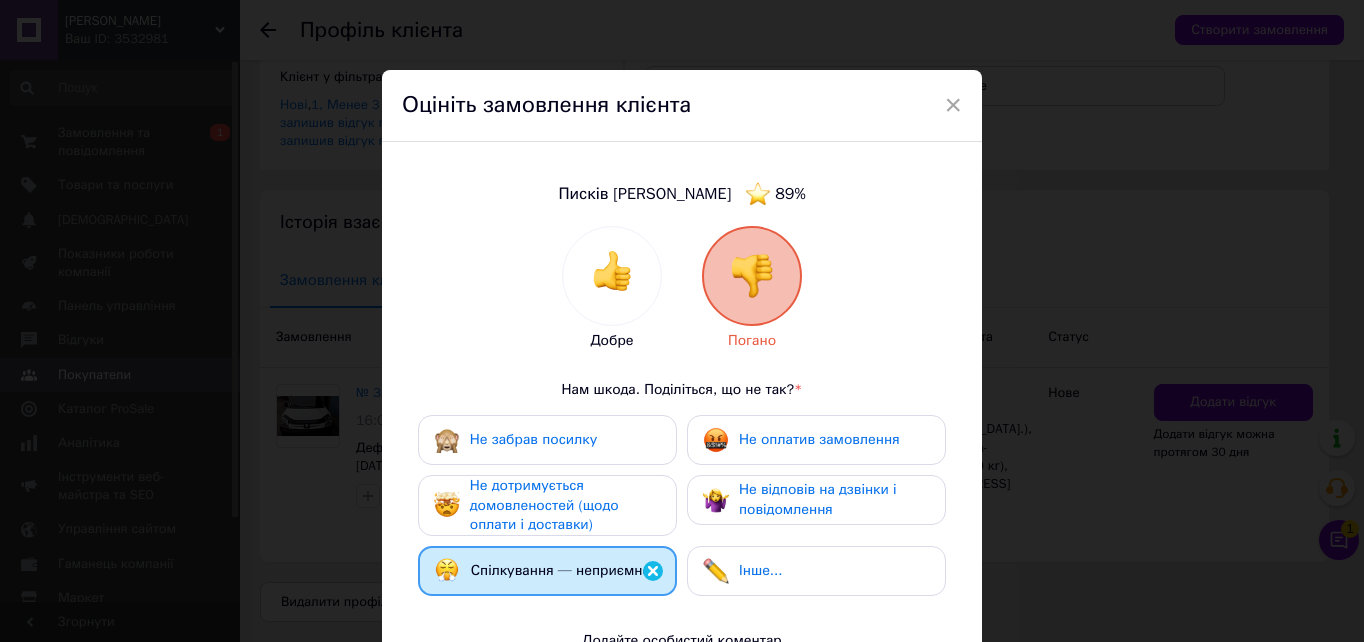drag, startPoint x: 633, startPoint y: 516, endPoint x: 678, endPoint y: 525, distance: 45.891174 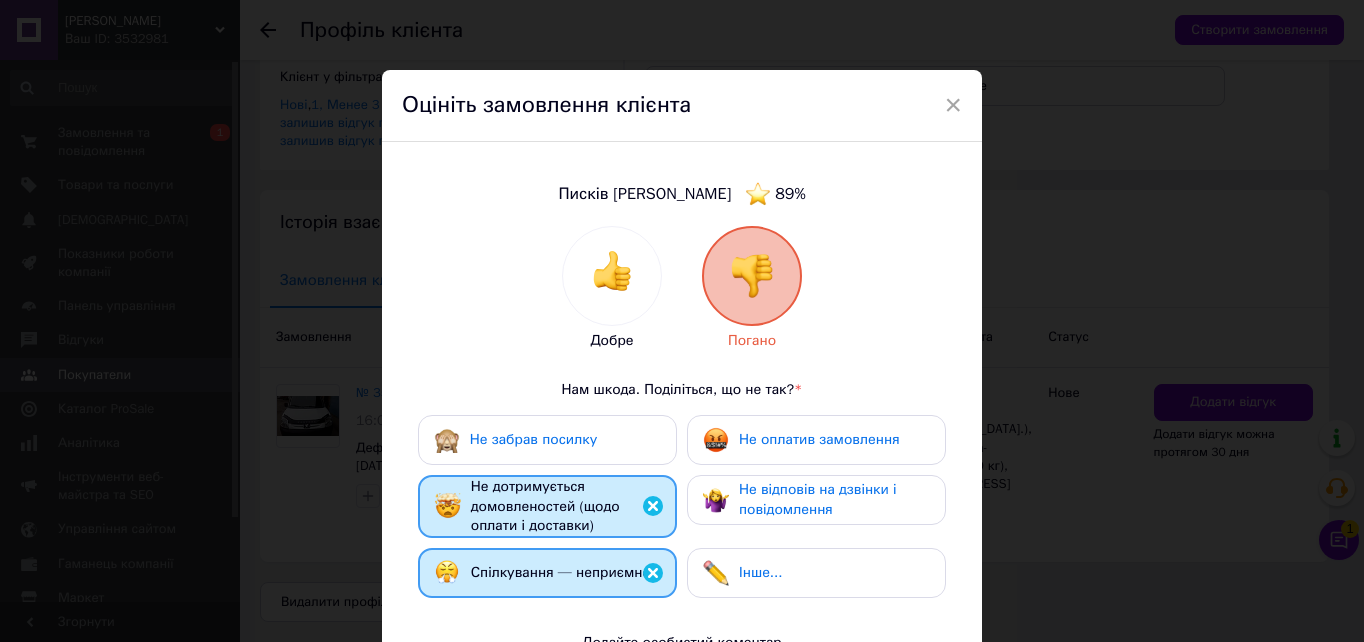 drag, startPoint x: 744, startPoint y: 499, endPoint x: 764, endPoint y: 466, distance: 38.587563 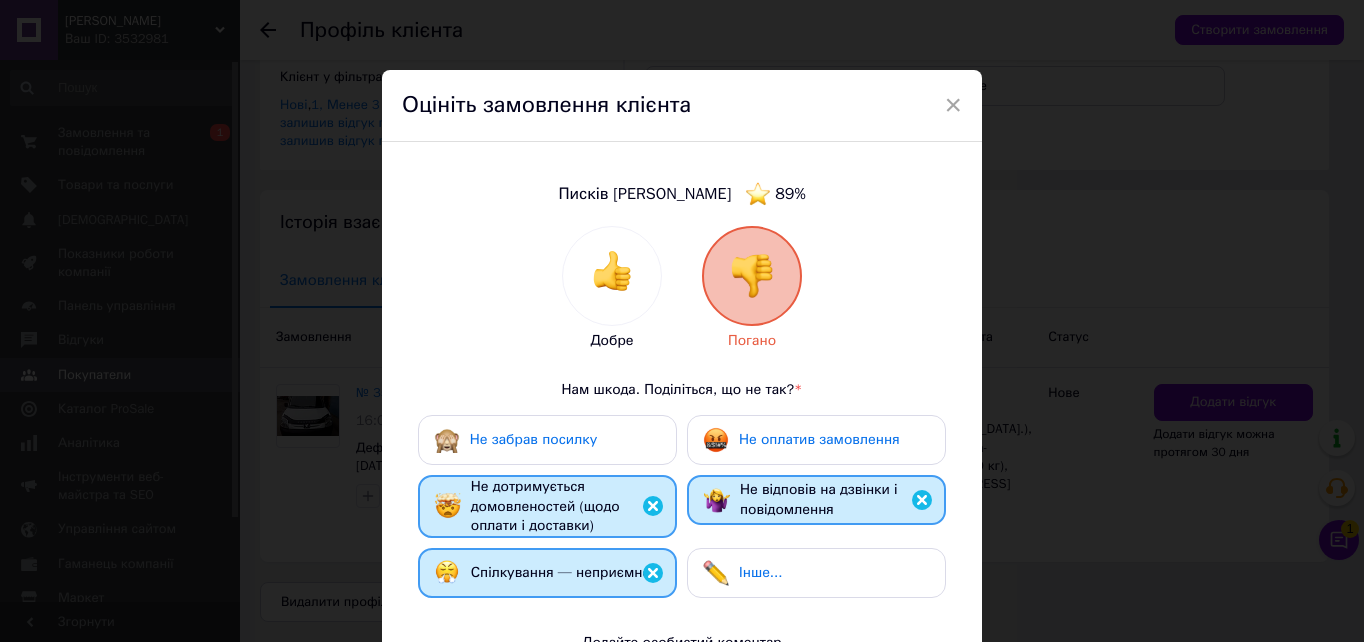 click on "Не оплатив замовлення" at bounding box center (819, 439) 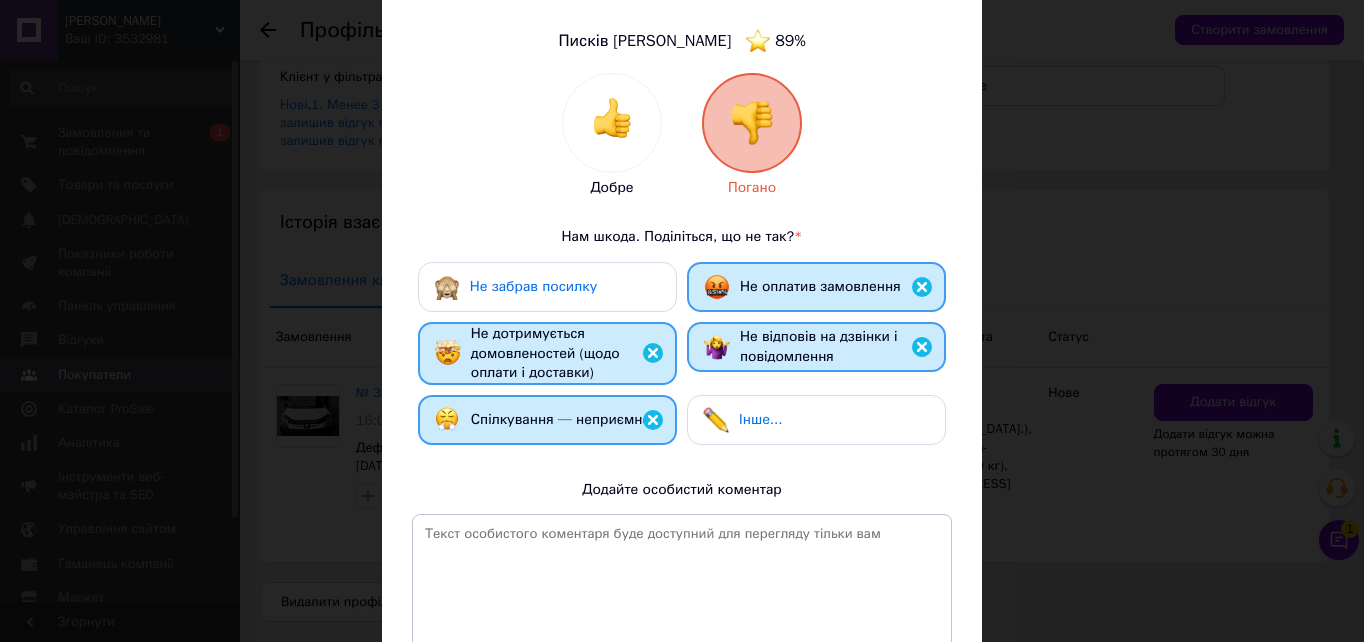 scroll, scrollTop: 300, scrollLeft: 0, axis: vertical 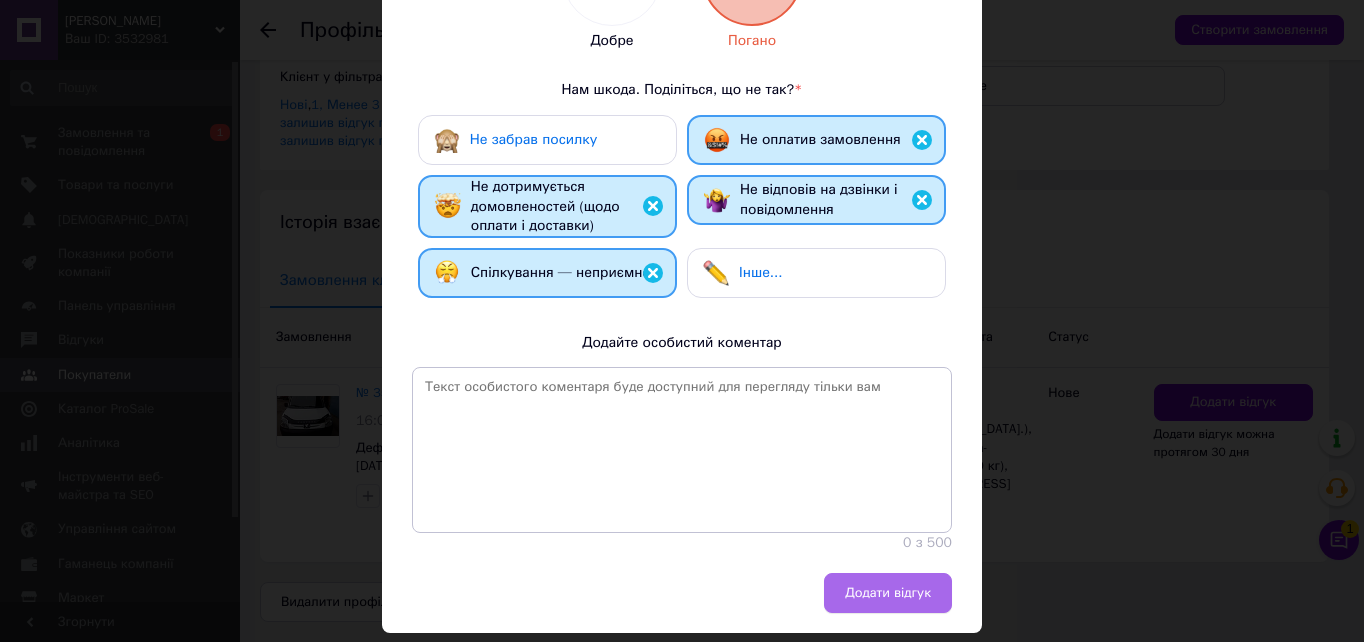 click on "Додати відгук" at bounding box center (888, 593) 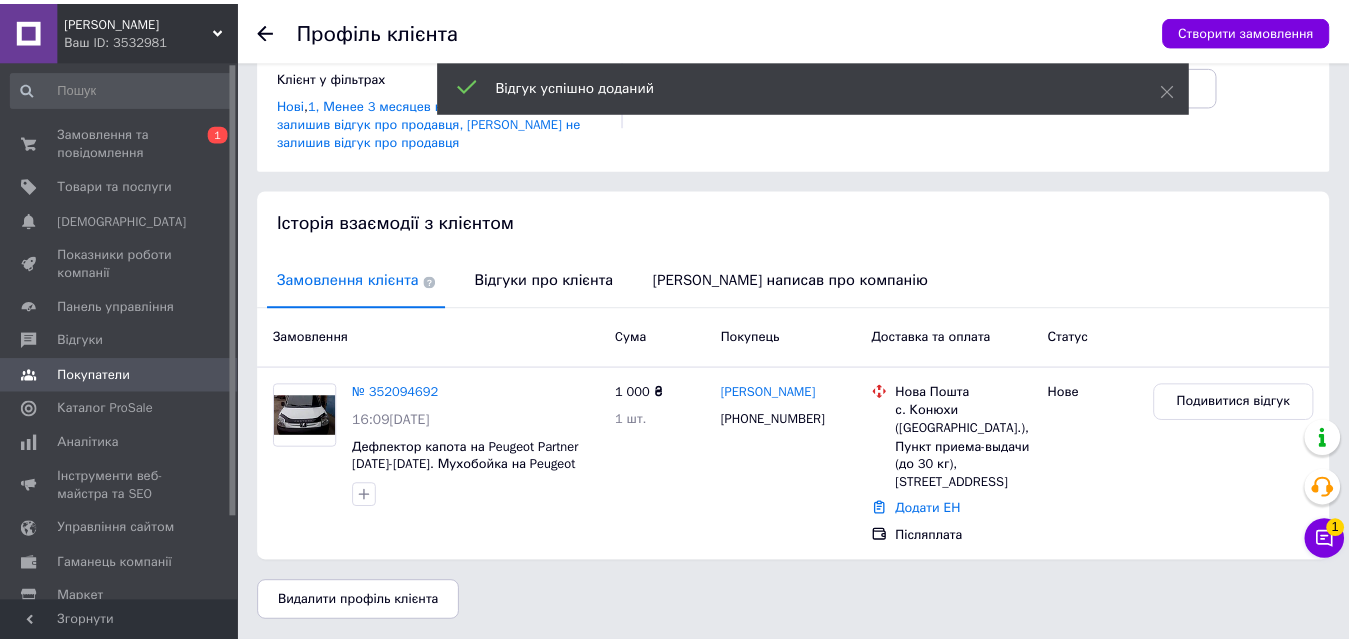 scroll, scrollTop: 291, scrollLeft: 0, axis: vertical 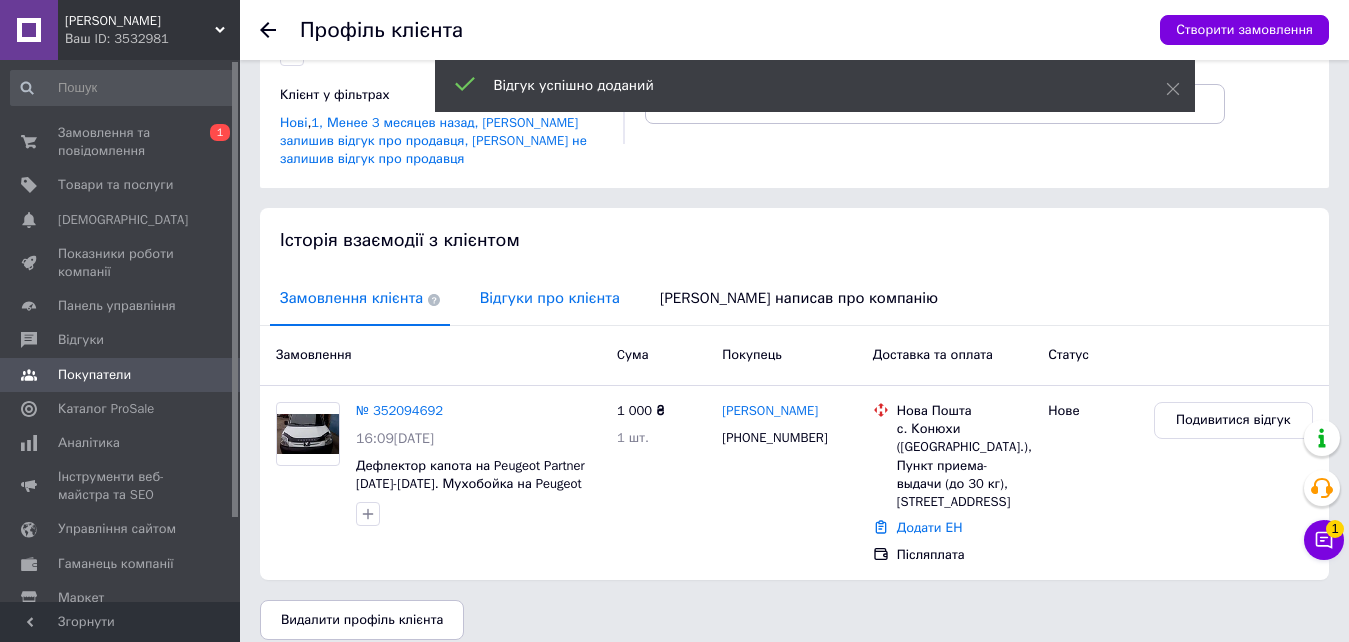 click on "Відгуки про клієнта" at bounding box center [550, 298] 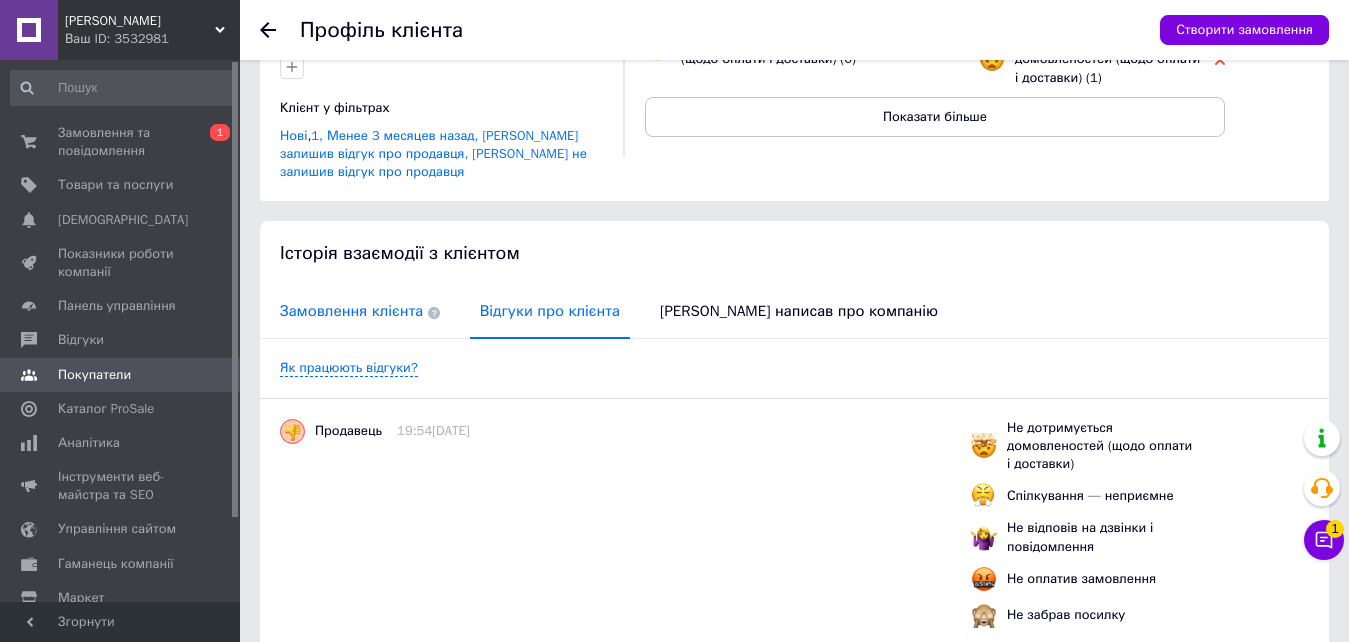 click on "Замовлення клієнта" at bounding box center (360, 311) 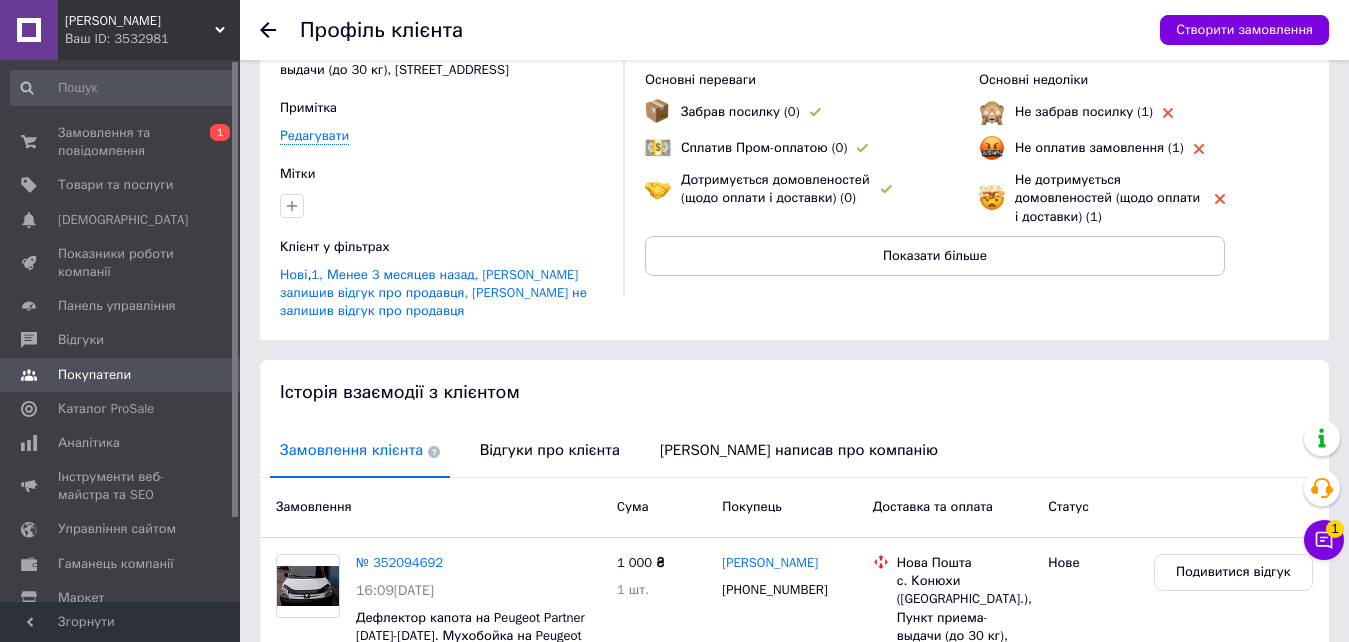 scroll, scrollTop: 0, scrollLeft: 0, axis: both 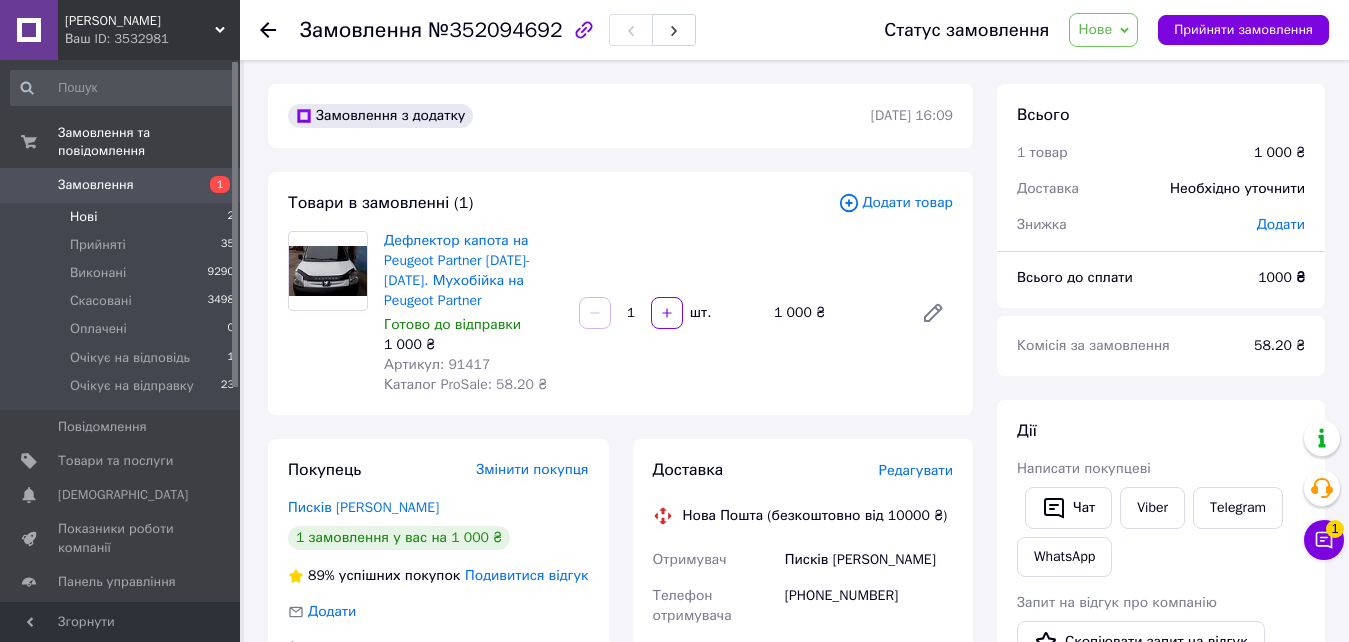click on "Нові 2" at bounding box center (123, 217) 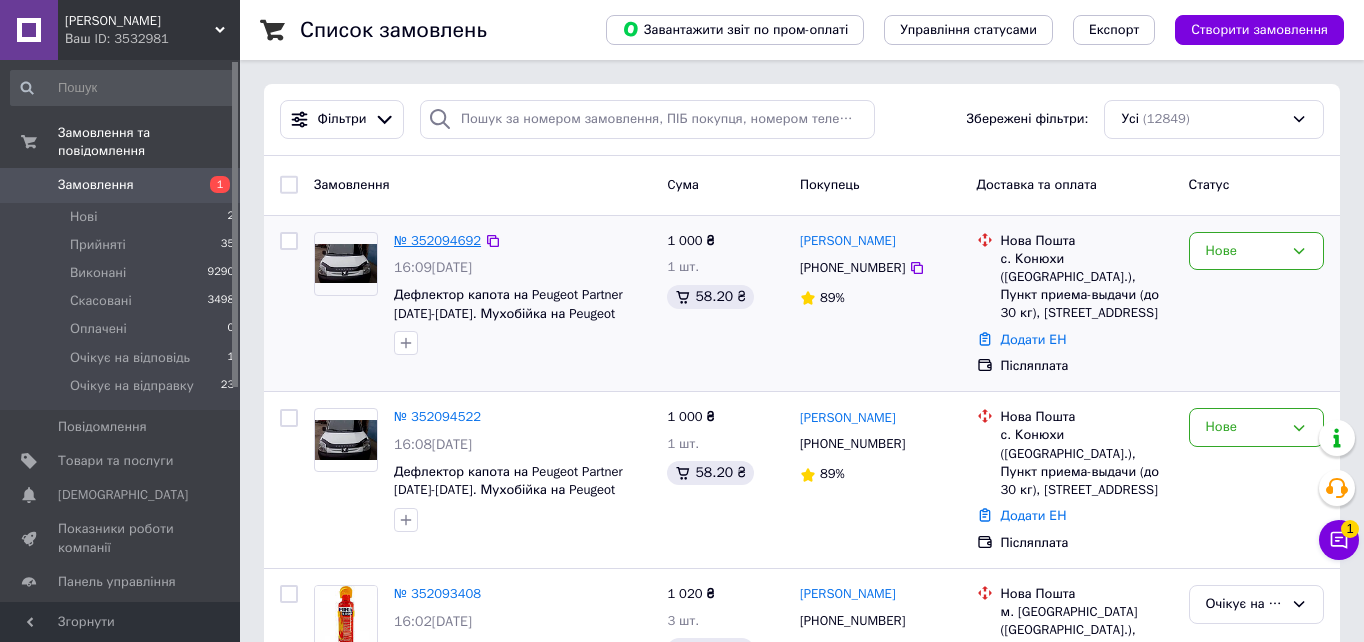 click on "№ 352094692" at bounding box center (437, 240) 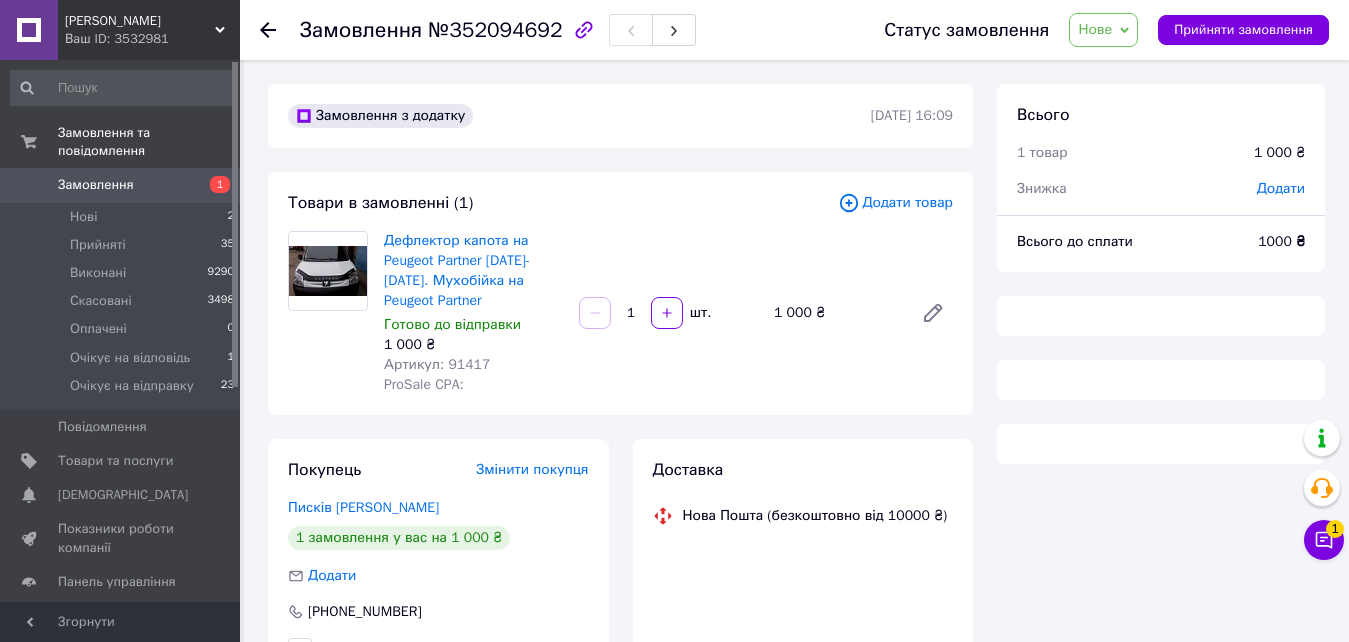 scroll, scrollTop: 271, scrollLeft: 0, axis: vertical 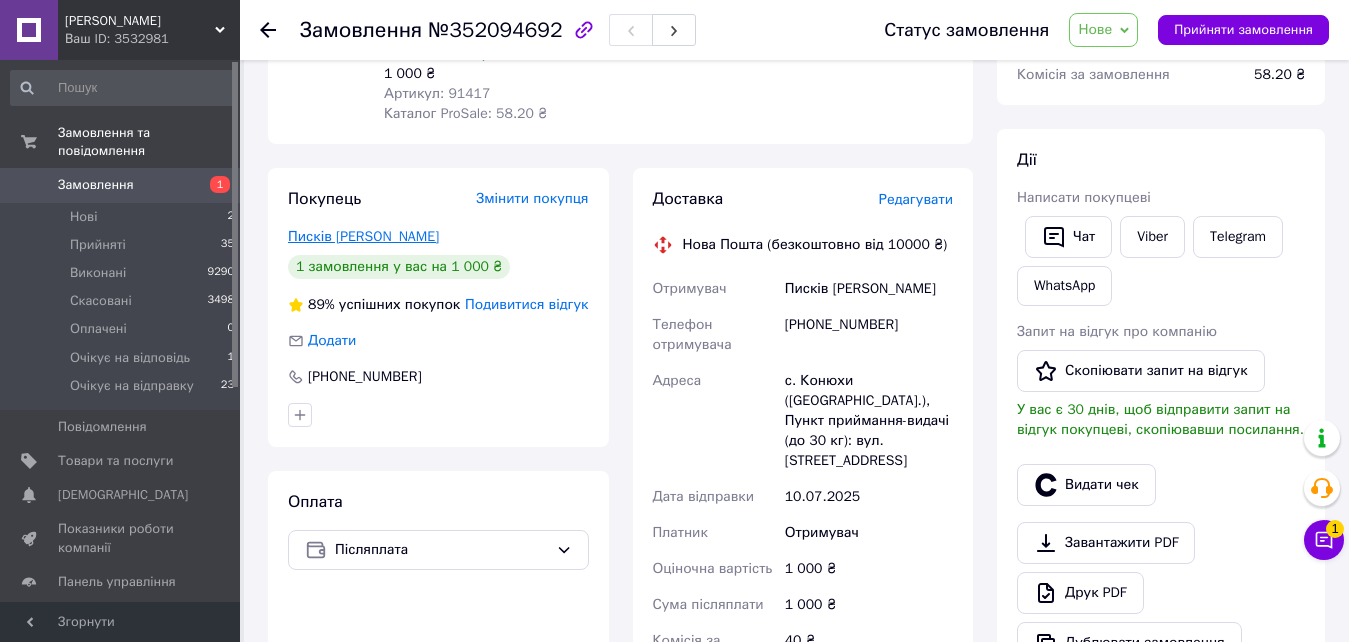 click on "Писків Галина" at bounding box center [363, 236] 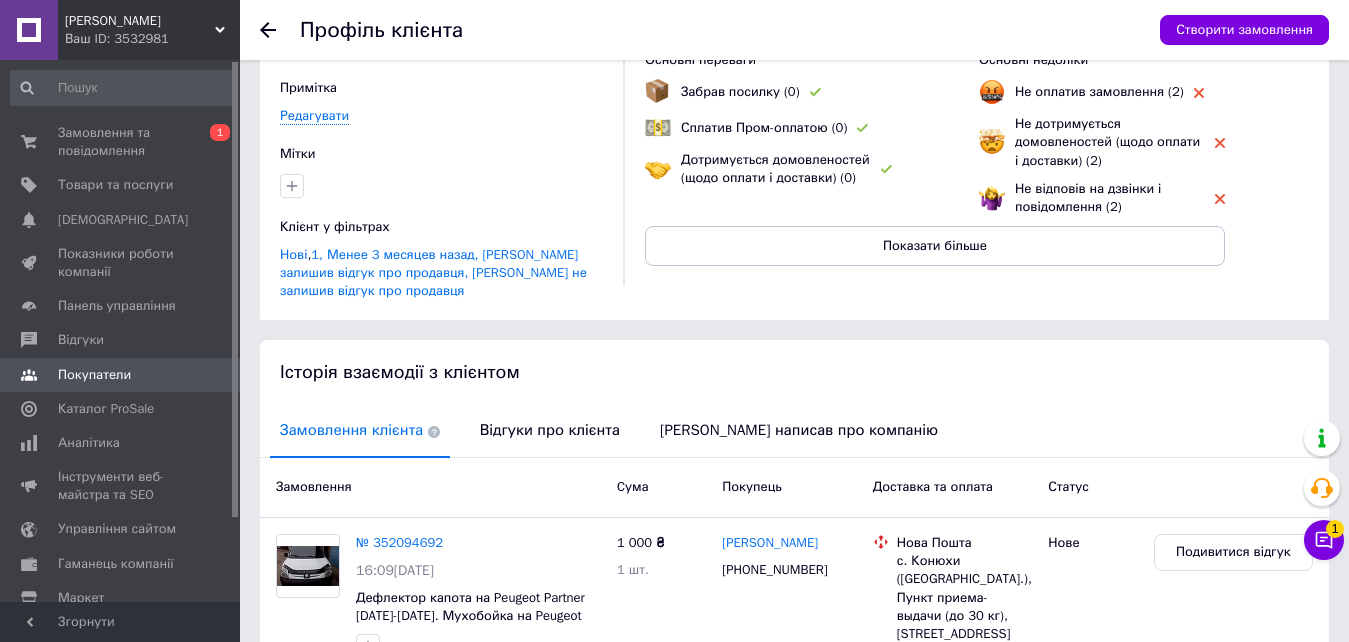 scroll, scrollTop: 9, scrollLeft: 0, axis: vertical 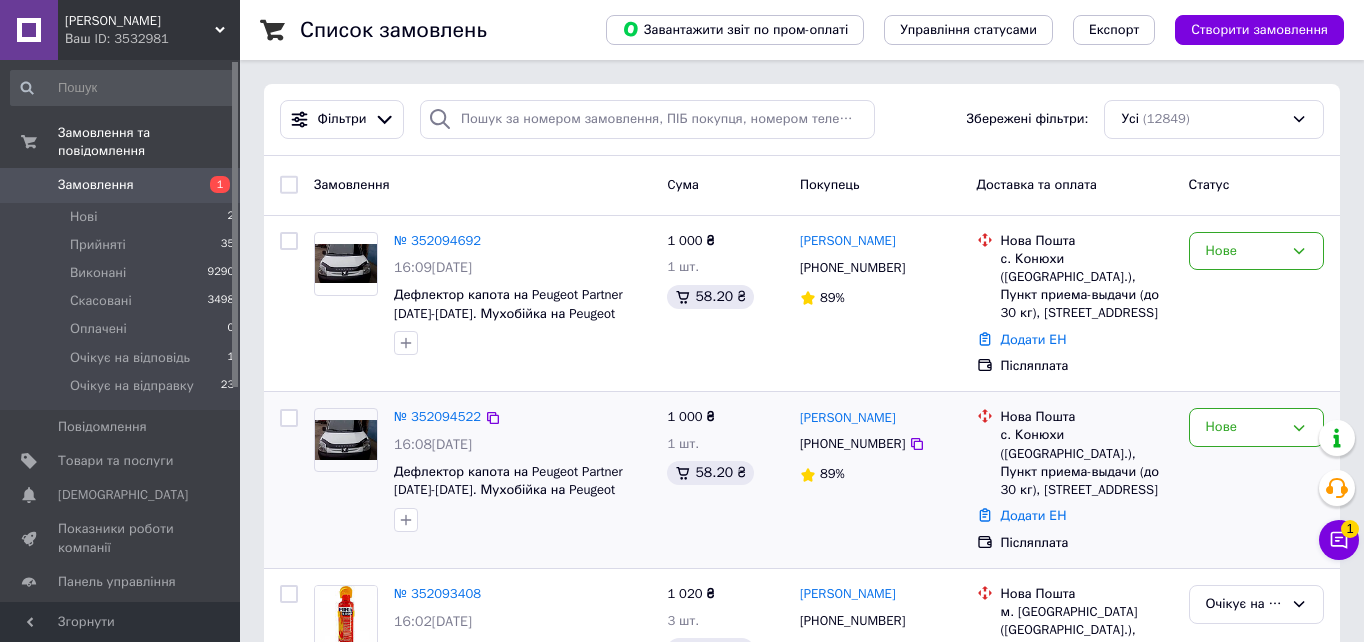 click on "№ 352094522" at bounding box center (437, 416) 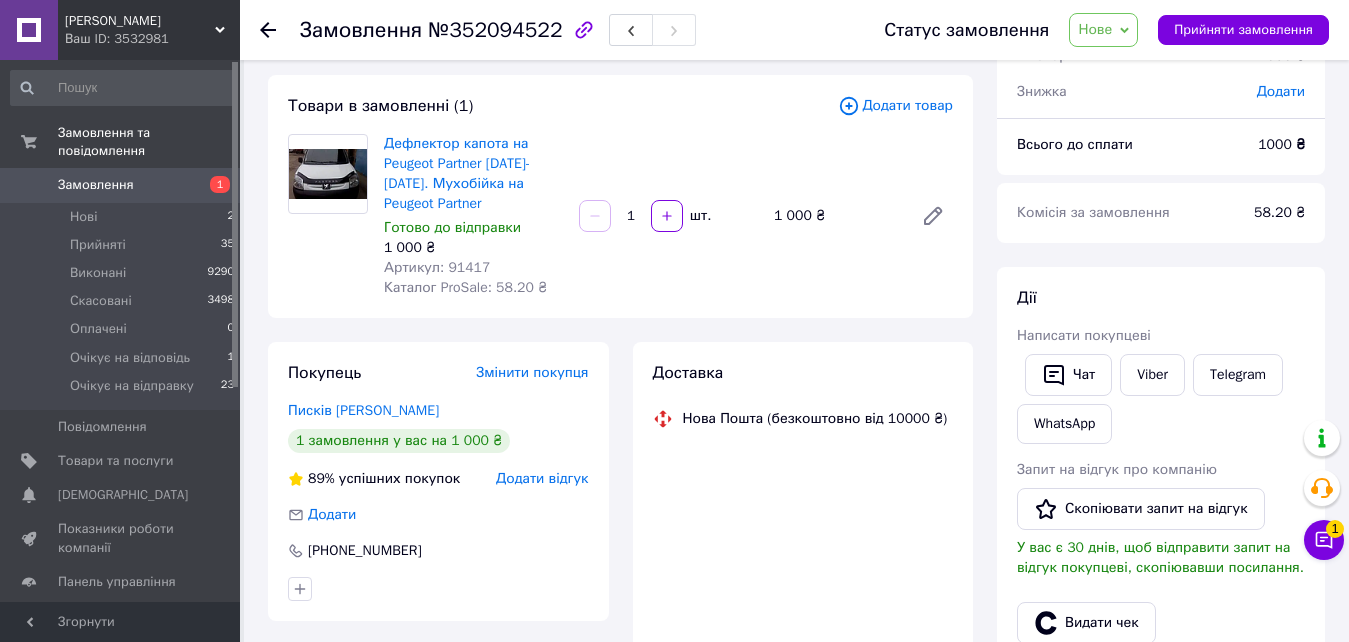 scroll, scrollTop: 300, scrollLeft: 0, axis: vertical 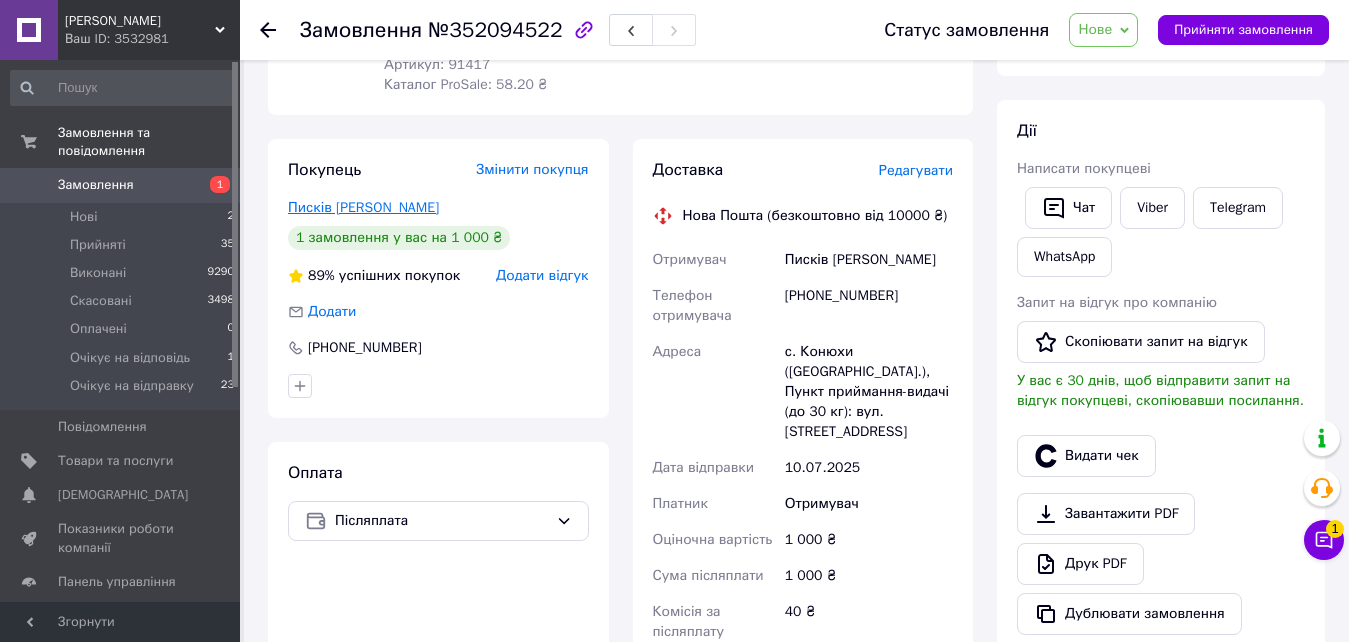 click on "Писків Галина" at bounding box center [363, 207] 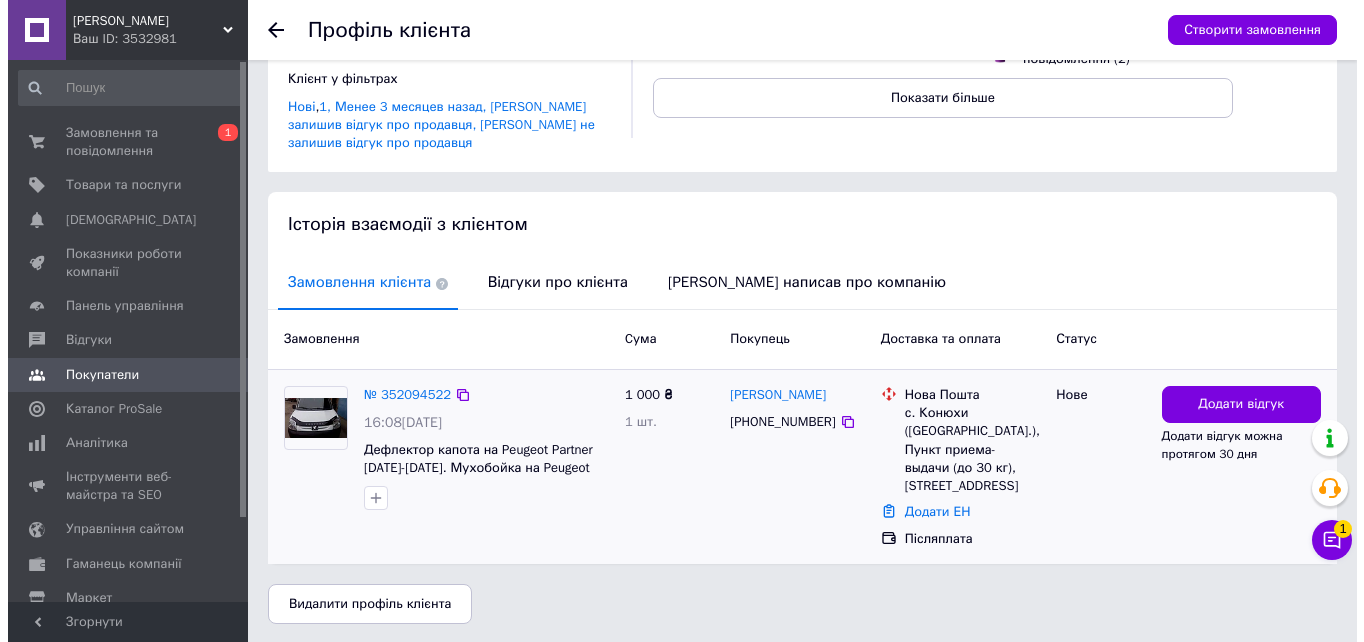 scroll, scrollTop: 309, scrollLeft: 0, axis: vertical 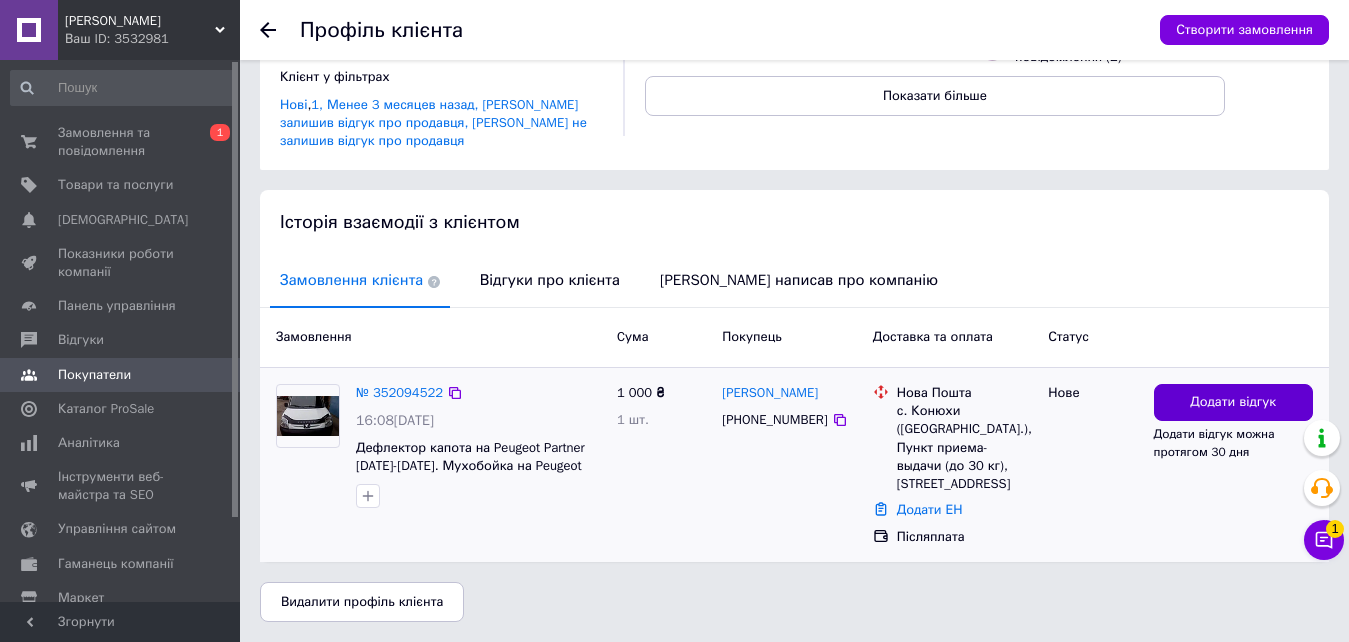 click on "Додати відгук" at bounding box center (1233, 402) 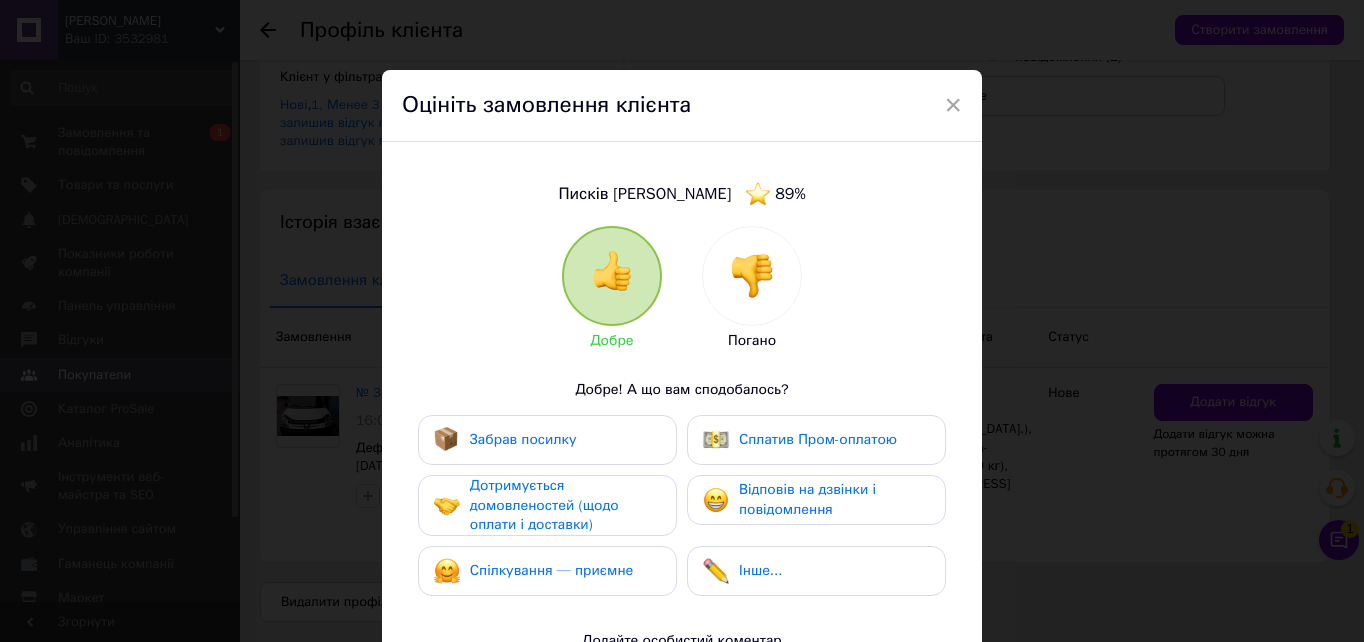 click at bounding box center (752, 276) 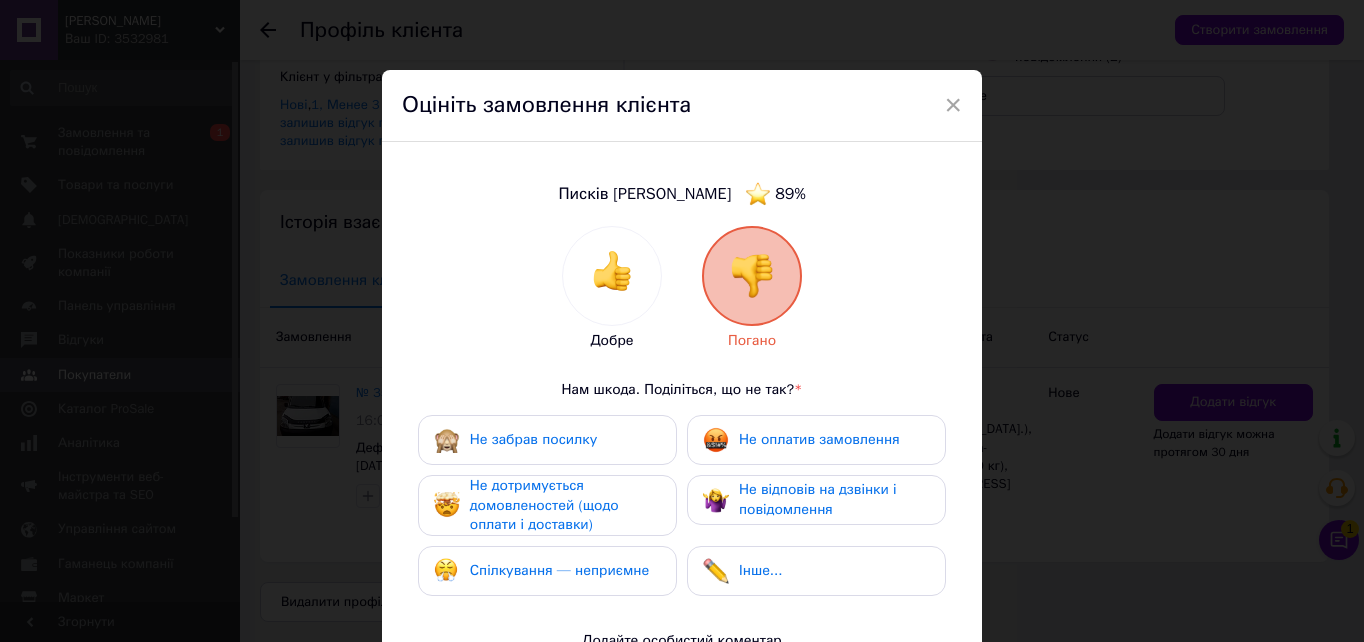 click on "Спілкування — неприємне" at bounding box center (547, 571) 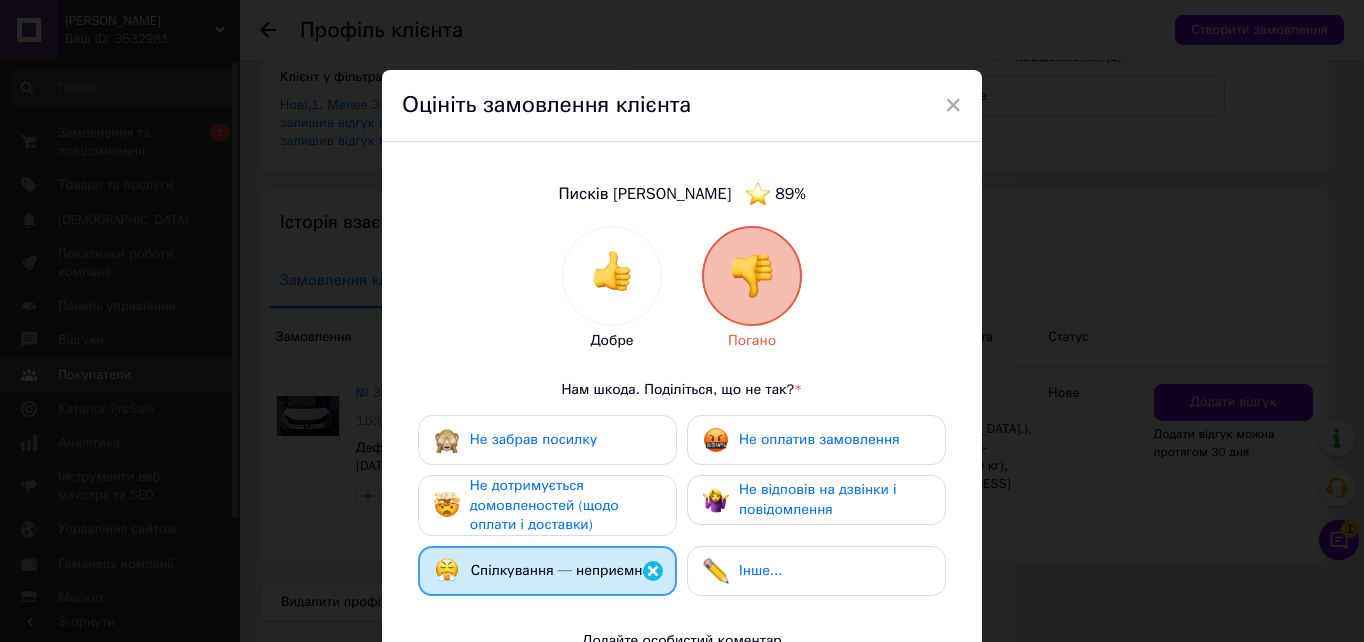 click on "Не дотримується домовленостей (щодо оплати і доставки)" at bounding box center [565, 505] 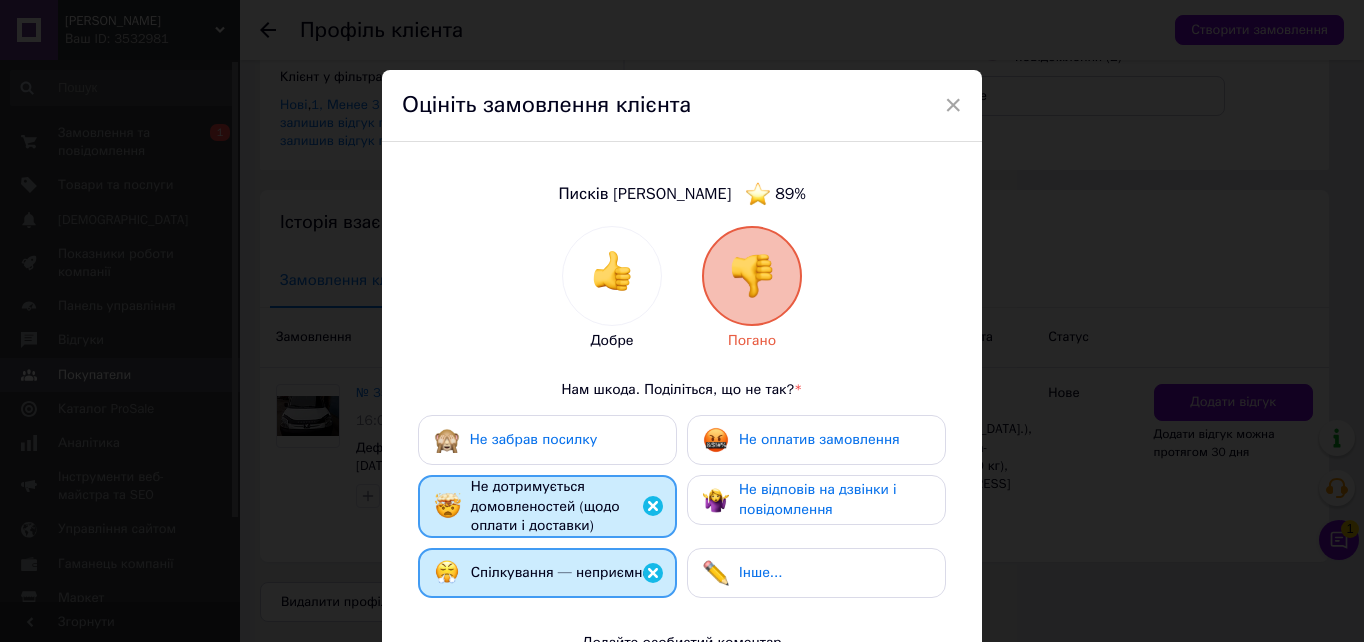 click at bounding box center (716, 500) 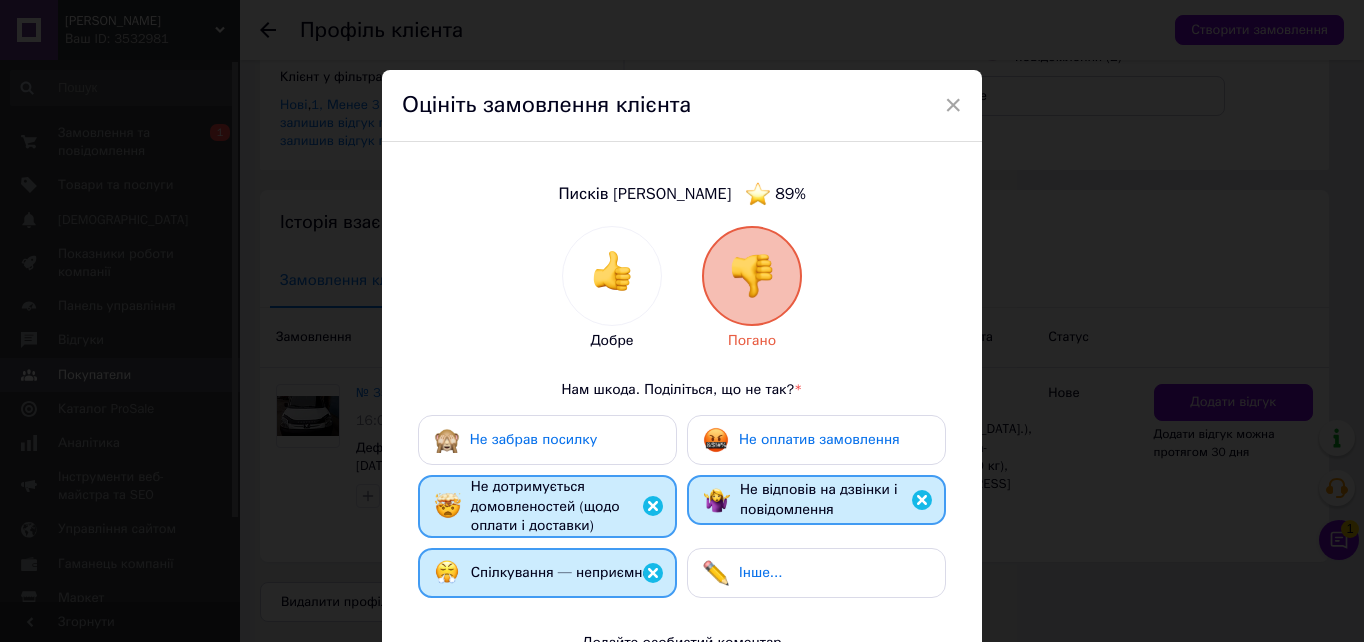 click on "Не оплатив замовлення" at bounding box center (801, 440) 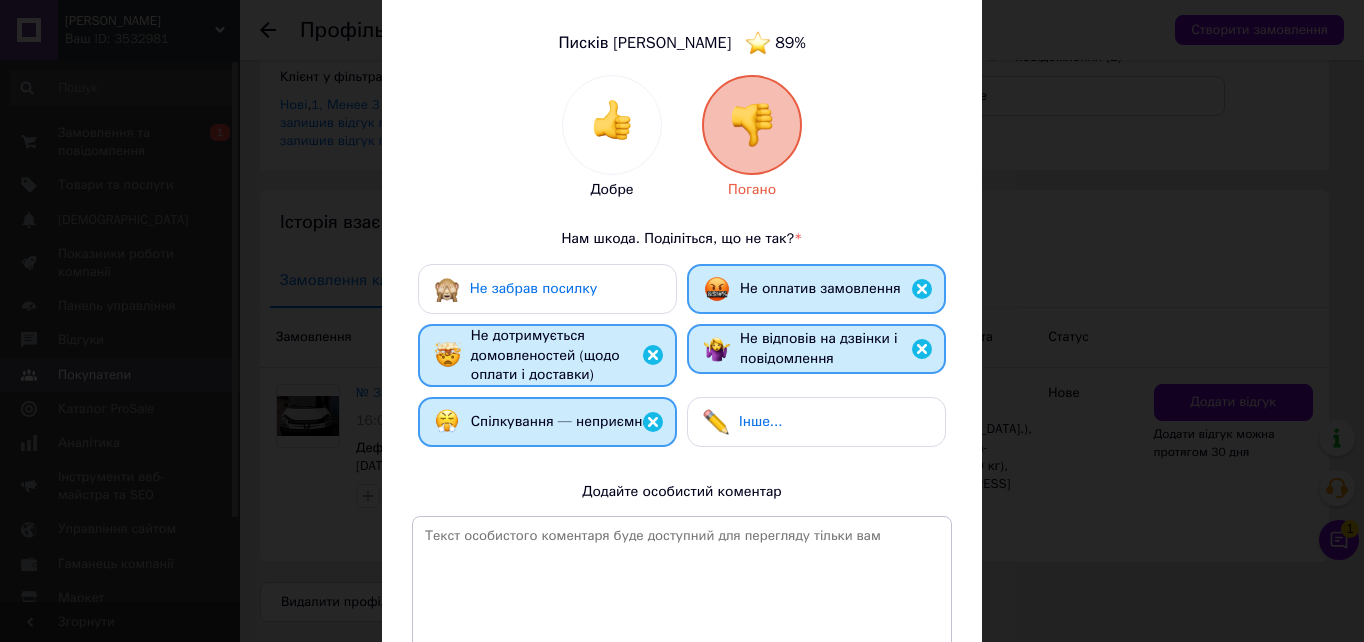 scroll, scrollTop: 353, scrollLeft: 0, axis: vertical 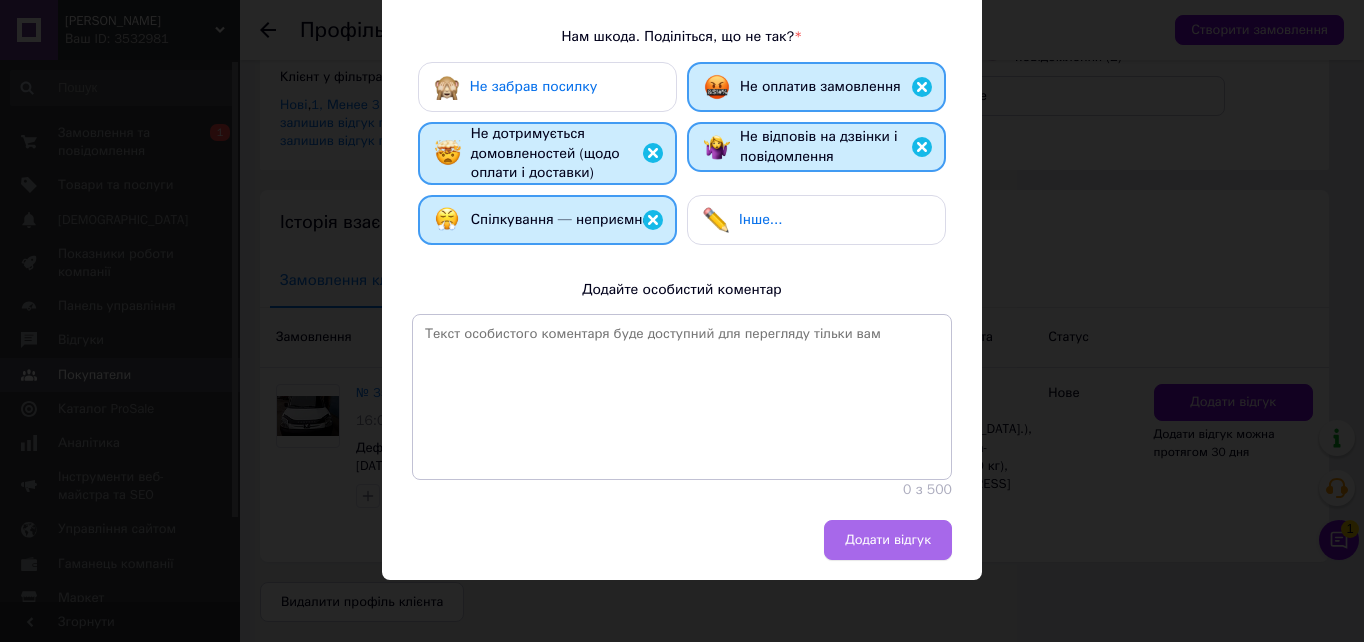 click on "Додати відгук" at bounding box center [888, 540] 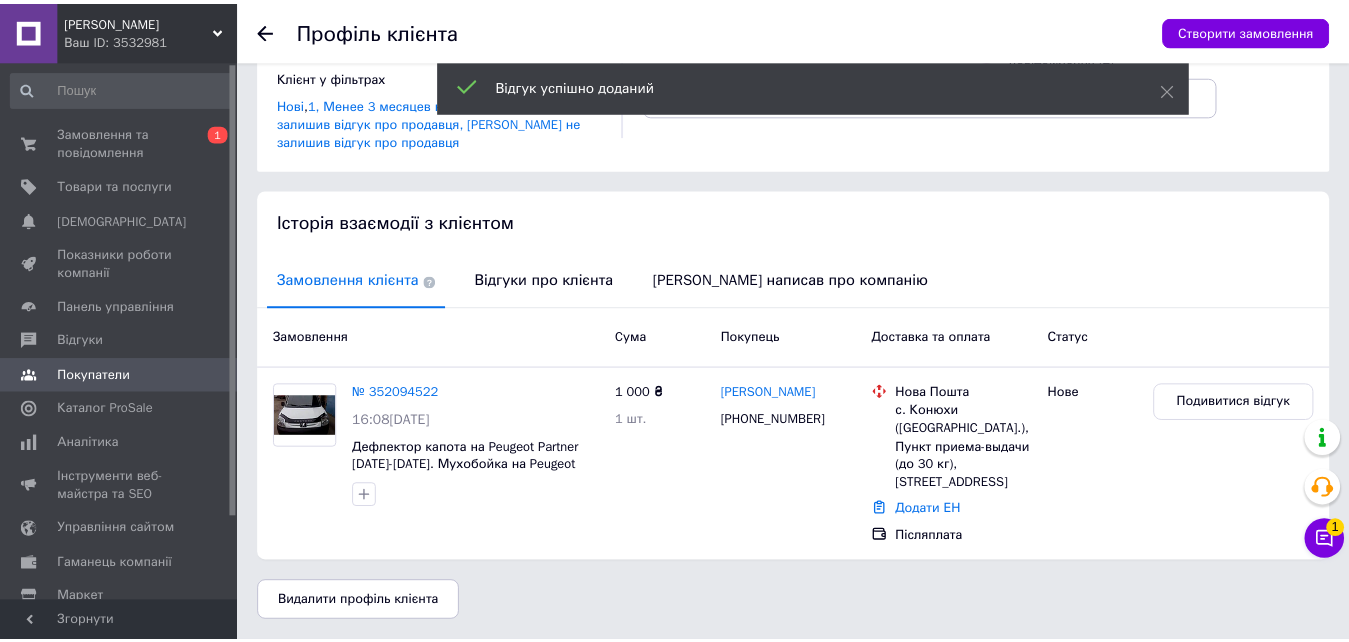 scroll, scrollTop: 291, scrollLeft: 0, axis: vertical 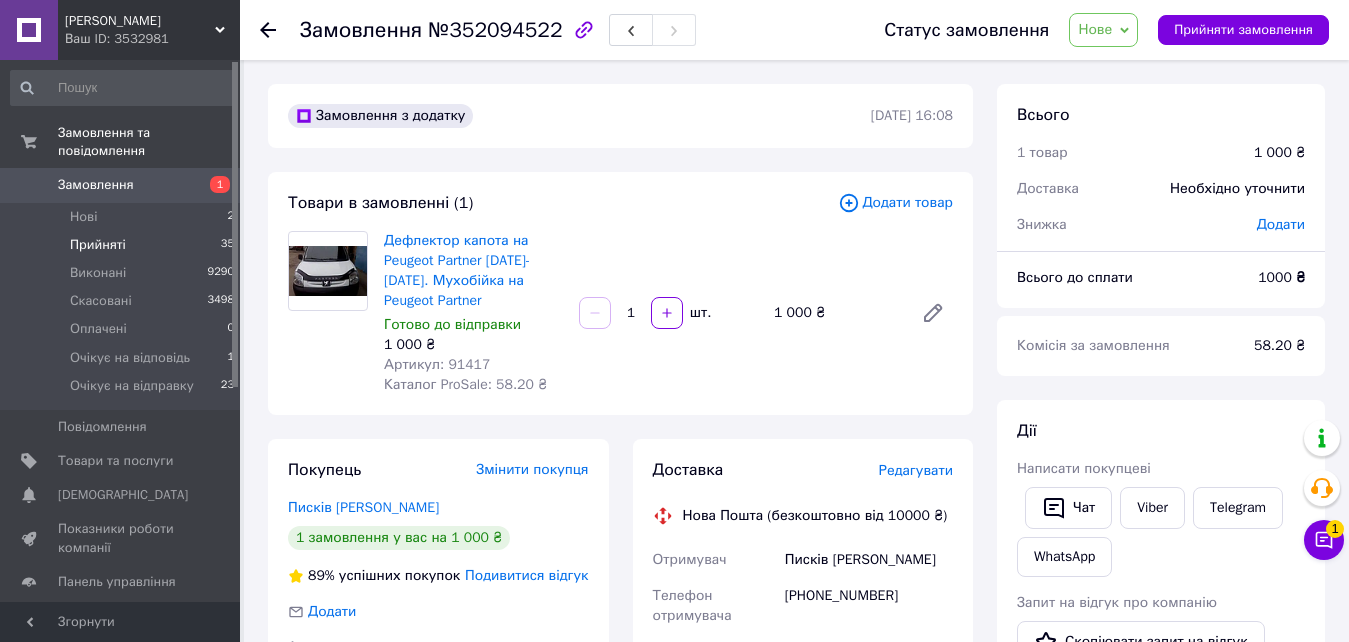 click on "Прийняті 35" at bounding box center (123, 245) 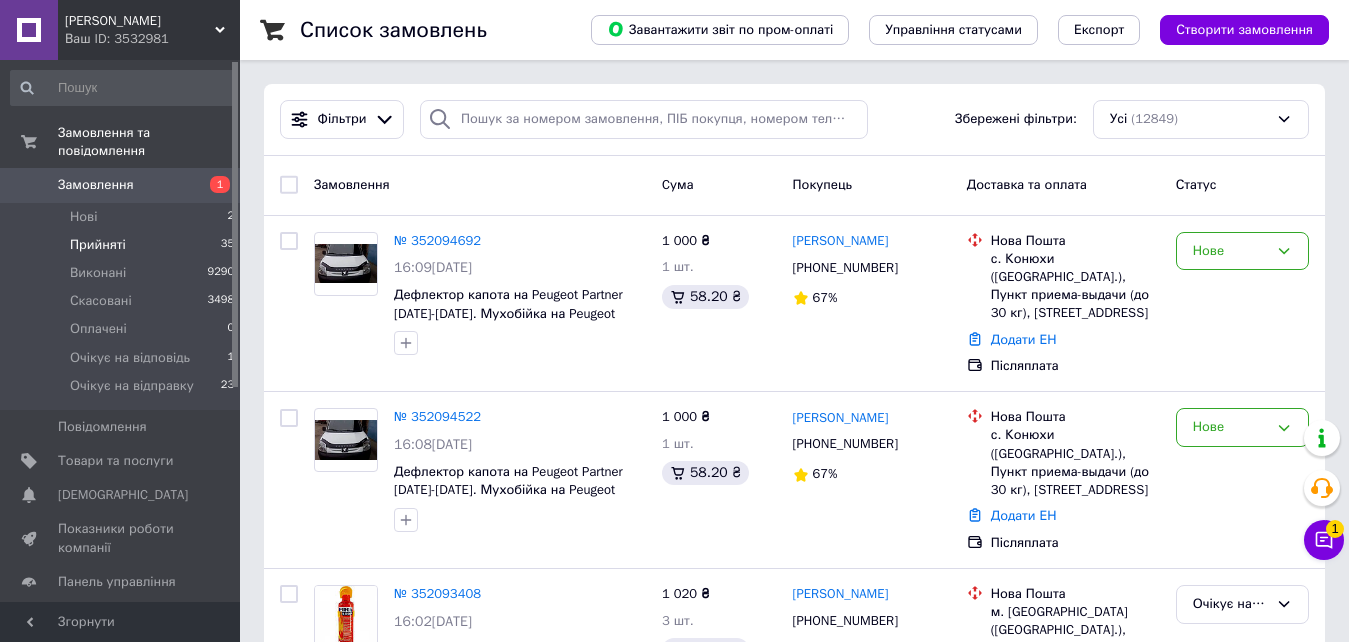 click on "Прийняті" at bounding box center (98, 245) 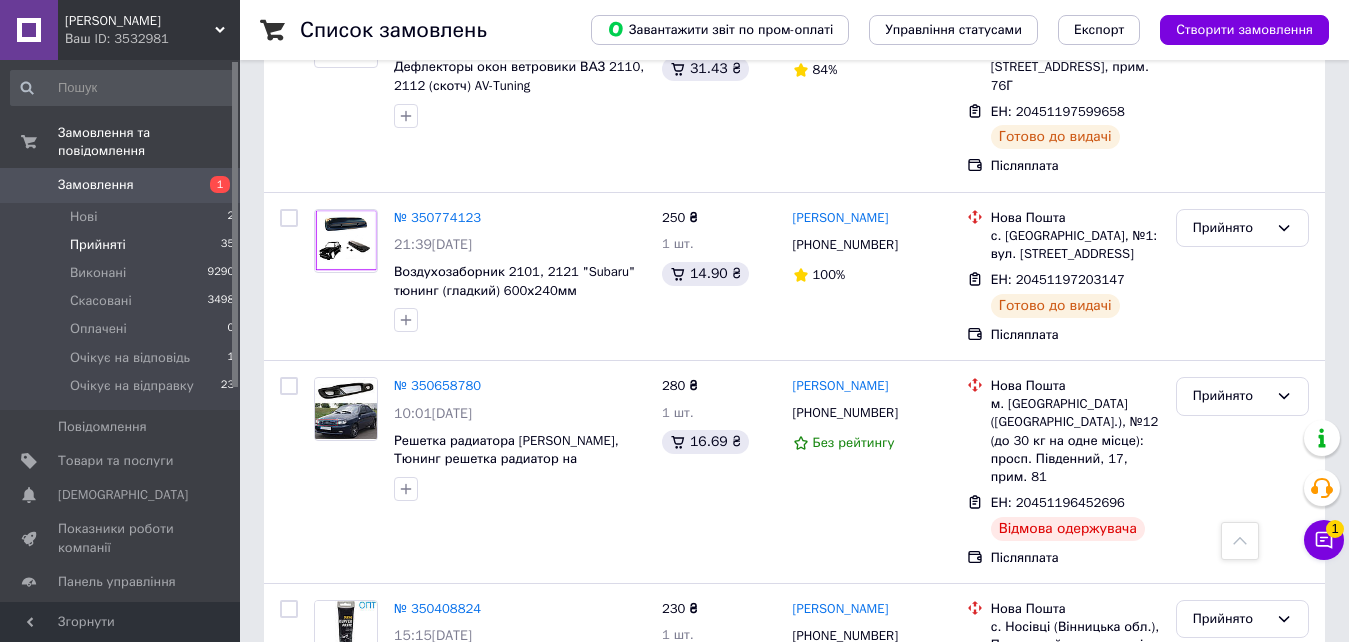 scroll, scrollTop: 6357, scrollLeft: 0, axis: vertical 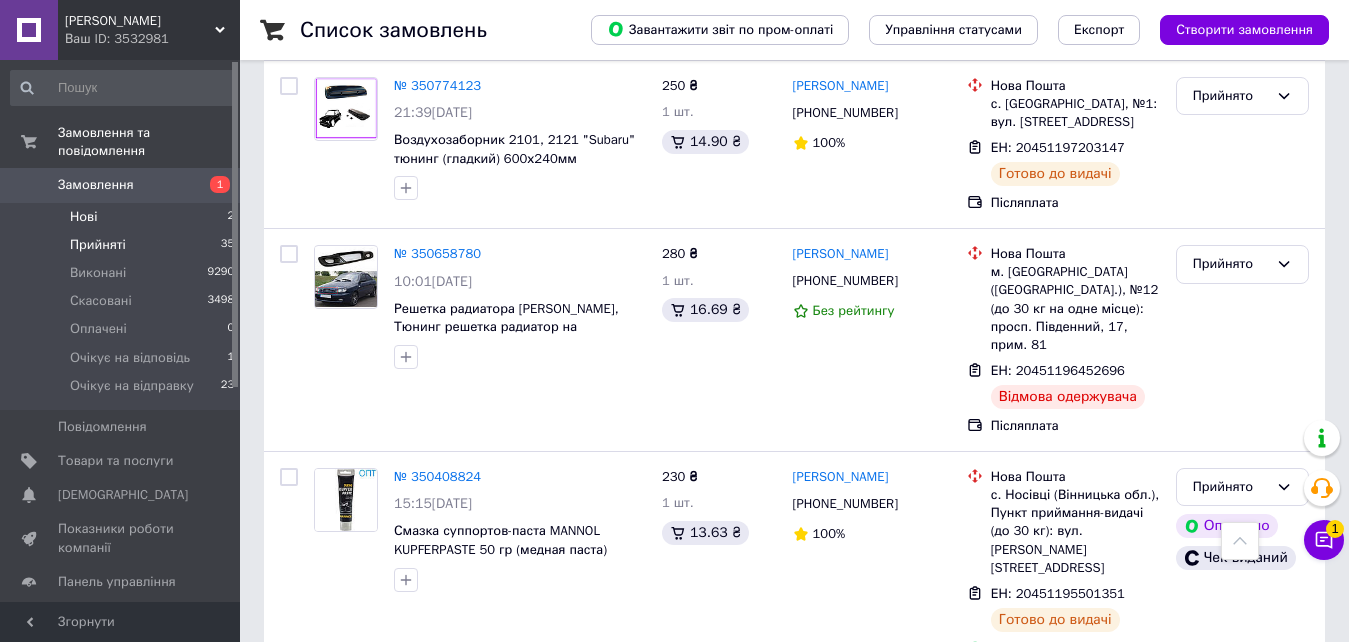 click on "Нові 2" at bounding box center [123, 217] 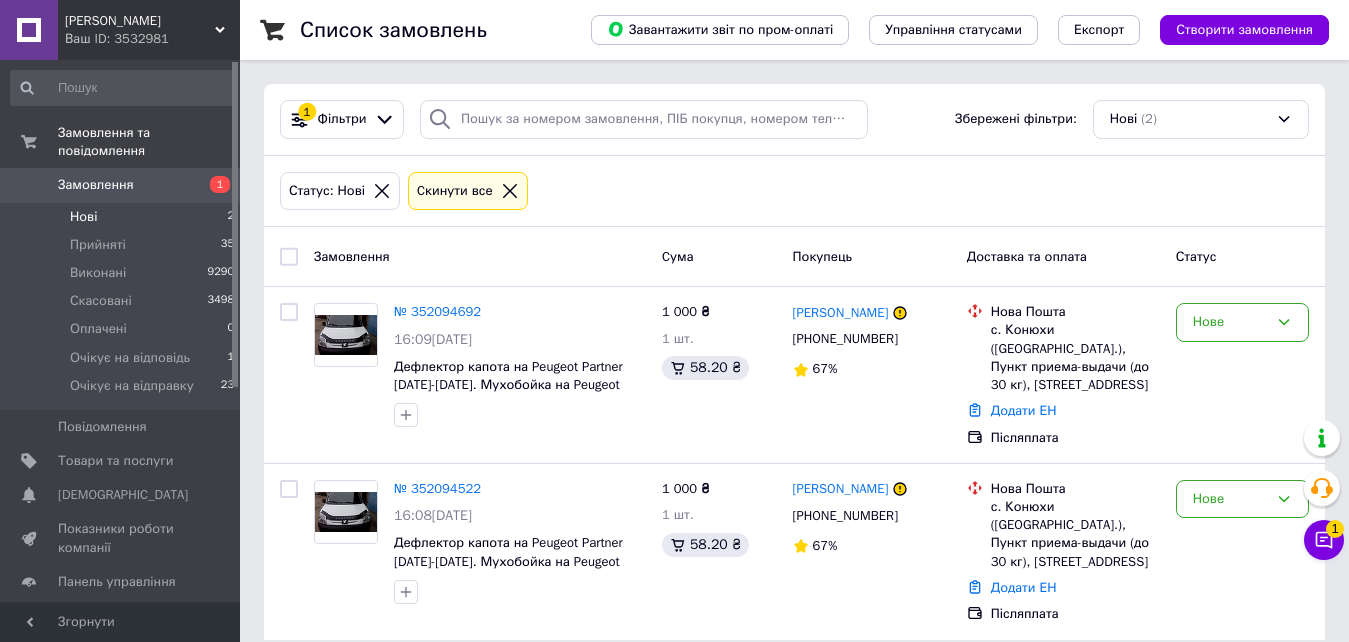 scroll, scrollTop: 22, scrollLeft: 0, axis: vertical 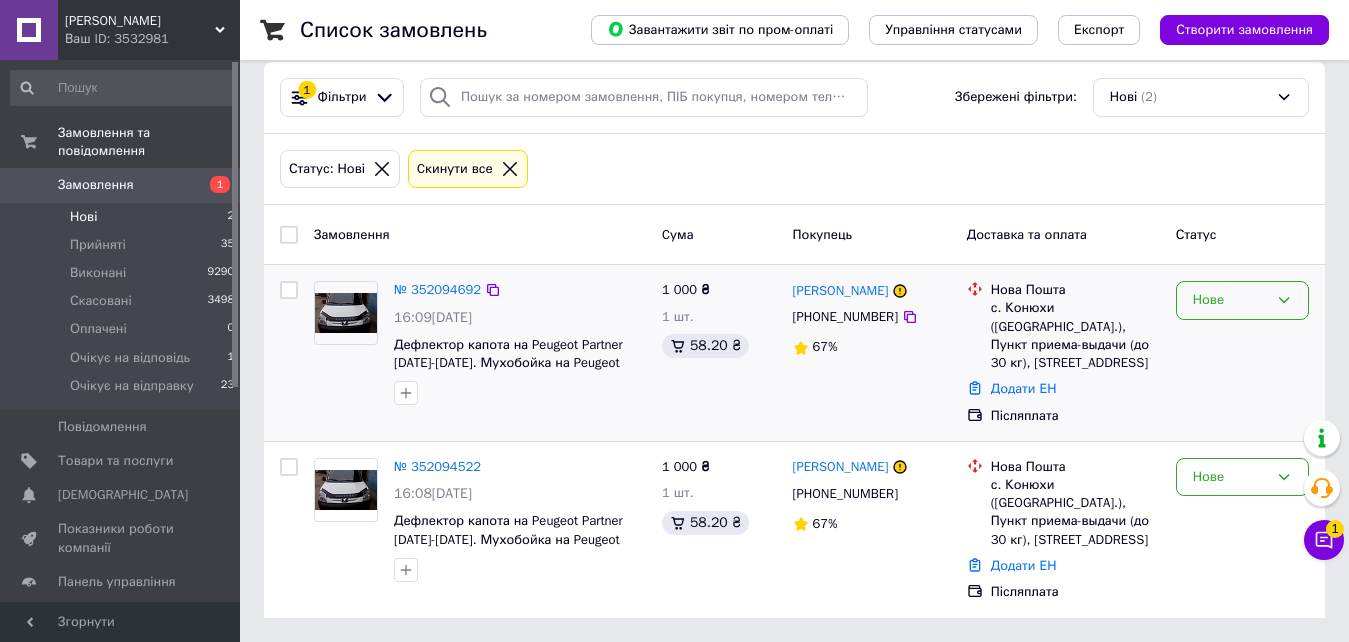 click on "Нове" at bounding box center (1230, 300) 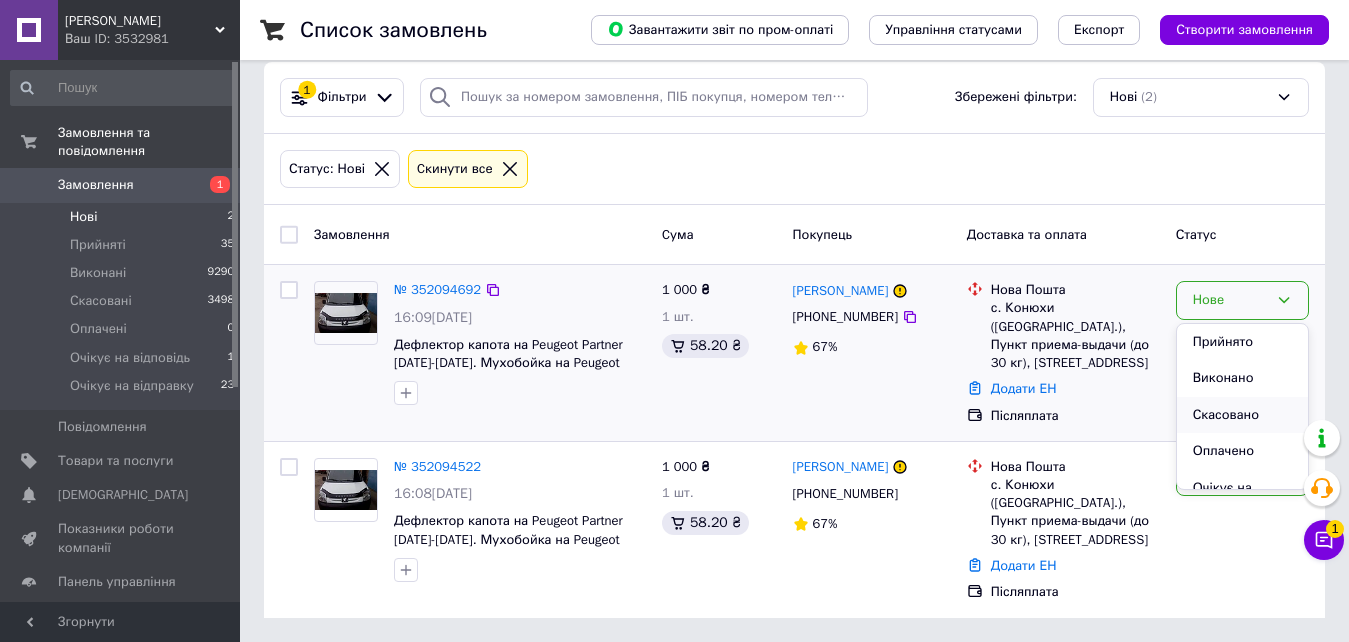 click on "Скасовано" at bounding box center [1242, 415] 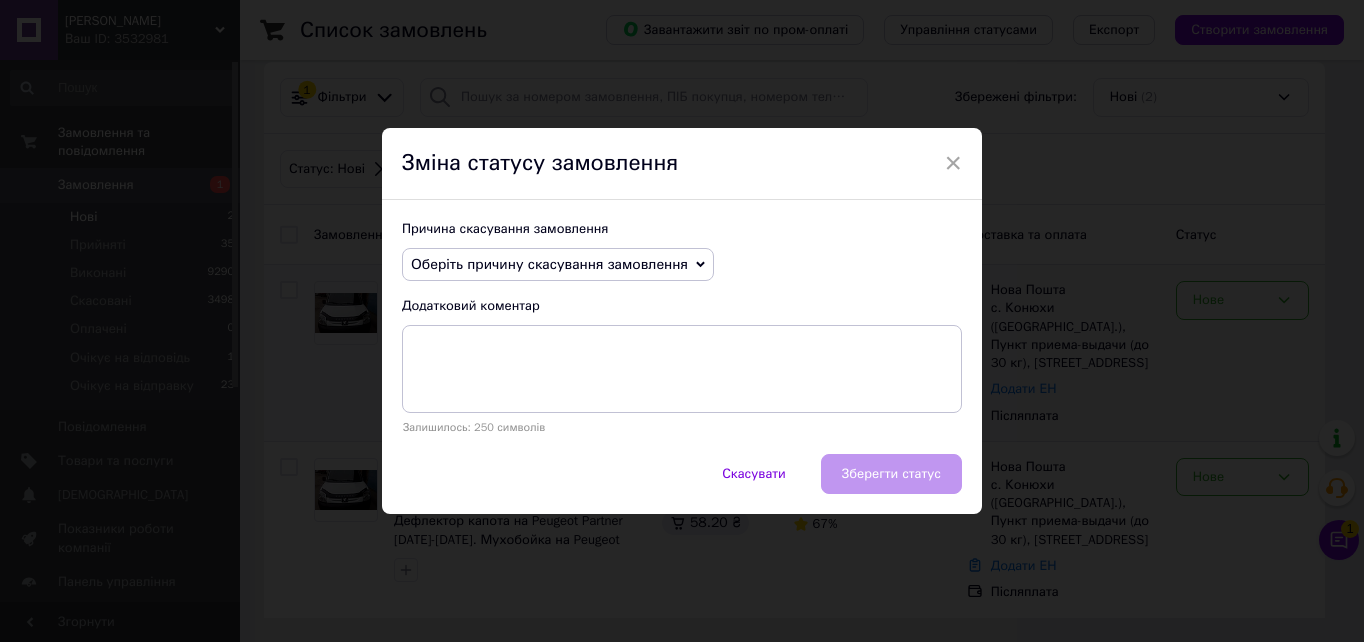 drag, startPoint x: 637, startPoint y: 254, endPoint x: 598, endPoint y: 305, distance: 64.202805 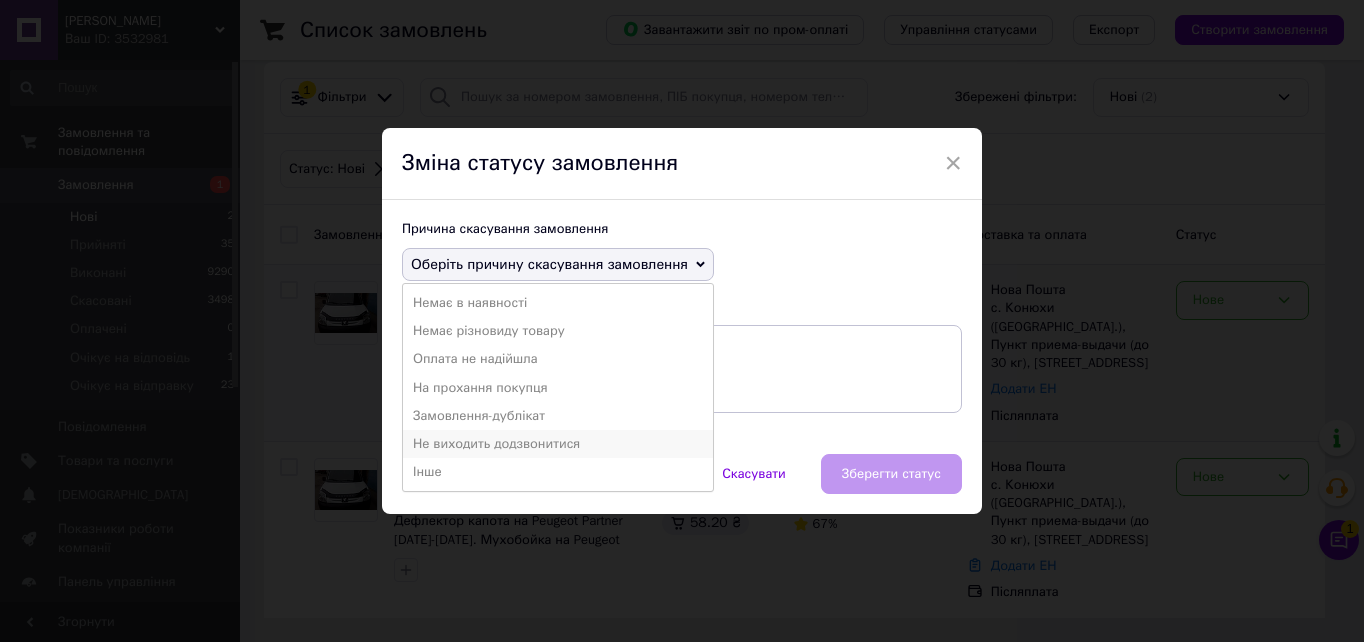 click on "Не виходить додзвонитися" at bounding box center [558, 444] 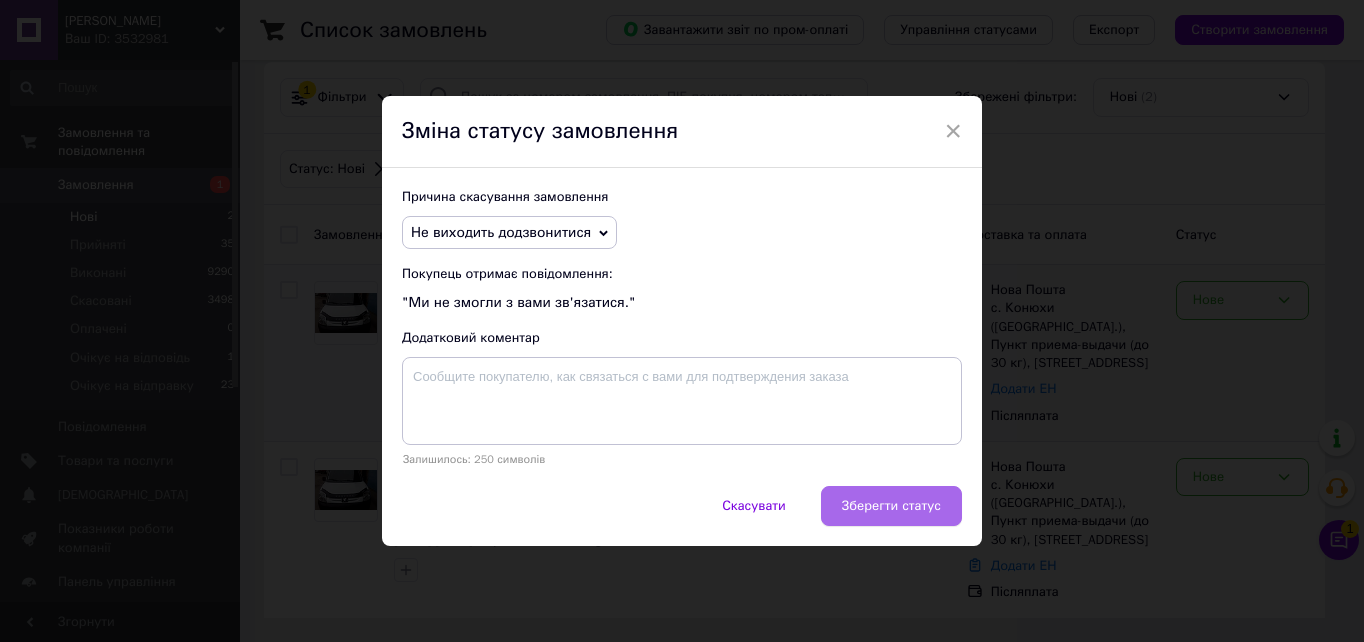 click on "Зберегти статус" at bounding box center [891, 506] 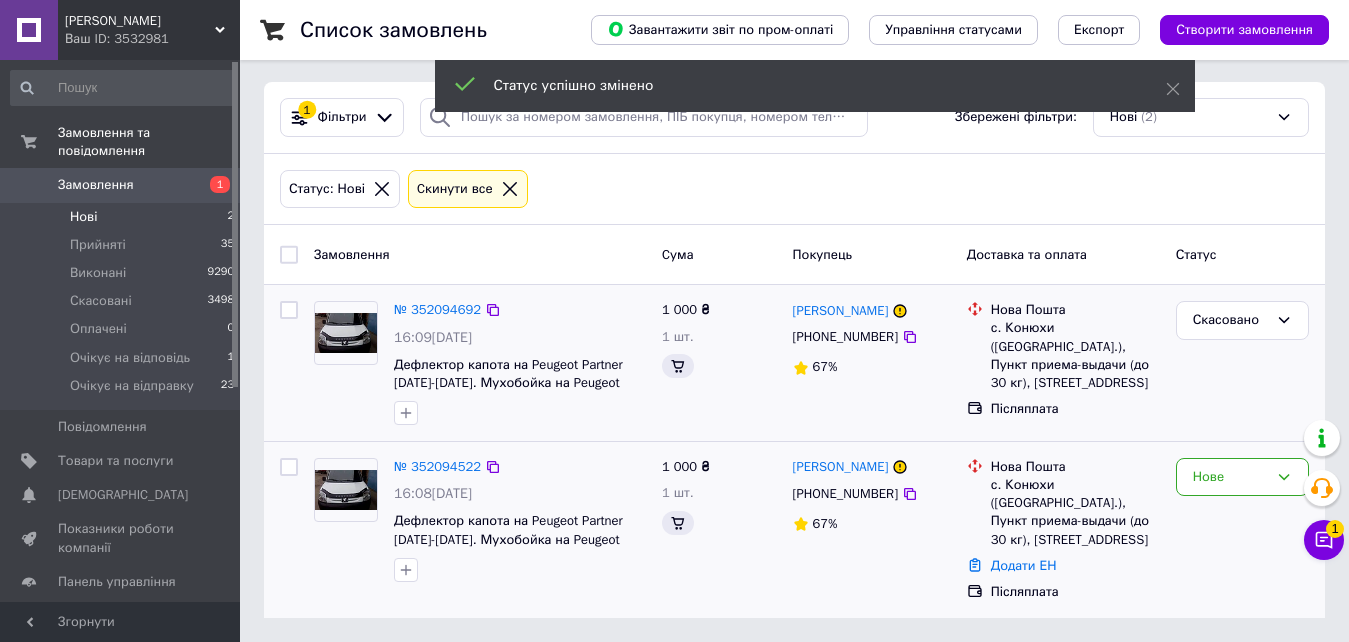 scroll, scrollTop: 2, scrollLeft: 0, axis: vertical 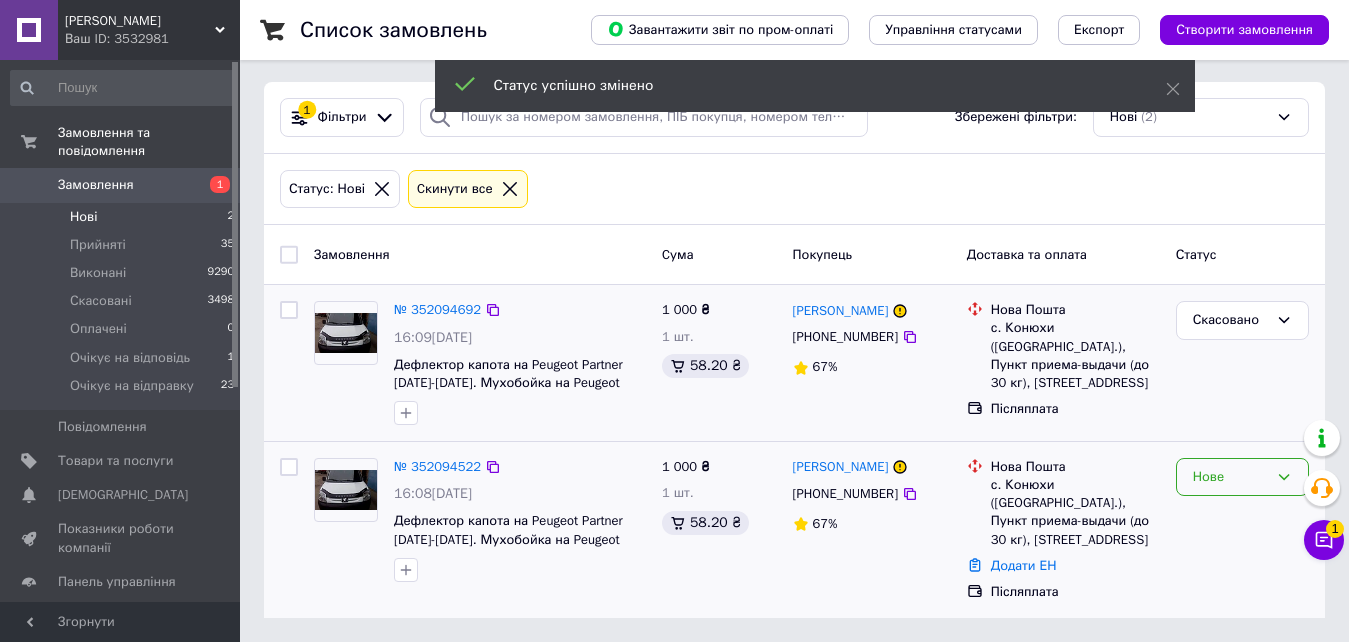 click on "Нове" at bounding box center [1230, 477] 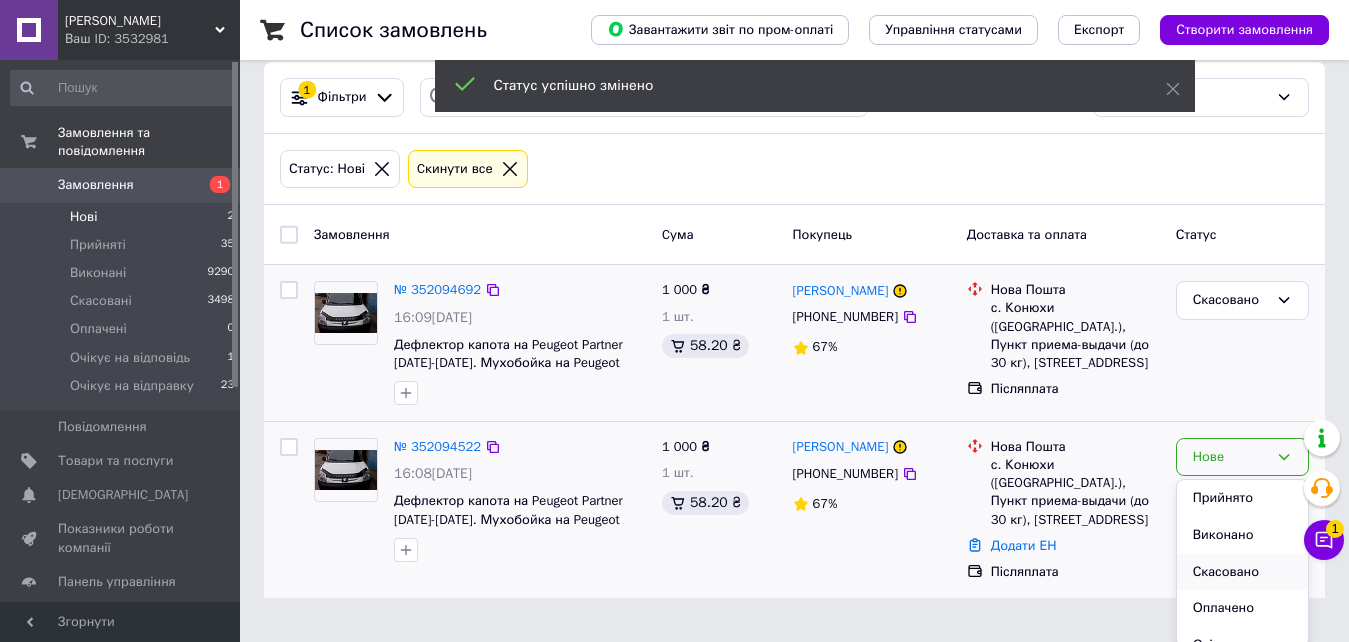 click on "Скасовано" at bounding box center (1242, 572) 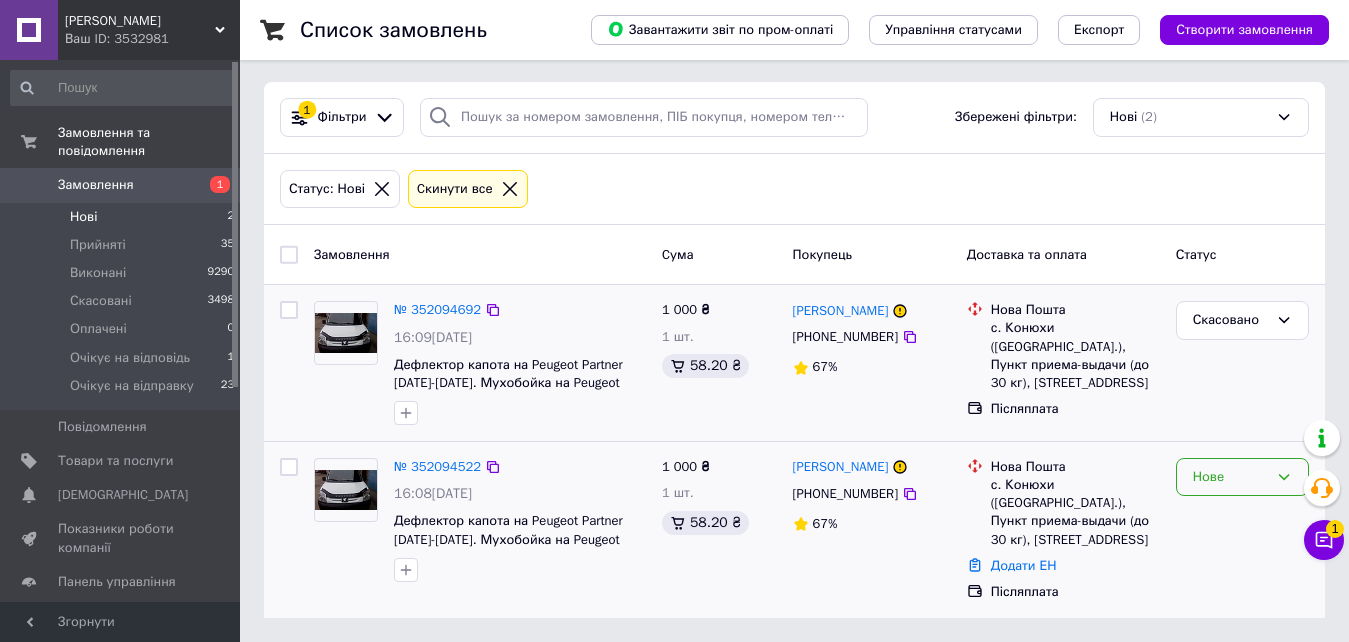 scroll, scrollTop: 2, scrollLeft: 0, axis: vertical 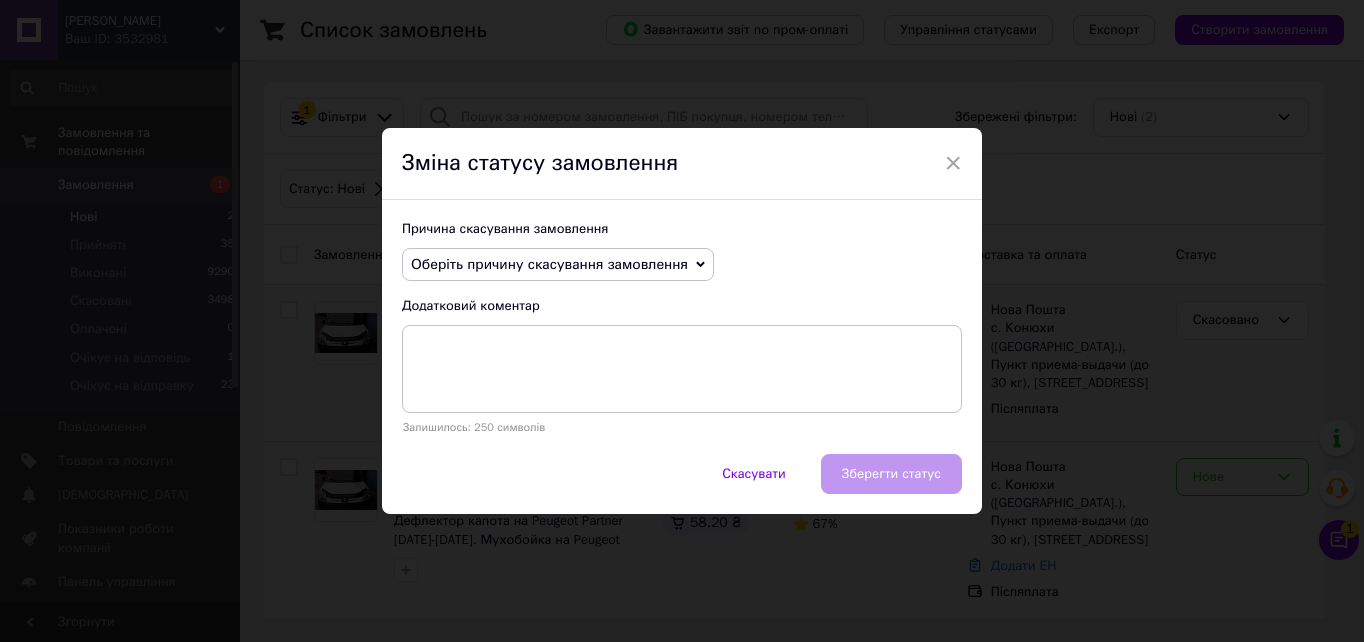 click on "Оберіть причину скасування замовлення" at bounding box center [558, 265] 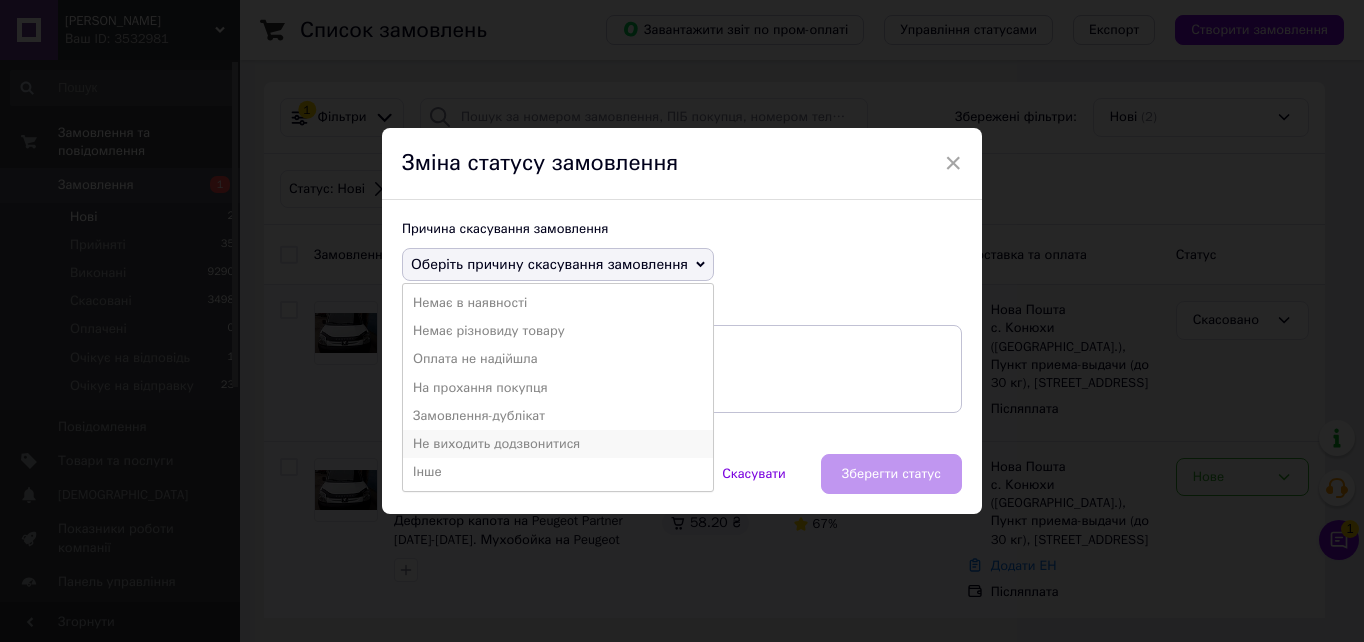 click on "Не виходить додзвонитися" at bounding box center [558, 444] 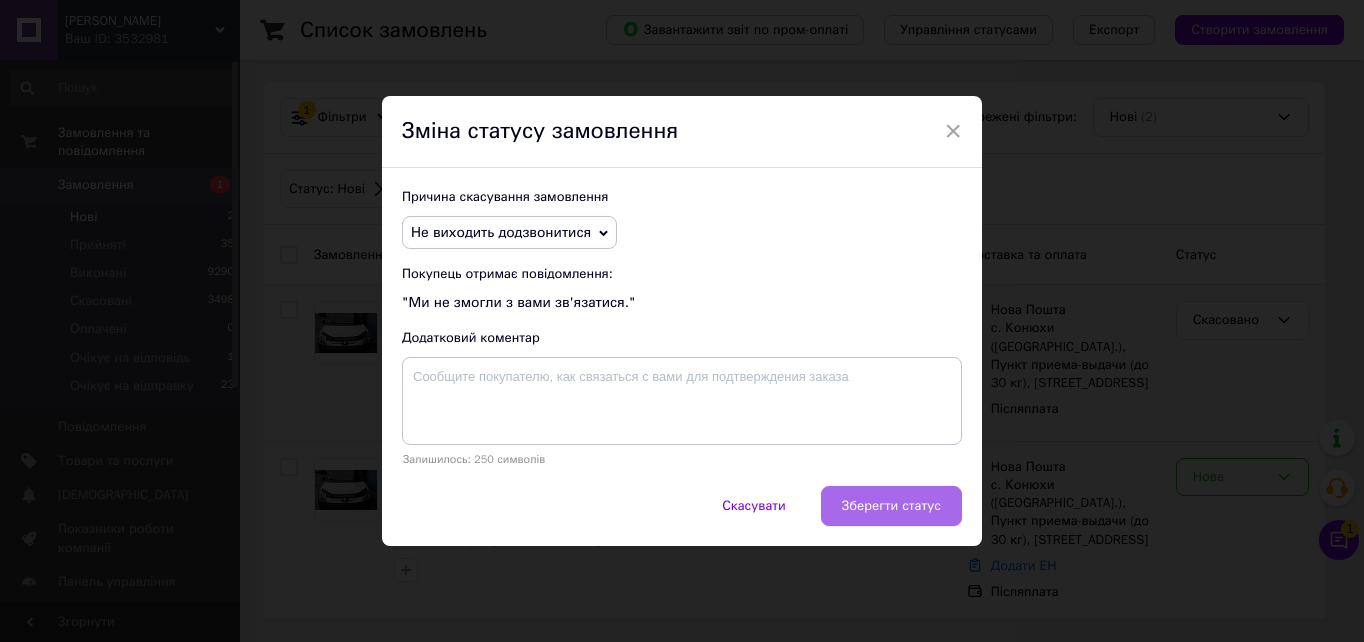 click on "Зберегти статус" at bounding box center [891, 506] 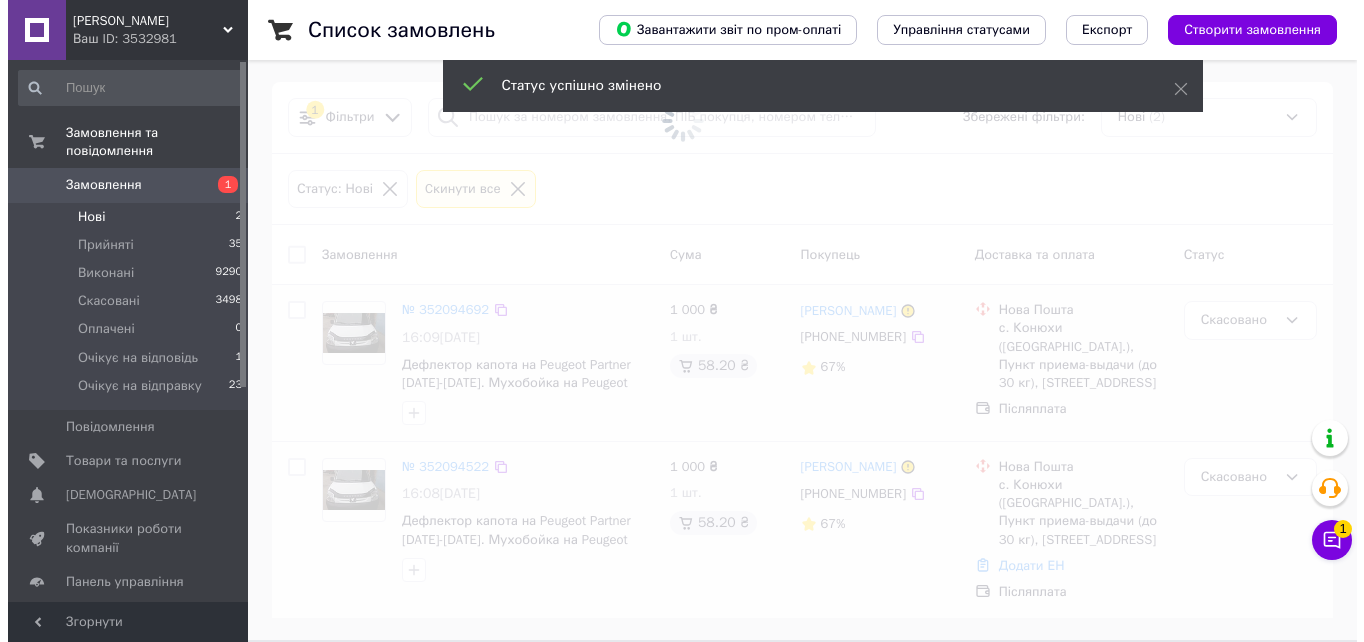 scroll, scrollTop: 0, scrollLeft: 0, axis: both 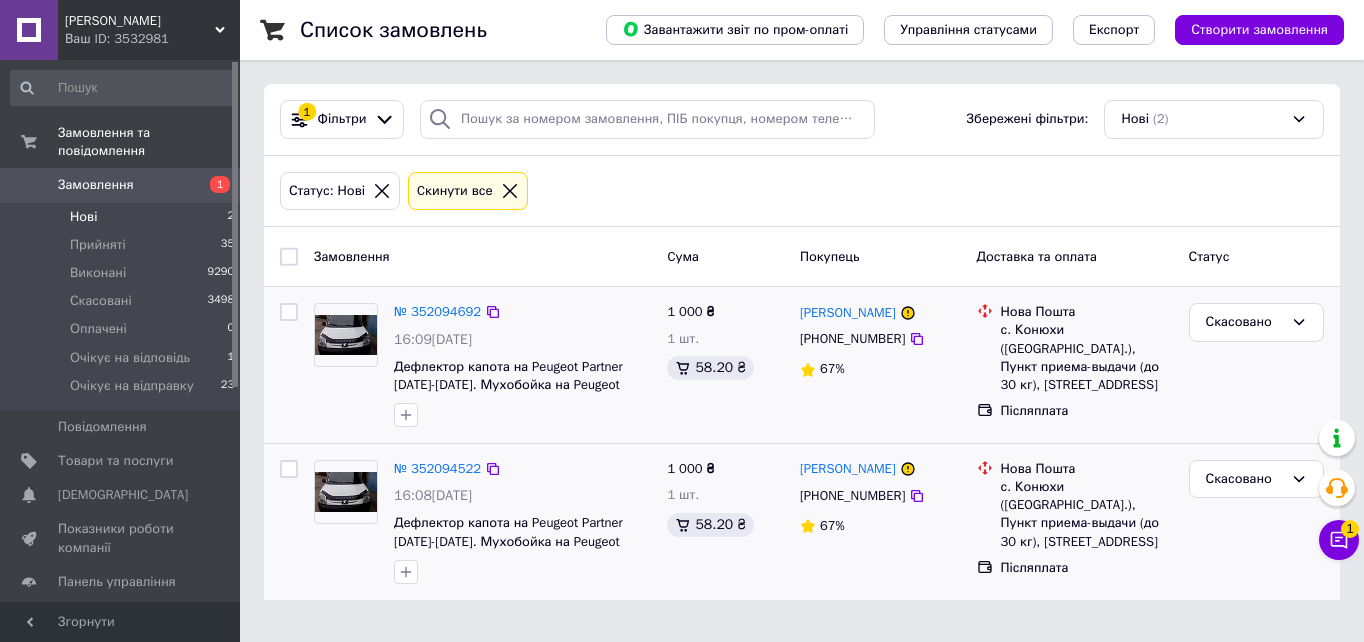 click on "Нові 2" at bounding box center (123, 217) 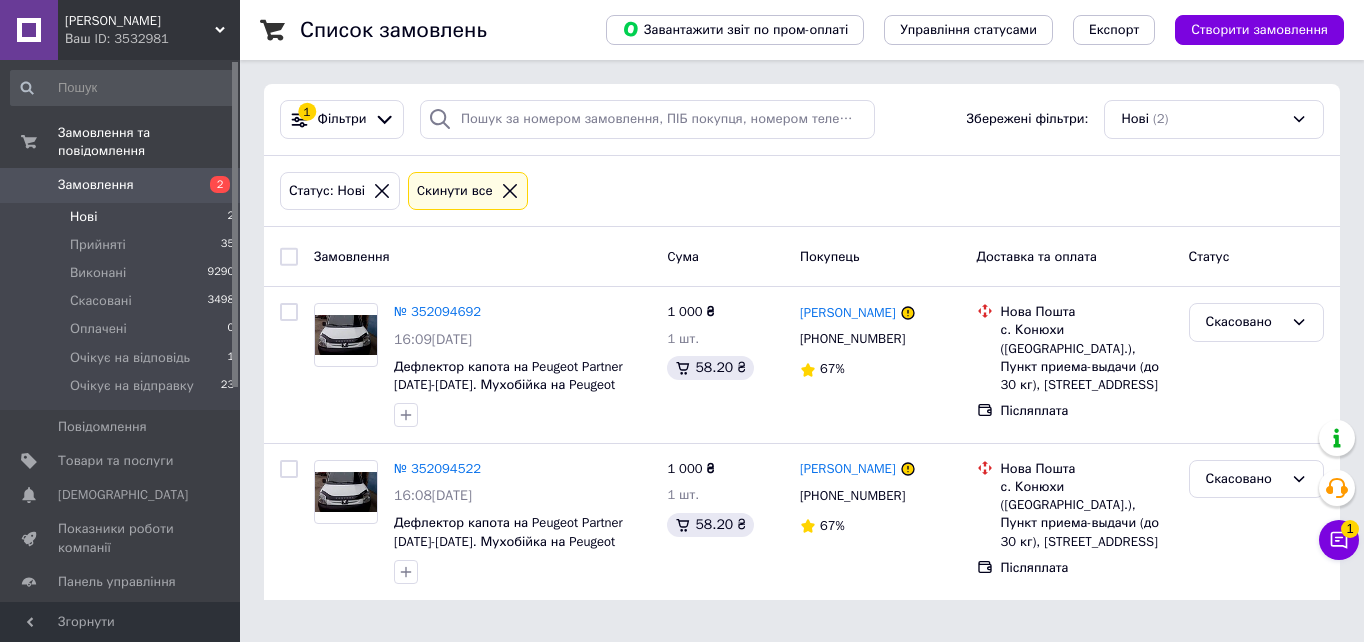scroll, scrollTop: 0, scrollLeft: 0, axis: both 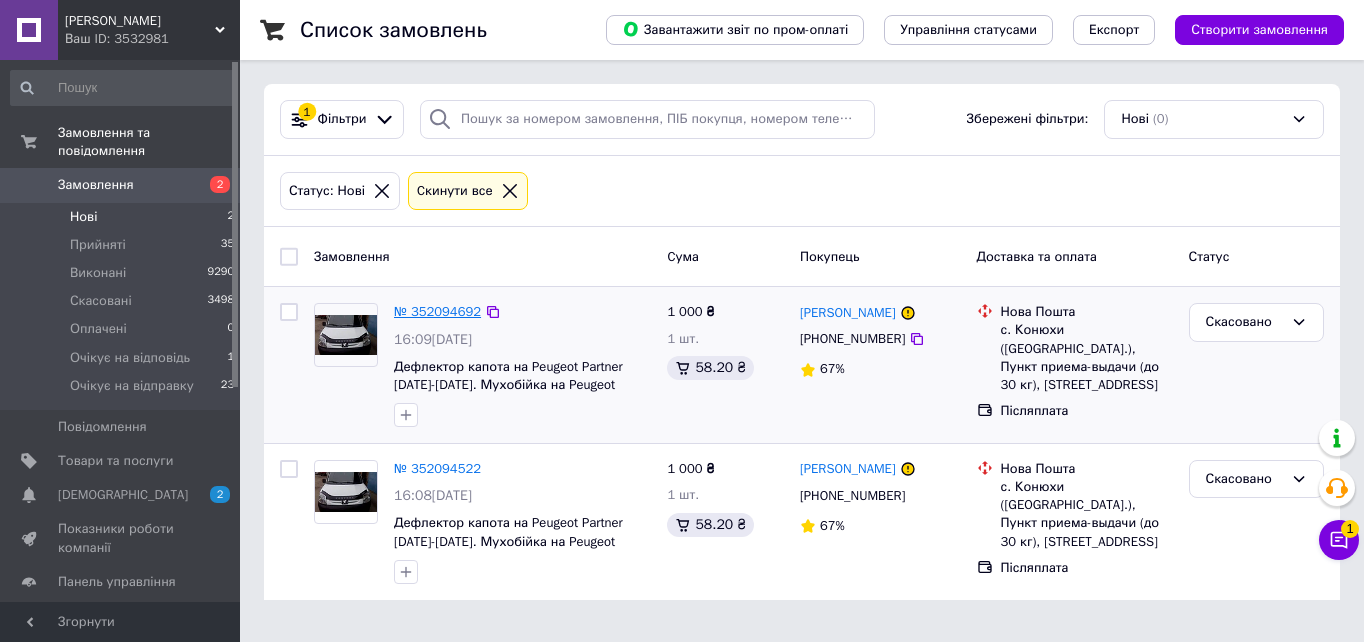 click on "№ 352094692" at bounding box center [437, 311] 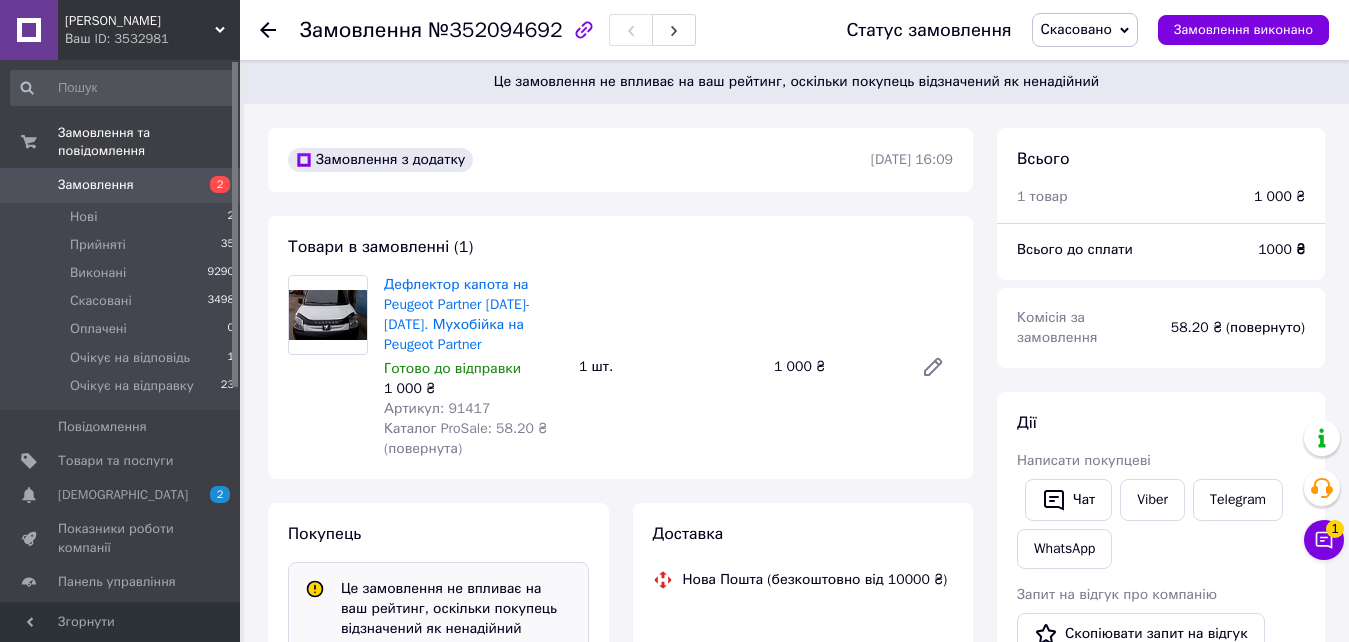 click on "Готово до відправки" at bounding box center (452, 368) 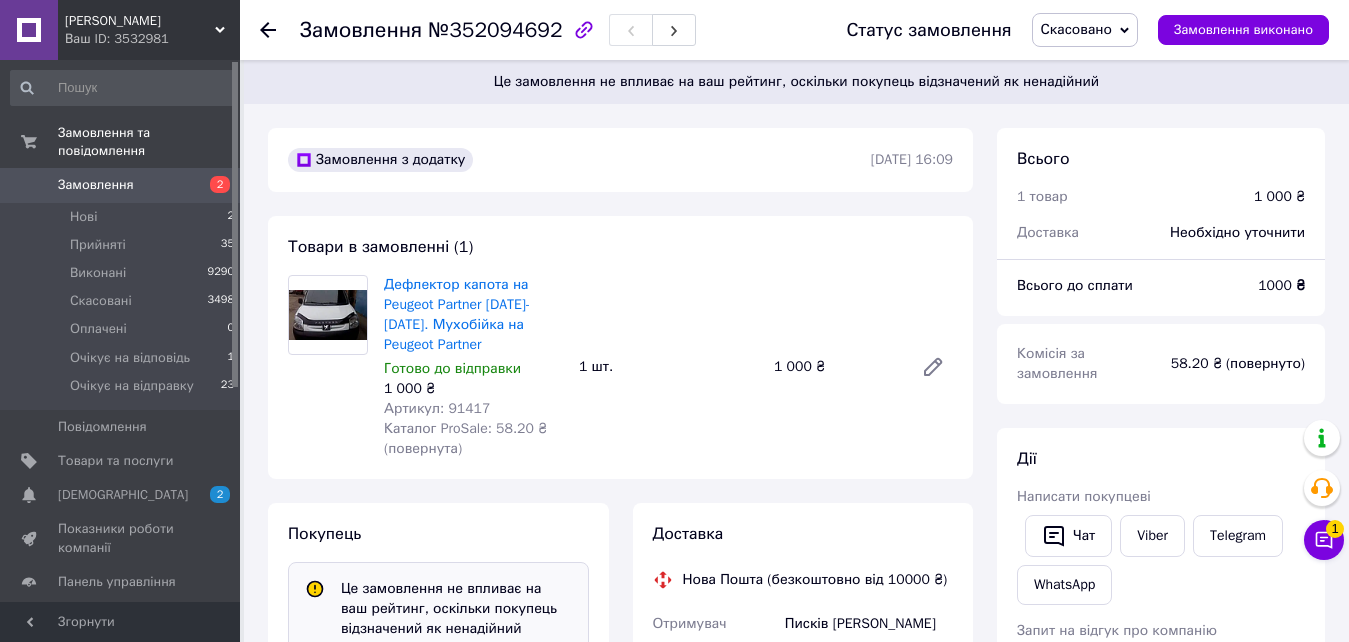 click on "Артикул: 91417" at bounding box center (437, 408) 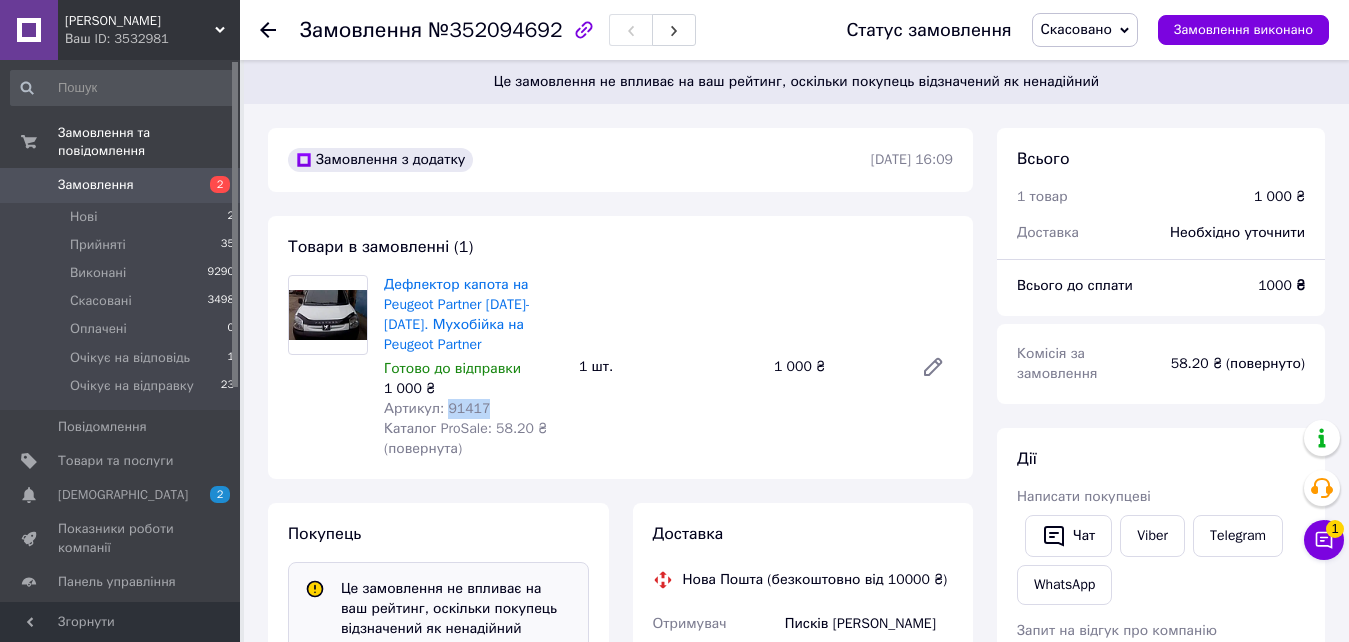 click on "Артикул: 91417" at bounding box center (437, 408) 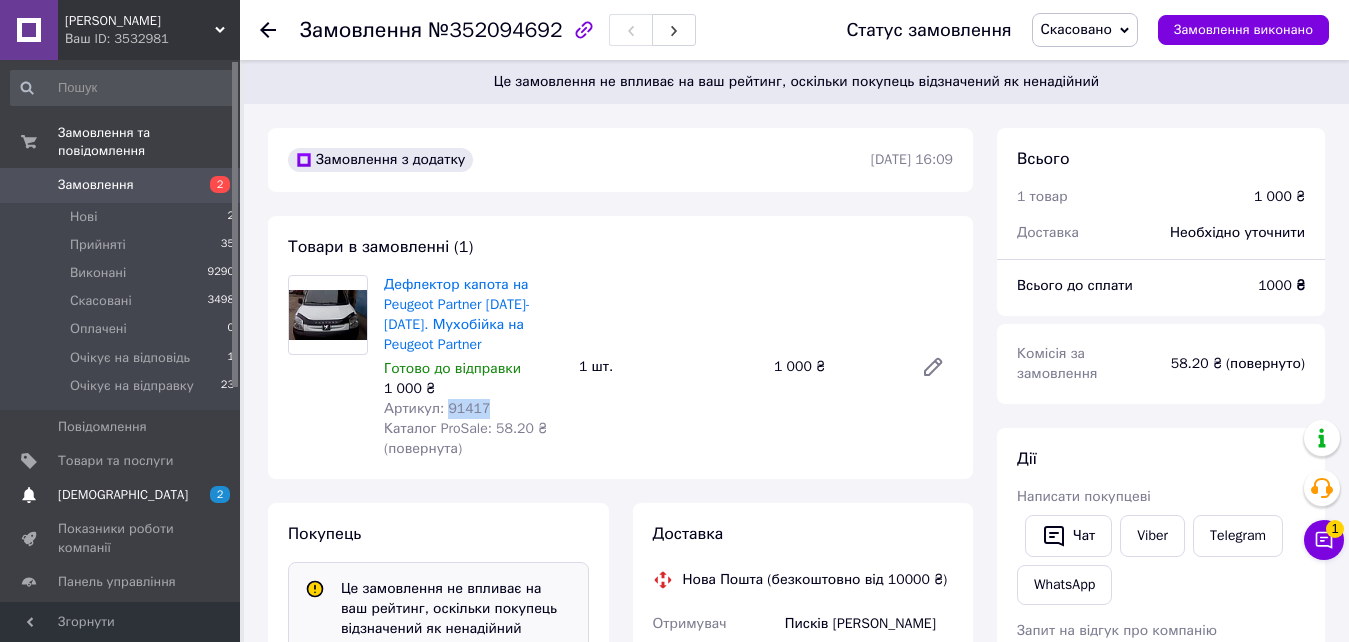 click on "[DEMOGRAPHIC_DATA] 2 0" at bounding box center (123, 495) 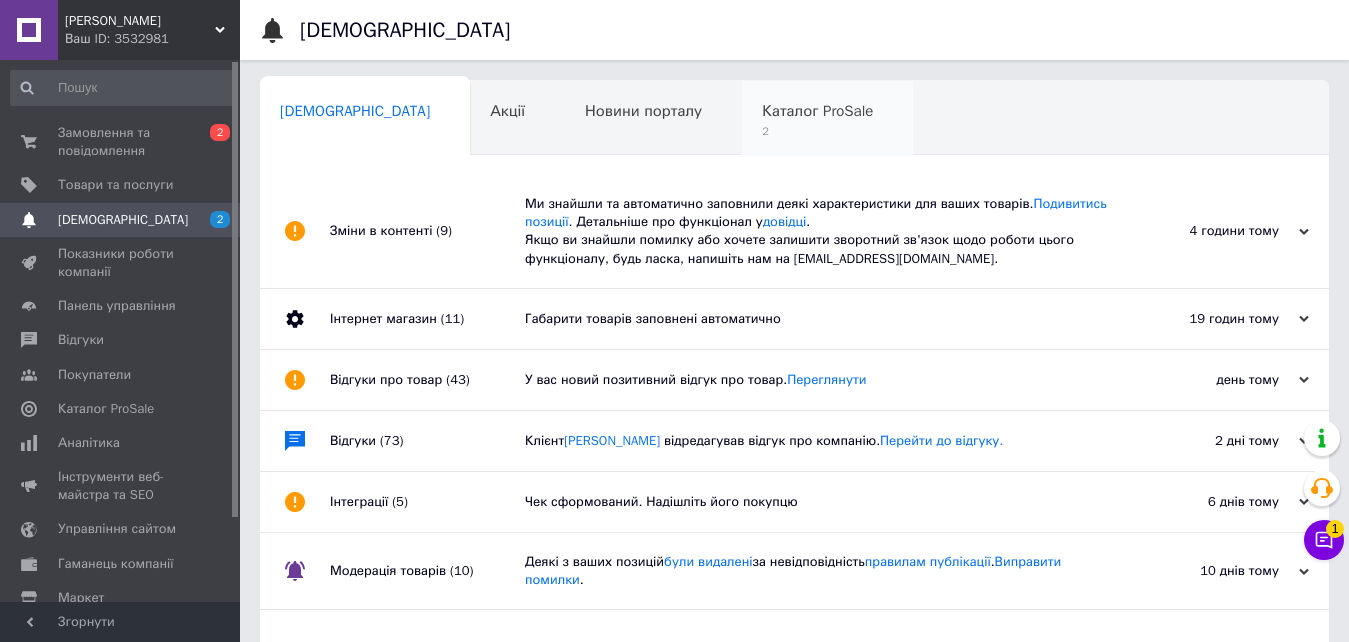 click on "Каталог ProSale" at bounding box center [817, 111] 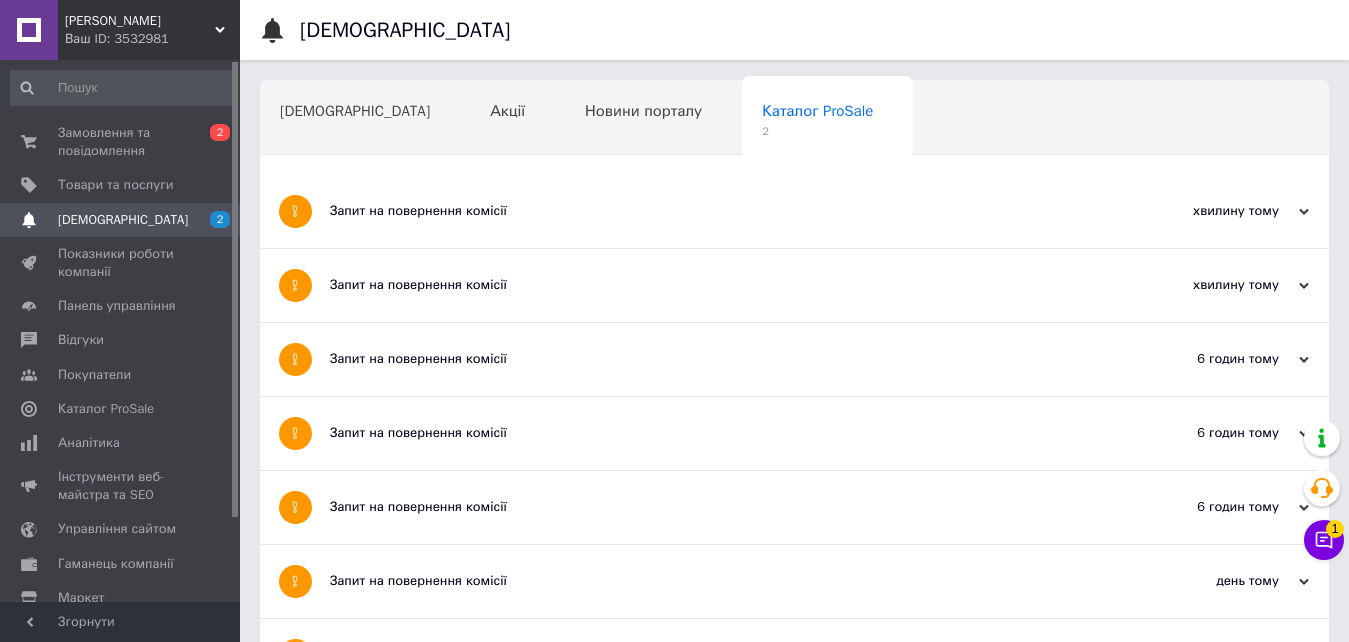 click on "[DEMOGRAPHIC_DATA]" at bounding box center [355, 111] 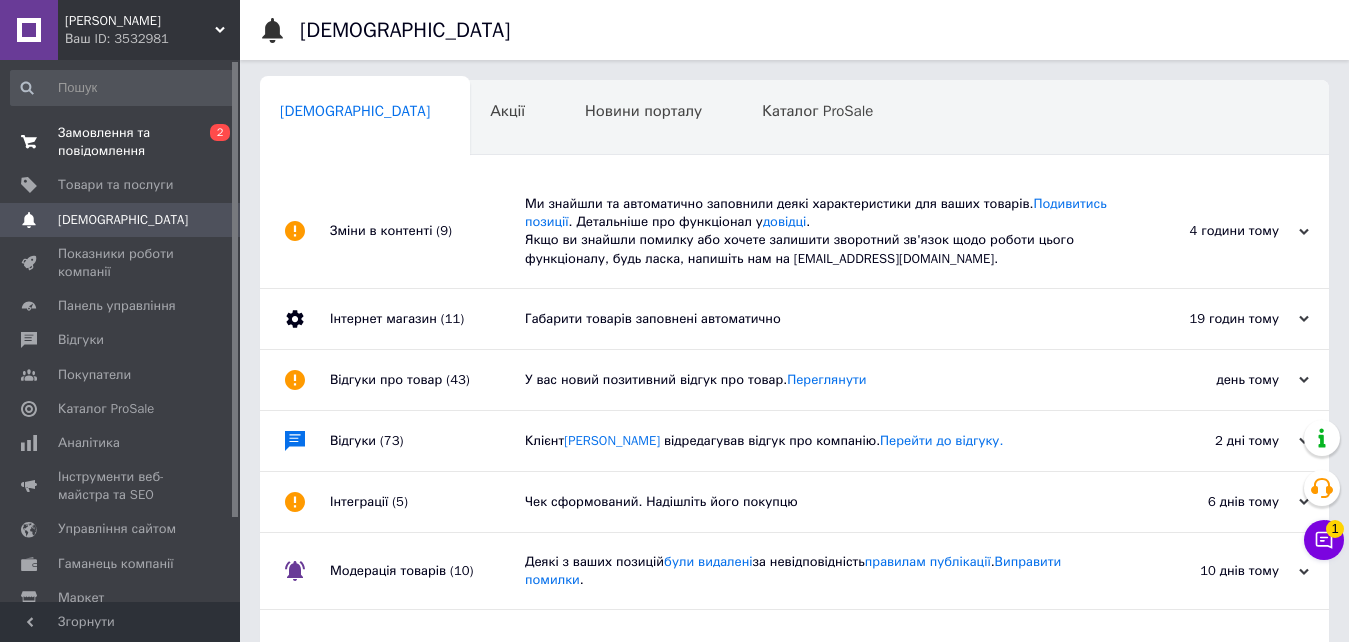 click on "Замовлення та повідомлення" at bounding box center (121, 142) 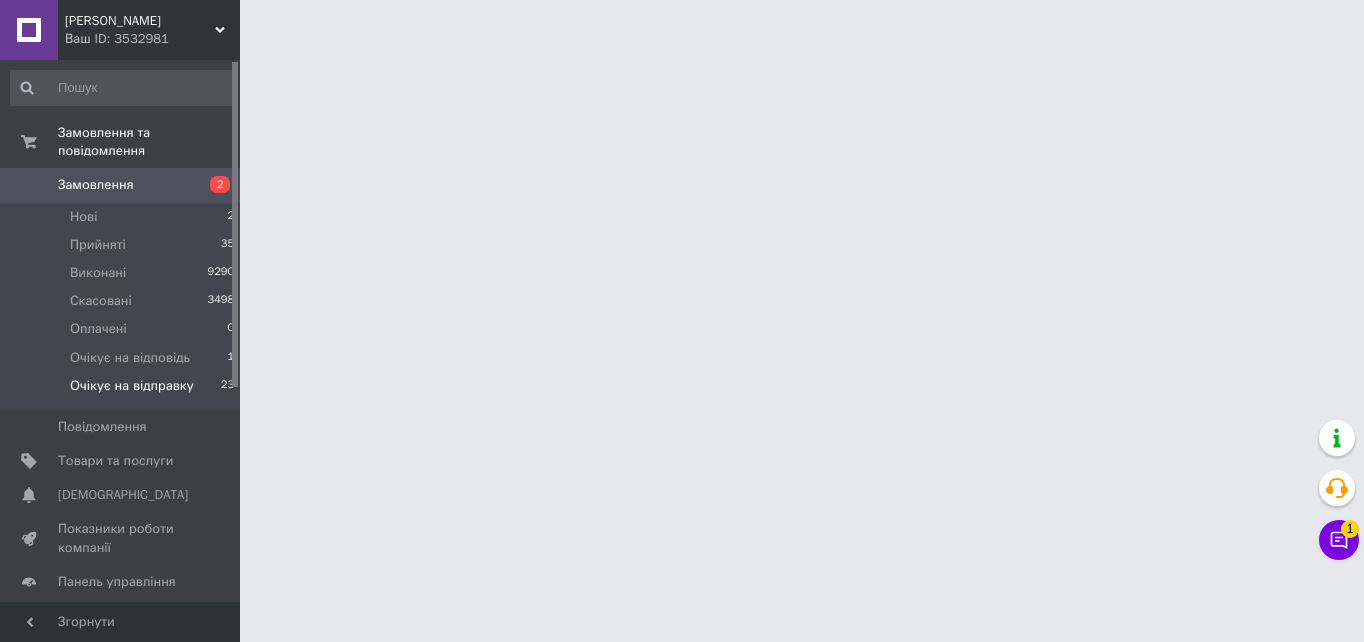 click on "Очікує на відправку" at bounding box center (132, 386) 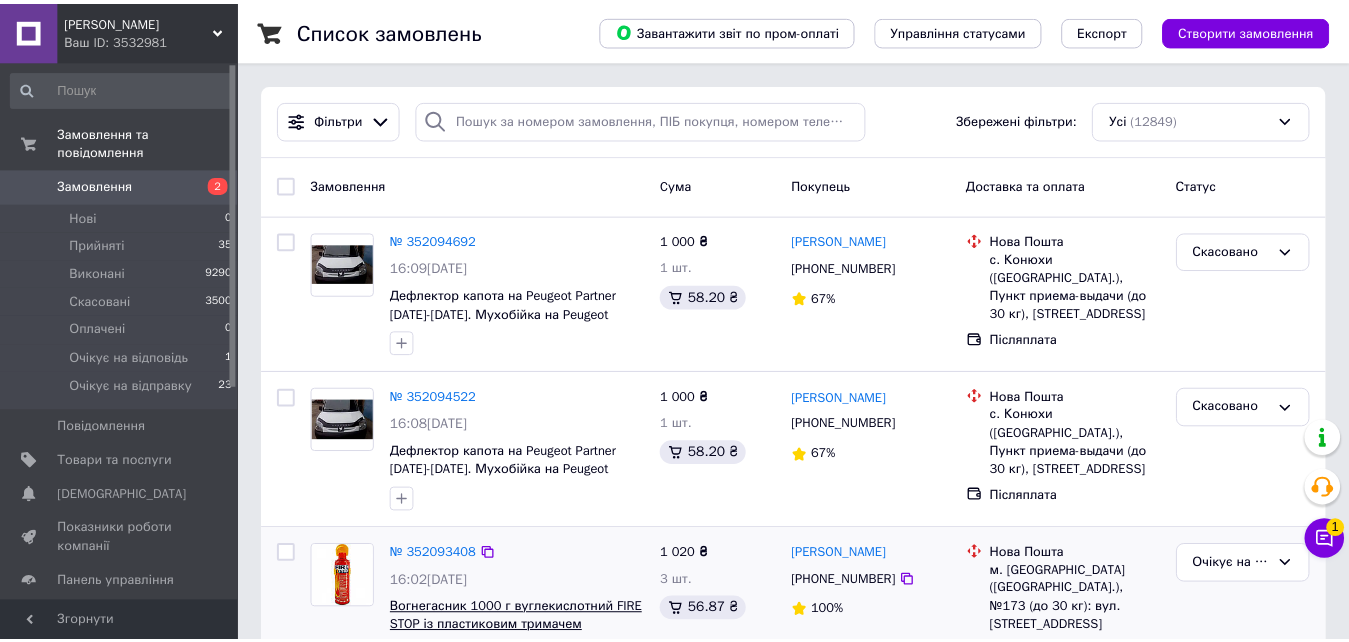 scroll, scrollTop: 100, scrollLeft: 0, axis: vertical 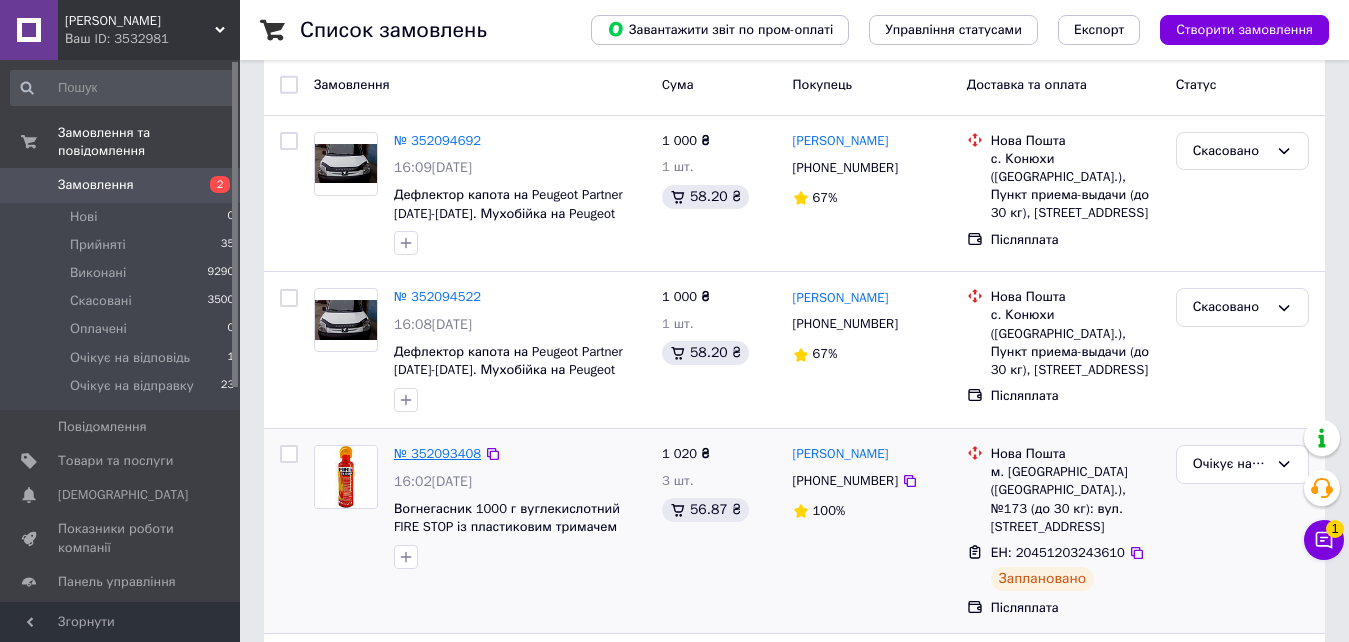 click on "№ 352093408" at bounding box center (437, 453) 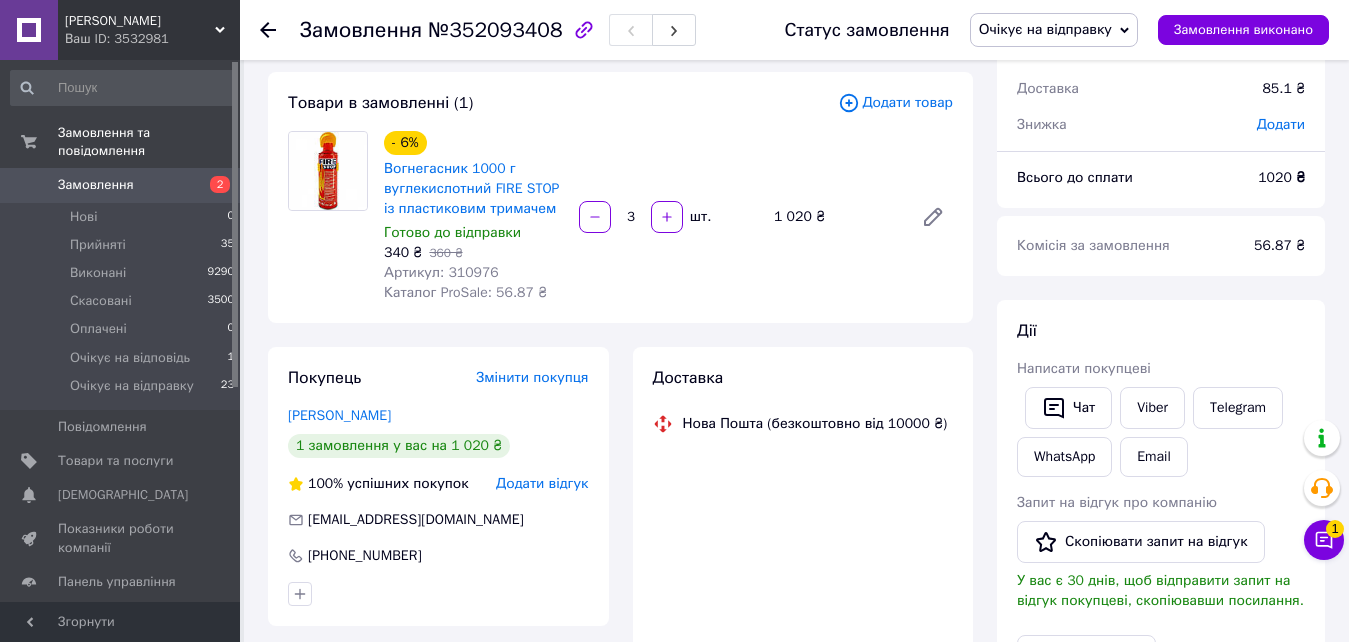 scroll, scrollTop: 24, scrollLeft: 0, axis: vertical 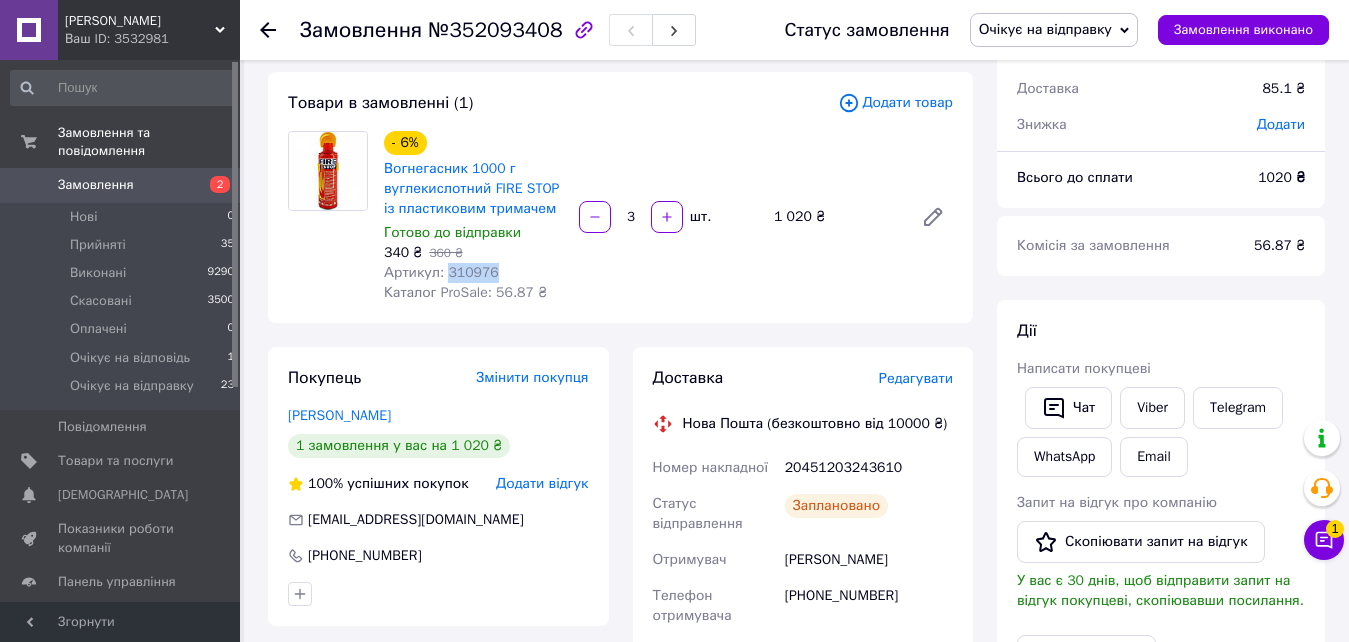 click on "Артикул: 310976" at bounding box center (441, 272) 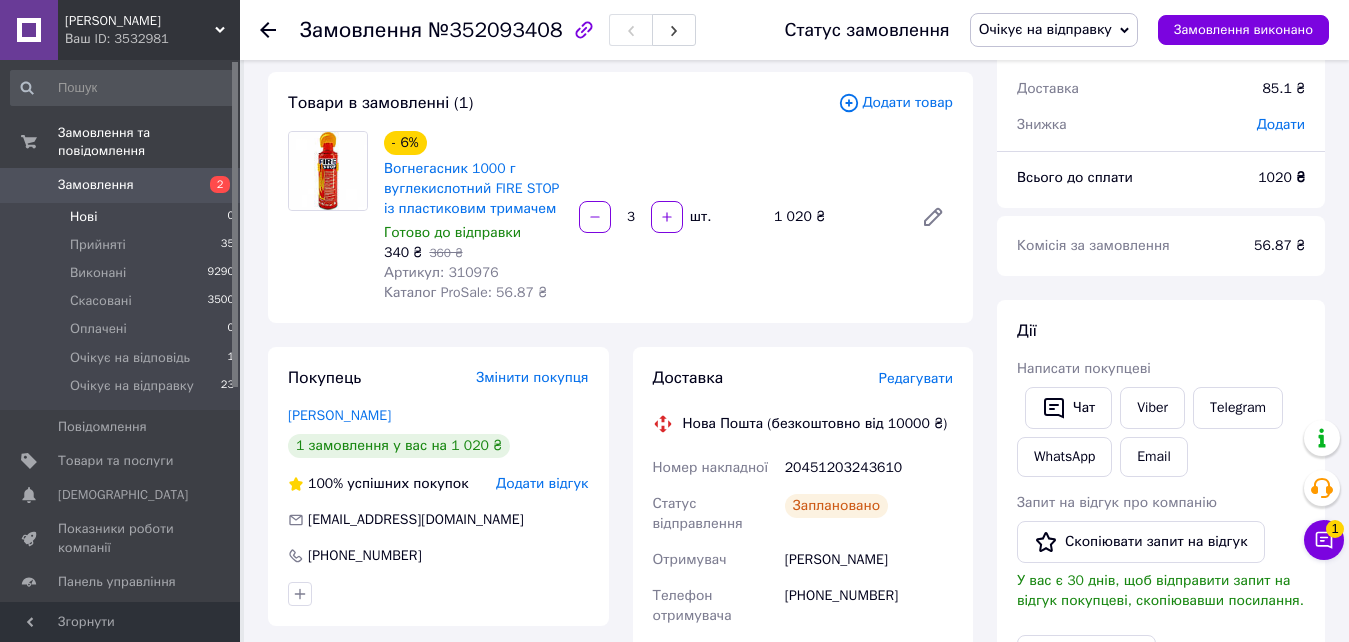 click on "Нові 0" at bounding box center (123, 217) 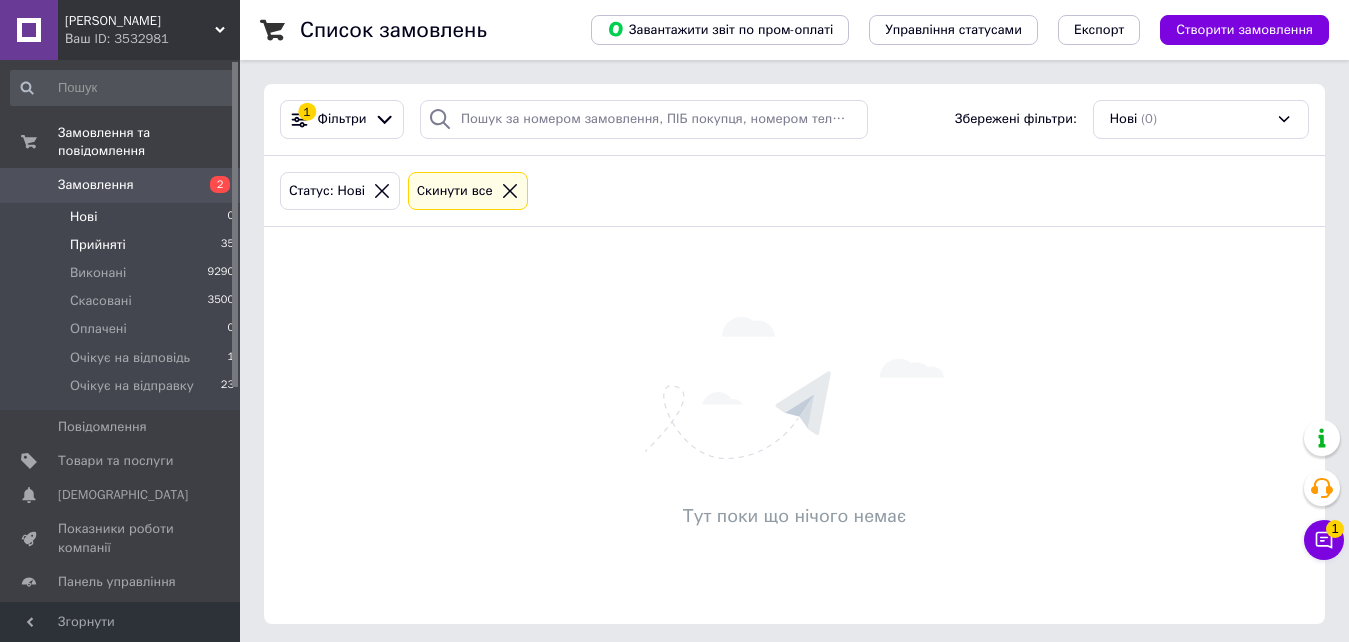 click on "Прийняті" at bounding box center (98, 245) 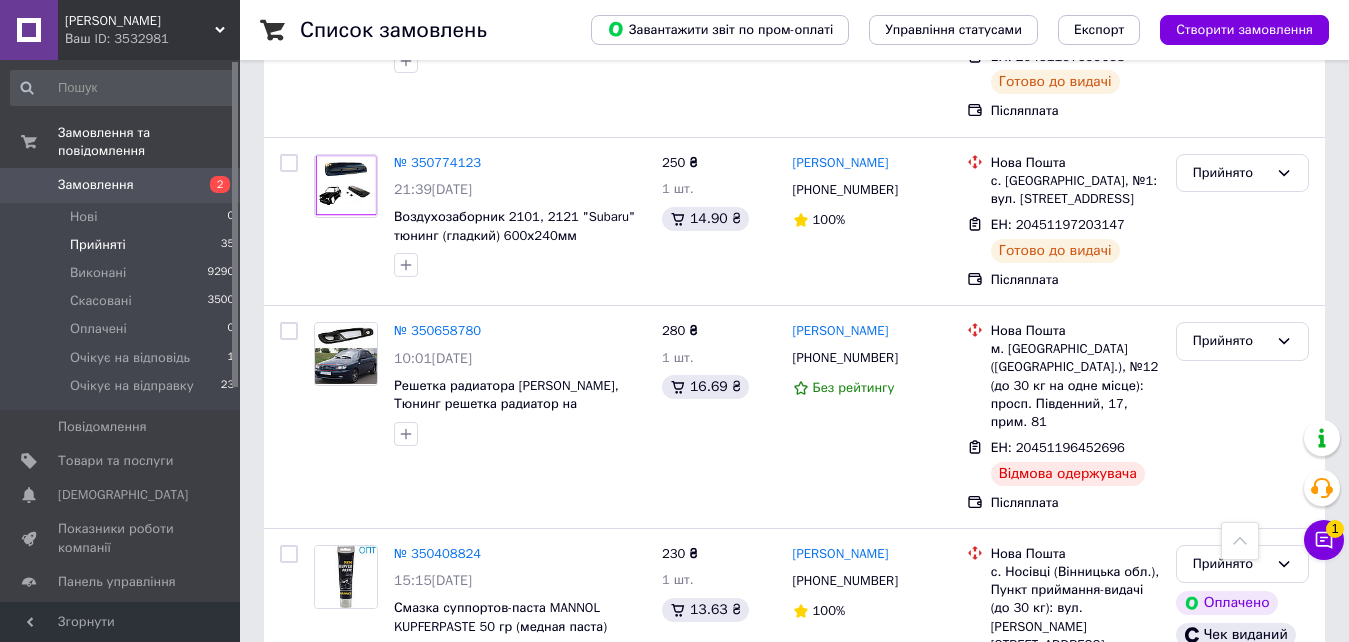 scroll, scrollTop: 6357, scrollLeft: 0, axis: vertical 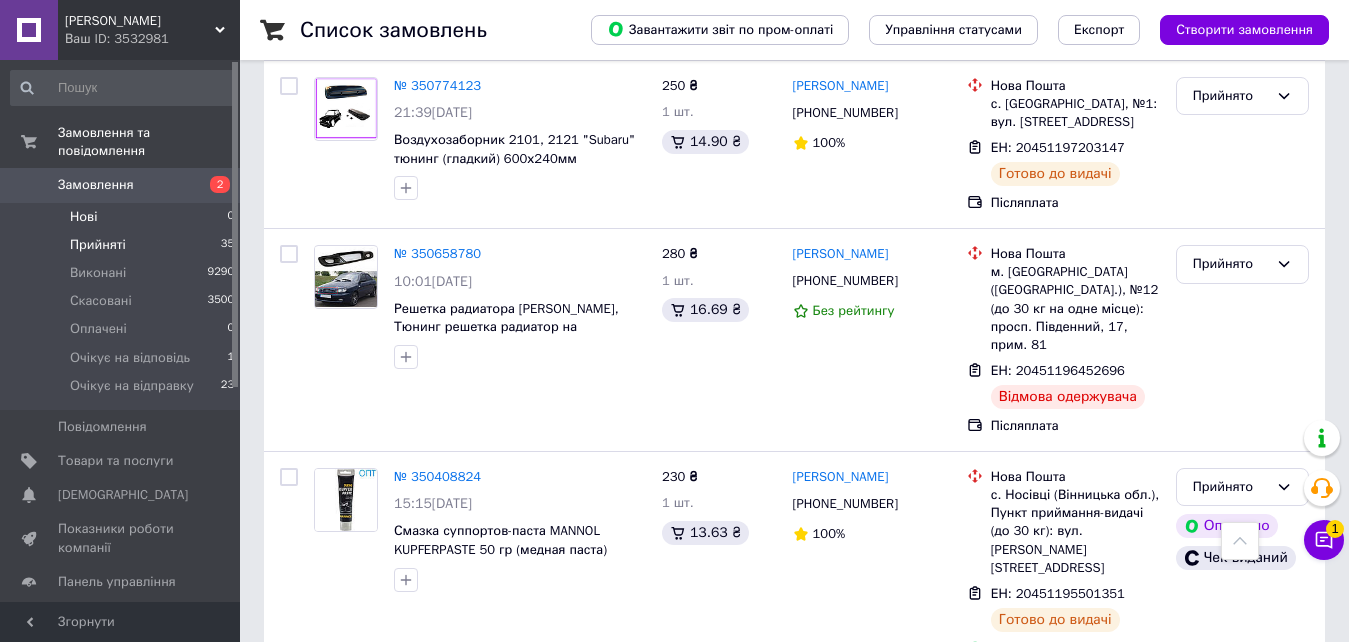 click on "Нові 0" at bounding box center (123, 217) 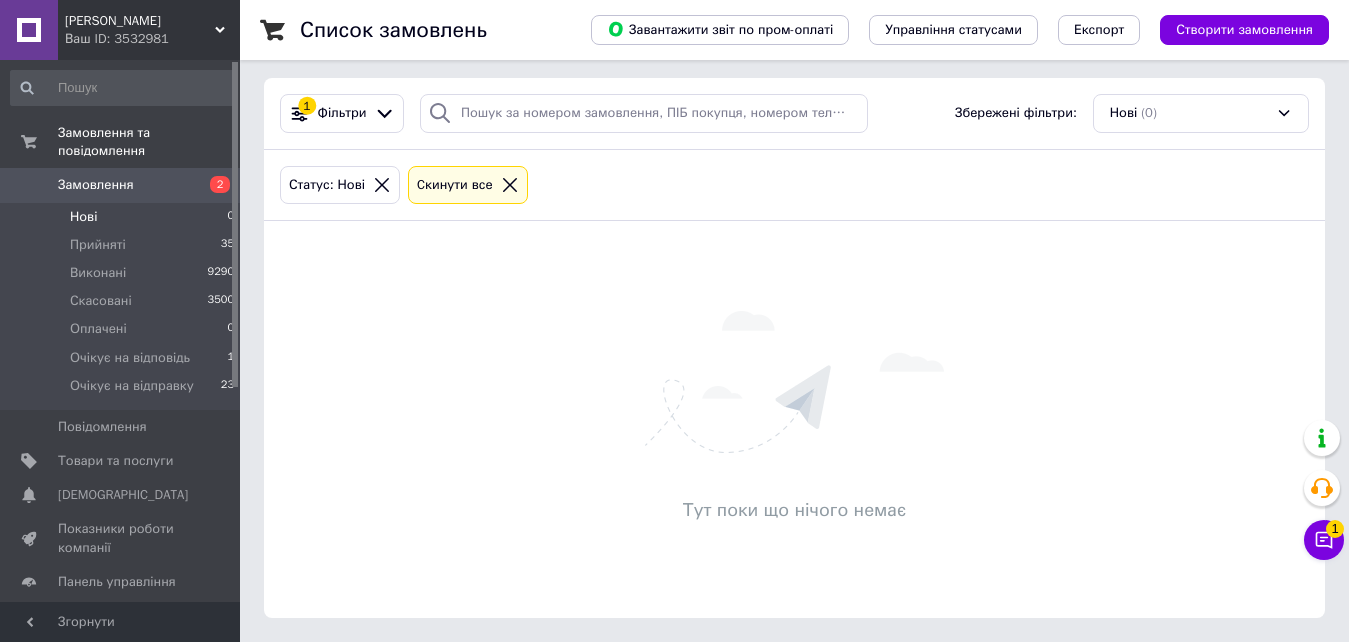 scroll, scrollTop: 0, scrollLeft: 0, axis: both 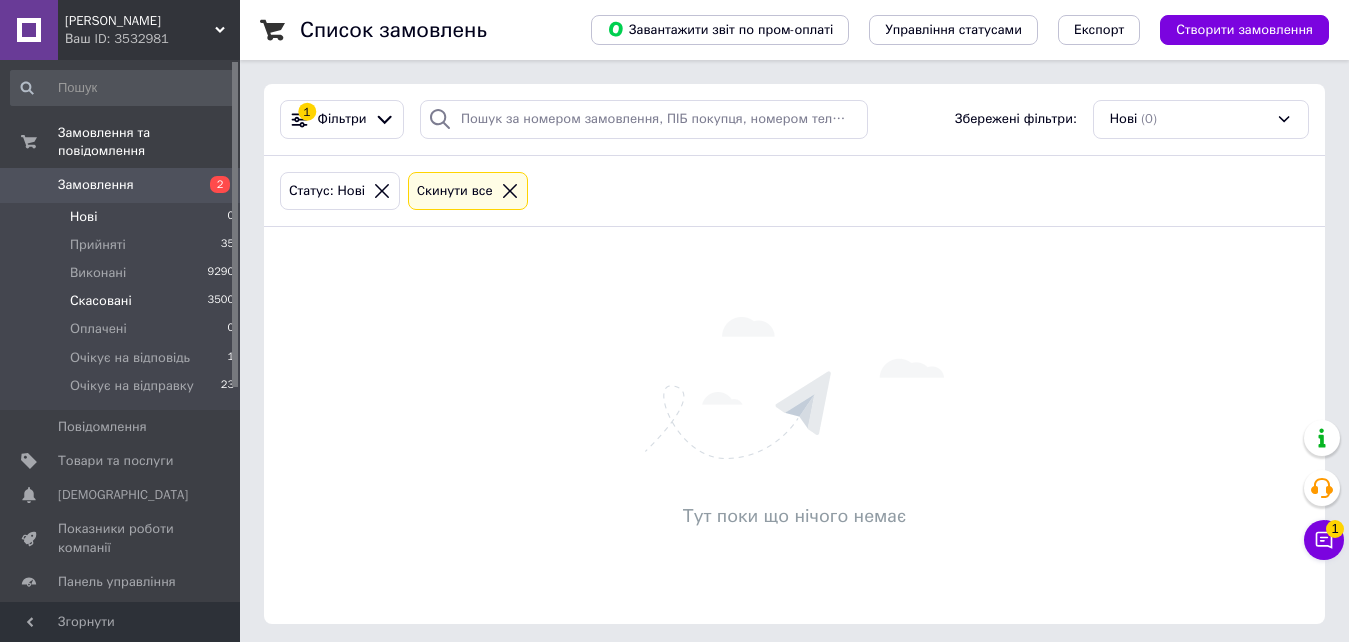 click on "Скасовані" at bounding box center (101, 301) 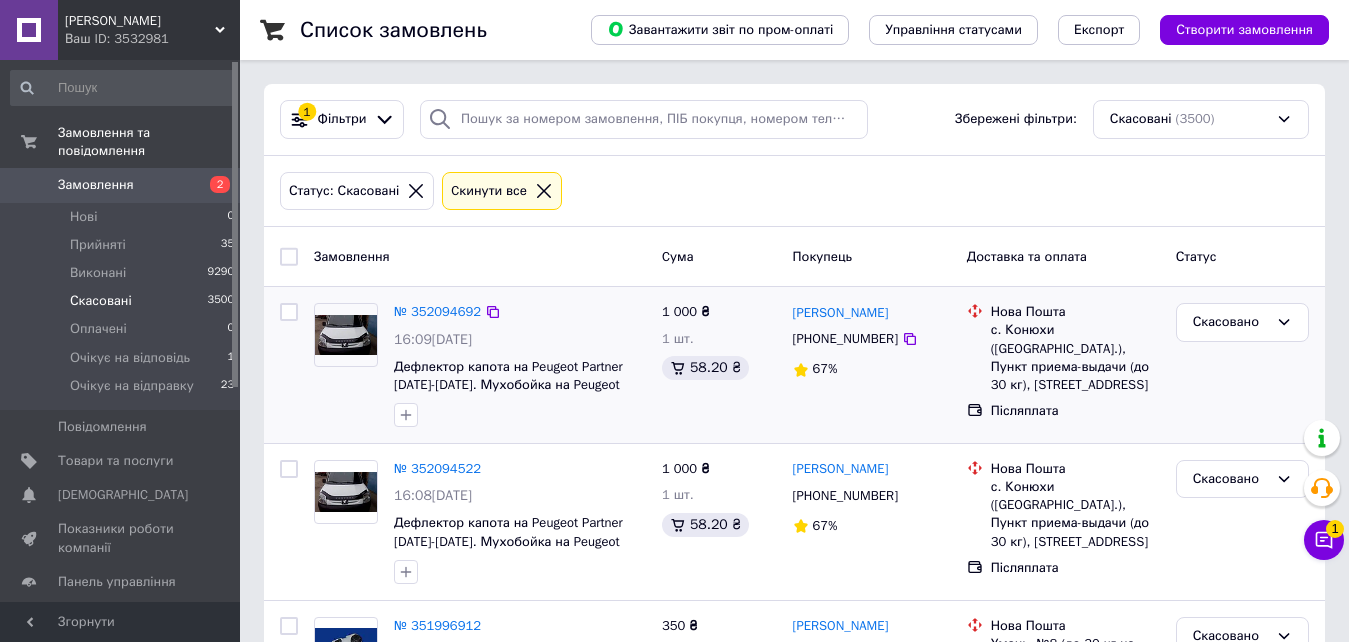 scroll, scrollTop: 100, scrollLeft: 0, axis: vertical 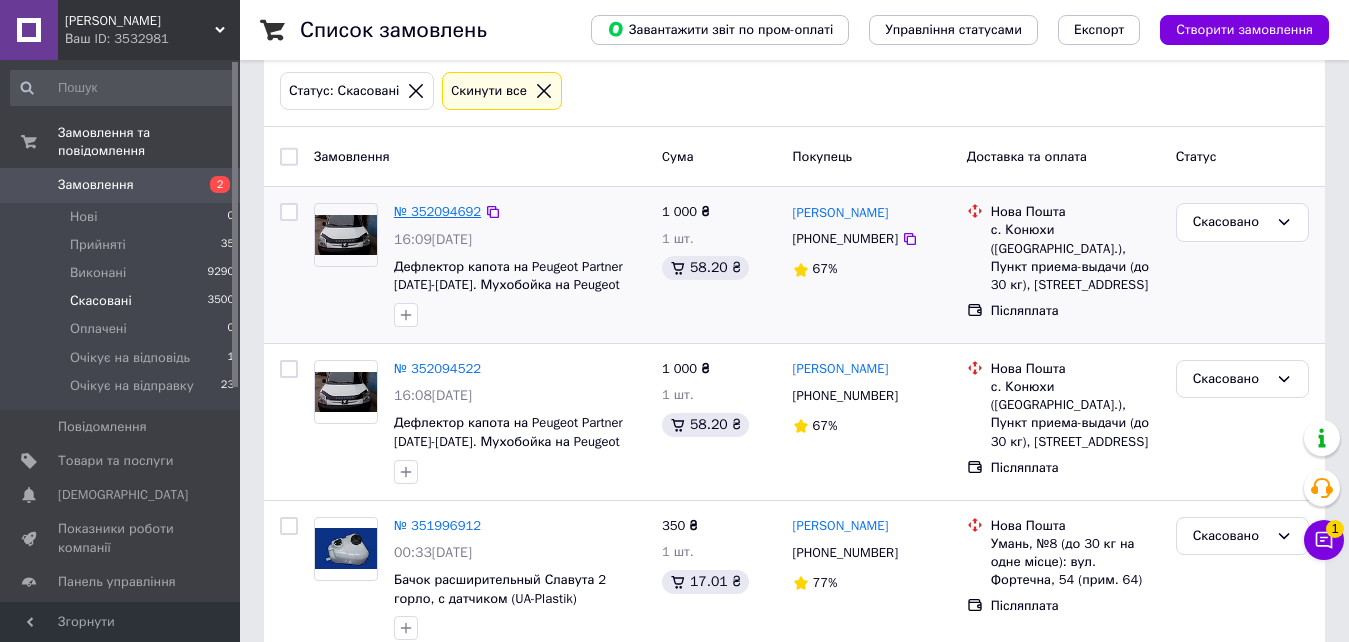 click on "№ 352094692" at bounding box center (437, 211) 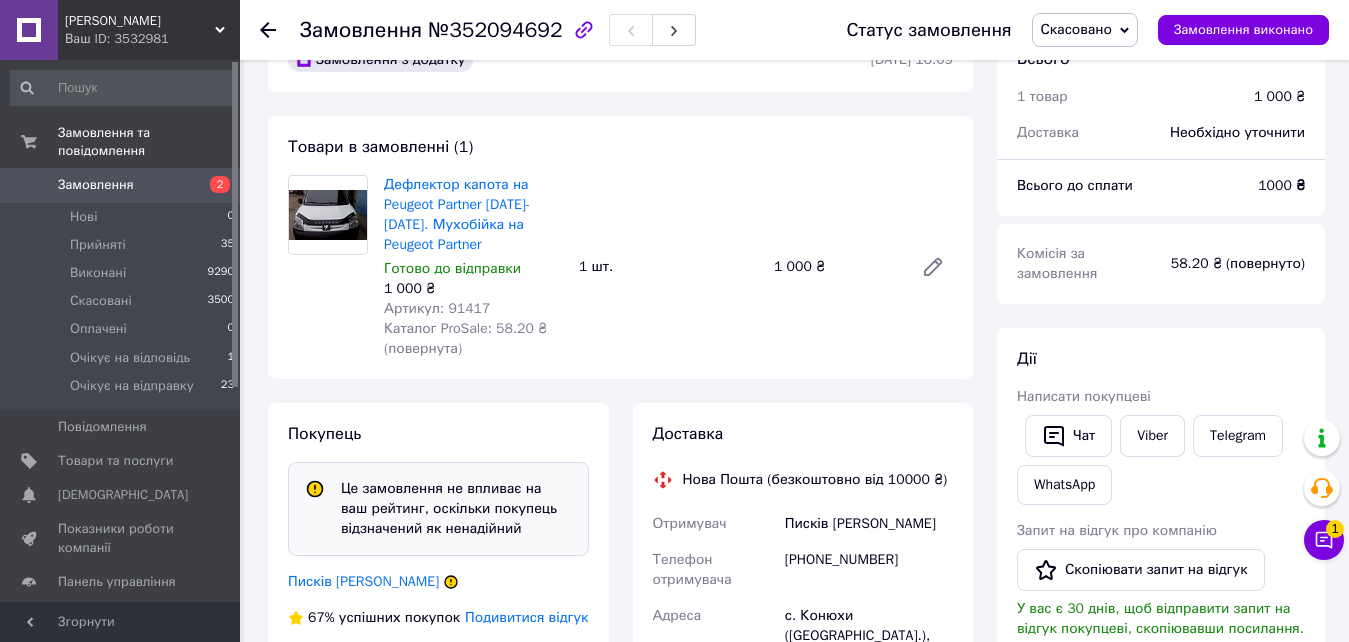 click on "Скасовано" at bounding box center (1076, 29) 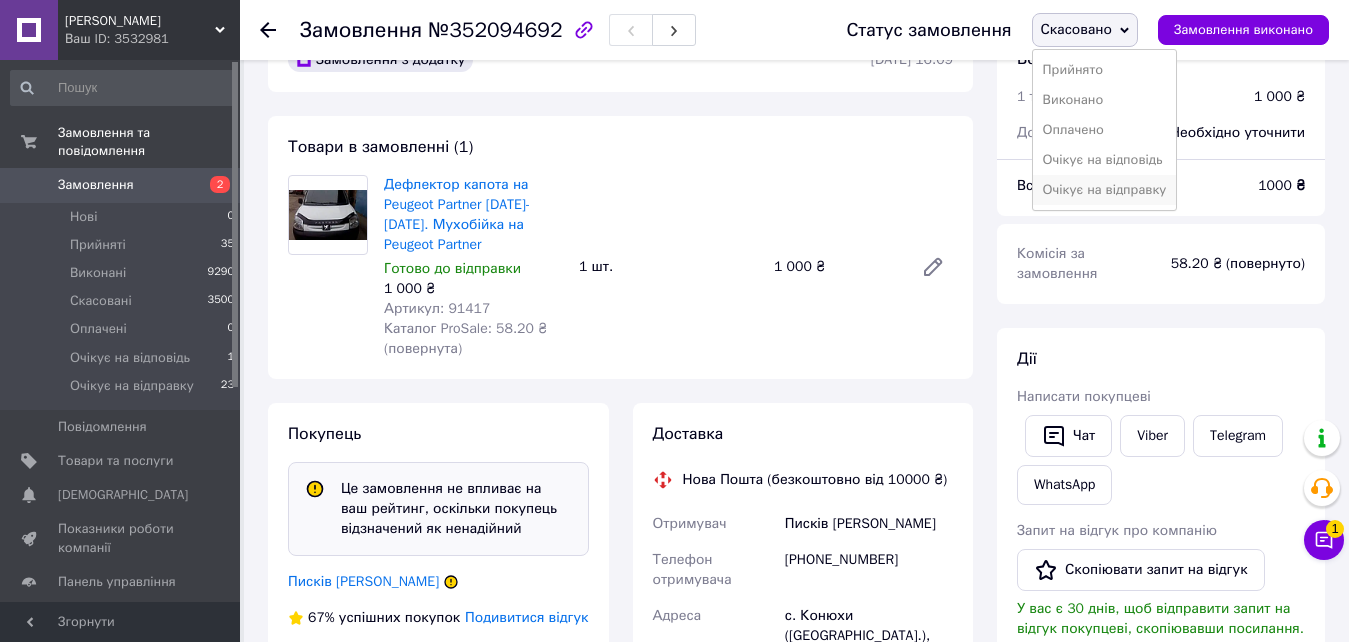 click on "Очікує на відправку" at bounding box center [1105, 190] 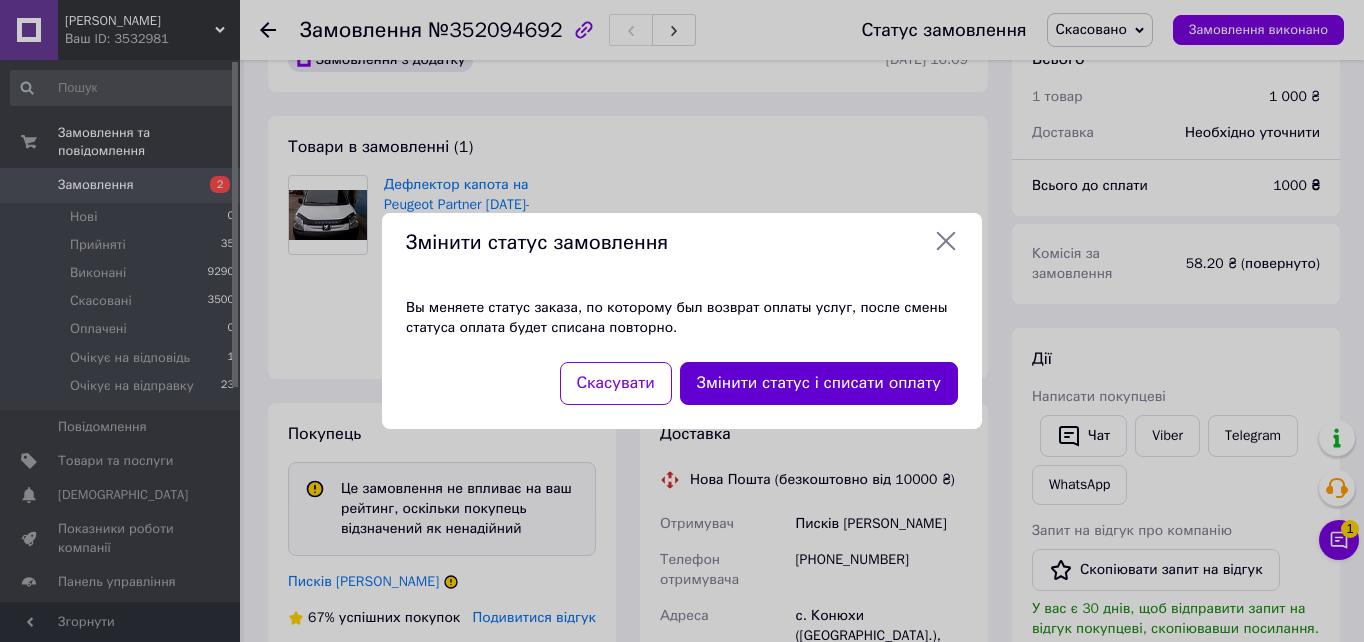 click on "Змінити статус і списати оплату" at bounding box center (819, 383) 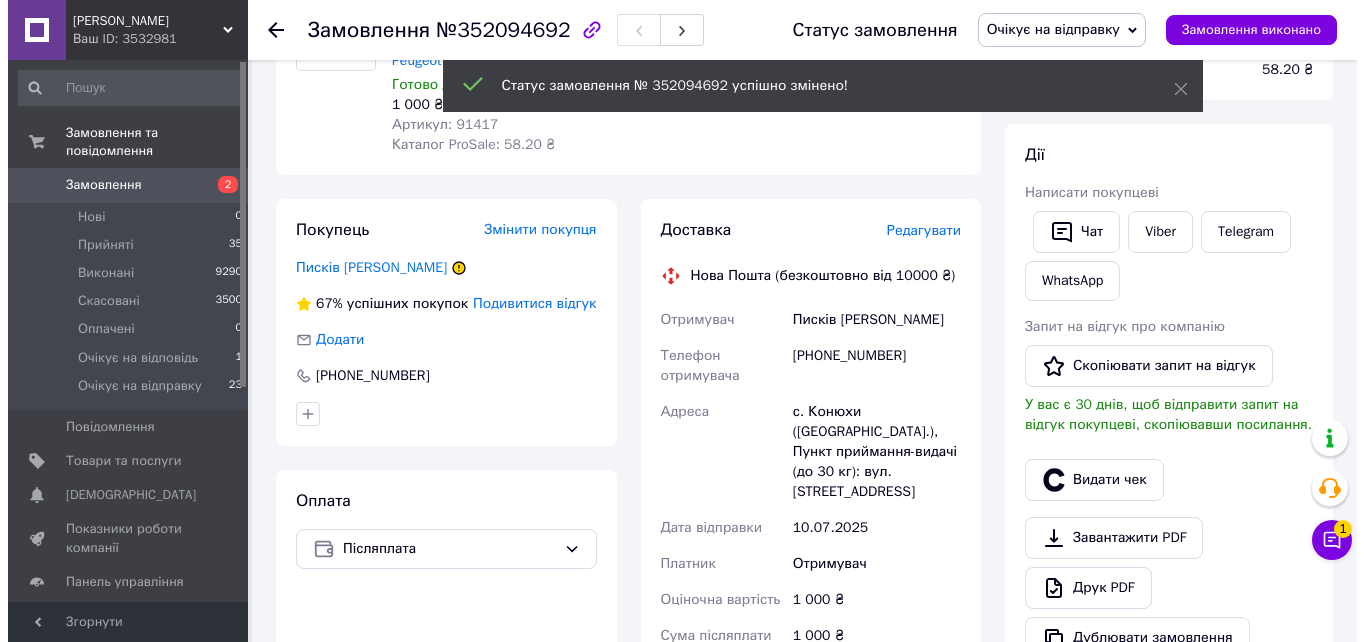 scroll, scrollTop: 256, scrollLeft: 0, axis: vertical 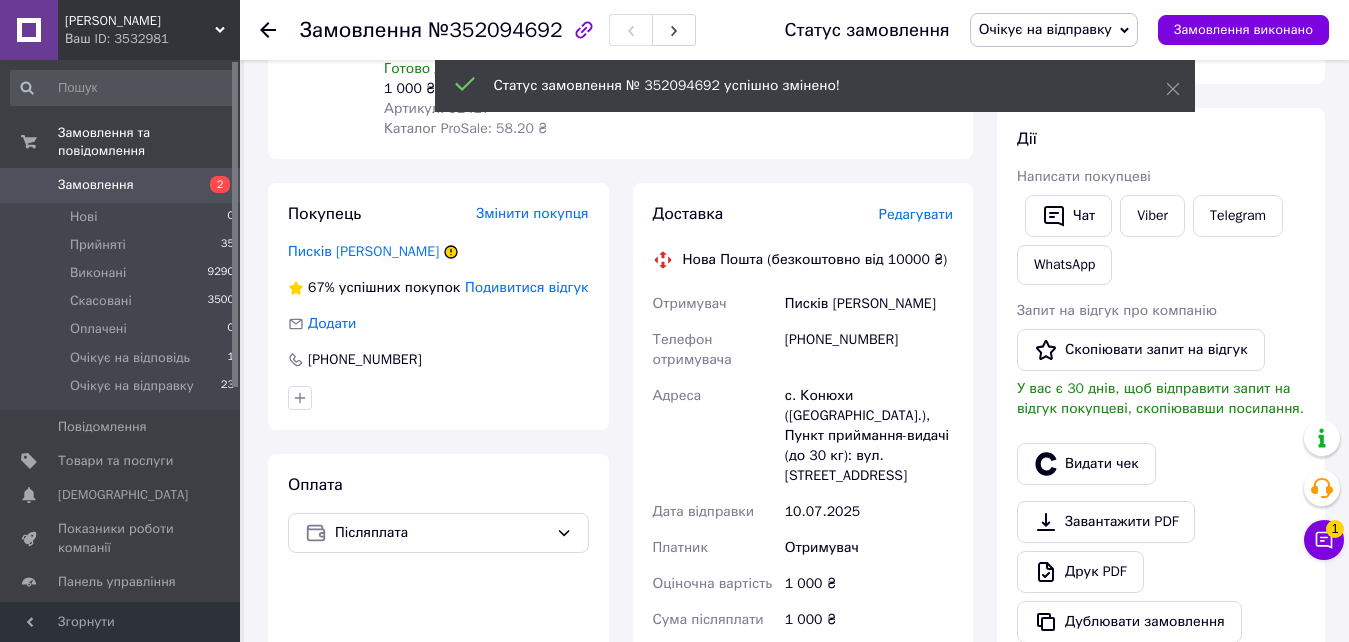 click on "Редагувати" at bounding box center [916, 214] 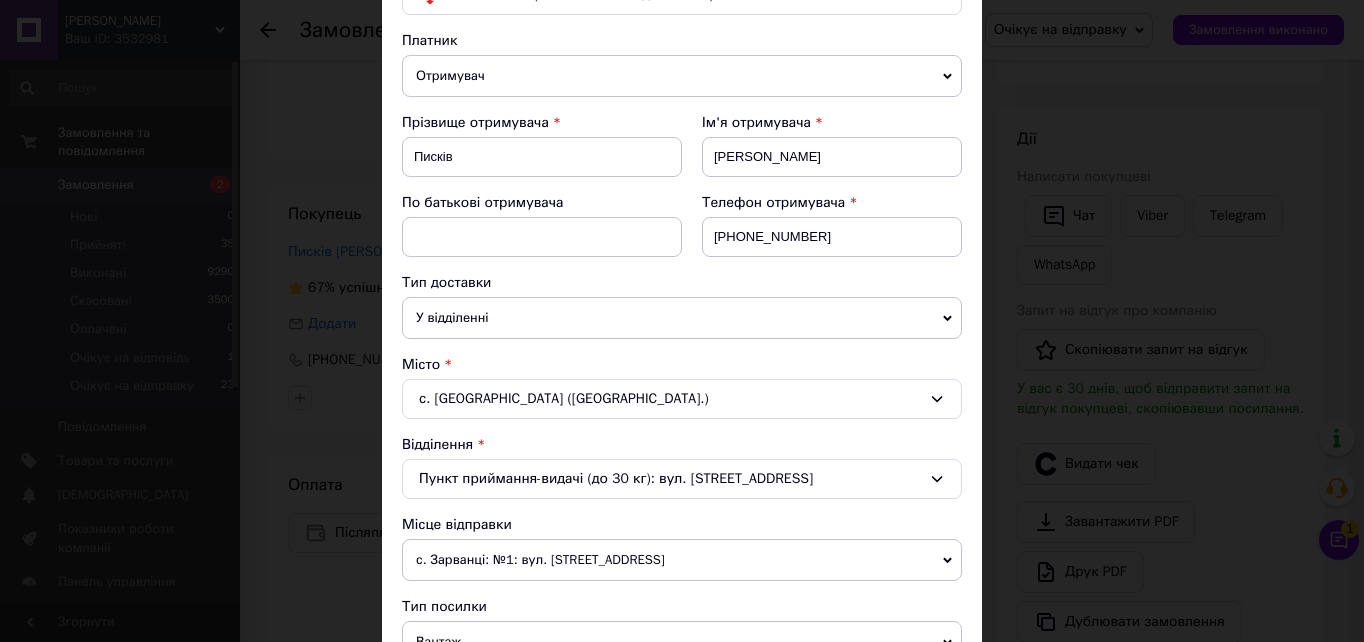 scroll, scrollTop: 400, scrollLeft: 0, axis: vertical 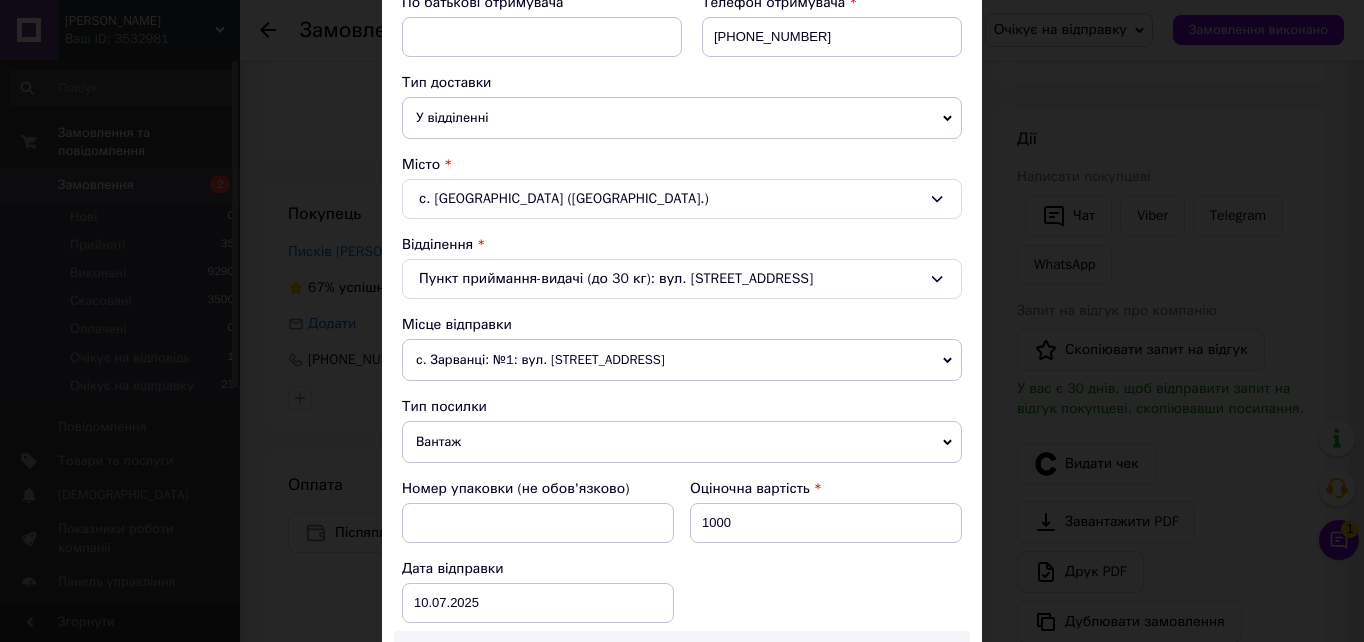 click on "с. Конюхи (Тернопільська обл.)" at bounding box center (682, 199) 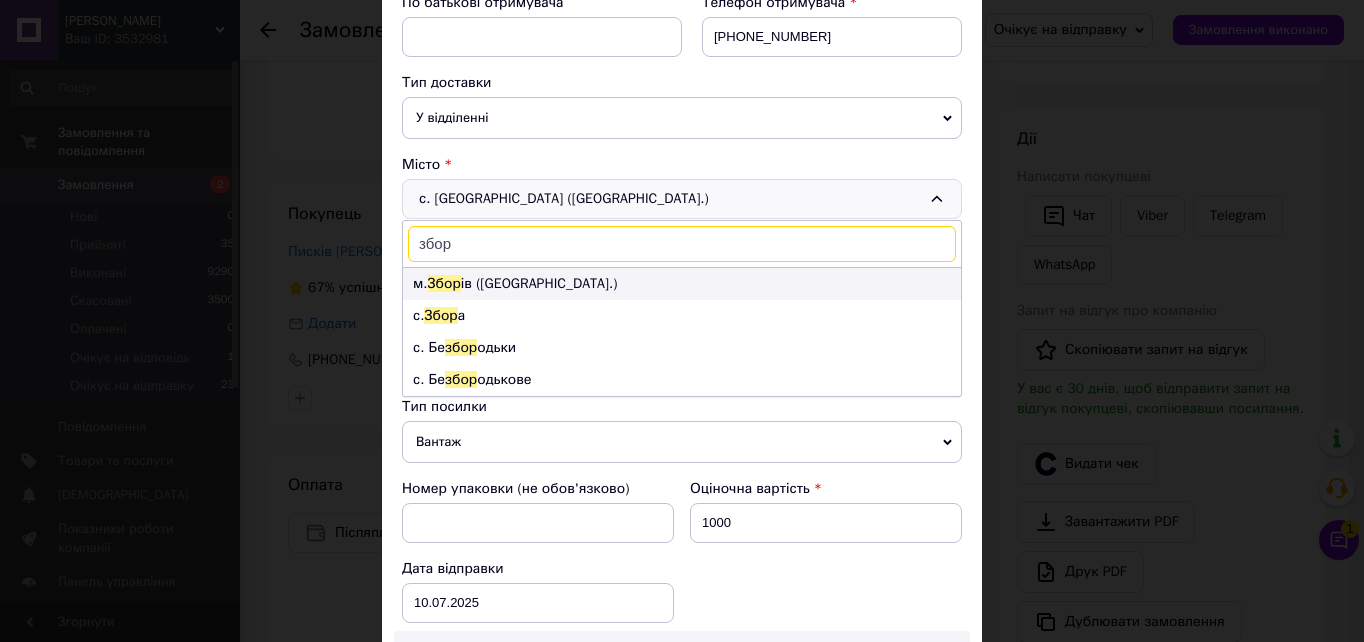 type on "збор" 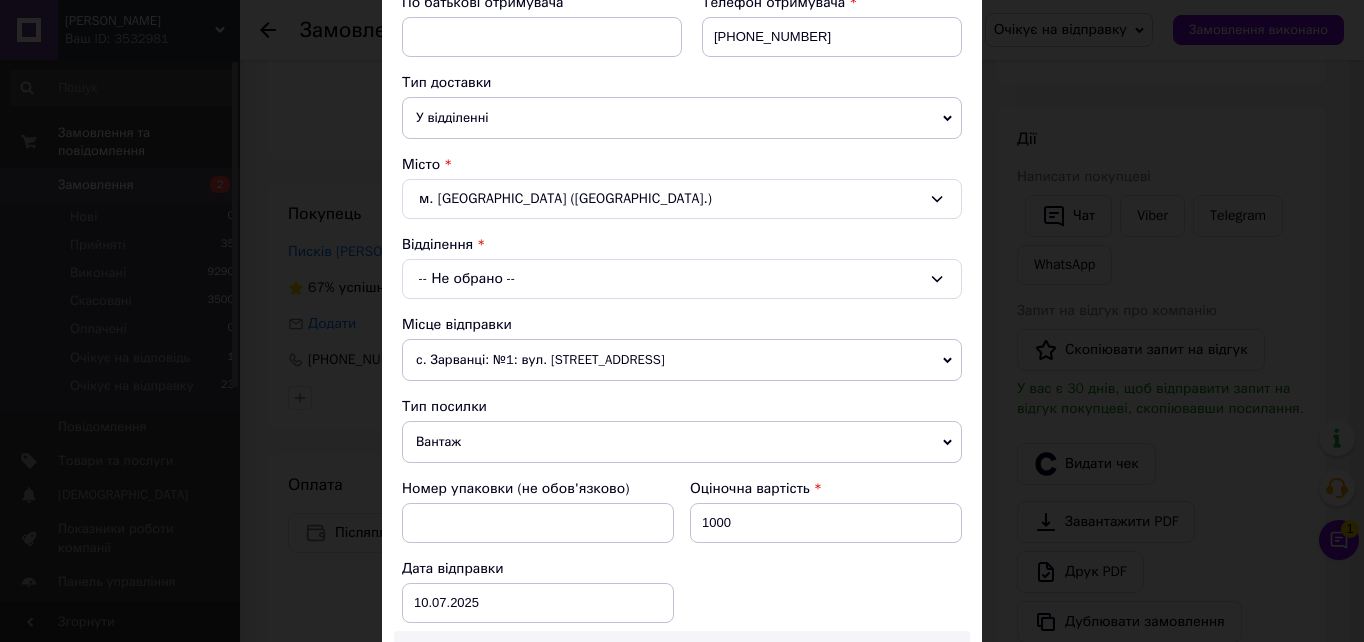 click on "-- Не обрано --" at bounding box center (682, 279) 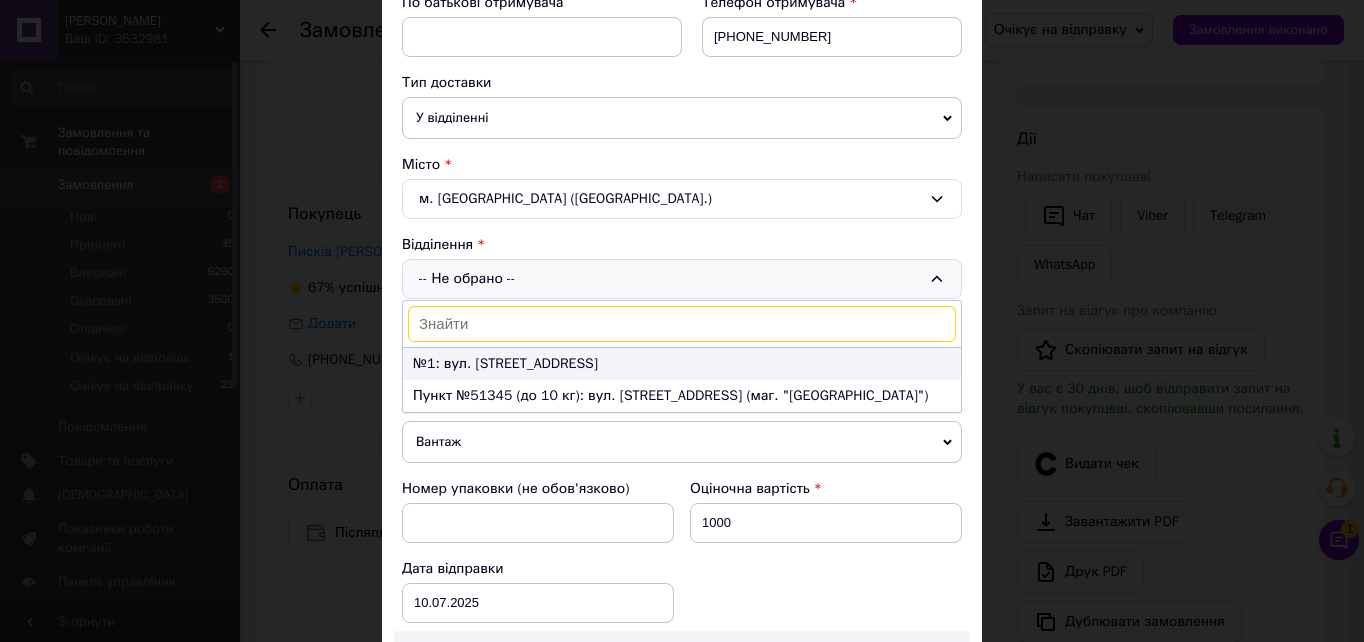 click on "№1: вул. Б.Хмельницького, 58" at bounding box center [682, 364] 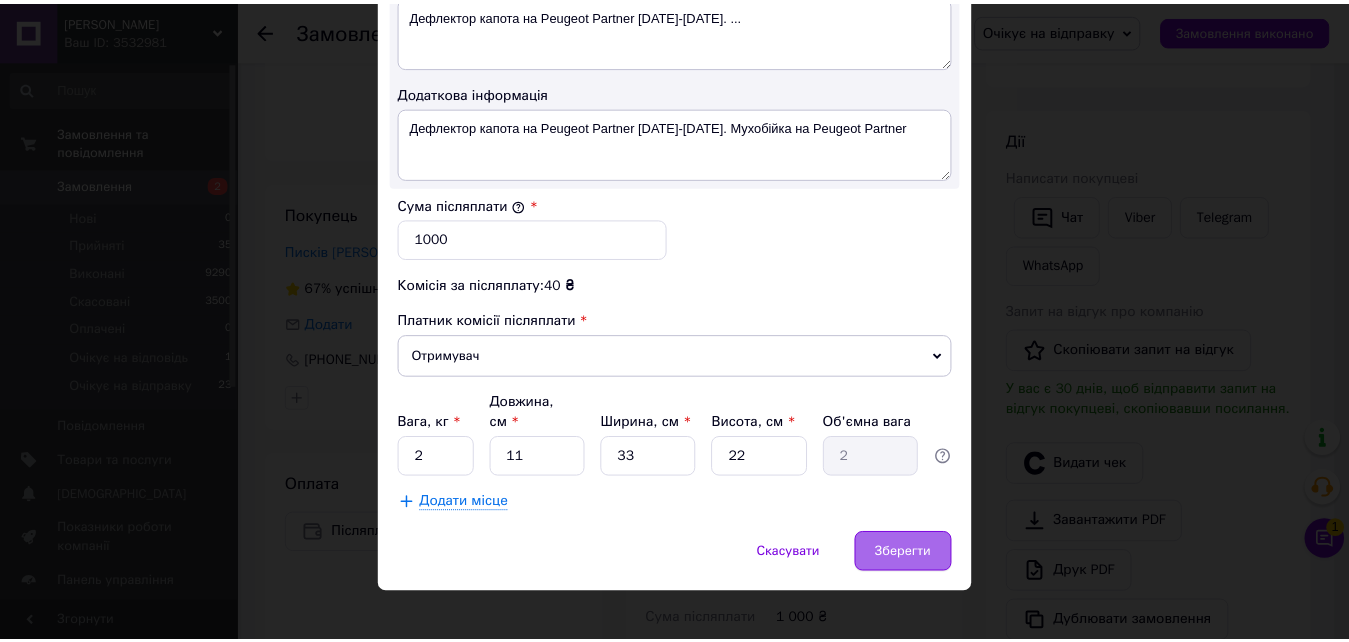 scroll, scrollTop: 1108, scrollLeft: 0, axis: vertical 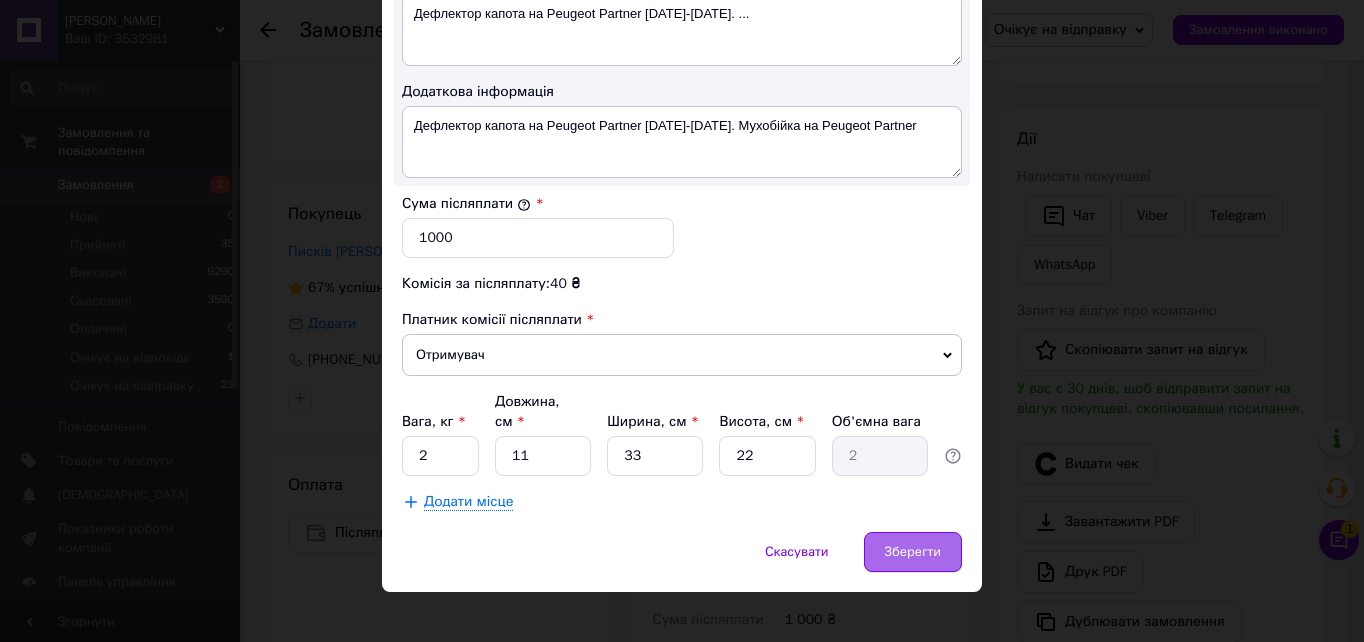 click on "Зберегти" at bounding box center [913, 552] 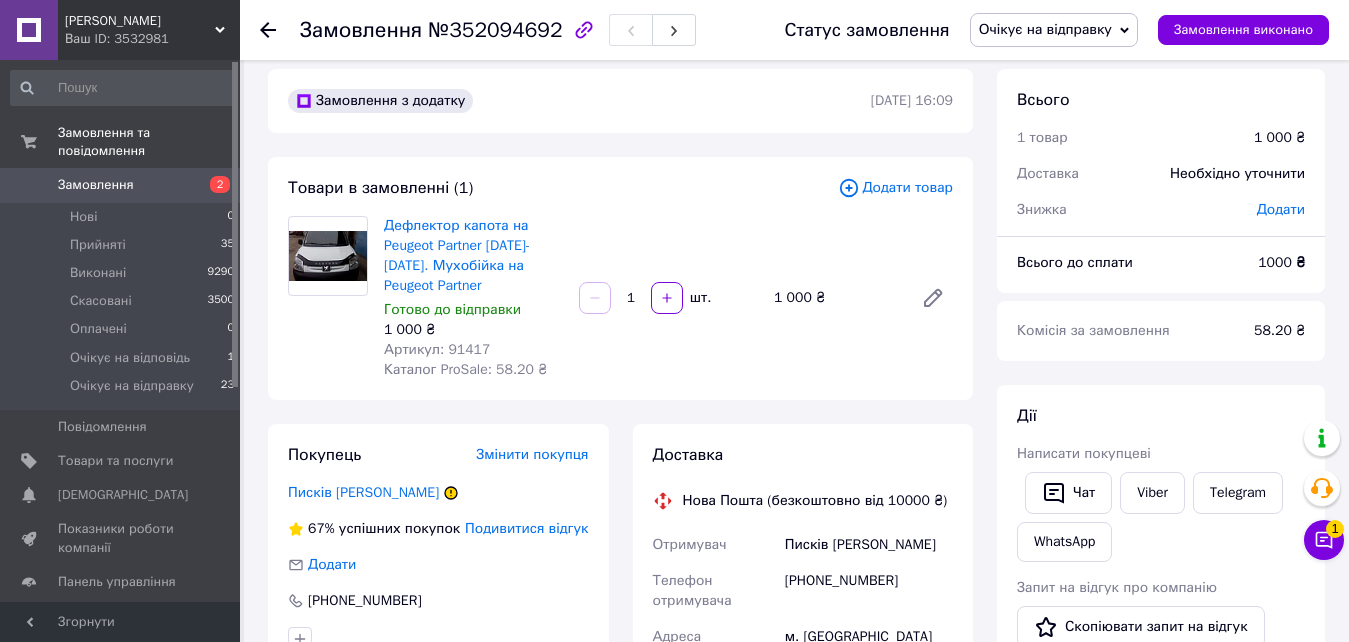 scroll, scrollTop: 0, scrollLeft: 0, axis: both 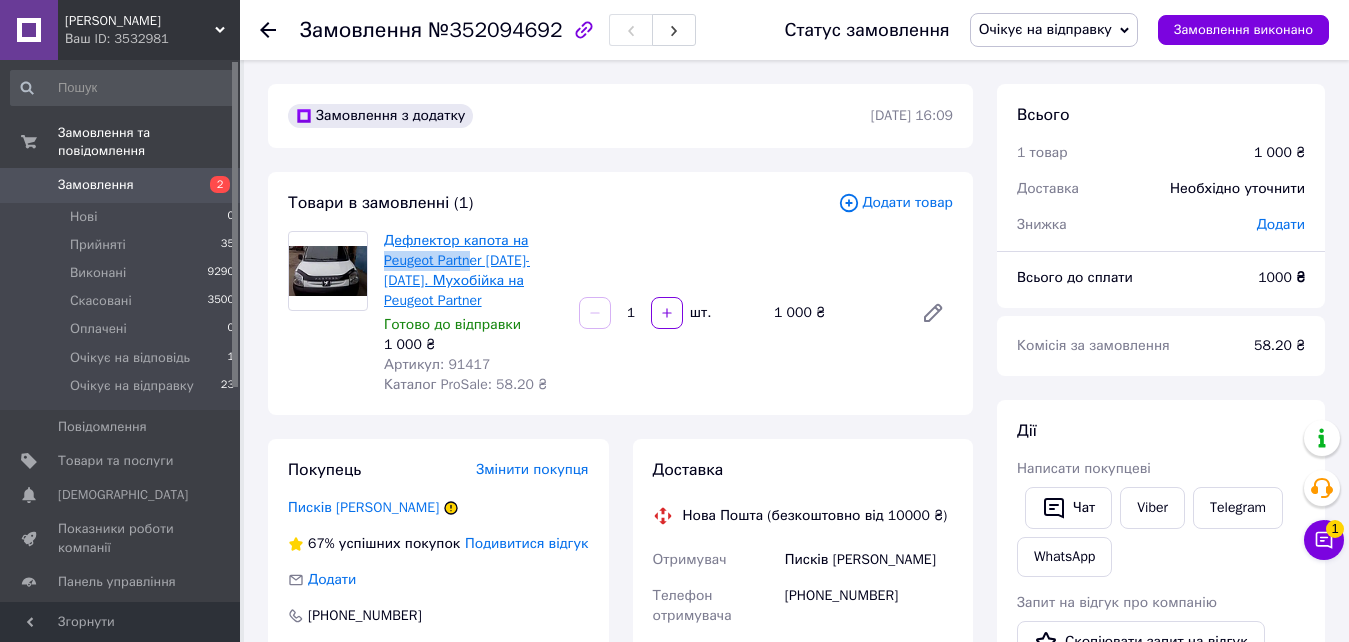 drag, startPoint x: 384, startPoint y: 258, endPoint x: 474, endPoint y: 264, distance: 90.199776 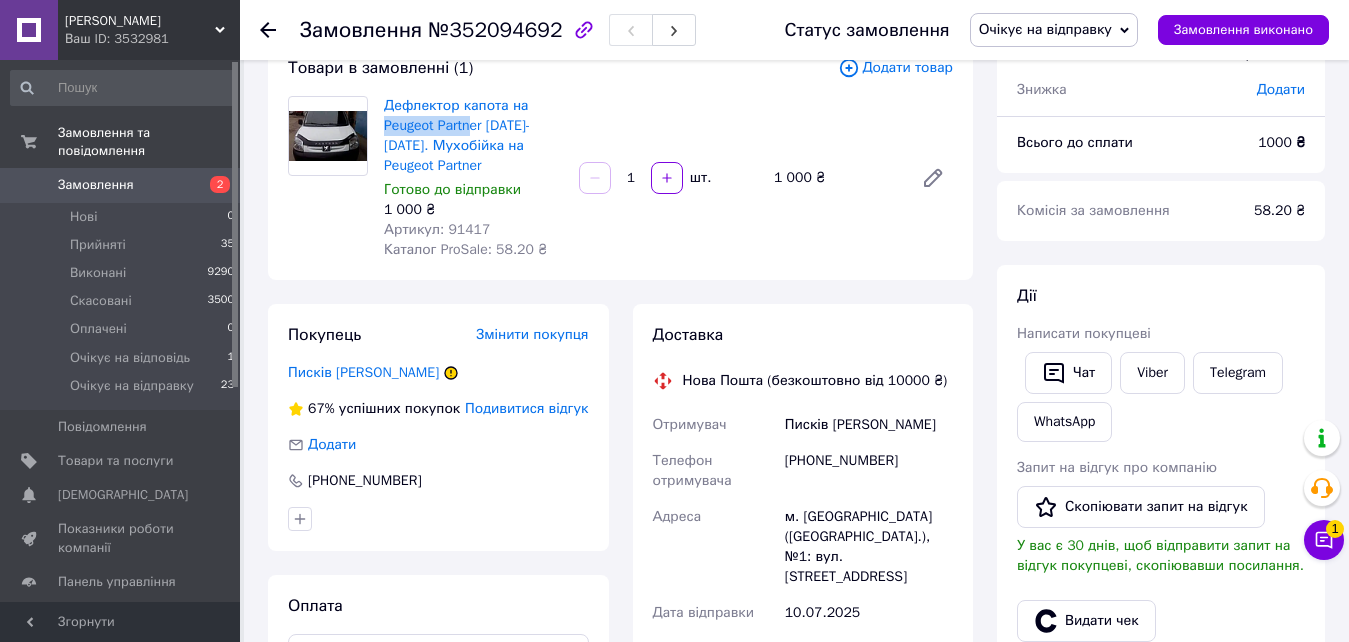 scroll, scrollTop: 100, scrollLeft: 0, axis: vertical 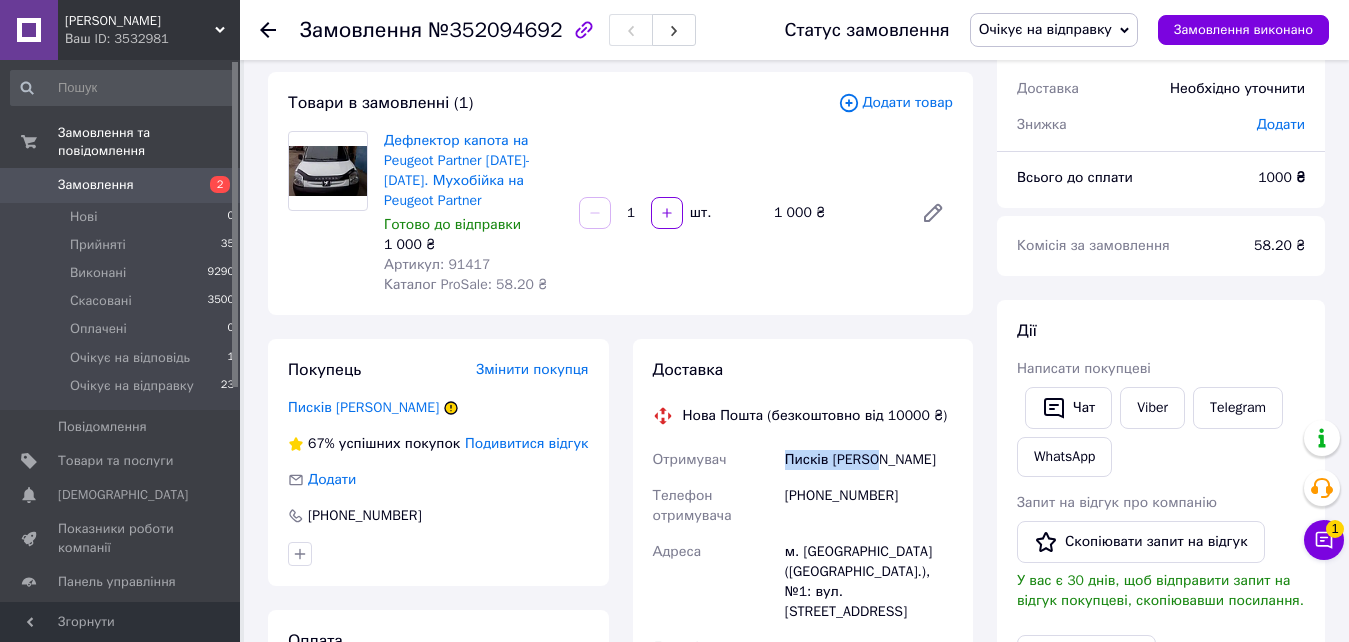 drag, startPoint x: 880, startPoint y: 460, endPoint x: 789, endPoint y: 454, distance: 91.197586 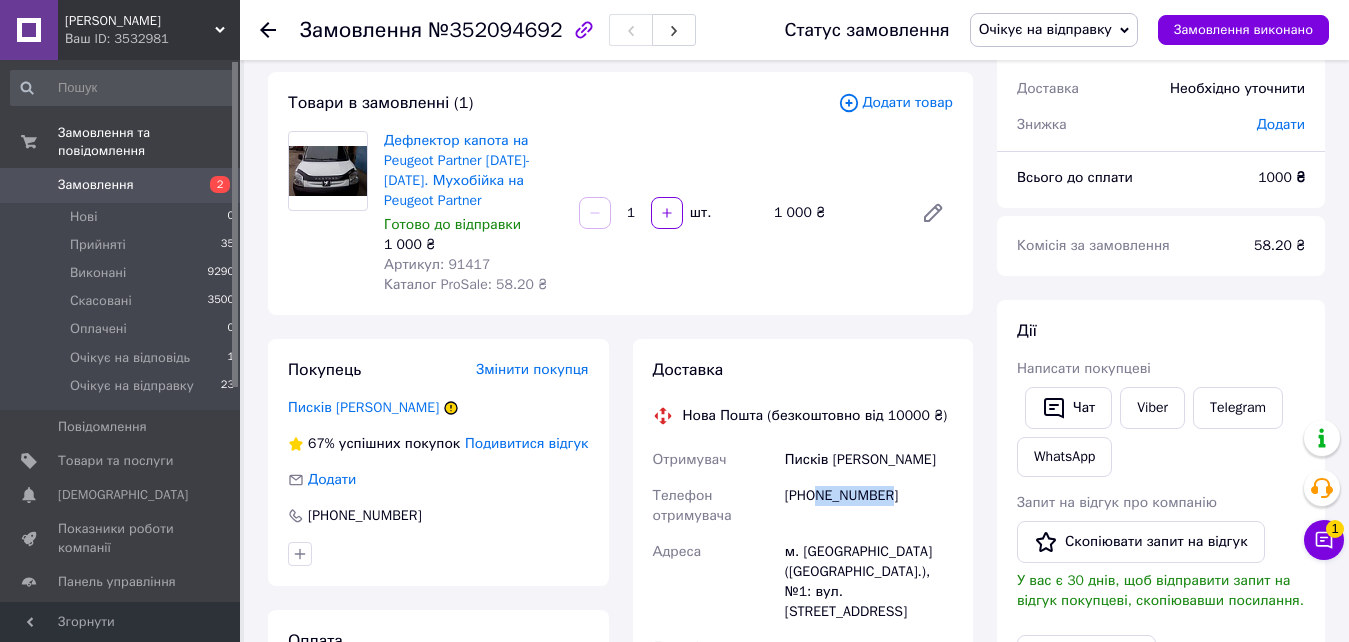drag, startPoint x: 890, startPoint y: 493, endPoint x: 815, endPoint y: 491, distance: 75.026665 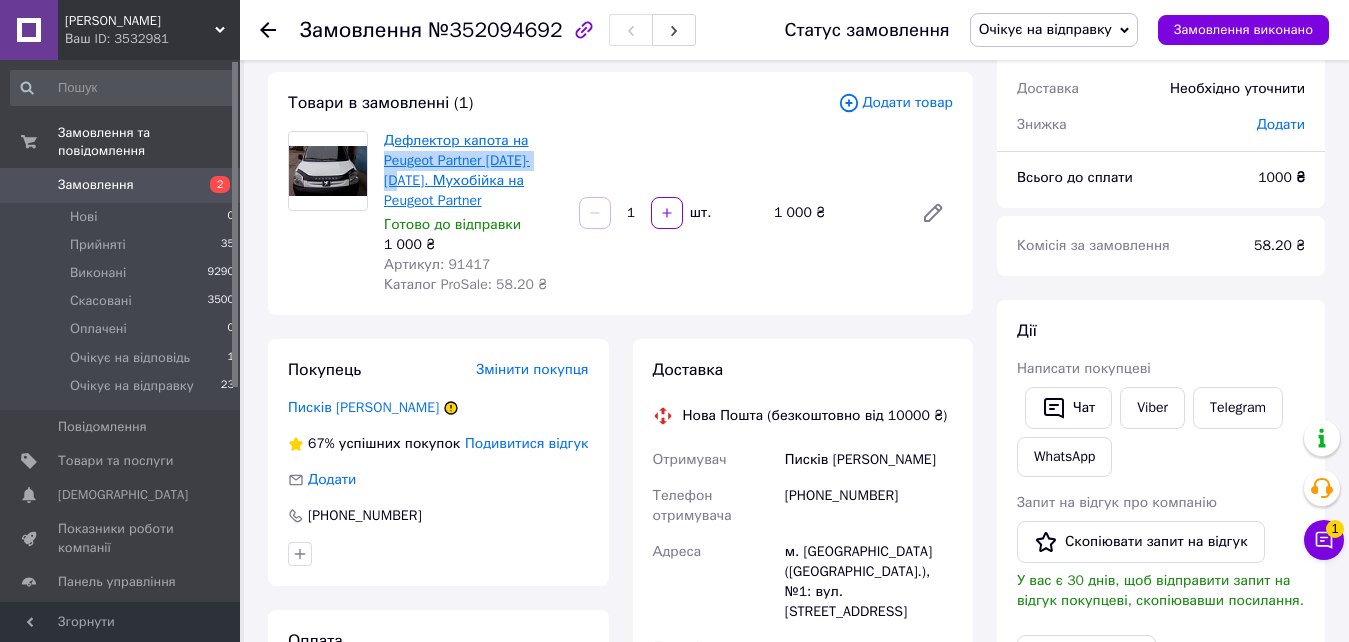 drag, startPoint x: 380, startPoint y: 155, endPoint x: 551, endPoint y: 153, distance: 171.01169 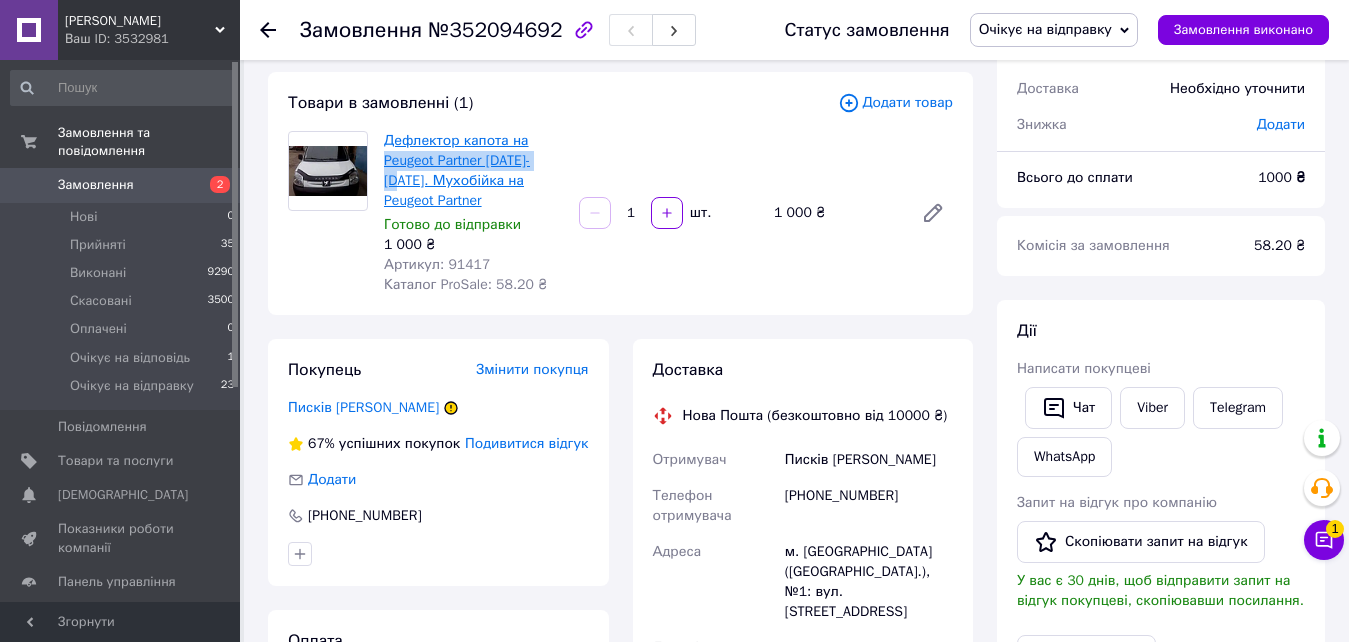click on "Дефлектор капота на Peugeot Partner 2002-2008. Мухобійка на Peugeot Partner Готово до відправки 1 000 ₴ Артикул: 91417 Каталог ProSale: 58.20 ₴" at bounding box center (473, 213) 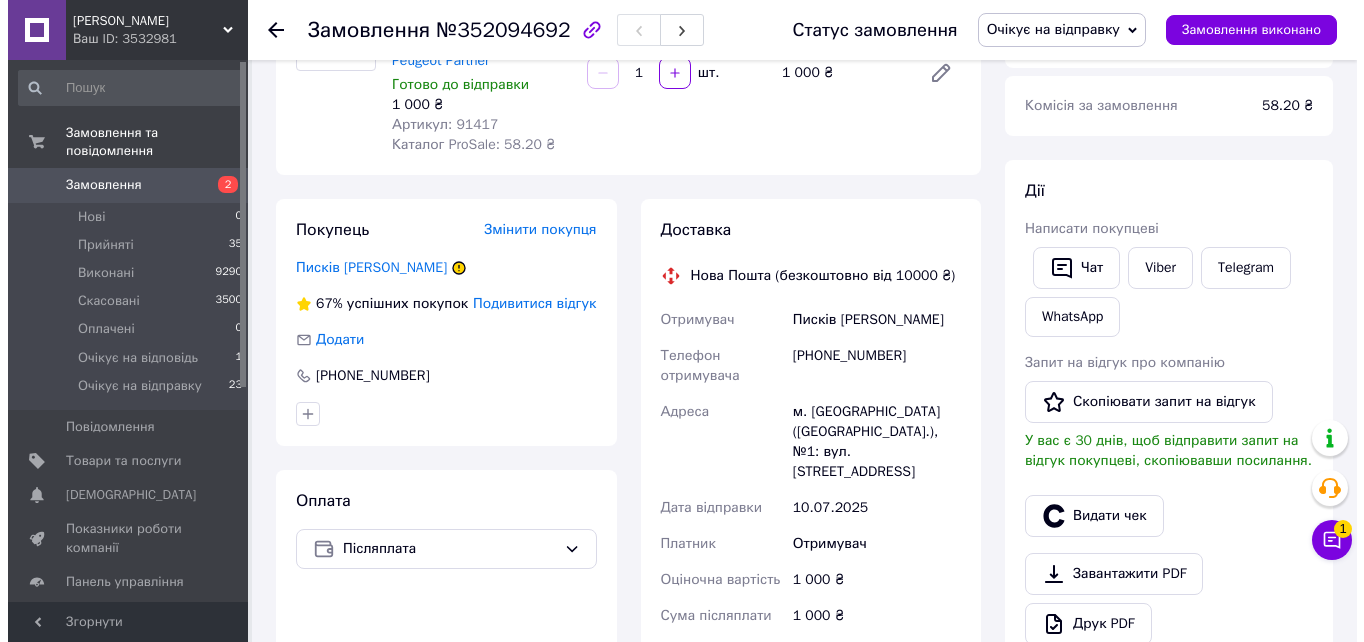 scroll, scrollTop: 0, scrollLeft: 0, axis: both 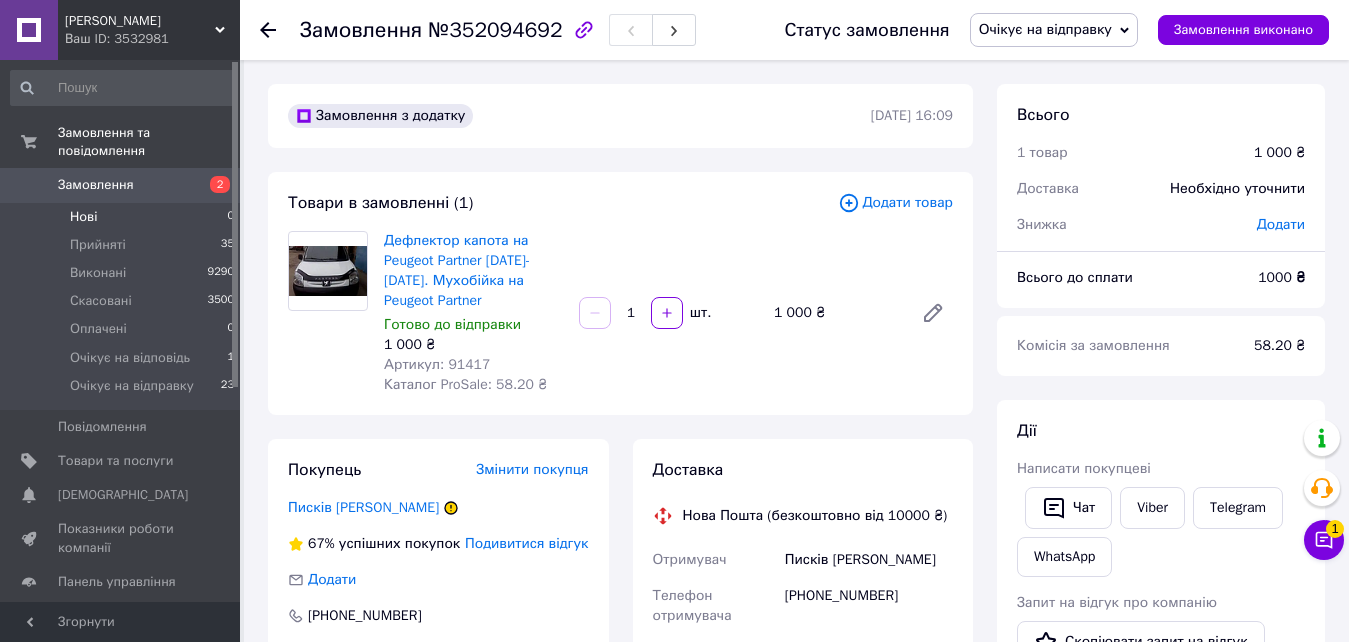 click on "Нові 0" at bounding box center [123, 217] 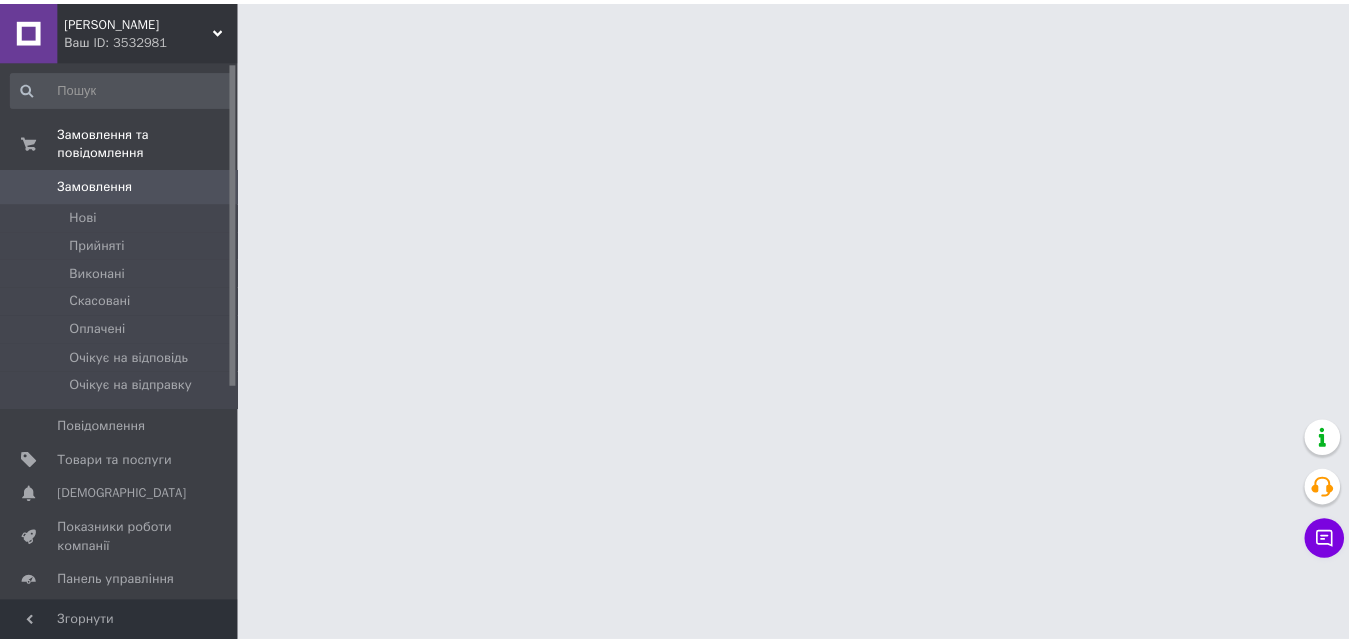 scroll, scrollTop: 0, scrollLeft: 0, axis: both 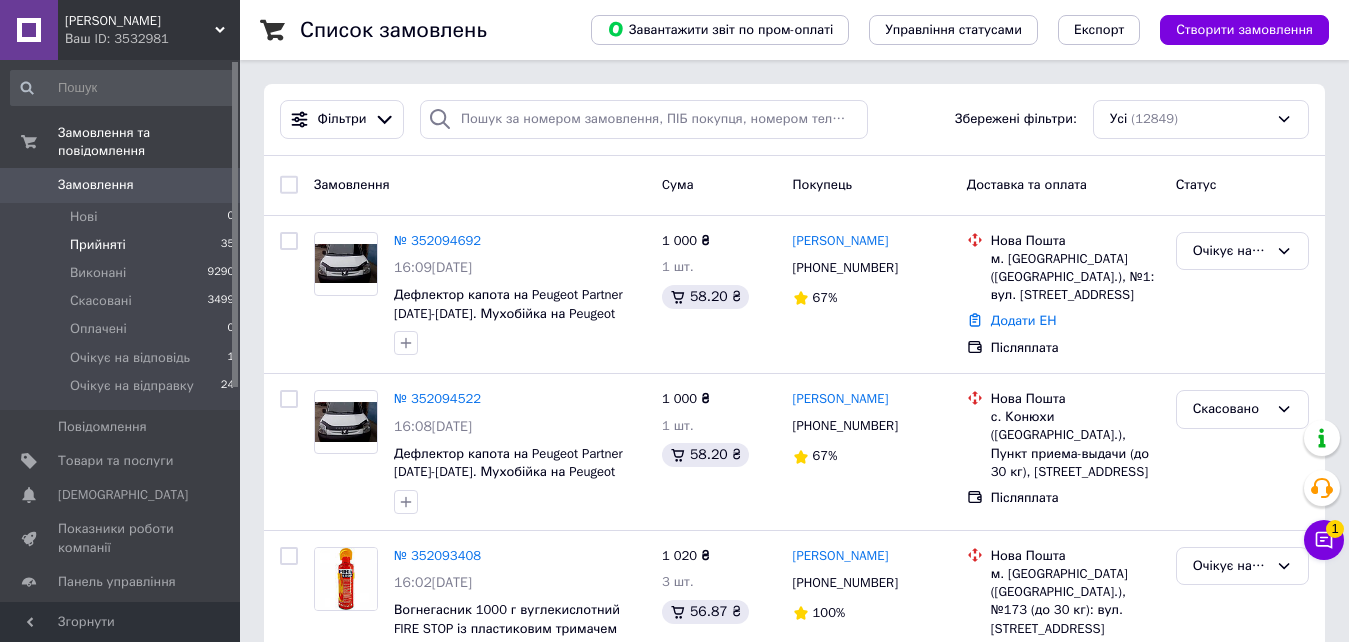 click on "Прийняті 35" at bounding box center (123, 245) 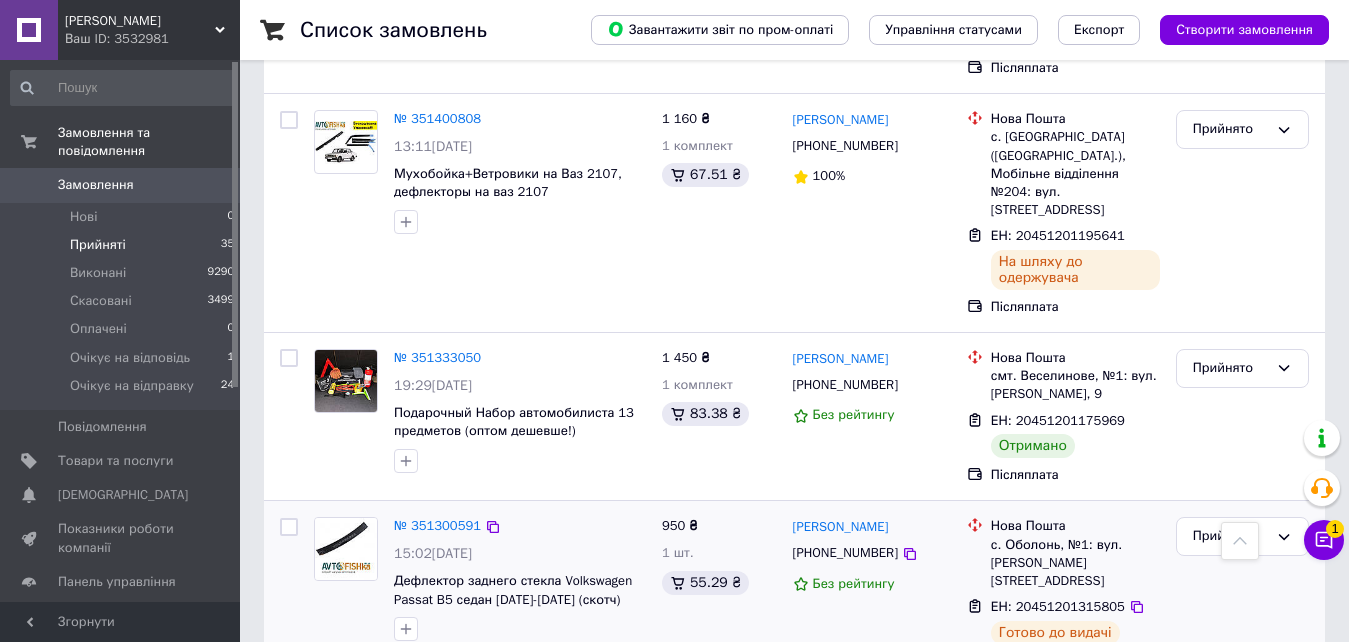 scroll, scrollTop: 4500, scrollLeft: 0, axis: vertical 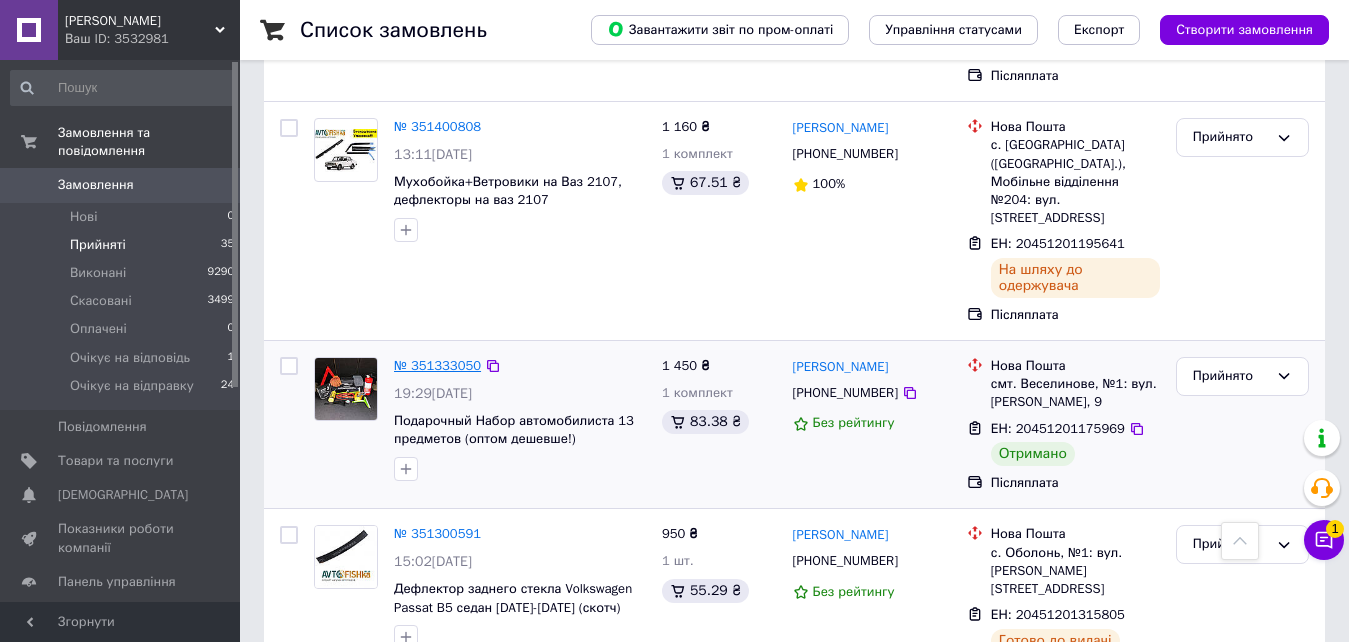 click on "№ 351333050" at bounding box center (437, 365) 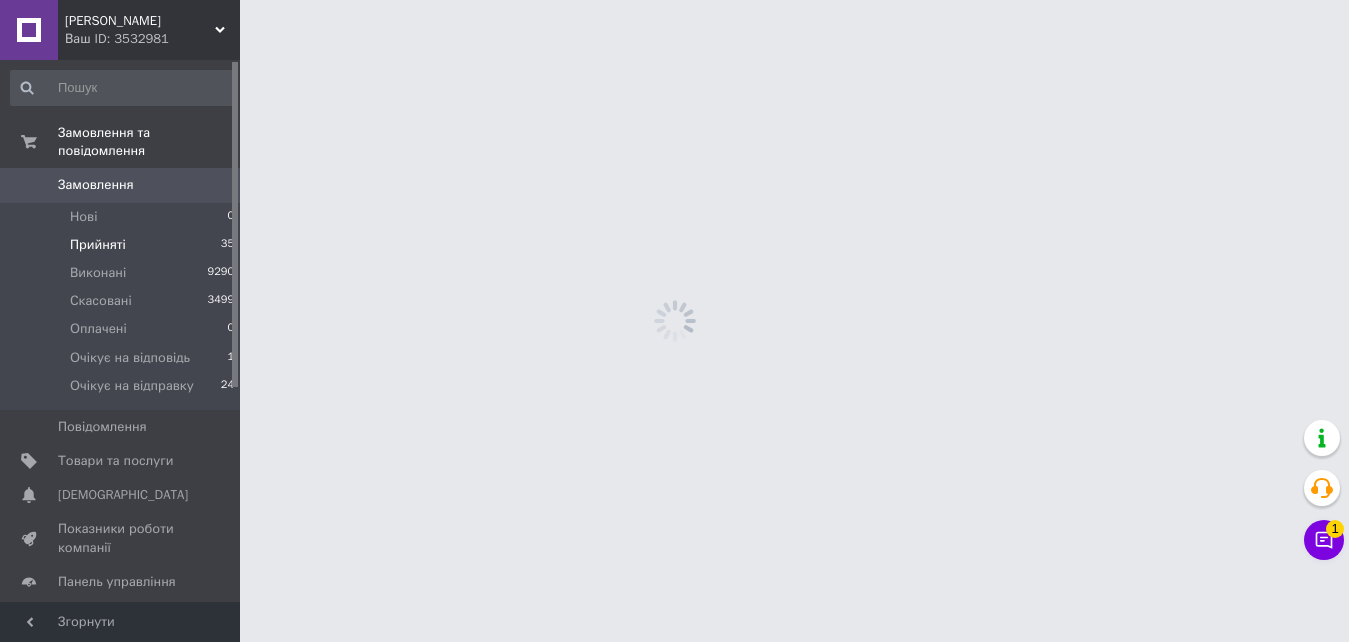 scroll, scrollTop: 0, scrollLeft: 0, axis: both 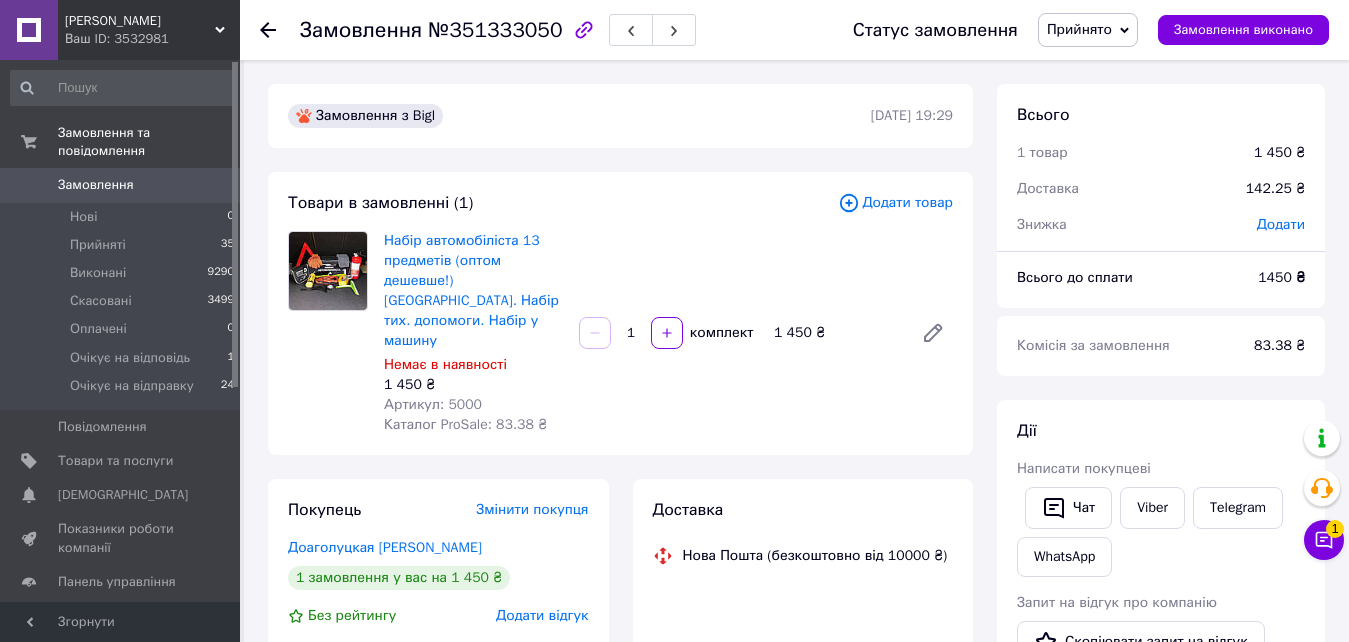 click on "Прийнято" at bounding box center (1079, 29) 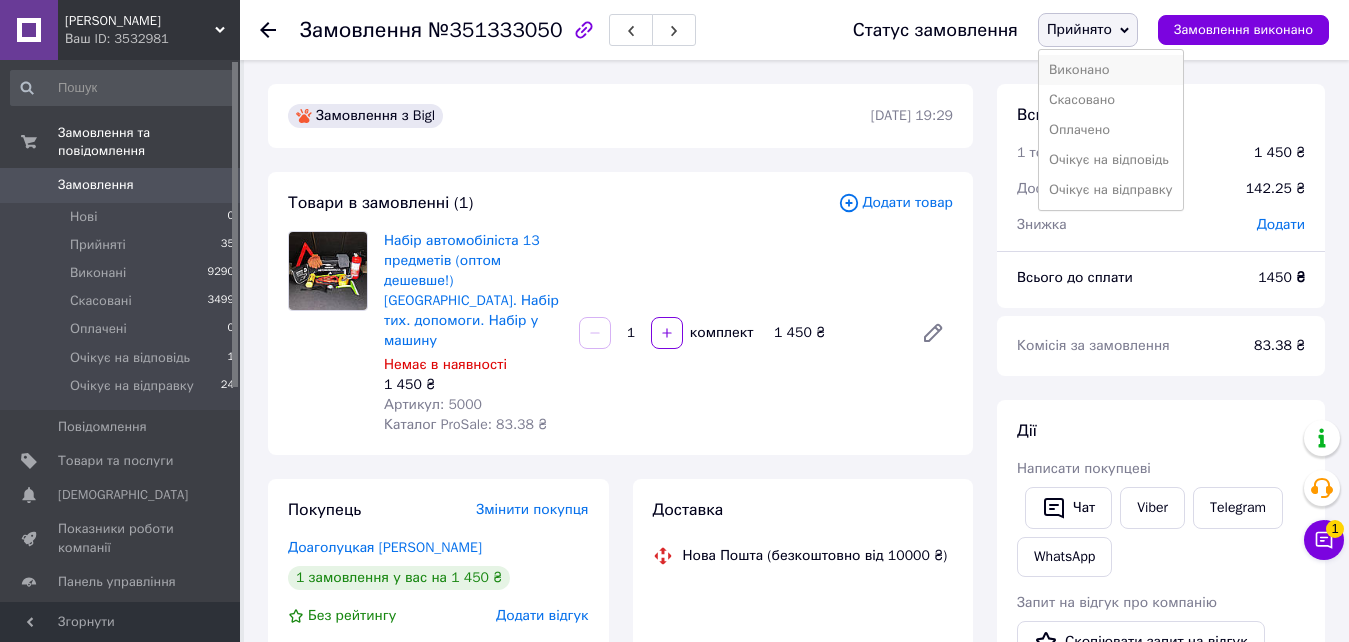 click on "Виконано" at bounding box center (1111, 70) 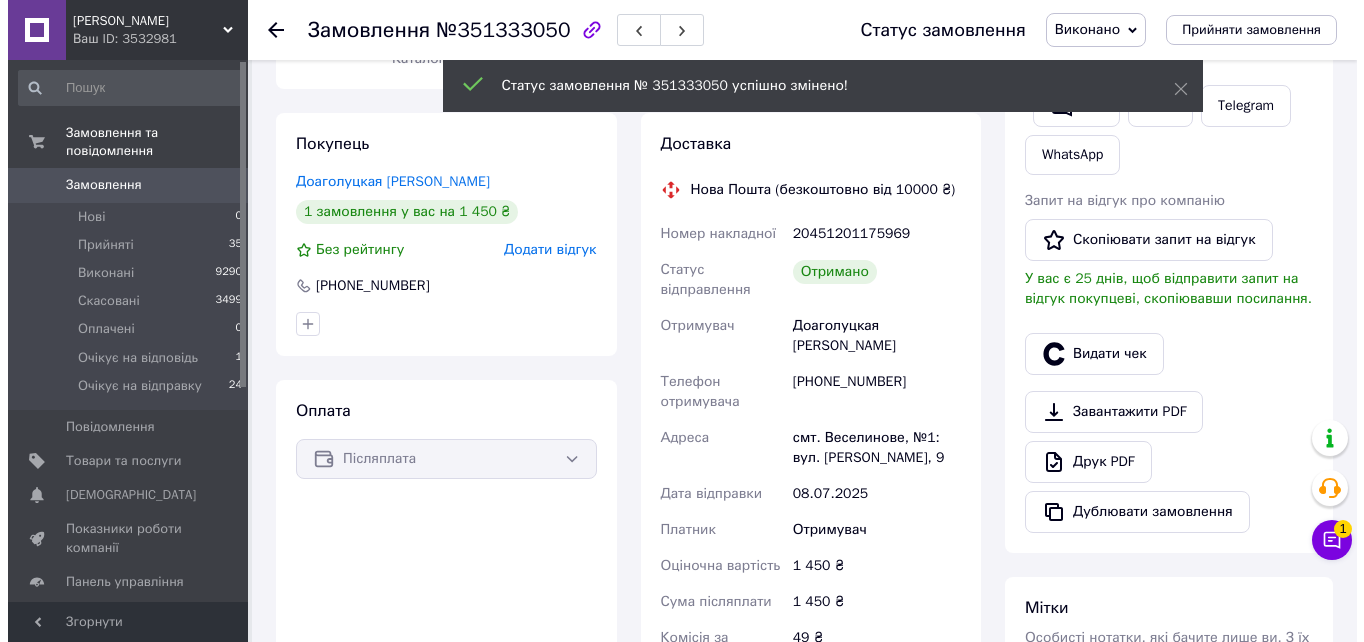 scroll, scrollTop: 400, scrollLeft: 0, axis: vertical 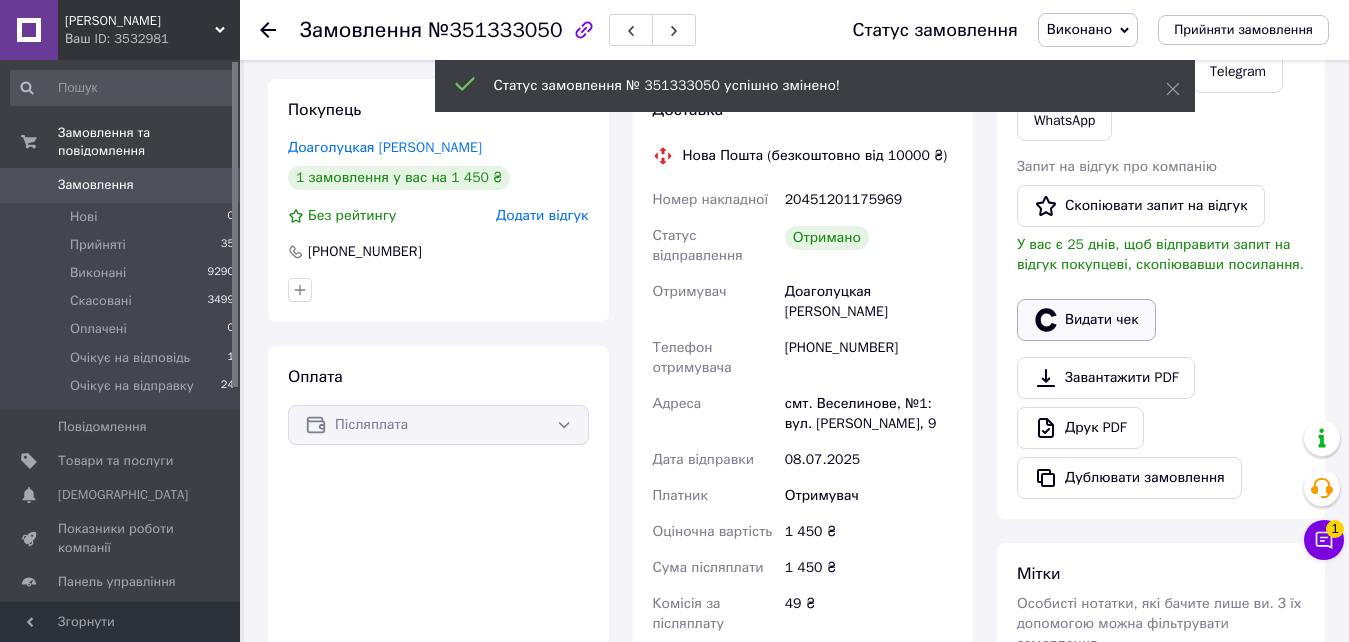click on "Видати чек" at bounding box center (1086, 320) 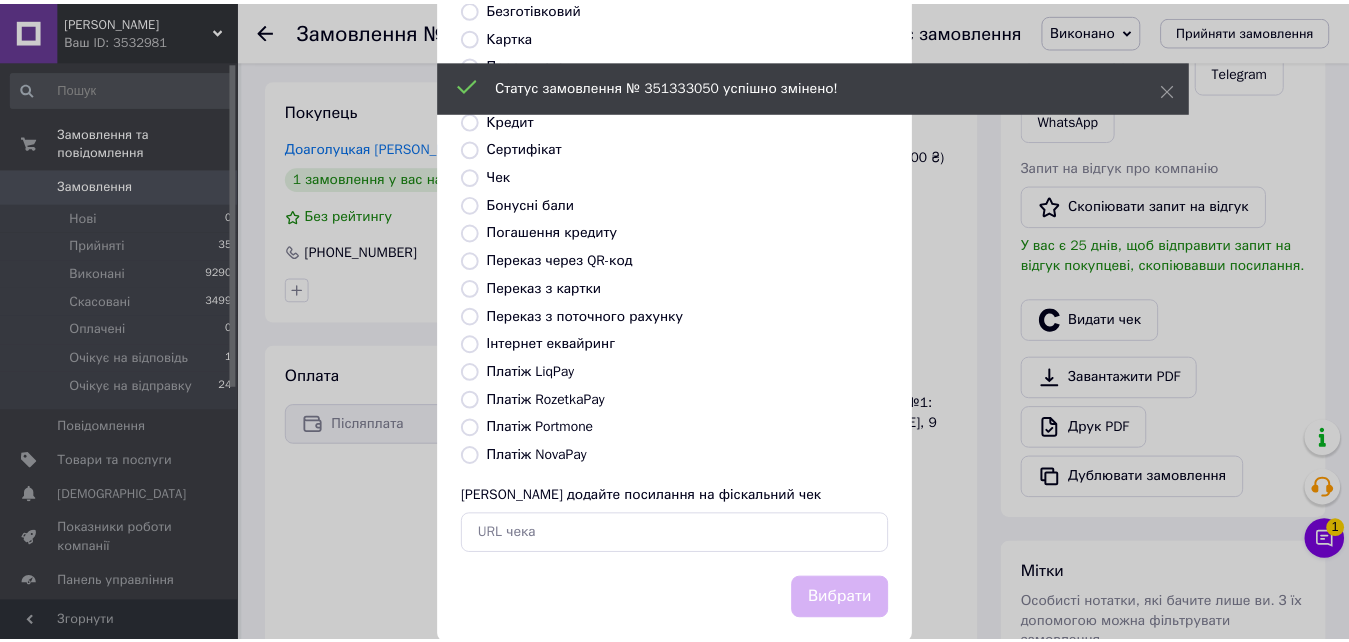 scroll, scrollTop: 200, scrollLeft: 0, axis: vertical 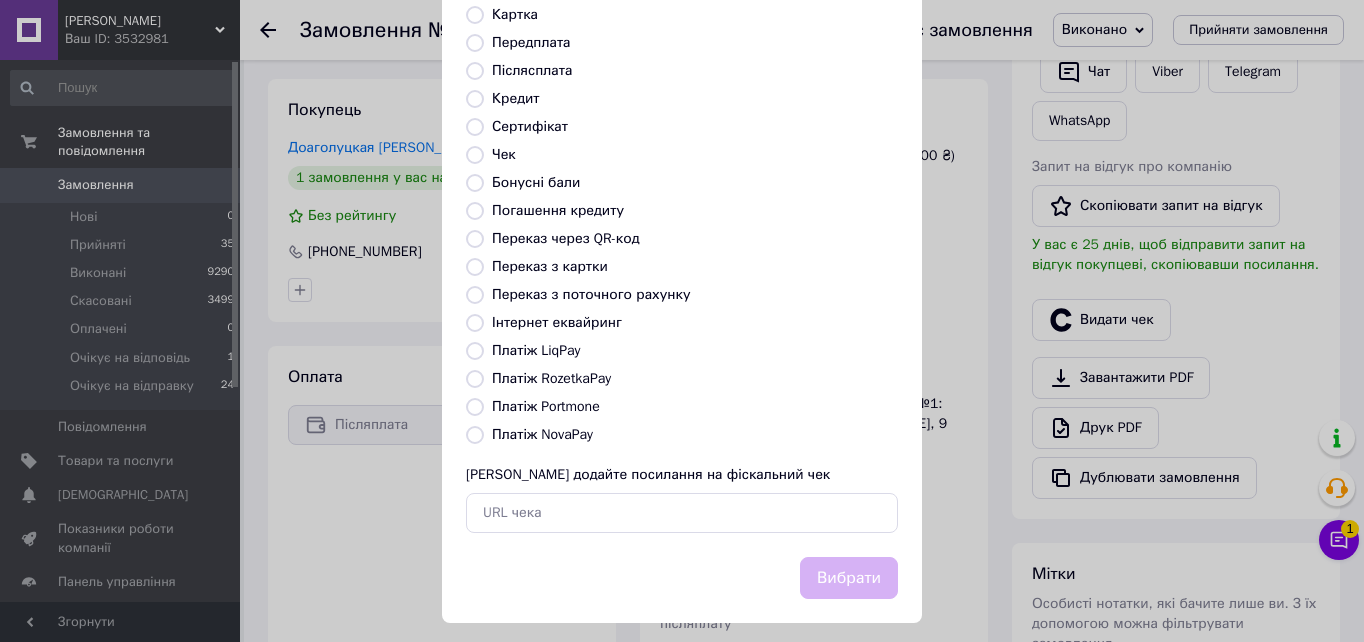 click on "Платіж NovaPay" at bounding box center [475, 435] 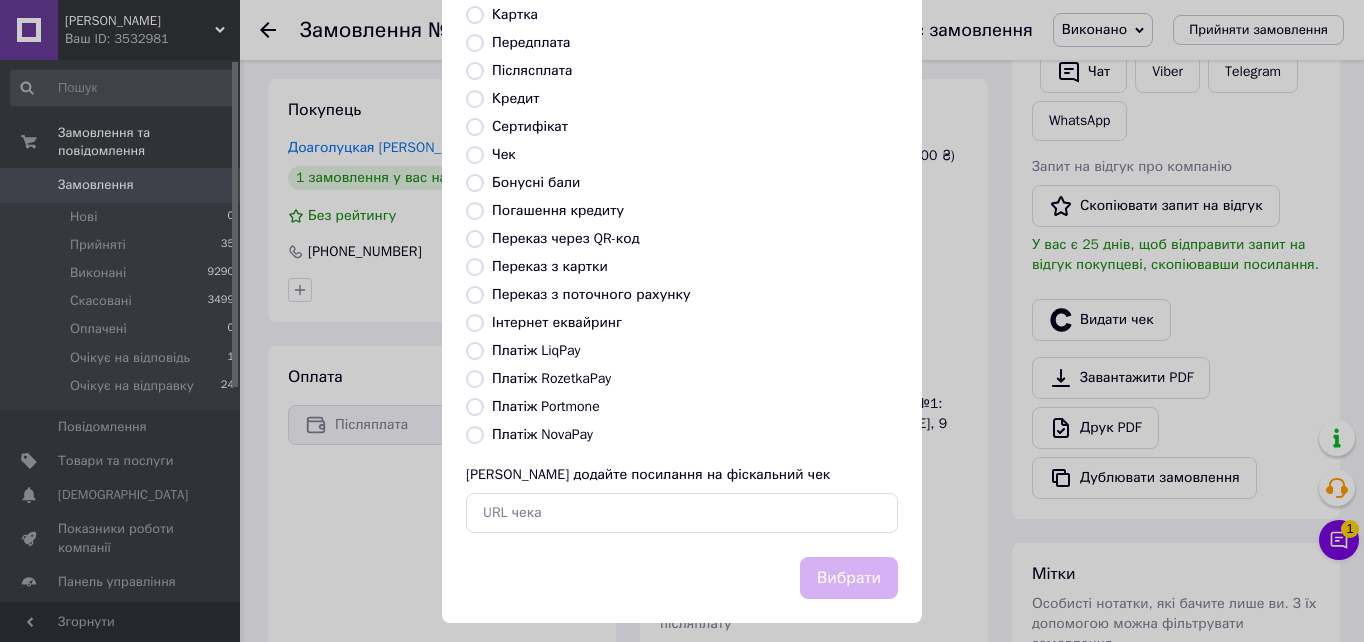 radio on "true" 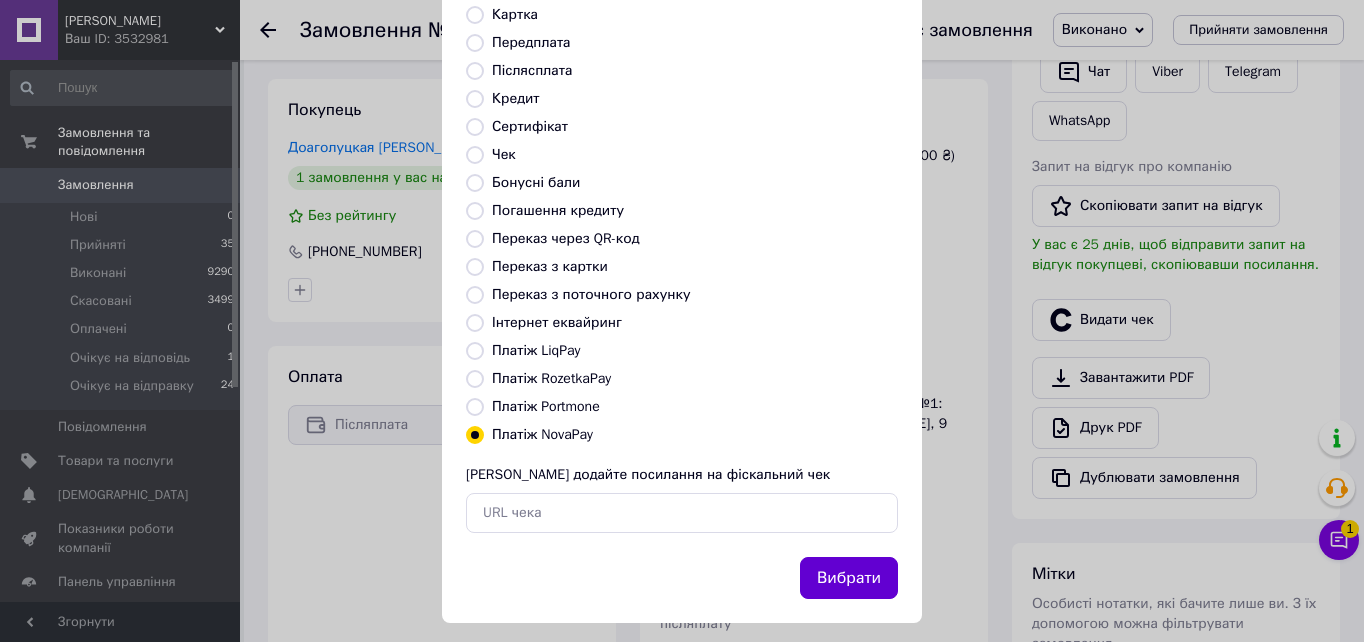 click on "Вибрати" at bounding box center [849, 578] 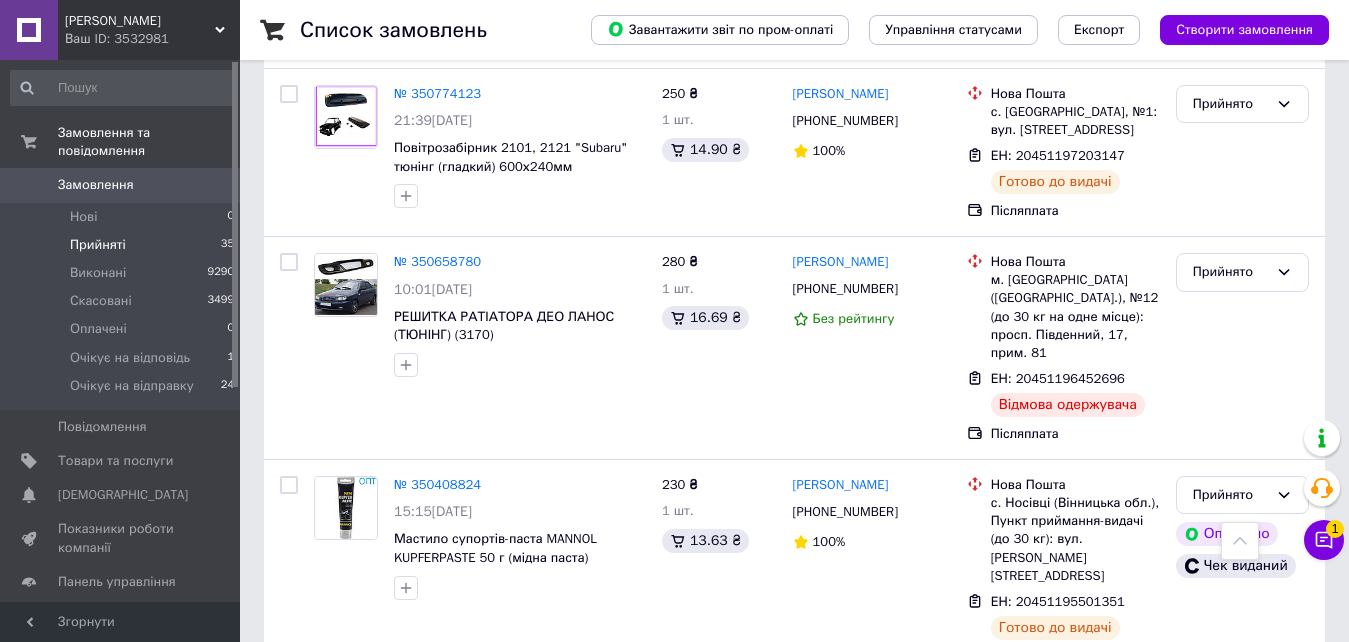 scroll, scrollTop: 6309, scrollLeft: 0, axis: vertical 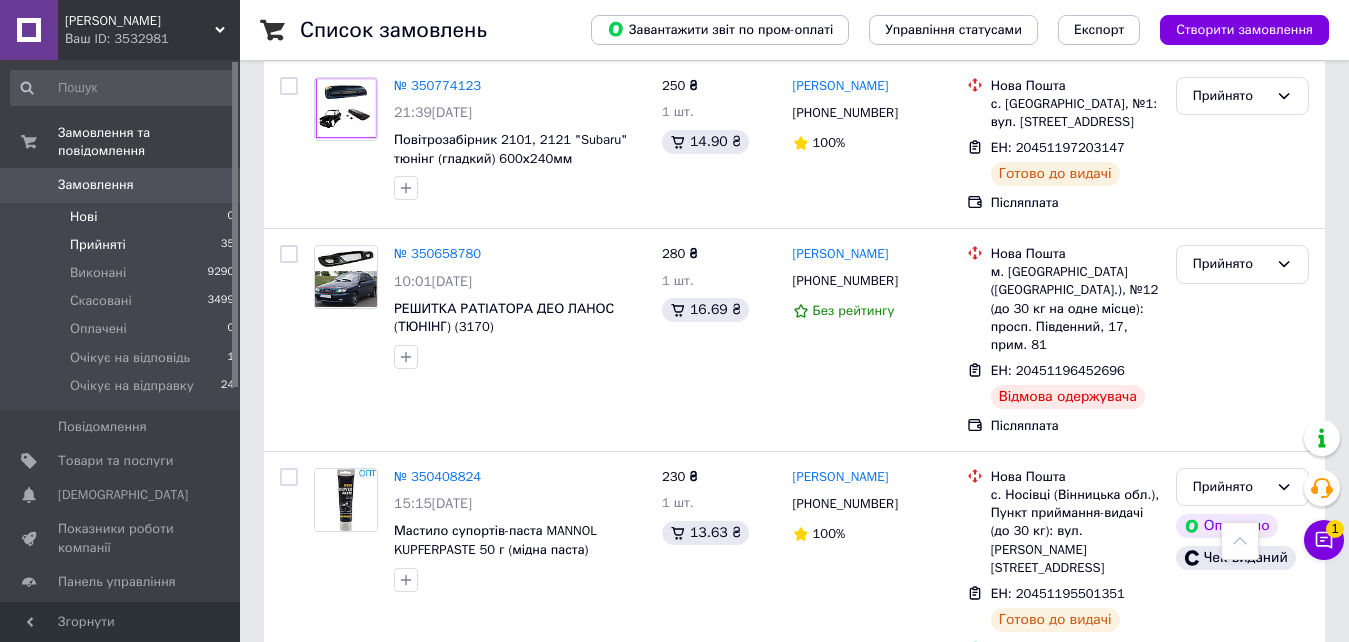 click on "Нові 0" at bounding box center (123, 217) 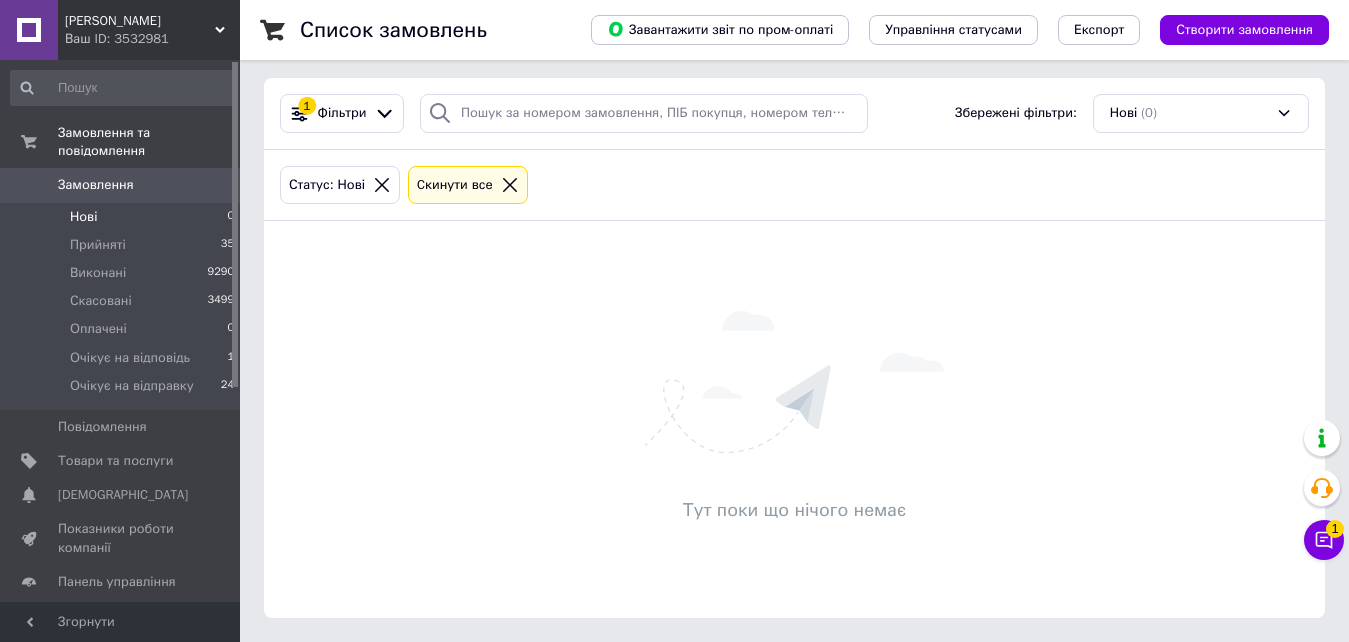 scroll, scrollTop: 0, scrollLeft: 0, axis: both 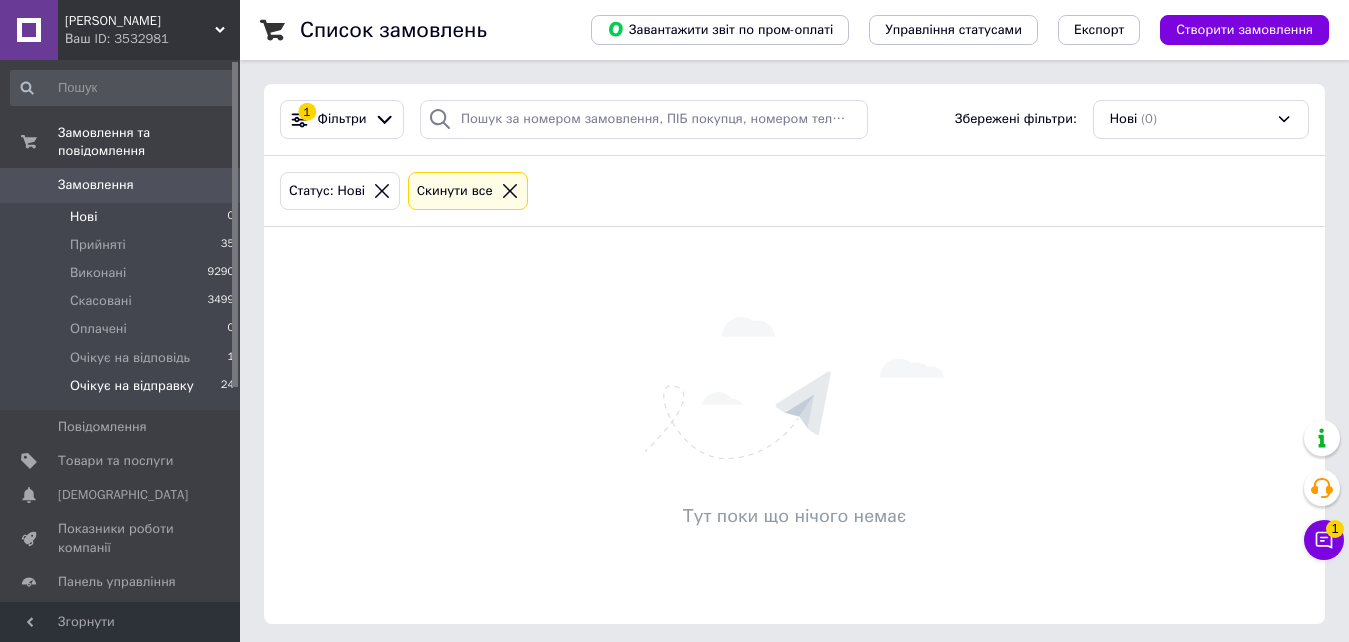 click on "Очікує на відправку" at bounding box center (132, 386) 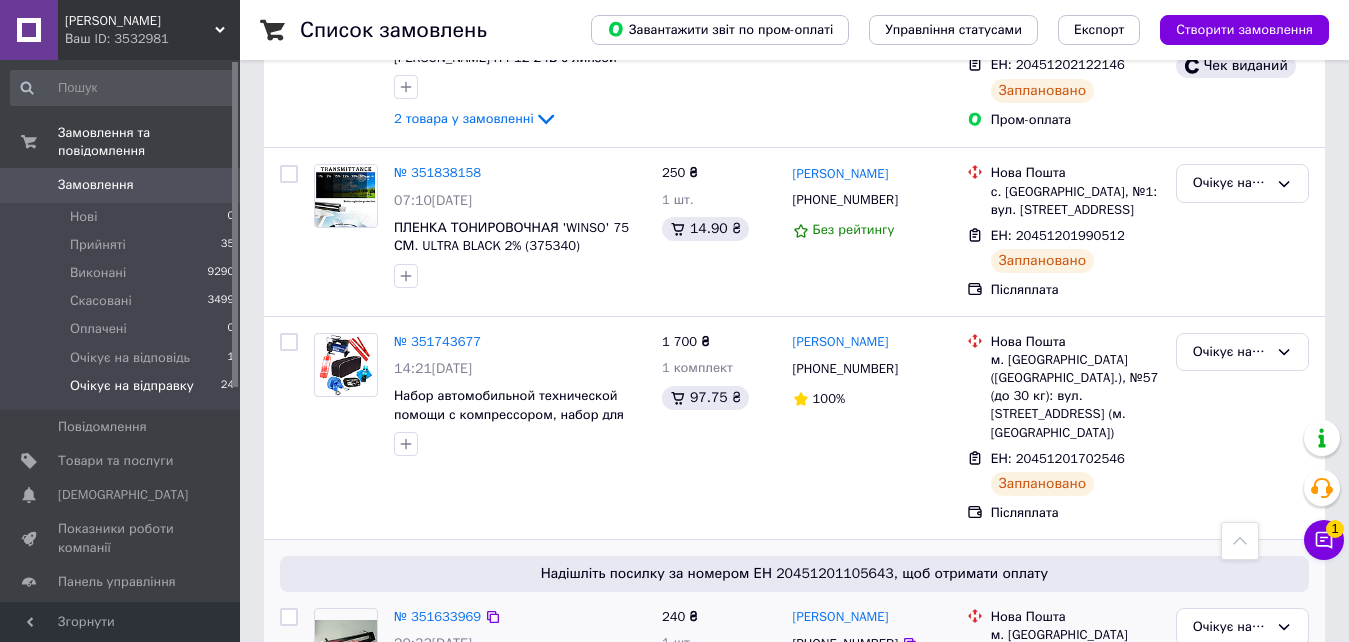 scroll, scrollTop: 4727, scrollLeft: 0, axis: vertical 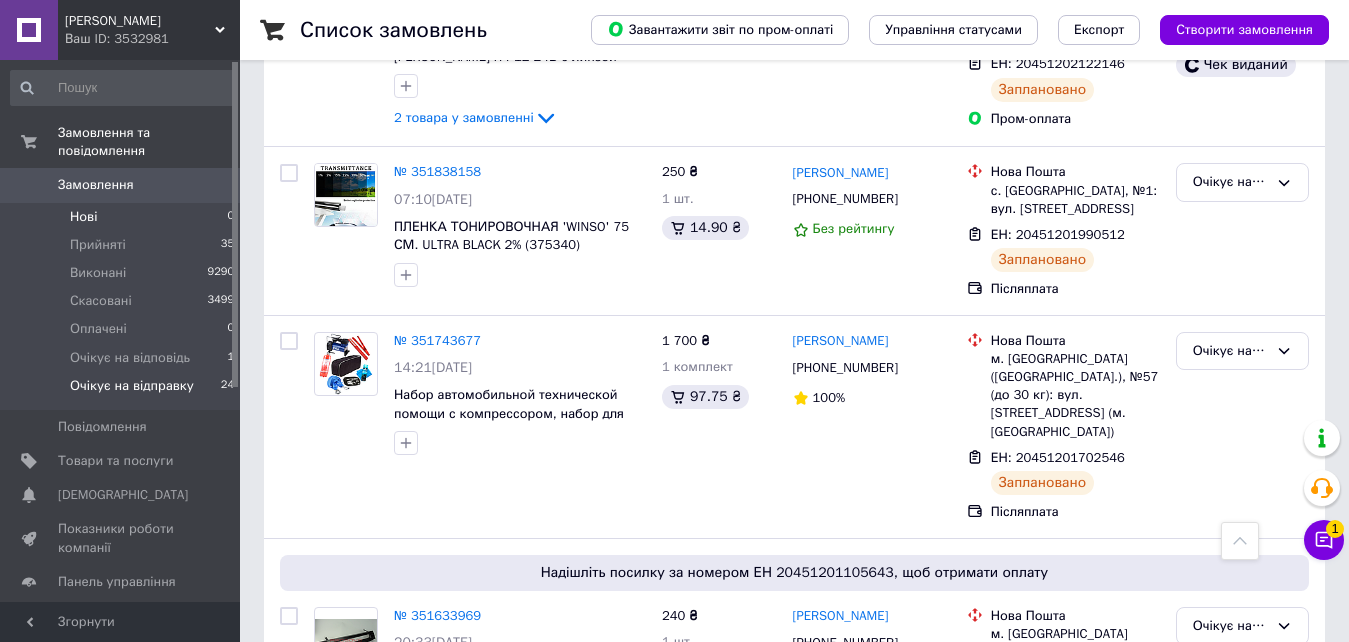 click on "Нові" at bounding box center [83, 217] 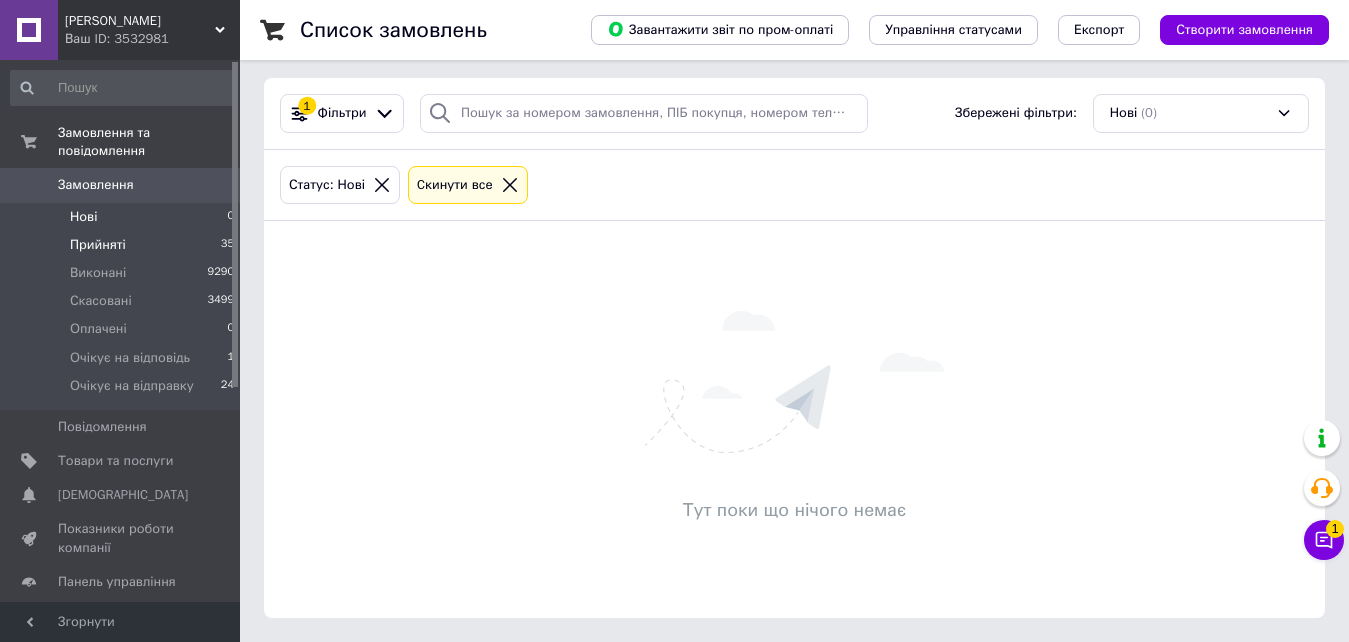 scroll, scrollTop: 0, scrollLeft: 0, axis: both 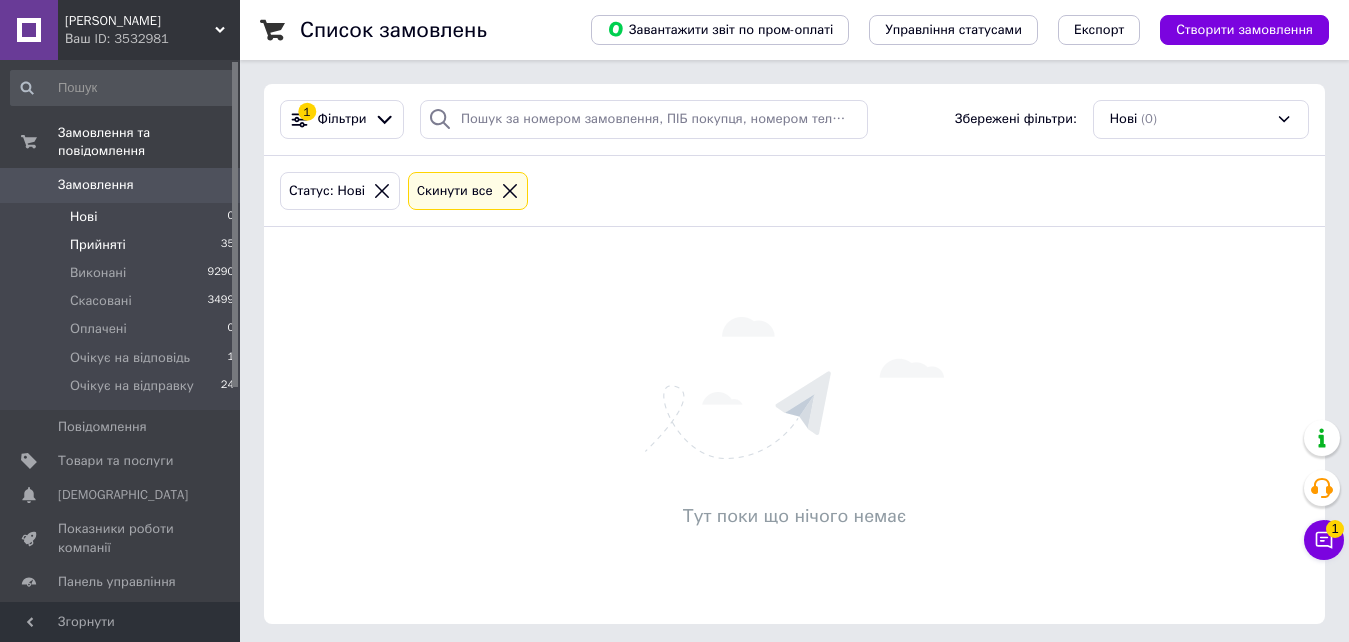 click on "Прийняті 35" at bounding box center [123, 245] 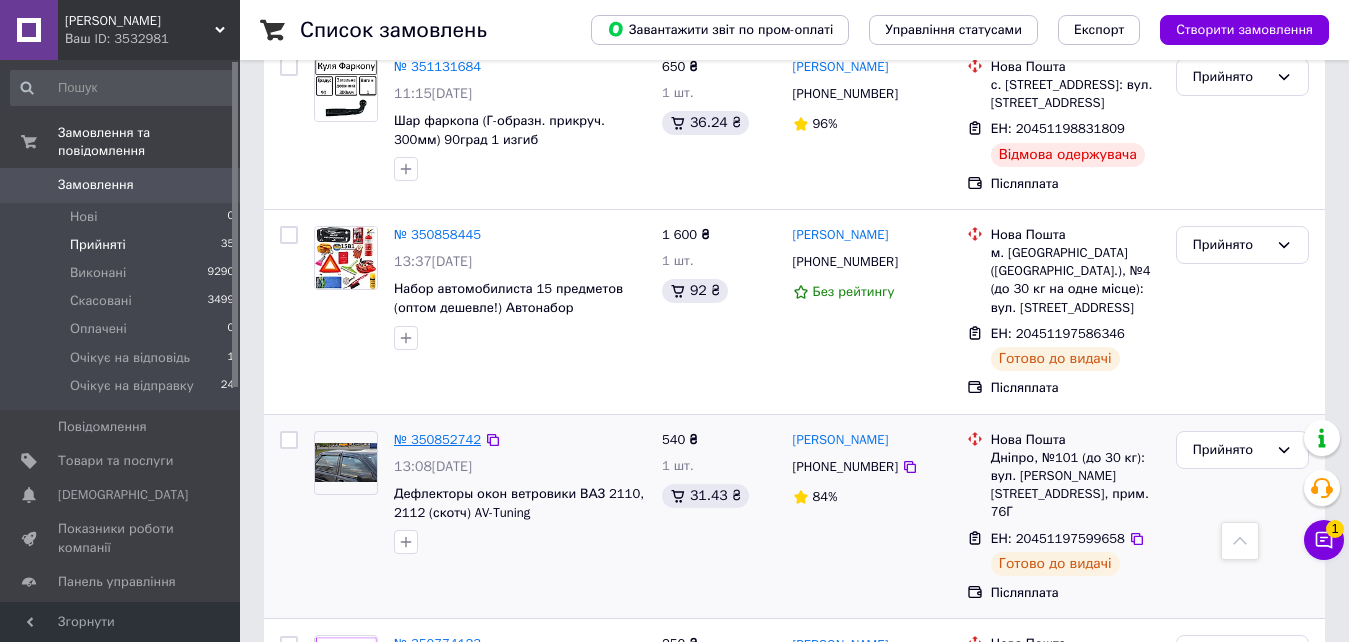 scroll, scrollTop: 5440, scrollLeft: 0, axis: vertical 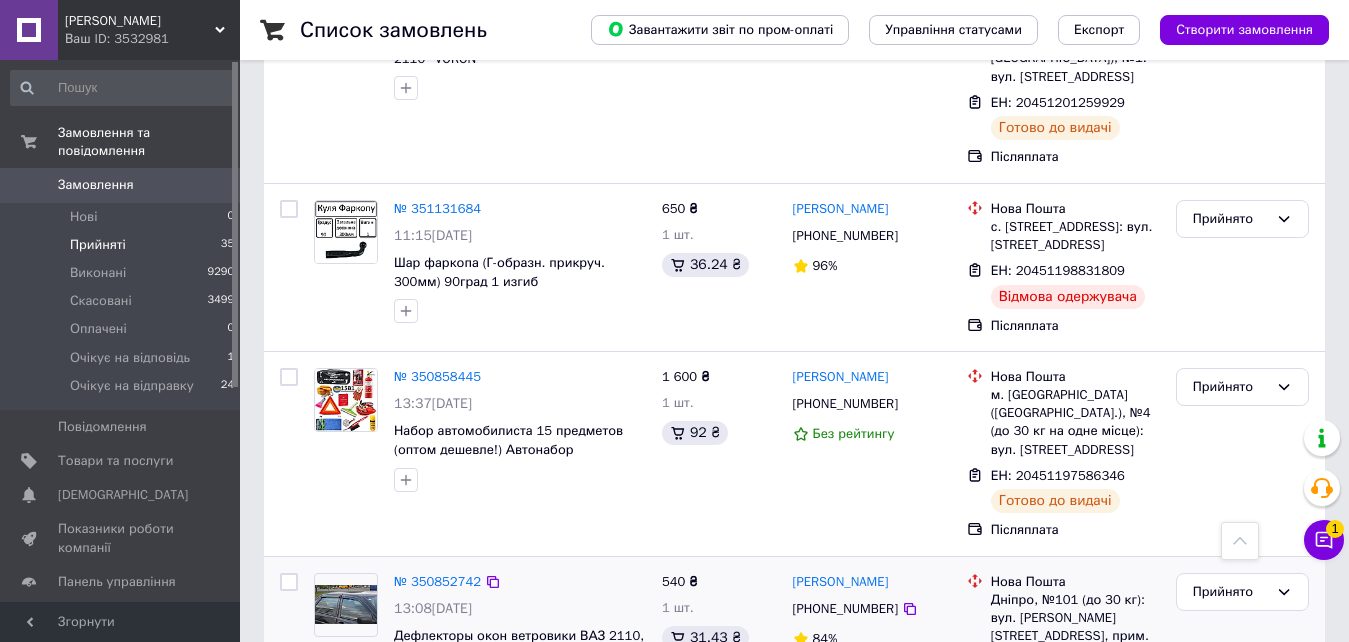 drag, startPoint x: 1124, startPoint y: 444, endPoint x: 1106, endPoint y: 452, distance: 19.697716 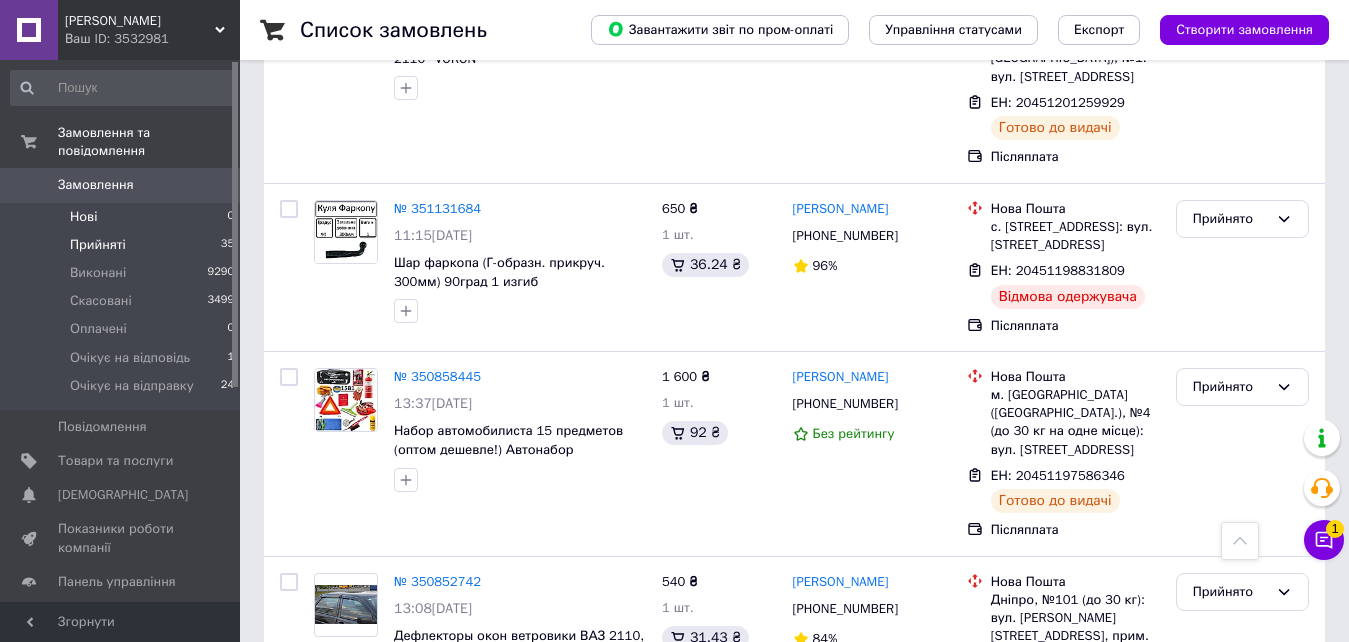 click on "Нові" at bounding box center [83, 217] 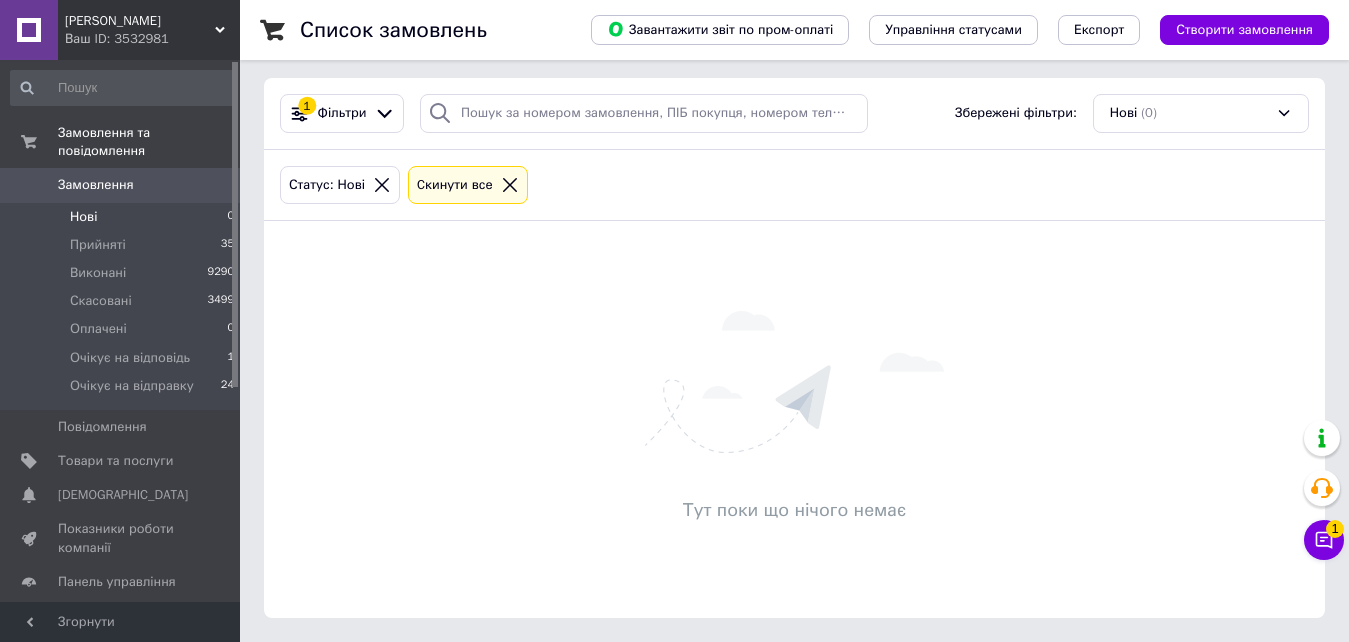 scroll, scrollTop: 0, scrollLeft: 0, axis: both 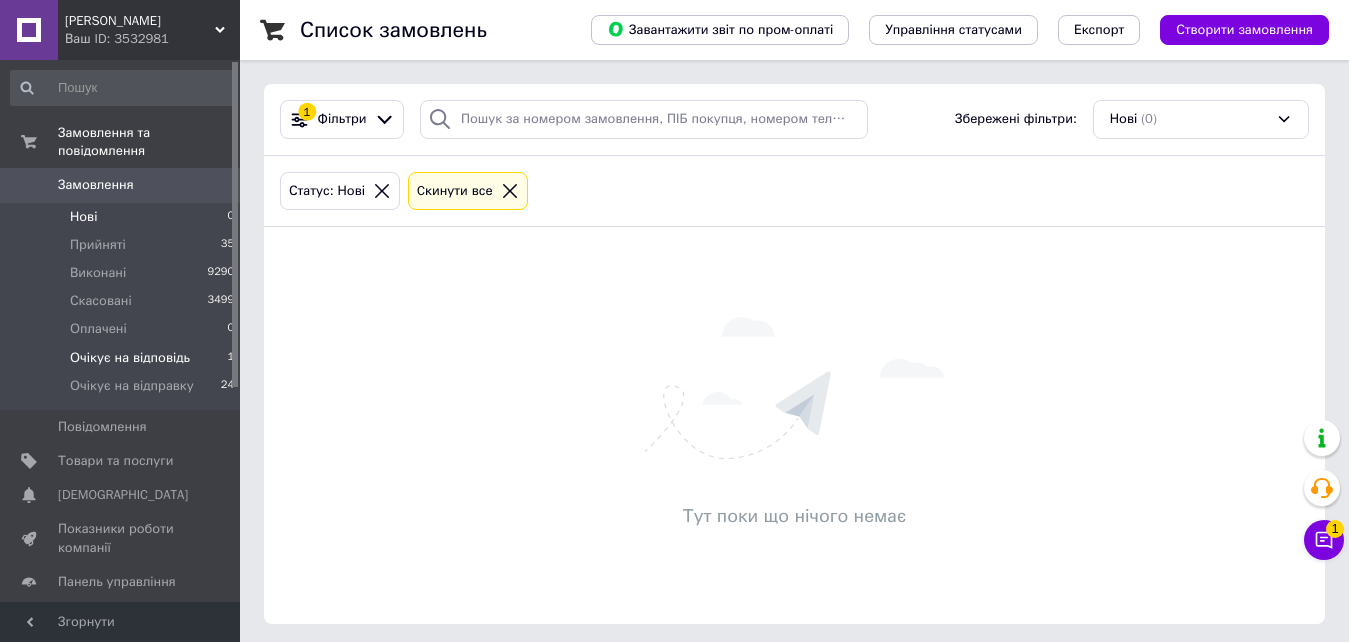 click on "Очікує на відповідь" at bounding box center [130, 358] 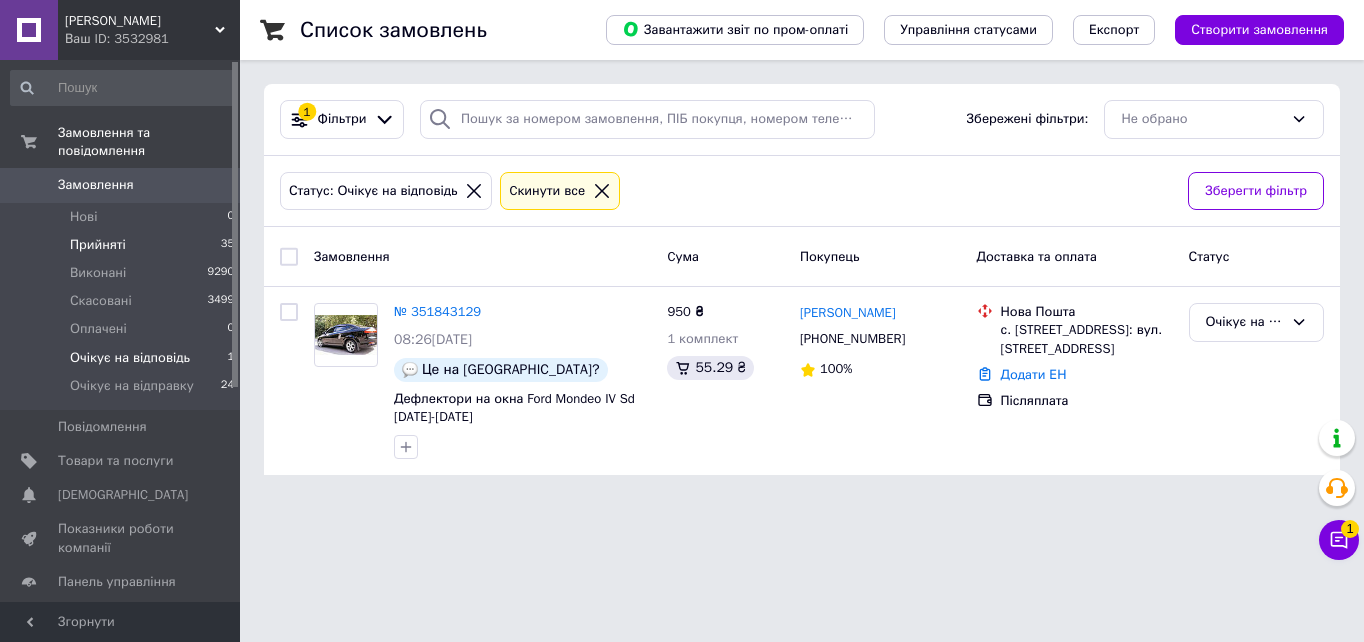 click on "Прийняті 35" at bounding box center [123, 245] 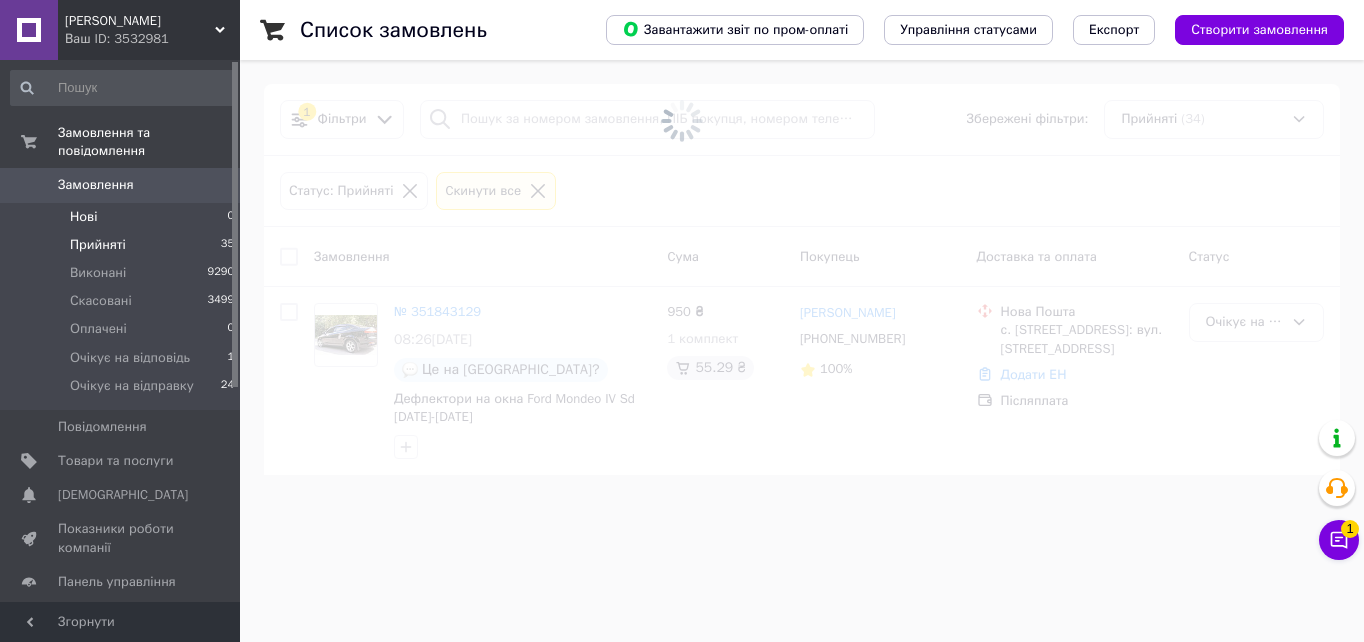 click on "Нові 0" at bounding box center (123, 217) 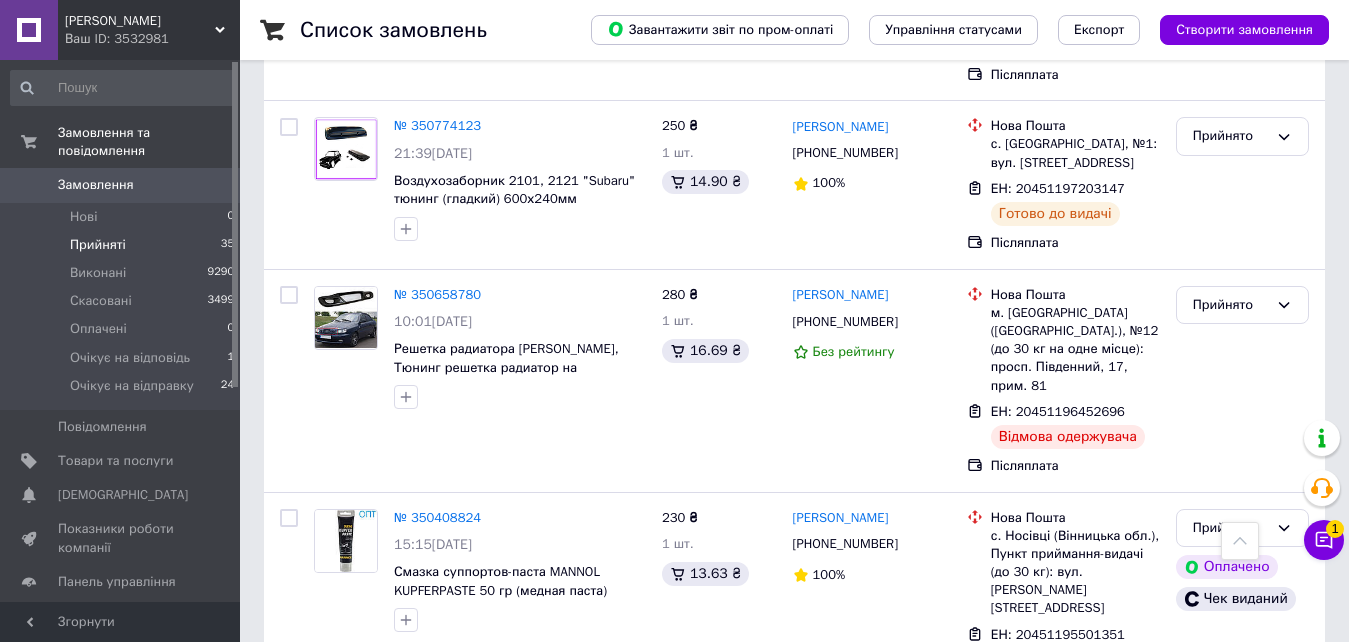 scroll, scrollTop: 6140, scrollLeft: 0, axis: vertical 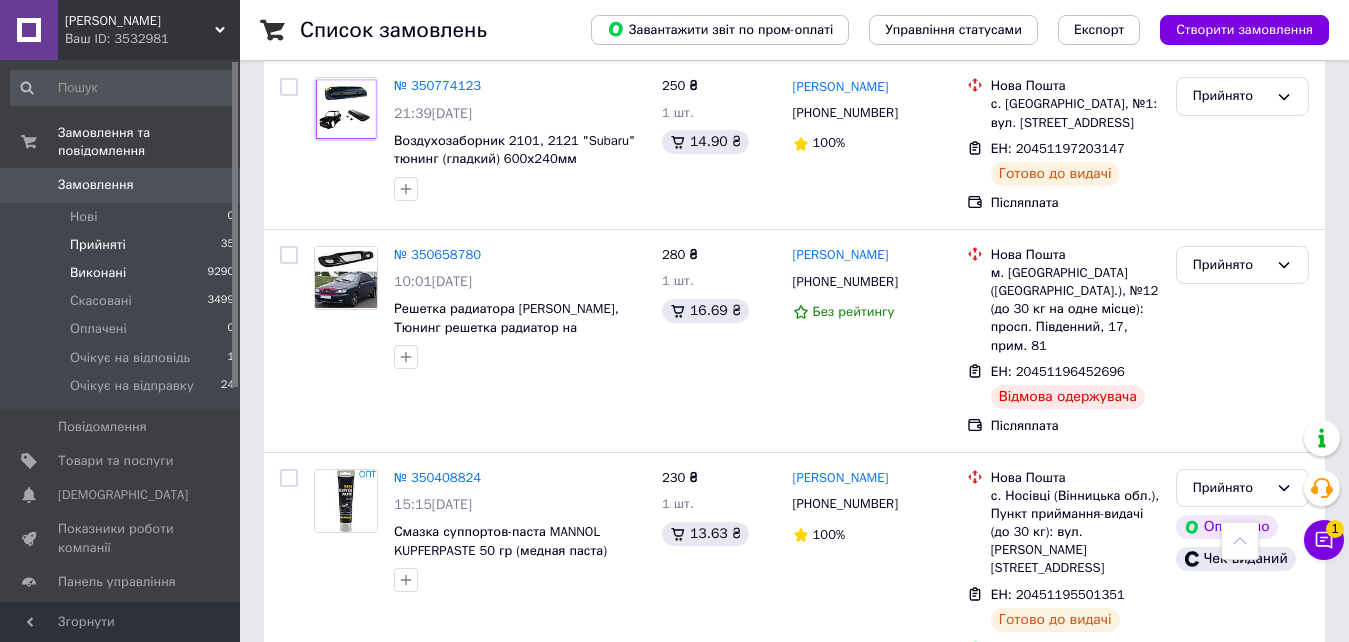 click on "Виконані" at bounding box center (98, 273) 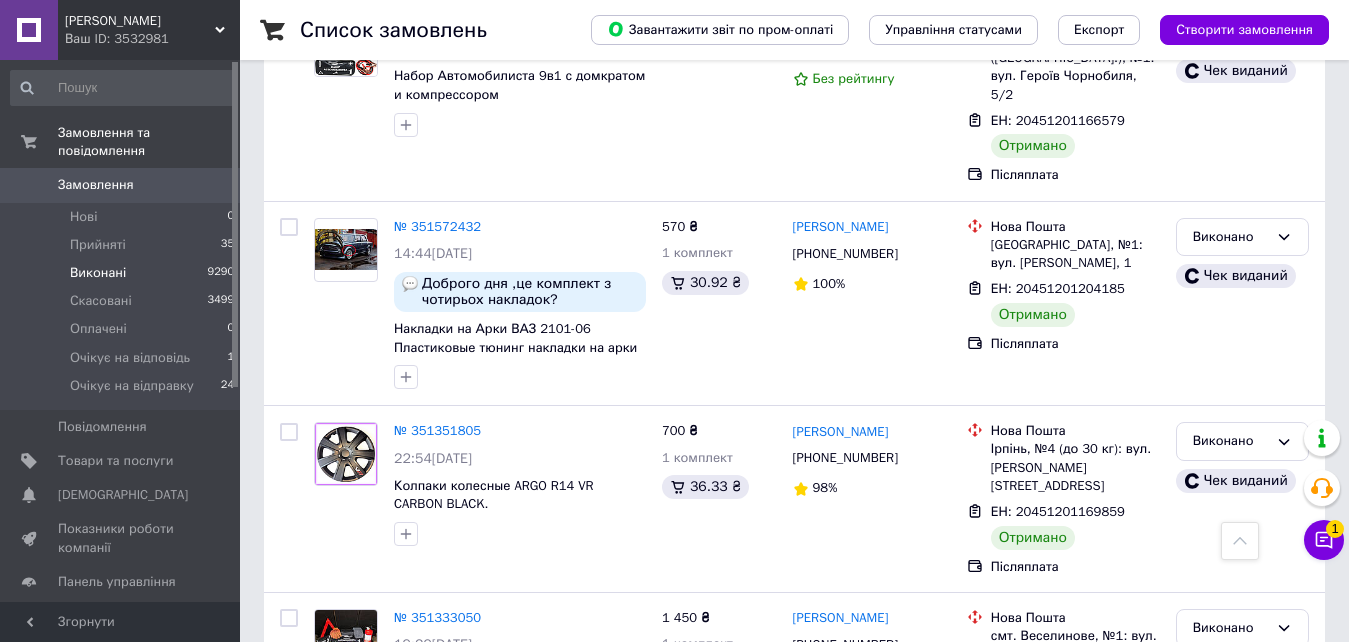 scroll, scrollTop: 1200, scrollLeft: 0, axis: vertical 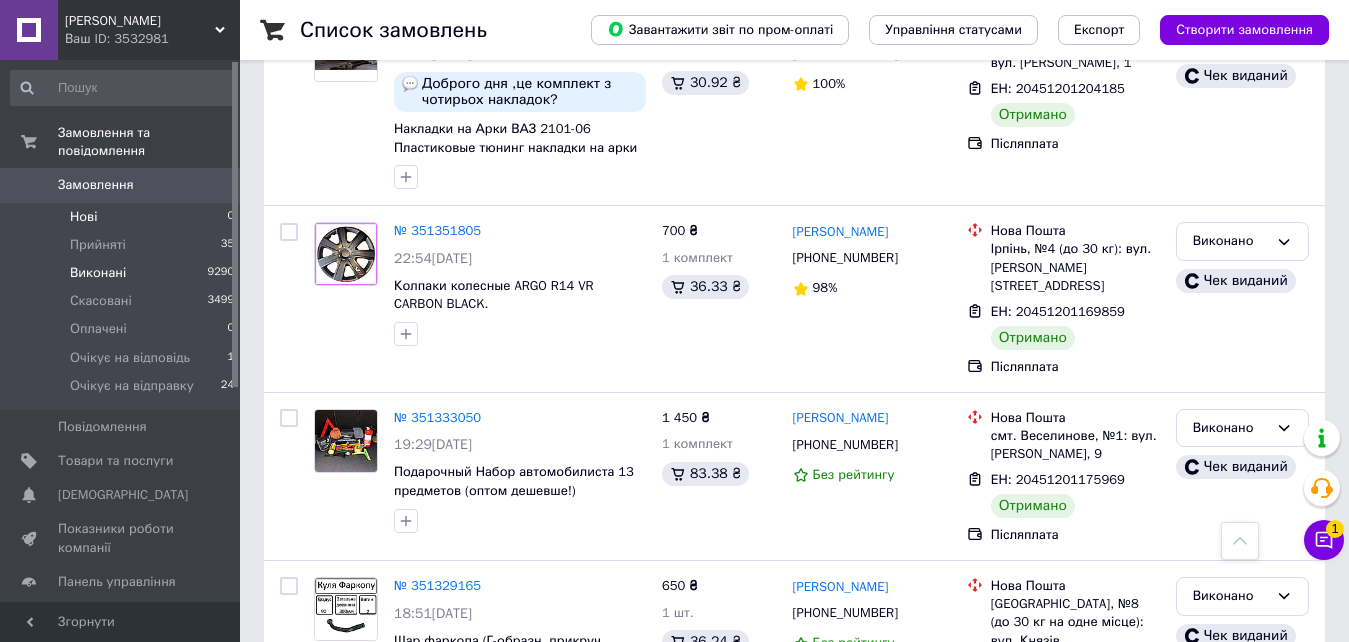 click on "Нові" at bounding box center (83, 217) 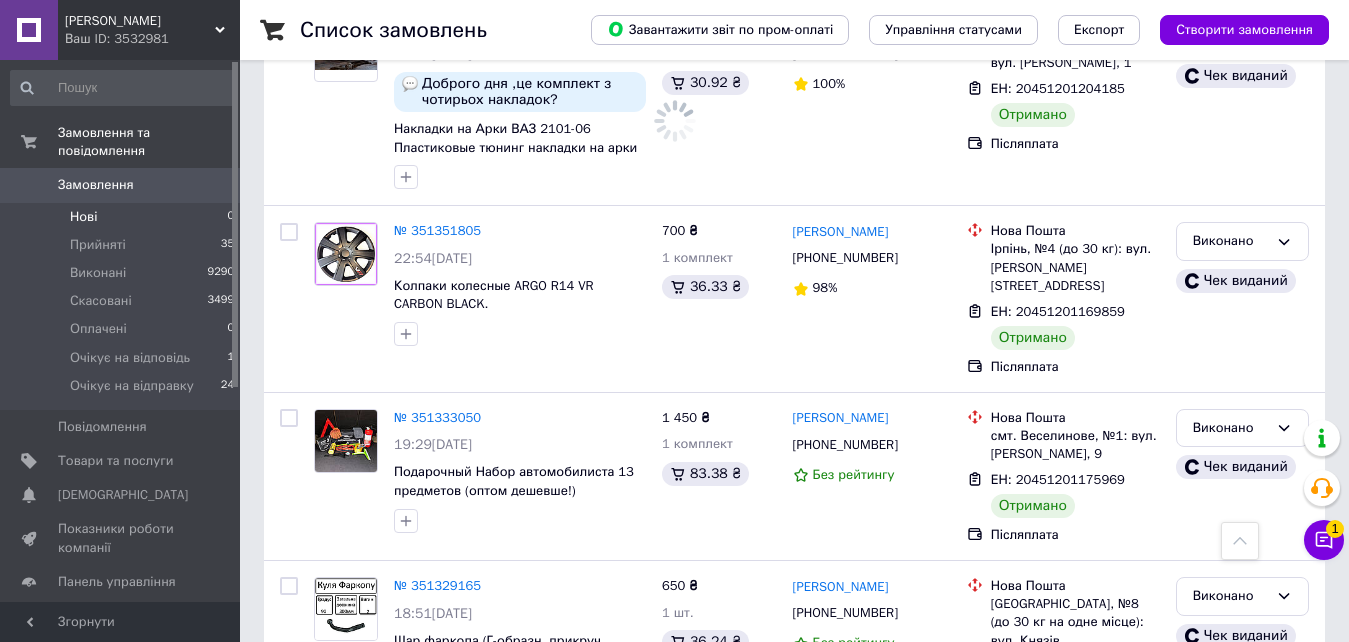 scroll, scrollTop: 0, scrollLeft: 0, axis: both 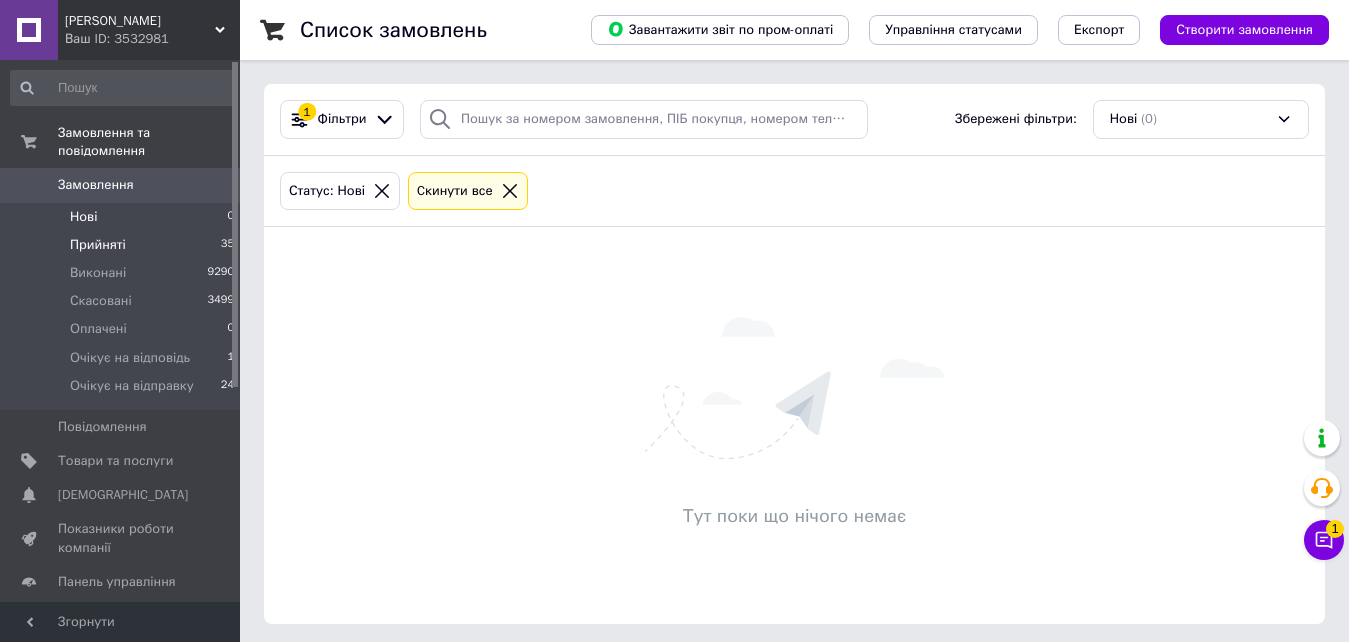 click on "Прийняті" at bounding box center (98, 245) 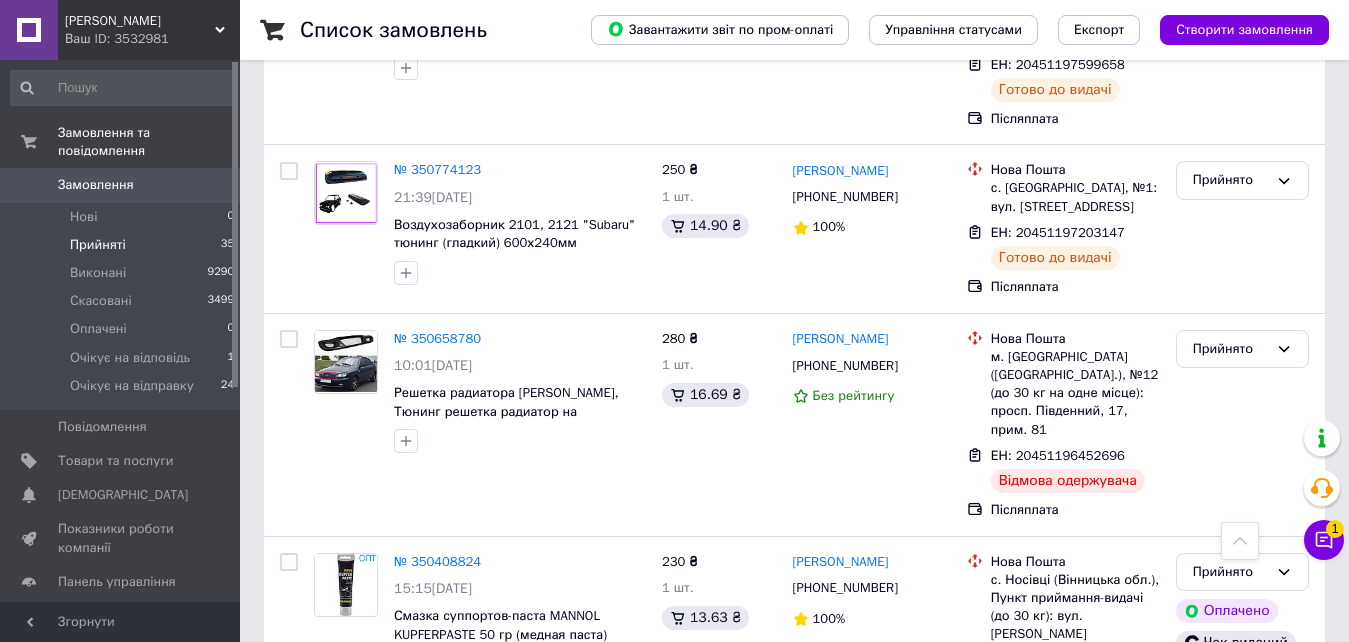scroll, scrollTop: 6140, scrollLeft: 0, axis: vertical 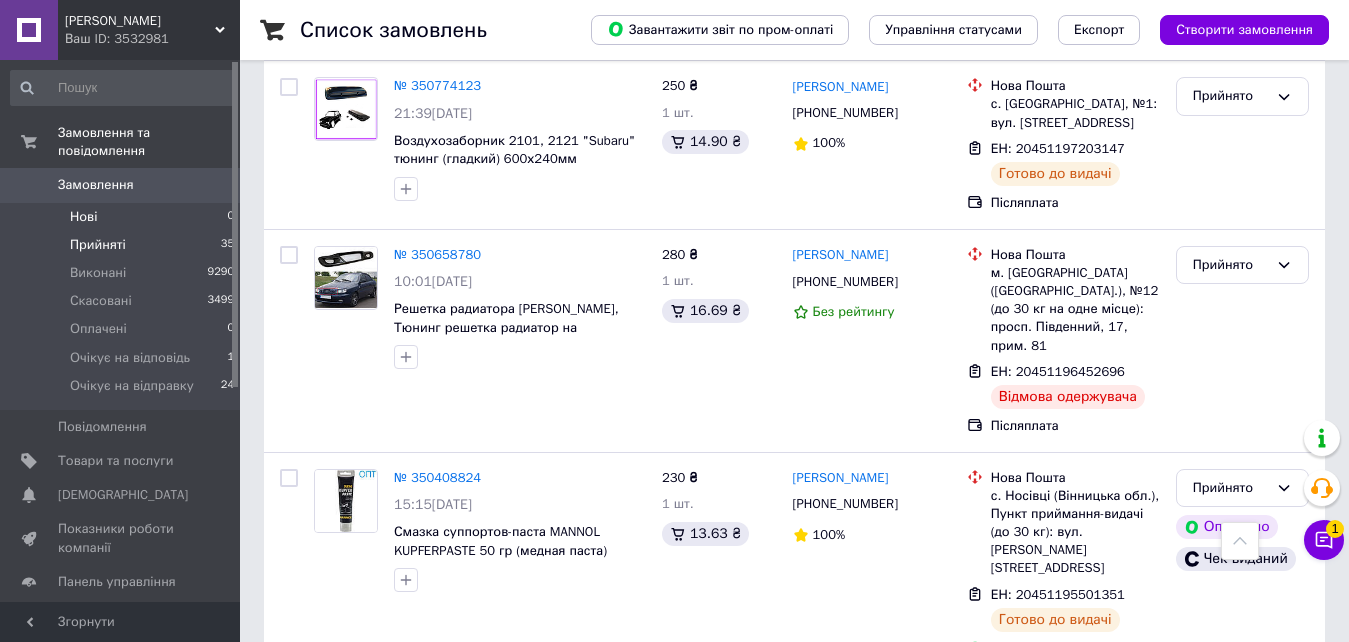 click on "Нові" at bounding box center [83, 217] 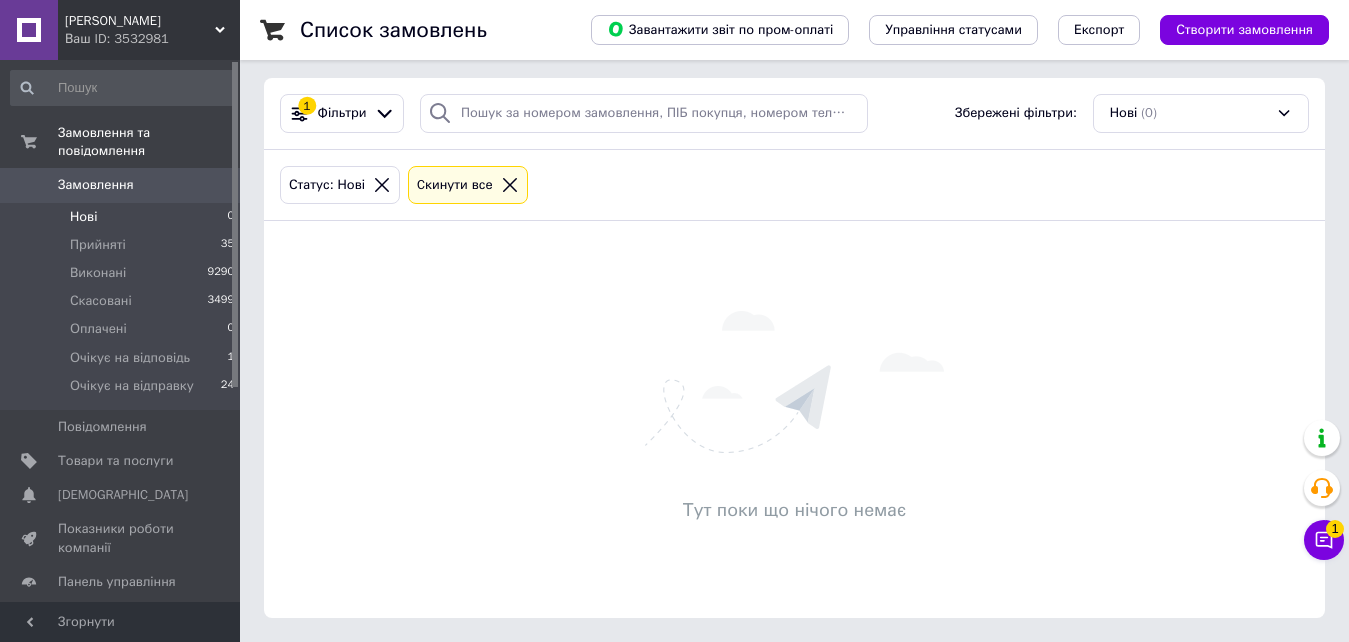 scroll, scrollTop: 0, scrollLeft: 0, axis: both 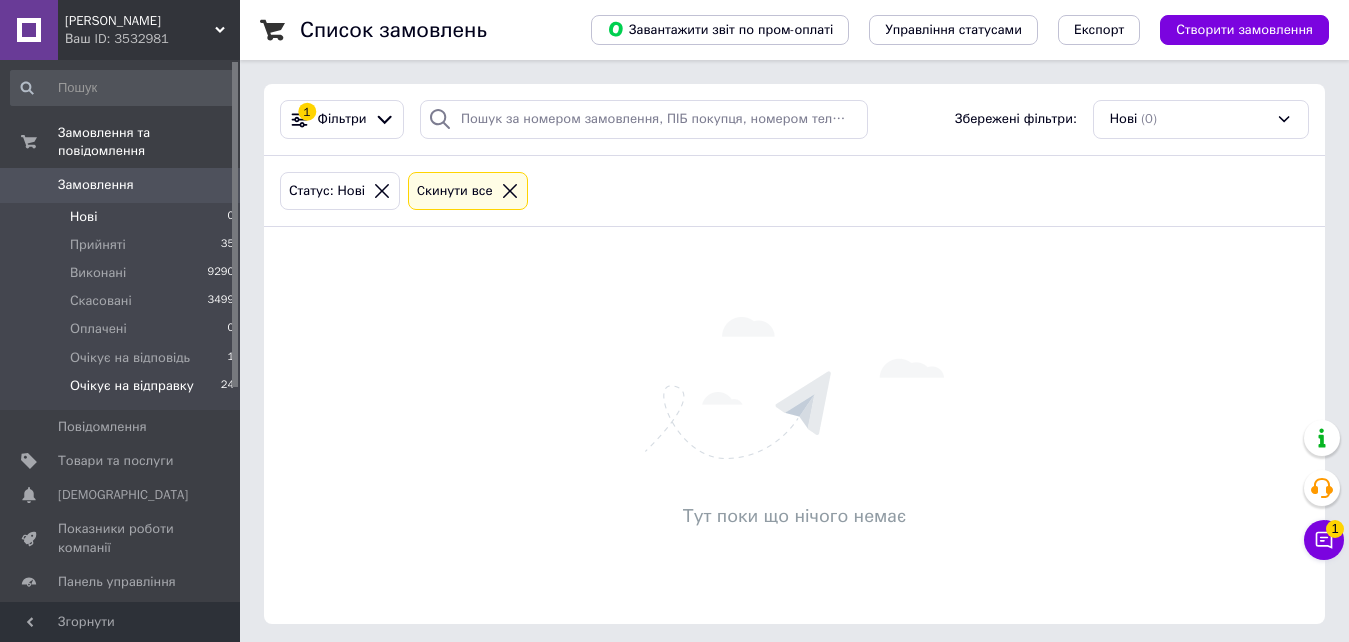 click on "Очікує на відправку" at bounding box center (132, 386) 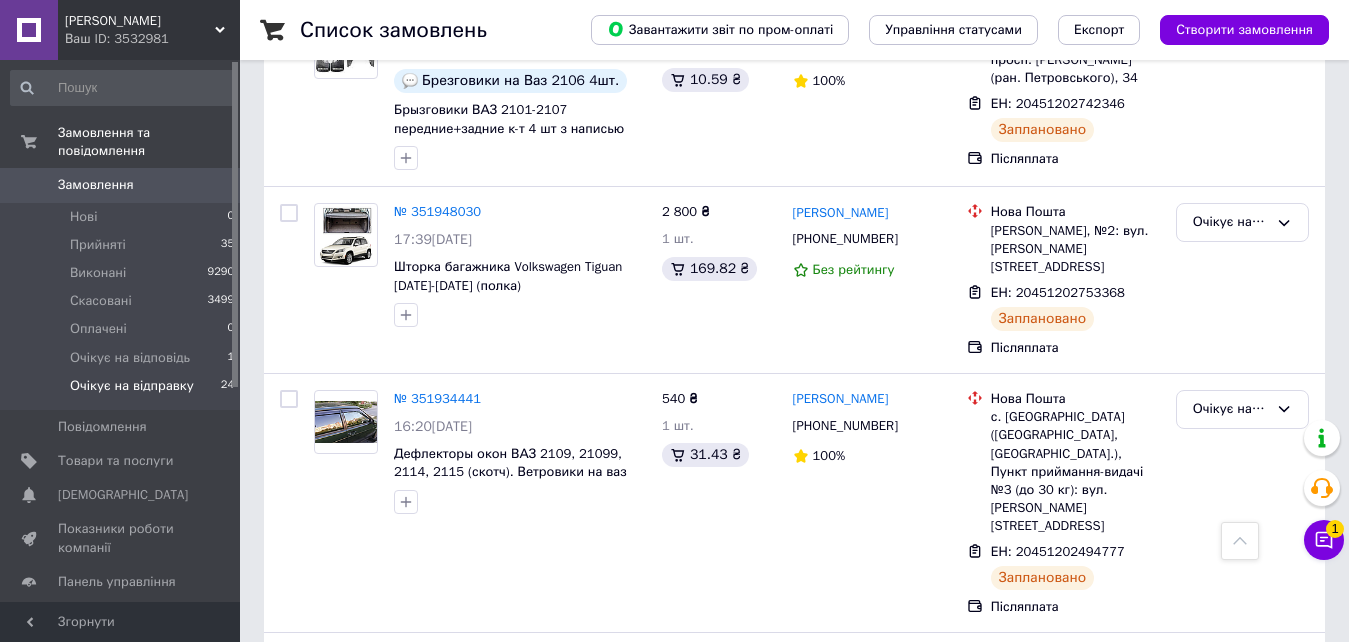 scroll, scrollTop: 3527, scrollLeft: 0, axis: vertical 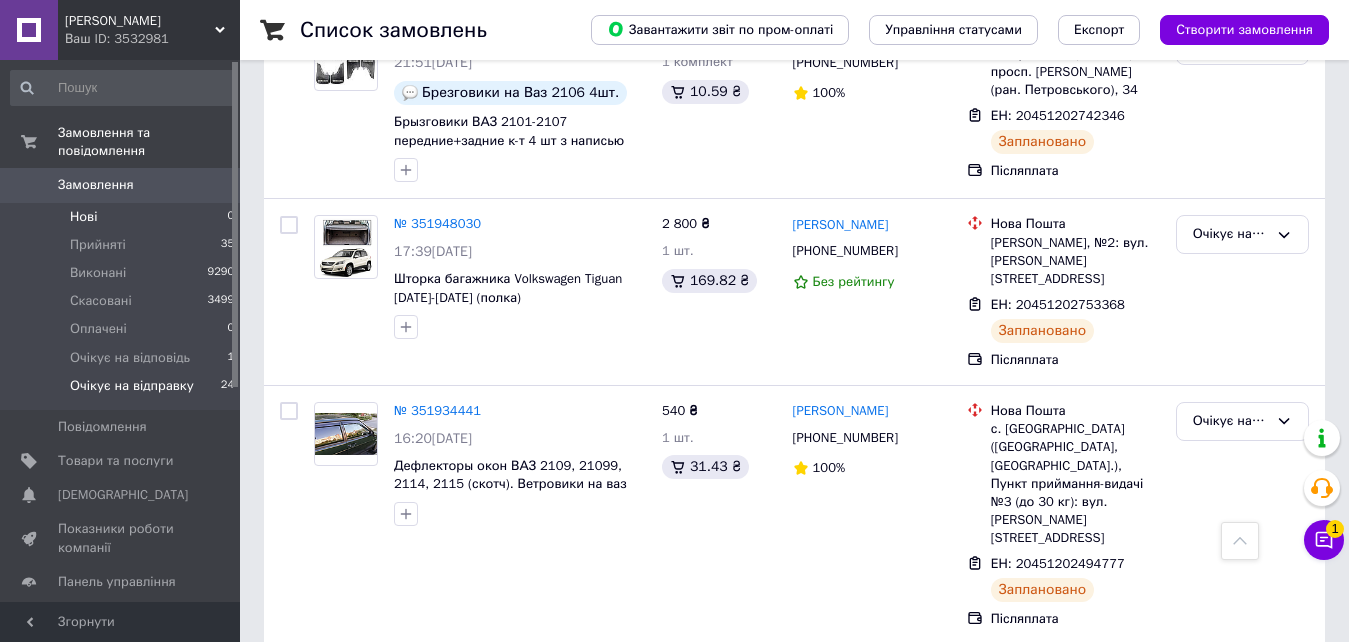 click on "Нові 0" at bounding box center [123, 217] 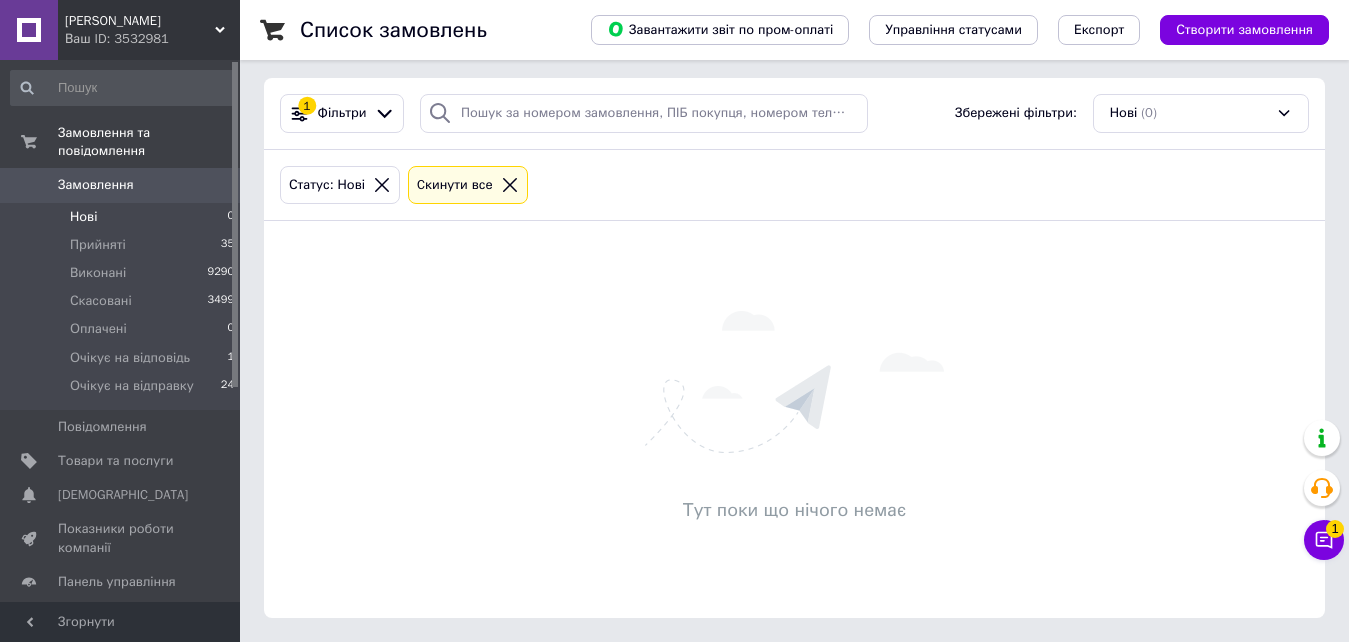 scroll, scrollTop: 0, scrollLeft: 0, axis: both 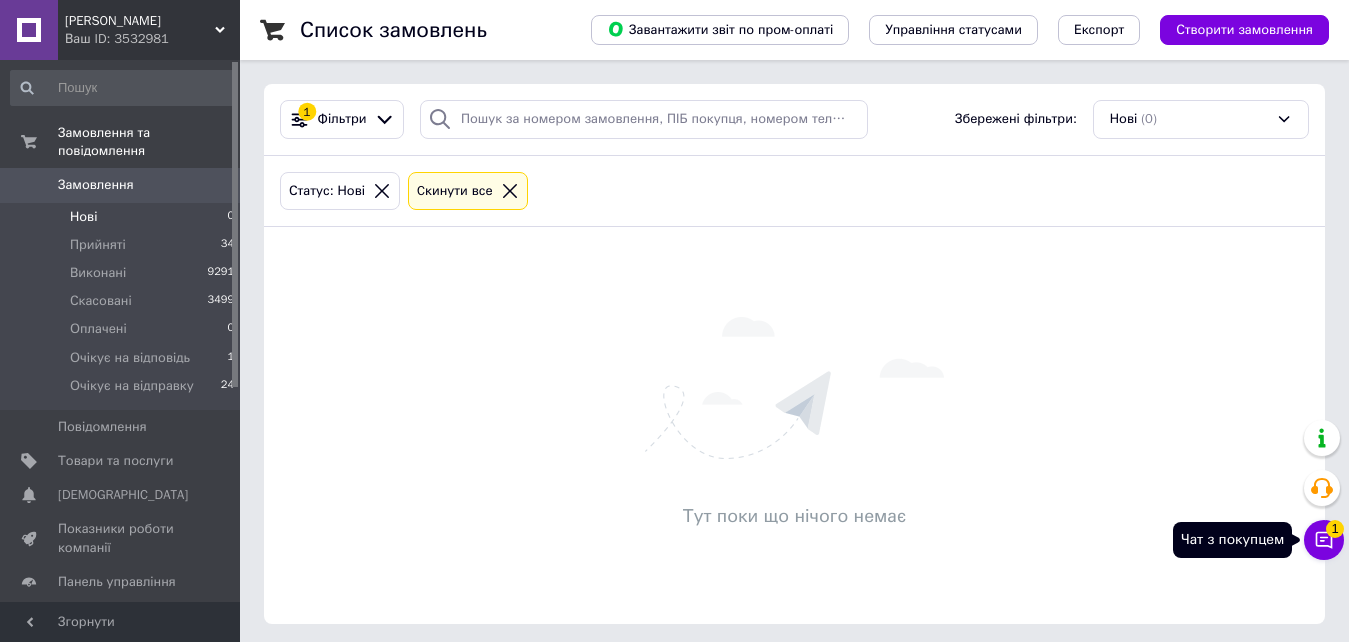 click 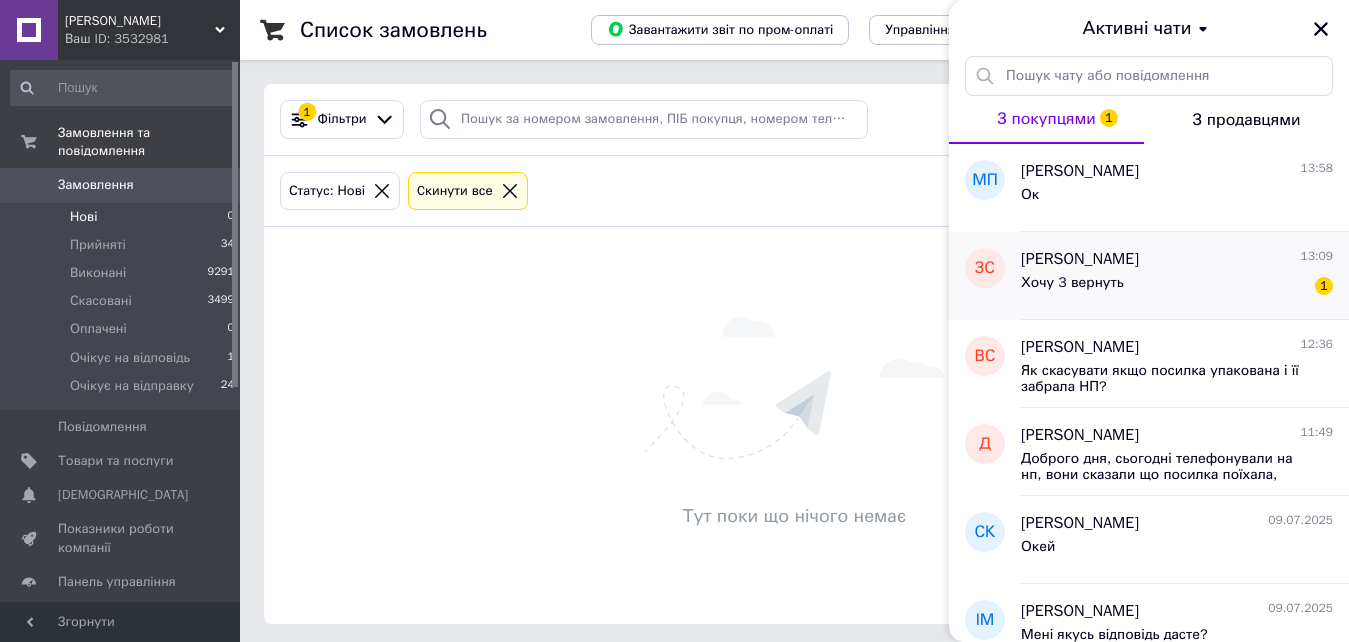 click on "Хочу 3 вернуть 1" at bounding box center [1177, 287] 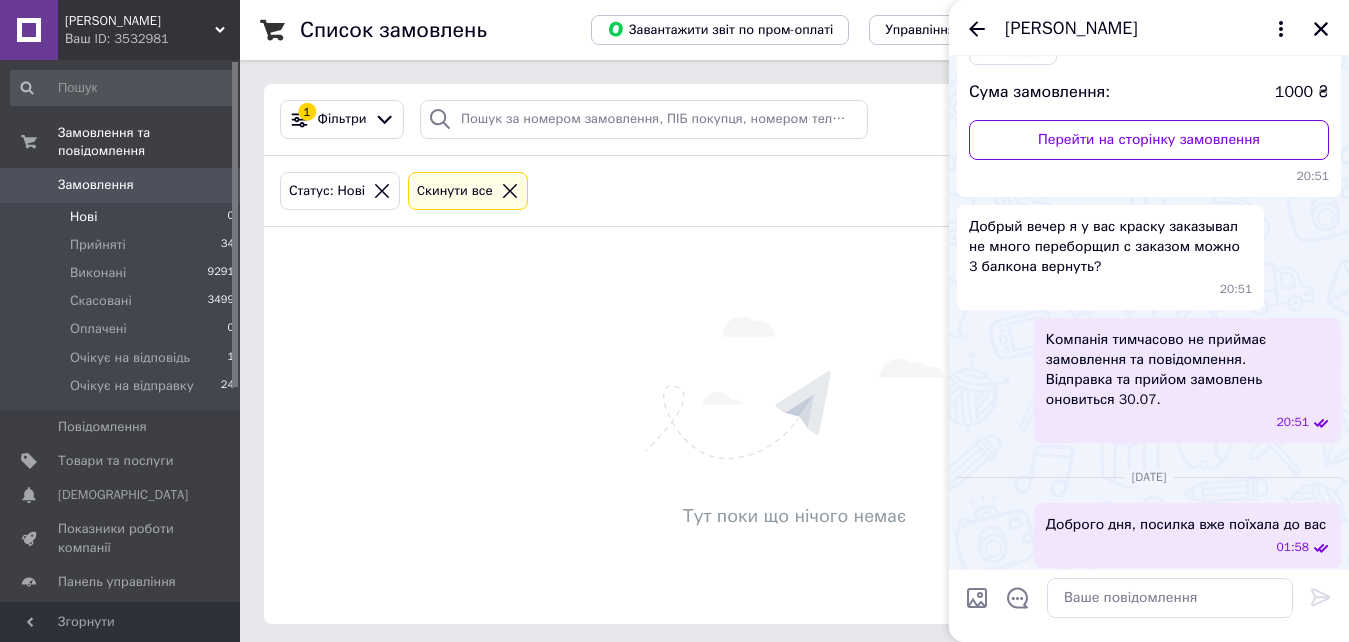 scroll, scrollTop: 0, scrollLeft: 0, axis: both 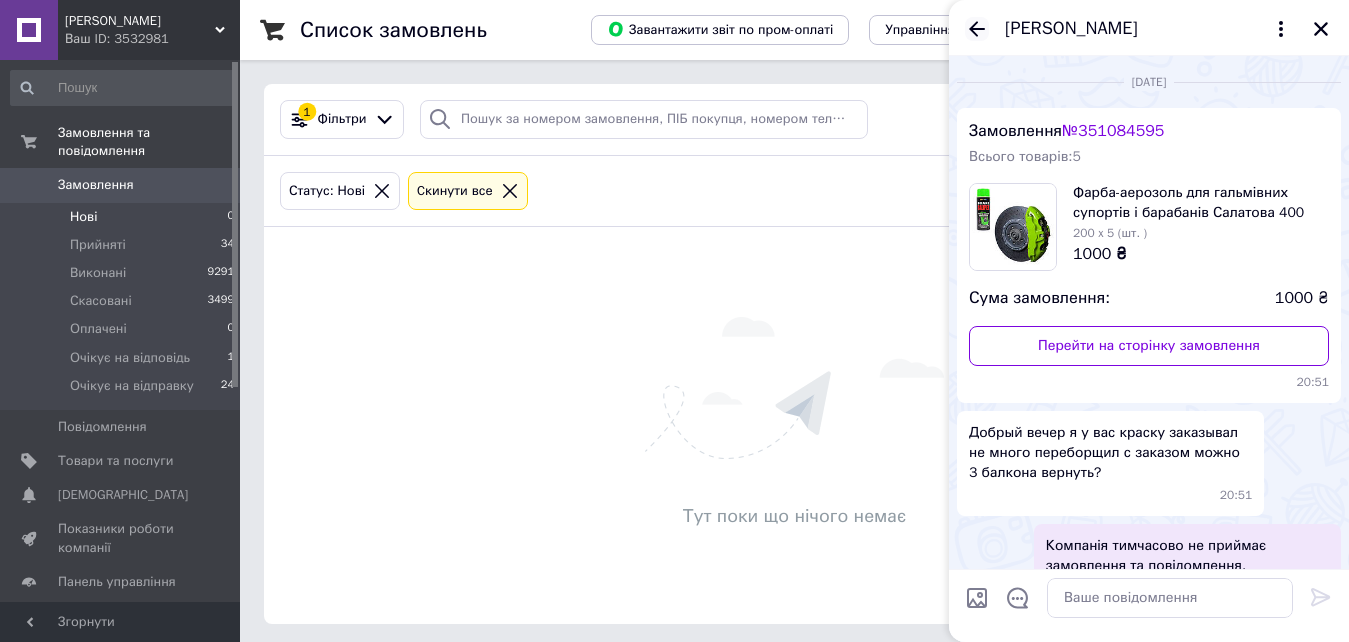 click 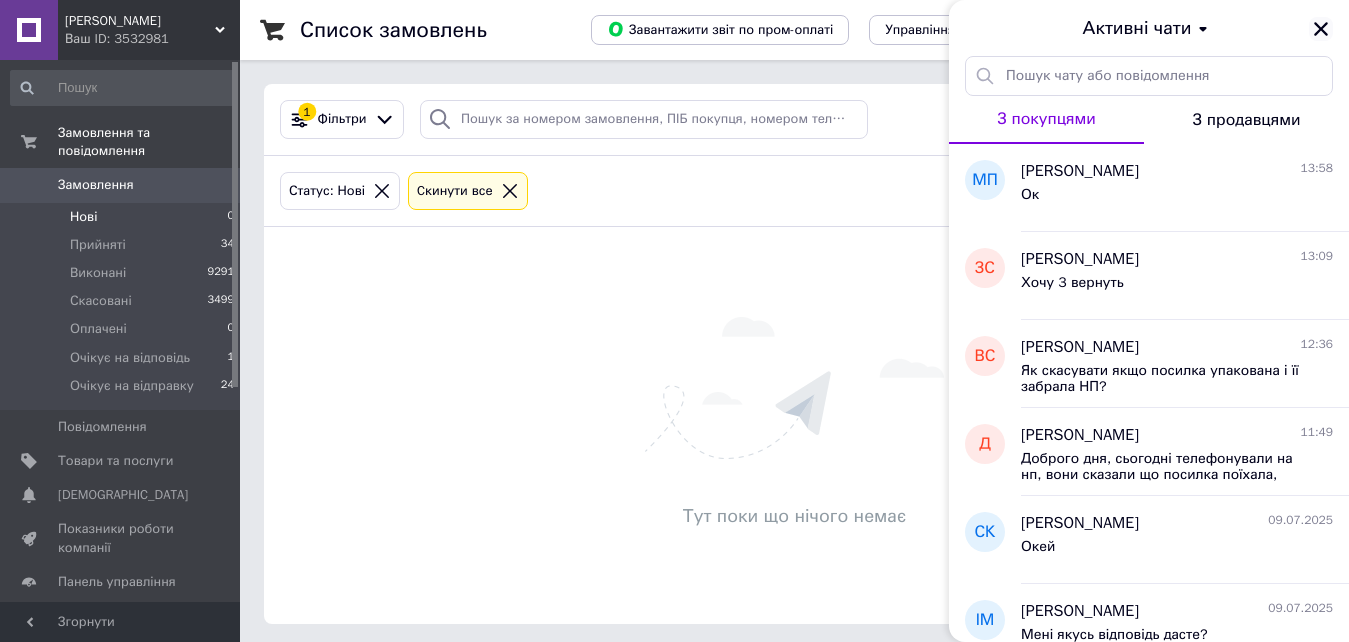 click 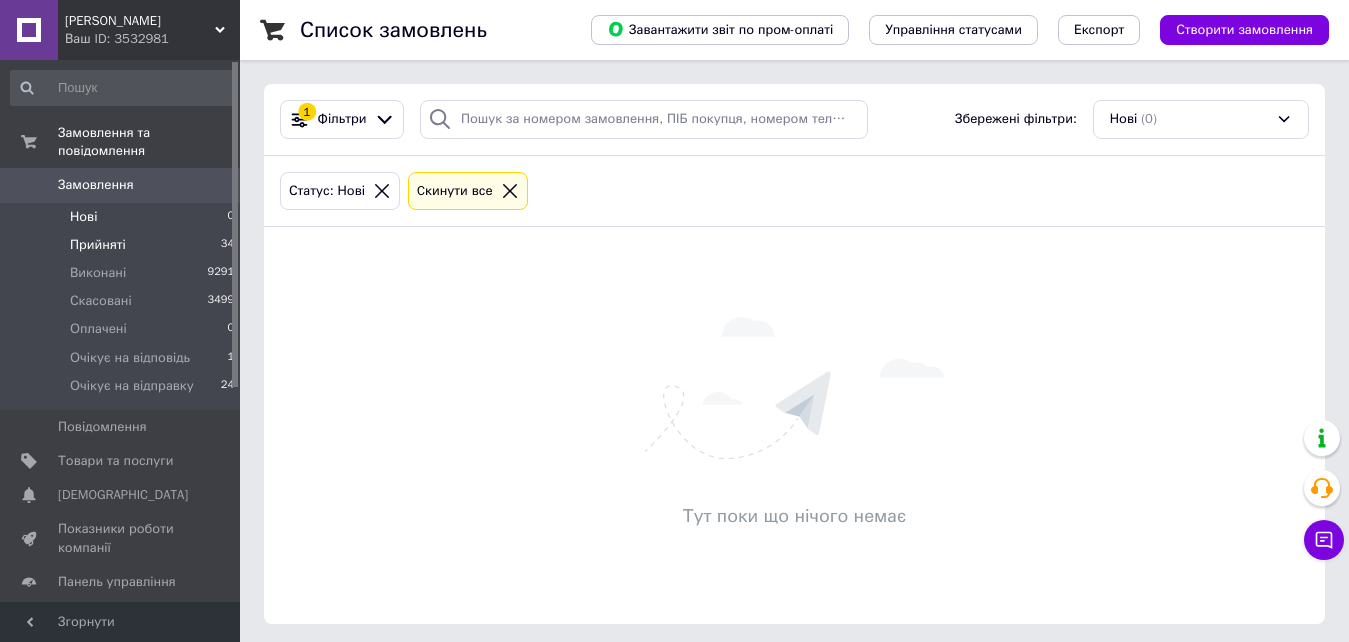 click on "Прийняті" at bounding box center [98, 245] 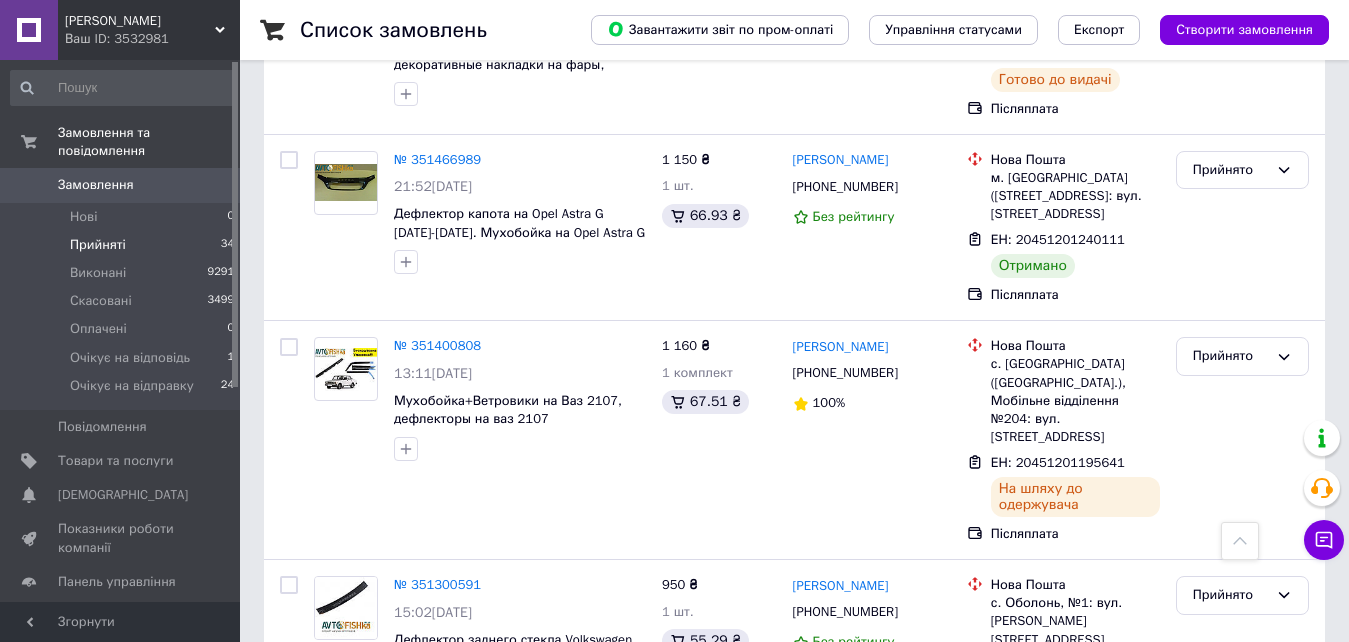 scroll, scrollTop: 4100, scrollLeft: 0, axis: vertical 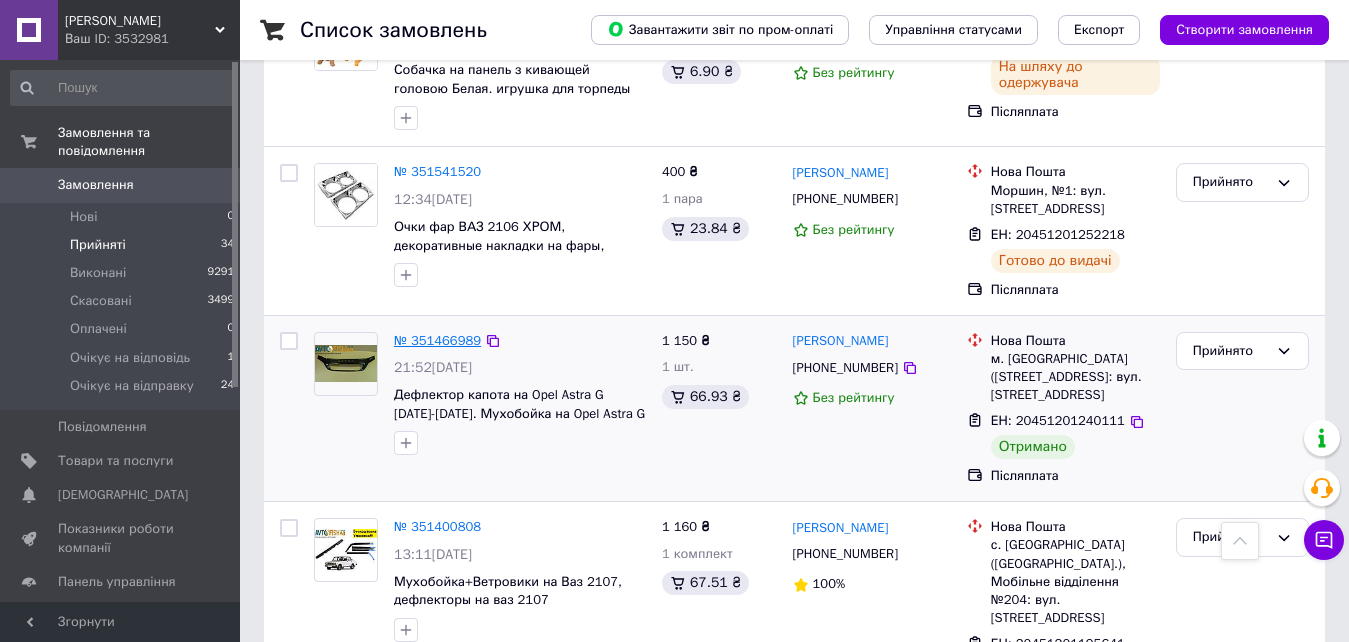 click on "№ 351466989" at bounding box center (437, 340) 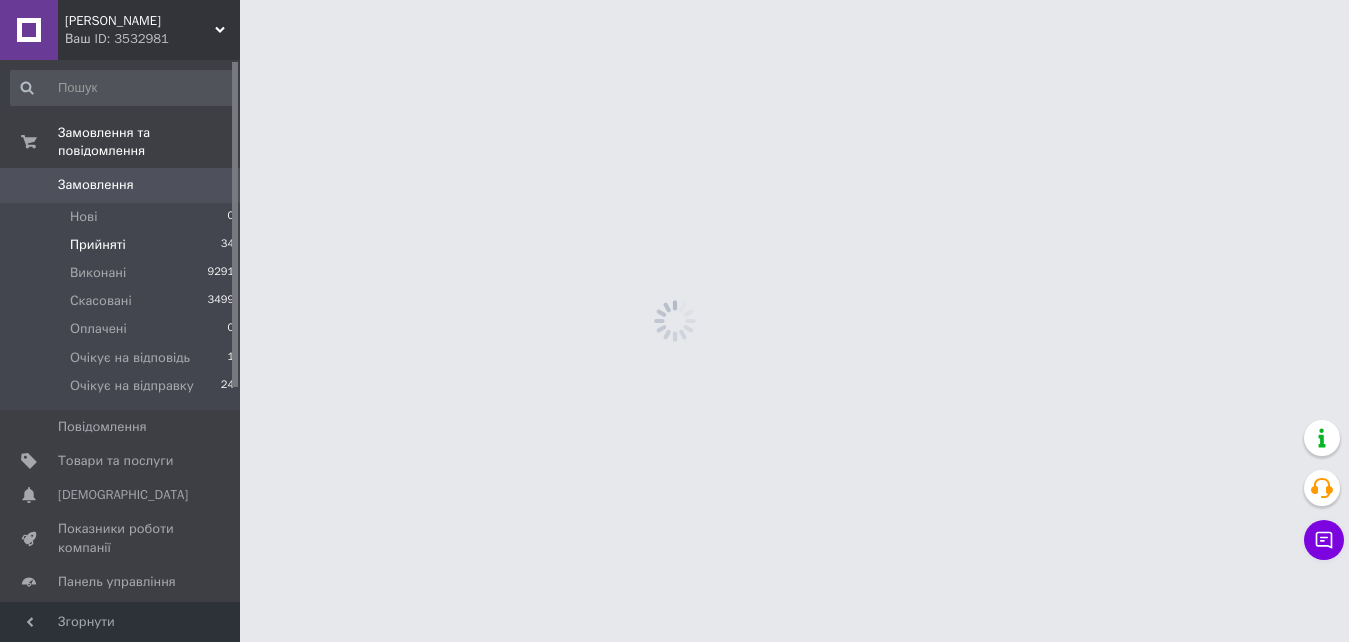scroll, scrollTop: 0, scrollLeft: 0, axis: both 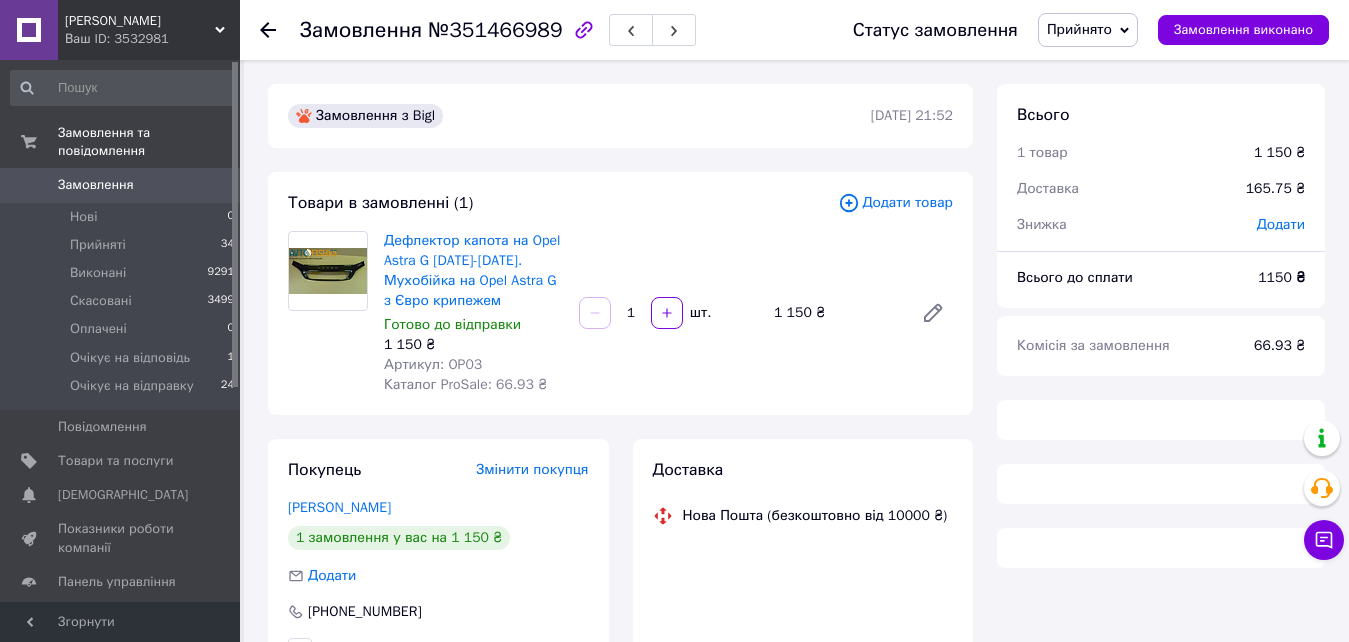 click on "Прийнято" at bounding box center [1079, 29] 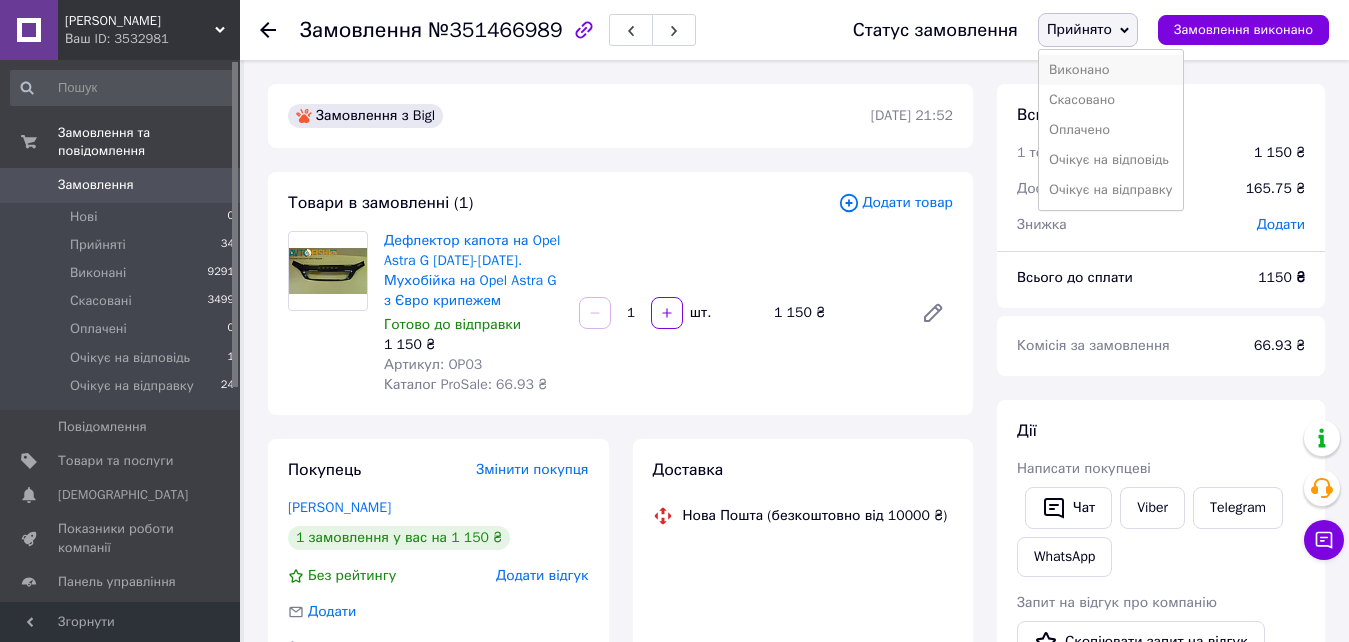 click on "Виконано" at bounding box center (1111, 70) 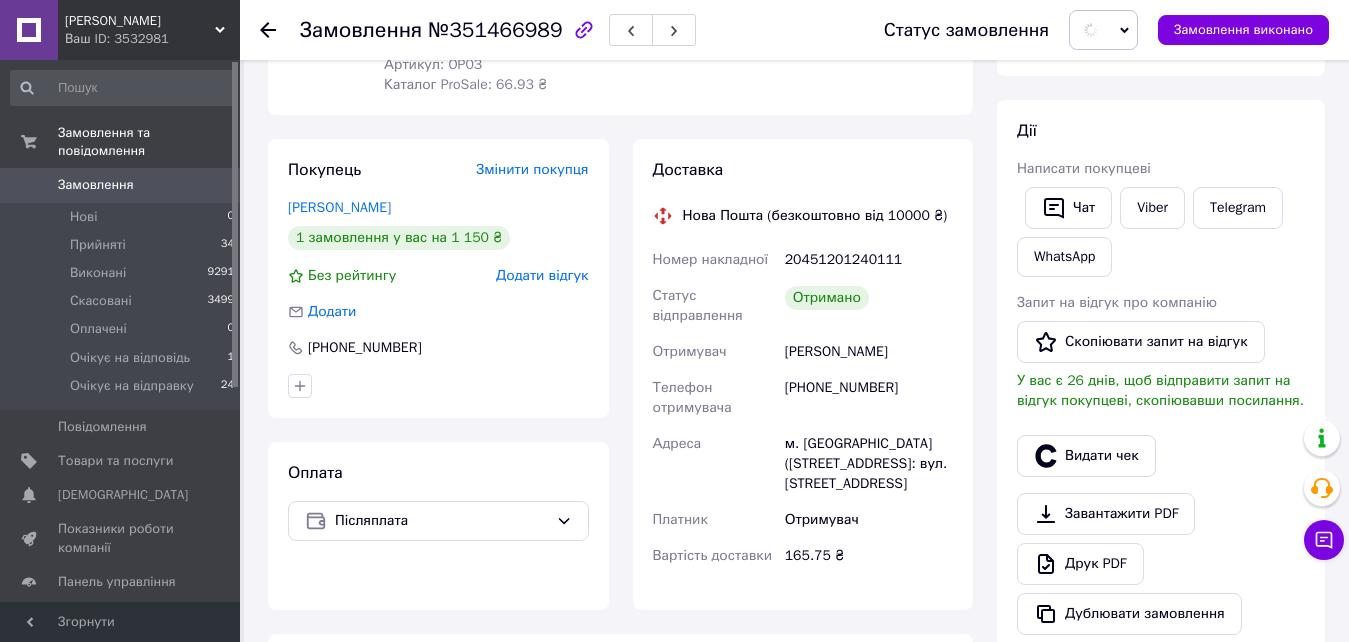 scroll, scrollTop: 500, scrollLeft: 0, axis: vertical 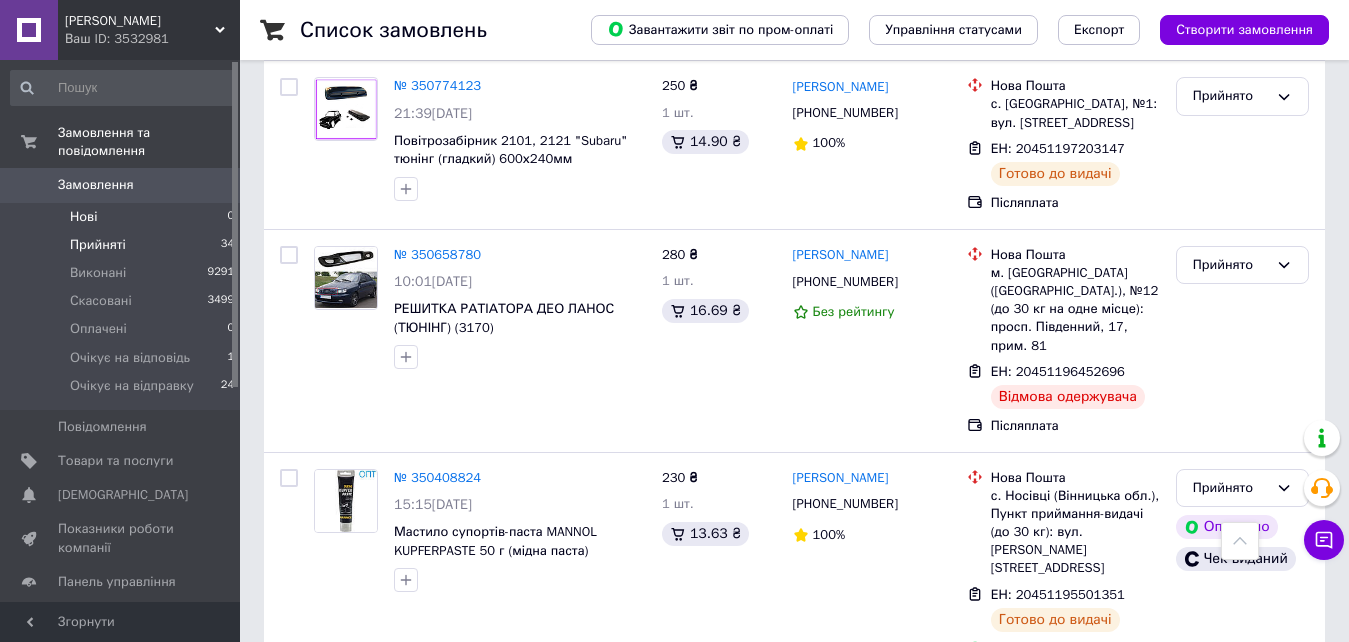 click on "Нові" at bounding box center (83, 217) 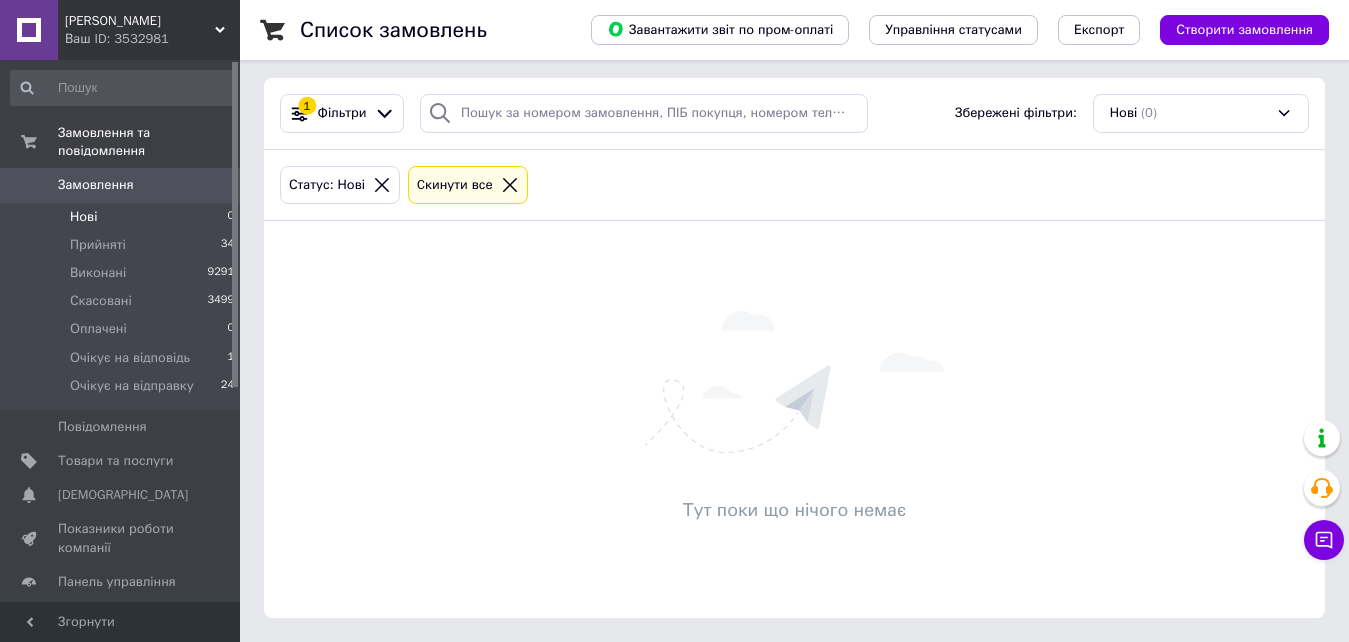 scroll, scrollTop: 0, scrollLeft: 0, axis: both 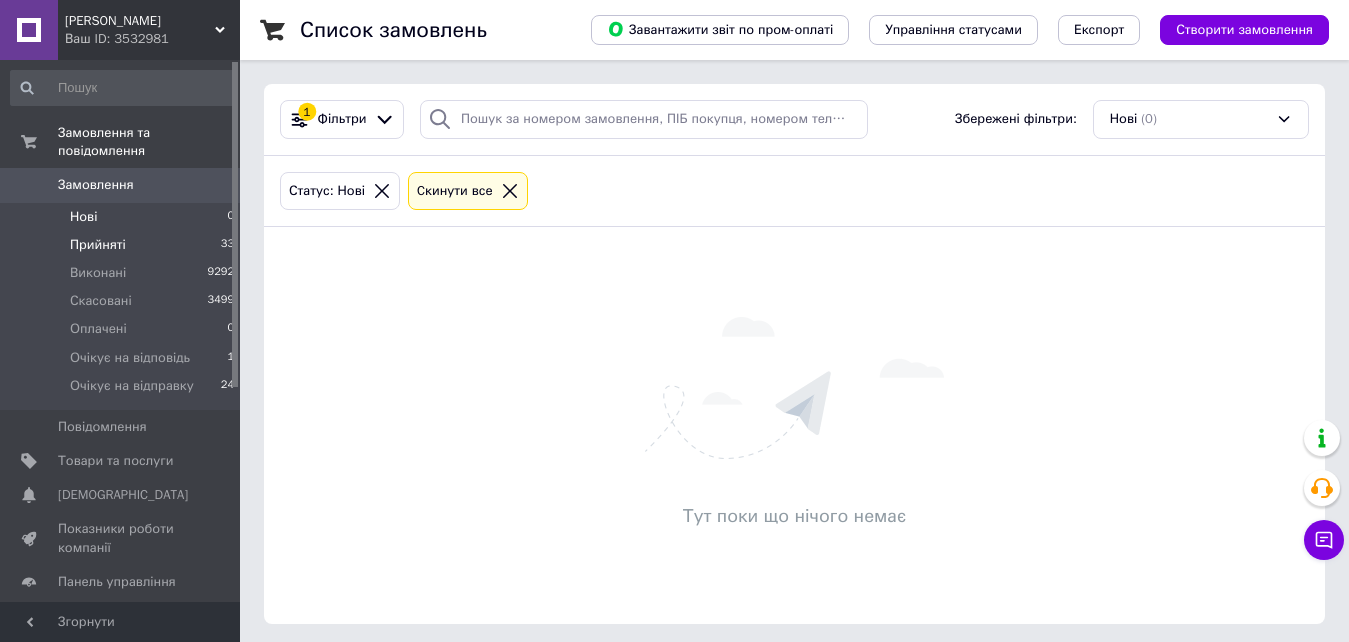 click on "Прийняті" at bounding box center (98, 245) 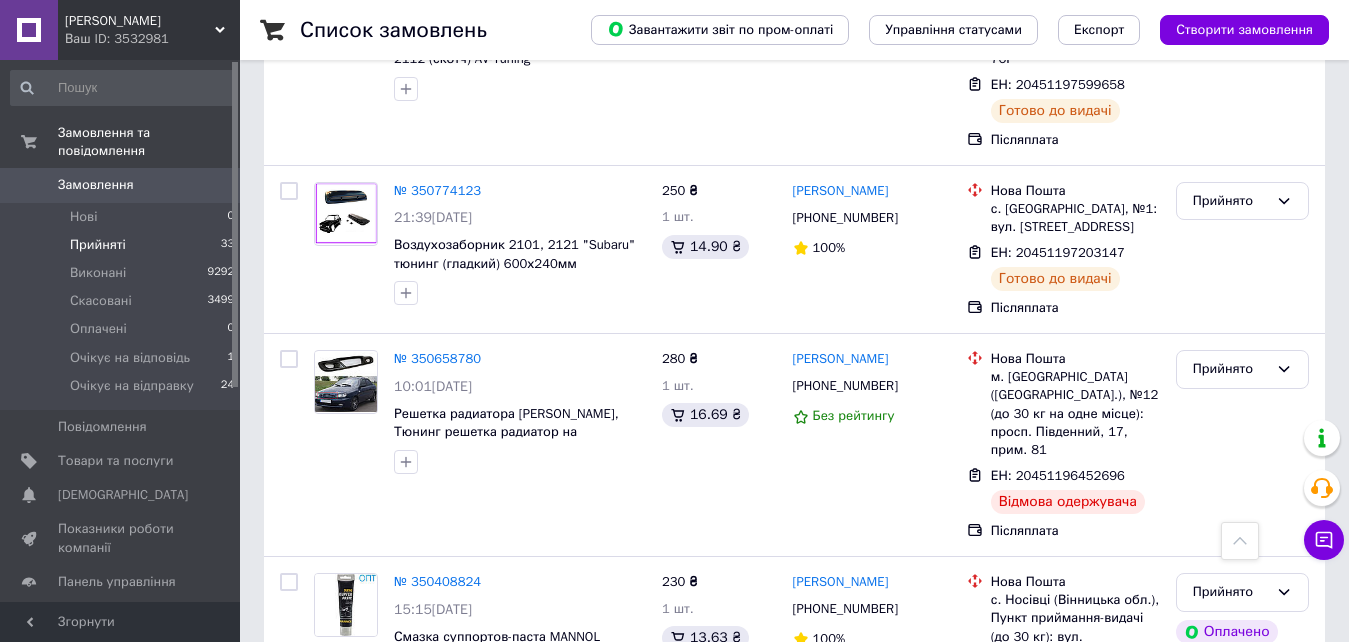 scroll, scrollTop: 5954, scrollLeft: 0, axis: vertical 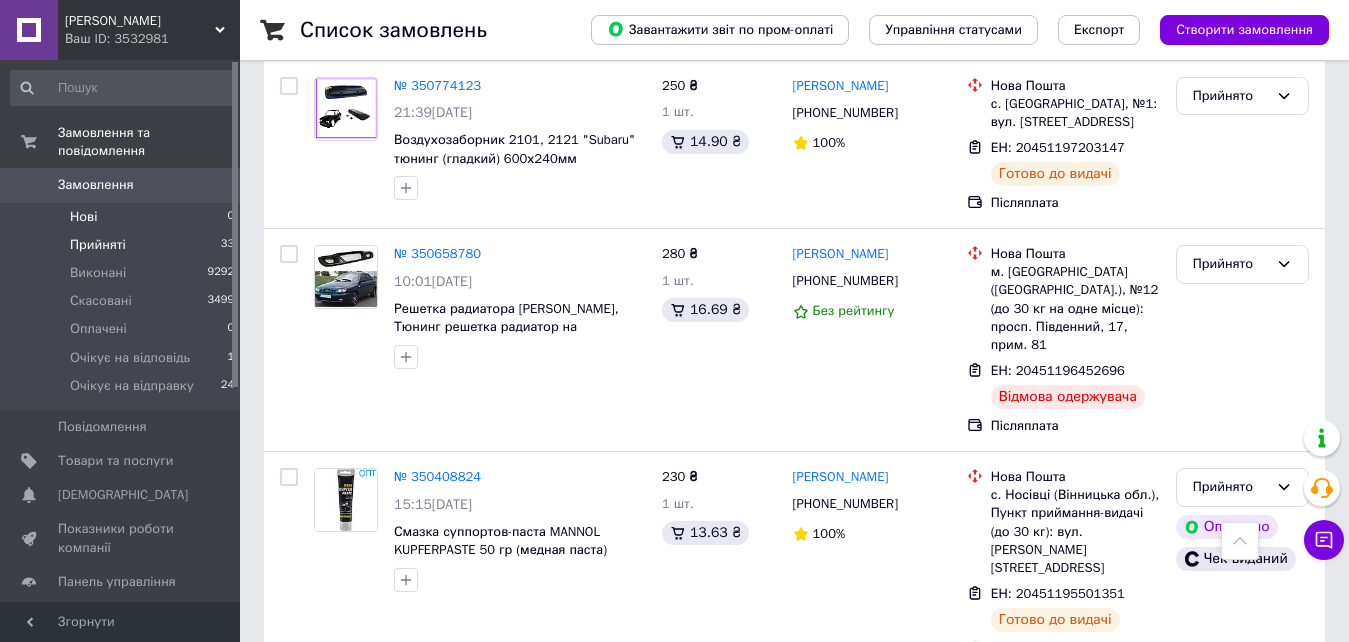 click on "Нові" at bounding box center [83, 217] 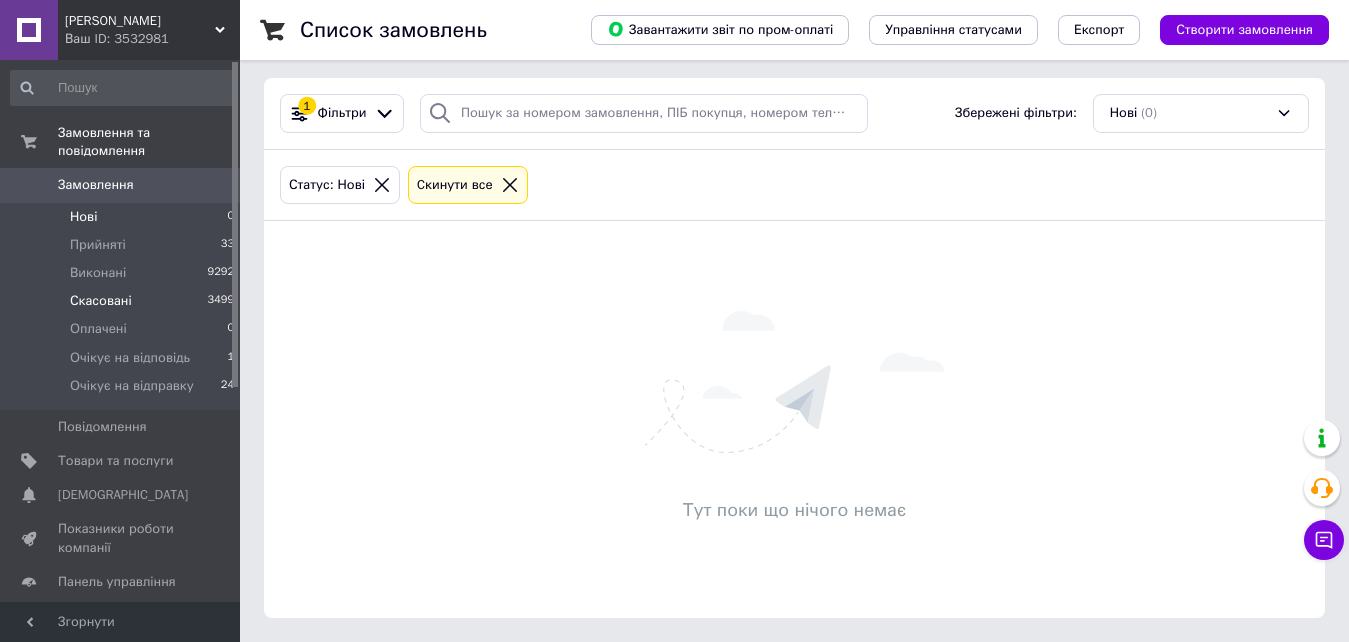 scroll, scrollTop: 0, scrollLeft: 0, axis: both 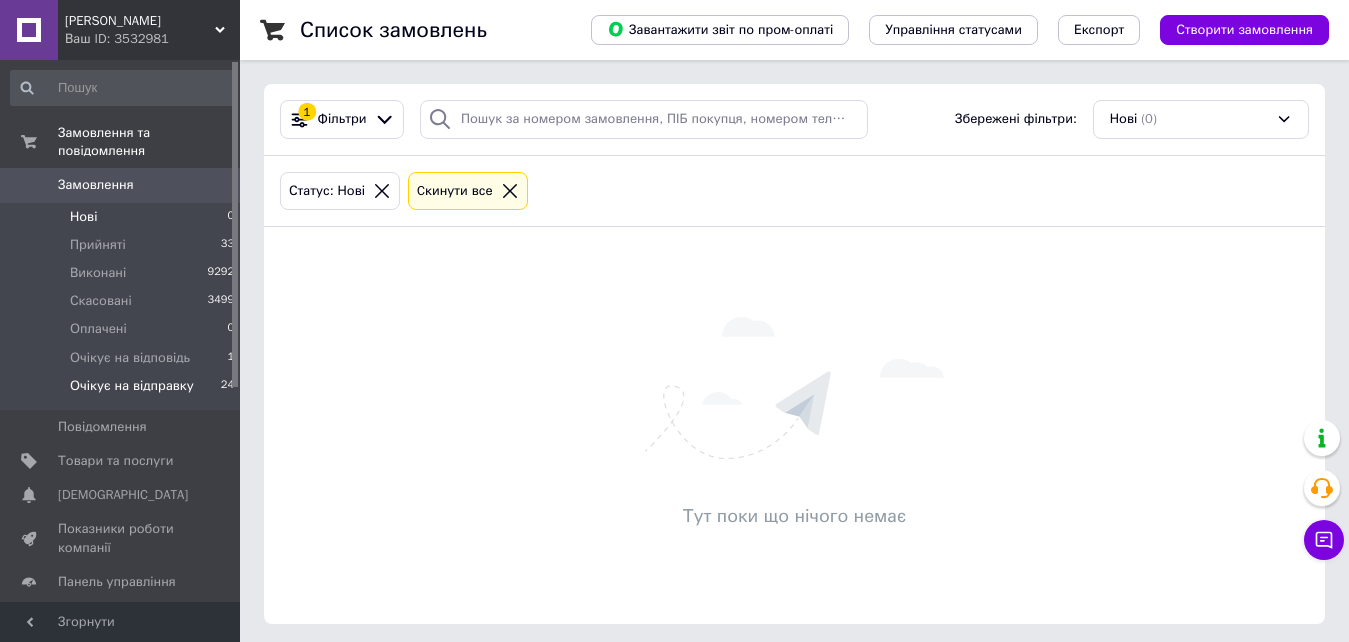 click on "Очікує на відправку" at bounding box center [132, 386] 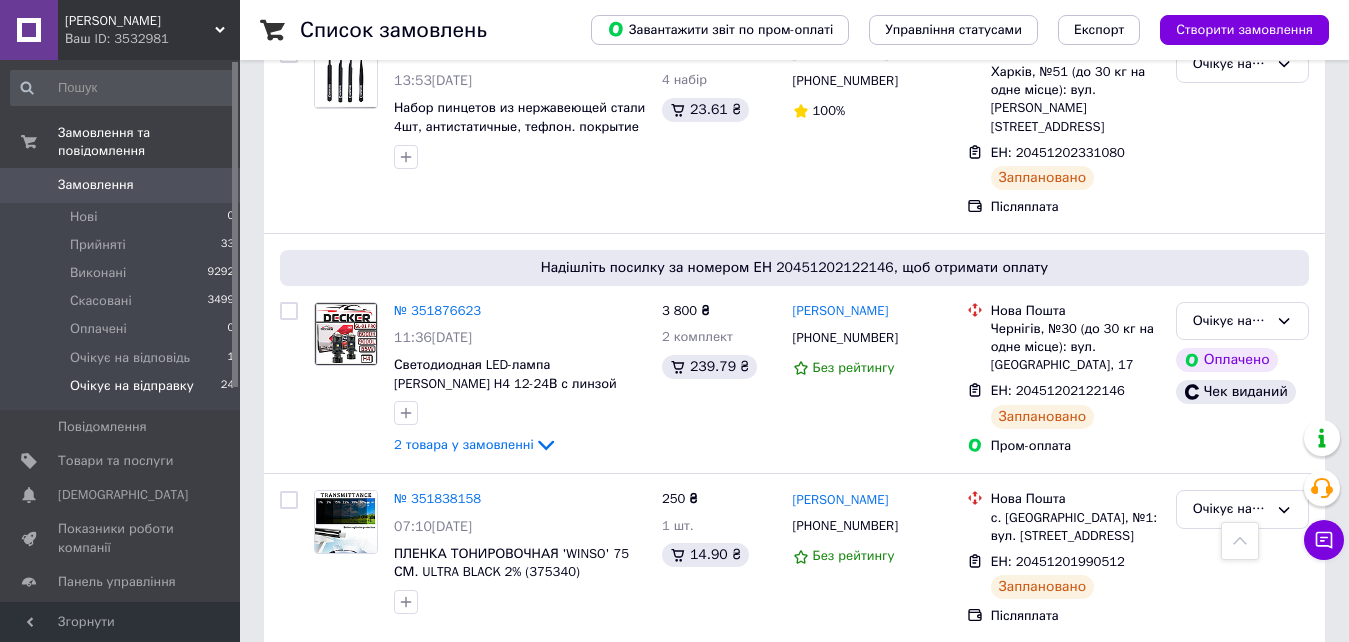 scroll, scrollTop: 4727, scrollLeft: 0, axis: vertical 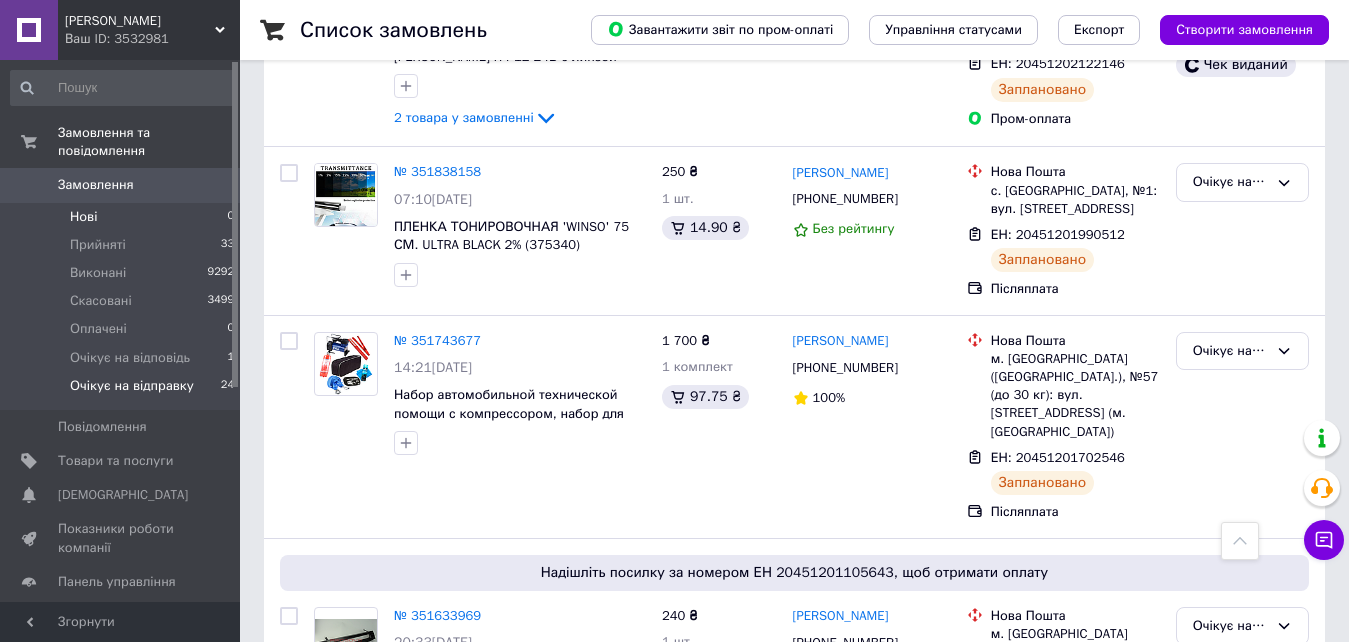 click on "Нові" at bounding box center (83, 217) 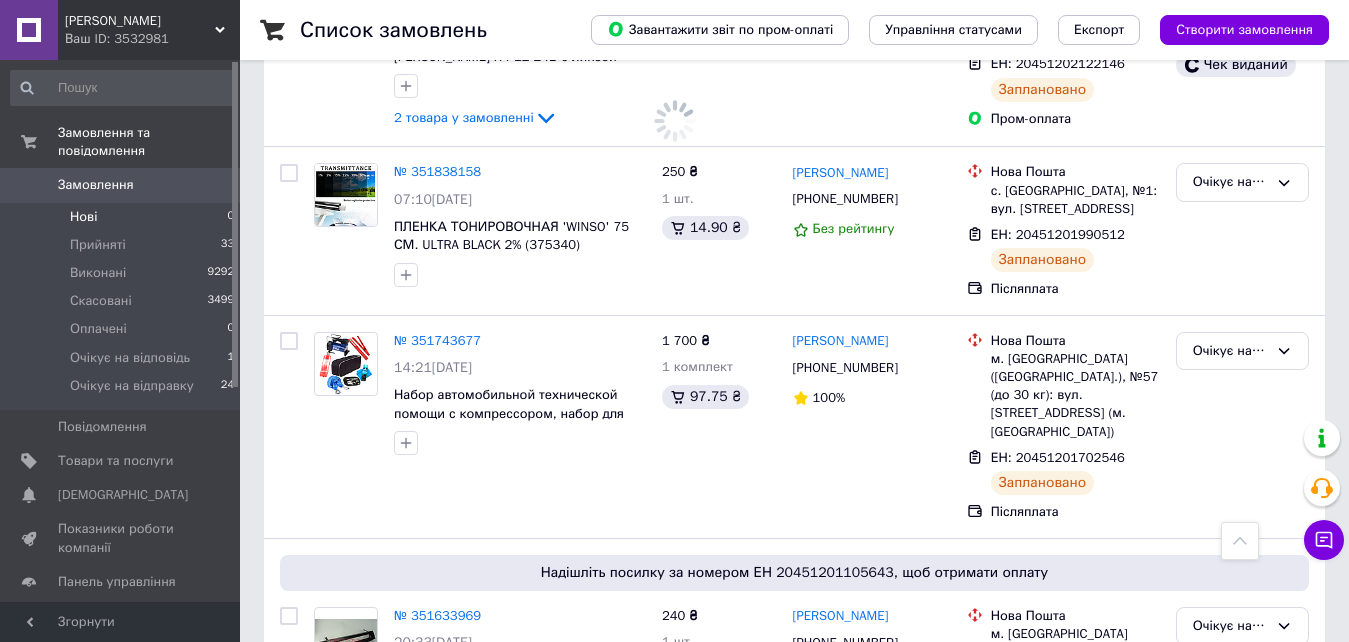 scroll, scrollTop: 0, scrollLeft: 0, axis: both 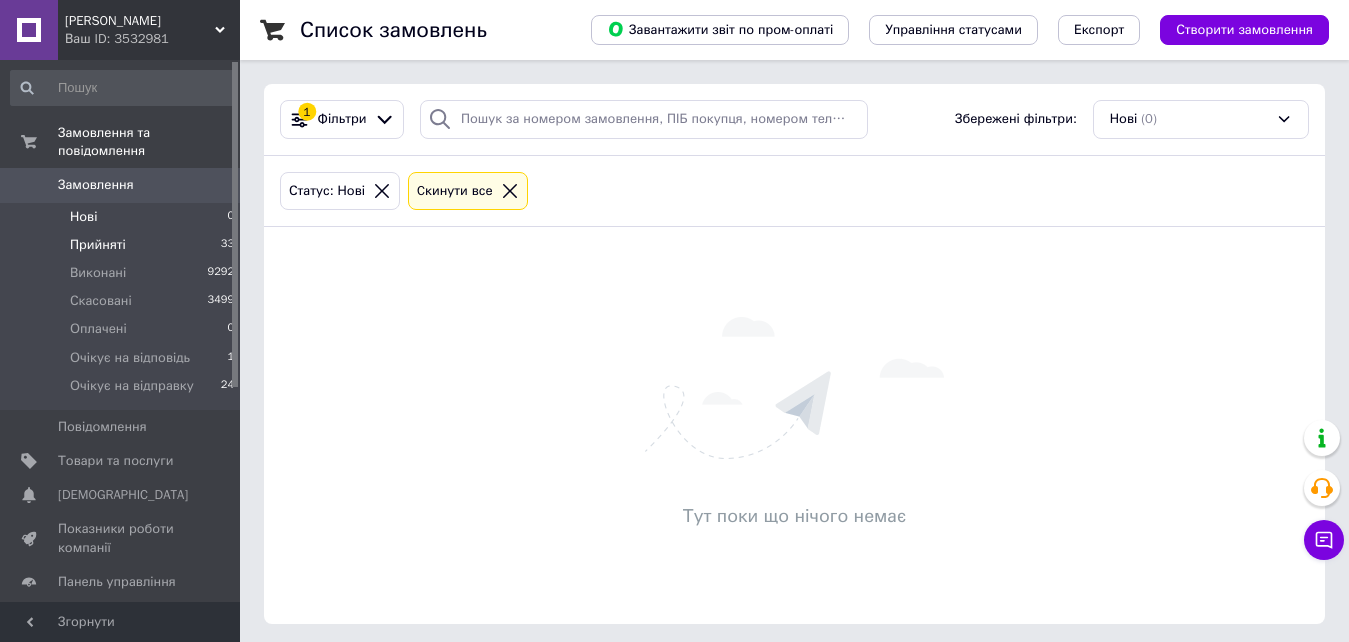click on "Прийняті" at bounding box center [98, 245] 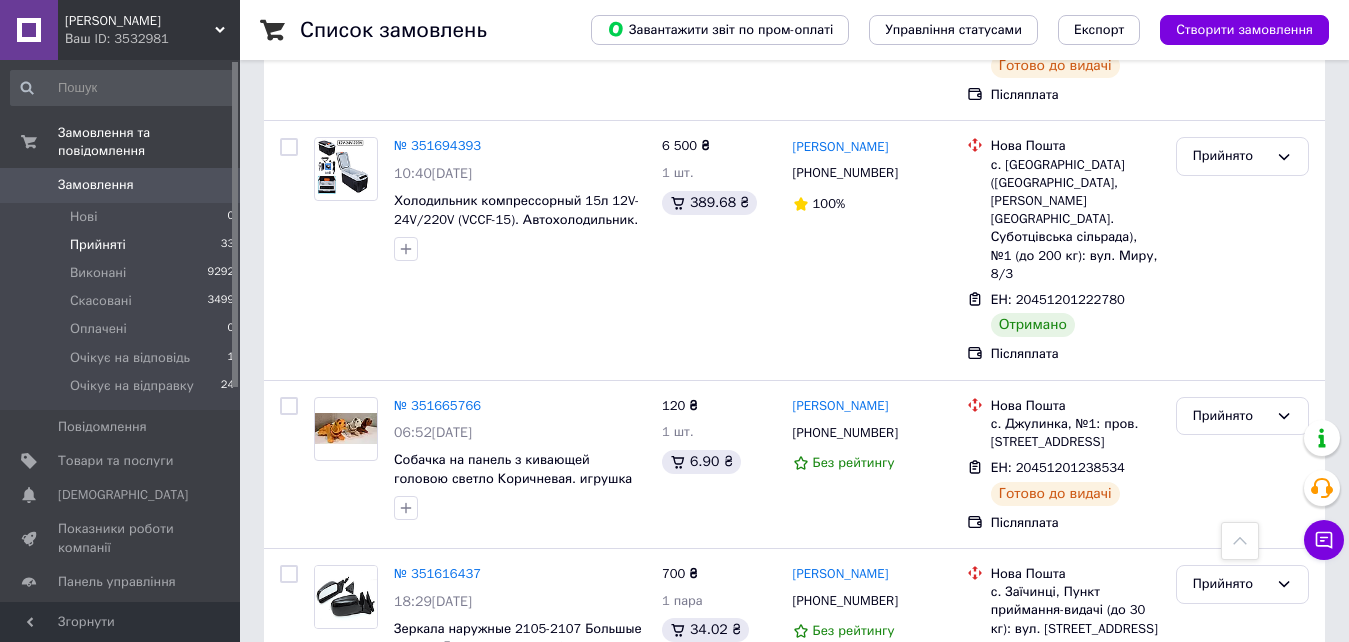 scroll, scrollTop: 2600, scrollLeft: 0, axis: vertical 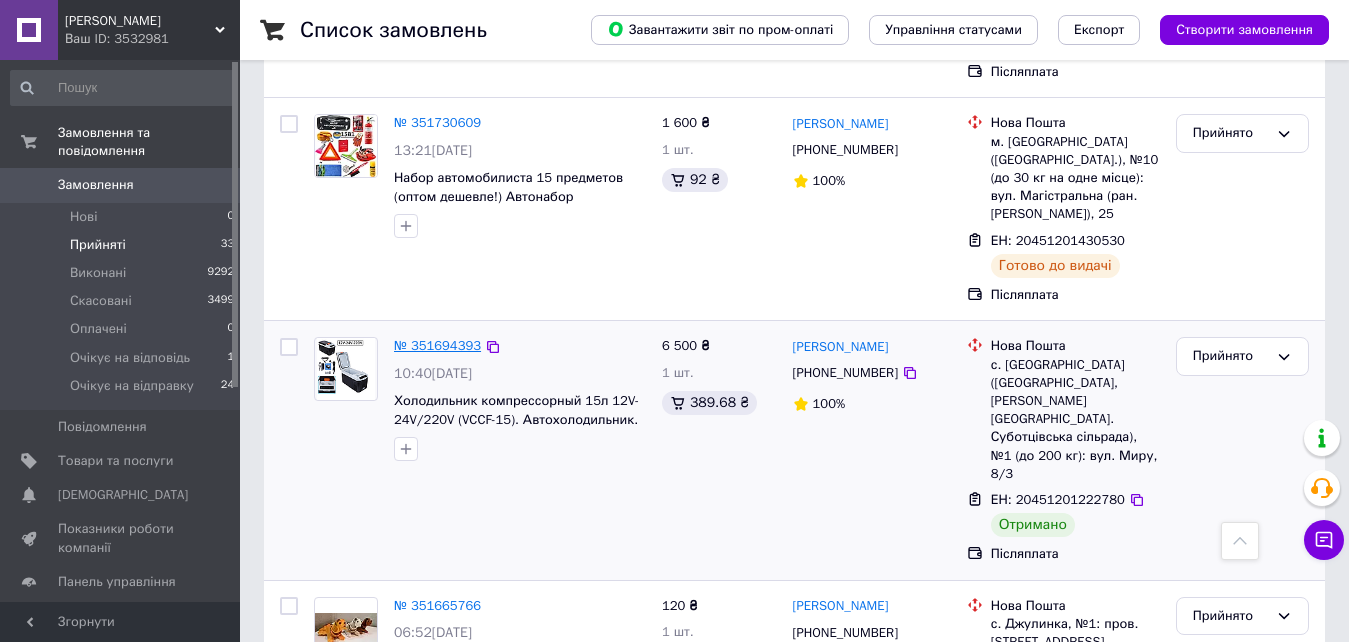 click on "№ 351694393" at bounding box center (437, 345) 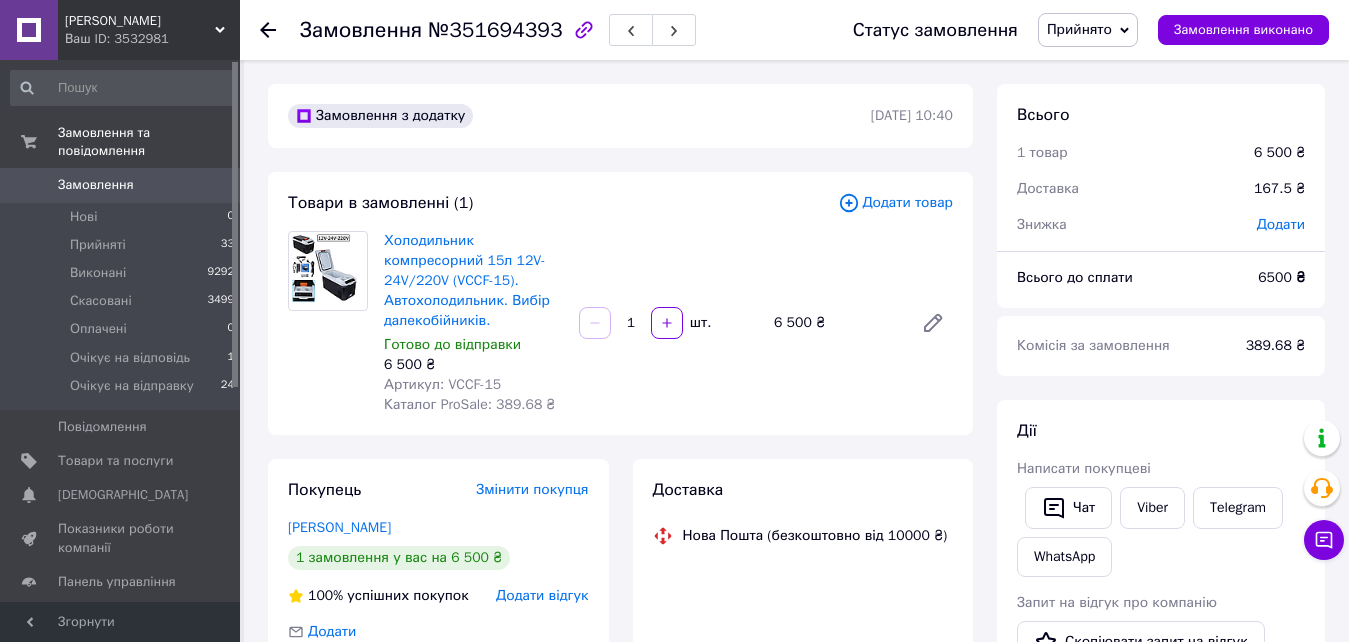 click on "Прийнято" at bounding box center (1088, 30) 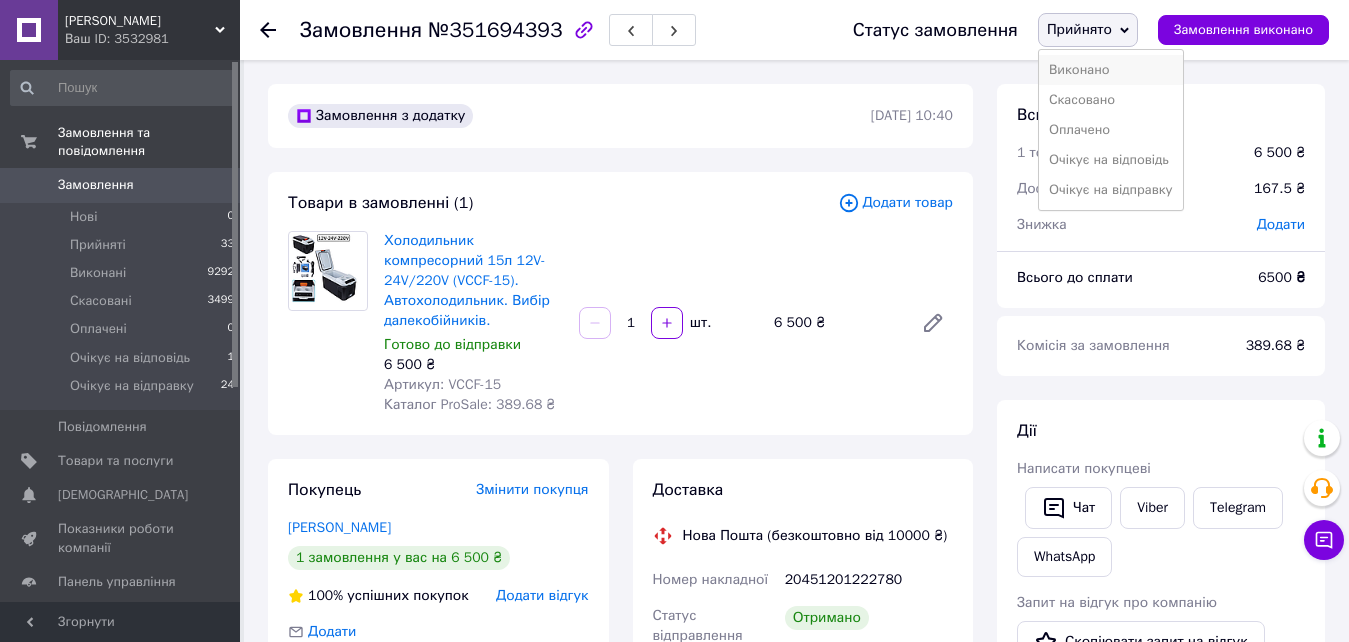 click on "Виконано" at bounding box center [1111, 70] 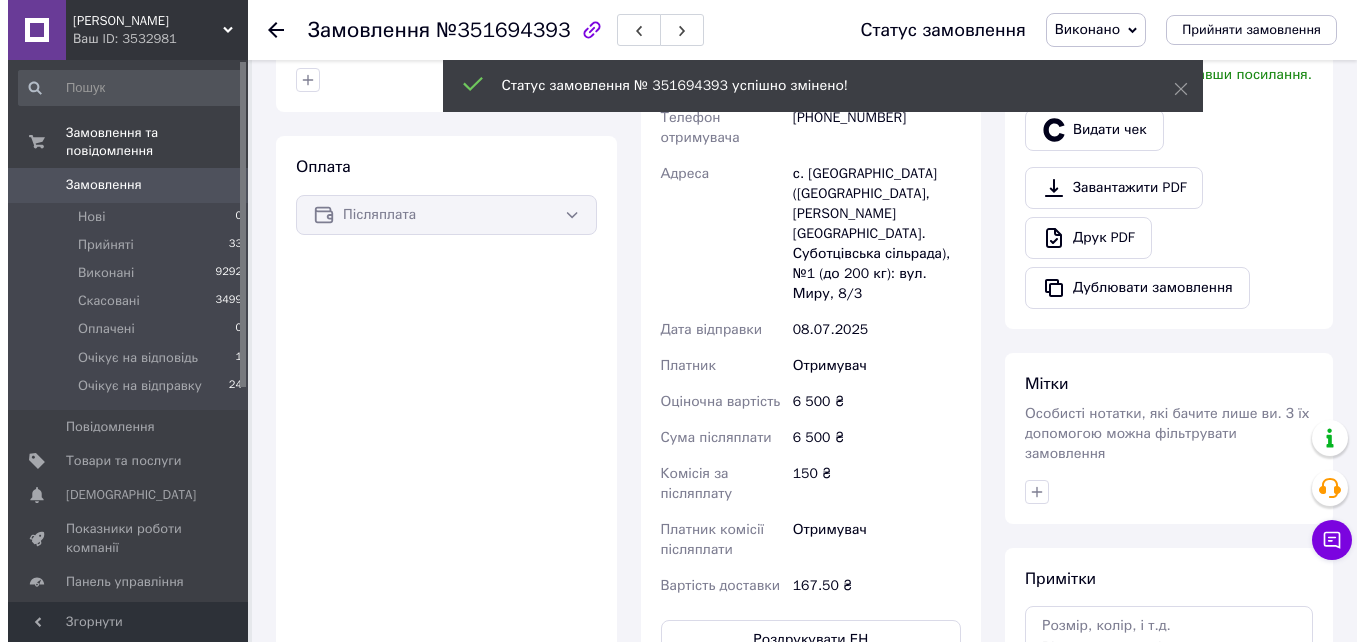 scroll, scrollTop: 500, scrollLeft: 0, axis: vertical 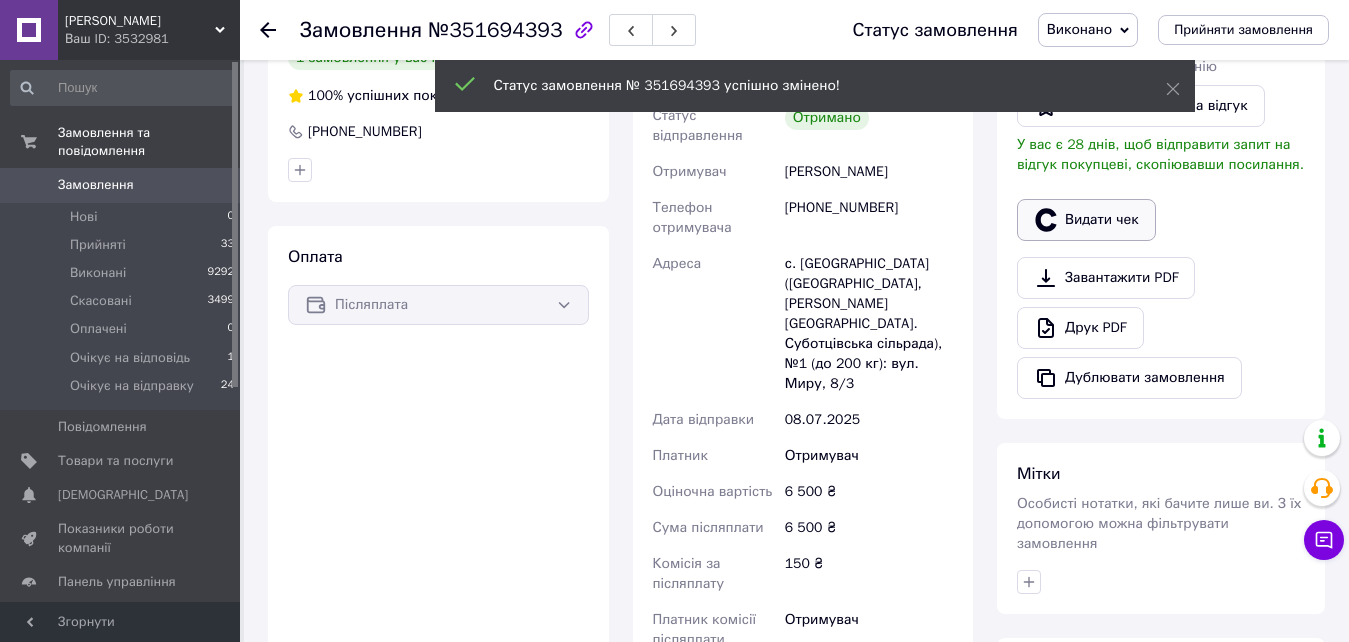 click on "Видати чек" at bounding box center (1086, 220) 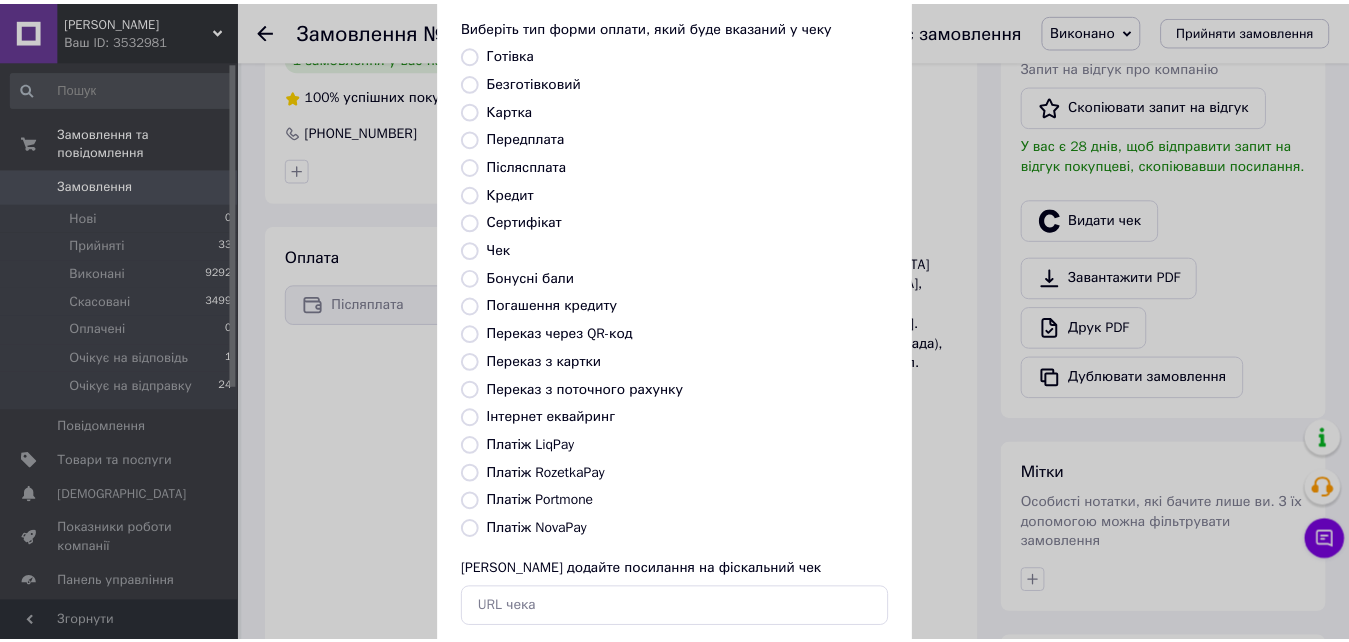 scroll, scrollTop: 200, scrollLeft: 0, axis: vertical 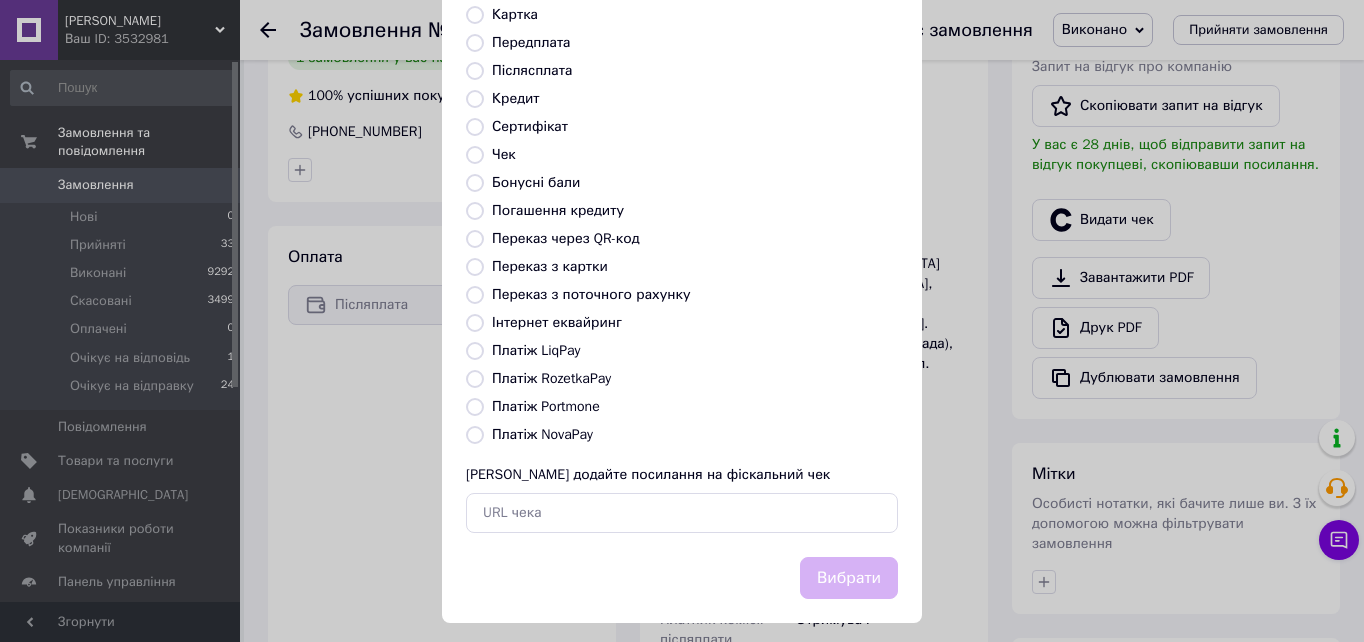 click on "Платіж NovaPay" at bounding box center [475, 435] 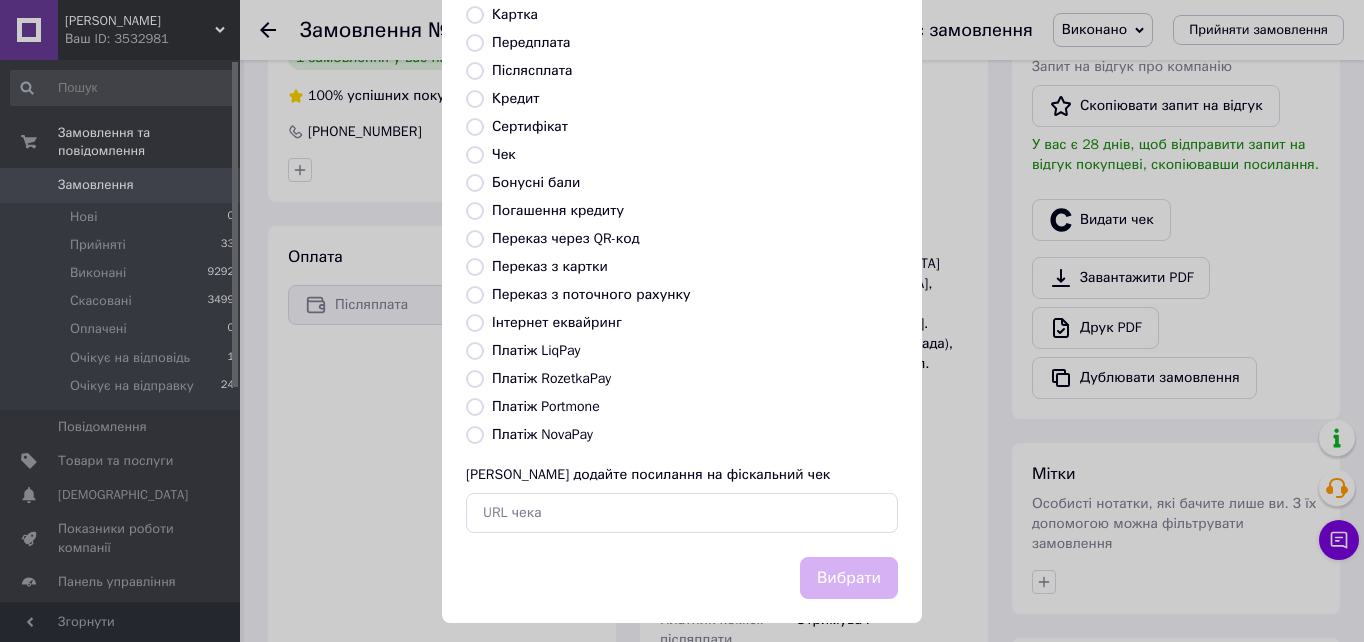 radio on "true" 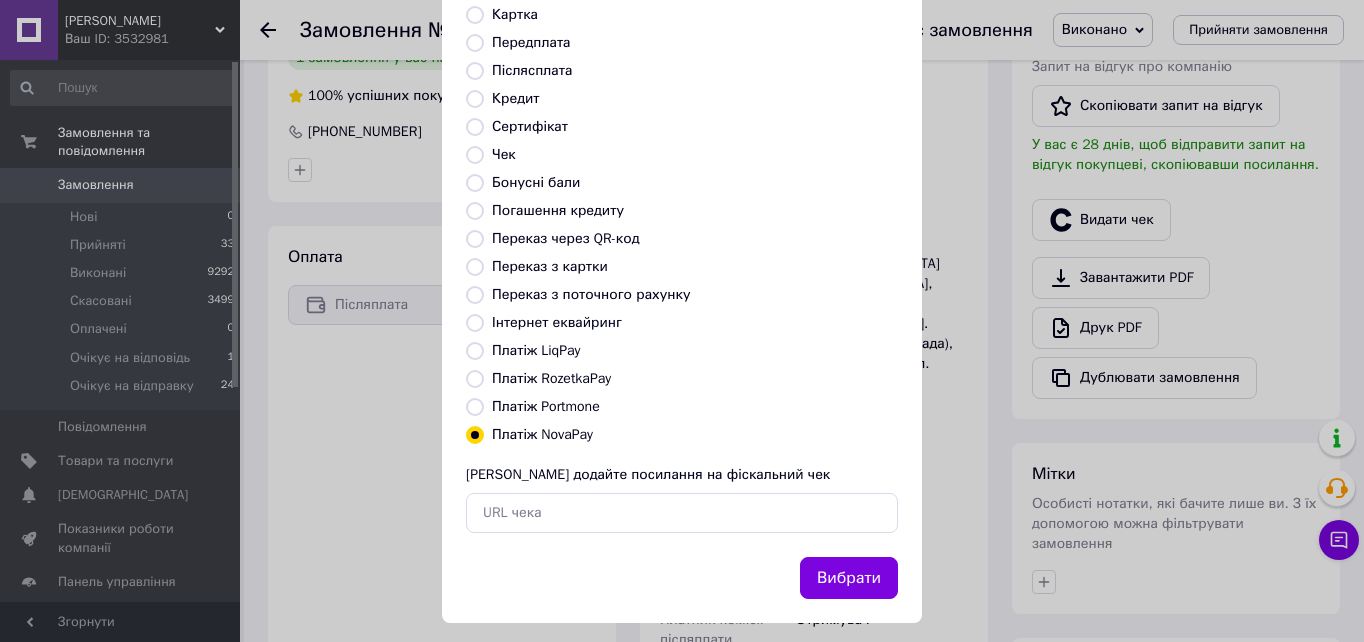 click on "Вибрати" at bounding box center [849, 578] 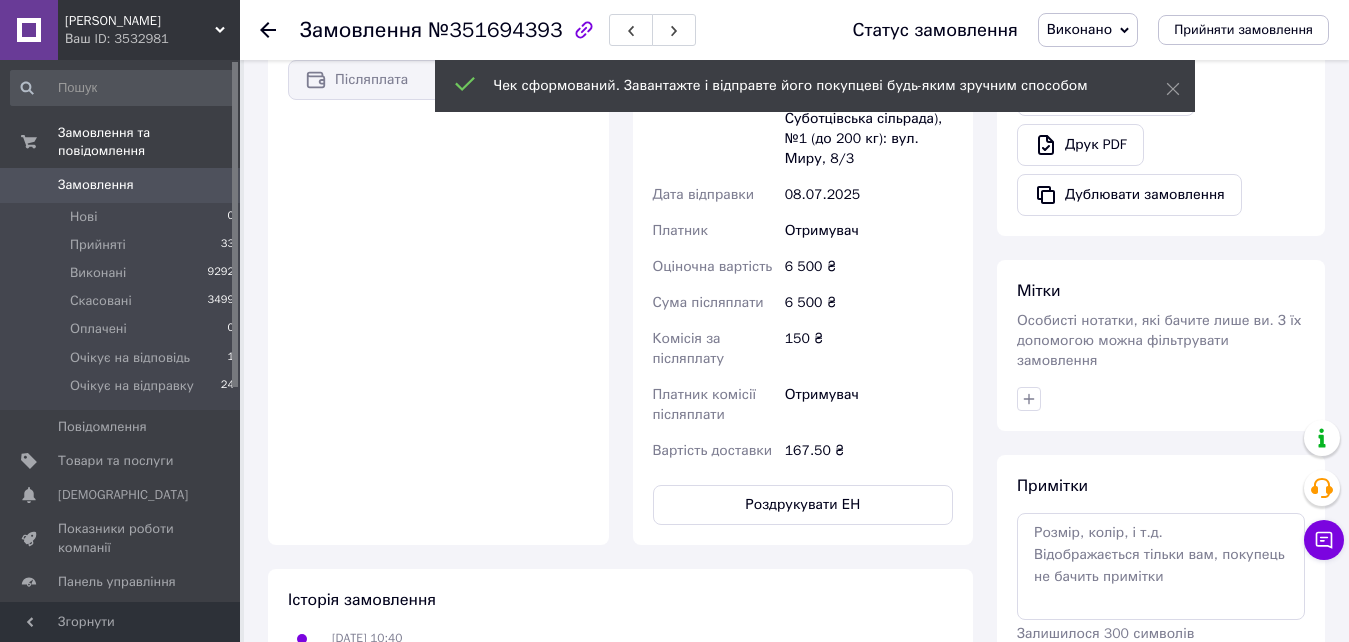 scroll, scrollTop: 800, scrollLeft: 0, axis: vertical 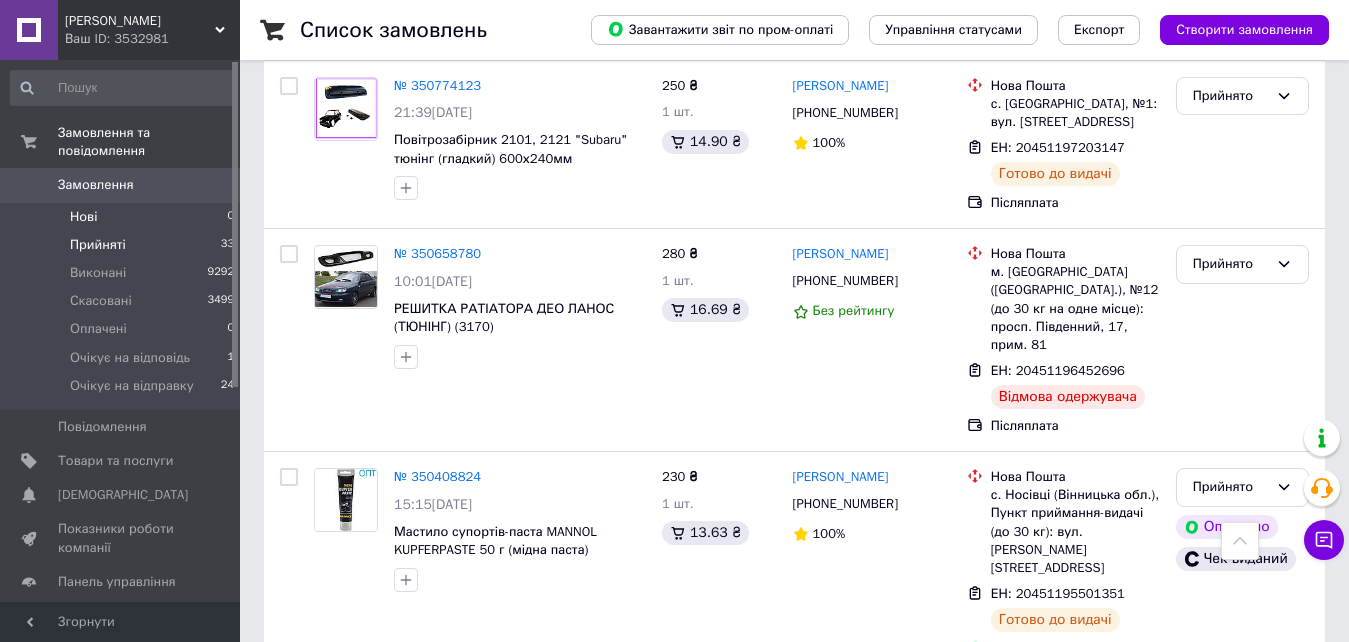 click on "Нові" at bounding box center (83, 217) 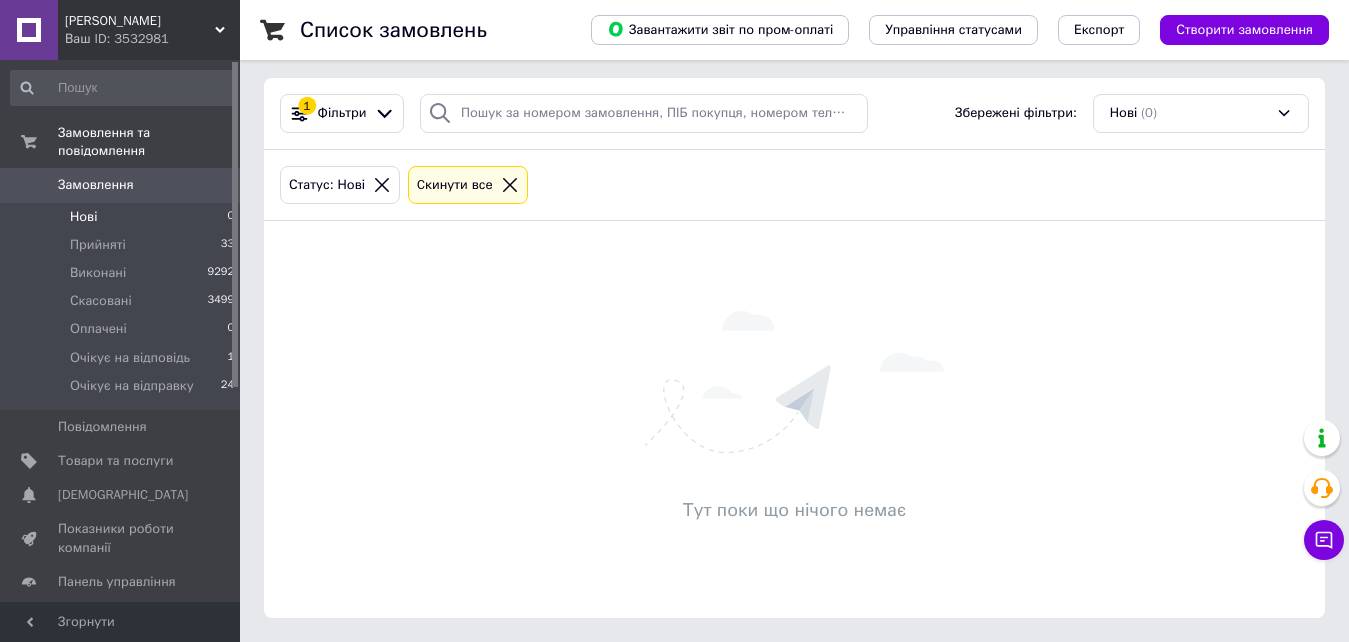 scroll, scrollTop: 0, scrollLeft: 0, axis: both 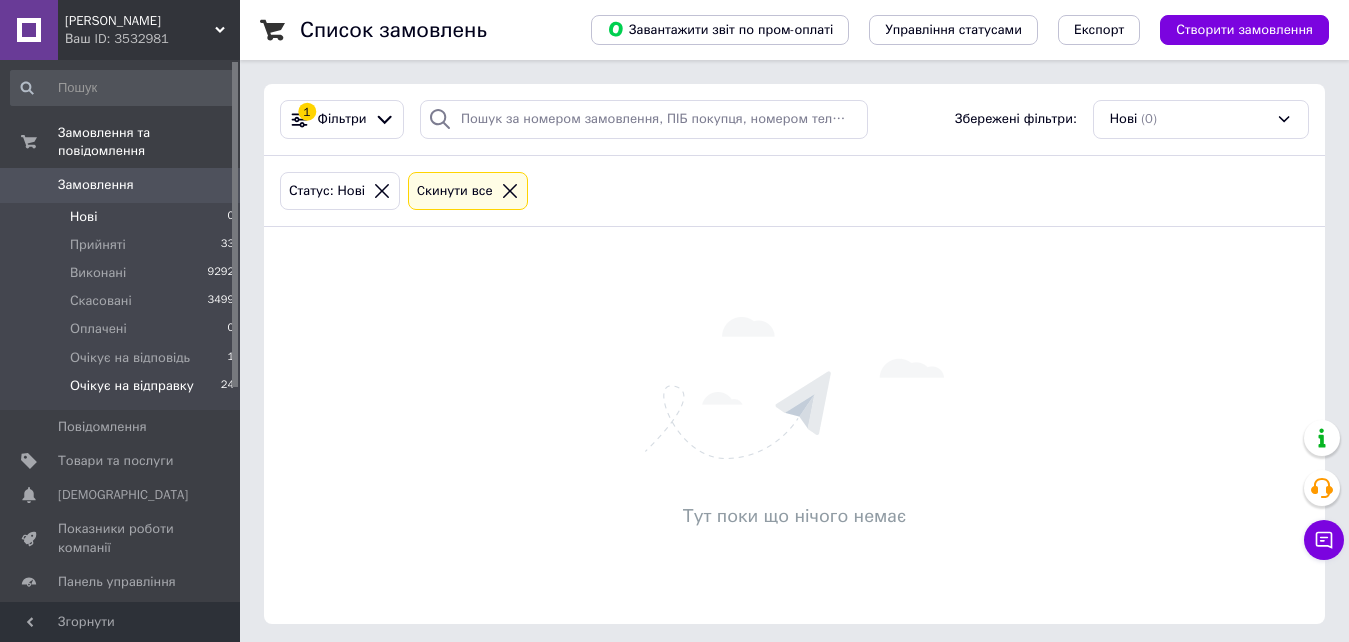 click on "Очікує на відправку" at bounding box center (132, 386) 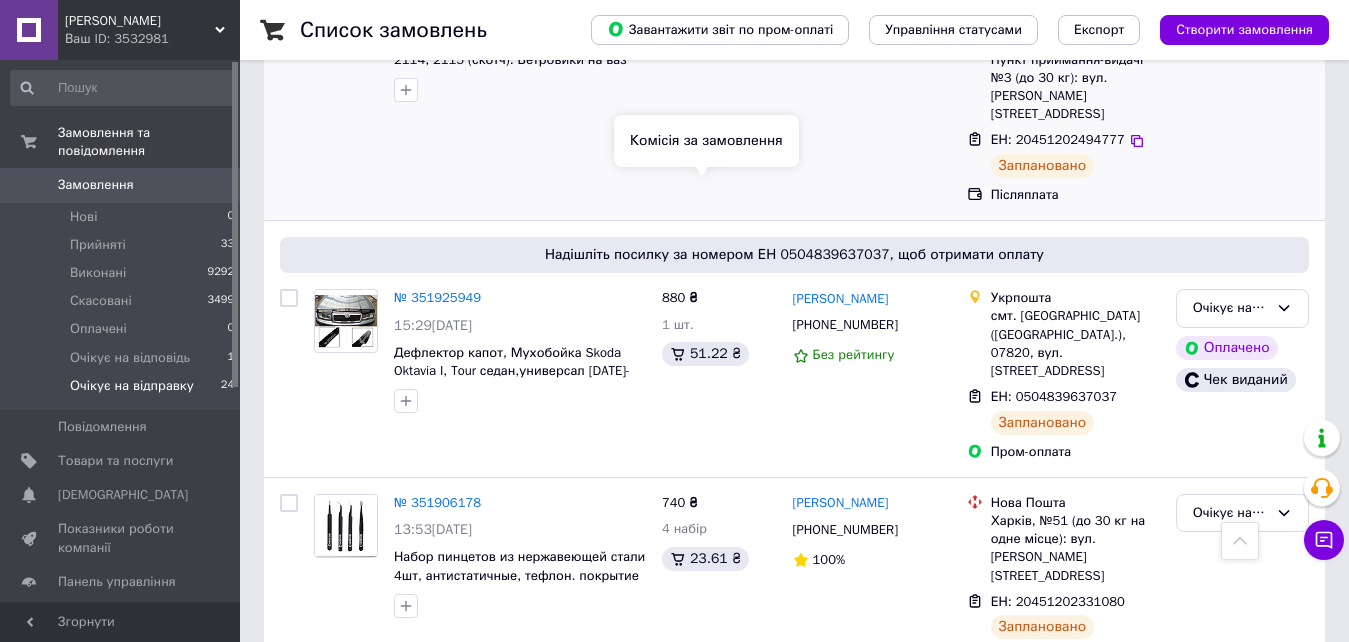scroll, scrollTop: 3727, scrollLeft: 0, axis: vertical 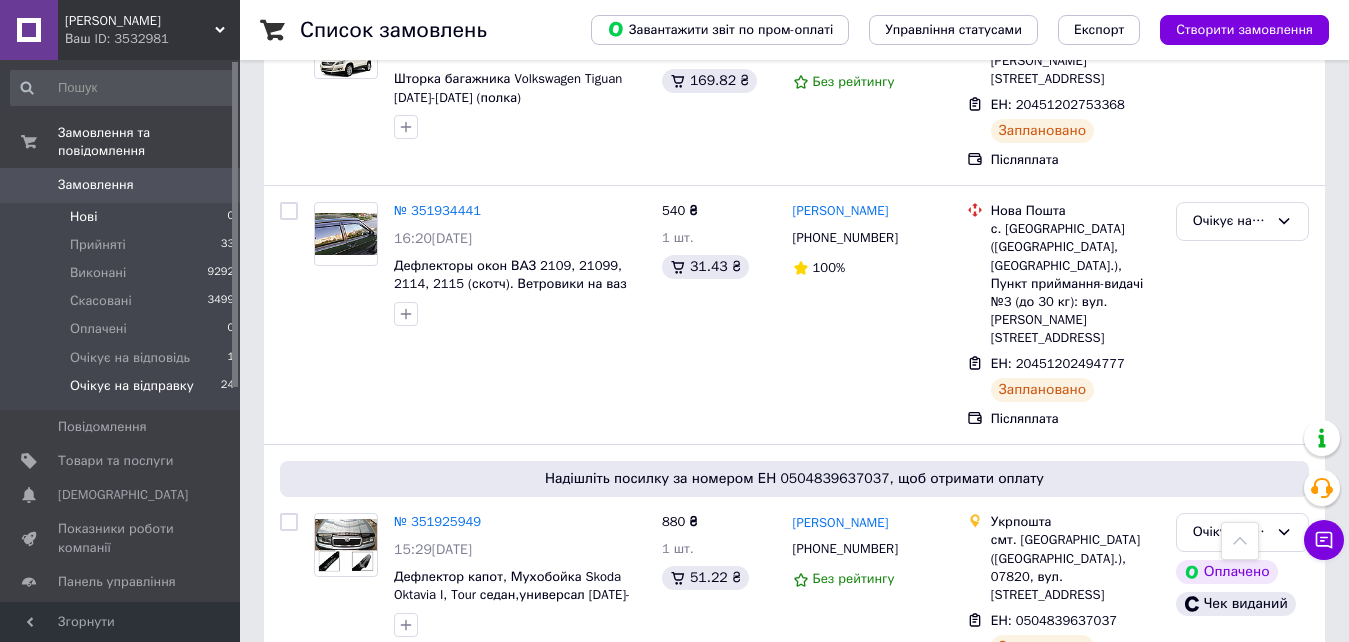 click on "Нові 0" at bounding box center (123, 217) 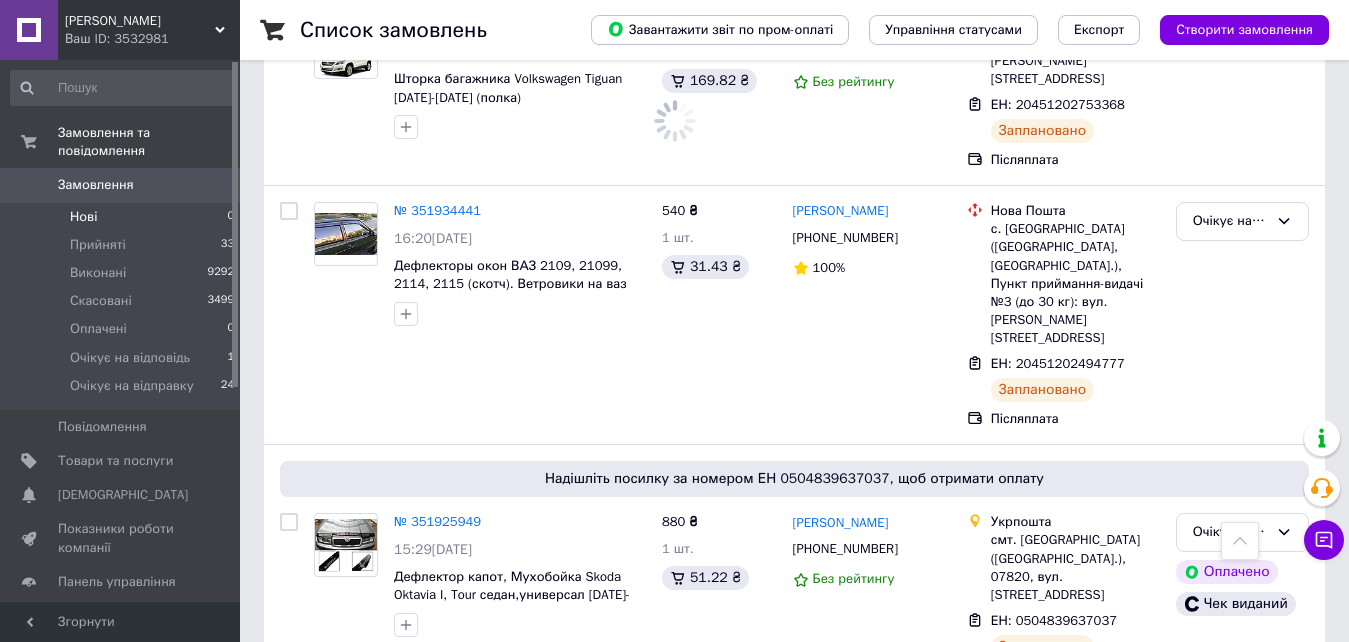 scroll, scrollTop: 0, scrollLeft: 0, axis: both 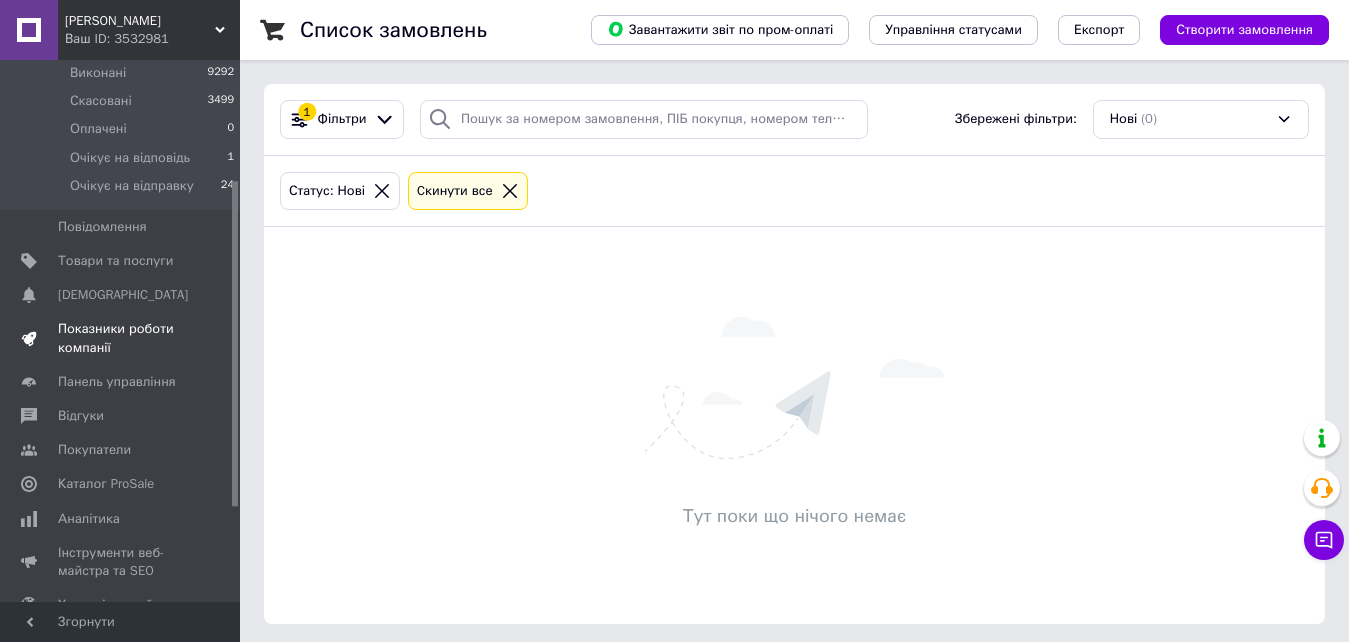 click on "Показники роботи компанії" at bounding box center [121, 338] 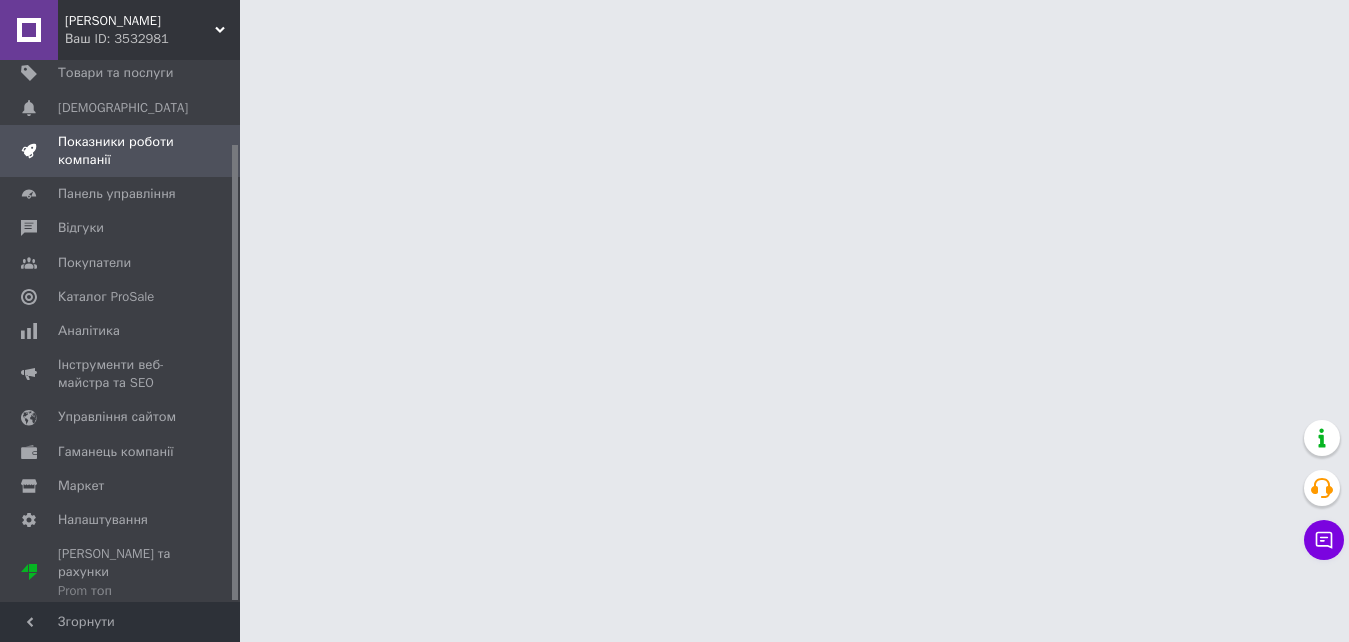 scroll, scrollTop: 100, scrollLeft: 0, axis: vertical 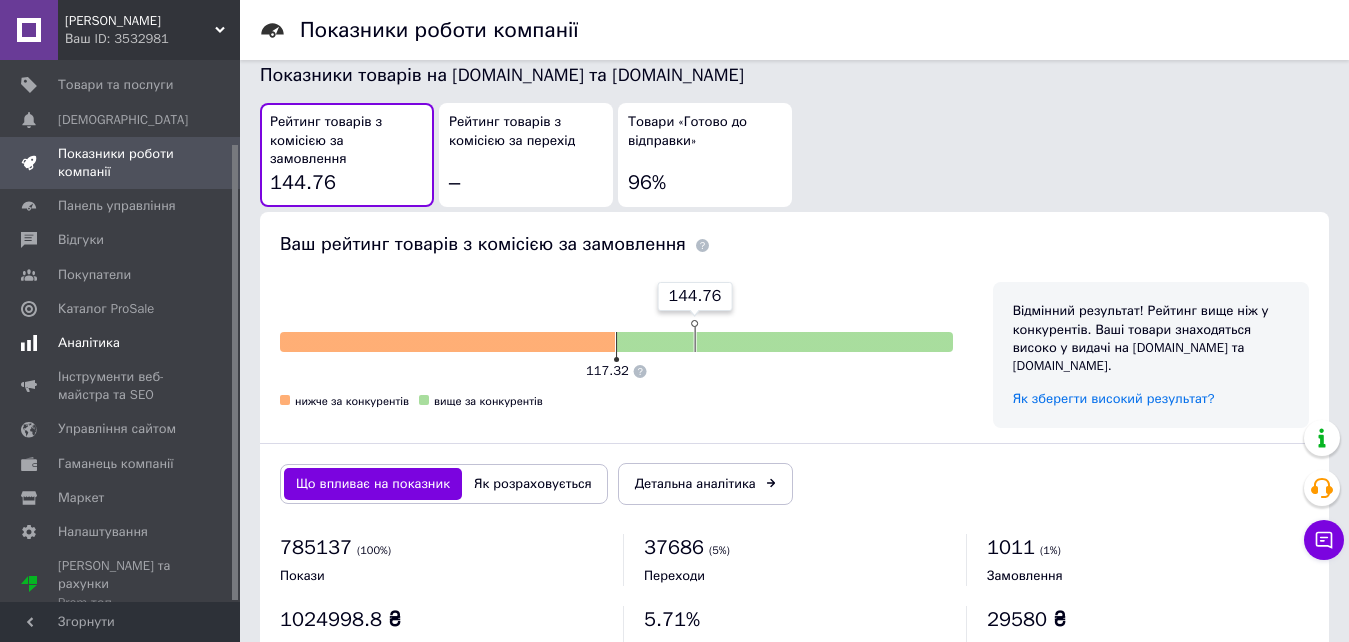 click on "Аналітика" at bounding box center [89, 343] 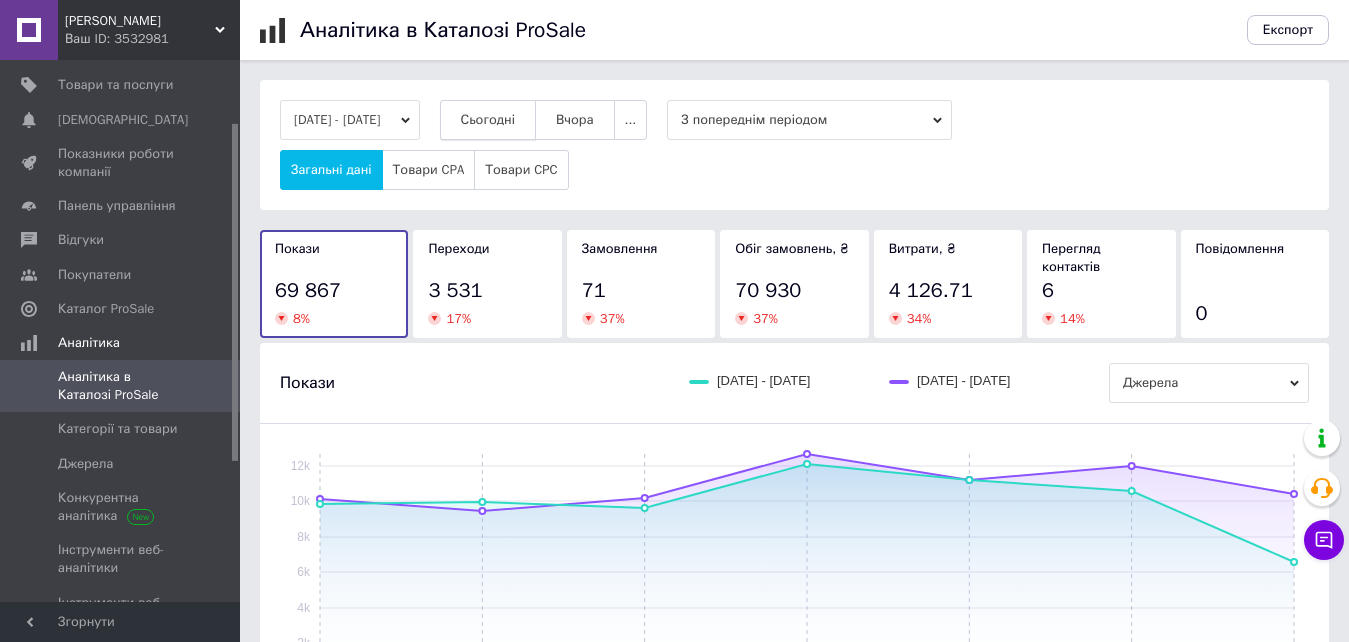 click on "Сьогодні" at bounding box center (488, 120) 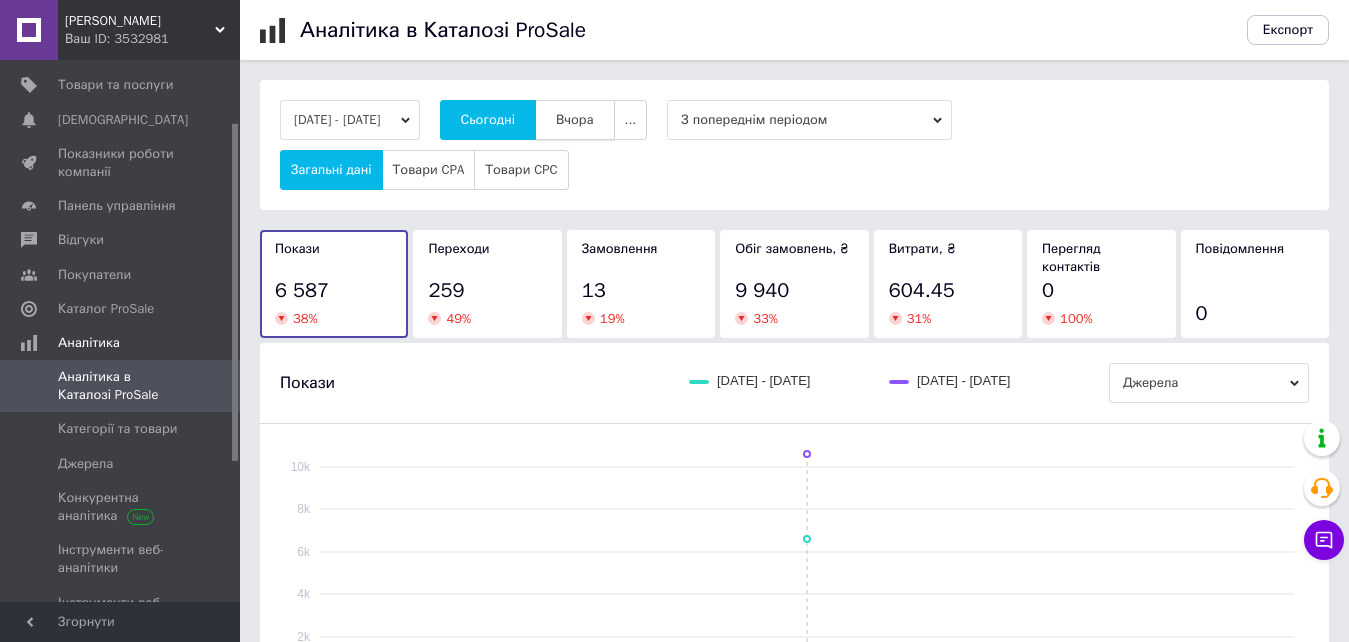 click on "Вчора" at bounding box center (575, 120) 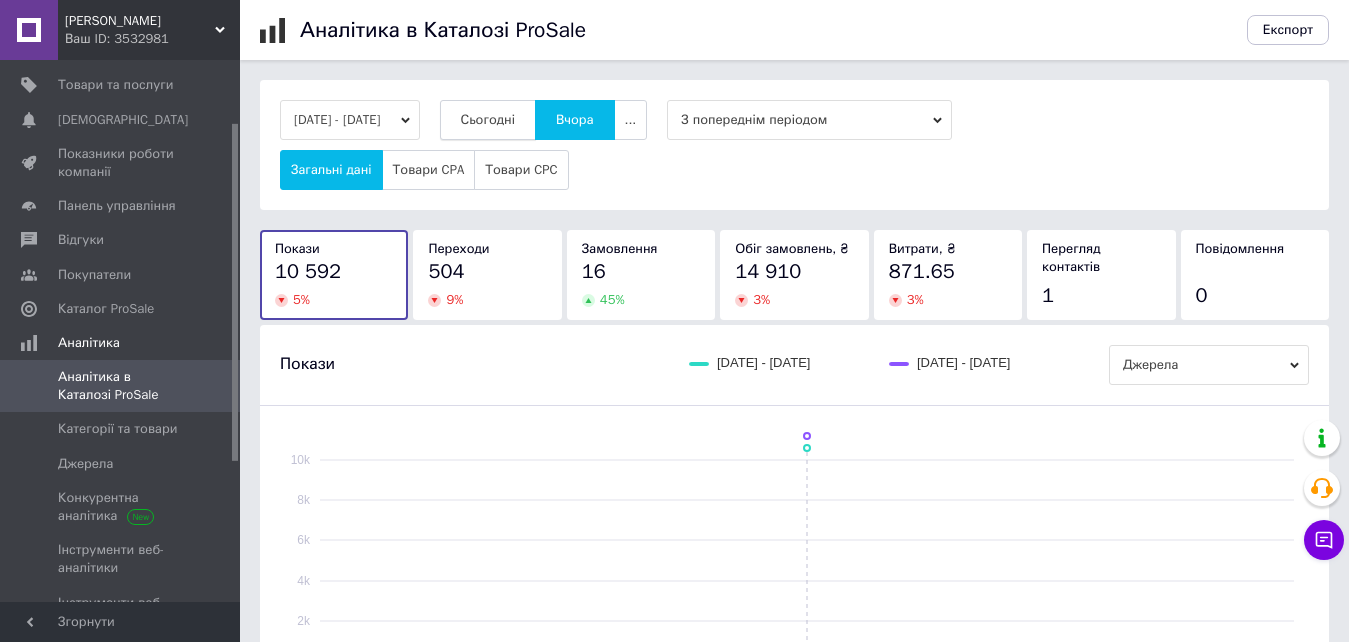 click on "Сьогодні" at bounding box center (488, 120) 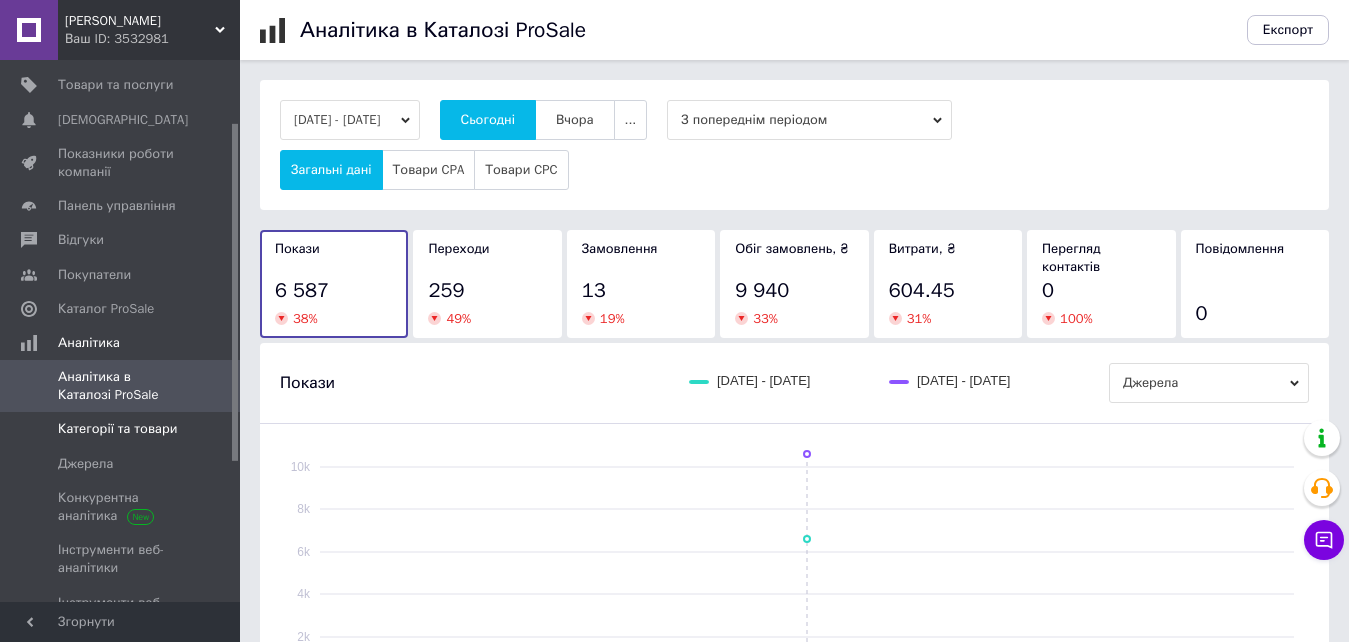 click on "Категорії та товари" at bounding box center (117, 429) 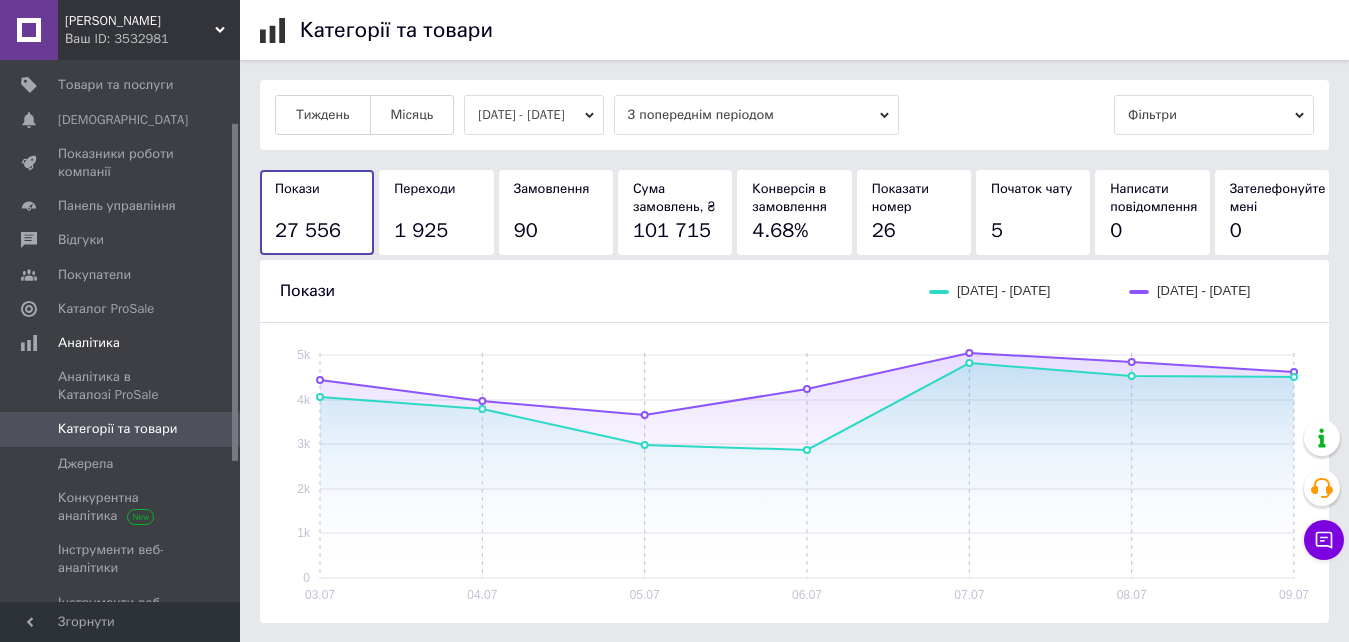 click on "[DATE] - [DATE]" at bounding box center (534, 115) 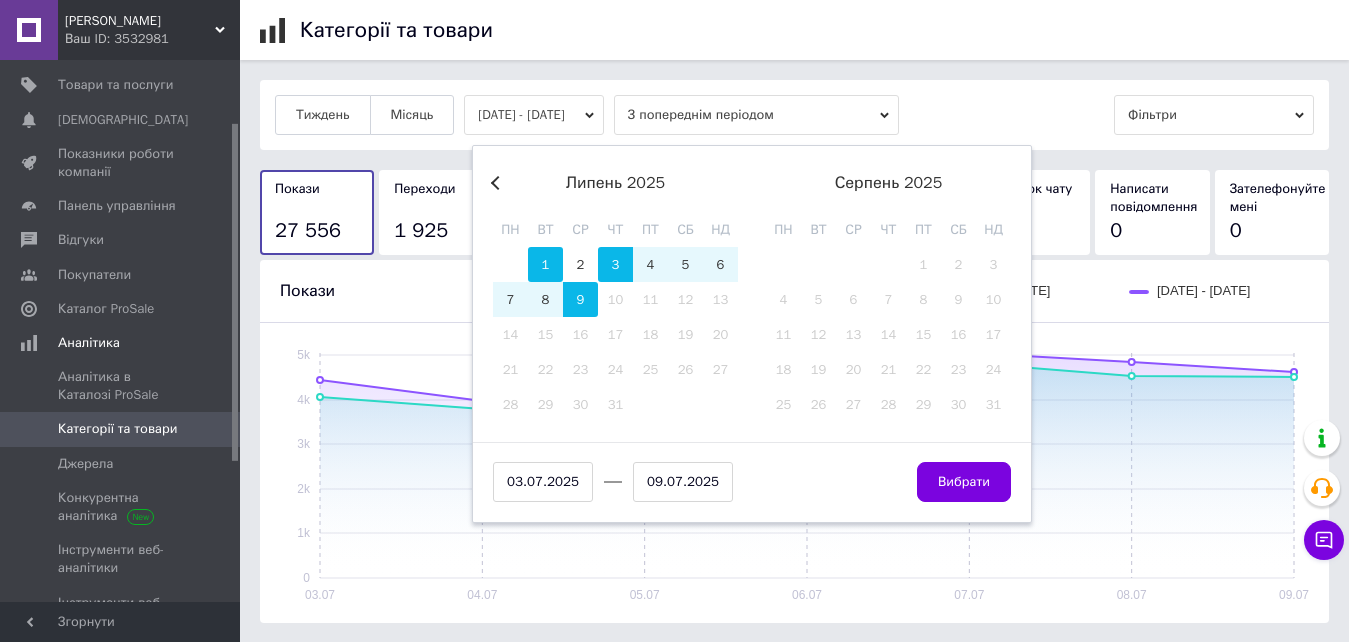 click on "1" at bounding box center (545, 264) 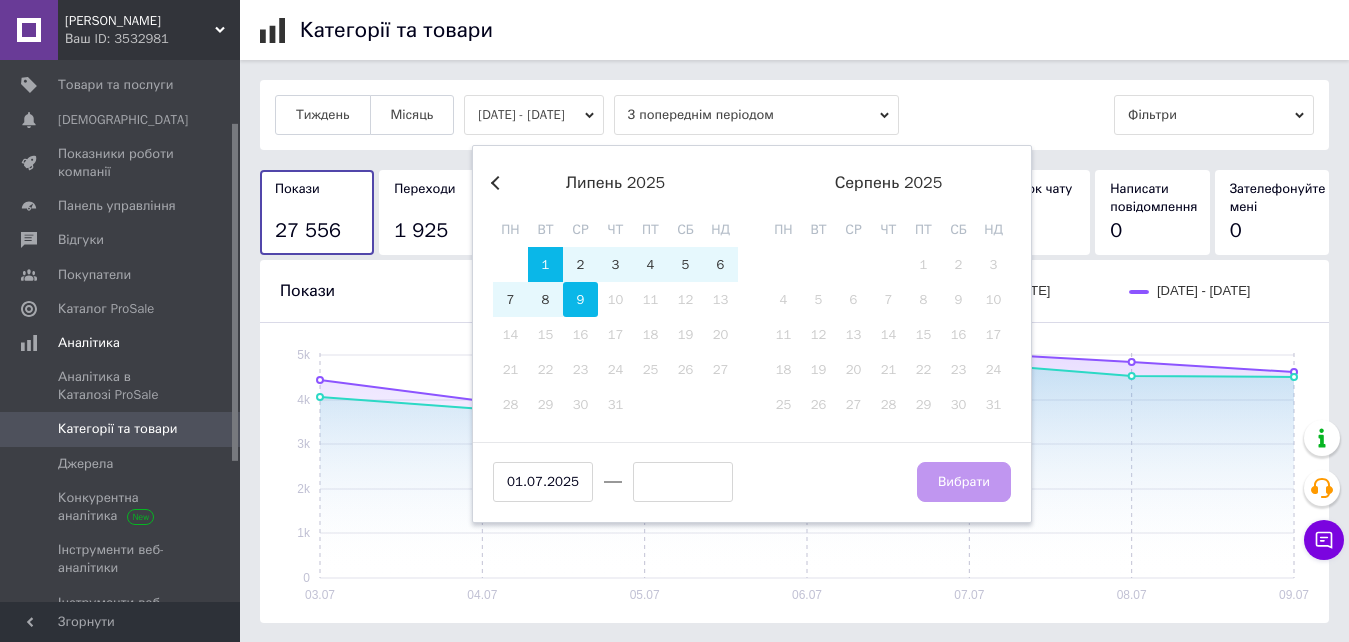 click on "9" at bounding box center (580, 299) 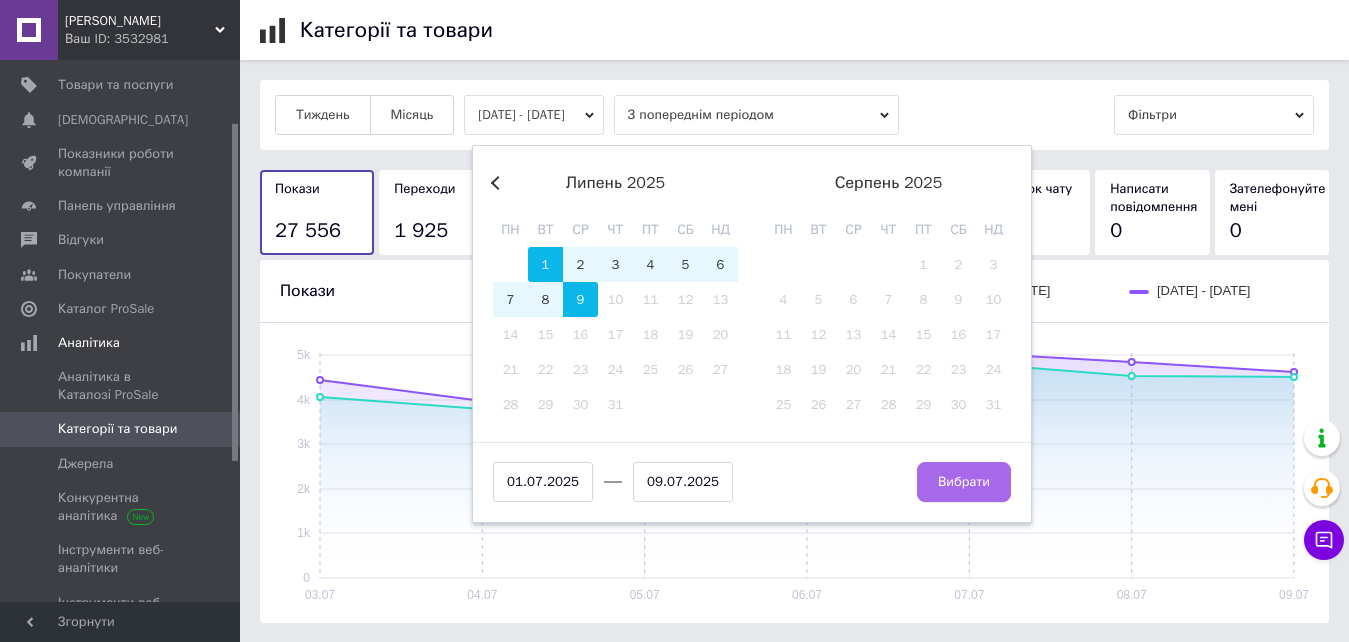 click on "Вибрати" at bounding box center (964, 482) 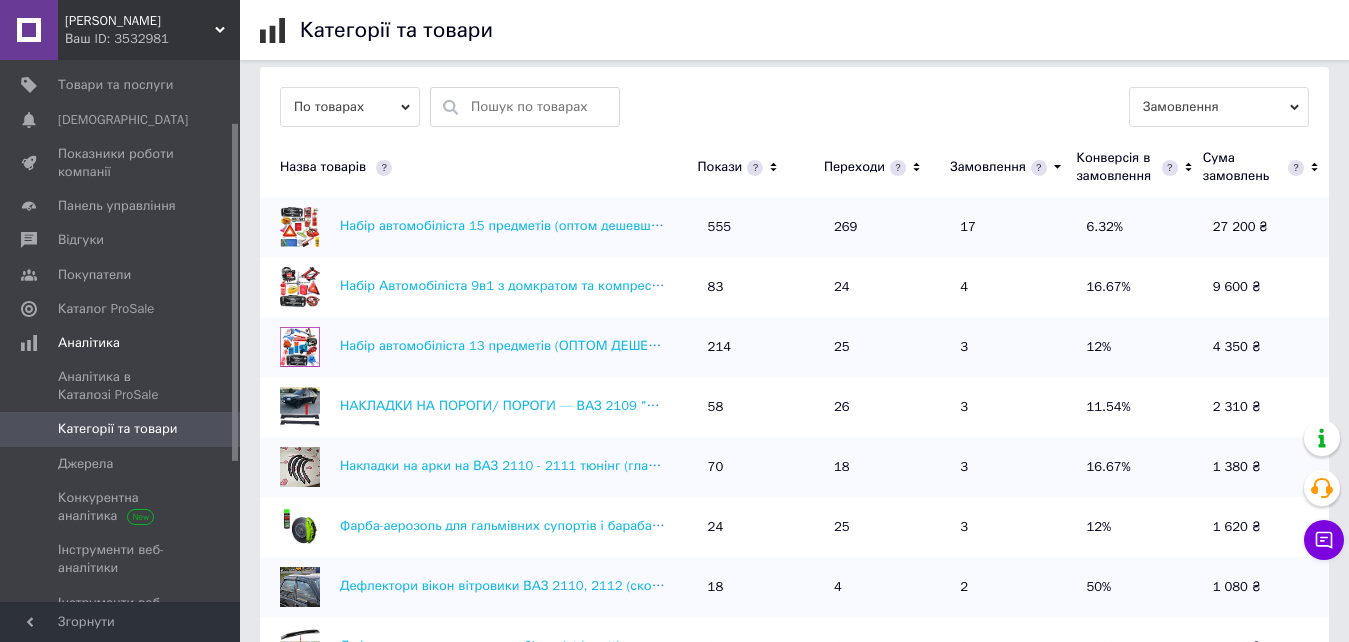 scroll, scrollTop: 600, scrollLeft: 0, axis: vertical 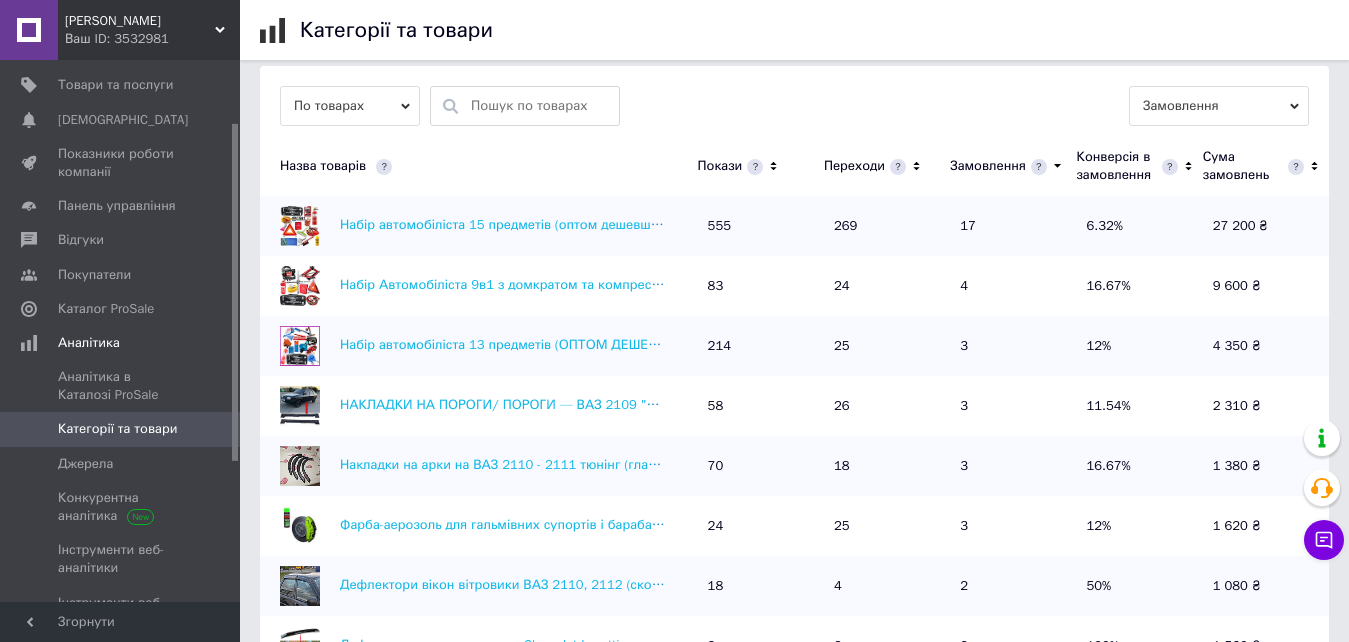 click 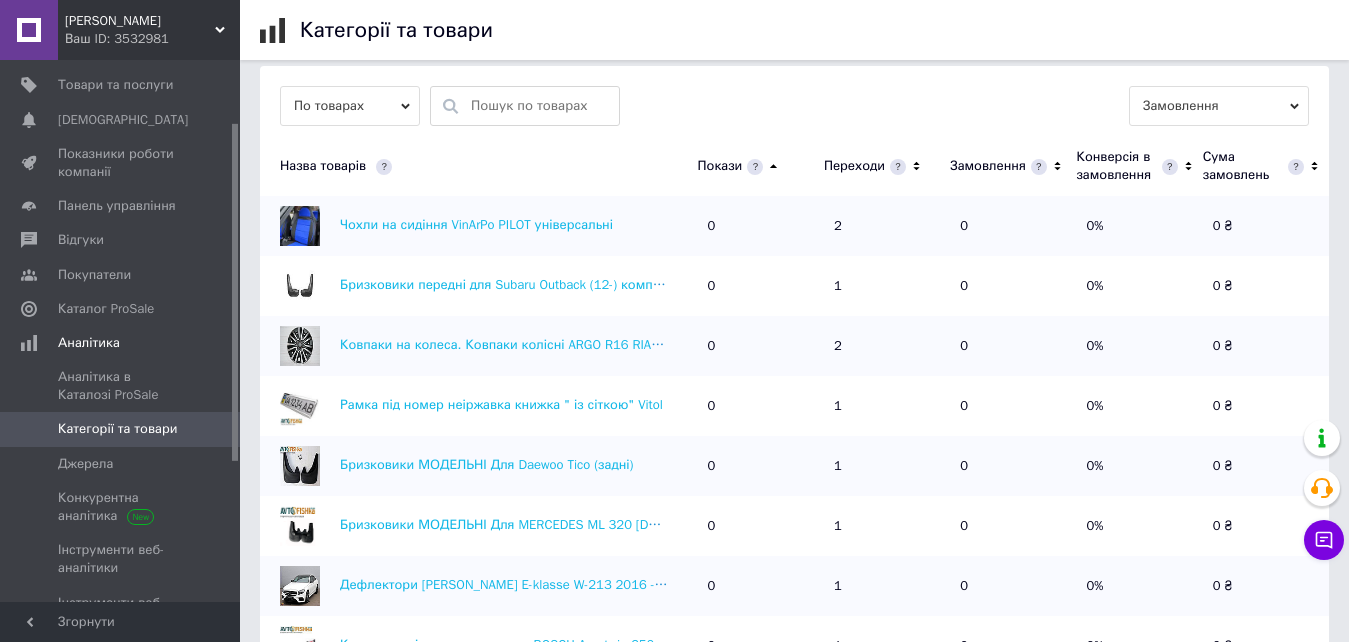 click 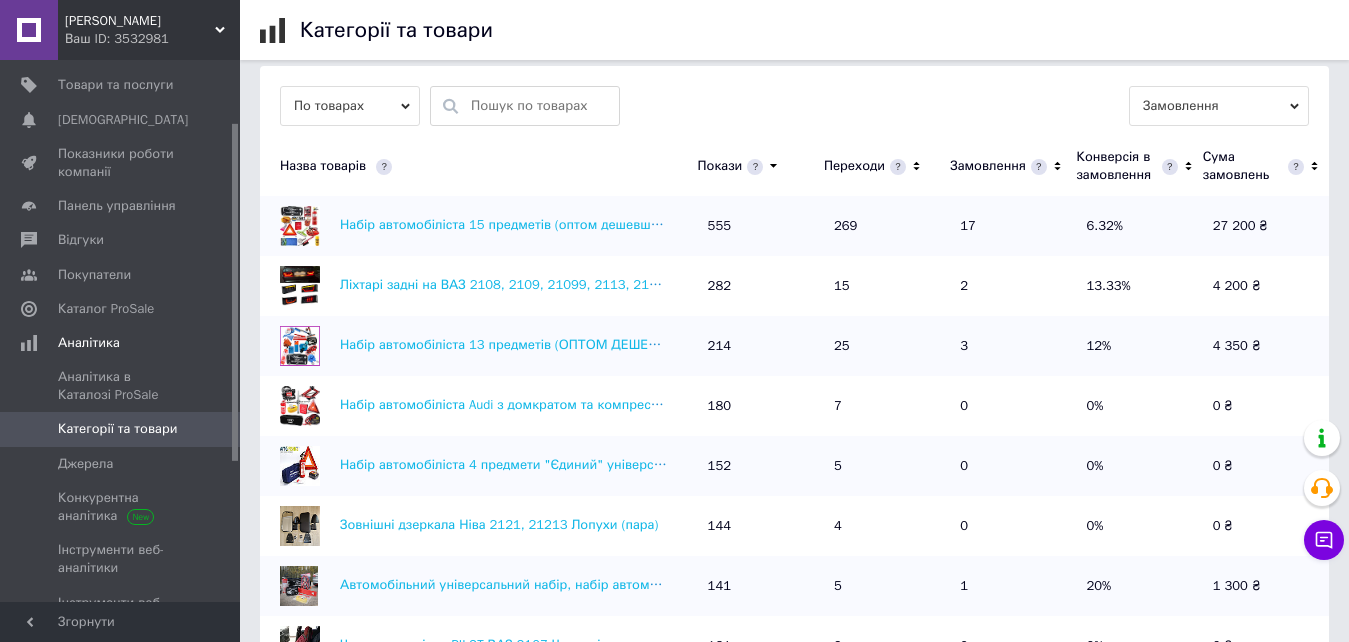 scroll, scrollTop: 700, scrollLeft: 0, axis: vertical 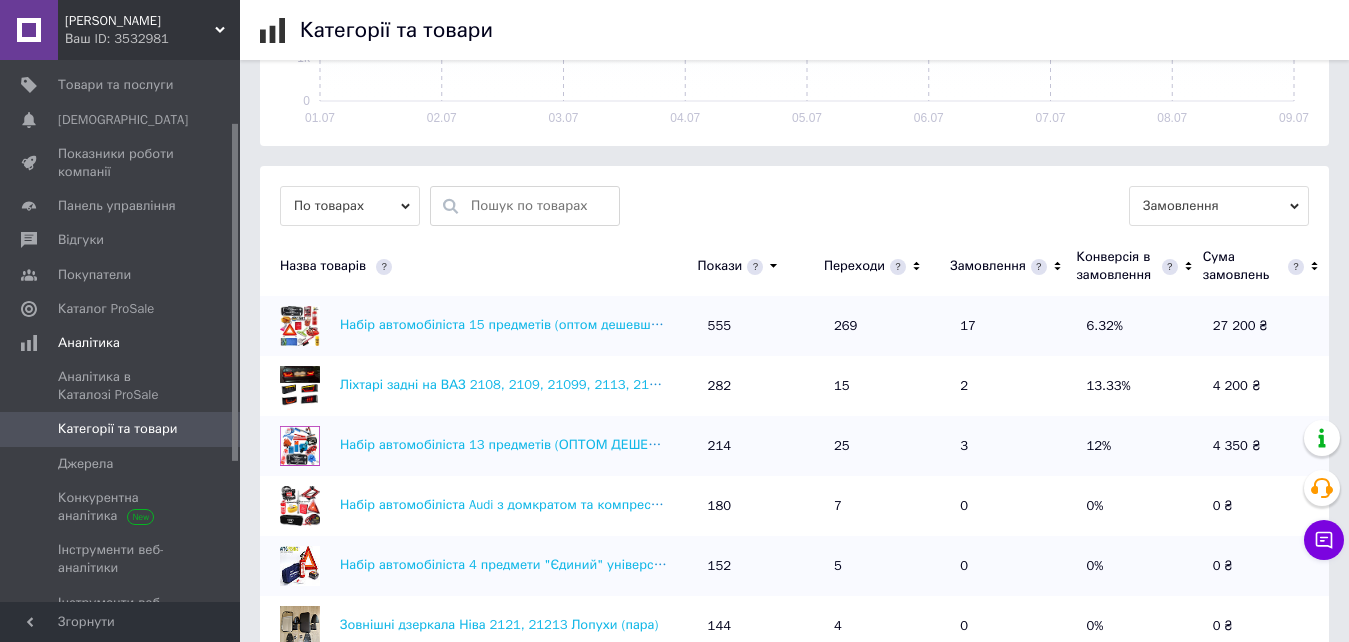 click 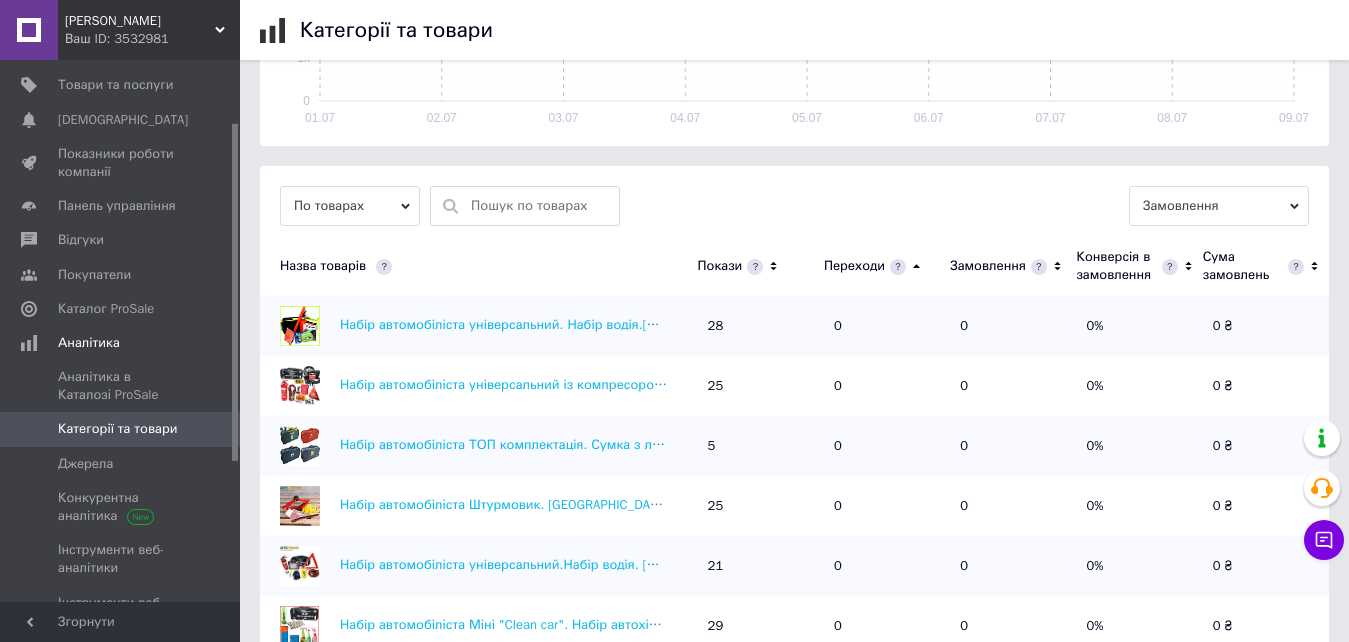 click 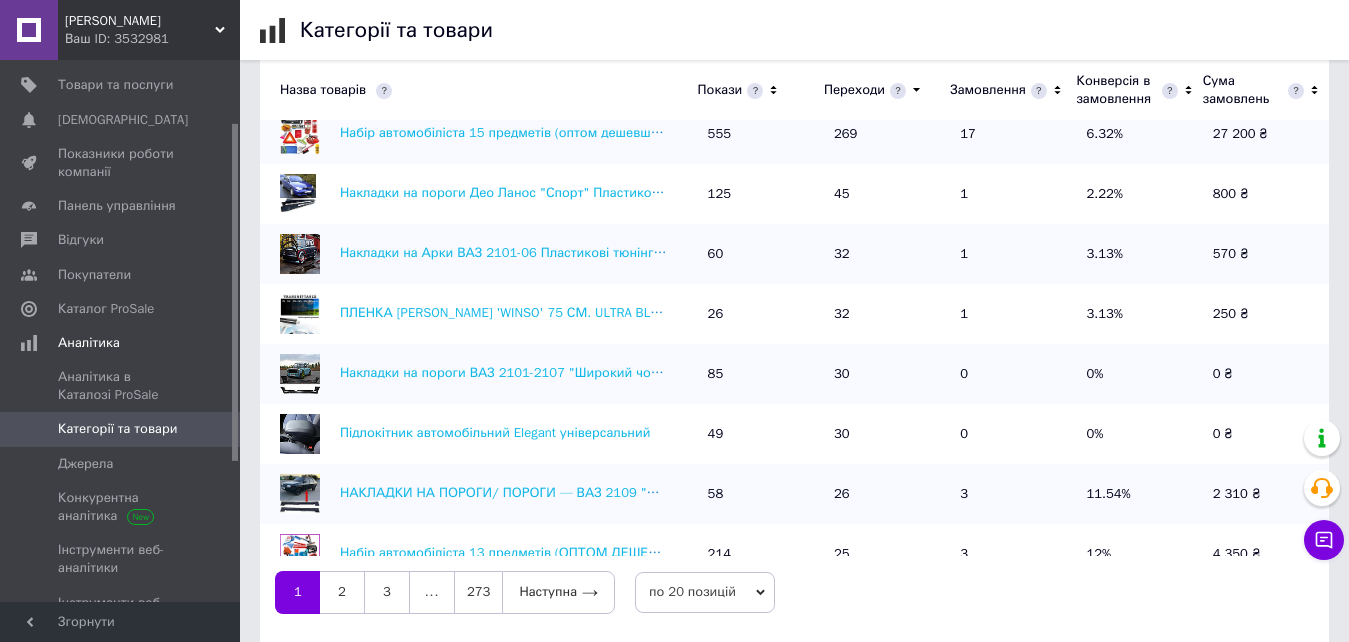scroll, scrollTop: 700, scrollLeft: 0, axis: vertical 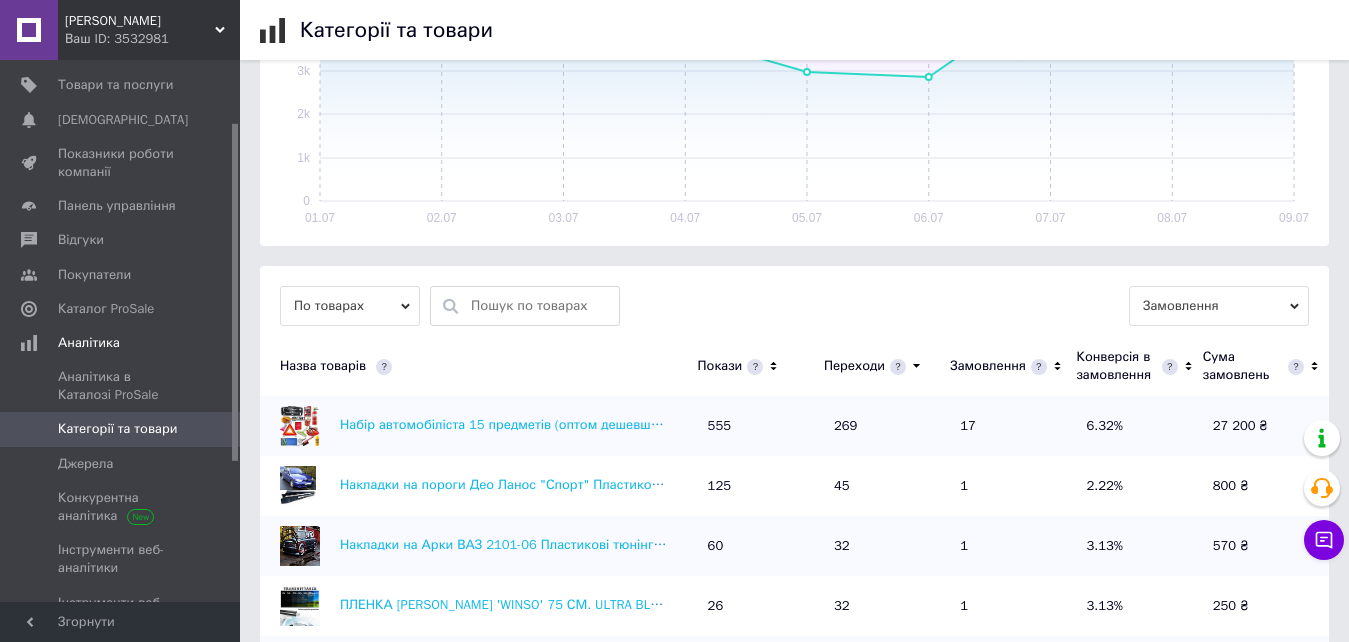 click 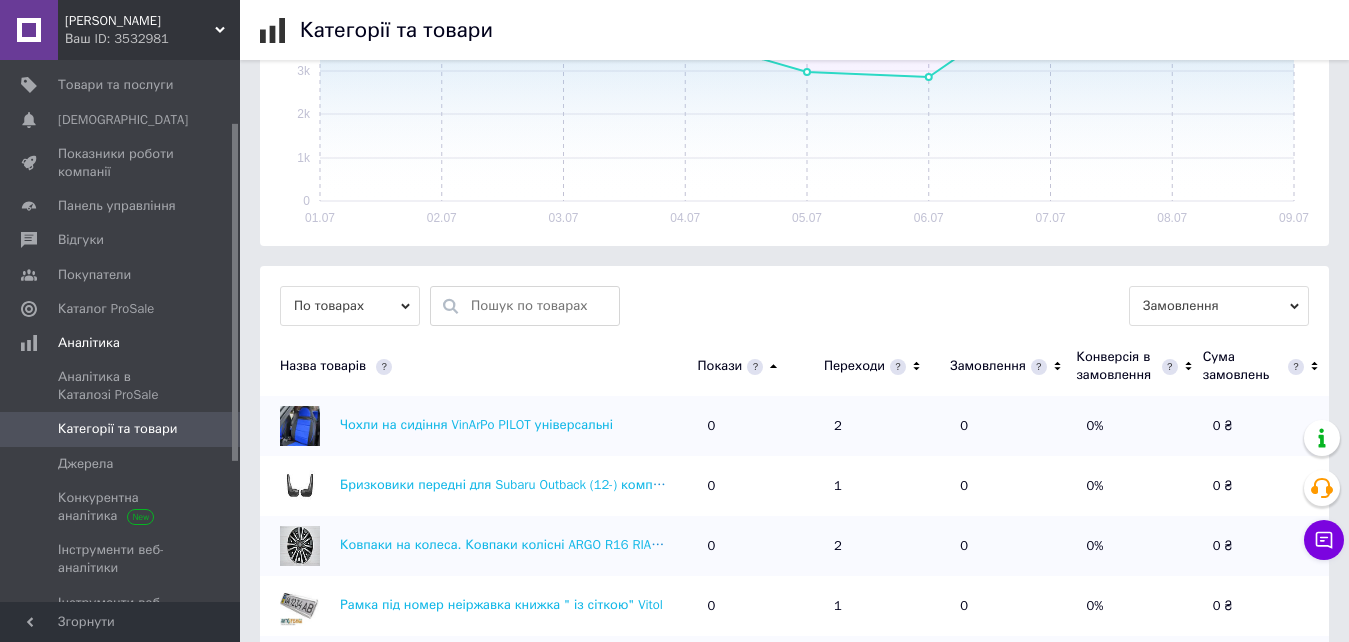 click 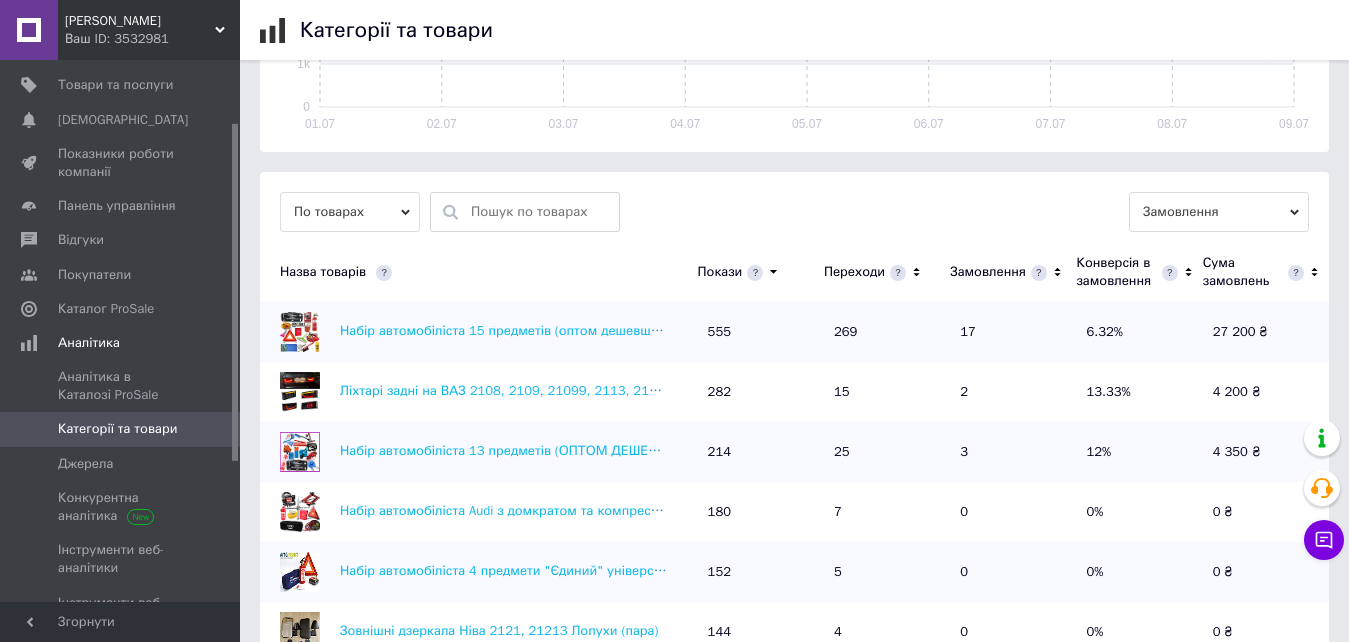 scroll, scrollTop: 600, scrollLeft: 0, axis: vertical 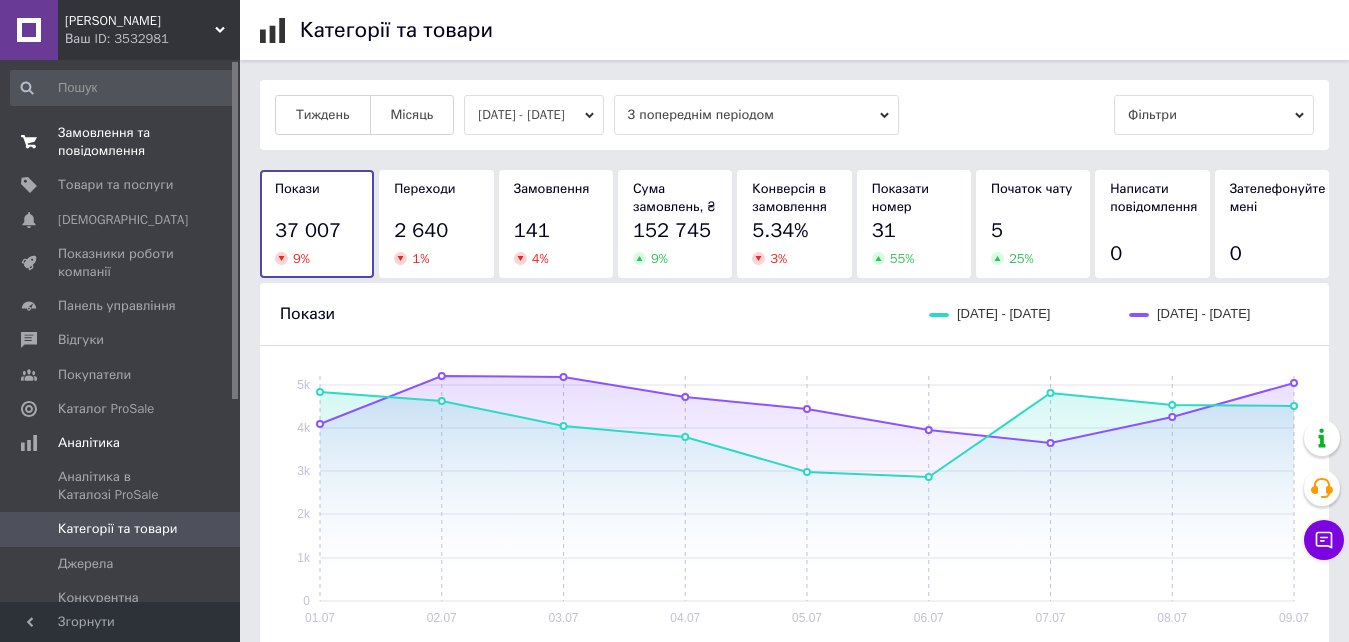 click on "Замовлення та повідомлення" at bounding box center [121, 142] 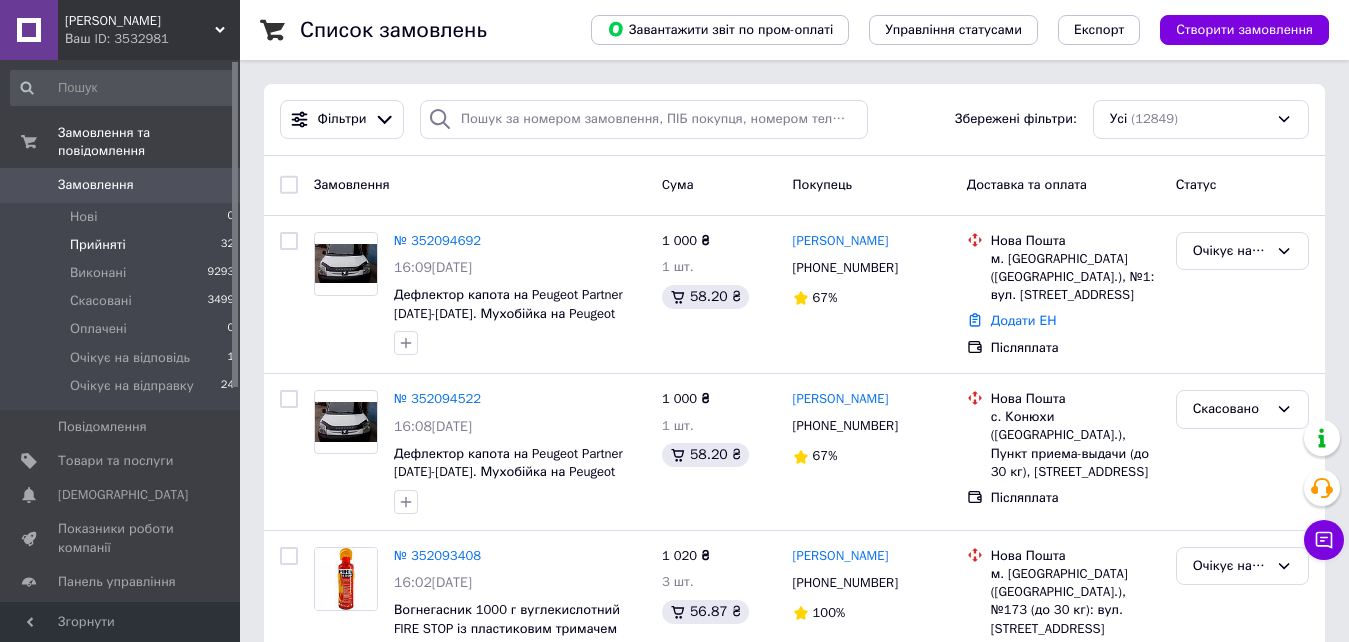 click on "Прийняті" at bounding box center (98, 245) 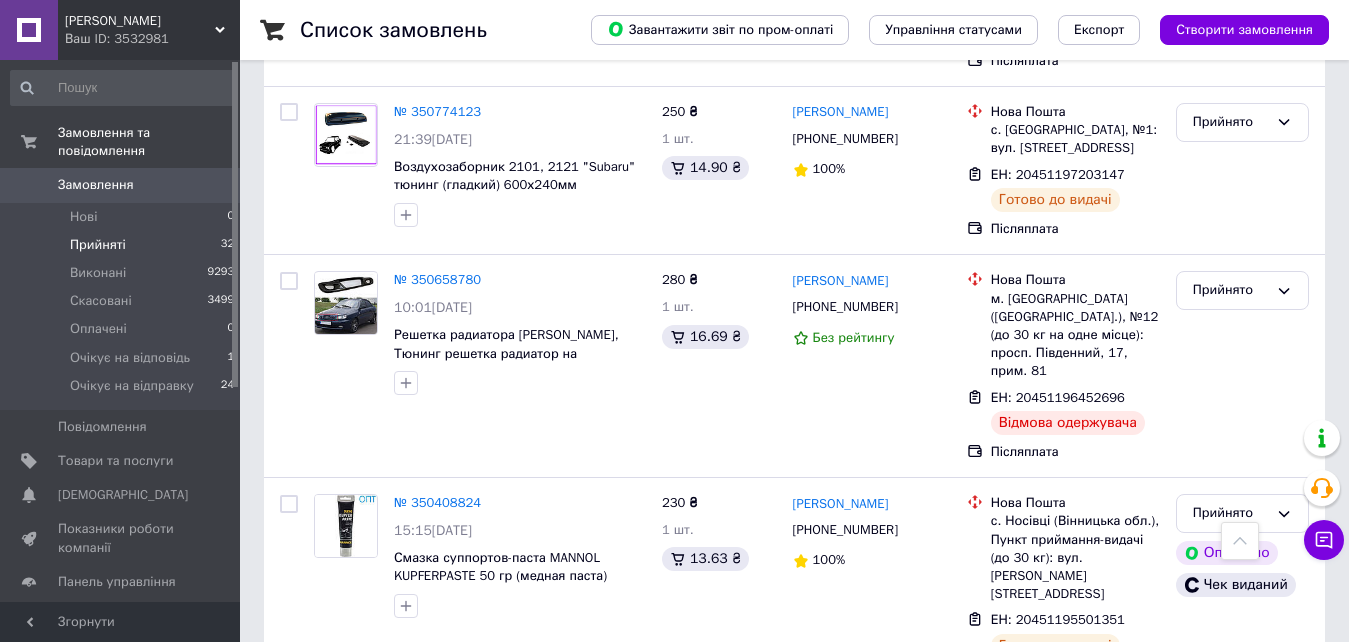 scroll, scrollTop: 5715, scrollLeft: 0, axis: vertical 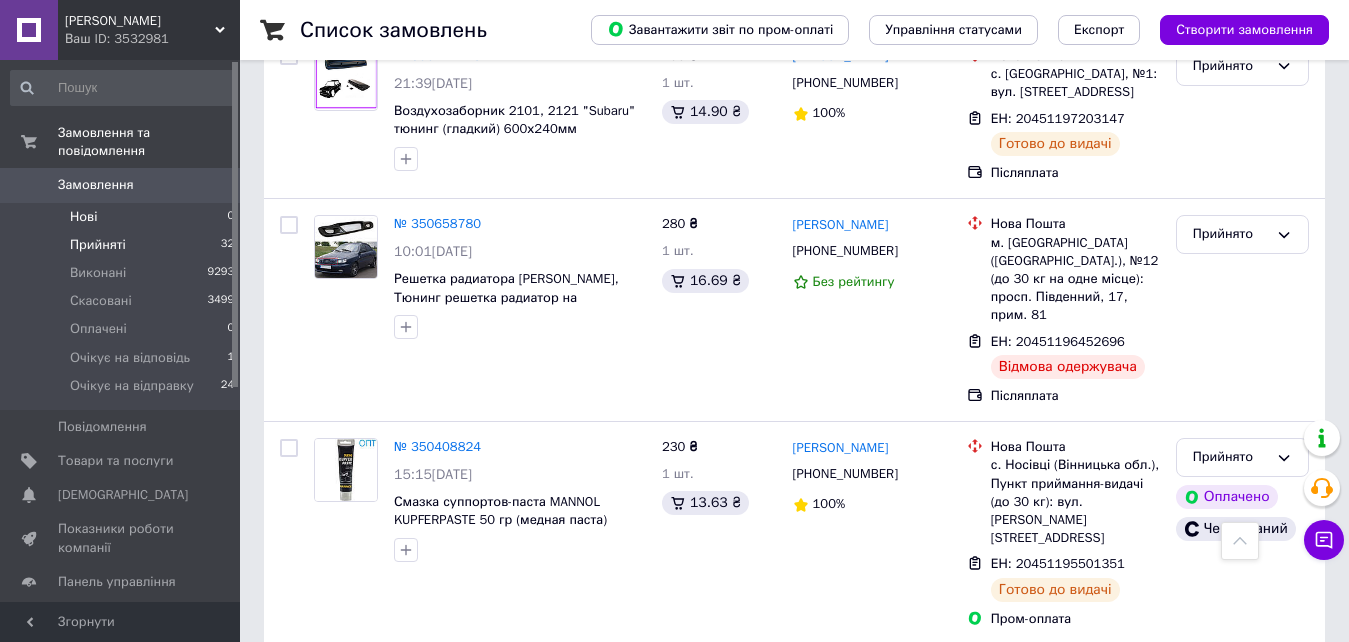 click on "Нові 0" at bounding box center [123, 217] 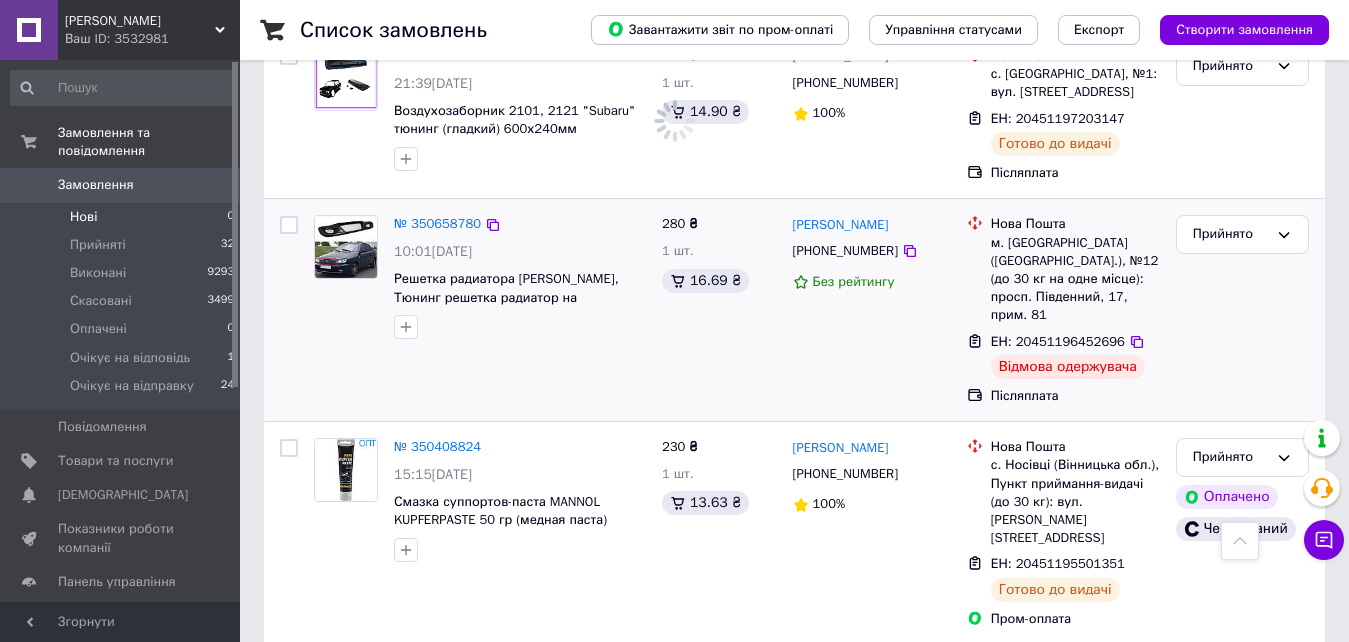 scroll, scrollTop: 0, scrollLeft: 0, axis: both 